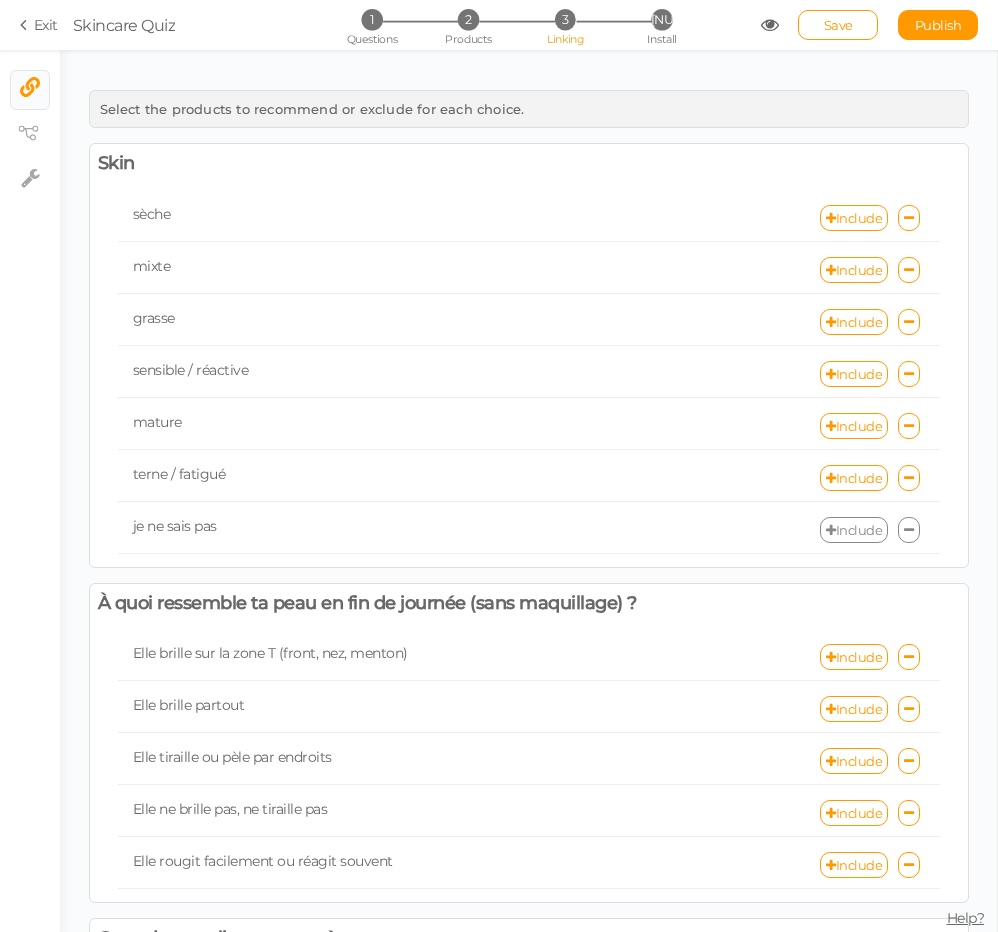 scroll, scrollTop: 0, scrollLeft: 0, axis: both 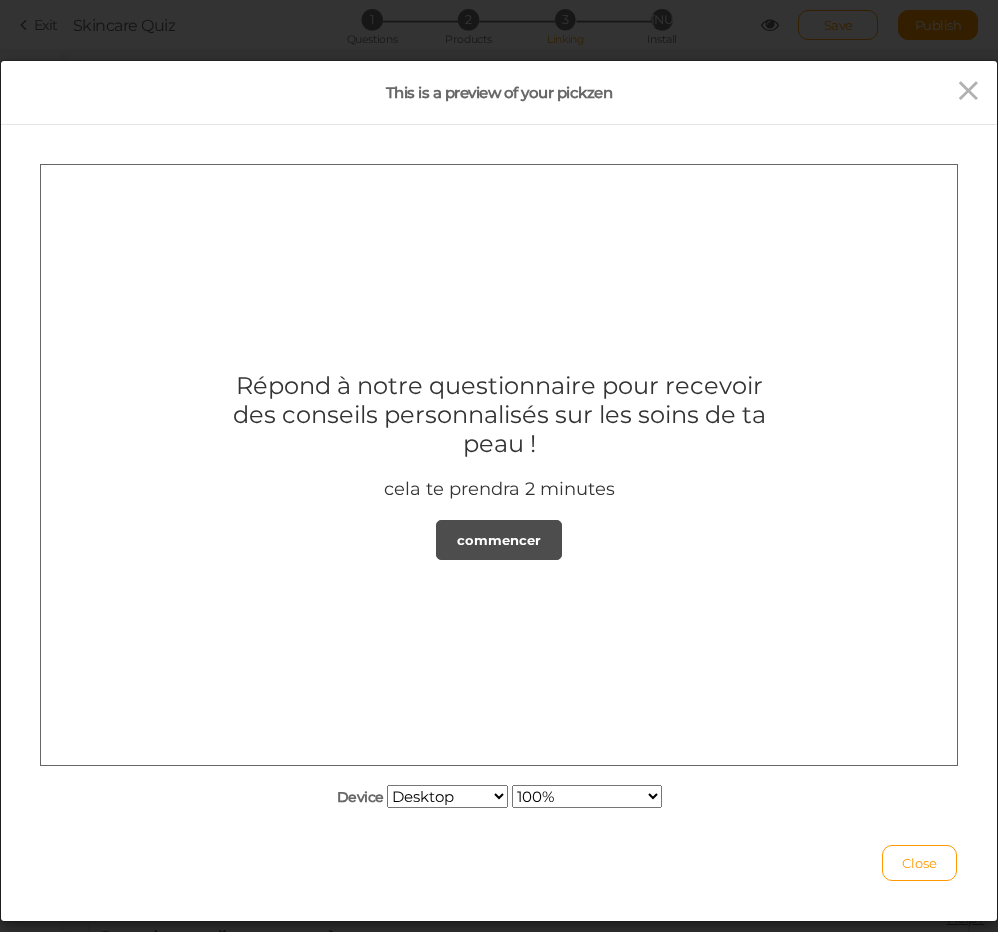 click on "commencer" at bounding box center (499, 539) 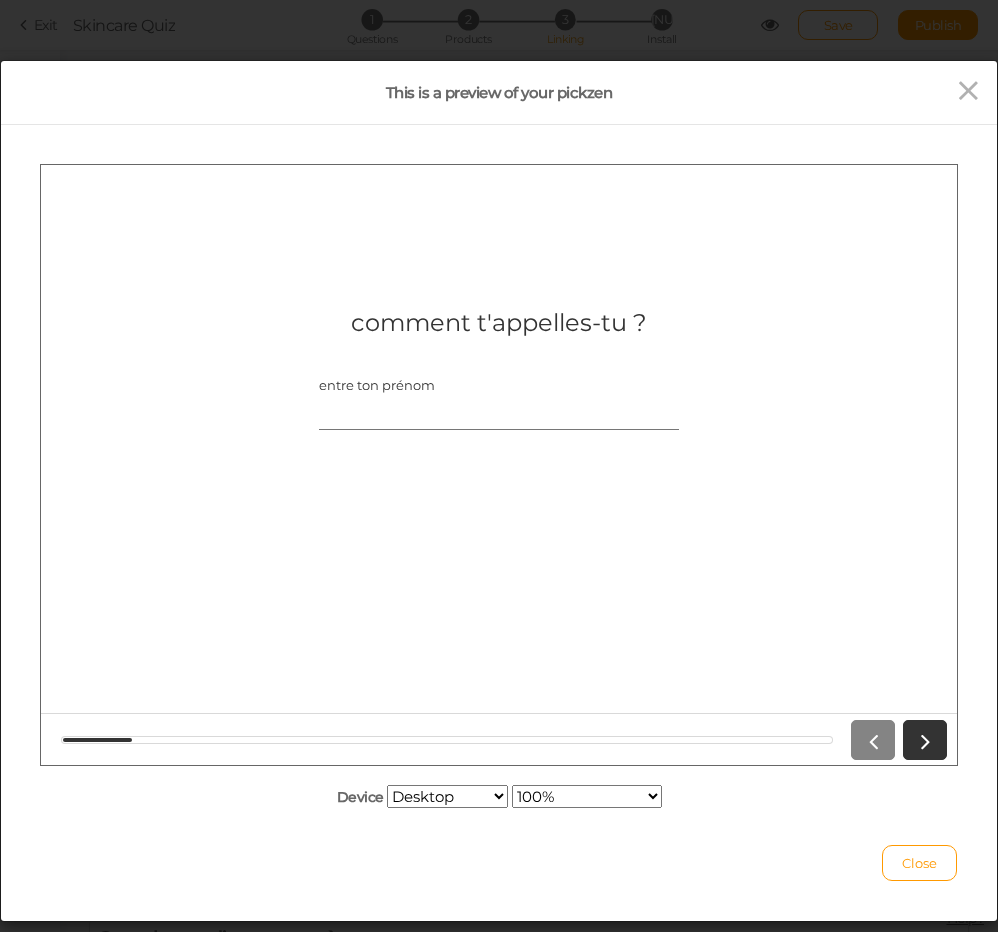 click on "entre ton prénom" at bounding box center [499, 410] 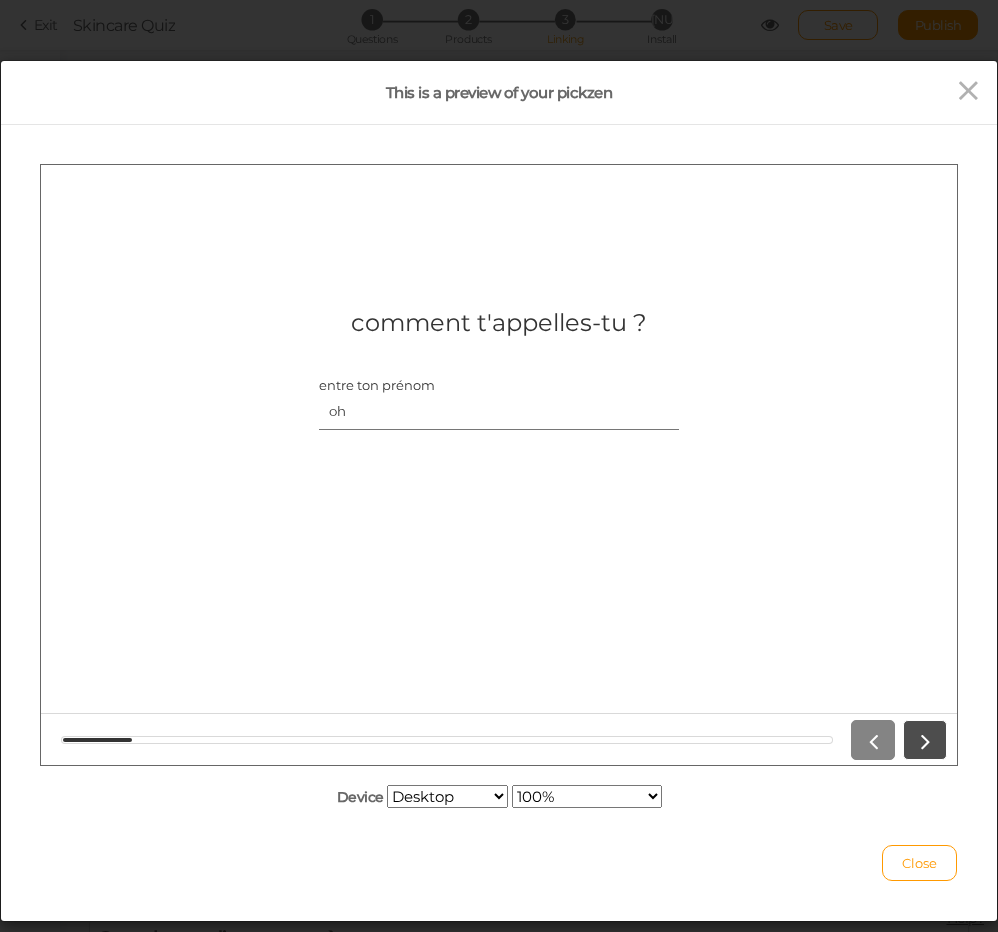 type on "oh" 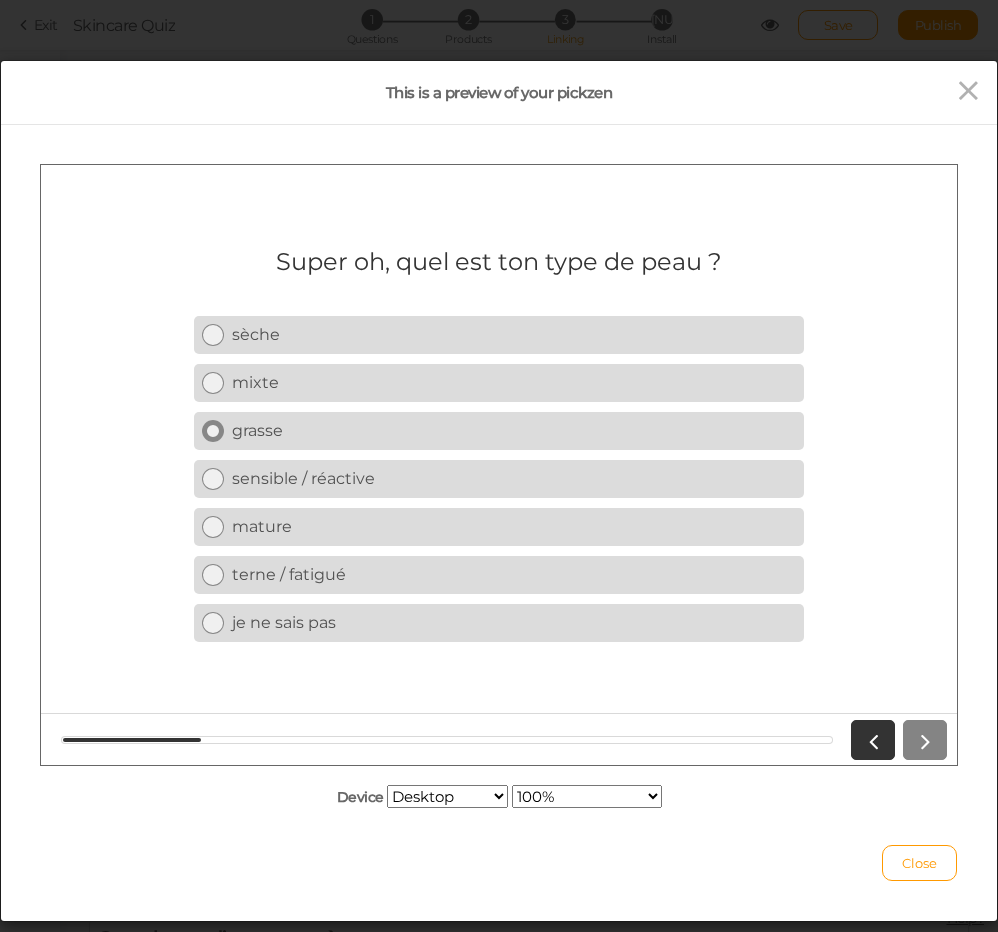 click on "grasse" at bounding box center (514, 429) 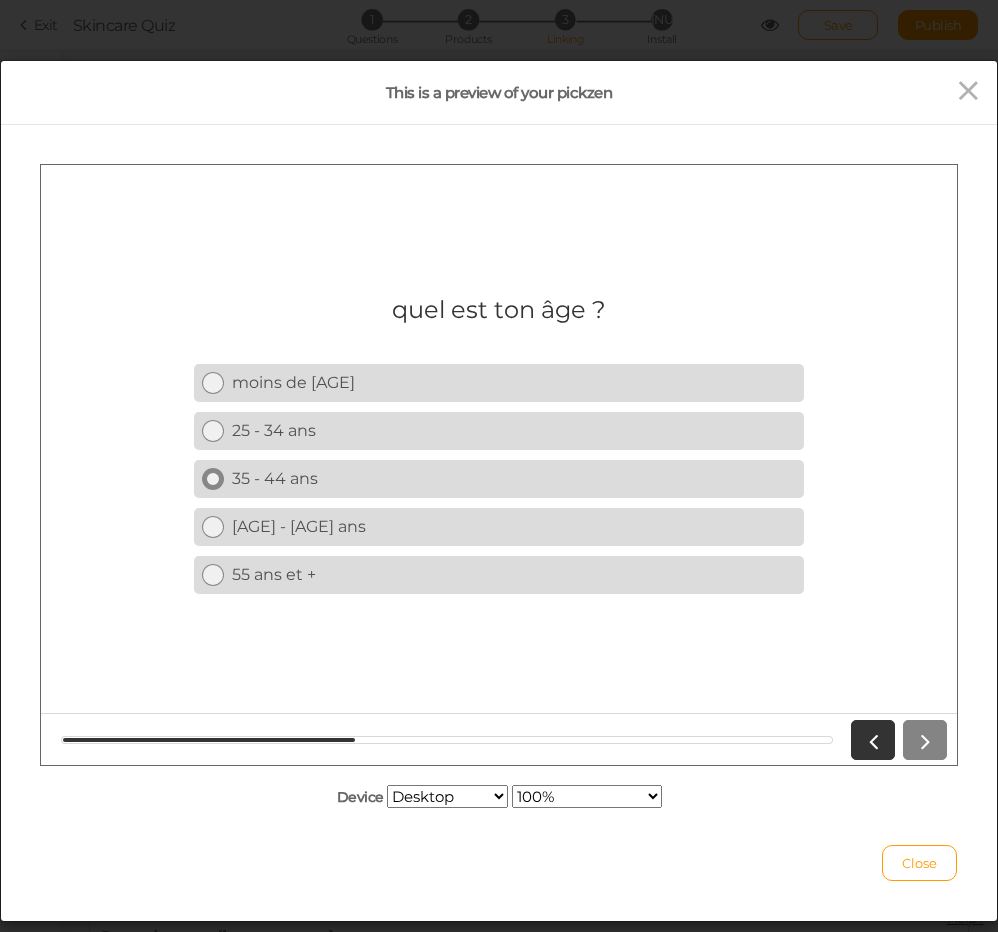click on "35 - 44 ans" at bounding box center [514, 477] 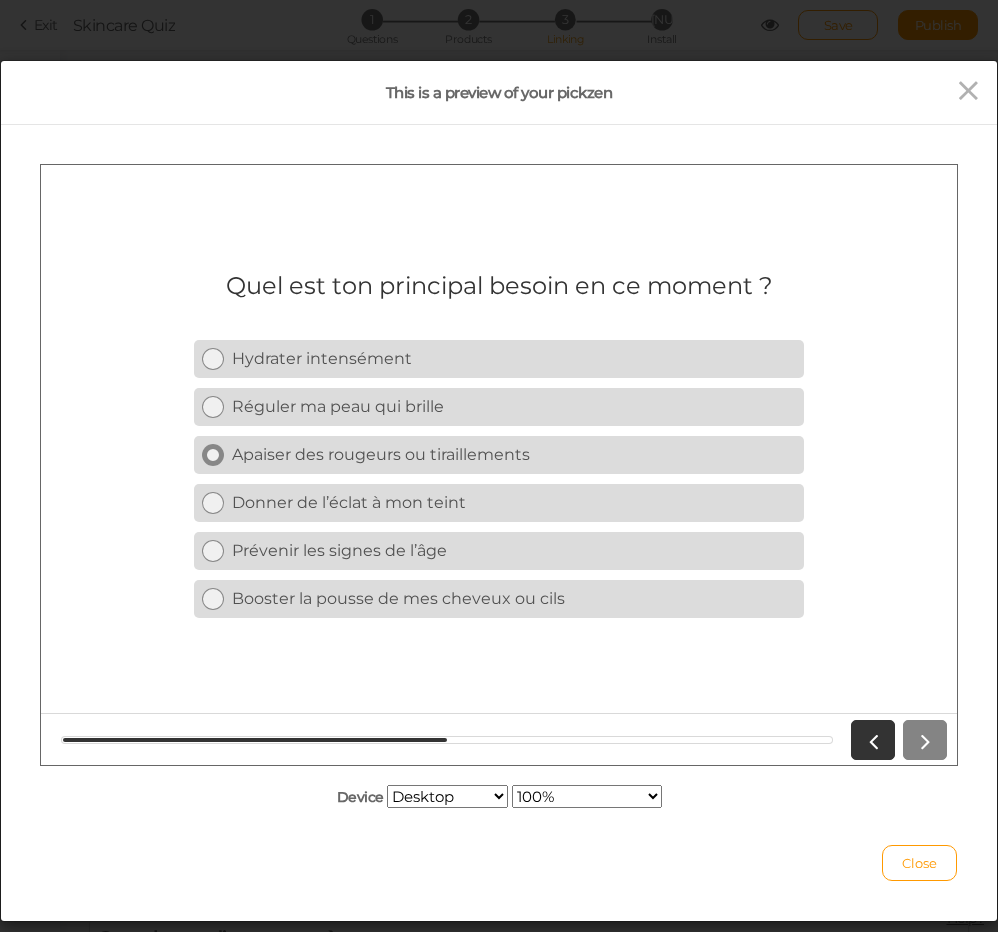 click on "Apaiser des rougeurs ou tiraillements" at bounding box center [514, 453] 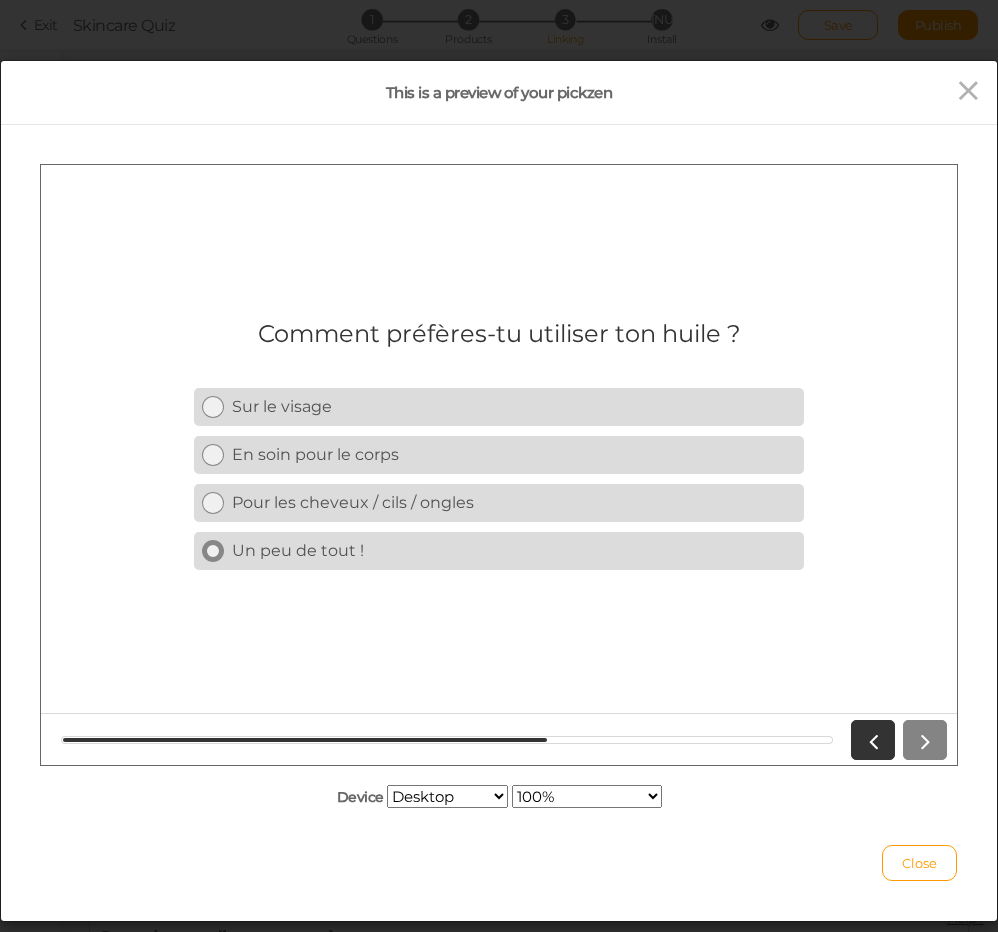 click on "Un peu de tout !" at bounding box center [514, 549] 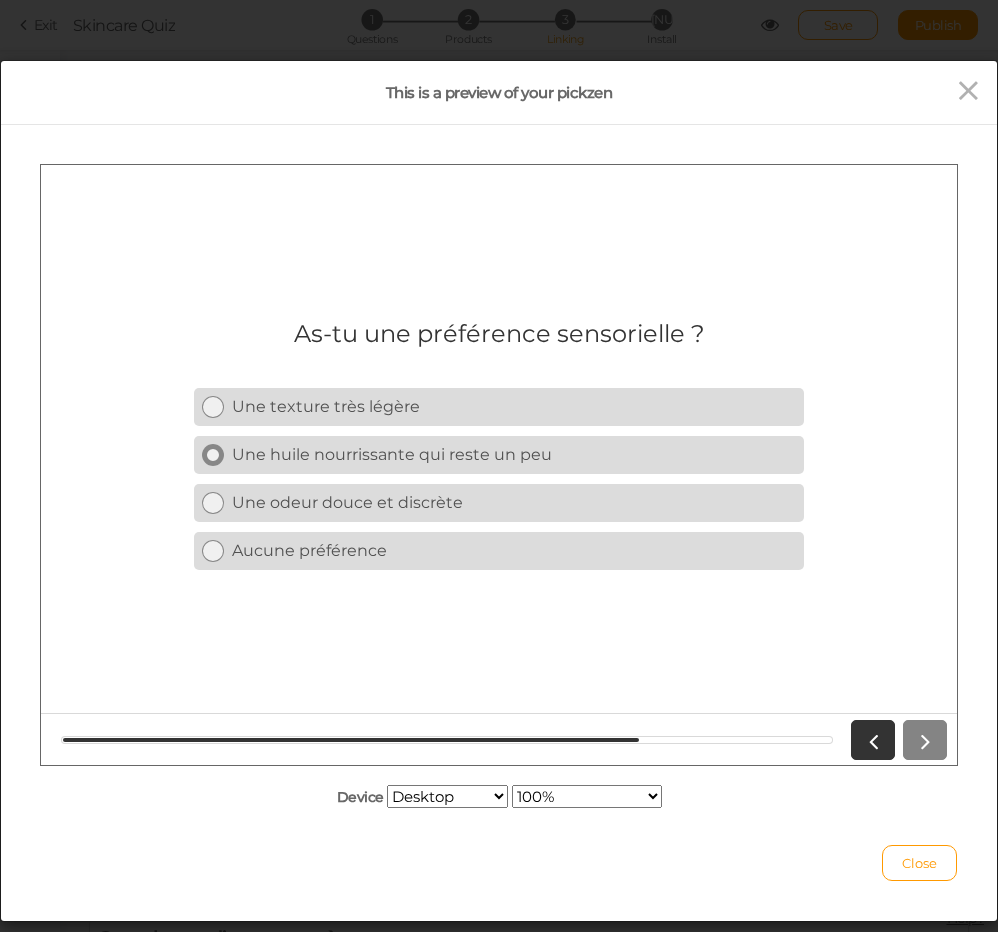click on "Une huile nourrissante qui reste un peu" at bounding box center (514, 453) 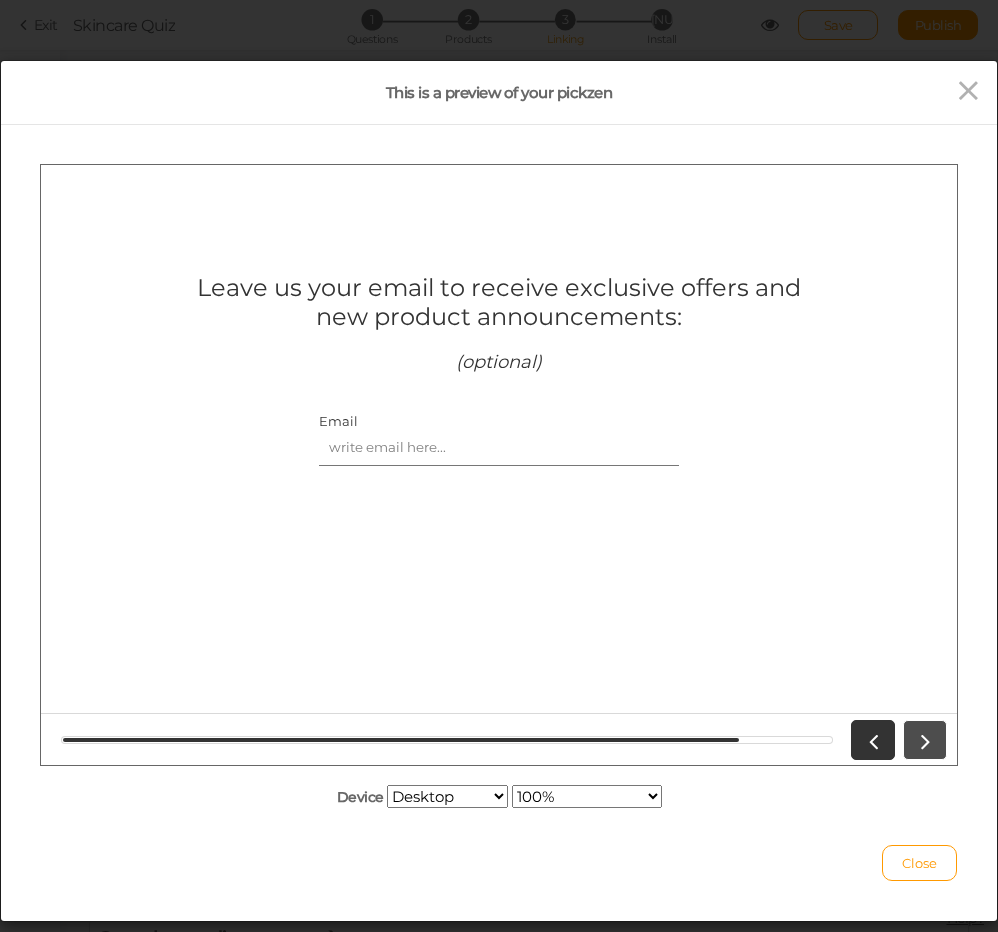 click at bounding box center [925, 739] 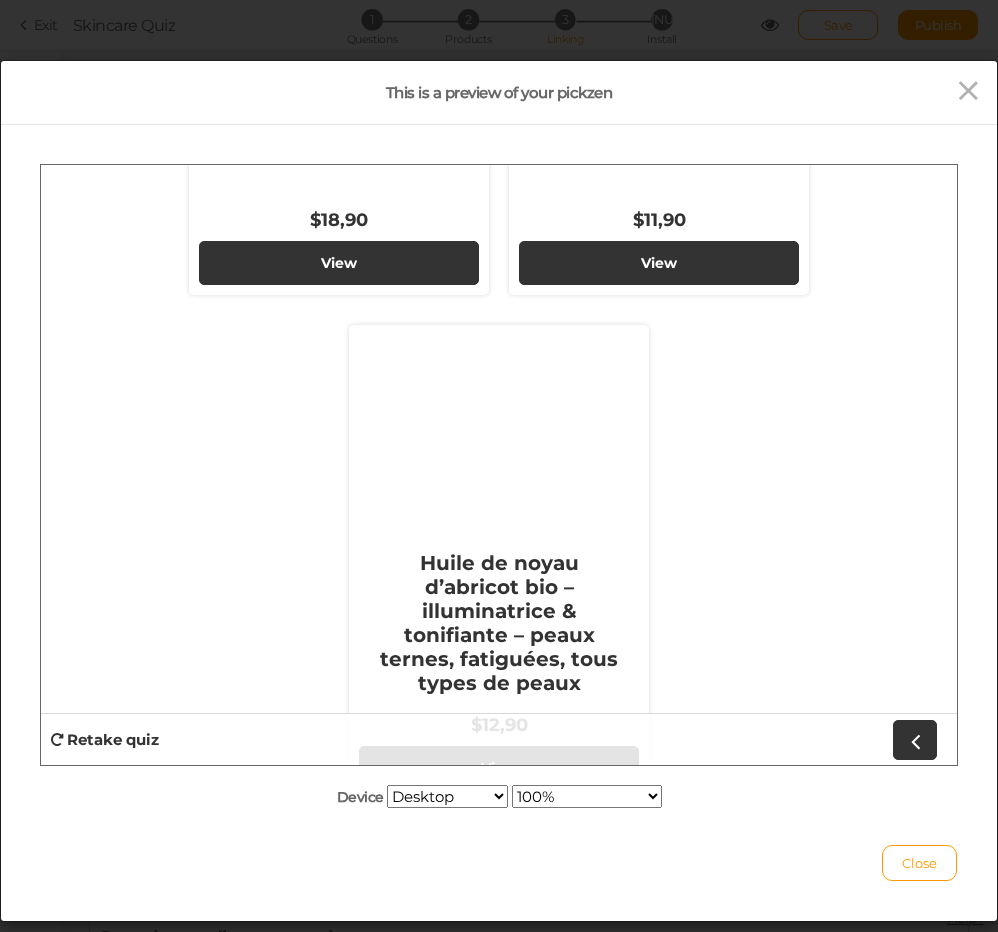 scroll, scrollTop: 1070, scrollLeft: 0, axis: vertical 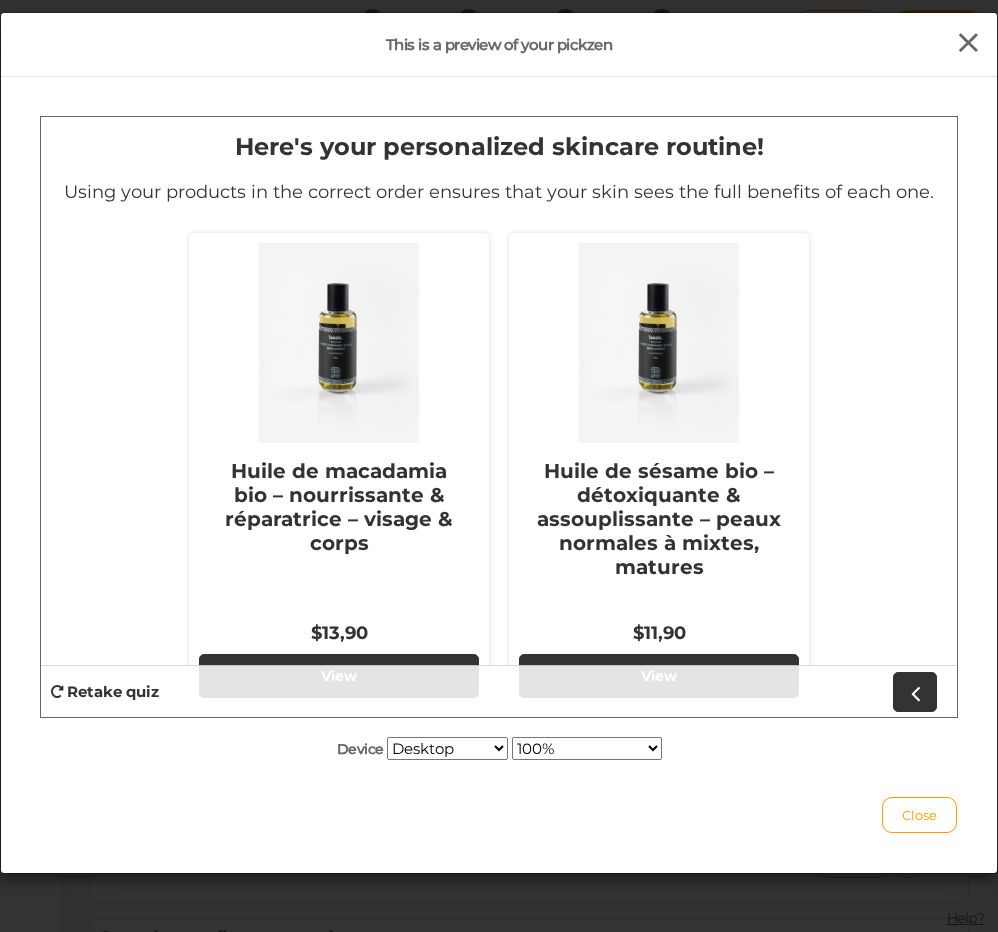click at bounding box center (968, 43) 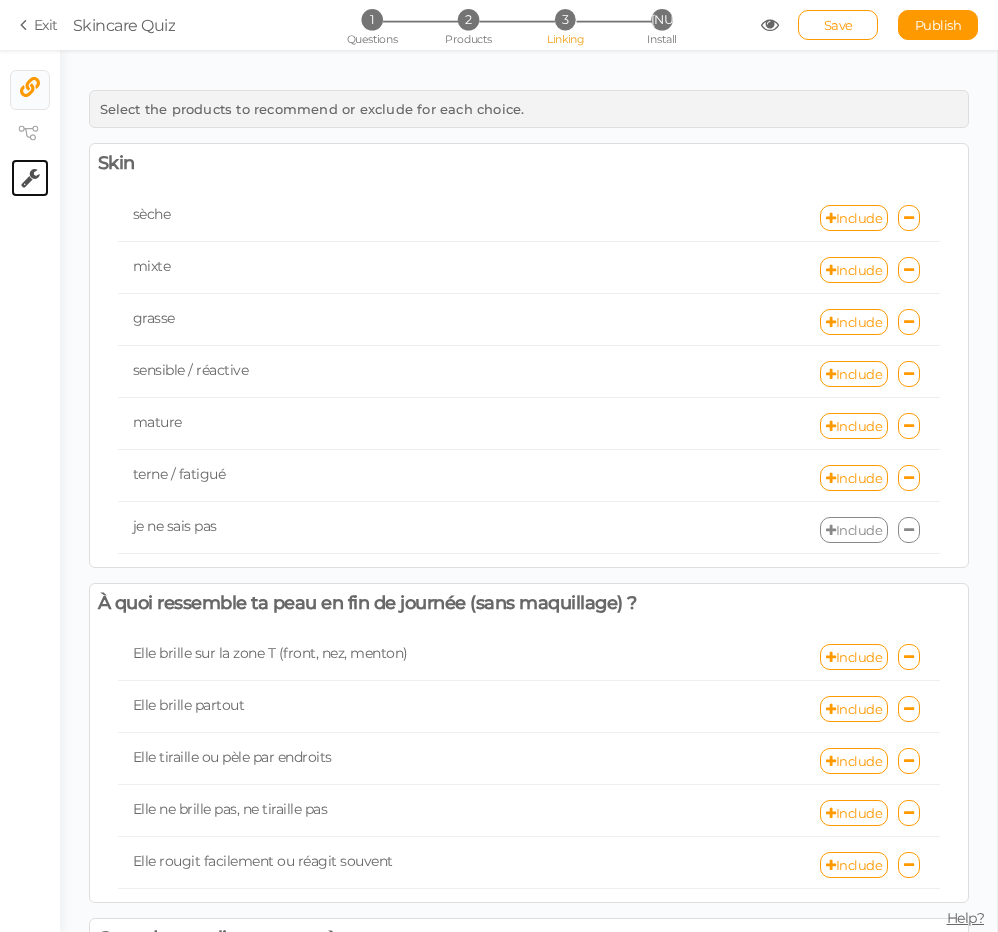 click on "× Settings" at bounding box center (30, 178) 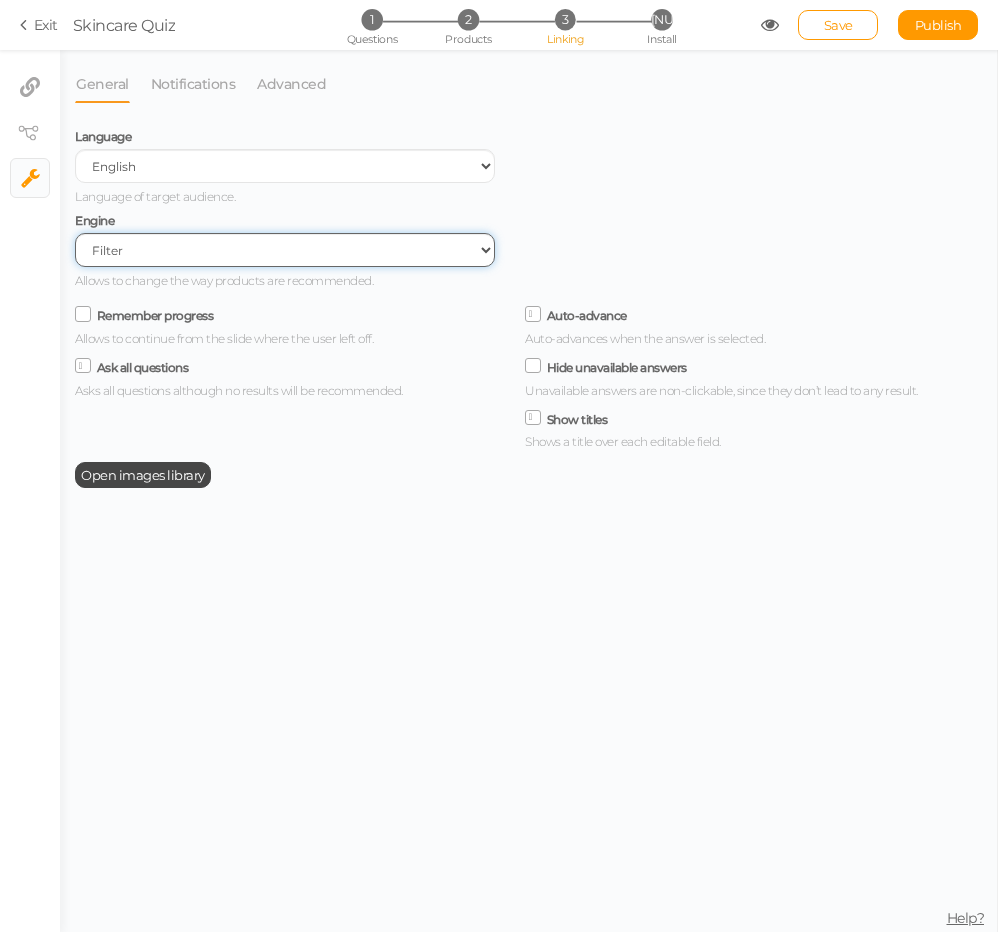 click on "Filter AI Tree No-Code Form (No products)" at bounding box center (285, 250) 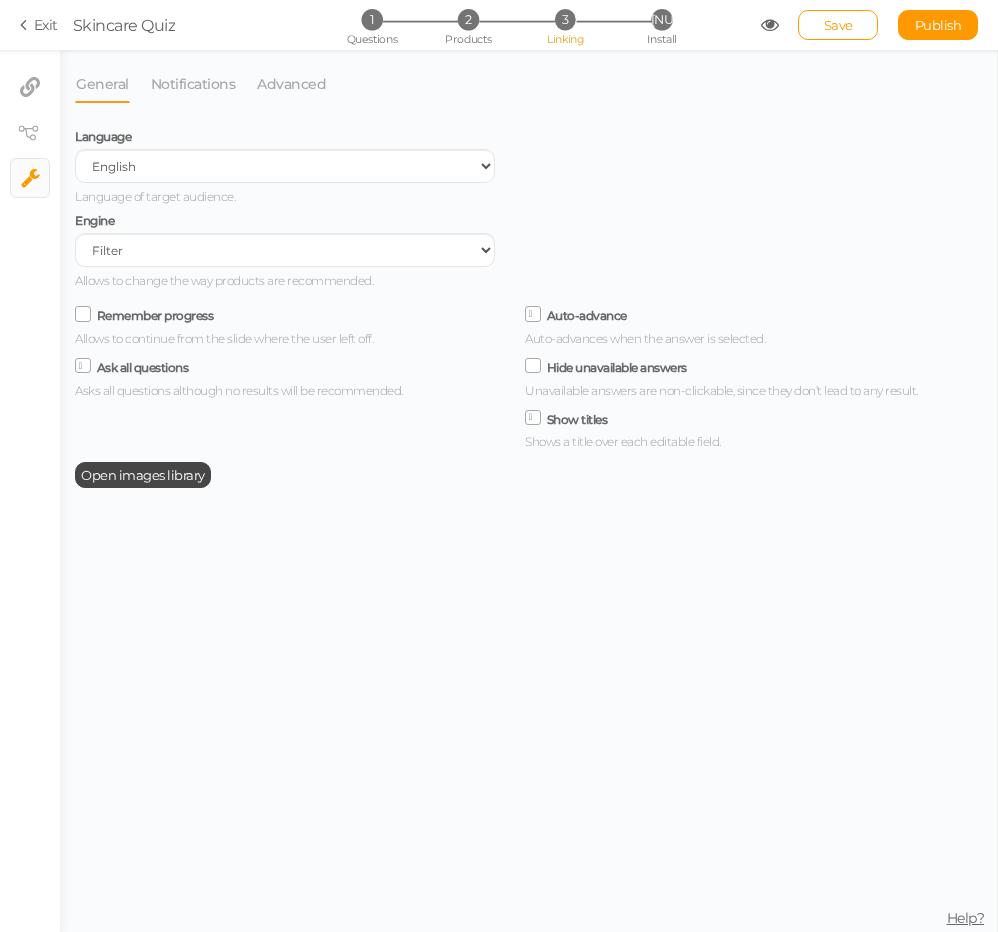 click on "Language Spanish English Portuguese Language of target audience. Engine Filter AI Tree No-Code Form (No products) Allows to change the way products are recommended. Remember progress Allows to continue from the slide where the user left off. Ask all questions Asks all questions although no results will be recommended. Auto-advance Auto-advances when the answer is selected. Hide unavailable answers Unavailable answers are non-clickable, since they don’t lead to any result. Show titles Shows a title over each editable field. Open images library" at bounding box center [510, 527] 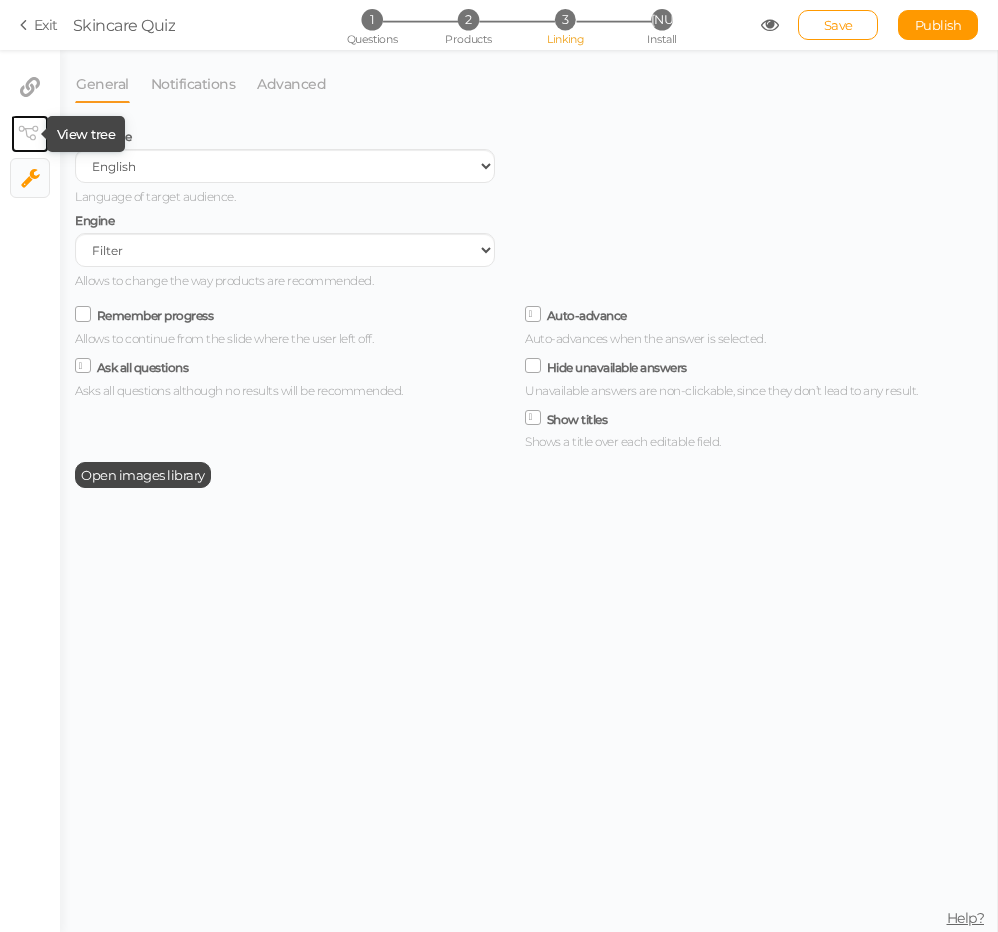 click 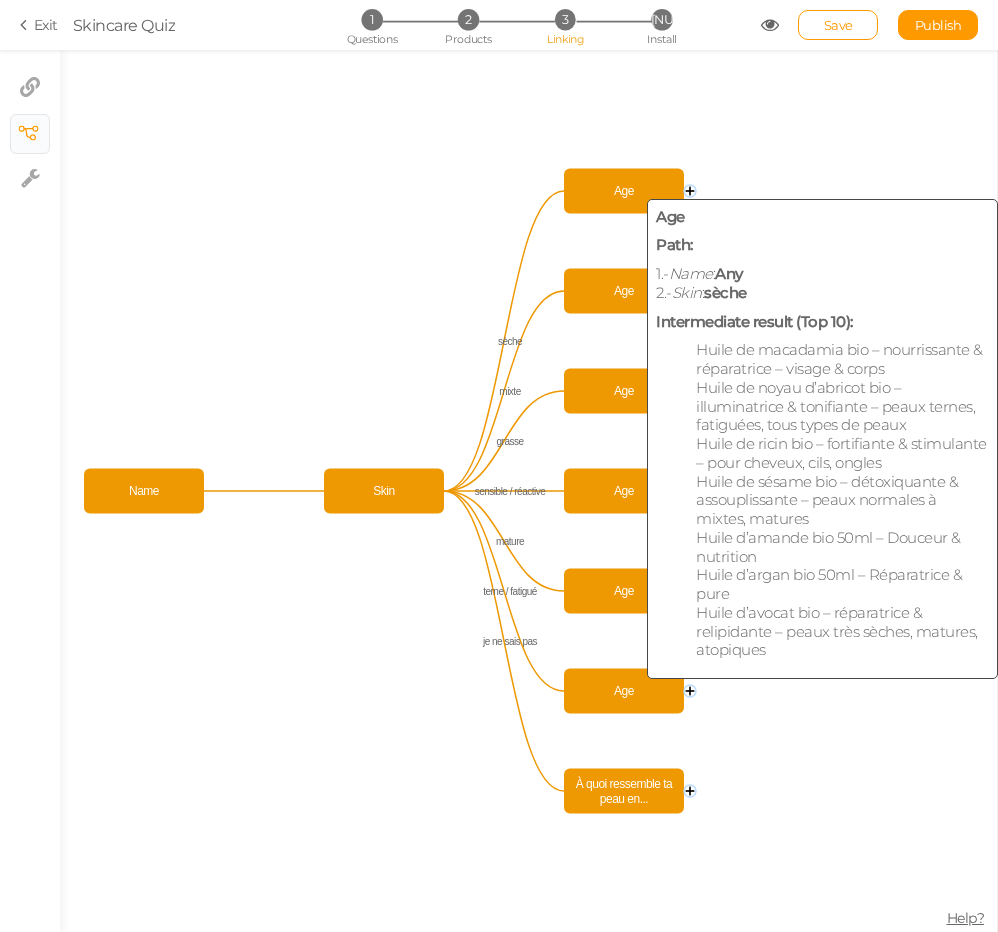 click 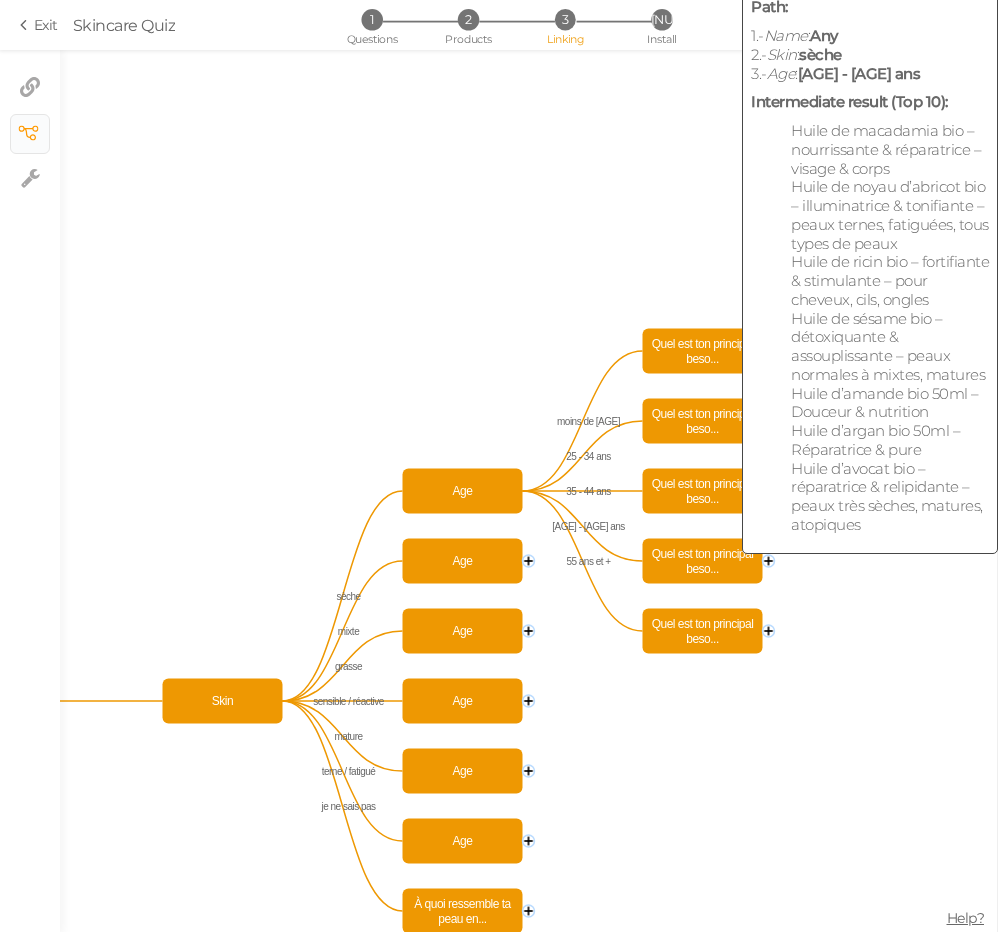 click on "Quel est ton principal beso..." 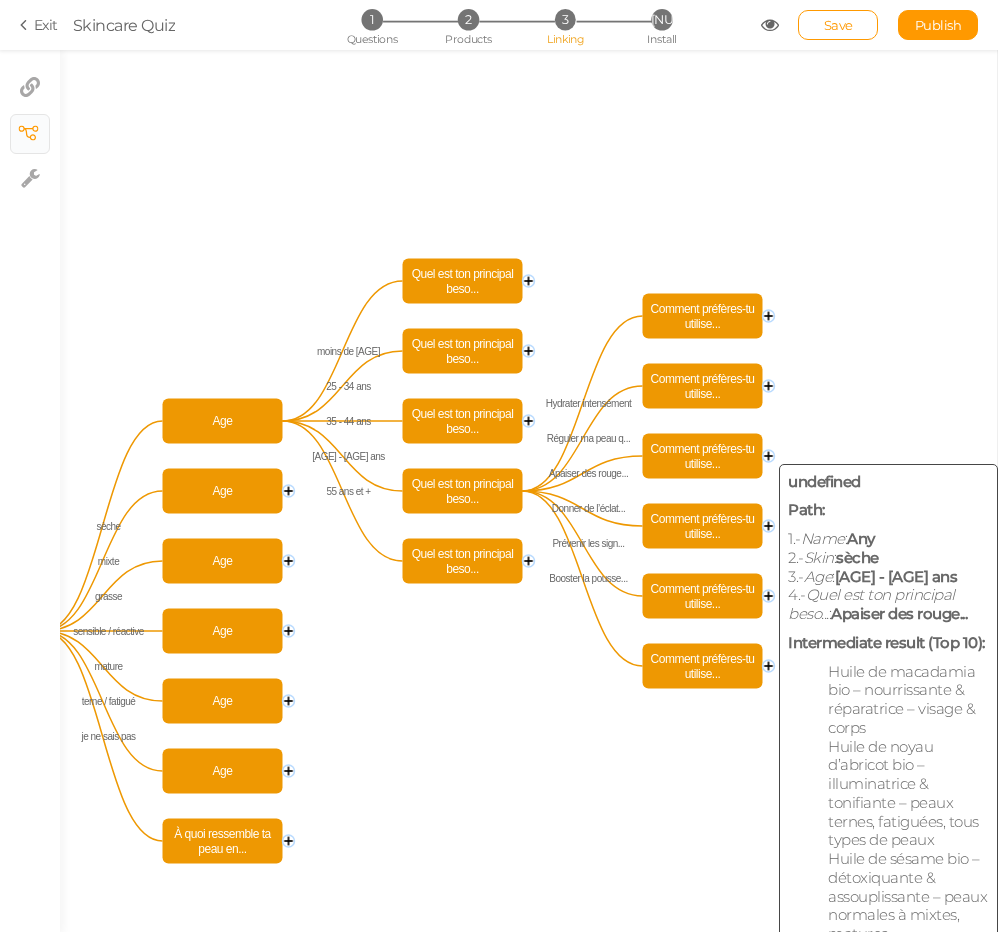 click on "Comment préfères-tu utilise..." 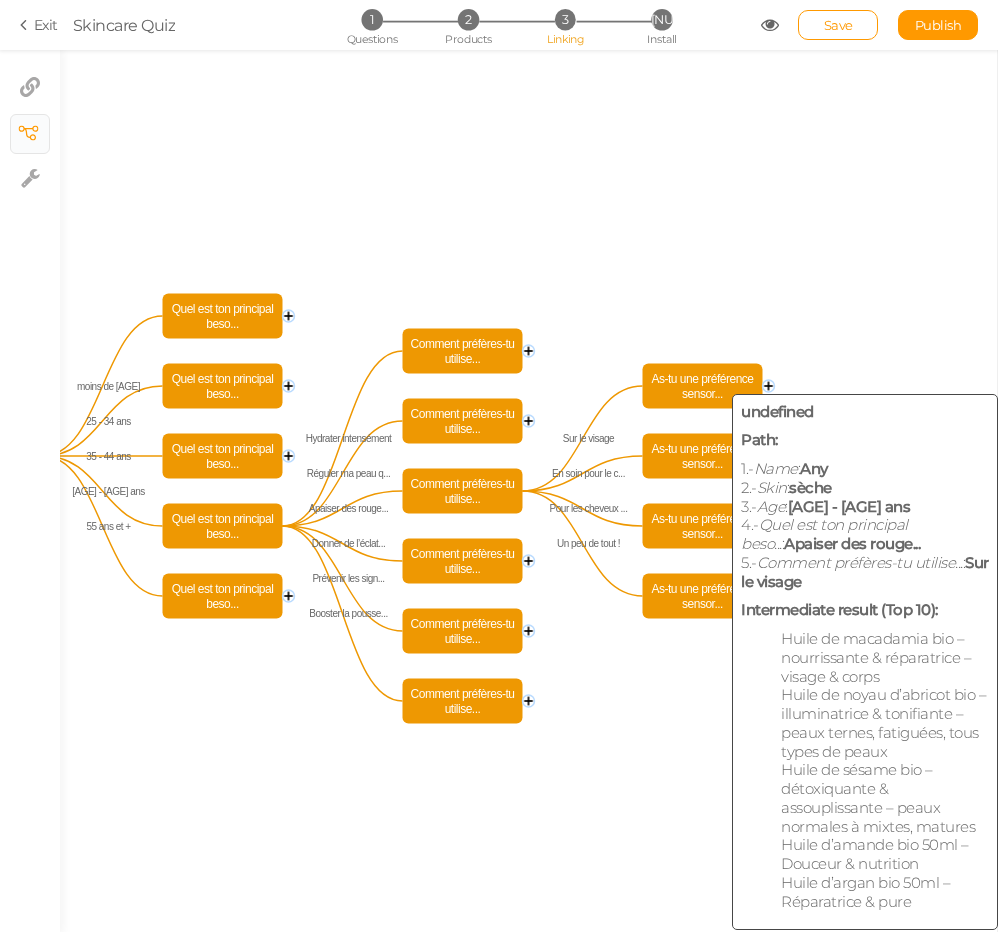 click 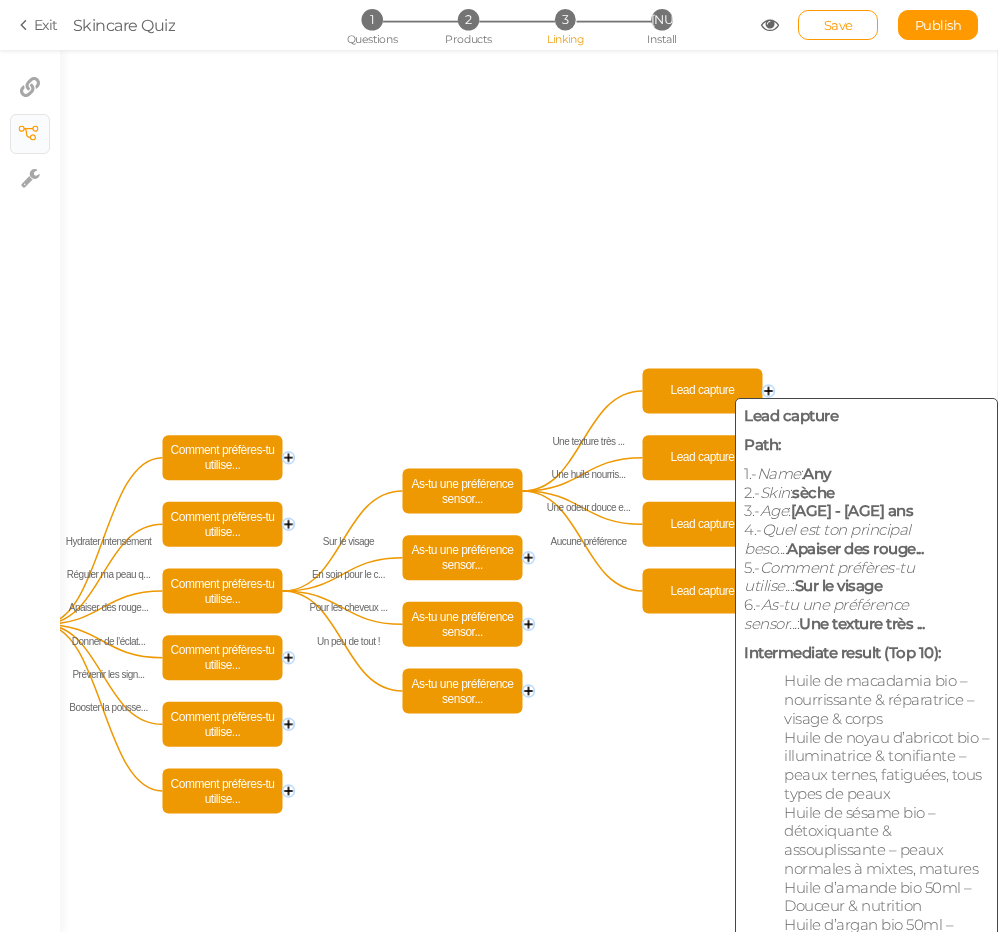 click on "Lead capture" 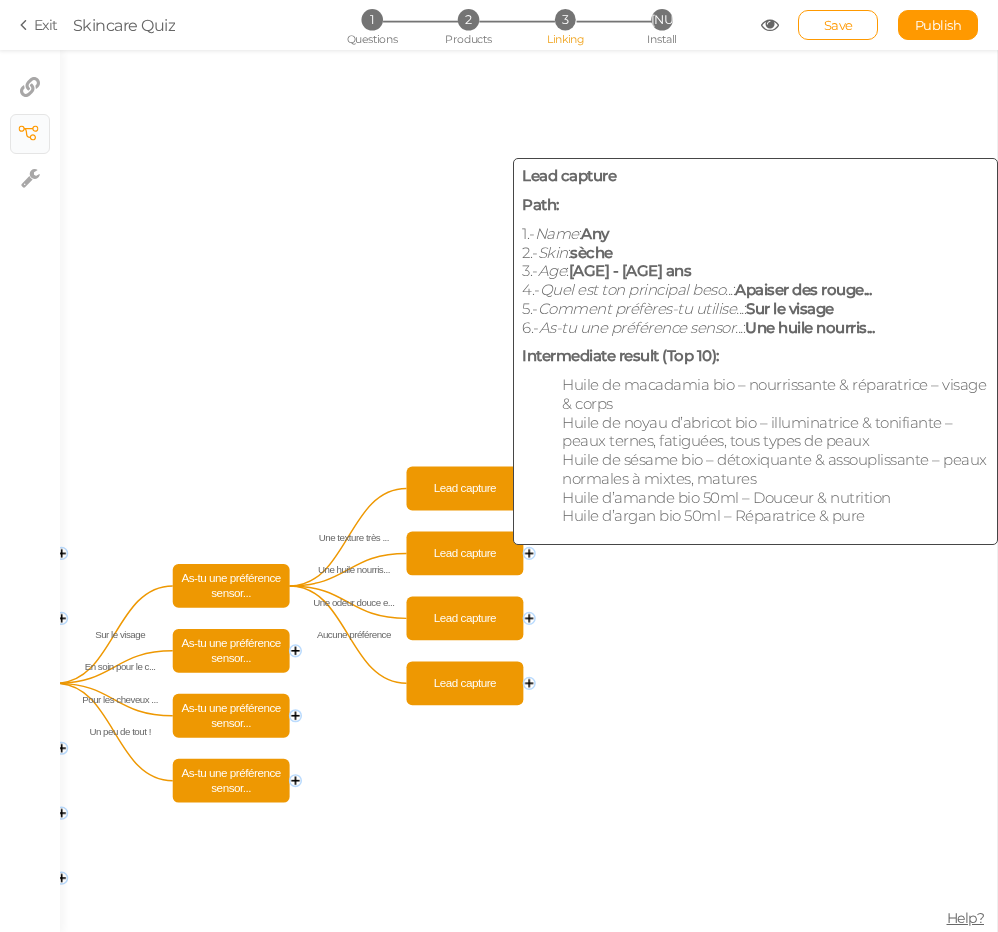 click on "Lead capture" 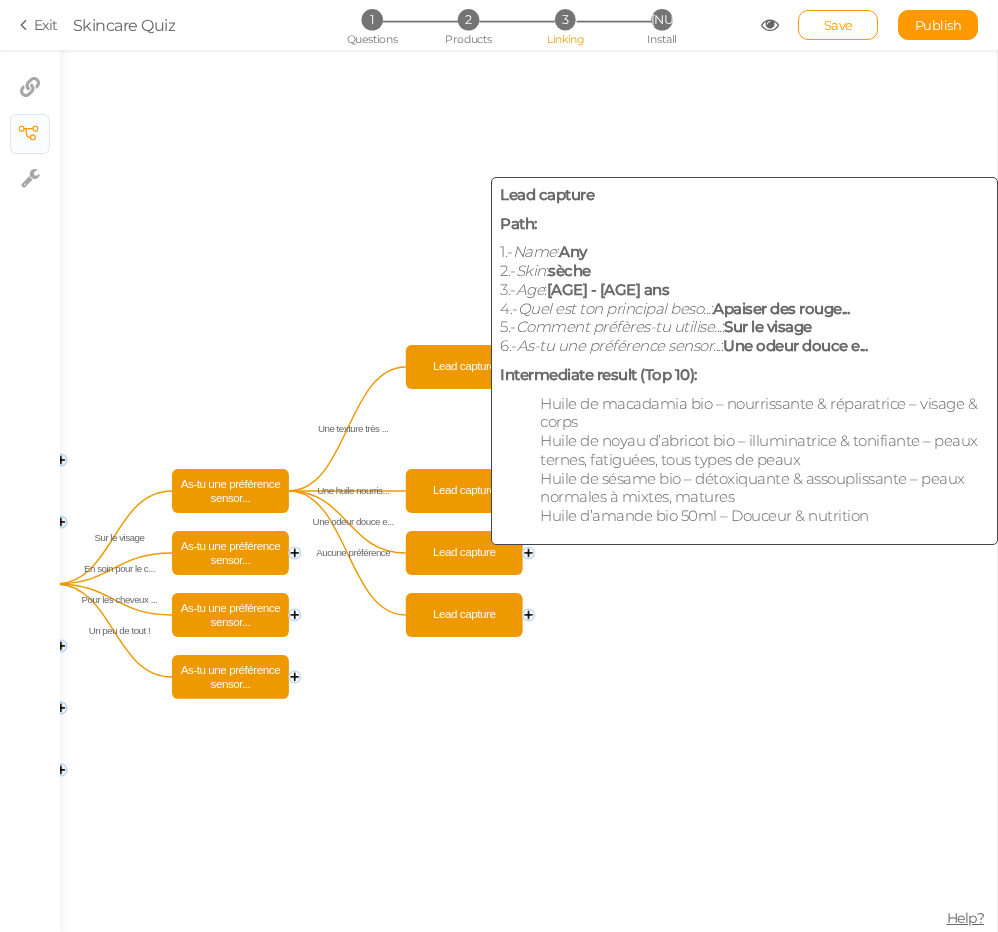 click on "Lead capture" 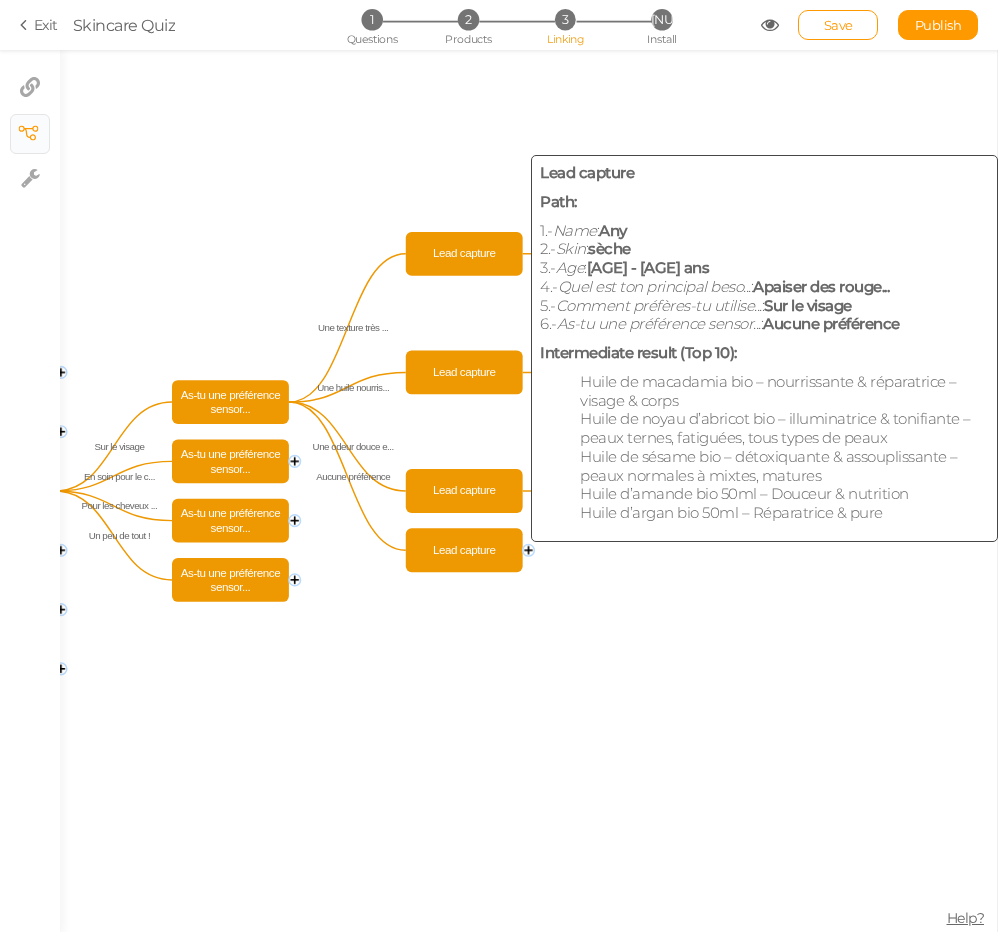 click on "Lead capture" 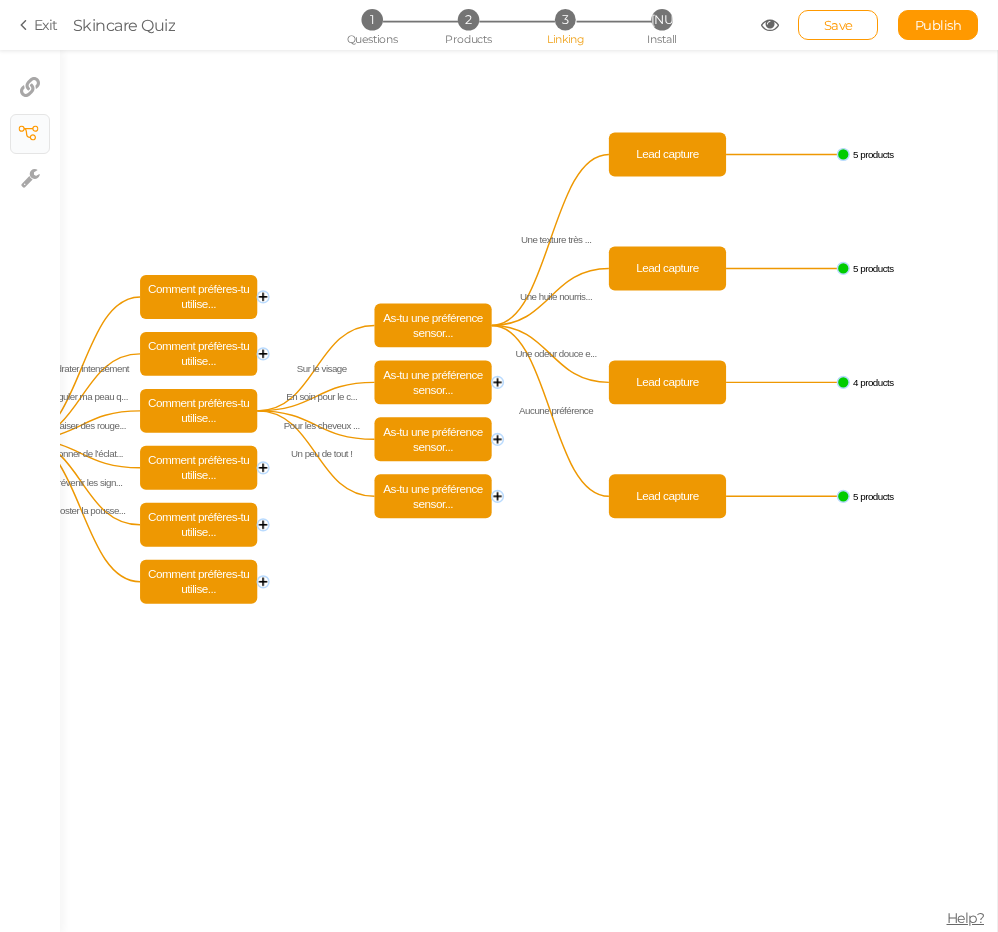 drag, startPoint x: 400, startPoint y: 704, endPoint x: 604, endPoint y: 710, distance: 204.08821 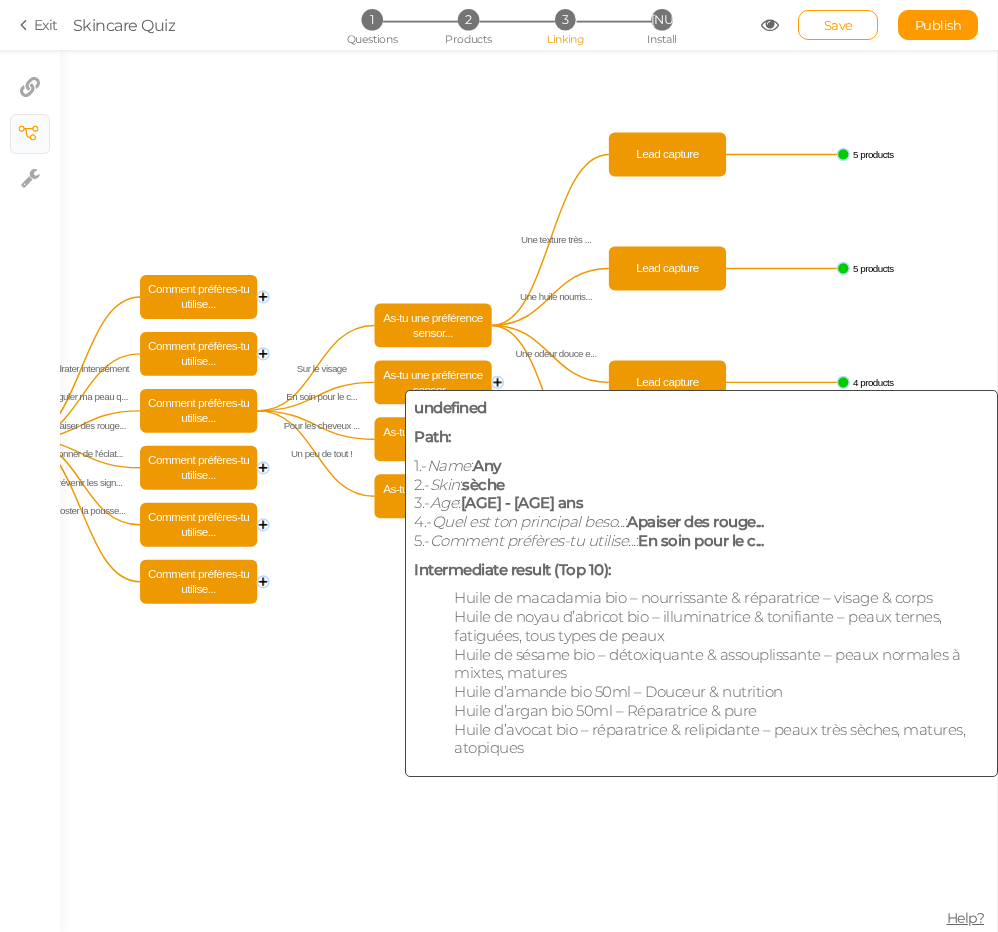 click on "As-tu une préférence sensor..." 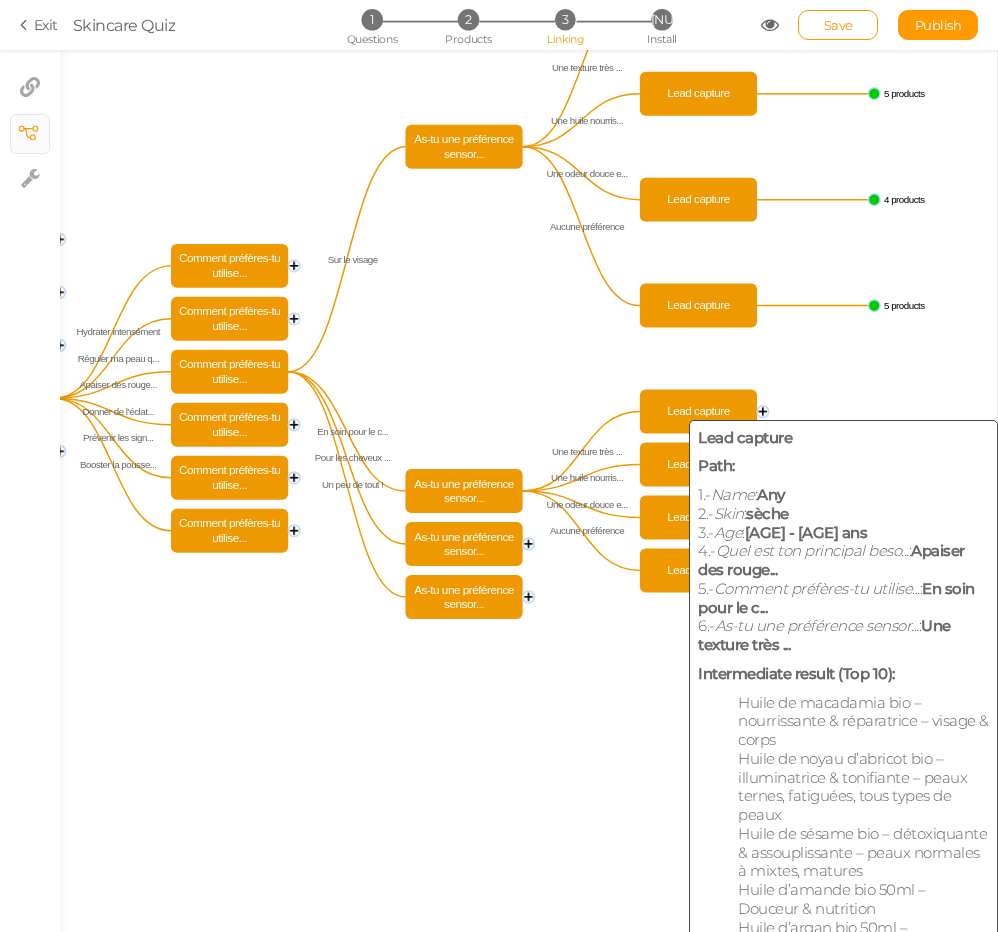 click on "Lead capture" 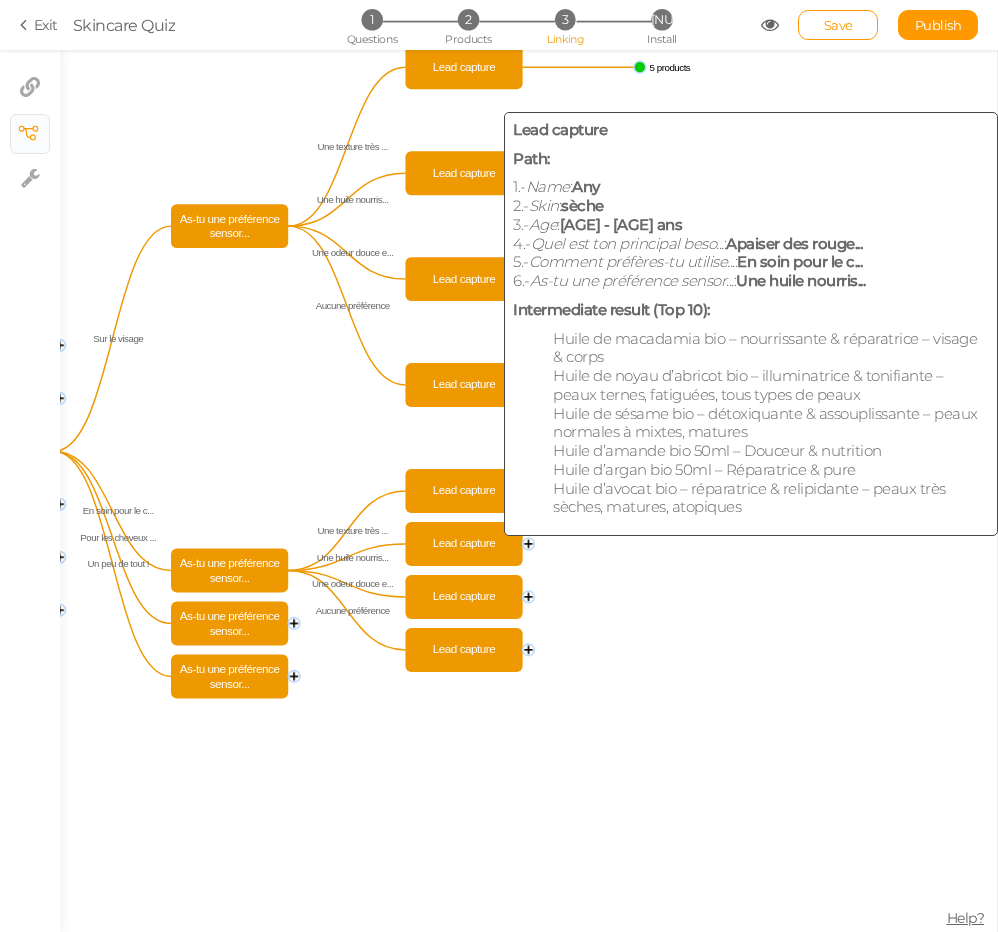 click on "Lead capture" 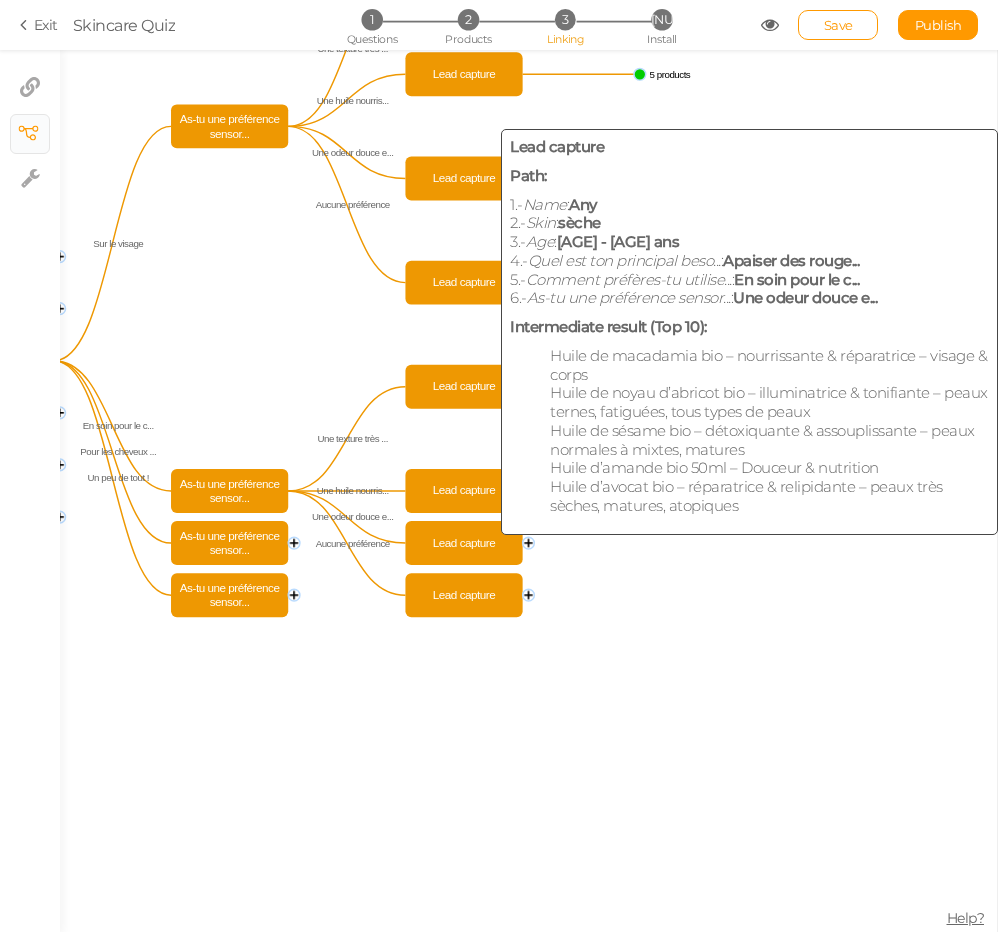 click on "Lead capture" 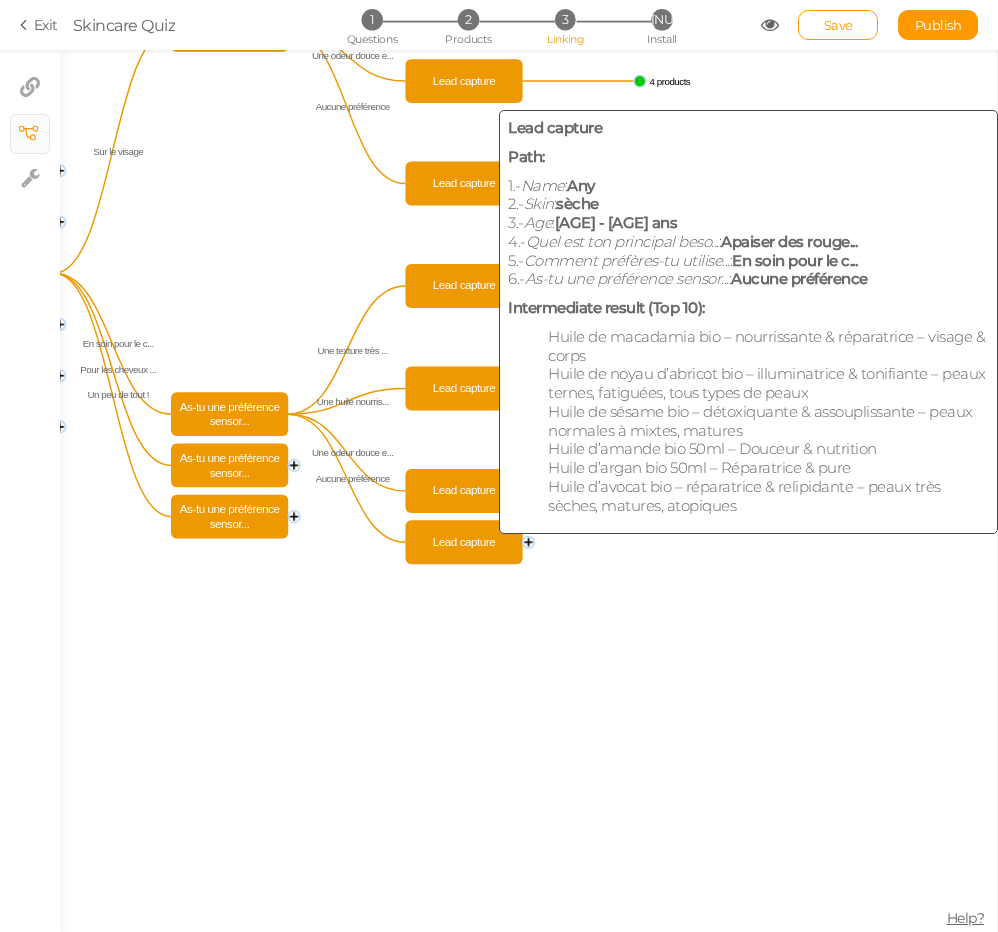 click 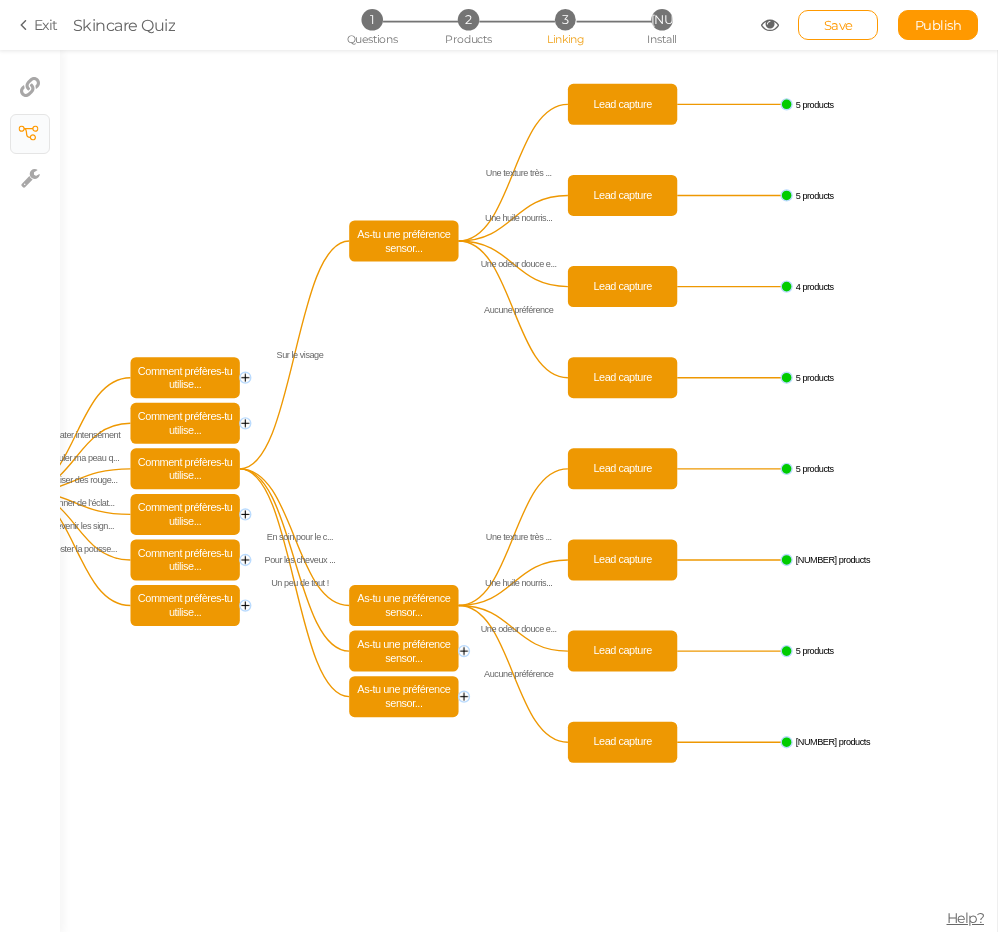 drag, startPoint x: 211, startPoint y: 165, endPoint x: 381, endPoint y: 406, distance: 294.9254 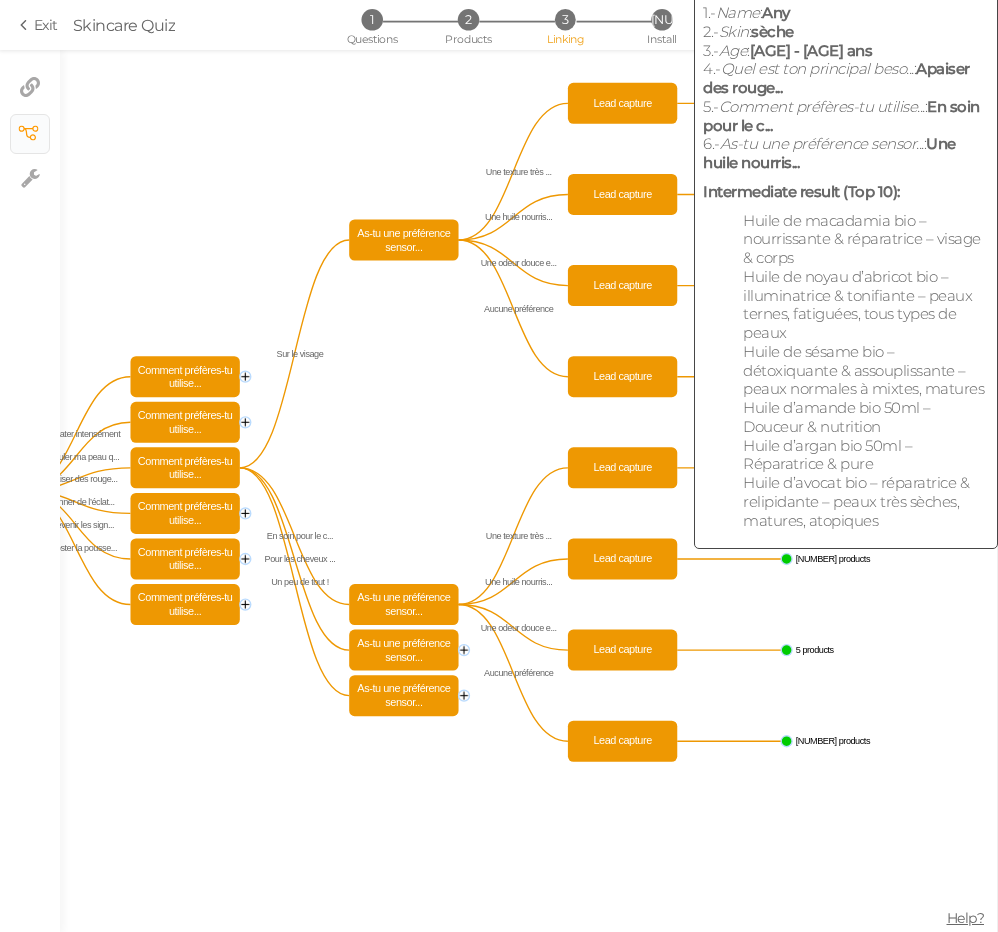 click on "Lead capture" 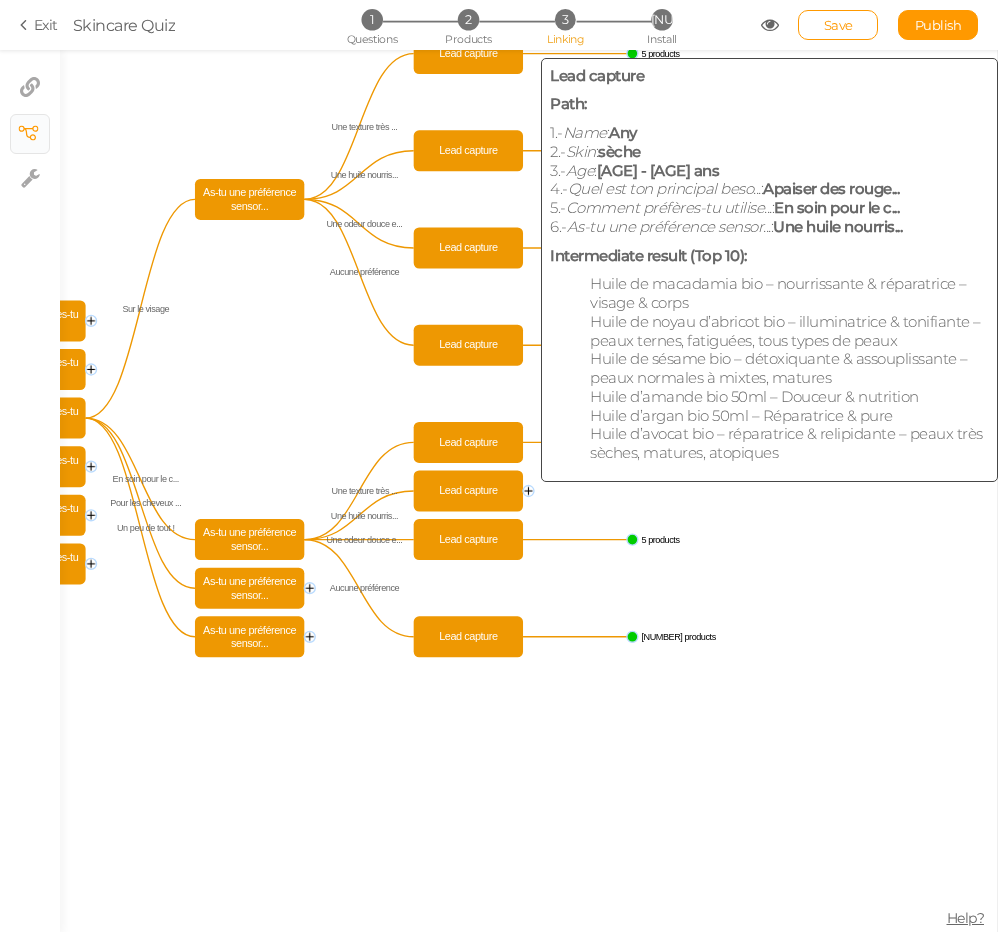click on "Lead capture" 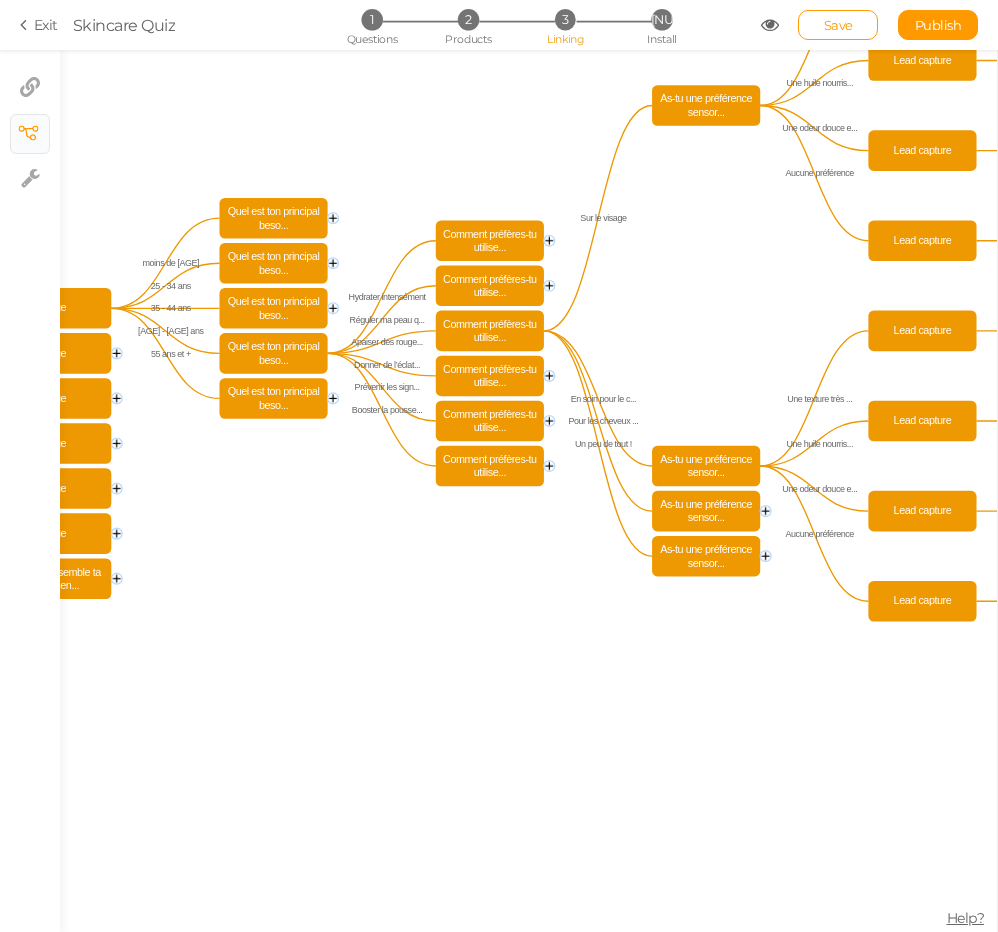 drag, startPoint x: 162, startPoint y: 740, endPoint x: 607, endPoint y: 664, distance: 451.44324 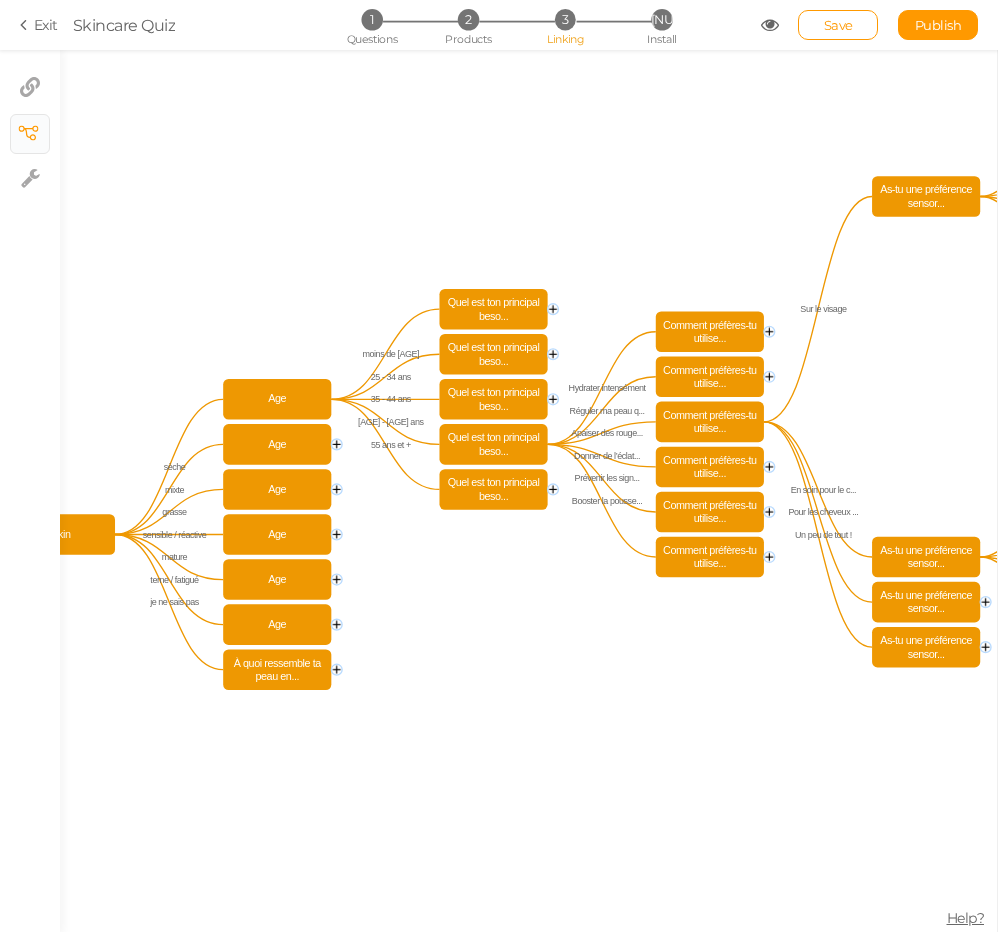 drag, startPoint x: 442, startPoint y: 533, endPoint x: 671, endPoint y: 627, distance: 247.54192 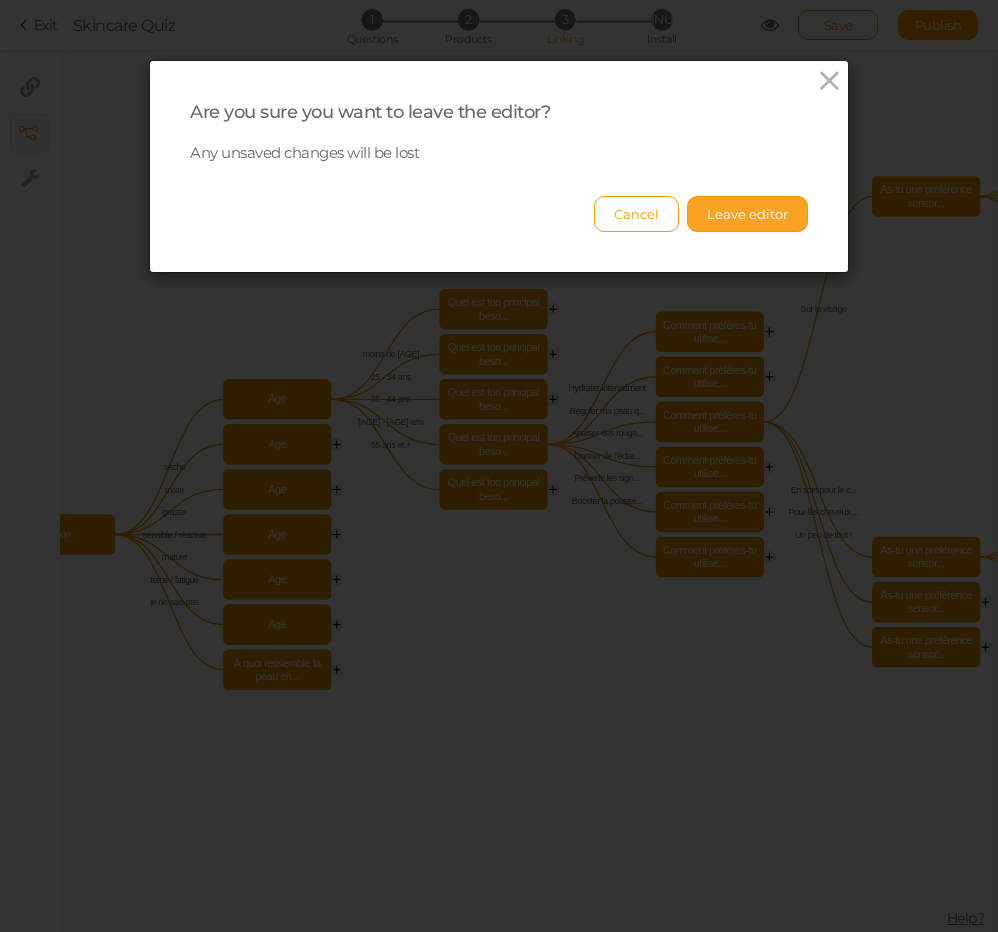 click on "Leave editor" at bounding box center [747, 214] 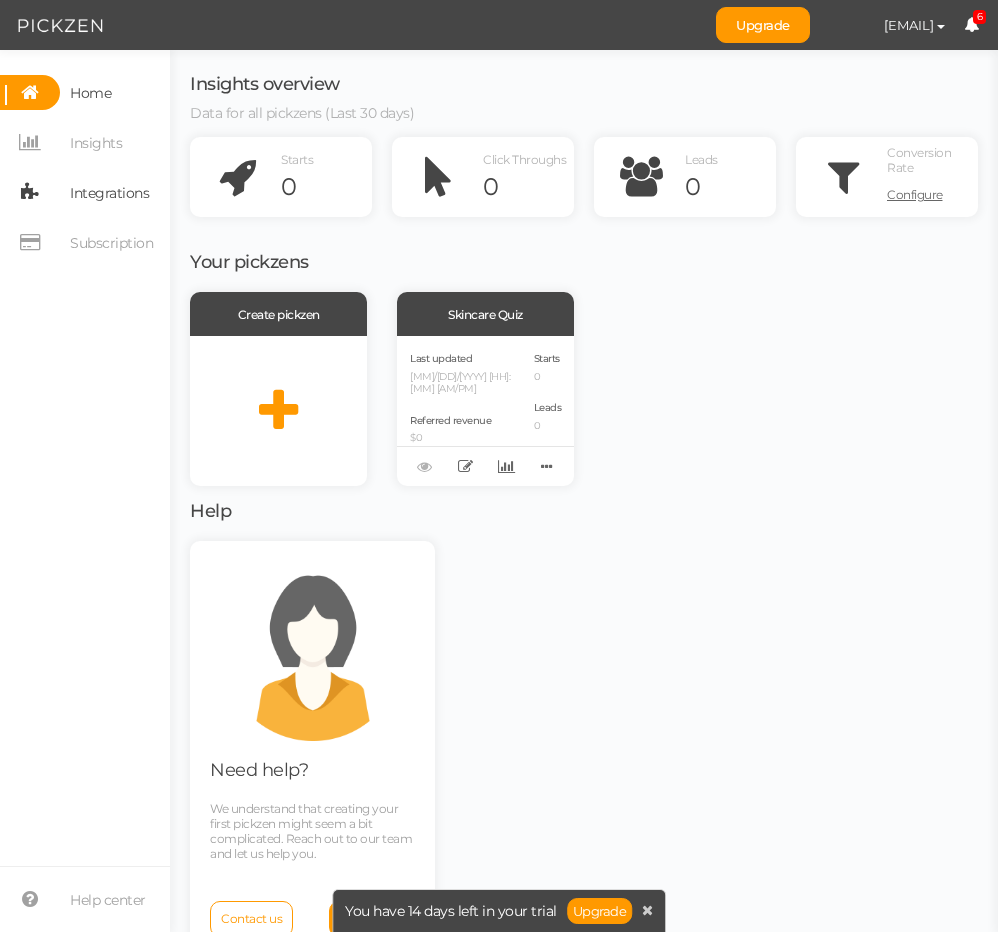 click on "Integrations" at bounding box center [109, 193] 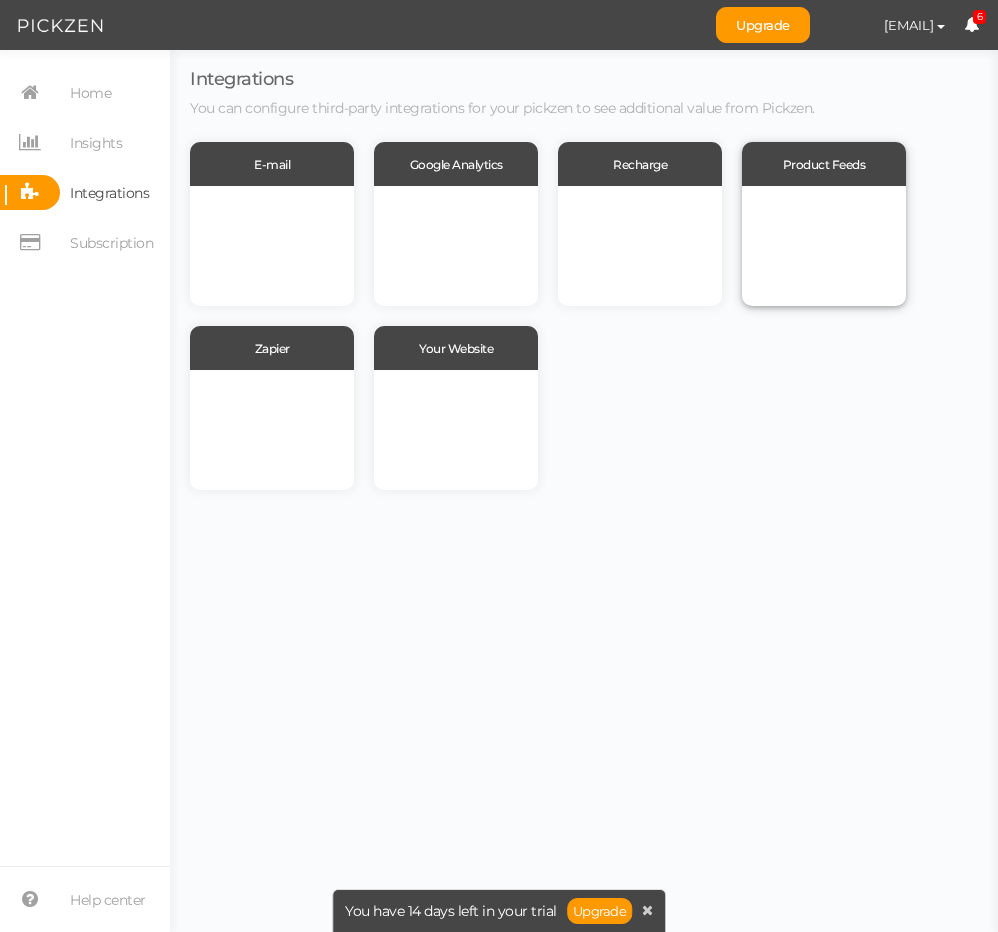 click at bounding box center (824, 246) 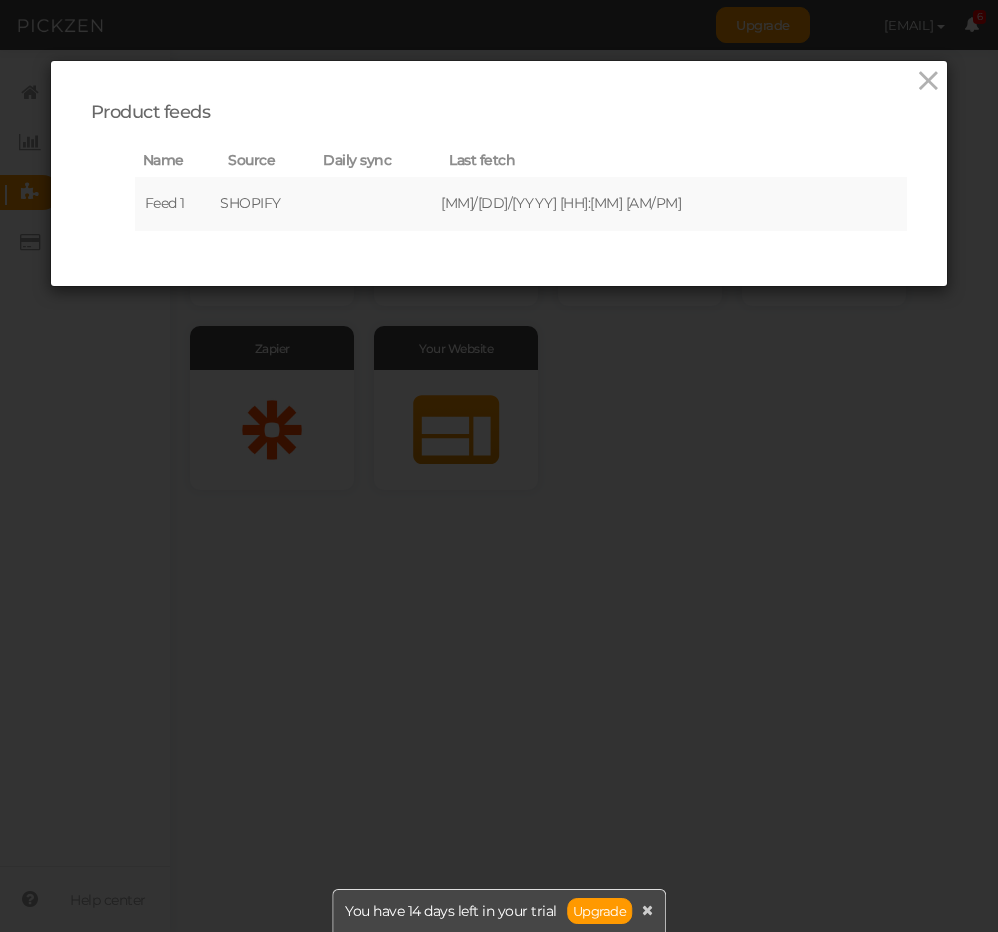 click on "Product feeds Name Source Daily sync Last fetch Feed 1 SHOPIFY 08/02/2025 12:41 PM × Configure feed × Fetch products" at bounding box center (499, 466) 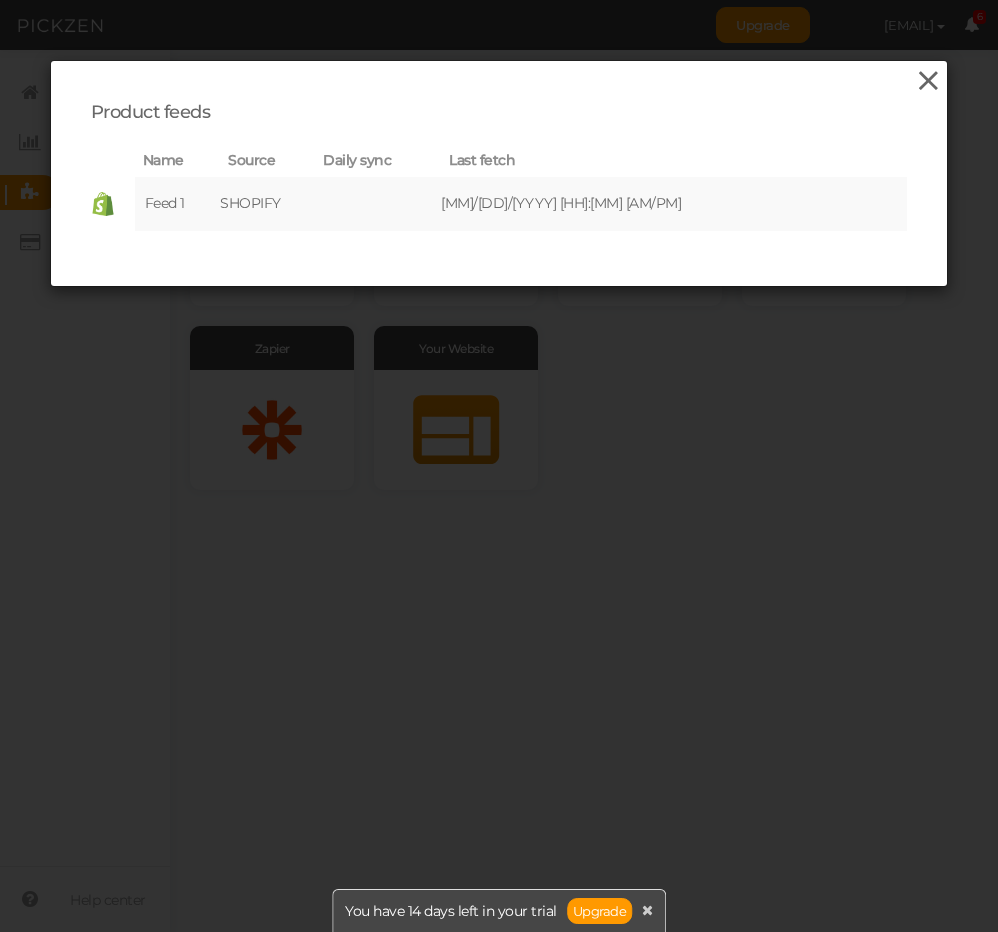 click at bounding box center (928, 81) 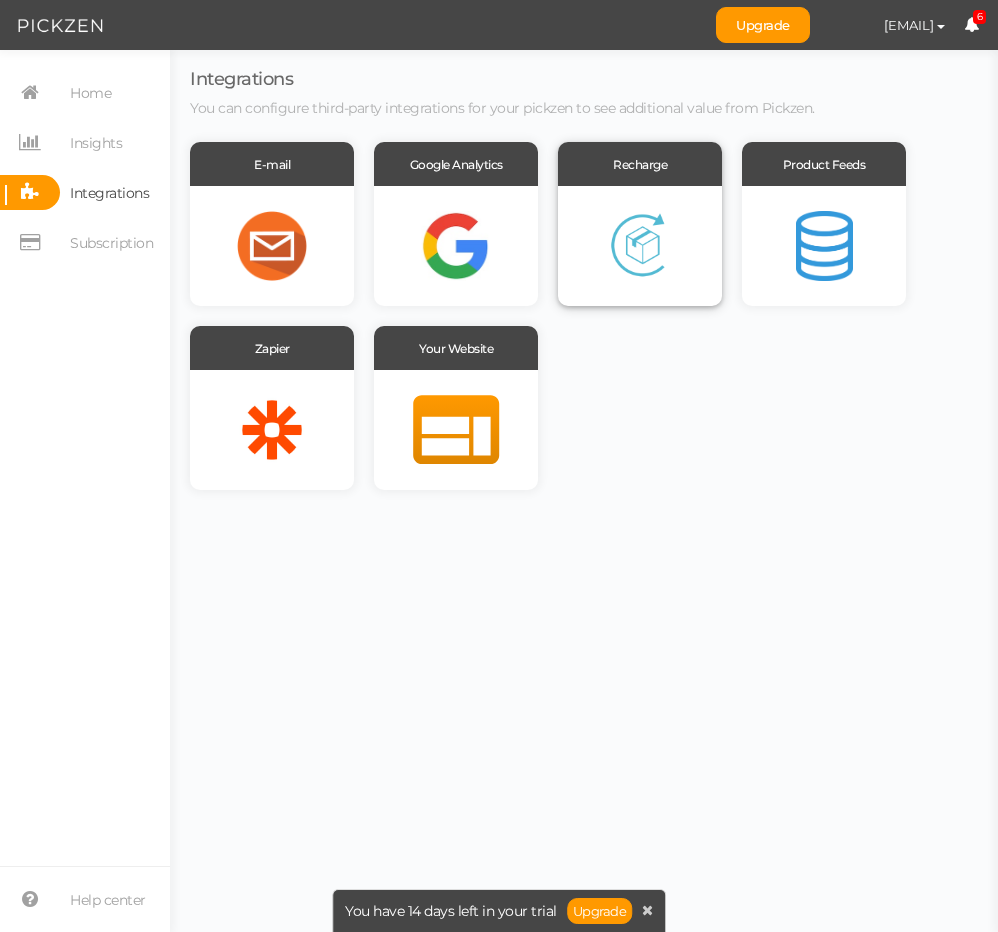 click at bounding box center (640, 246) 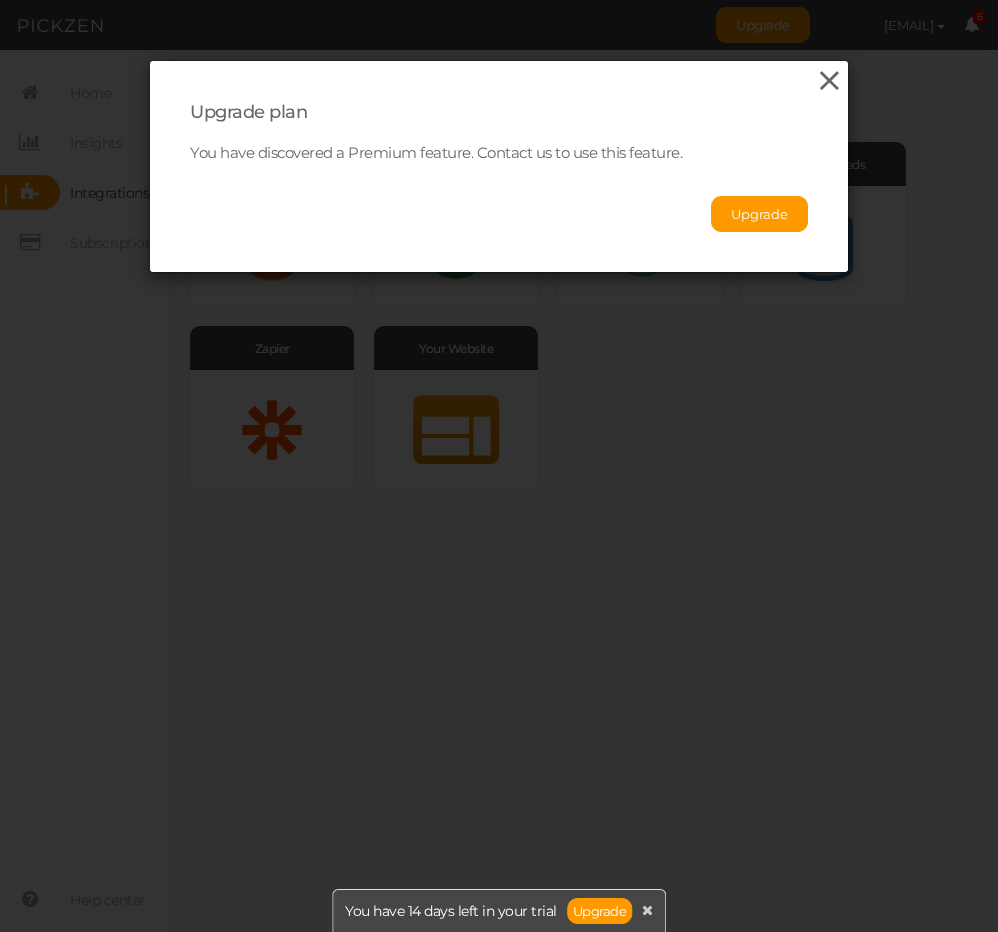 click at bounding box center (829, 81) 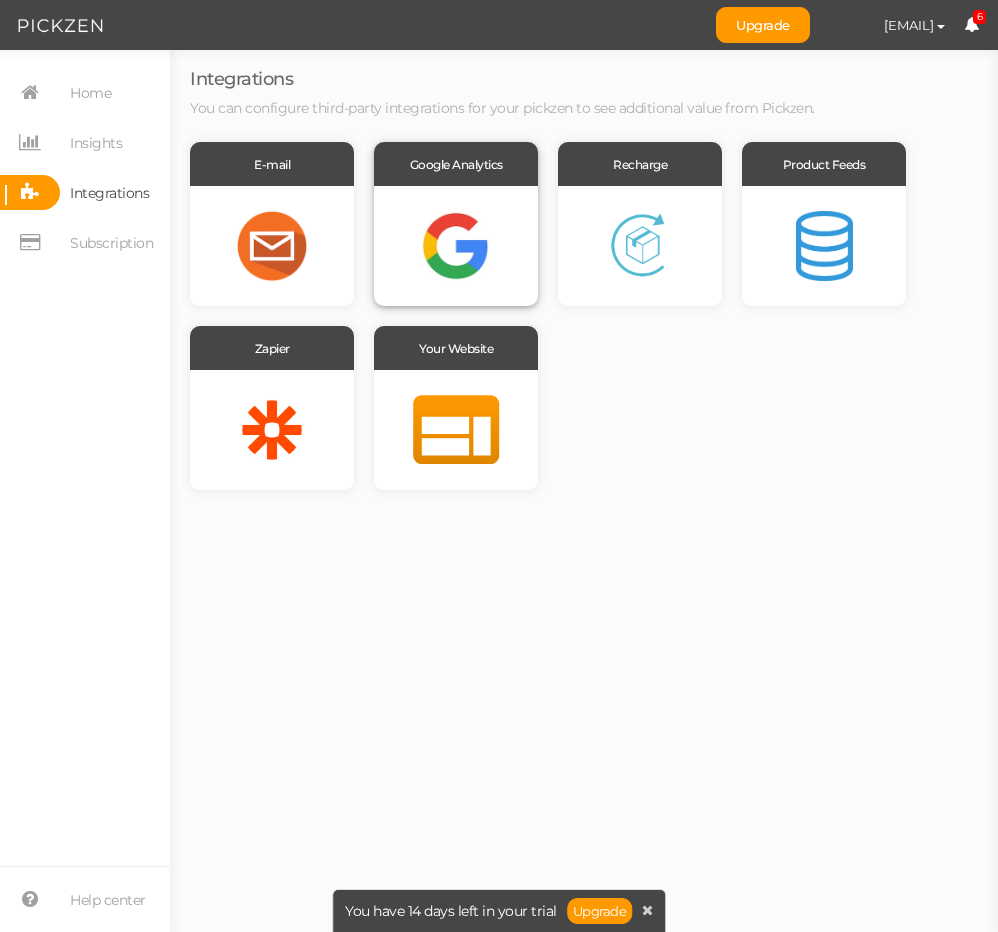 click at bounding box center (456, 246) 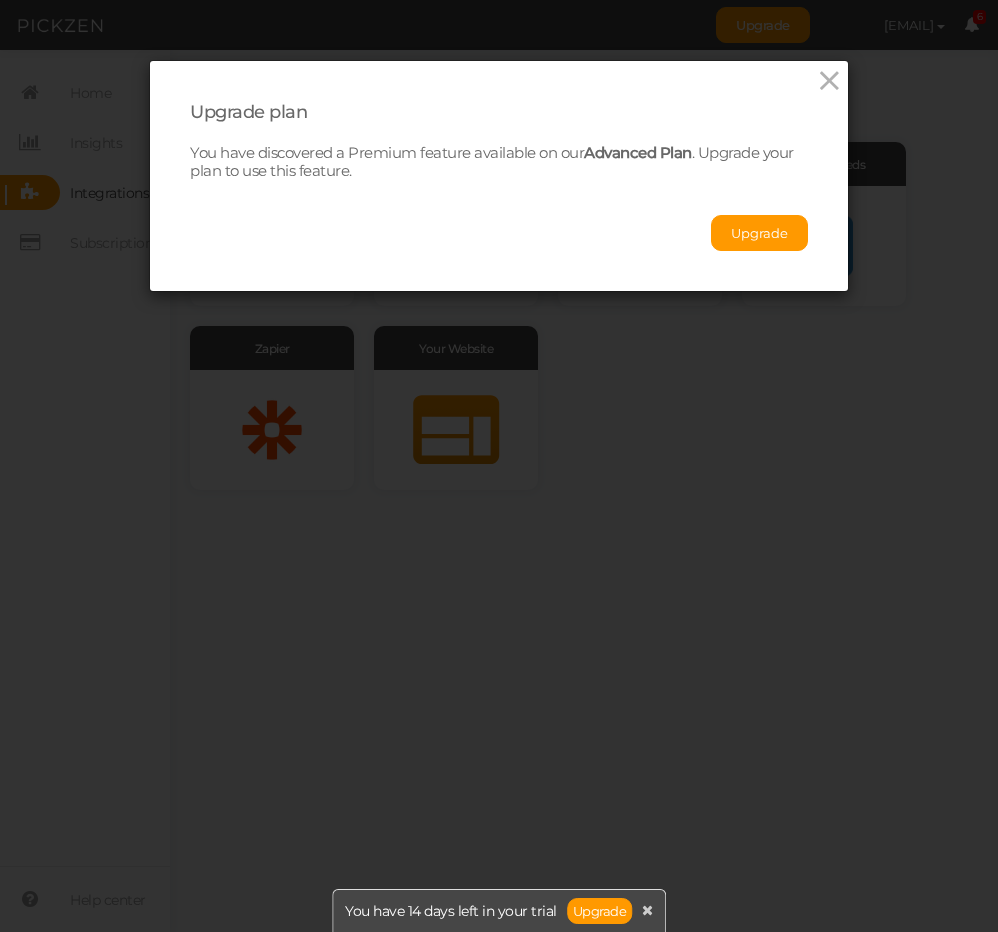click on "Upgrade plan     You have discovered a Premium feature available on our  Advanced Plan . Upgrade your plan to use this feature.             Upgrade" at bounding box center [499, 466] 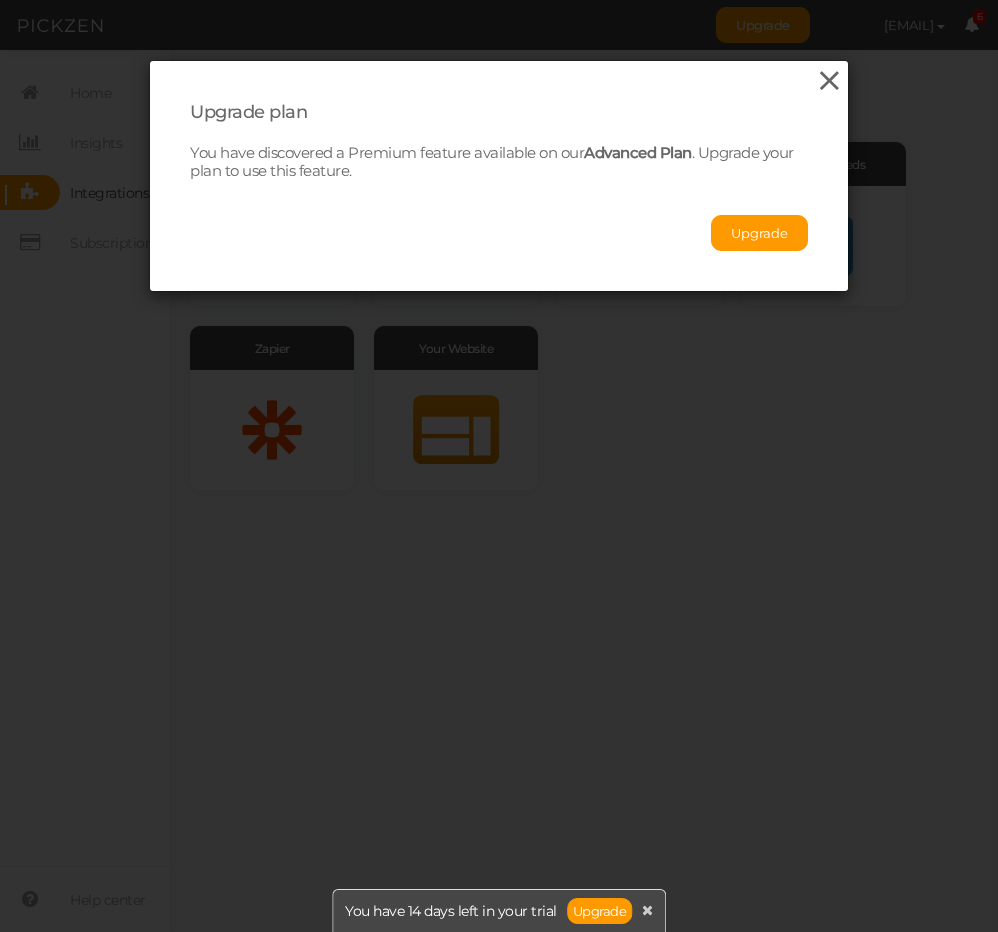 click at bounding box center (829, 81) 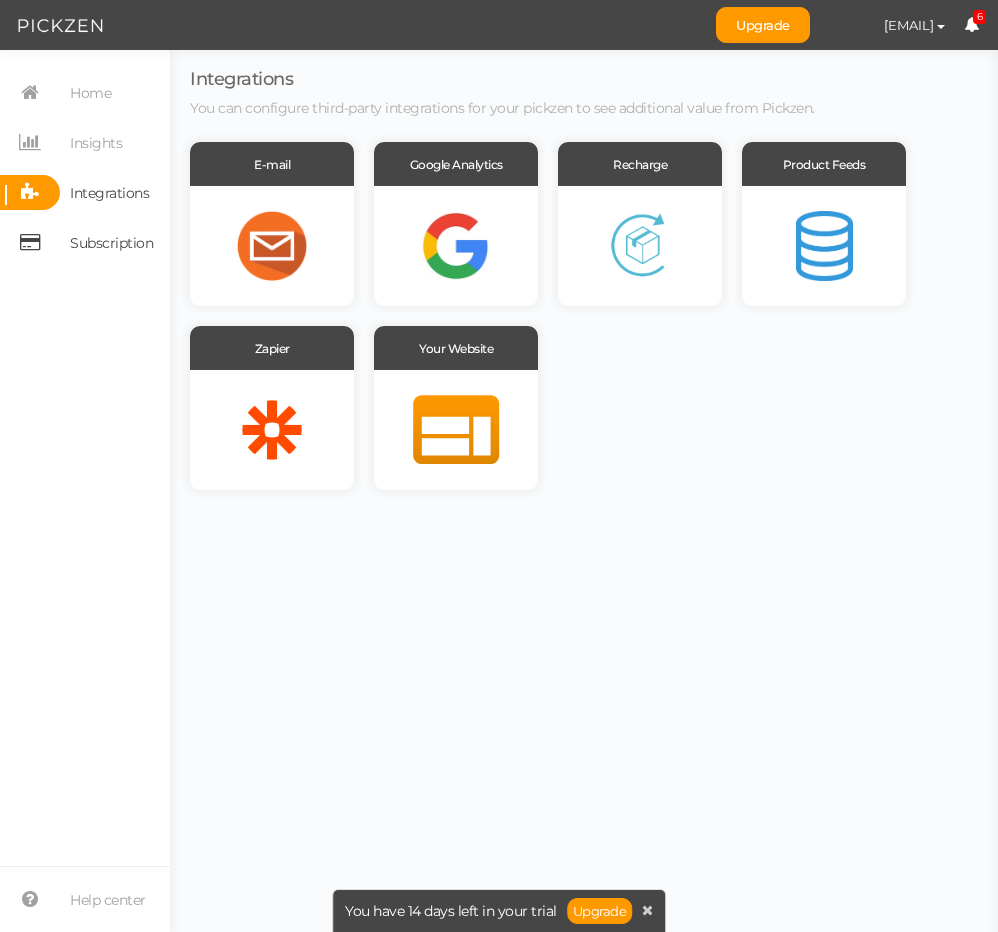 click on "Subscription" at bounding box center [111, 243] 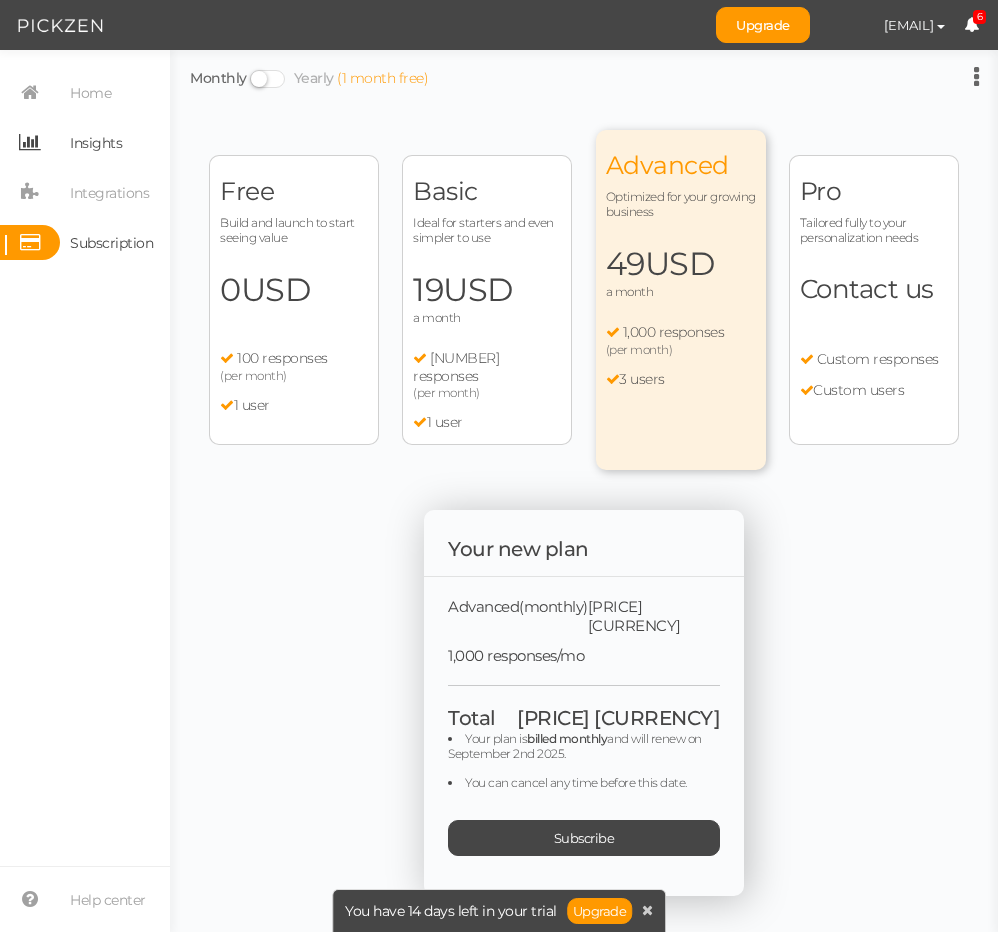click on "Insights" at bounding box center (96, 143) 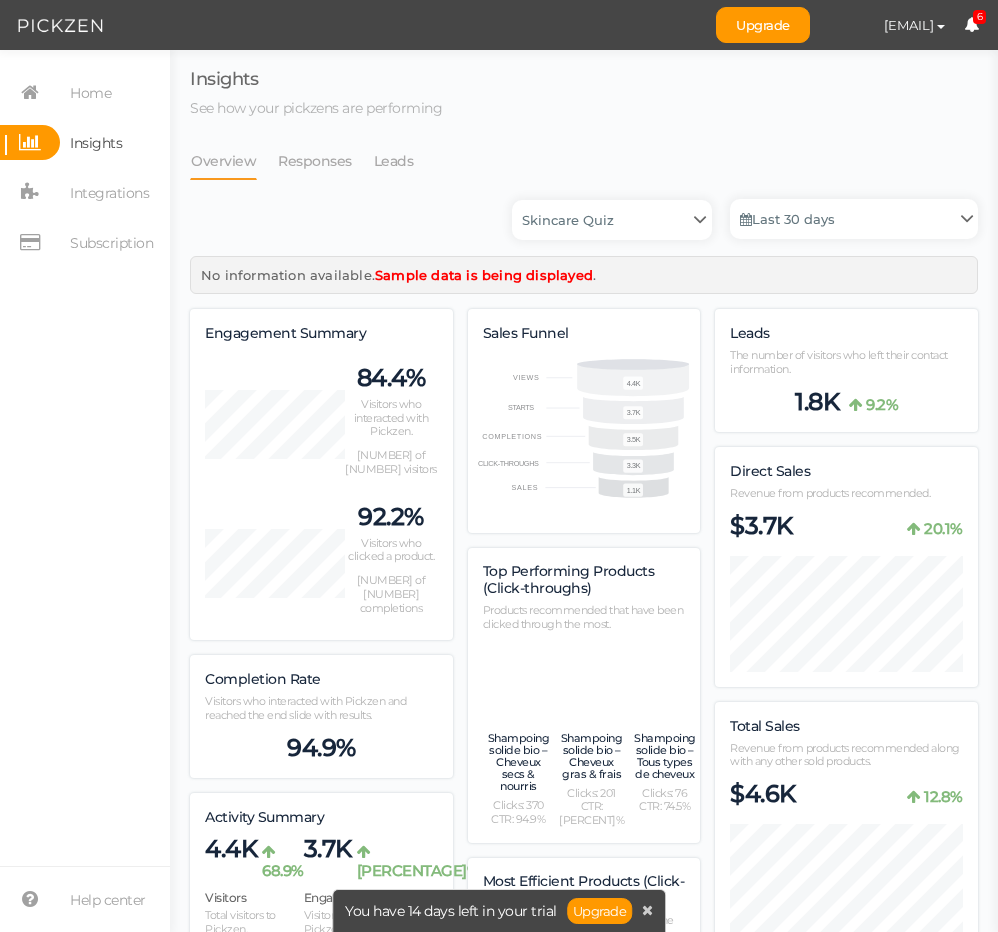 scroll, scrollTop: 996725, scrollLeft: 999212, axis: both 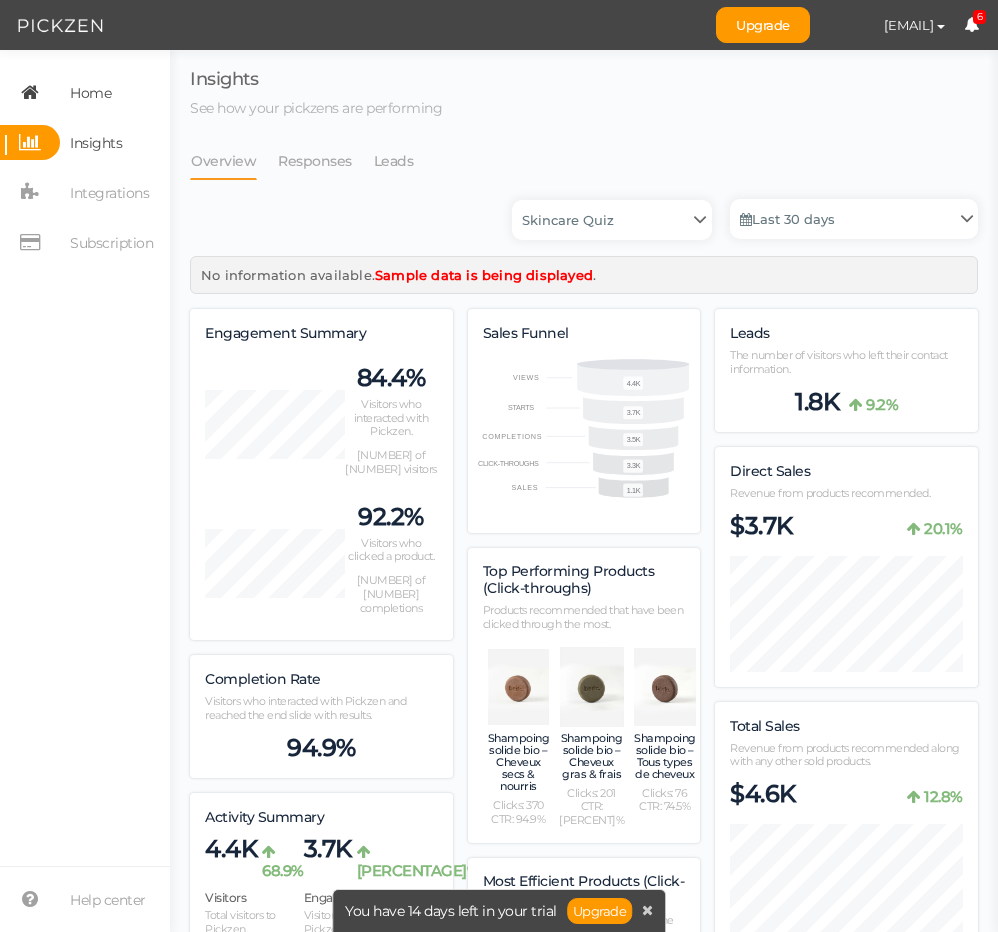 click on "Home" at bounding box center [90, 93] 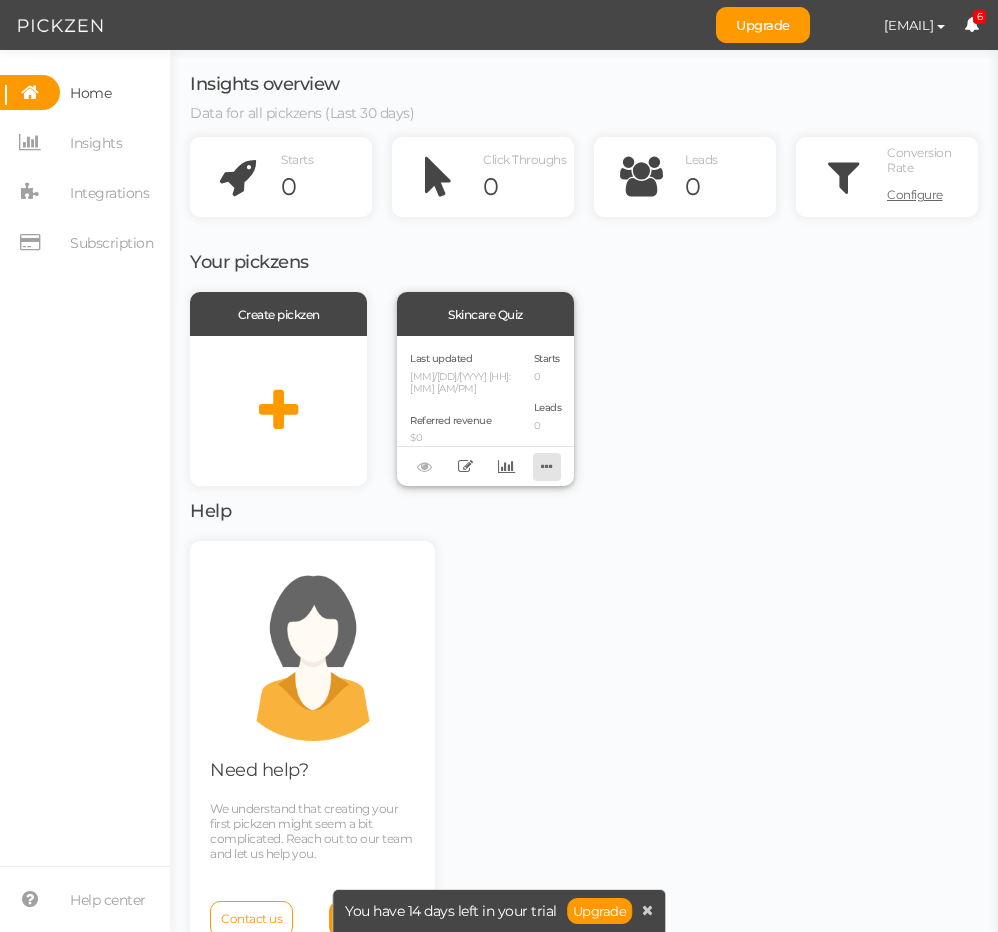 click at bounding box center [547, 466] 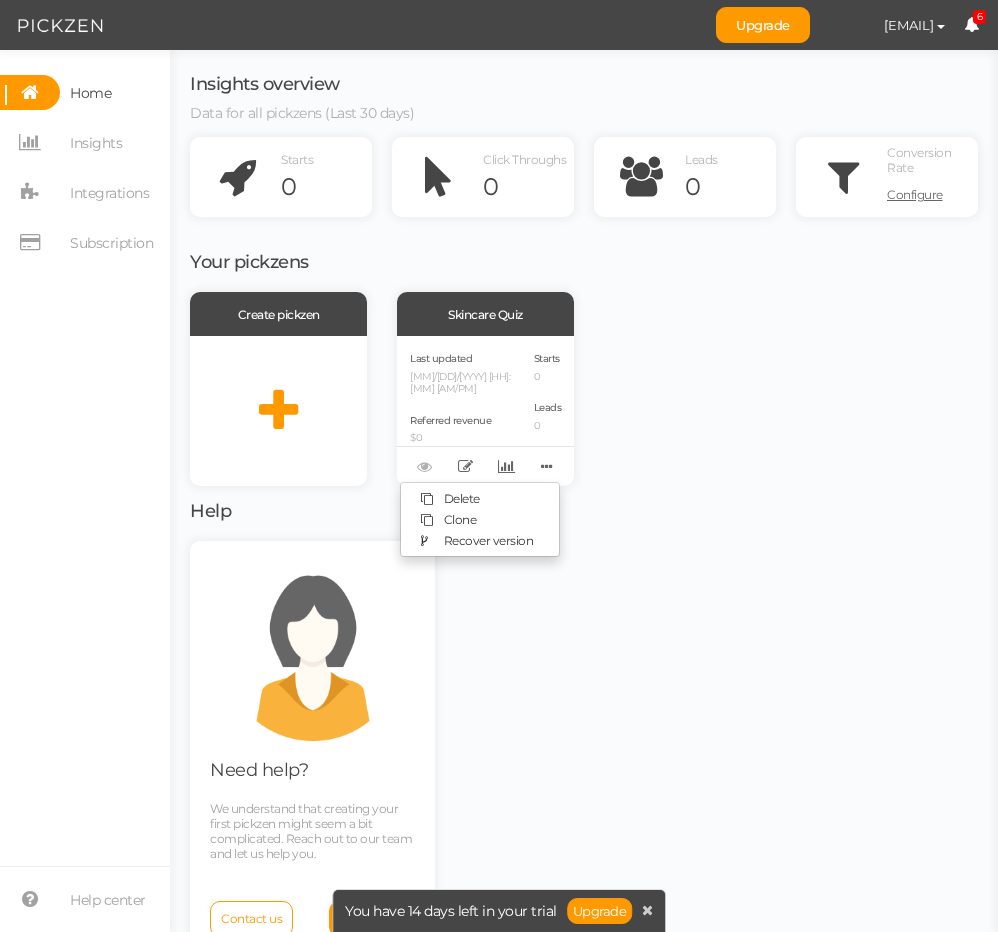 click on "Your pickzens             Create pickzen              Skincare Quiz          Last updated   08/02/2025 1:19 PM       Referred revenue   $0             Starts   0       Leads   0                                 Delete             Clone                 Recover version                         Help           Need help?   We understand that creating your first pickzen might seem a bit complicated. Reach out to our team and let us help you.     Contact us   Help center" at bounding box center (584, 597) 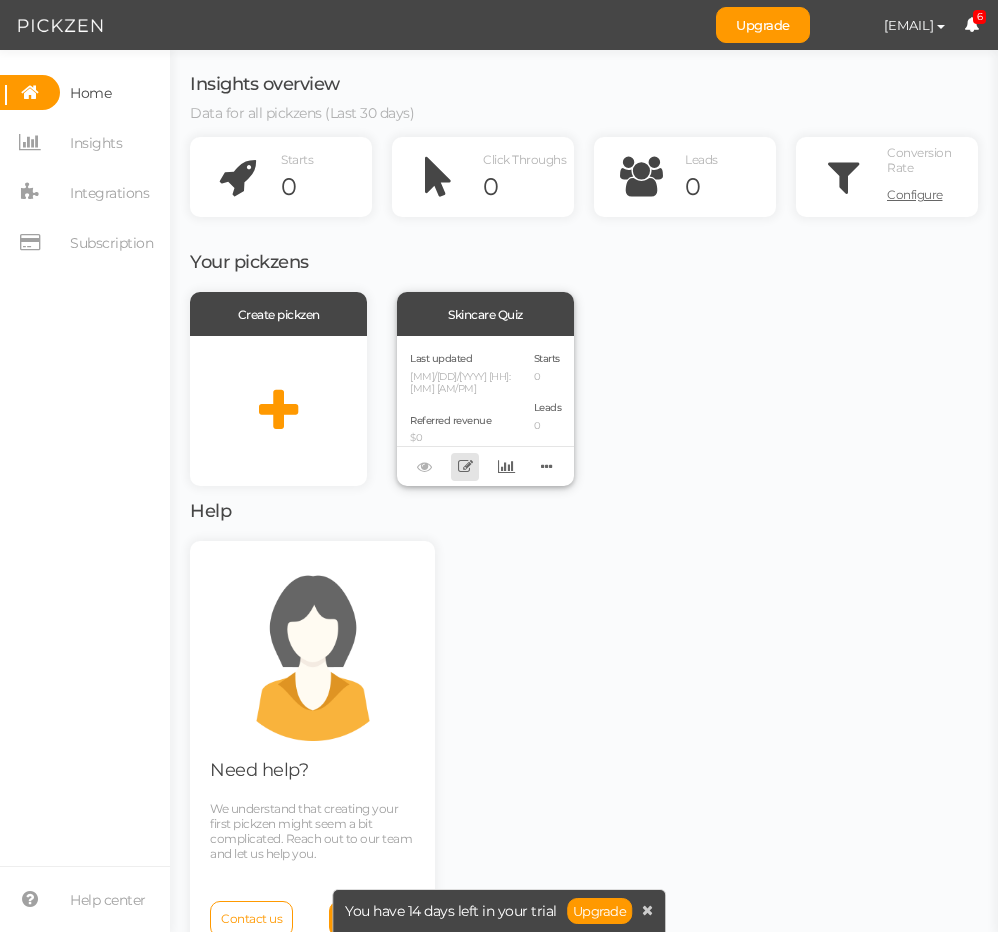 click at bounding box center [465, 466] 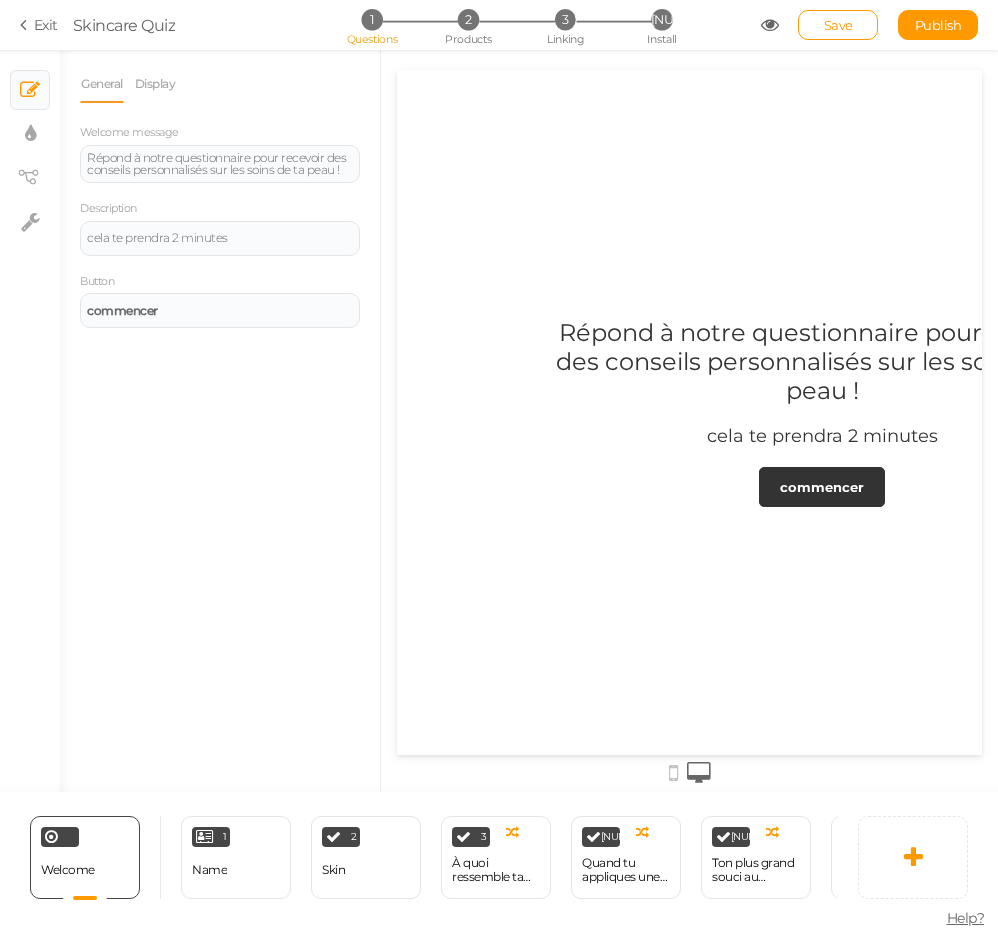 scroll, scrollTop: 0, scrollLeft: 0, axis: both 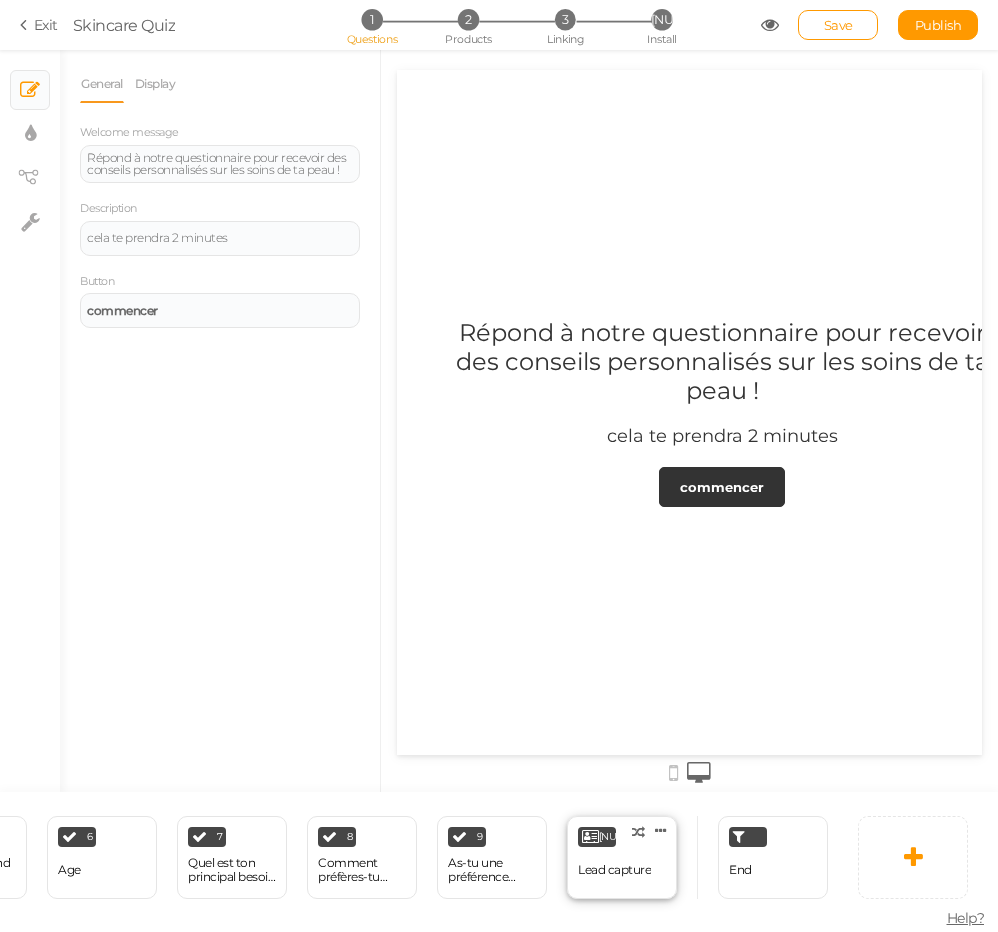 click on "Lead capture" at bounding box center [614, 870] 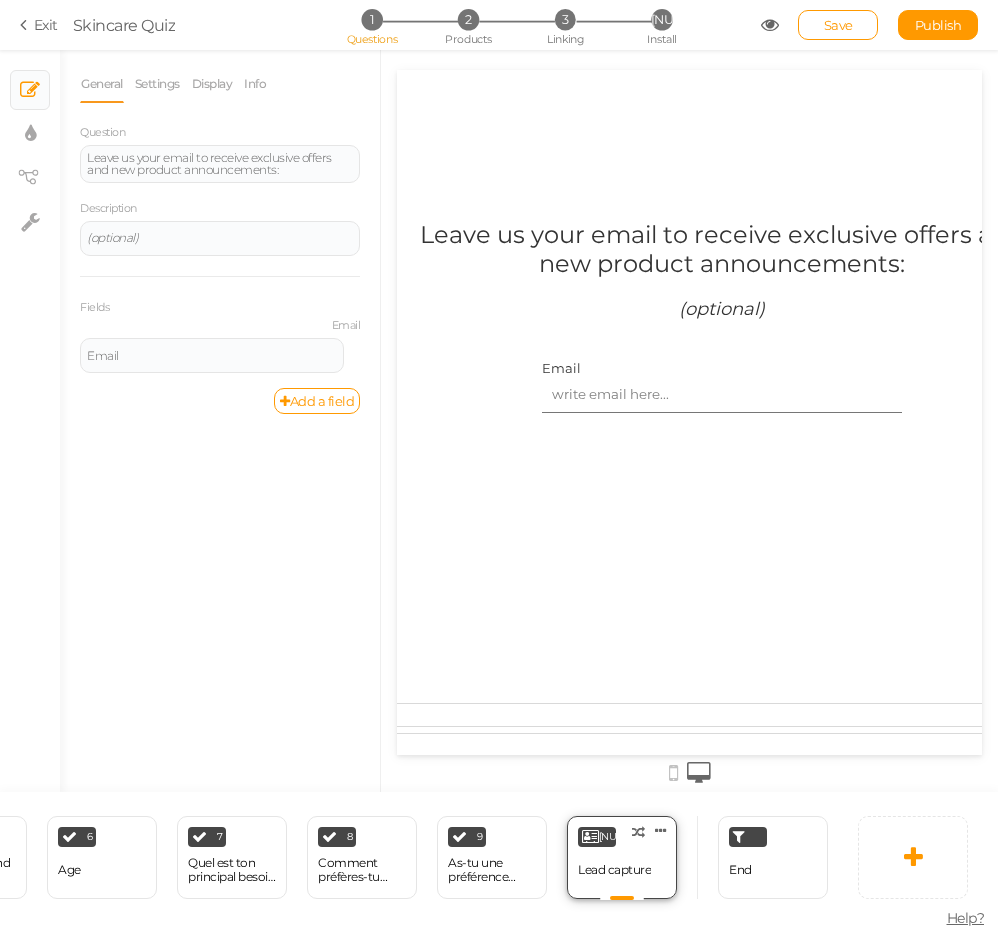 scroll, scrollTop: 0, scrollLeft: 0, axis: both 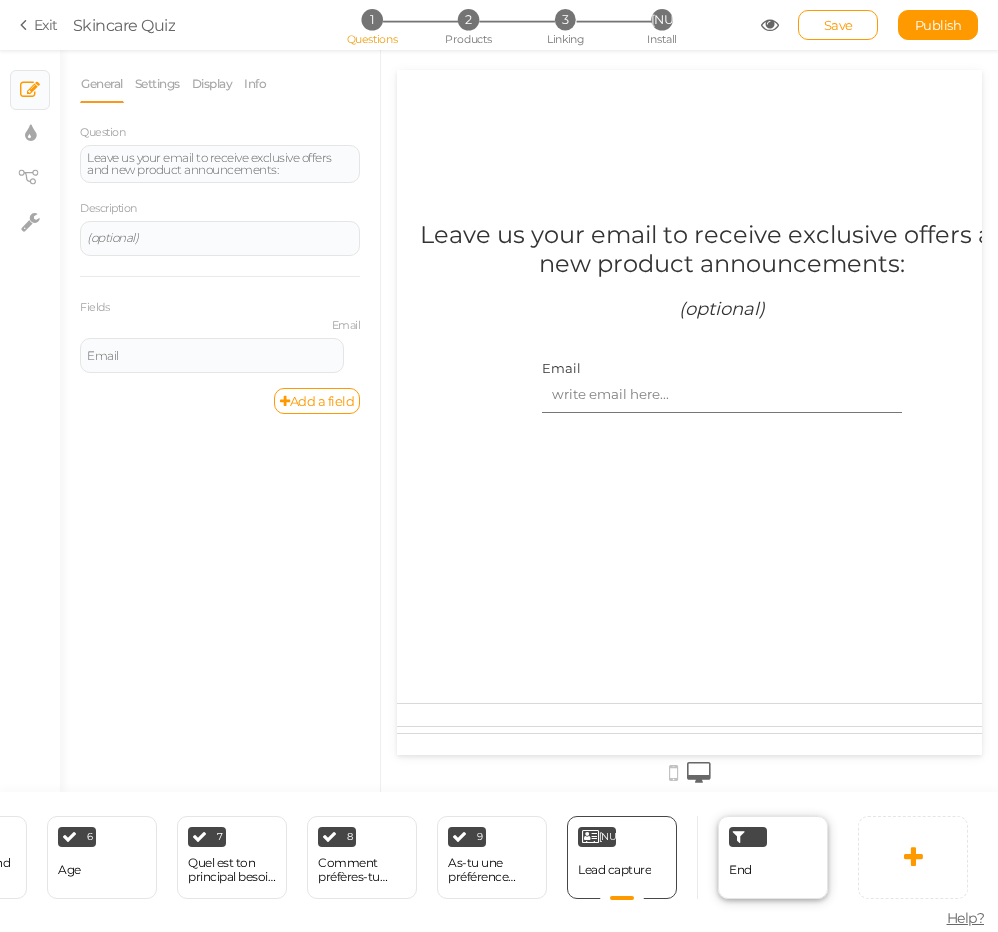 click on "End" at bounding box center [773, 857] 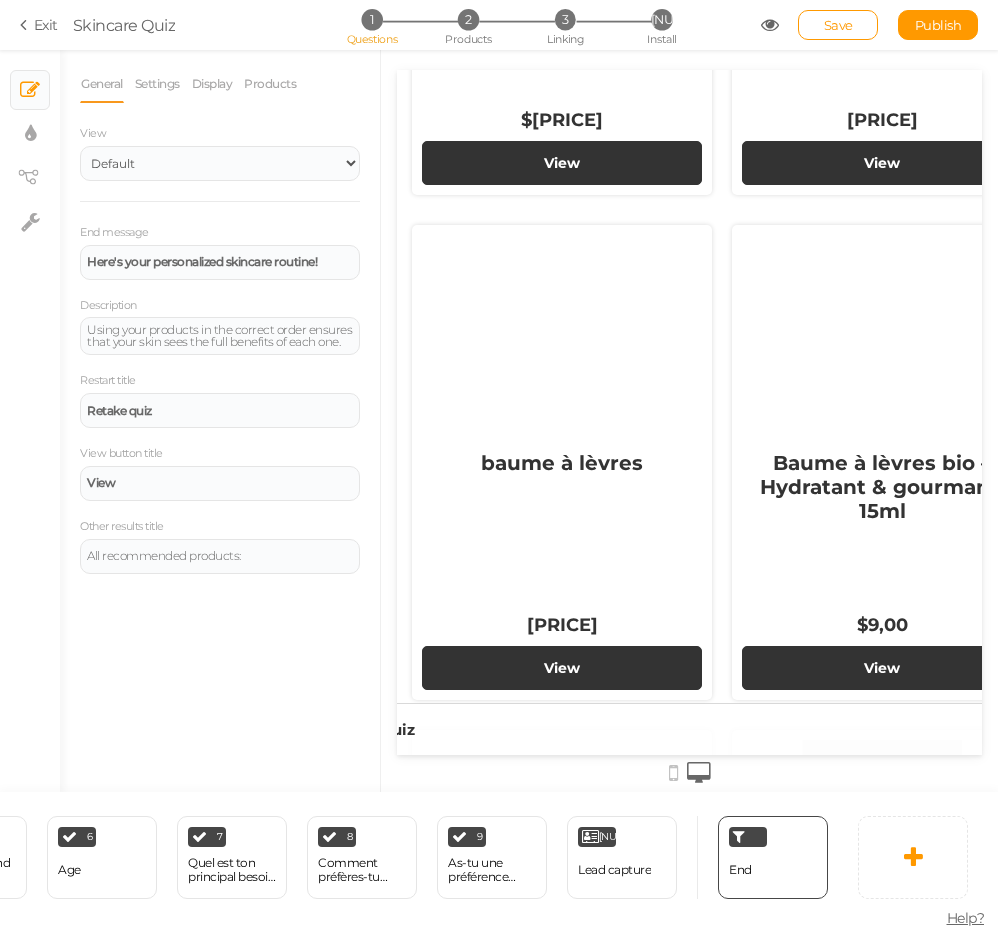 scroll, scrollTop: 0, scrollLeft: 0, axis: both 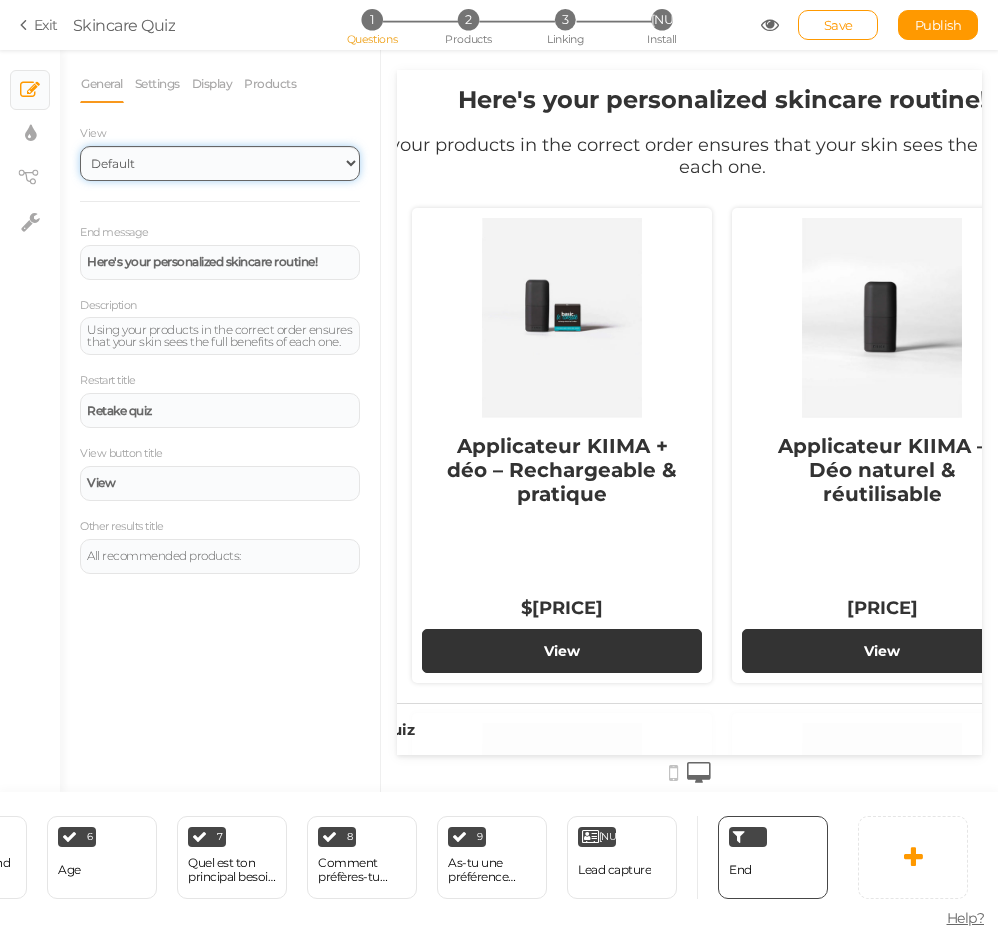 click on "Default Top" at bounding box center (220, 163) 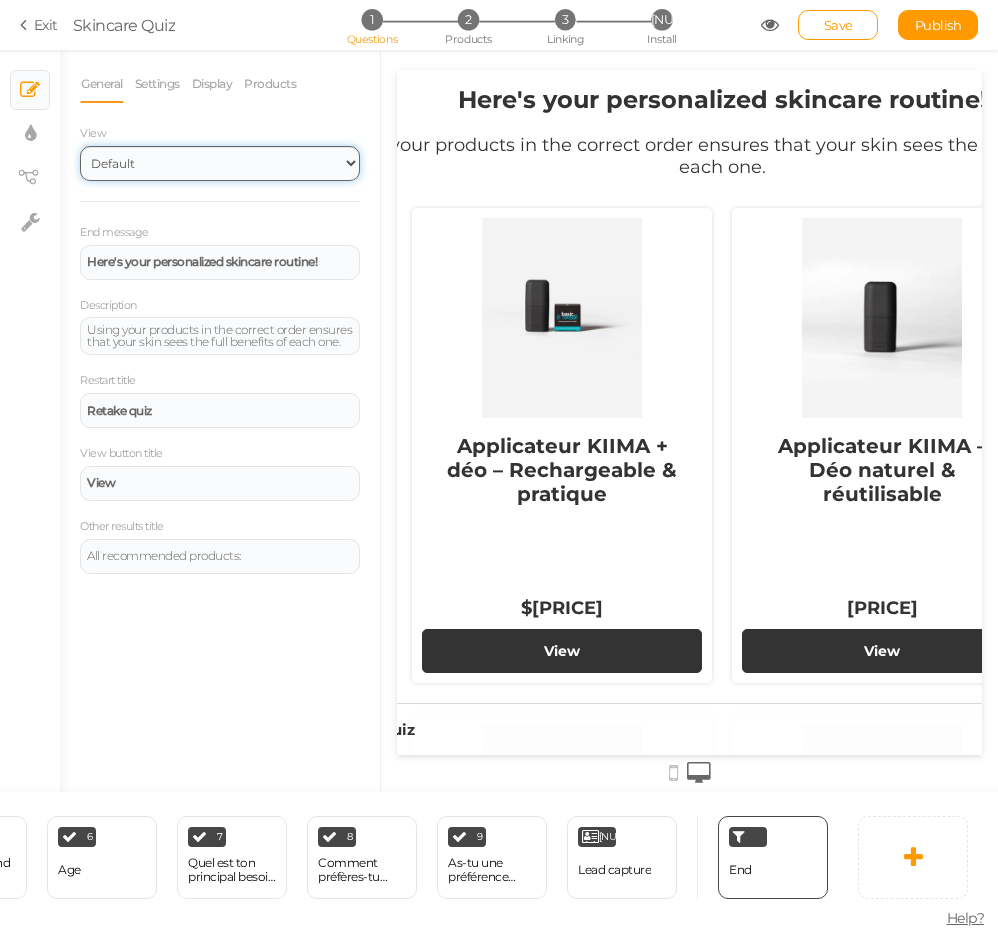 select on "1000" 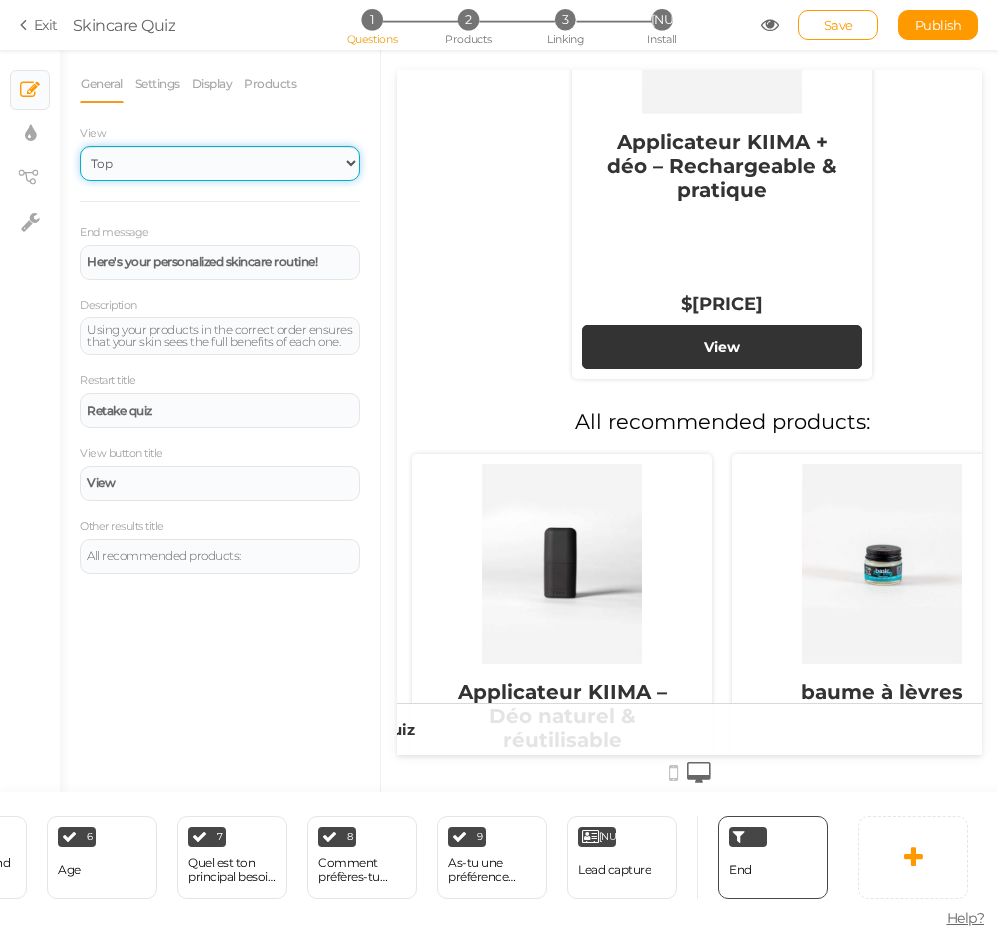 scroll, scrollTop: 0, scrollLeft: 0, axis: both 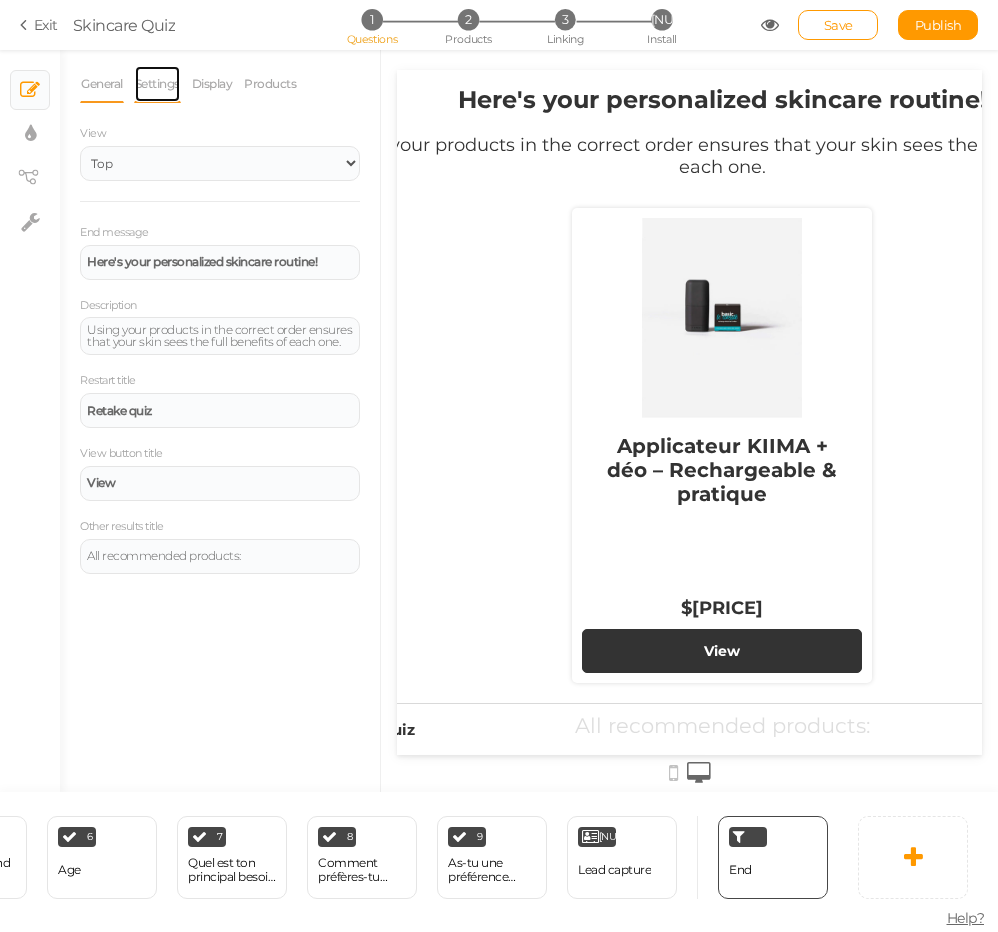 click on "Settings" at bounding box center [157, 84] 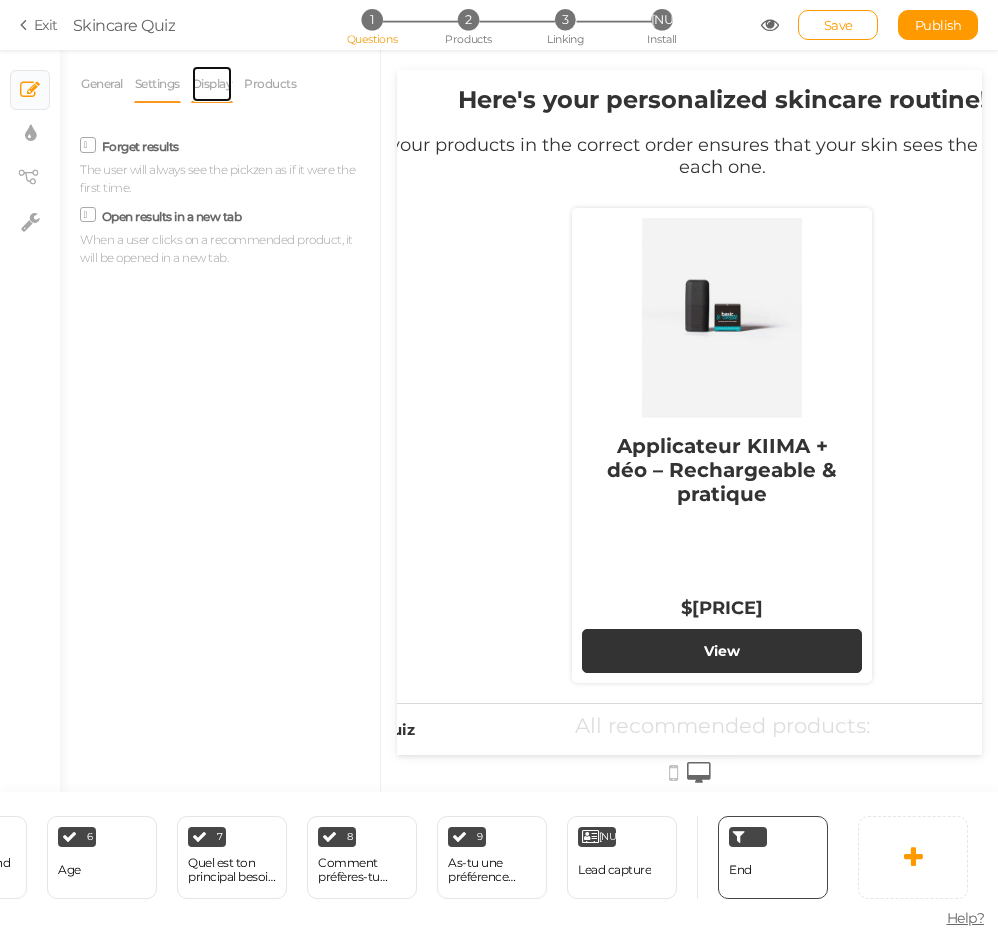 click on "Display" at bounding box center [212, 84] 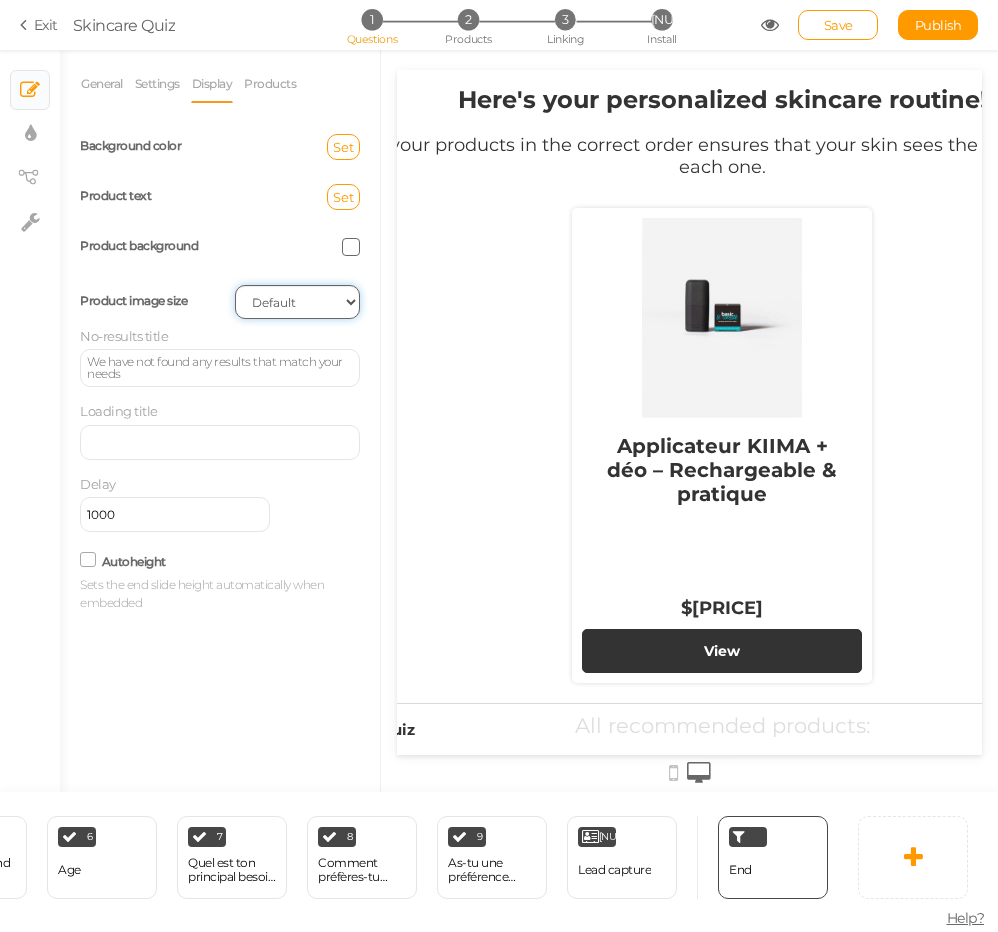 click on "Cover Contain   Default" at bounding box center [297, 302] 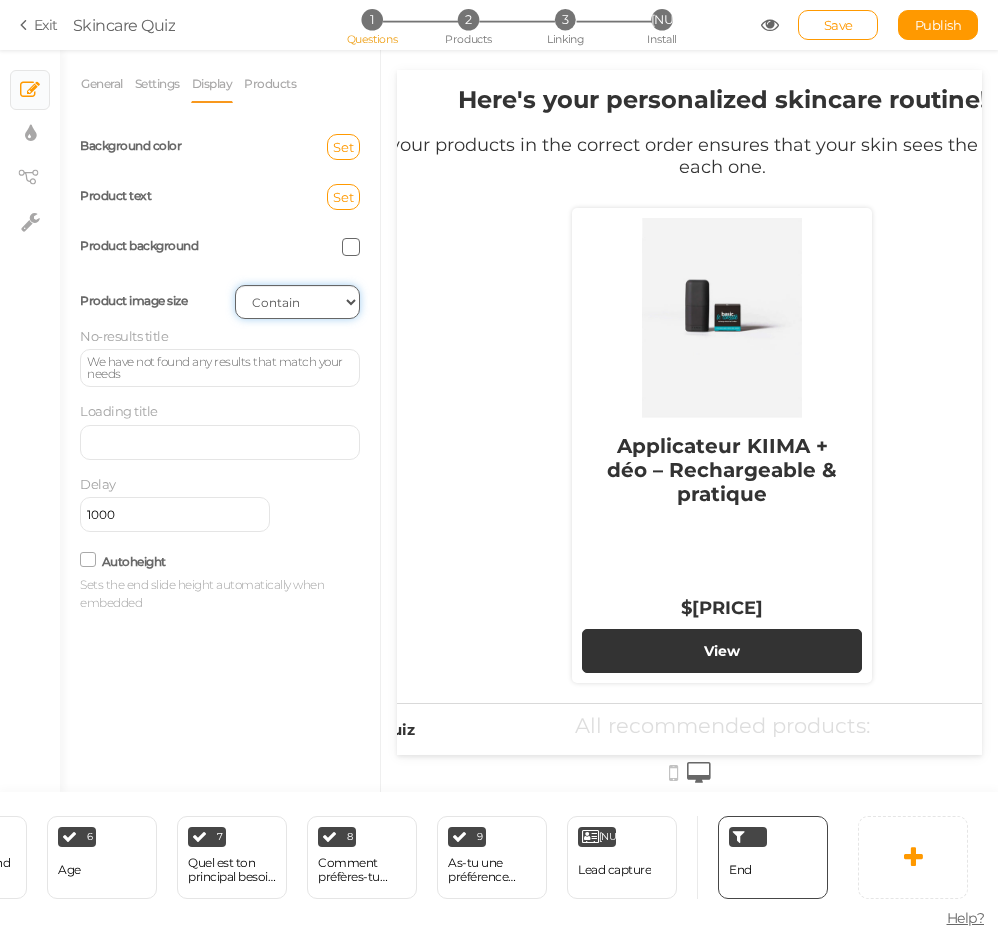 click on "Cover Contain   Default" at bounding box center (297, 302) 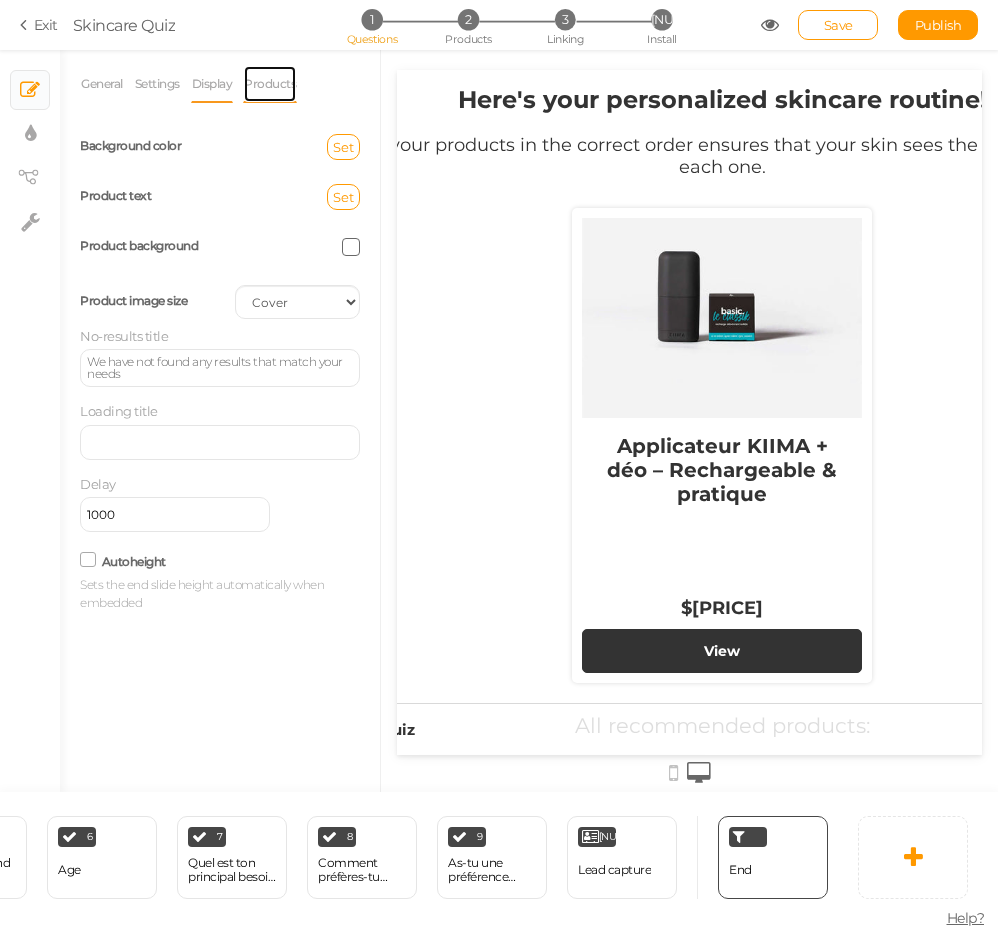 click on "Products" at bounding box center (270, 84) 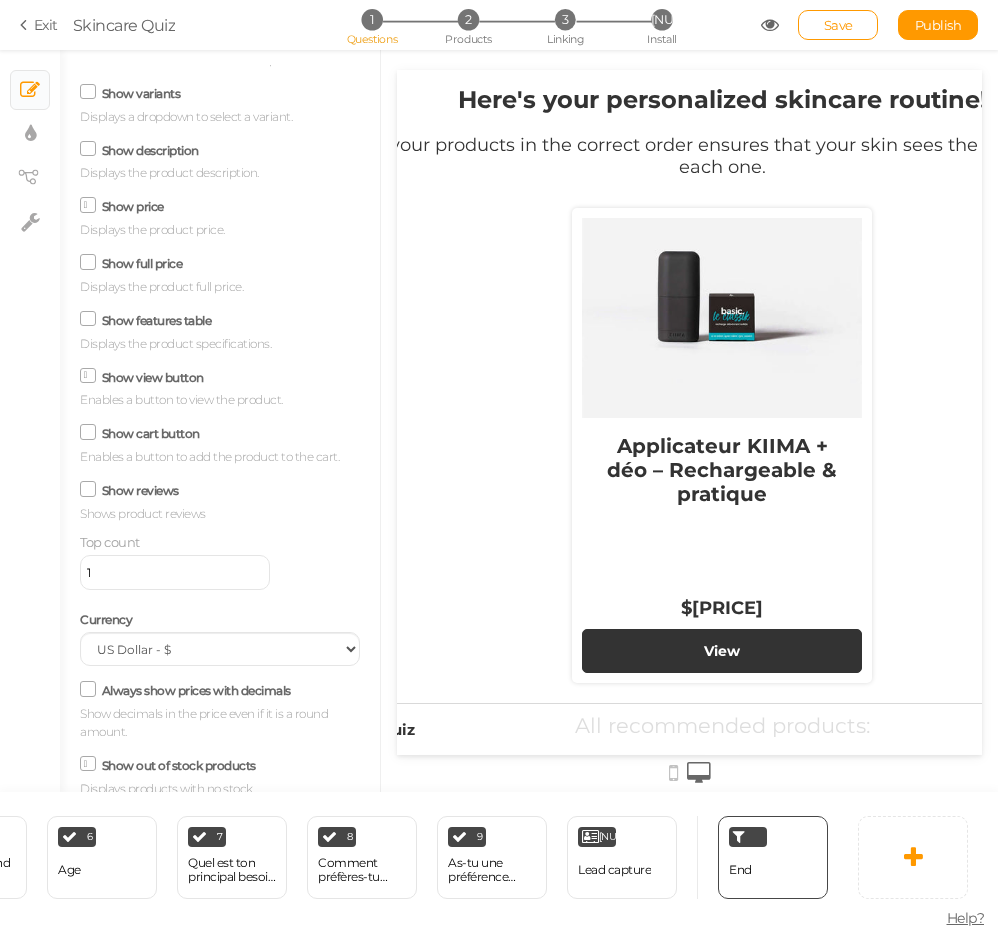 scroll, scrollTop: 220, scrollLeft: 0, axis: vertical 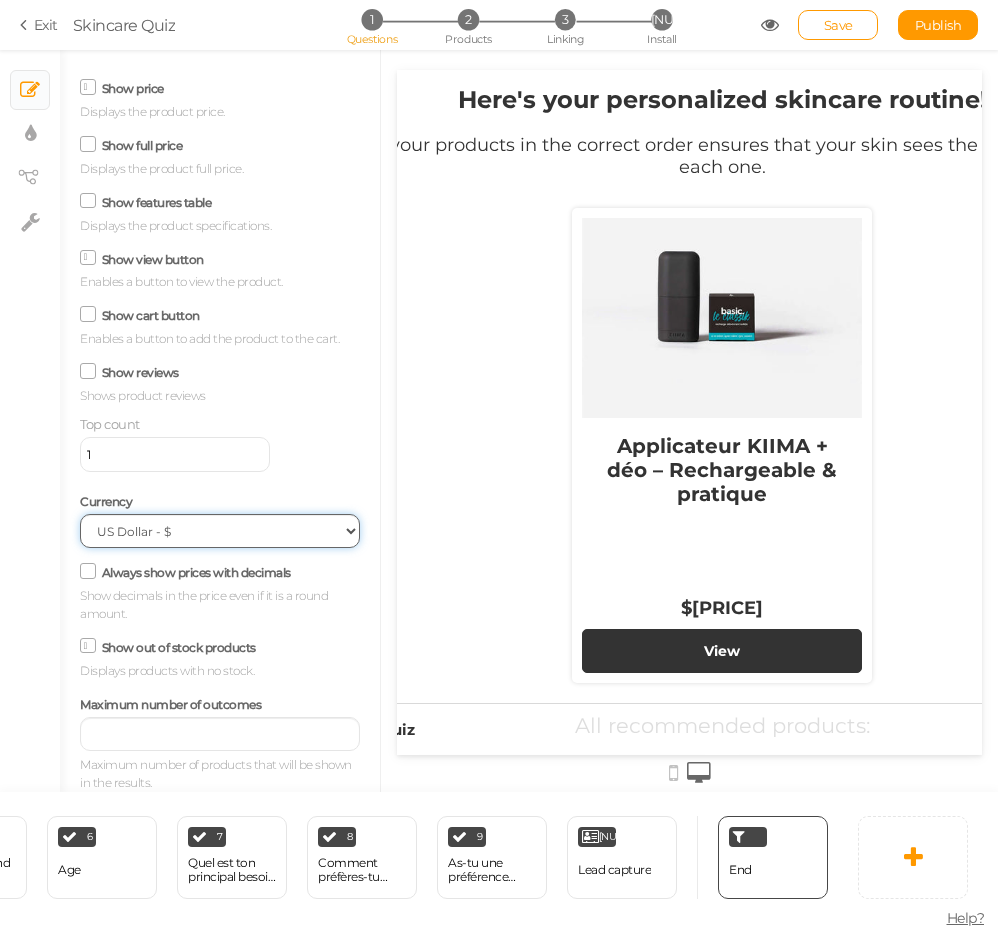 click on "US Dollar - $ Euro - € British Pound - £ Canadian Dollar - CAD Australian Dollar - AUD Automatic Custom" at bounding box center (220, 531) 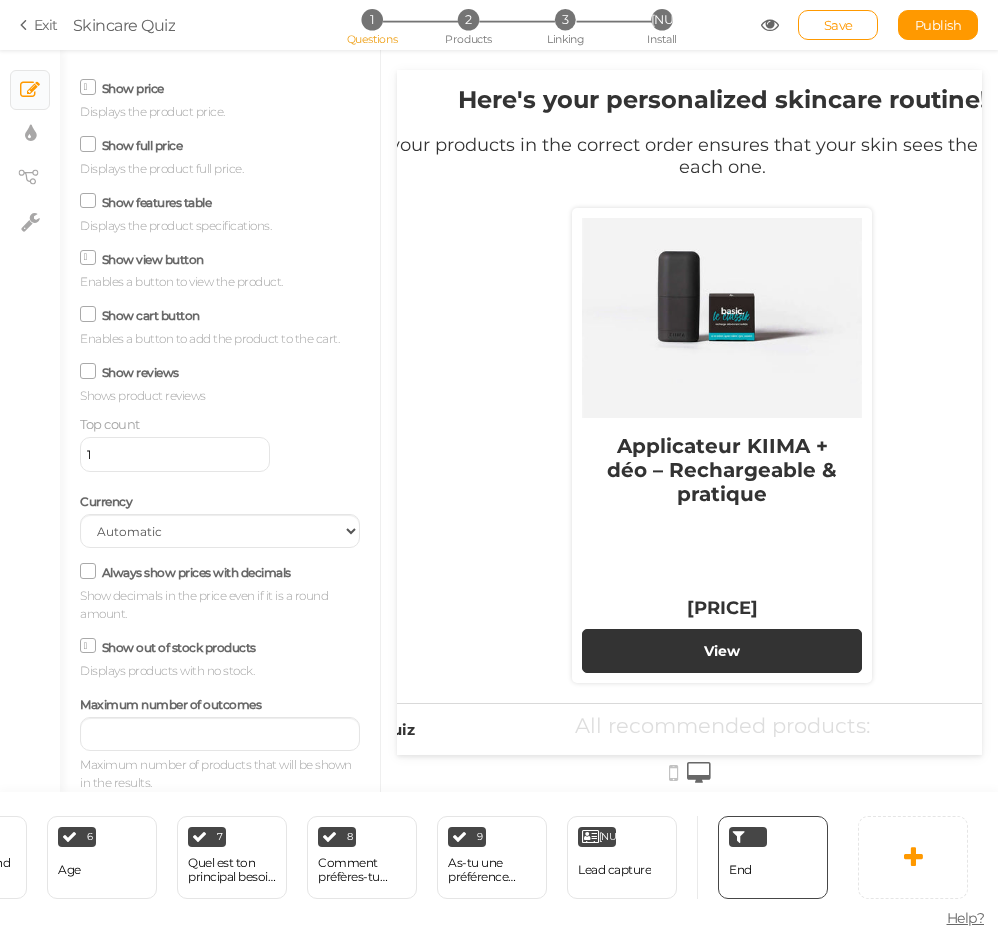 click on "Activate slots    Products will be recommended in predefined slots.                              Show variants    Displays a dropdown to select a variant.                              Show description    Displays the product description.                                                  Show price    Displays the product price.                              Show full price    Displays the product full price.                              Show features table    Displays the product specifications.                              Show view button    Enables a button to view the product.                              Show cart button    Enables a button to add the product to the cart.                                                                                                              Show reviews    Shows product reviews                               Top count   1" at bounding box center [220, 188] 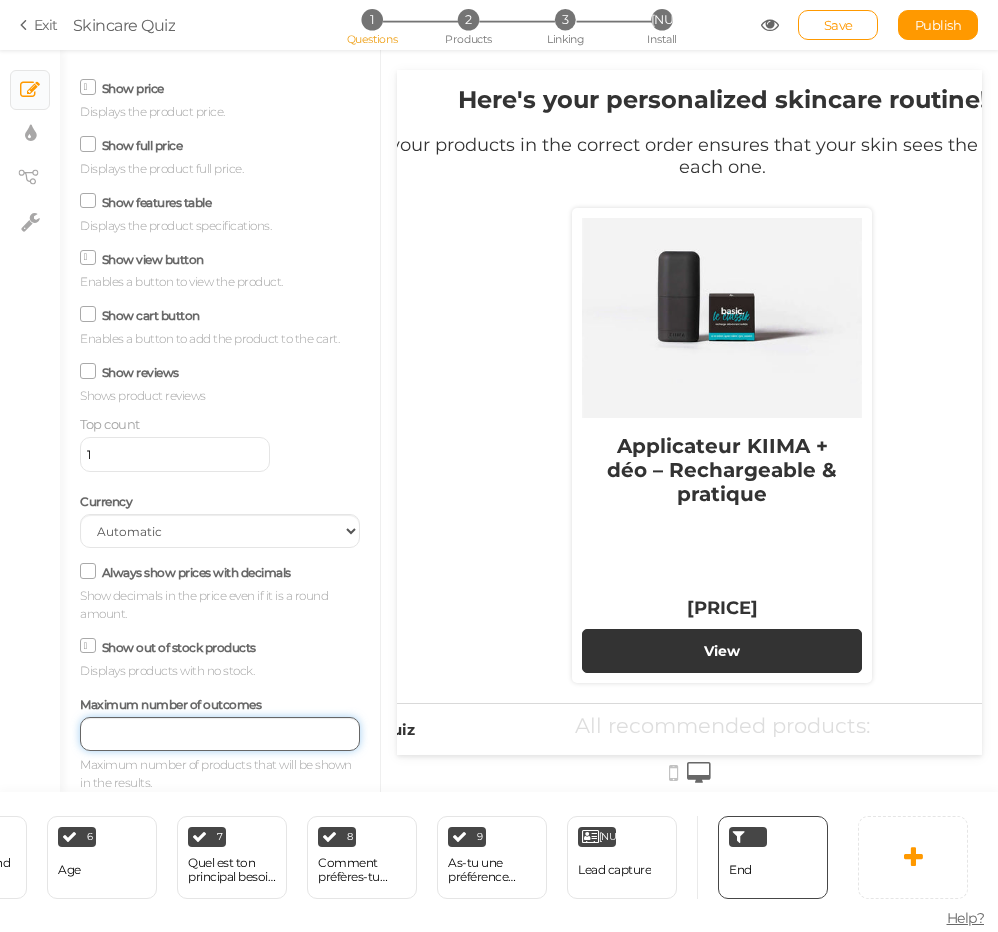 click on "[NUMBER]" at bounding box center (220, 734) 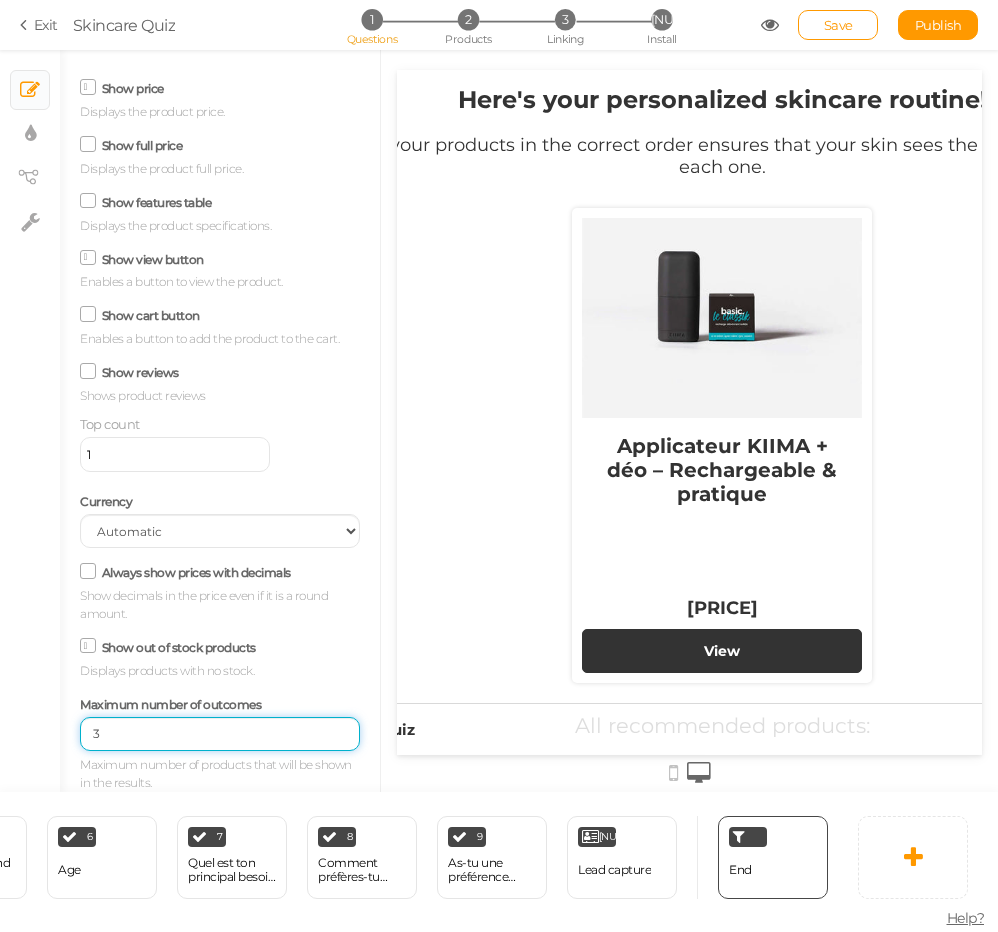 type on "3" 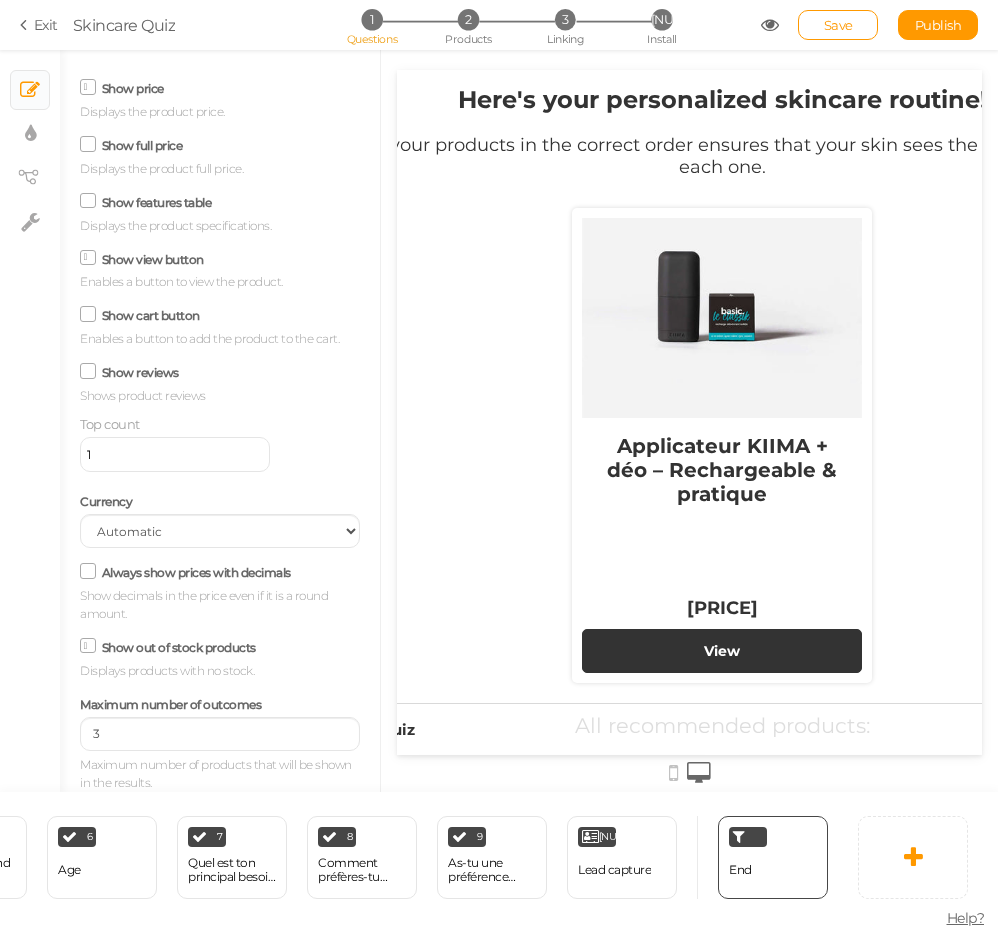 click on "Activate slots Products will be recommended in predefined slots. Show variants Displays a dropdown to select a variant. Show description Displays the product description. Show price Displays the product price. Show full price Displays the product full price. Show features table Displays the product specifications. Show view button Enables a button to view the product. Show cart button Enables a button to add the product to the cart. Show reviews Shows product reviews Top count 1 Currency US Dollar - $ Euro - € British Pound - £ Canadian Dollar - CAD Australian Dollar - AUD" at bounding box center (220, 348) 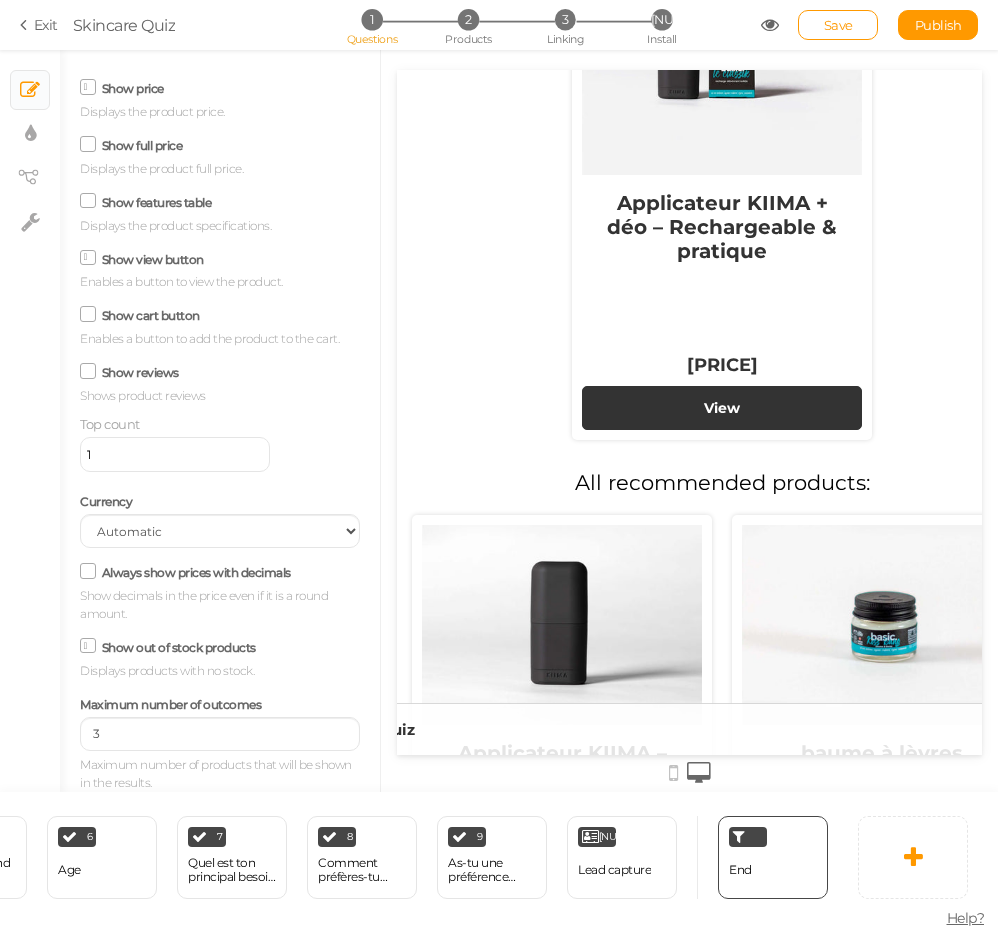 scroll, scrollTop: 0, scrollLeft: 0, axis: both 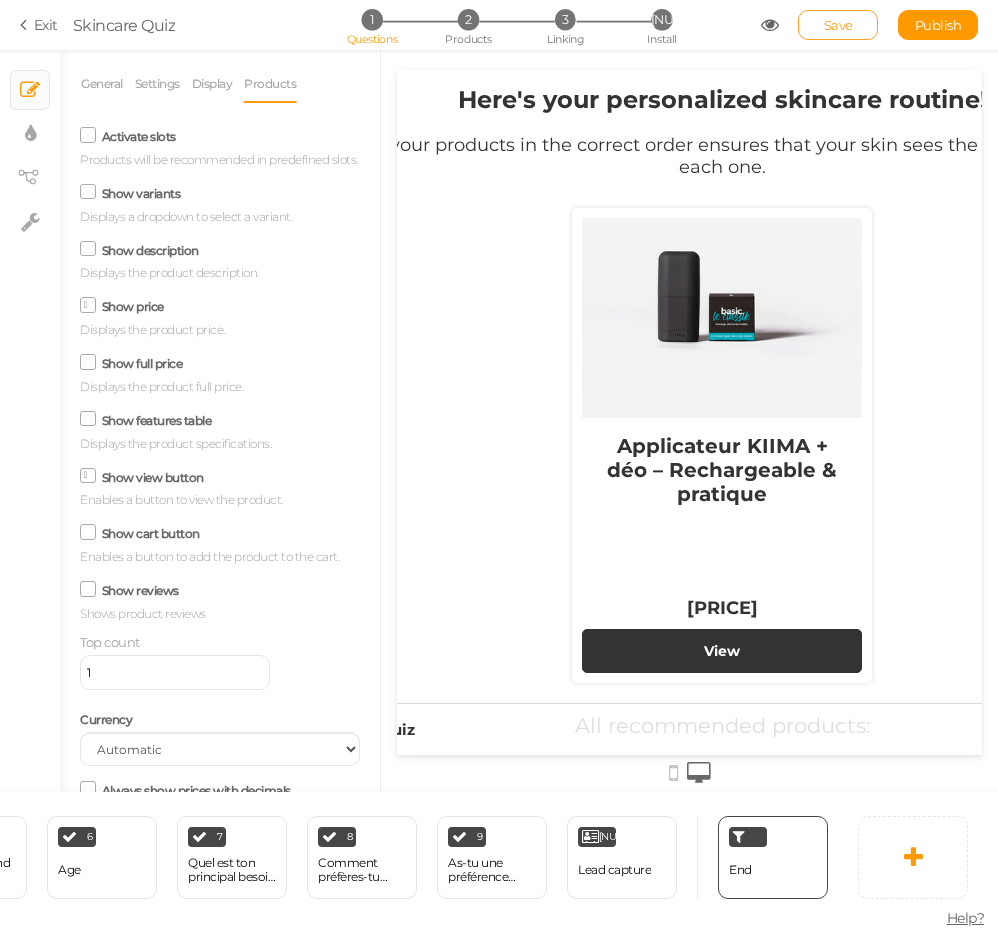 click on "Save" at bounding box center [838, 25] 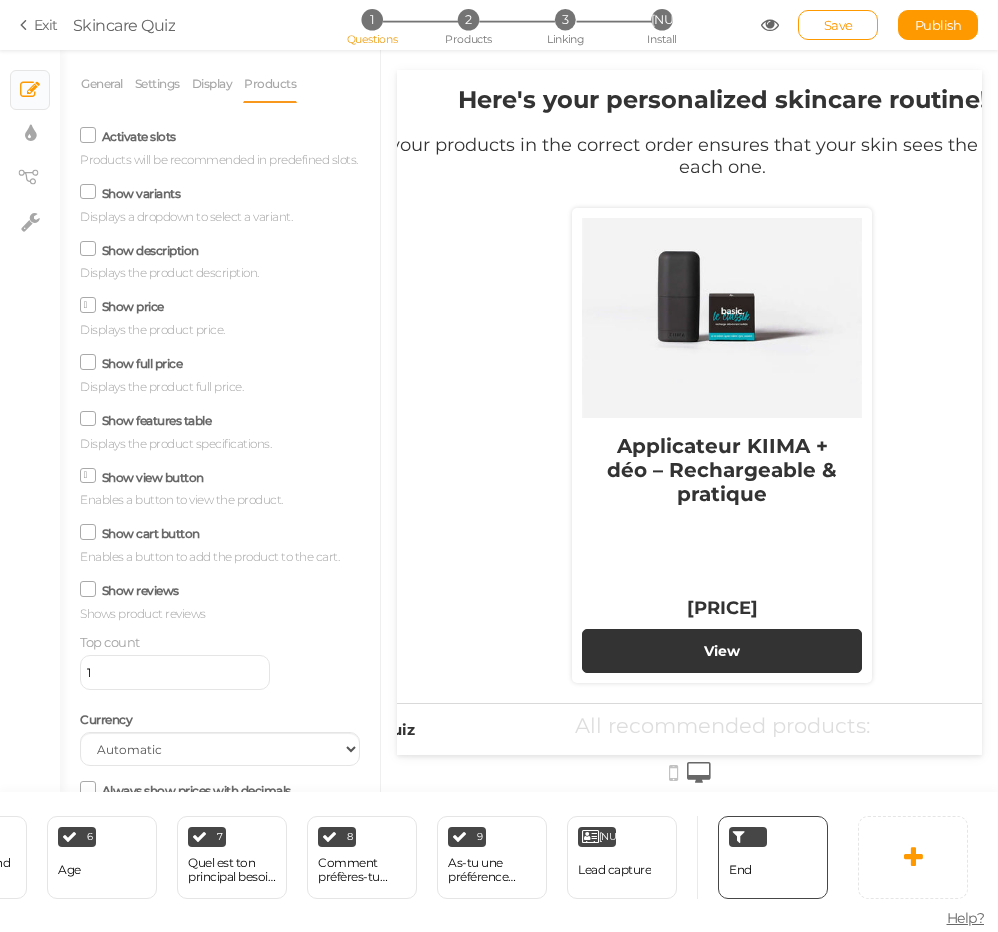 click at bounding box center (770, 25) 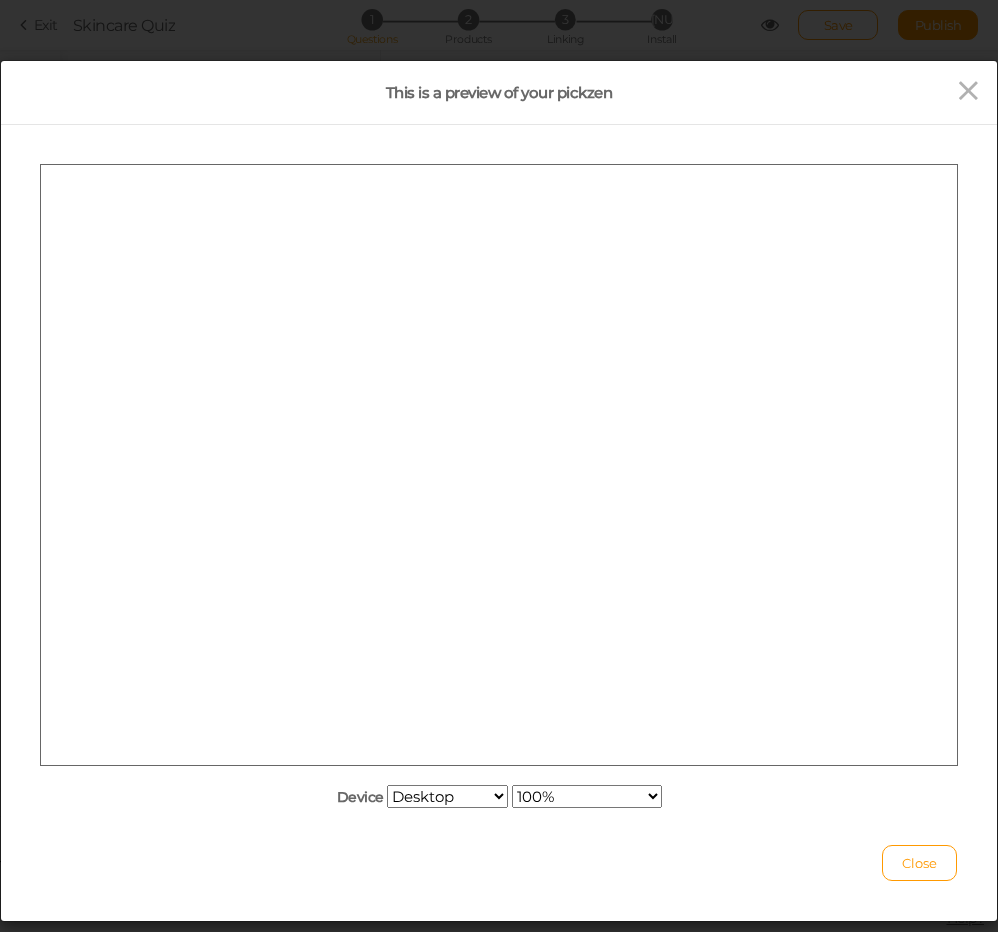 scroll, scrollTop: 0, scrollLeft: 0, axis: both 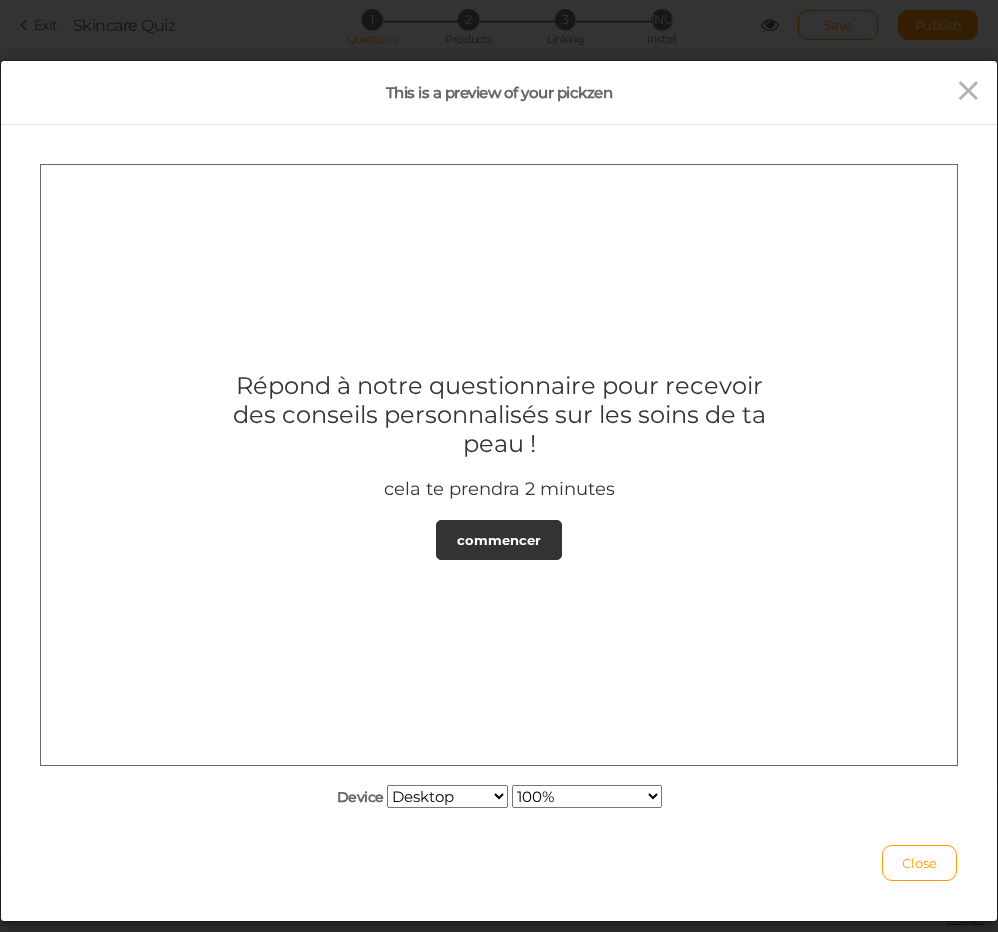 click on "Répond à notre questionnaire pour recevoir des conseils personnalisés sur les soins de ta peau ! cela te prendra 2 minutes commencer" at bounding box center [499, 464] 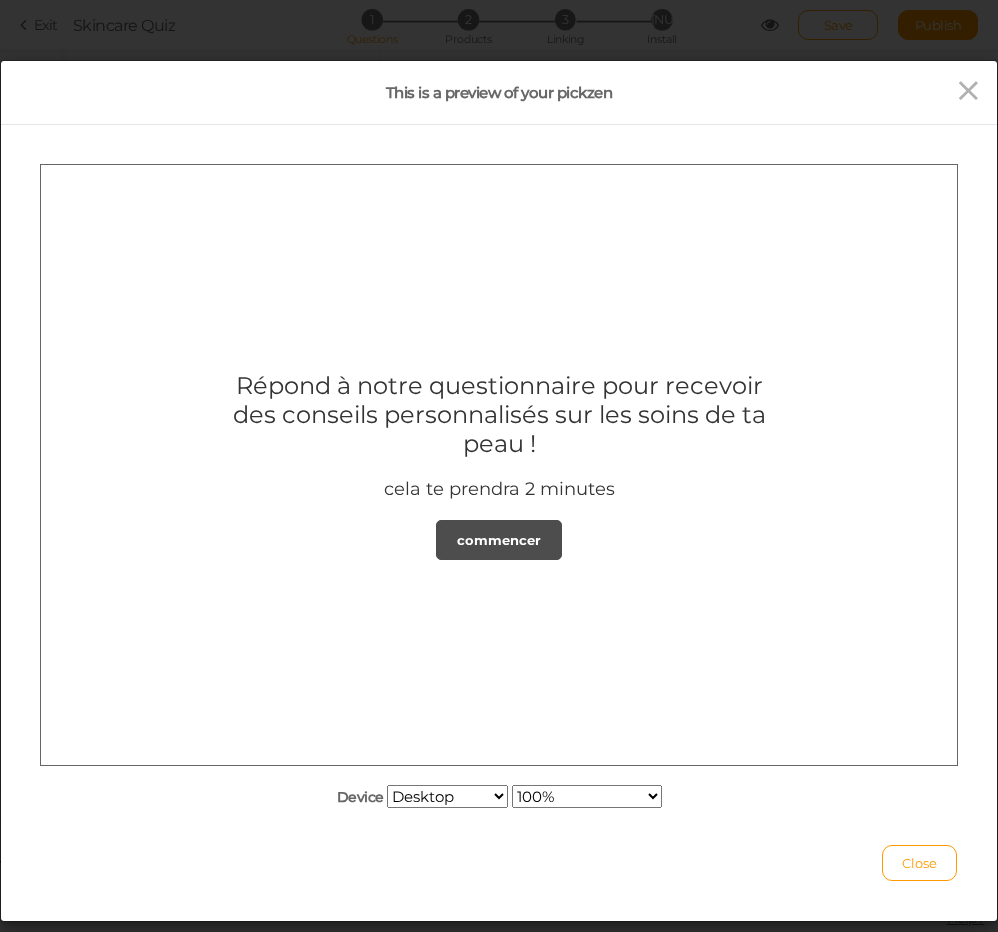 click on "commencer" at bounding box center [499, 539] 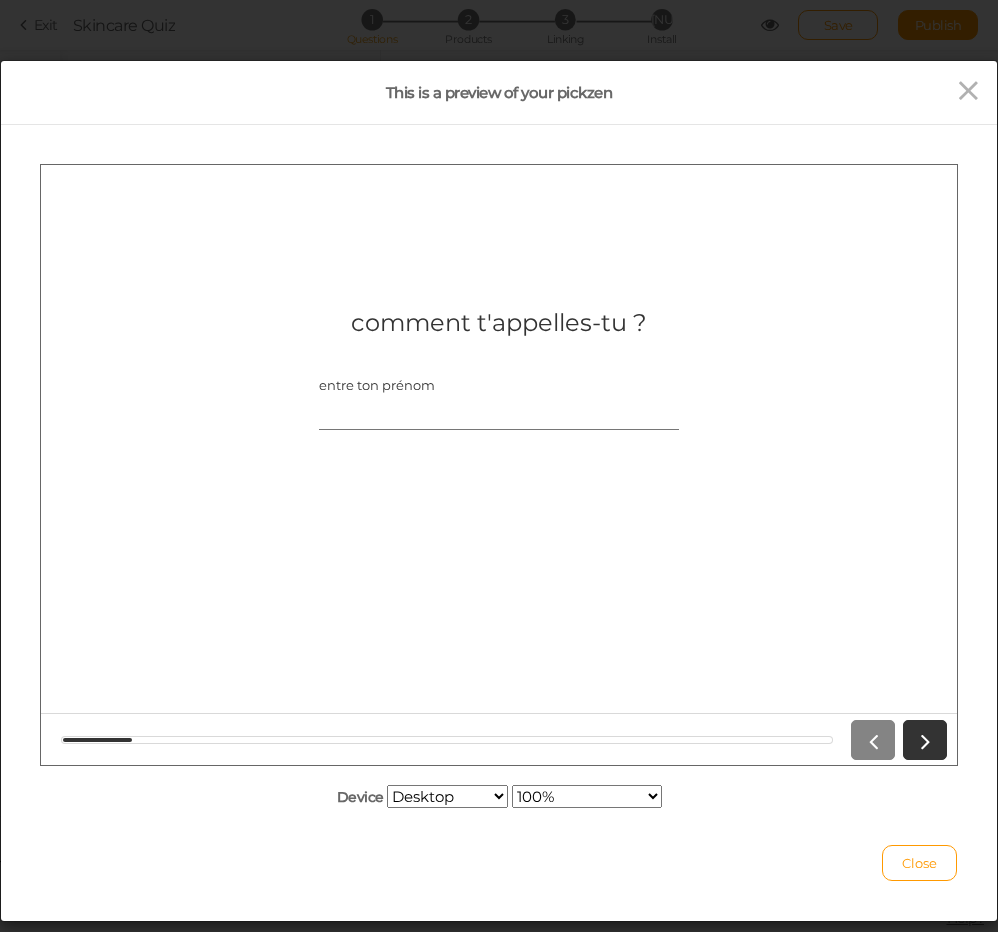 click on "entre ton prénom" at bounding box center (499, 402) 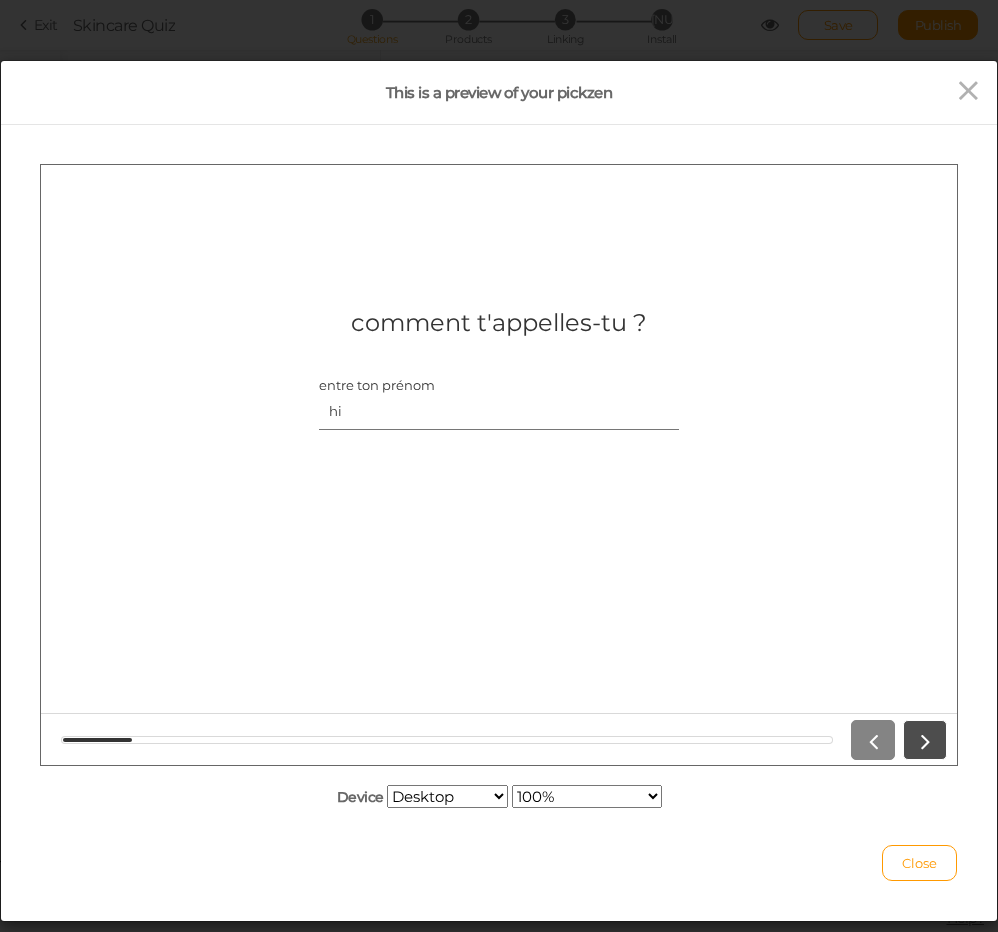 type on "hi" 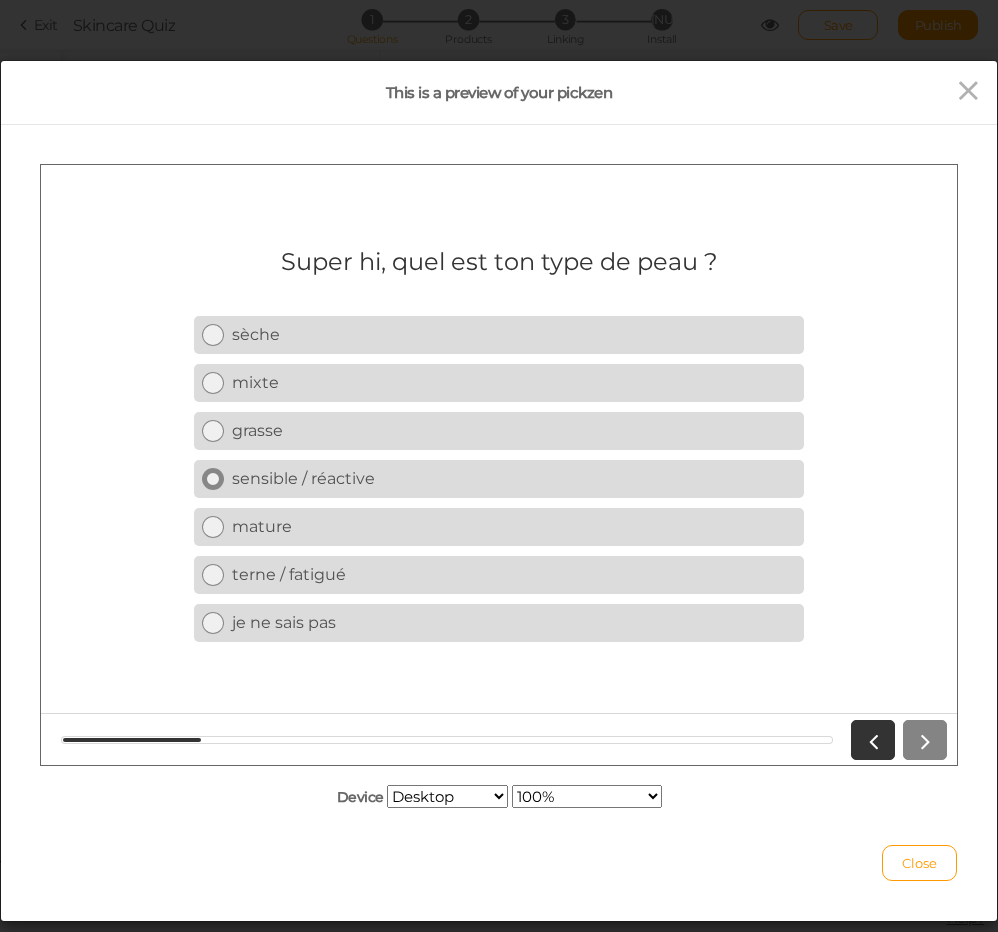 click on "sensible / réactive" at bounding box center [514, 477] 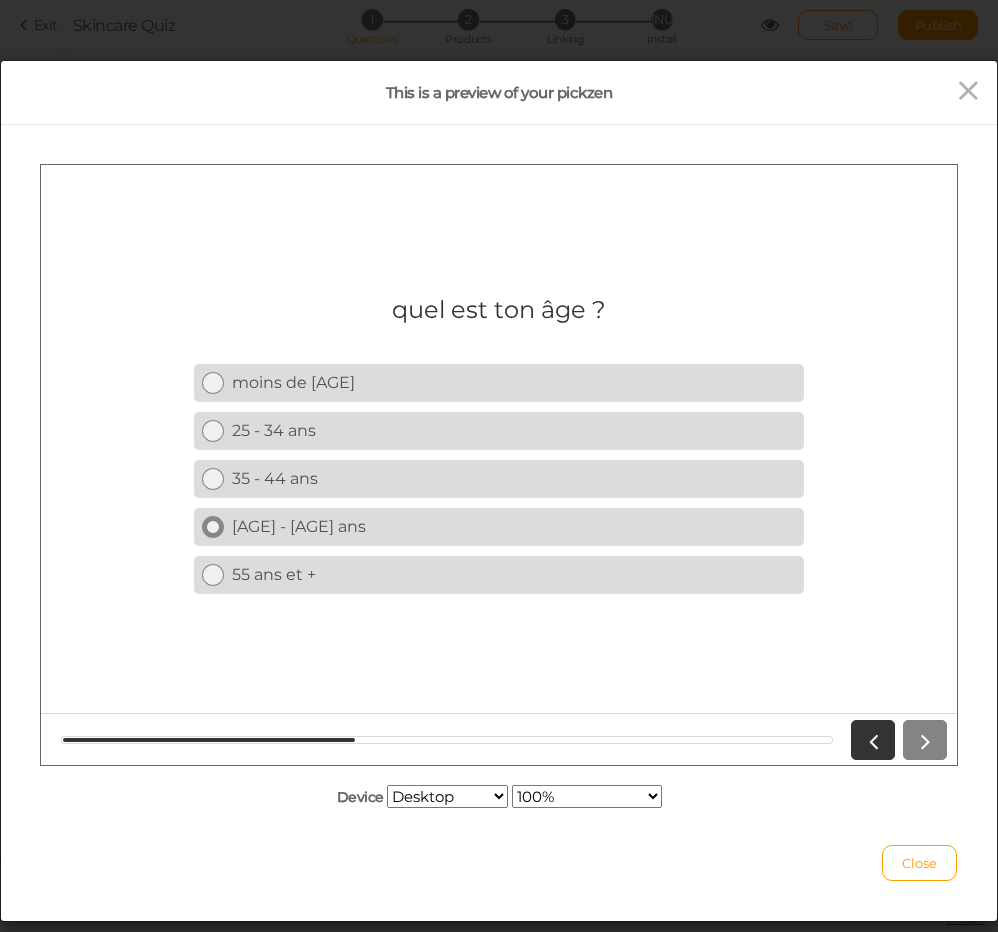 click on "[AGE] - [AGE] ans" at bounding box center (514, 525) 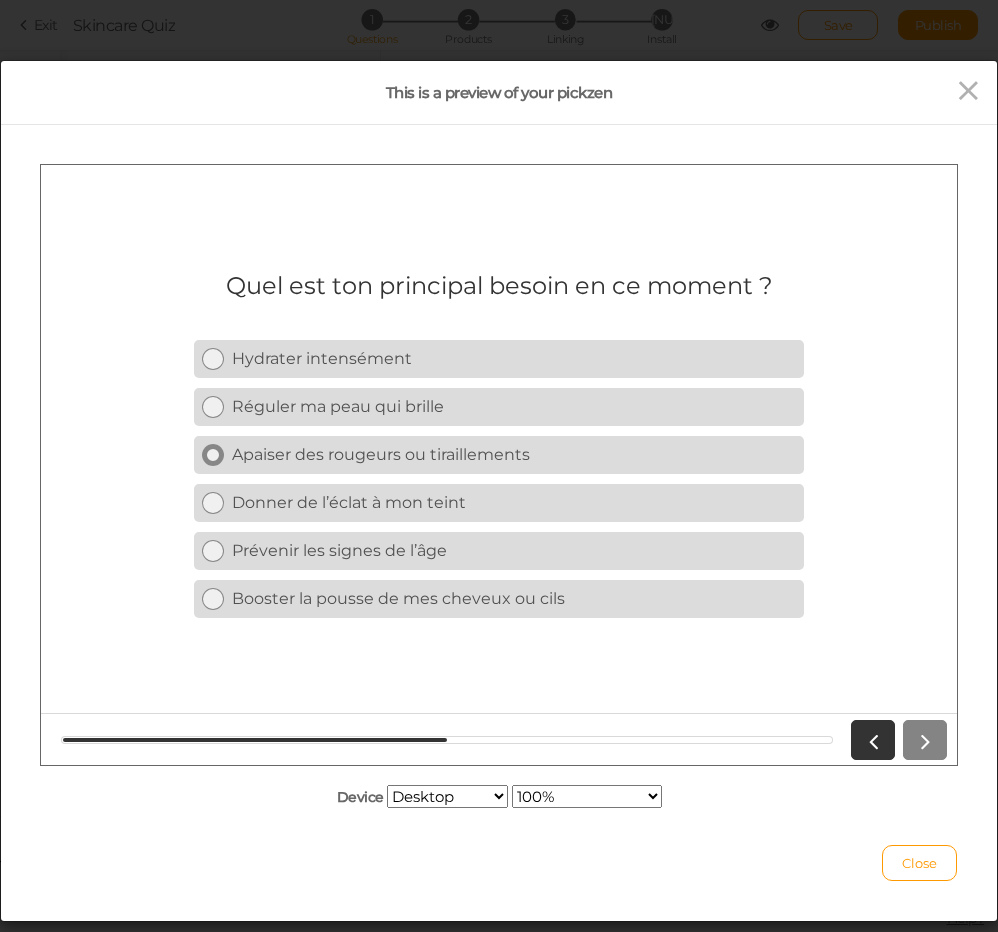 click on "Apaiser des rougeurs ou tiraillements" at bounding box center (499, 454) 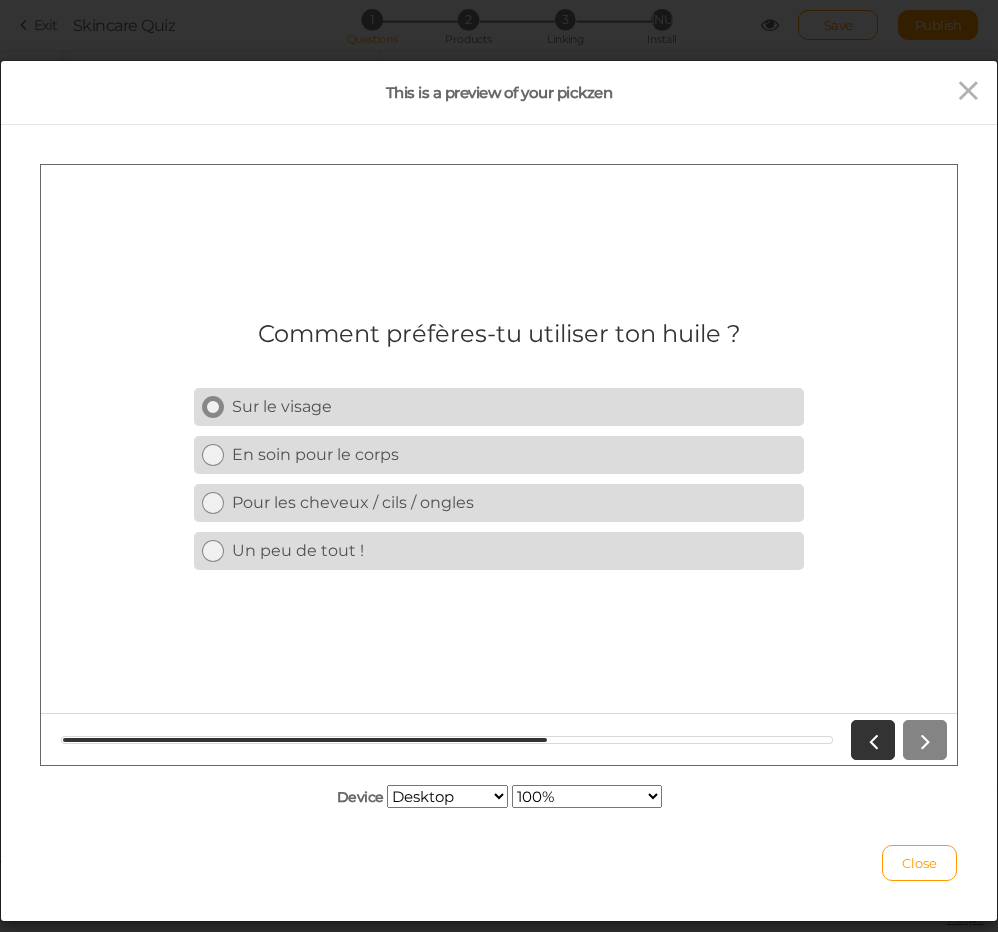 click on "Sur le visage" at bounding box center [499, 406] 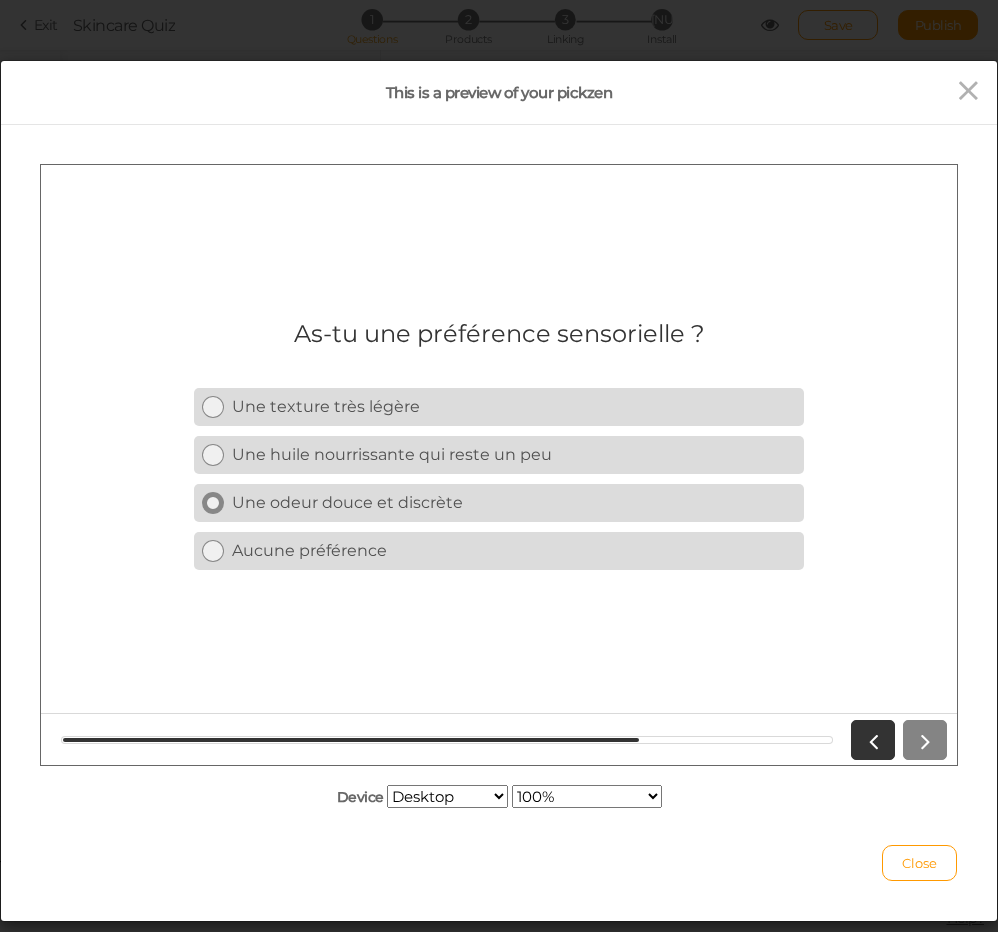 click on "Une odeur douce et discrète" at bounding box center [514, 501] 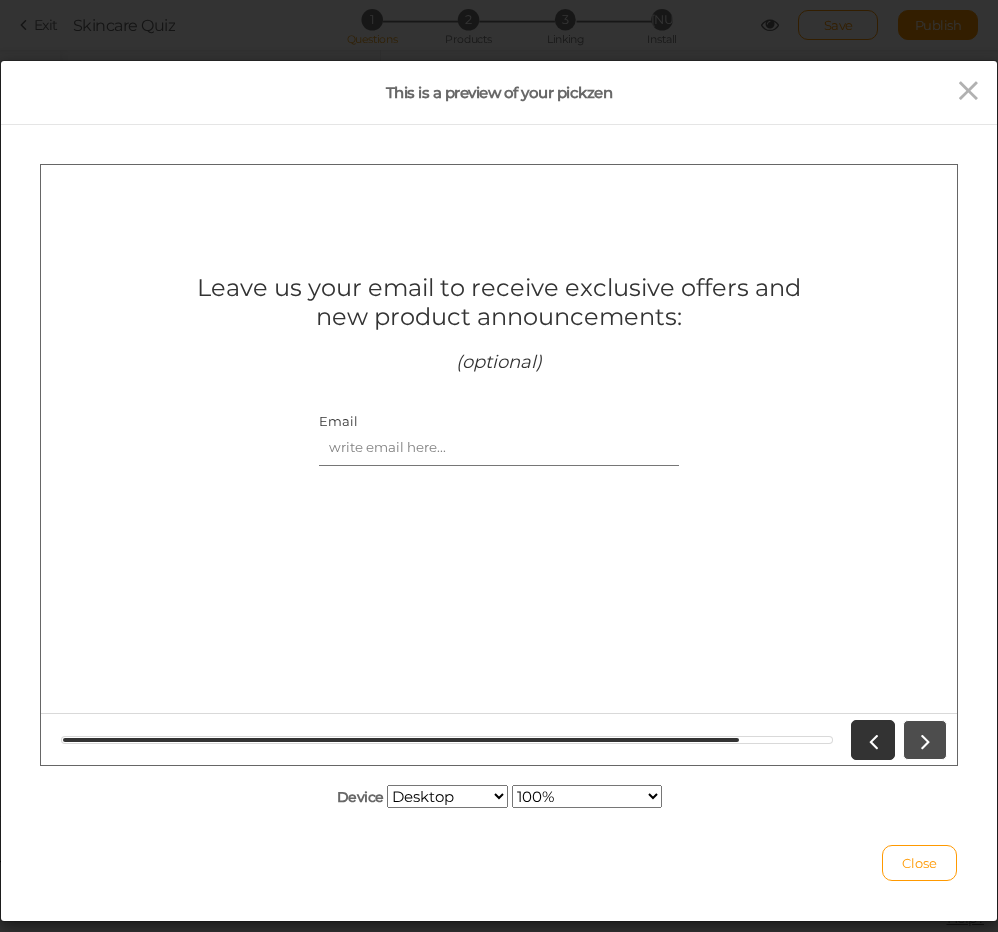 click at bounding box center (925, 739) 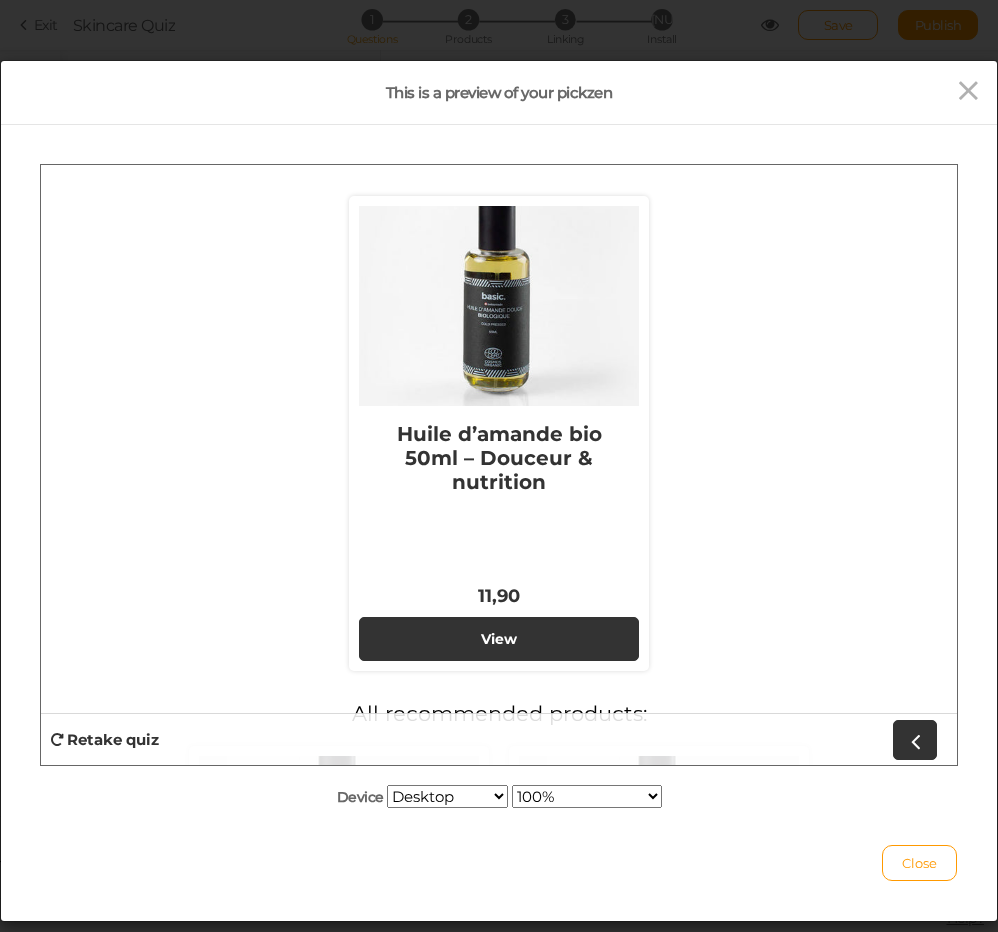 scroll, scrollTop: 0, scrollLeft: 0, axis: both 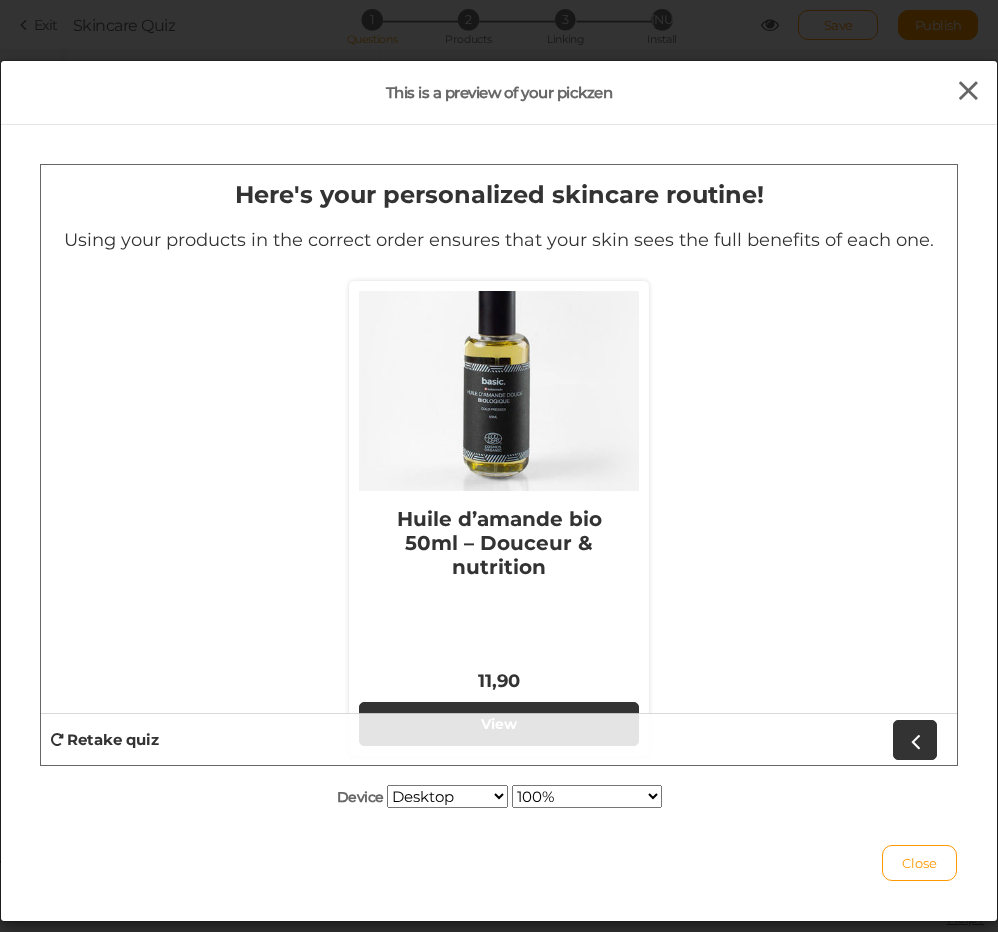 click at bounding box center (968, 91) 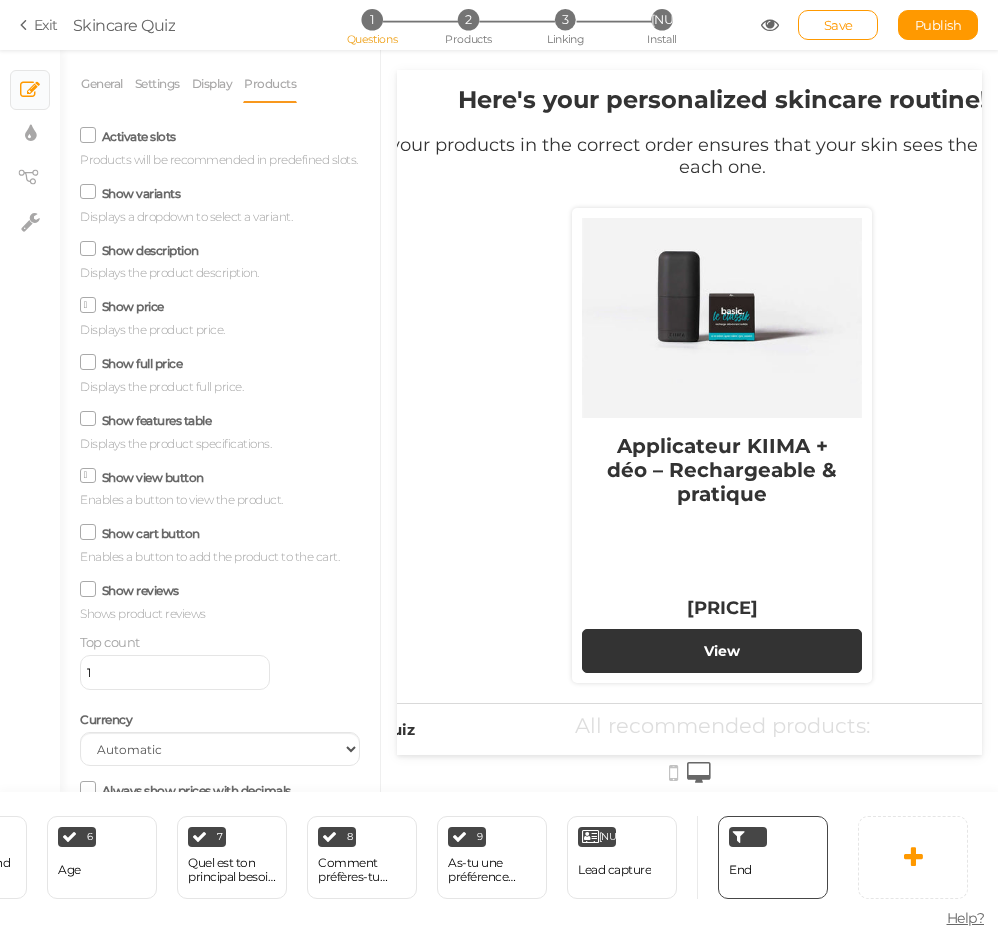 click on "Show description" at bounding box center [150, 250] 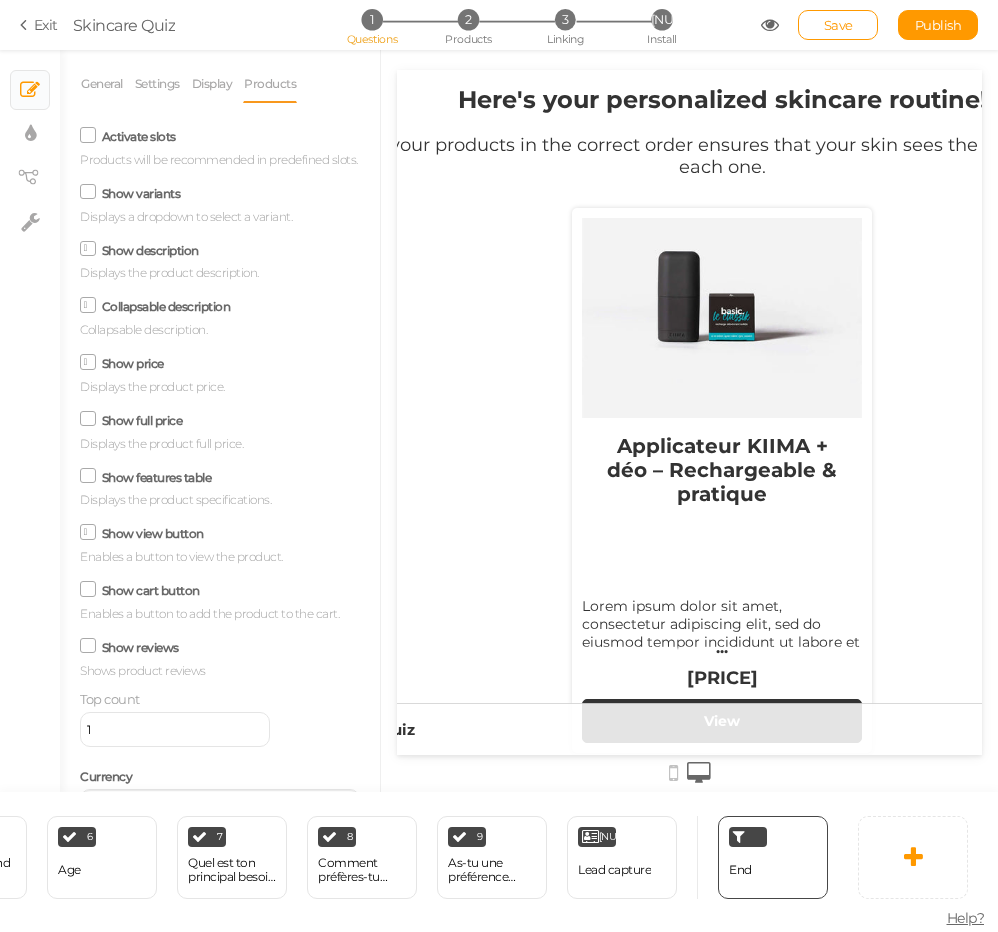 click on "Show variants" at bounding box center [141, 193] 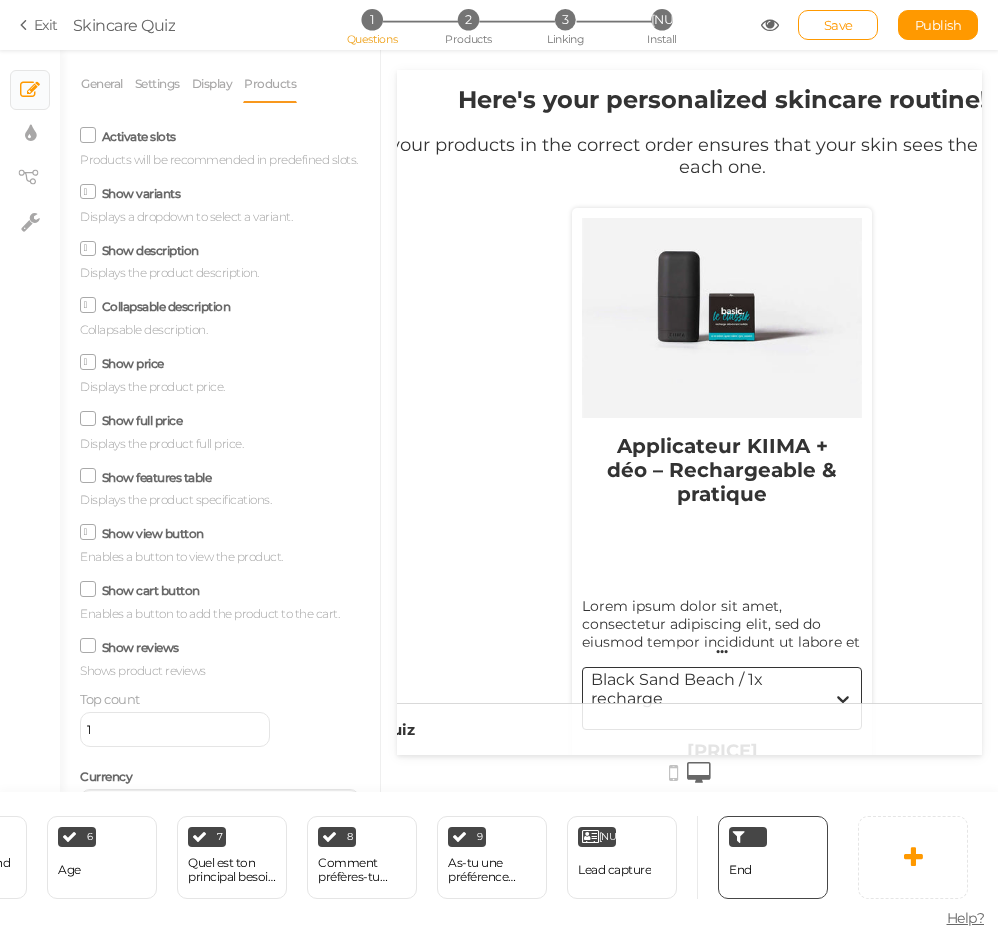 click on "Show variants" at bounding box center (141, 193) 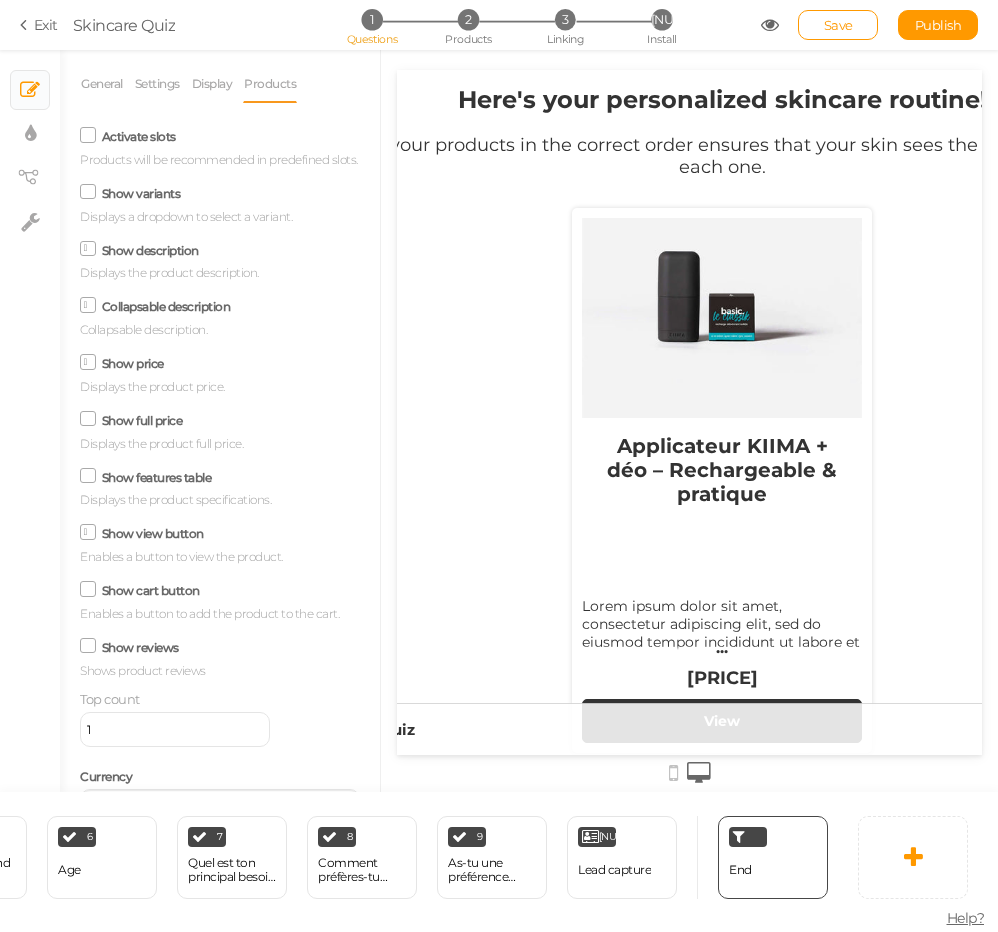 click on "Activate slots" at bounding box center [139, 136] 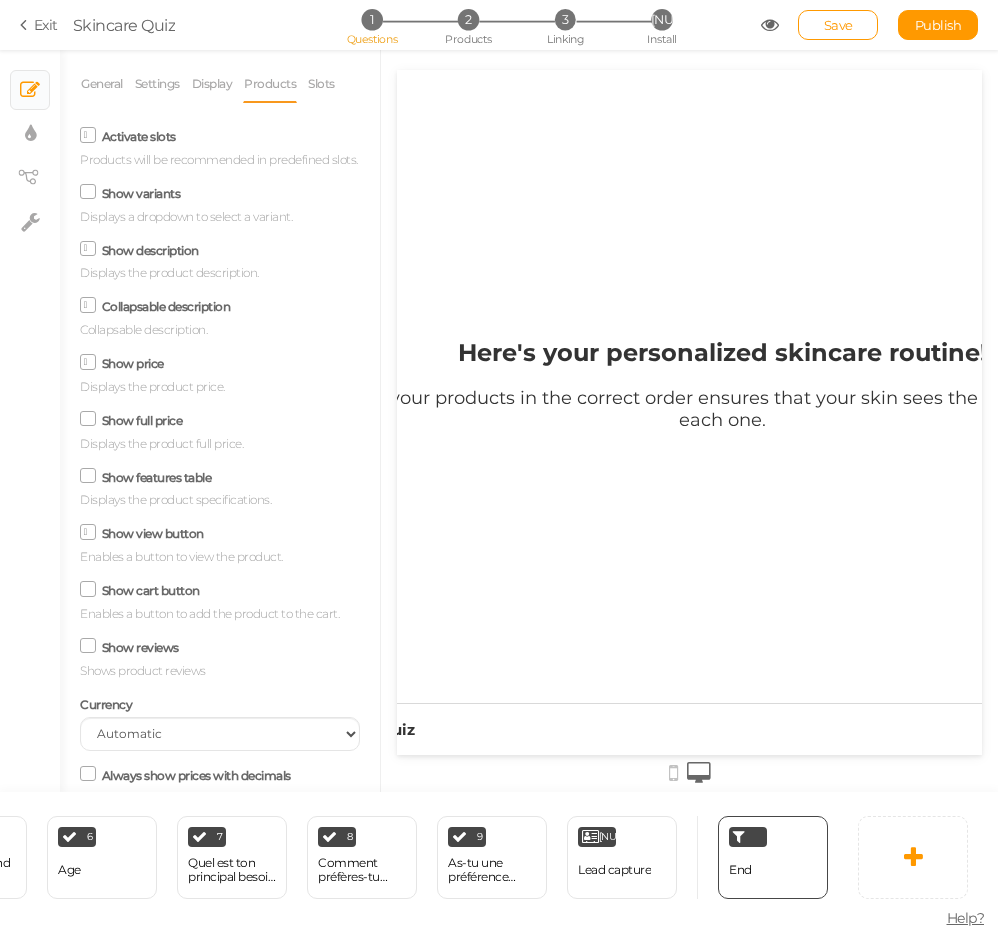 click on "Activate slots" at bounding box center (139, 136) 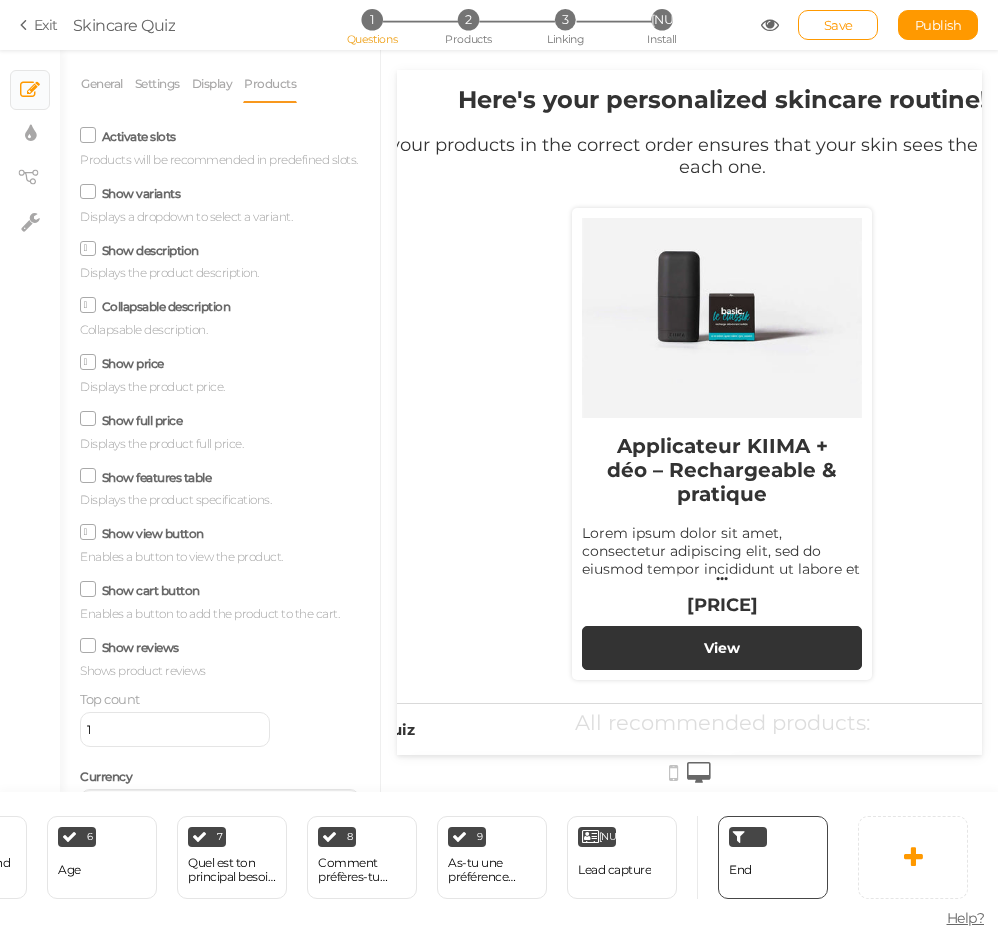 click on "Show full price" at bounding box center (142, 420) 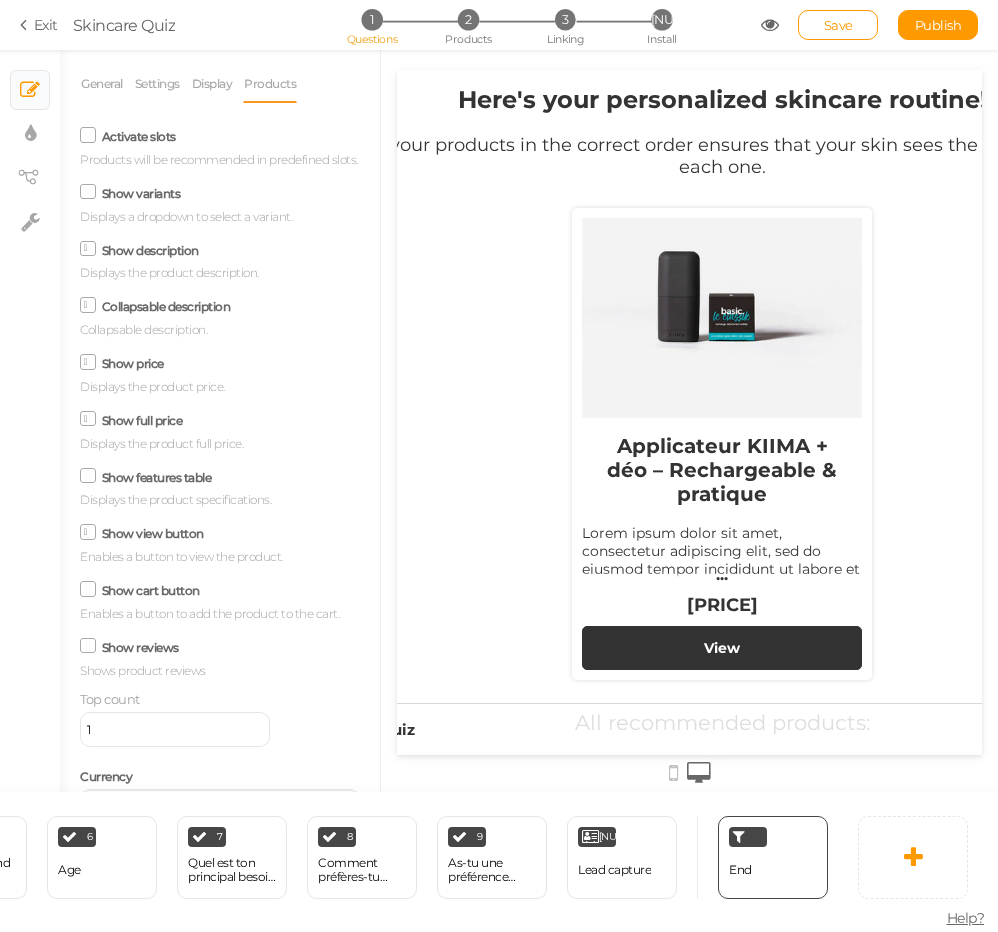 click on "Show full price" at bounding box center (142, 420) 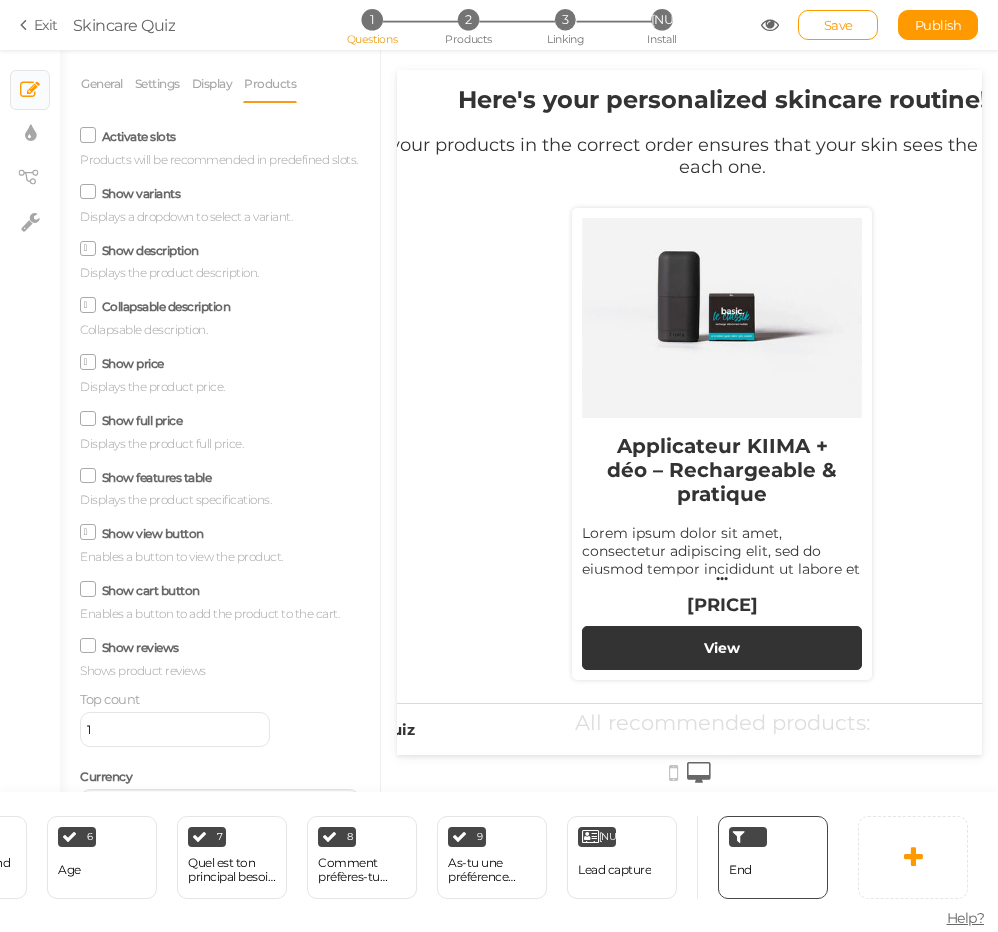 click on "Show features table" at bounding box center [157, 477] 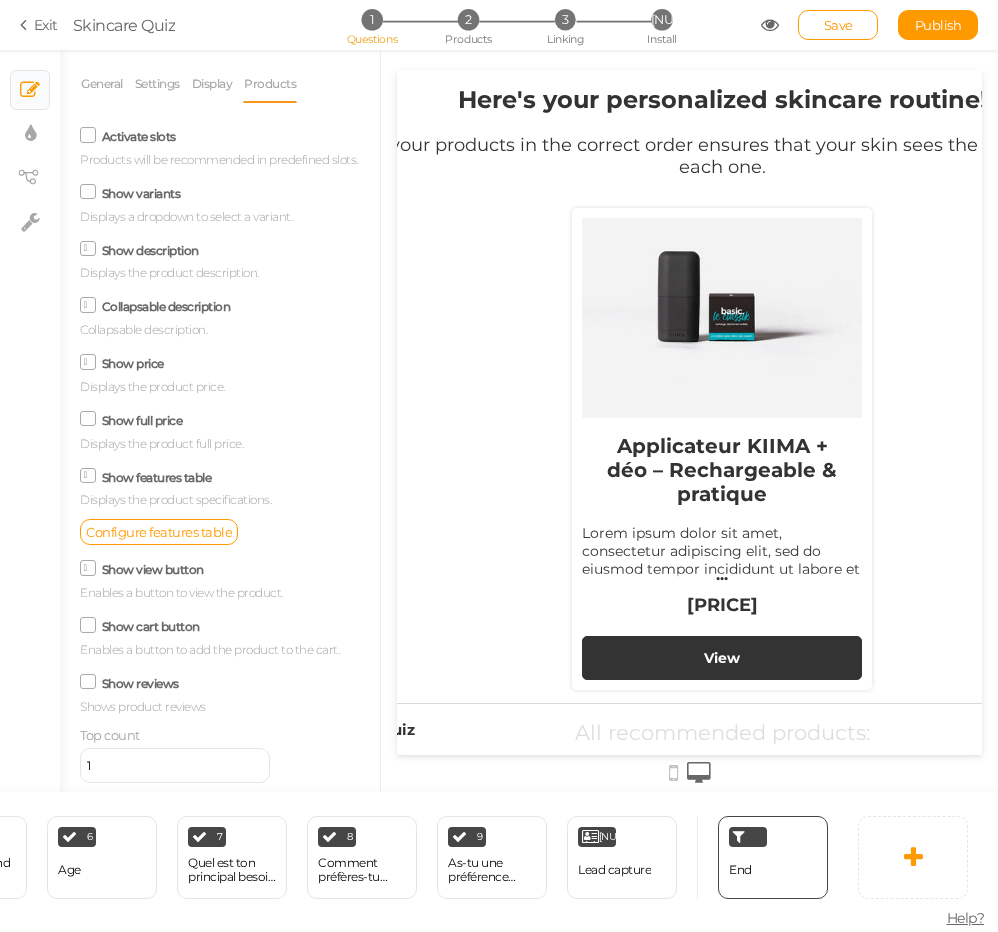click on "Show features table" at bounding box center (157, 477) 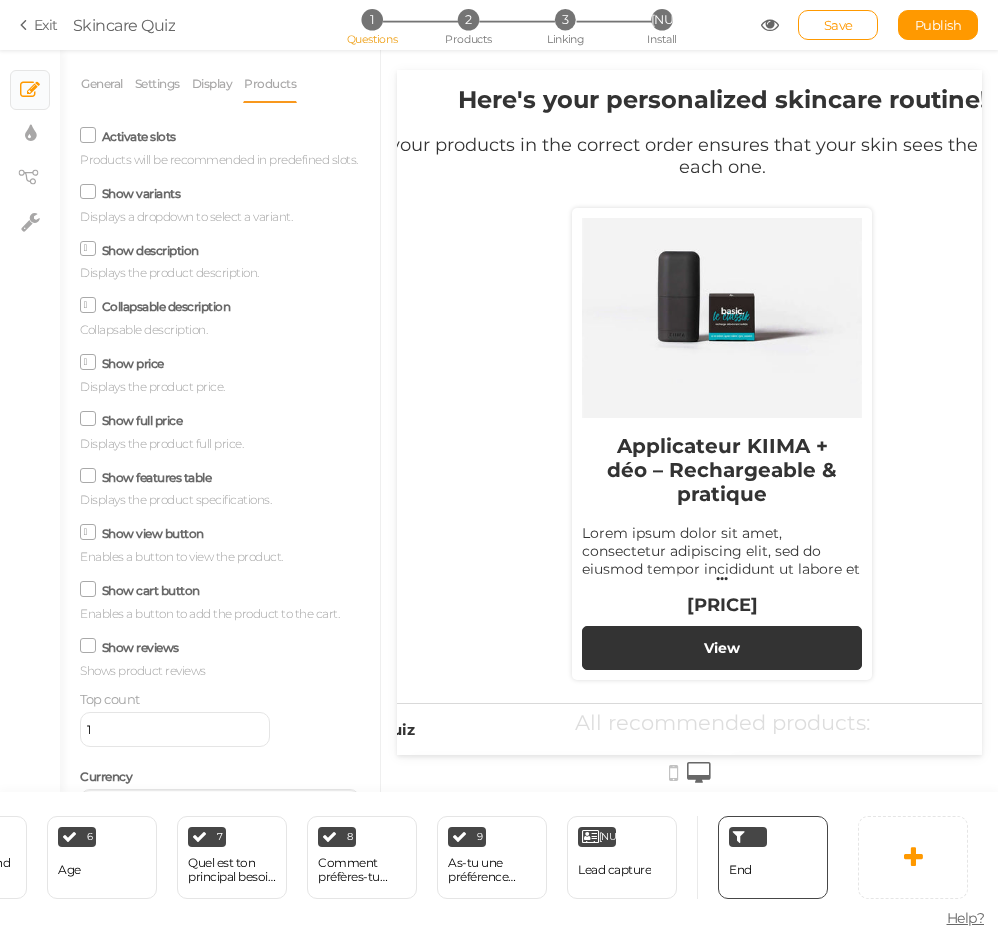 click on "Show features table" at bounding box center [157, 477] 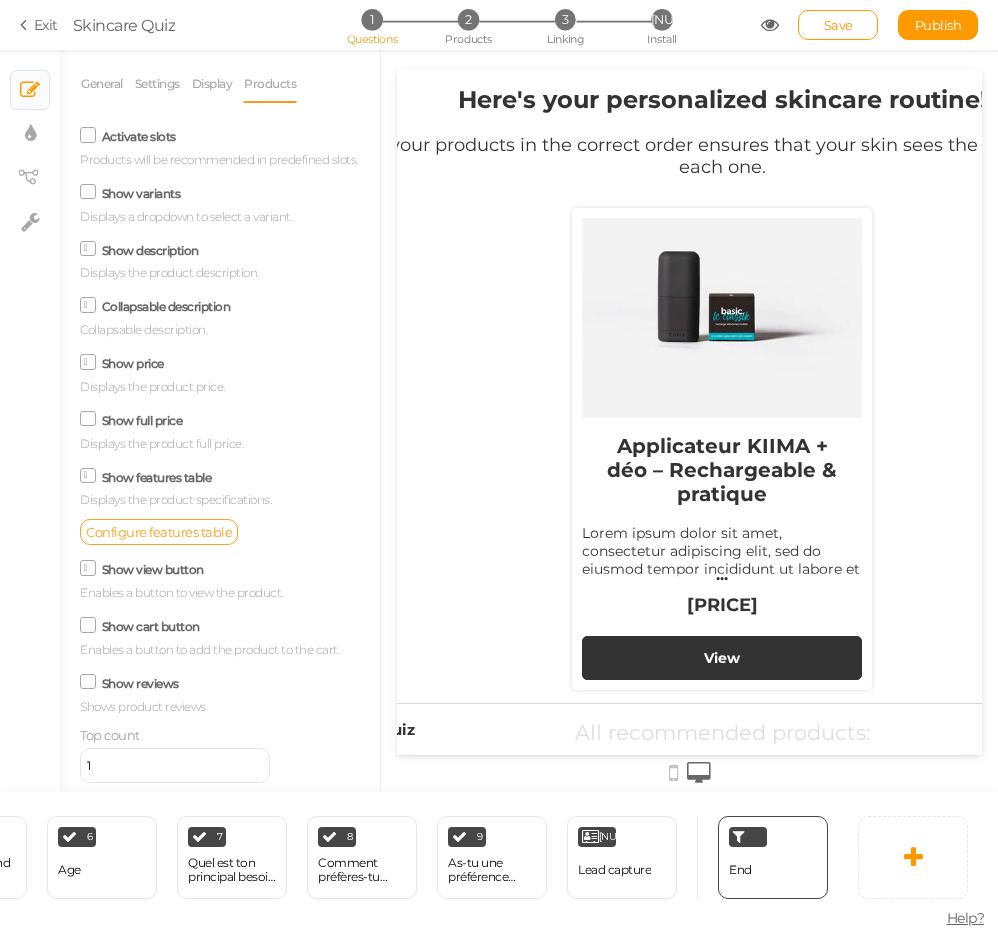 click on "Configure features table" at bounding box center [159, 532] 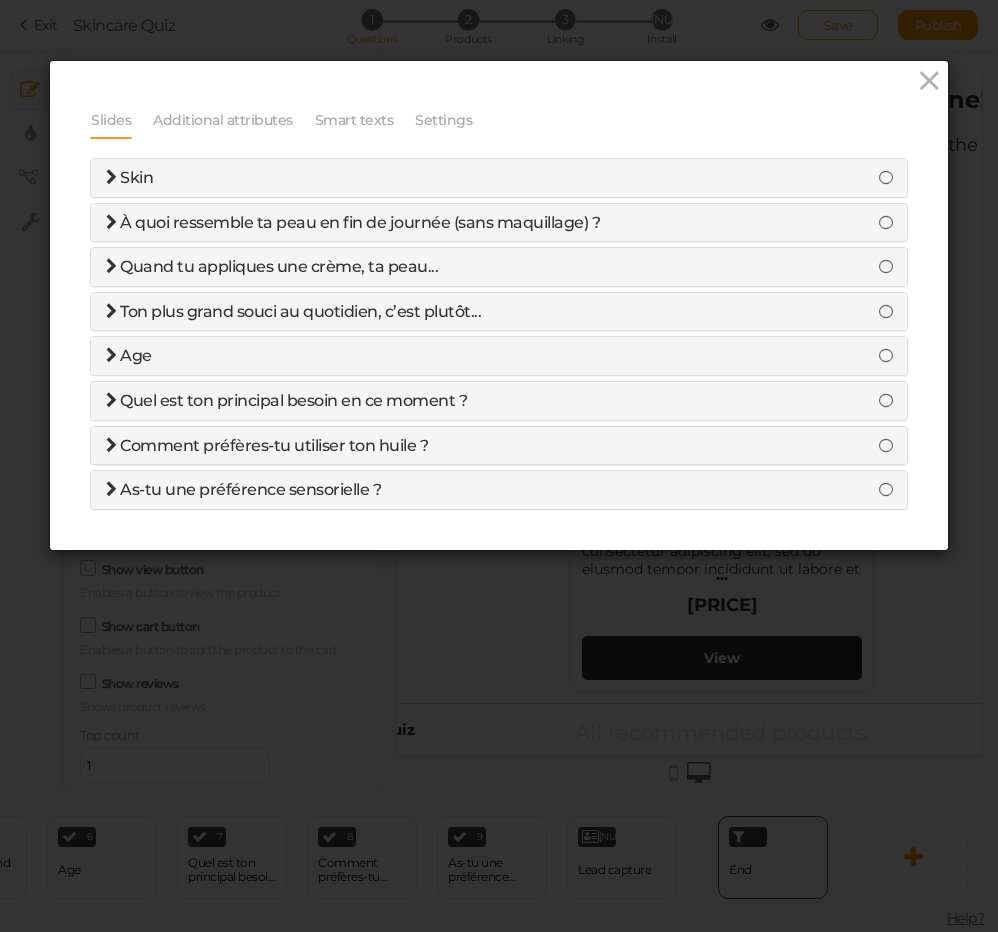 click at bounding box center (111, 177) 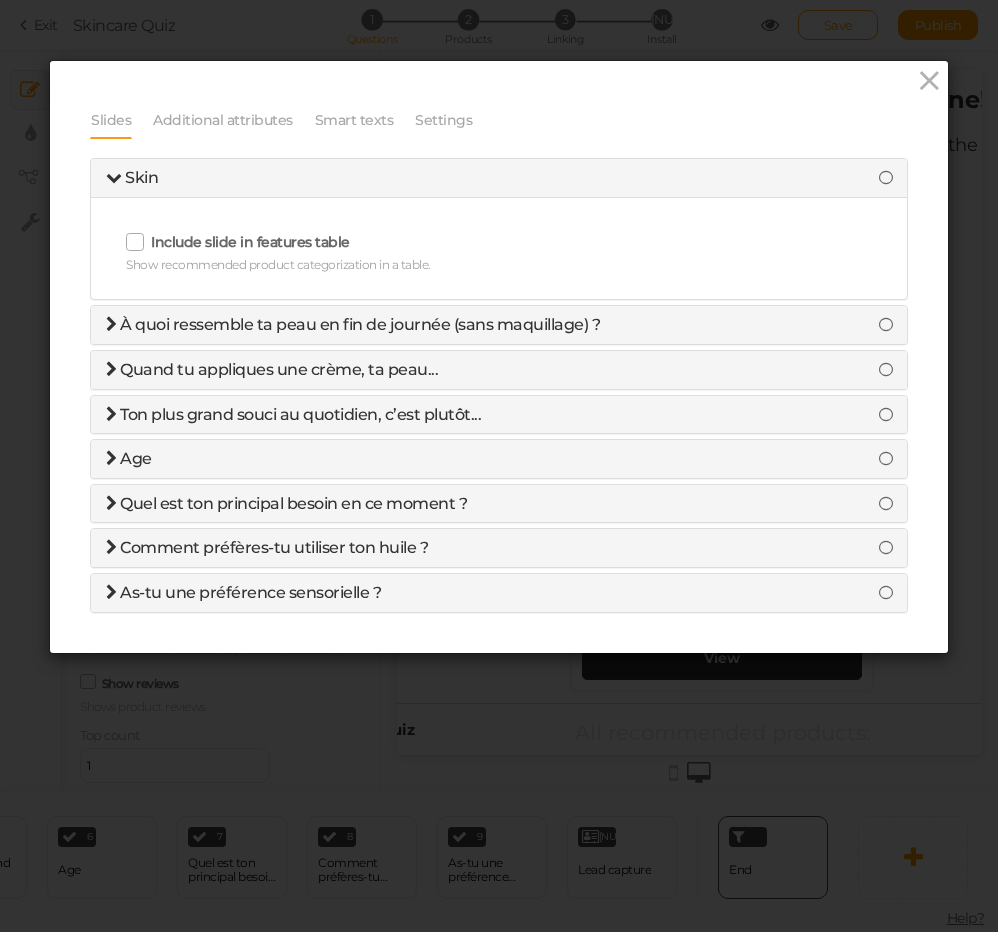 click at bounding box center (136, 241) 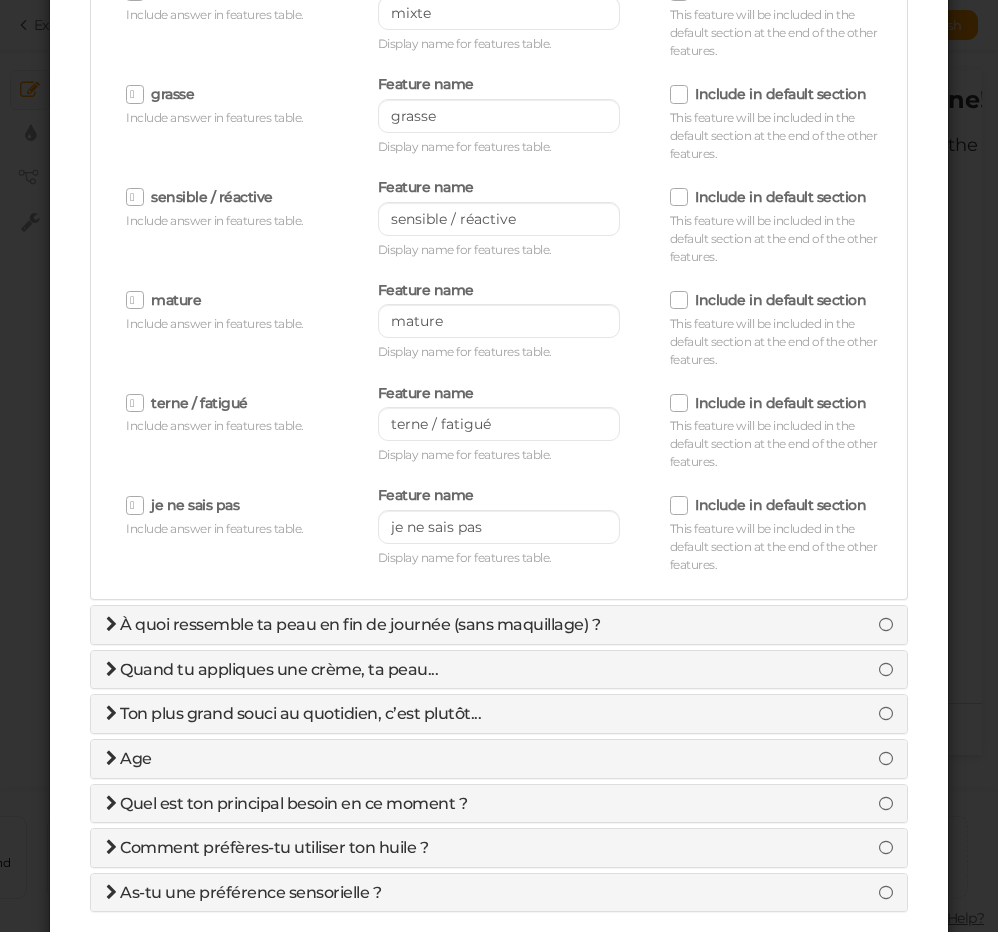 scroll, scrollTop: 569, scrollLeft: 0, axis: vertical 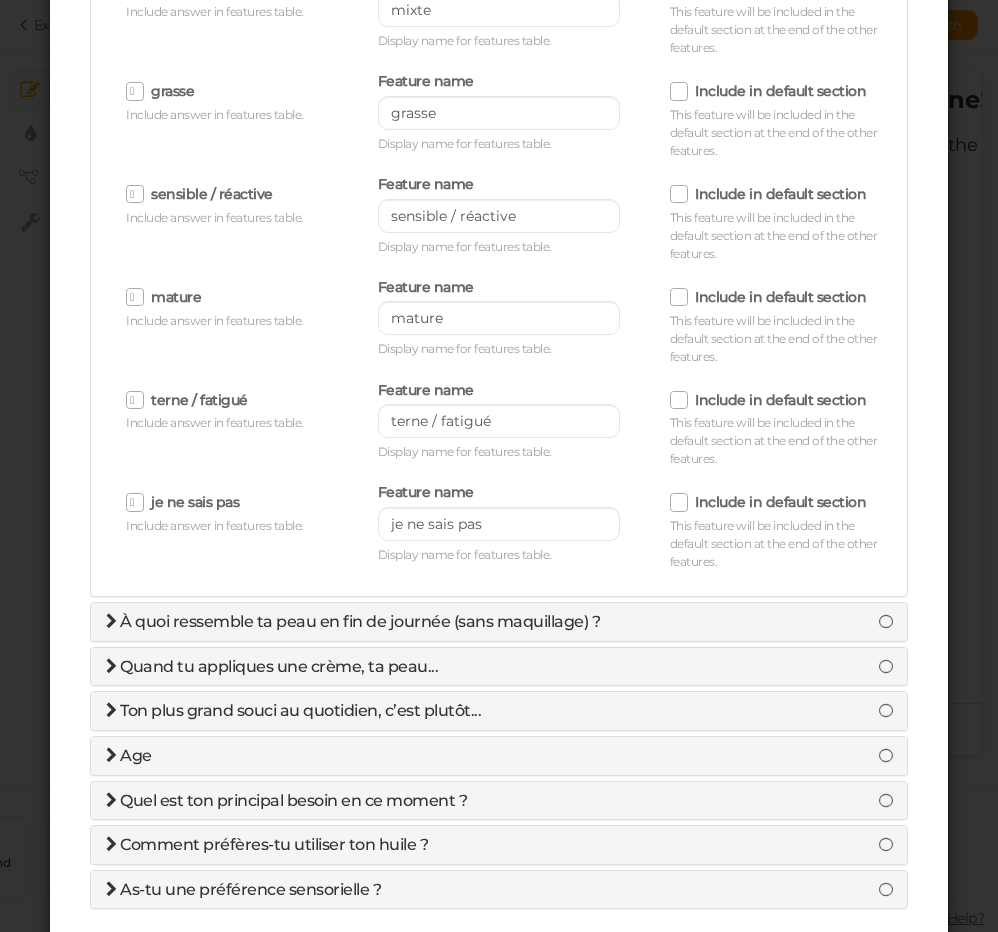 click at bounding box center (135, 502) 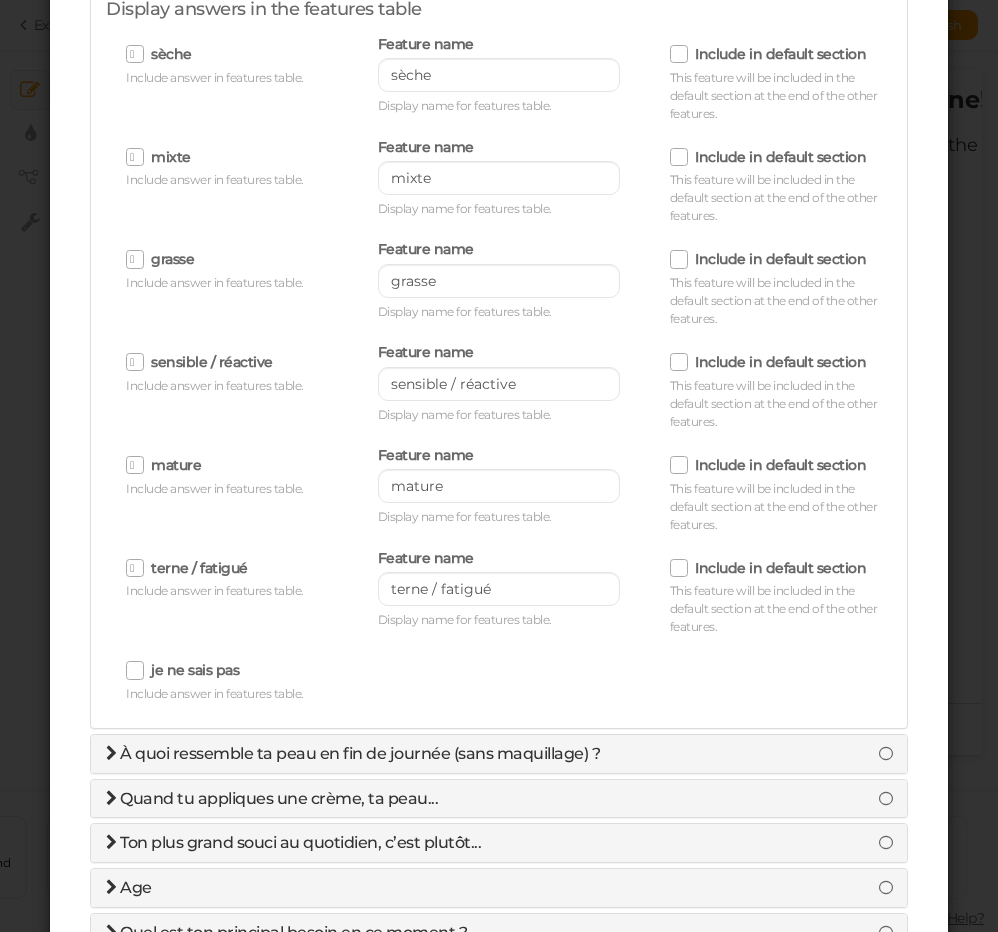 scroll, scrollTop: 0, scrollLeft: 0, axis: both 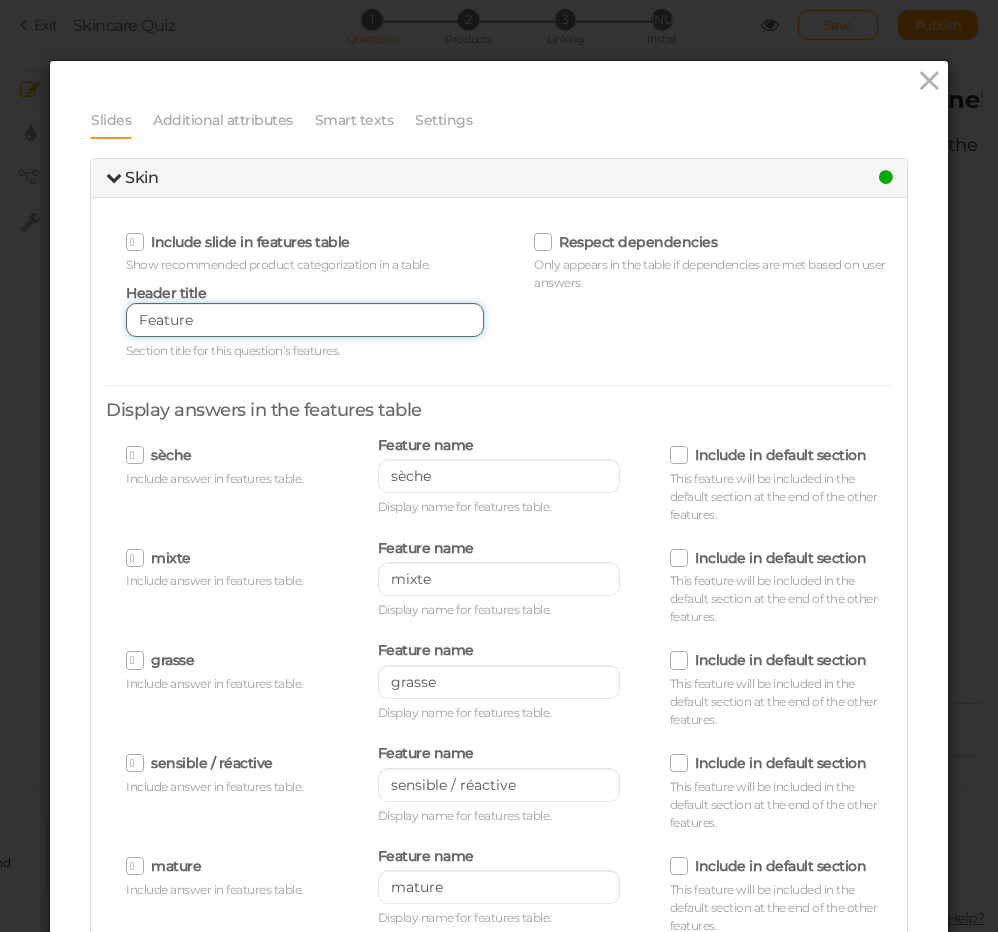 click on "Feature" at bounding box center (305, 320) 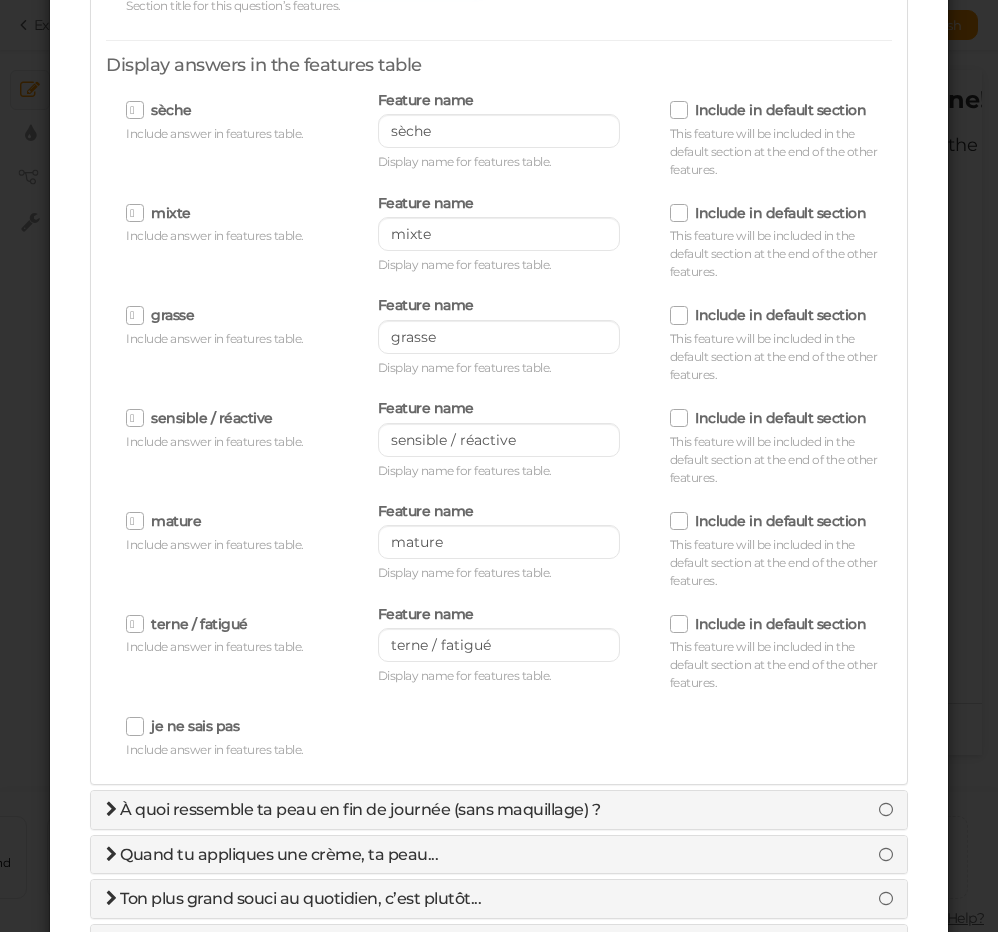 scroll, scrollTop: 0, scrollLeft: 0, axis: both 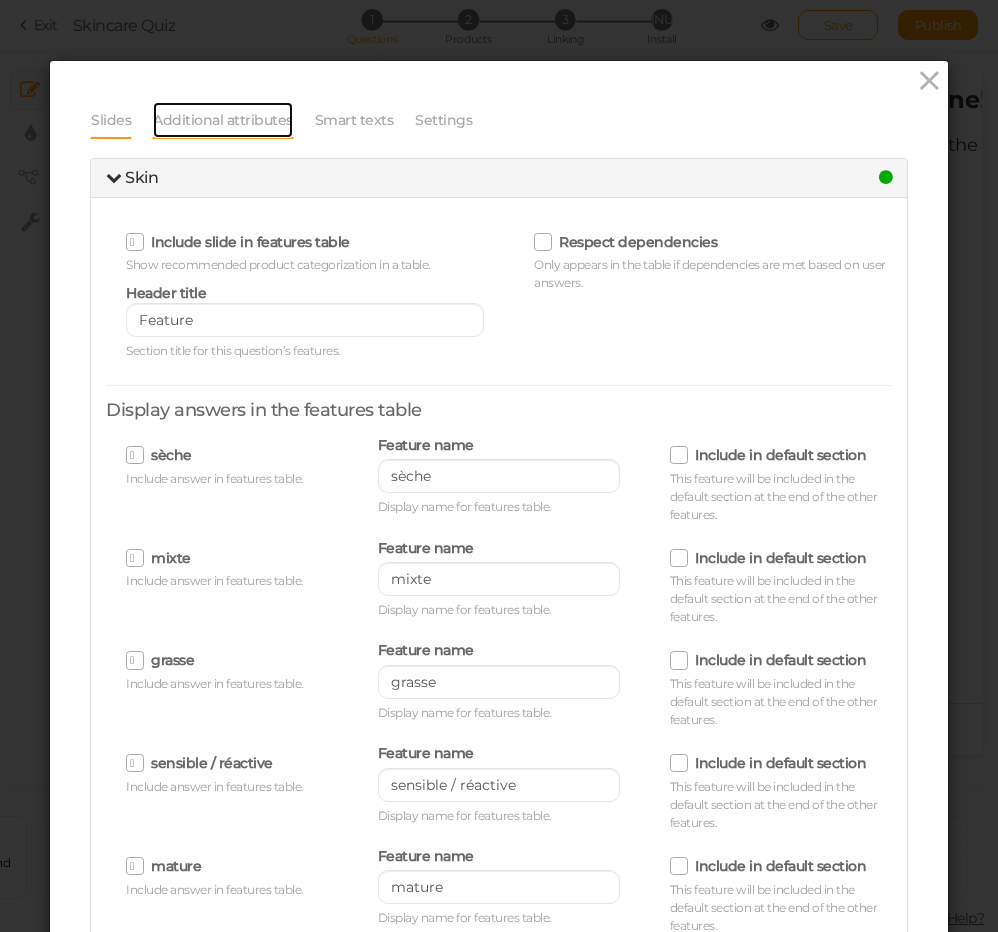 click on "Additional attributes" at bounding box center [223, 120] 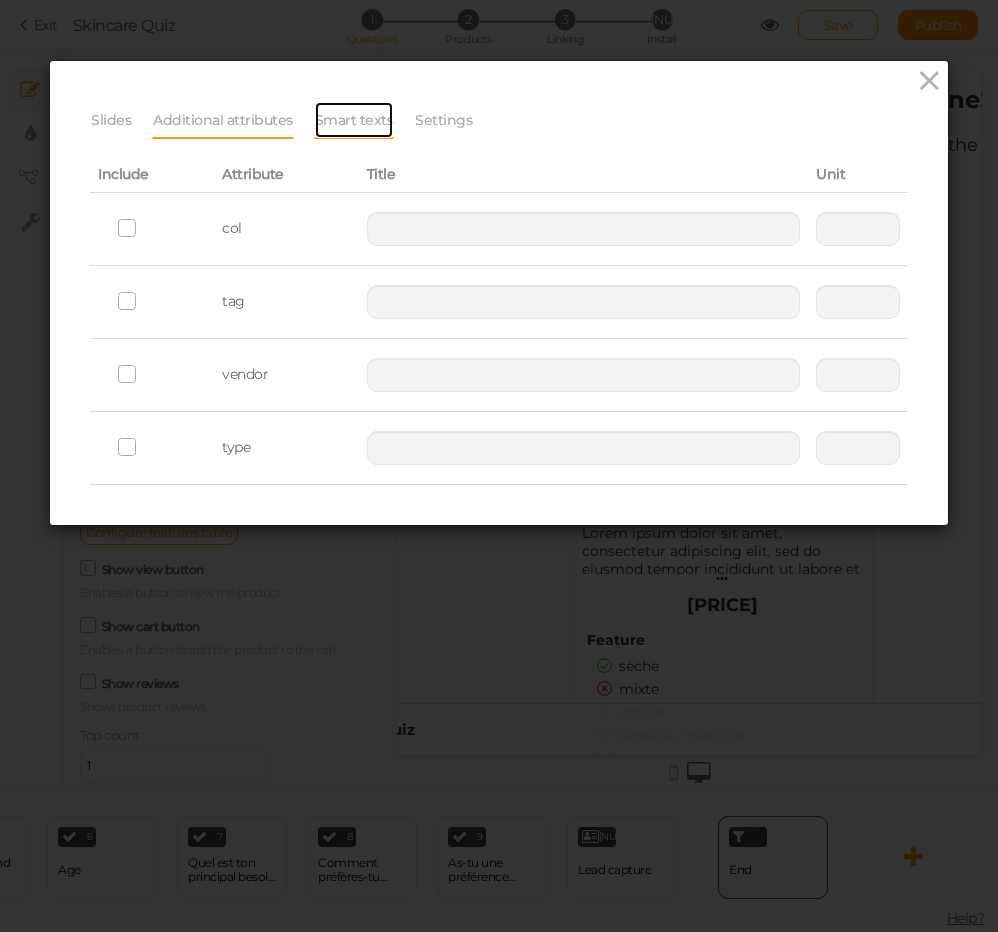 click on "Smart texts" at bounding box center (354, 120) 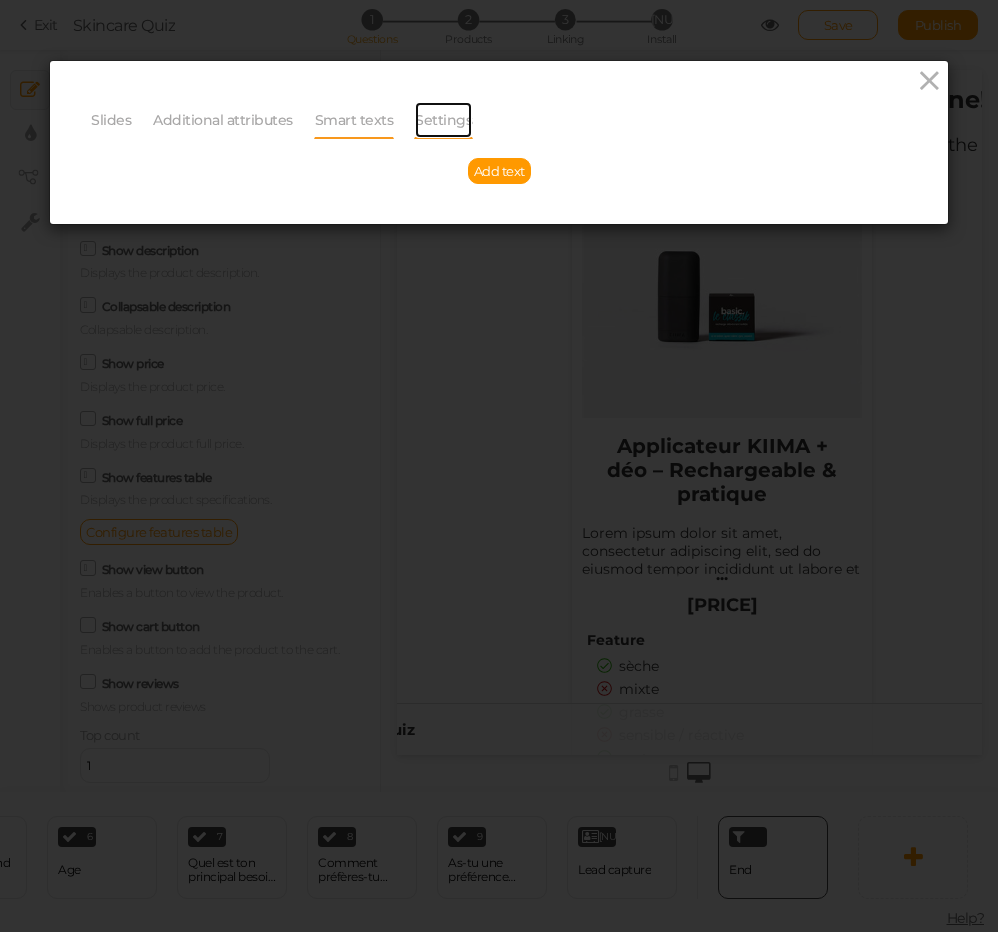 click on "Settings" at bounding box center [443, 120] 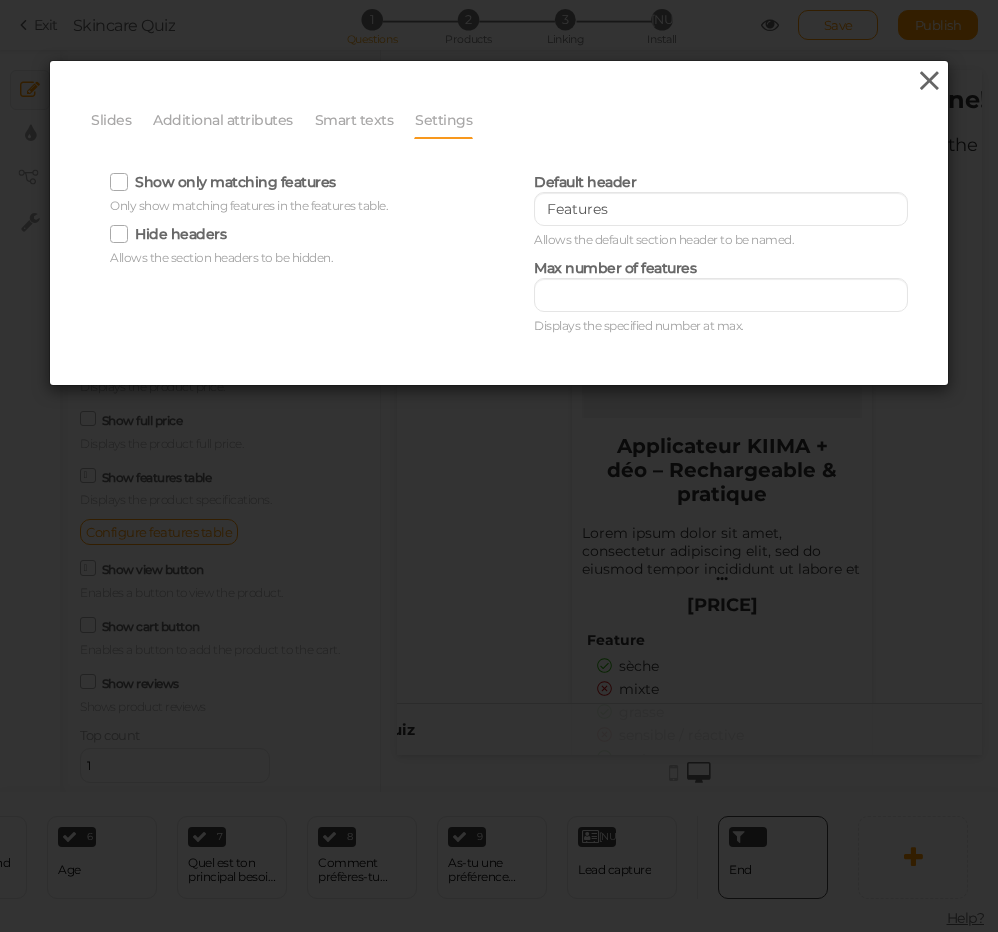click at bounding box center [929, 81] 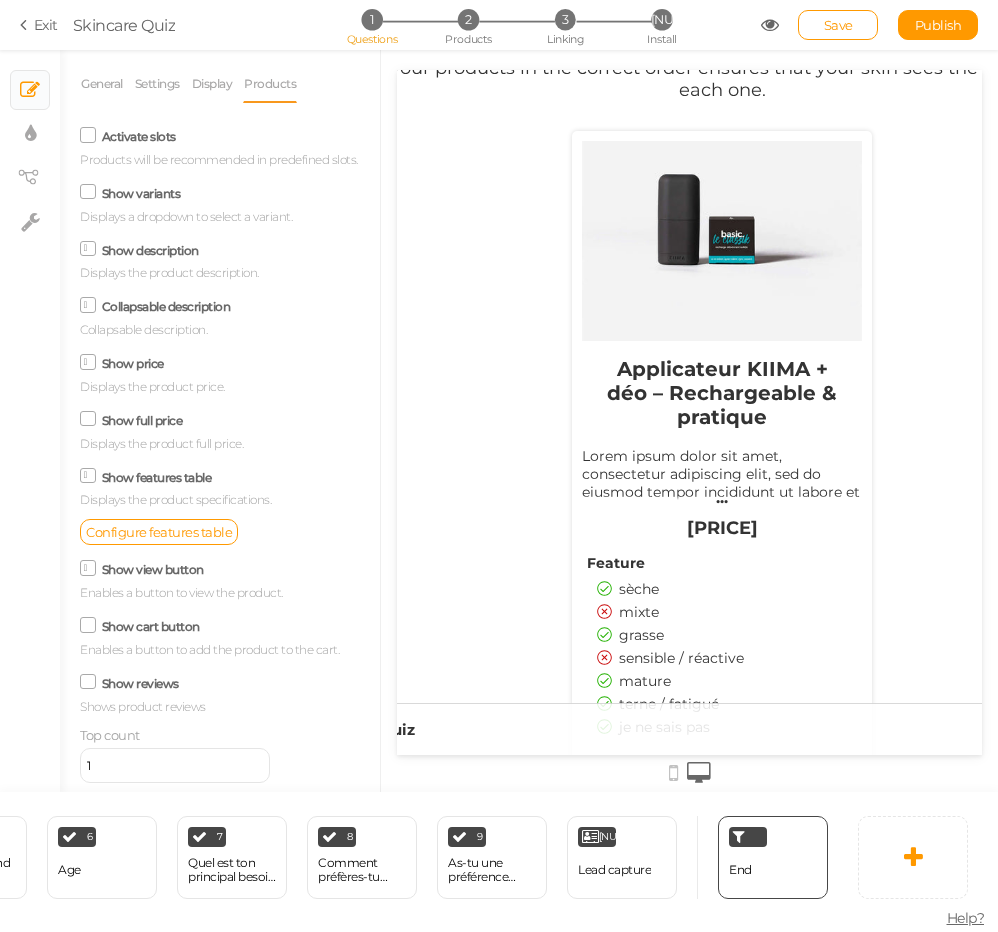 scroll, scrollTop: 0, scrollLeft: 0, axis: both 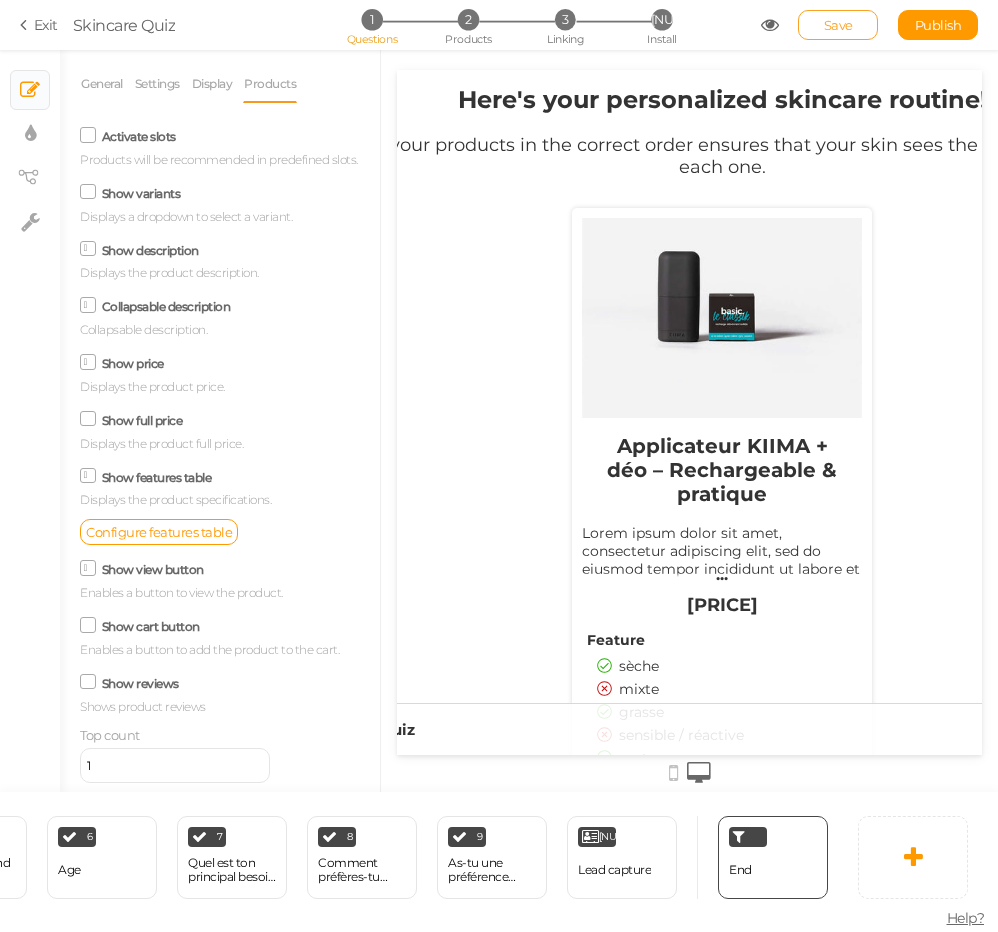 click on "Save" at bounding box center [838, 25] 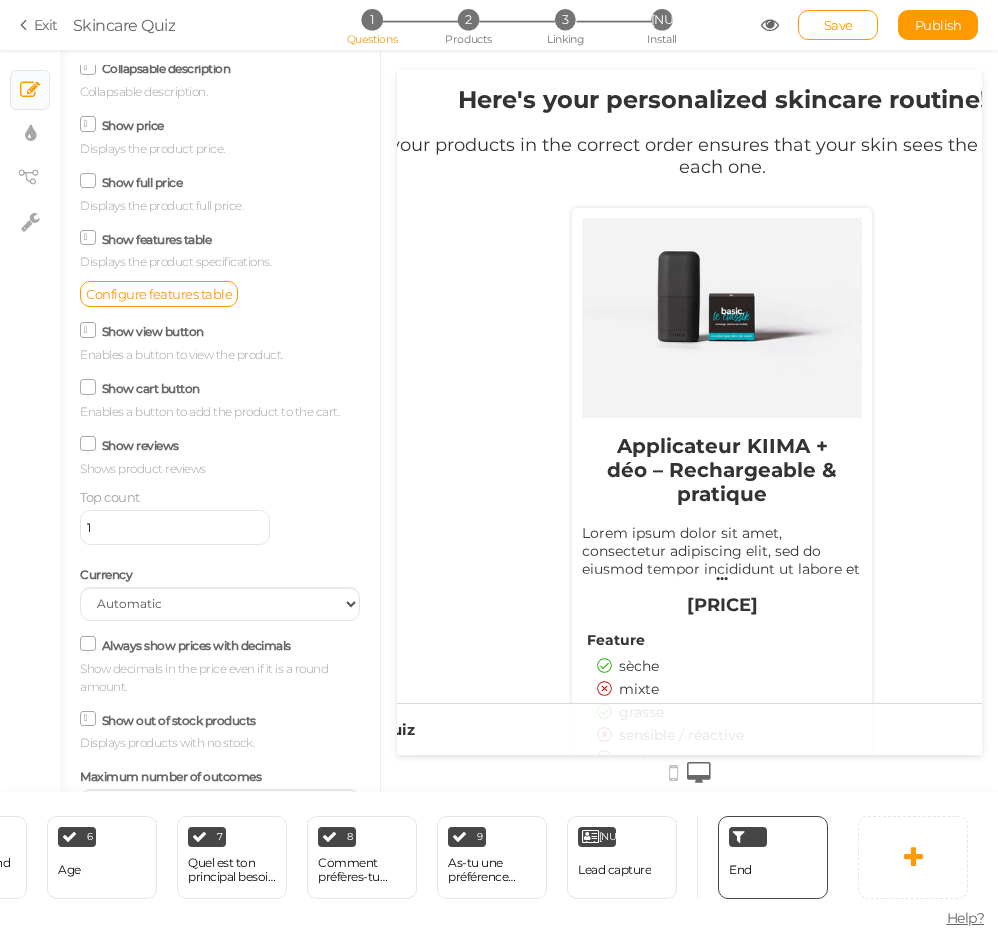 scroll, scrollTop: 252, scrollLeft: 0, axis: vertical 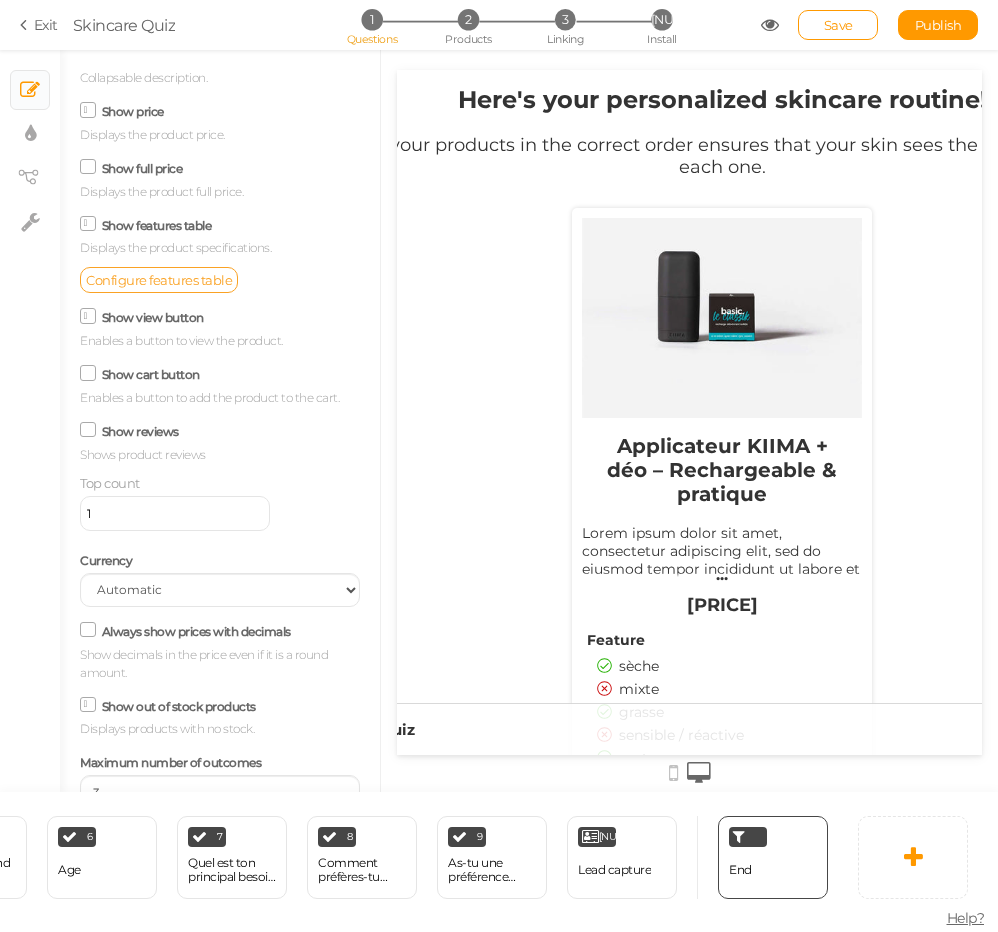 click on "Configure features table" at bounding box center (159, 280) 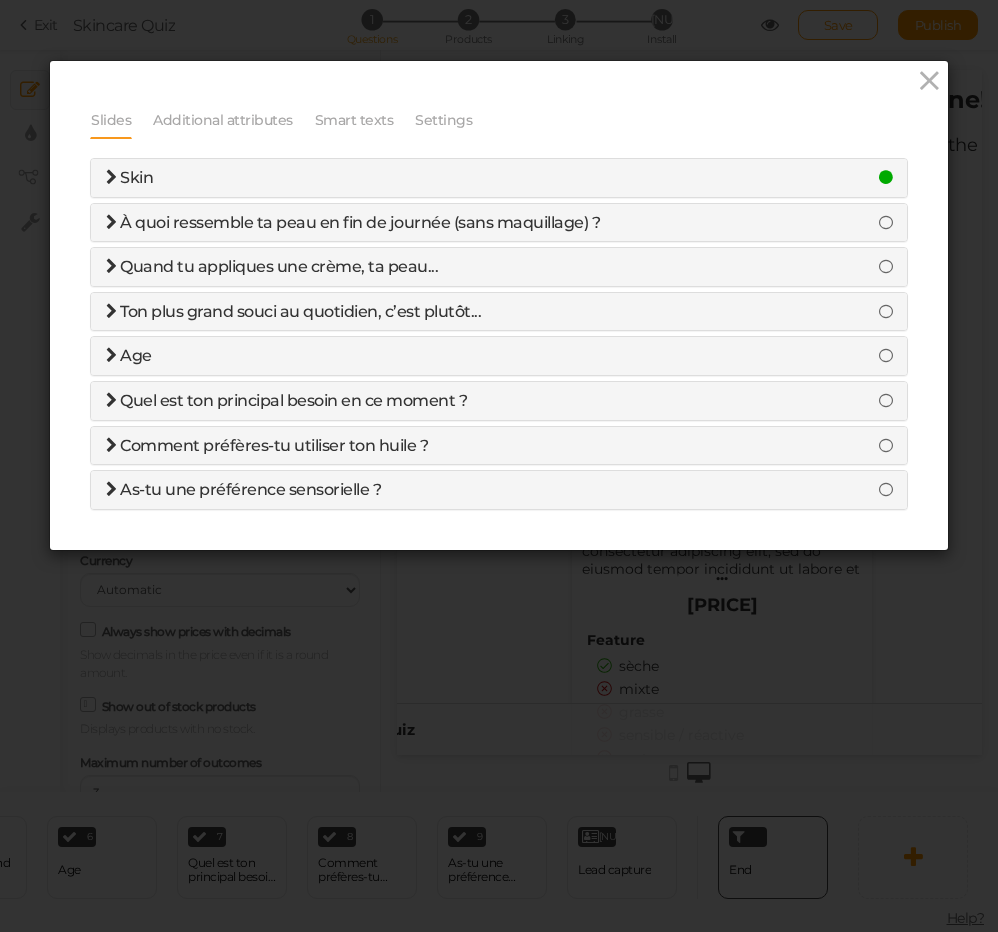 click at bounding box center (111, 177) 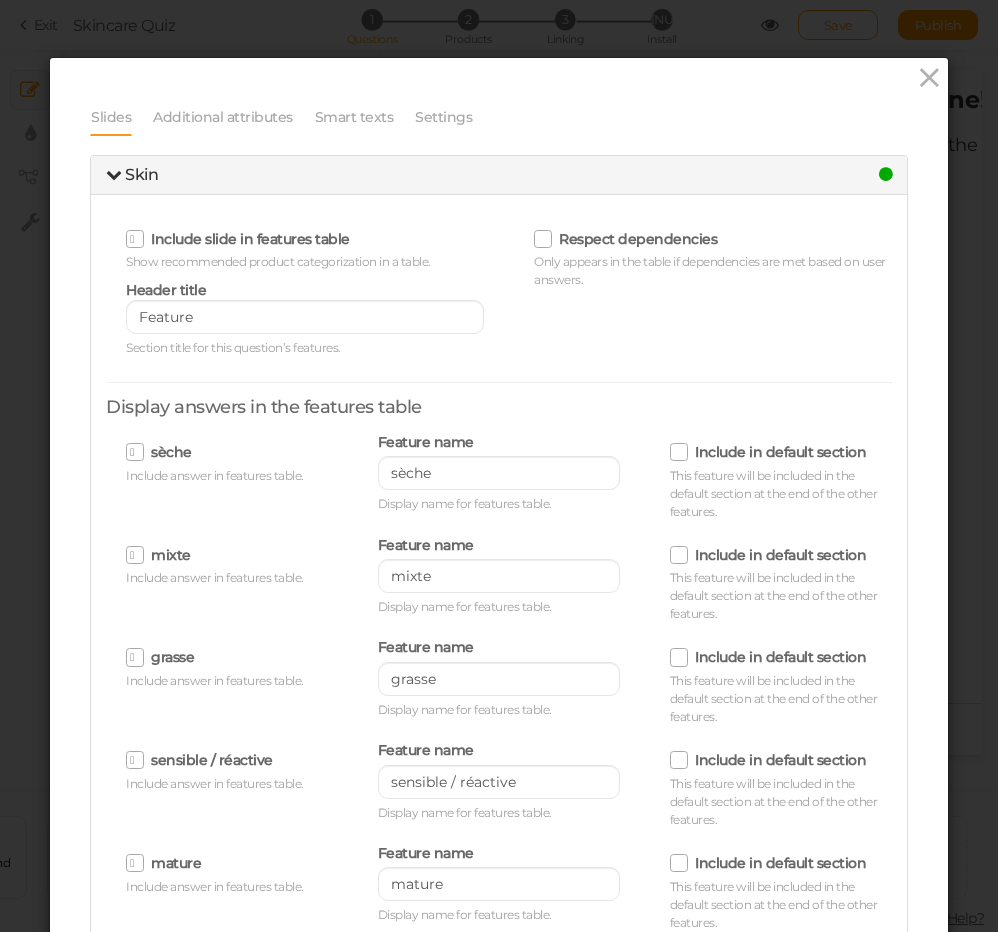 scroll, scrollTop: 0, scrollLeft: 0, axis: both 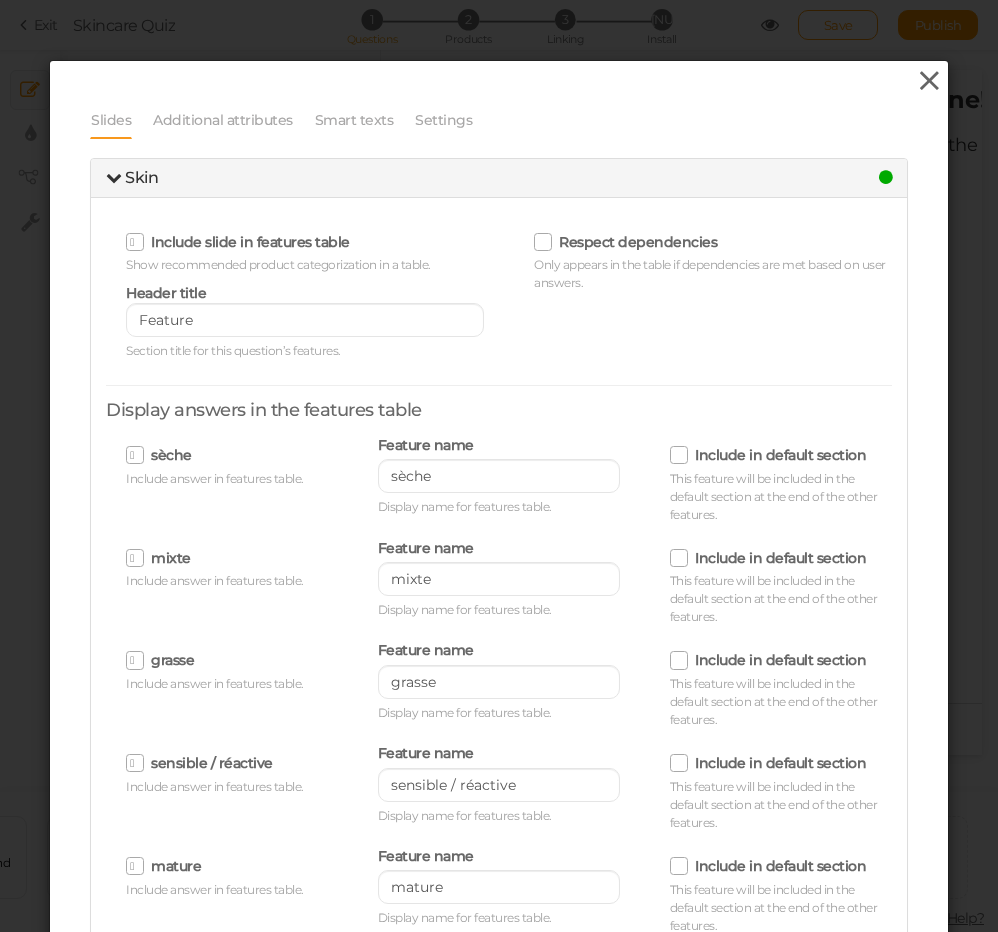 click at bounding box center (929, 81) 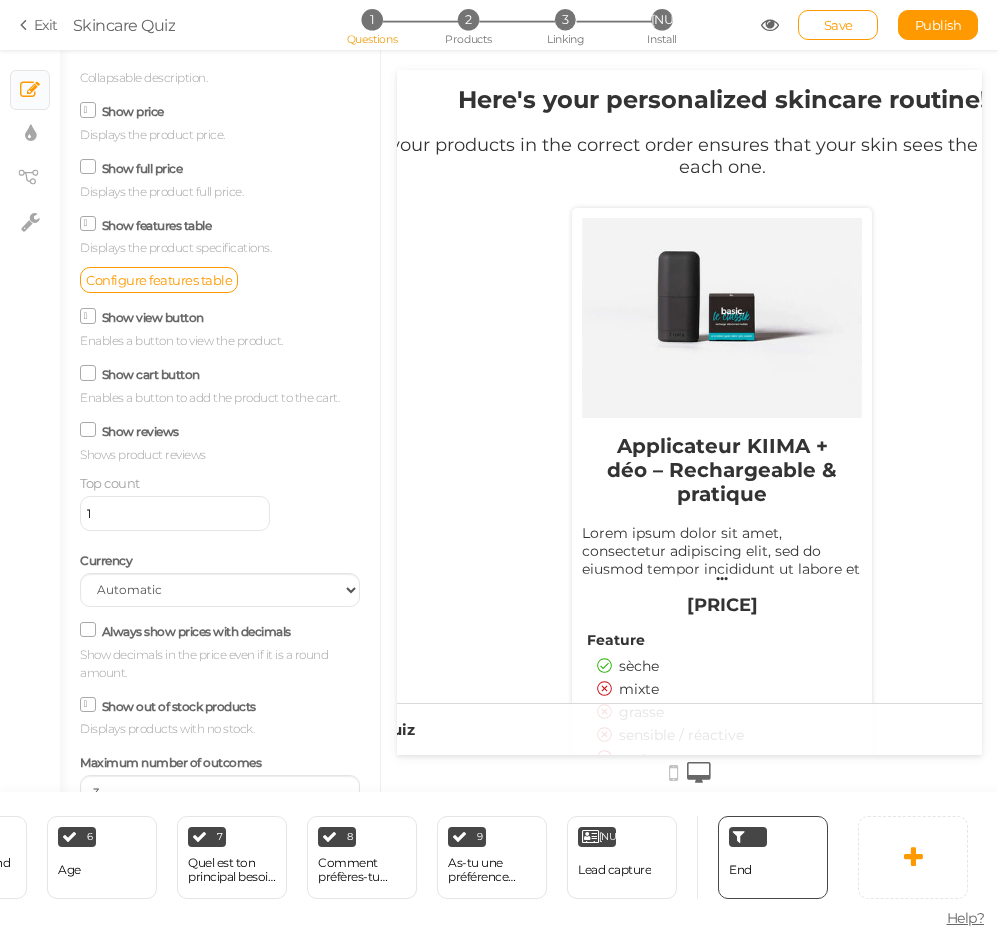 click at bounding box center [770, 25] 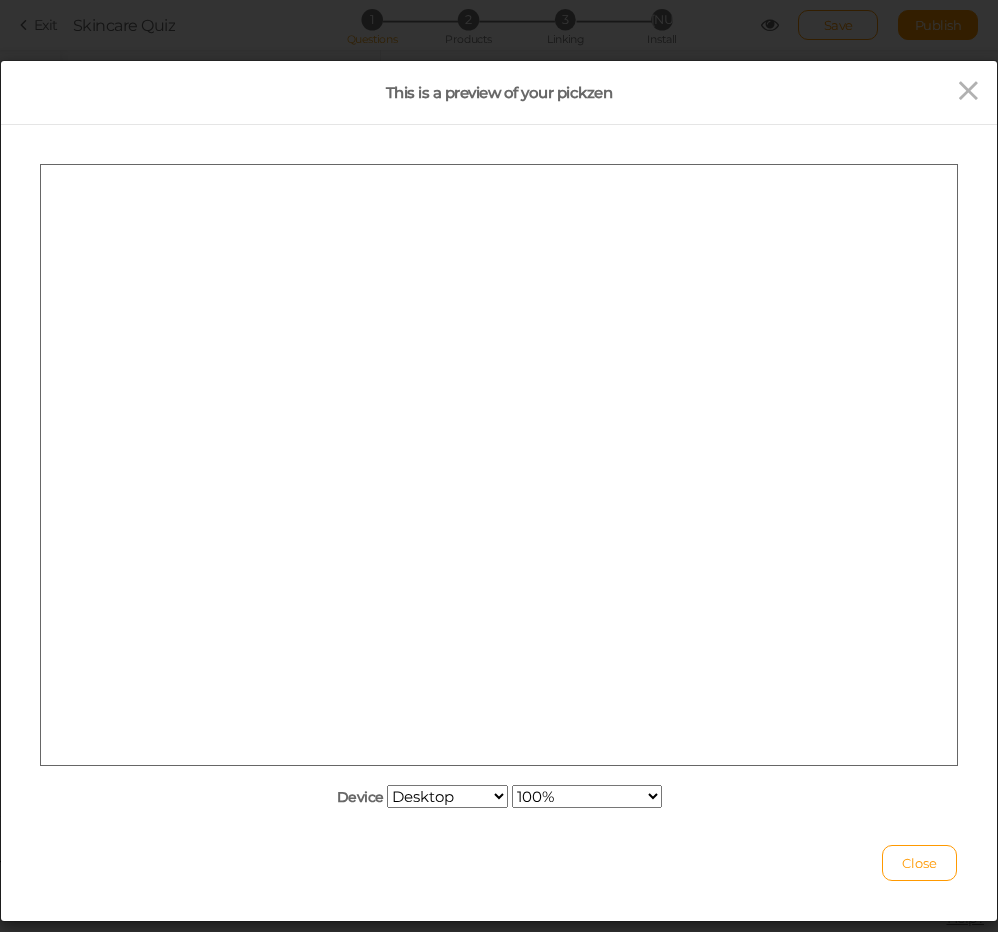 scroll, scrollTop: 0, scrollLeft: 0, axis: both 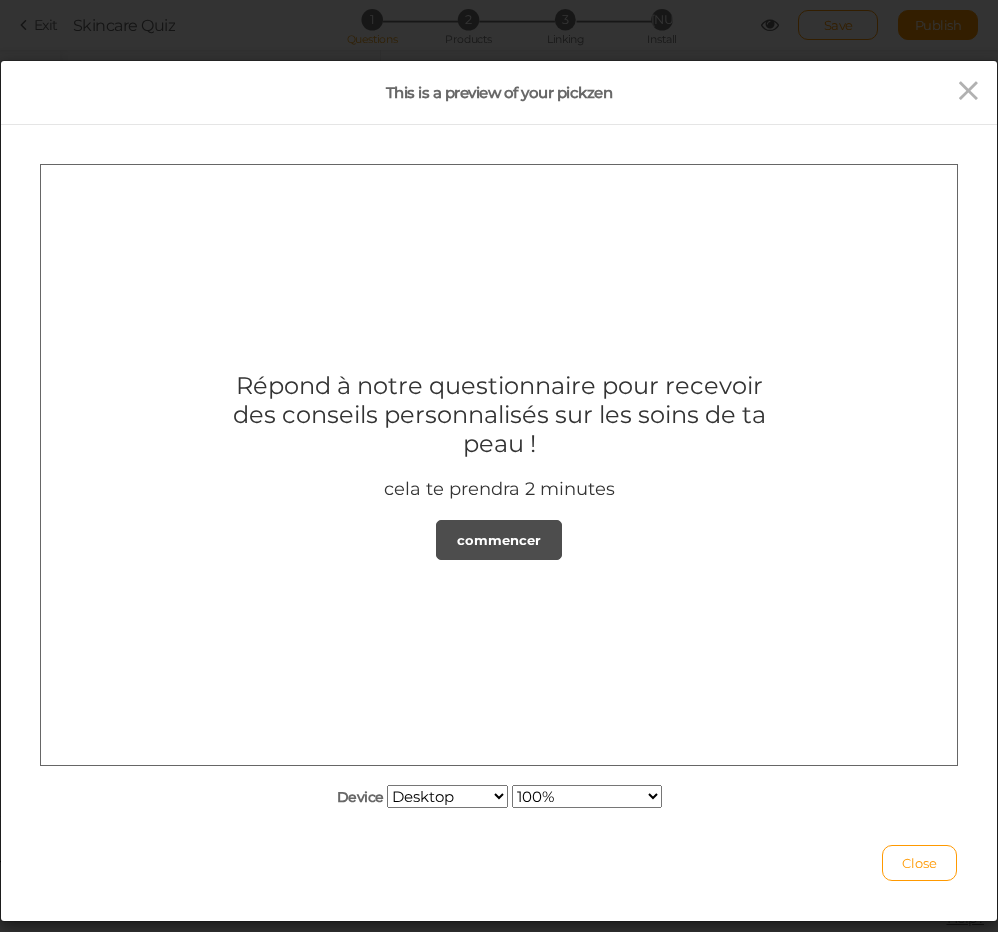 click on "commencer" at bounding box center (499, 539) 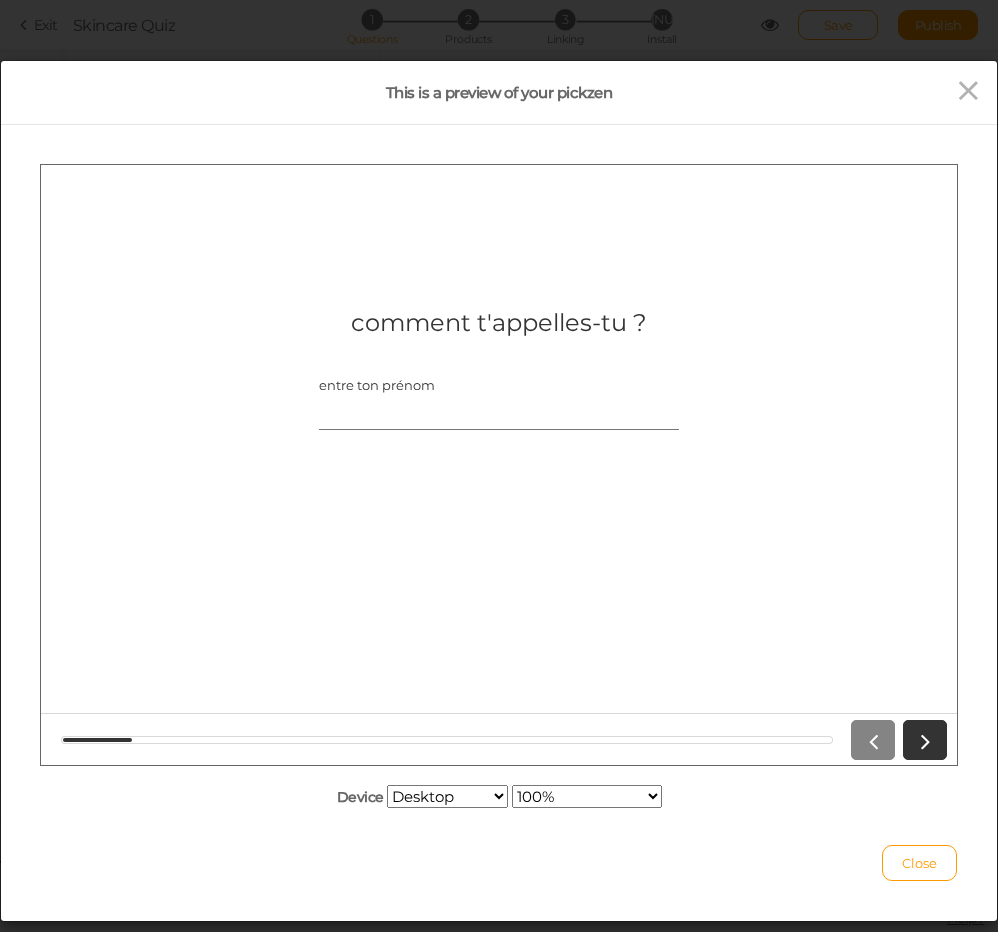 click on "entre ton prénom" at bounding box center (499, 410) 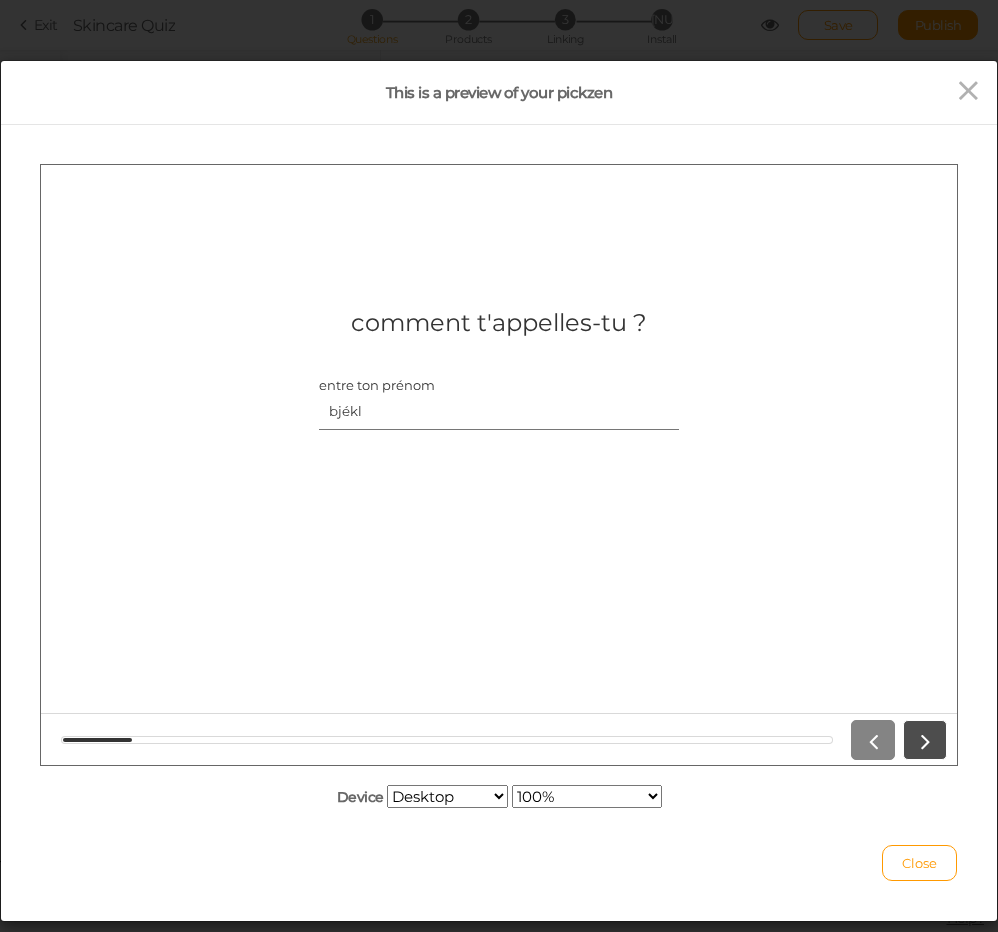 type on "bjékl" 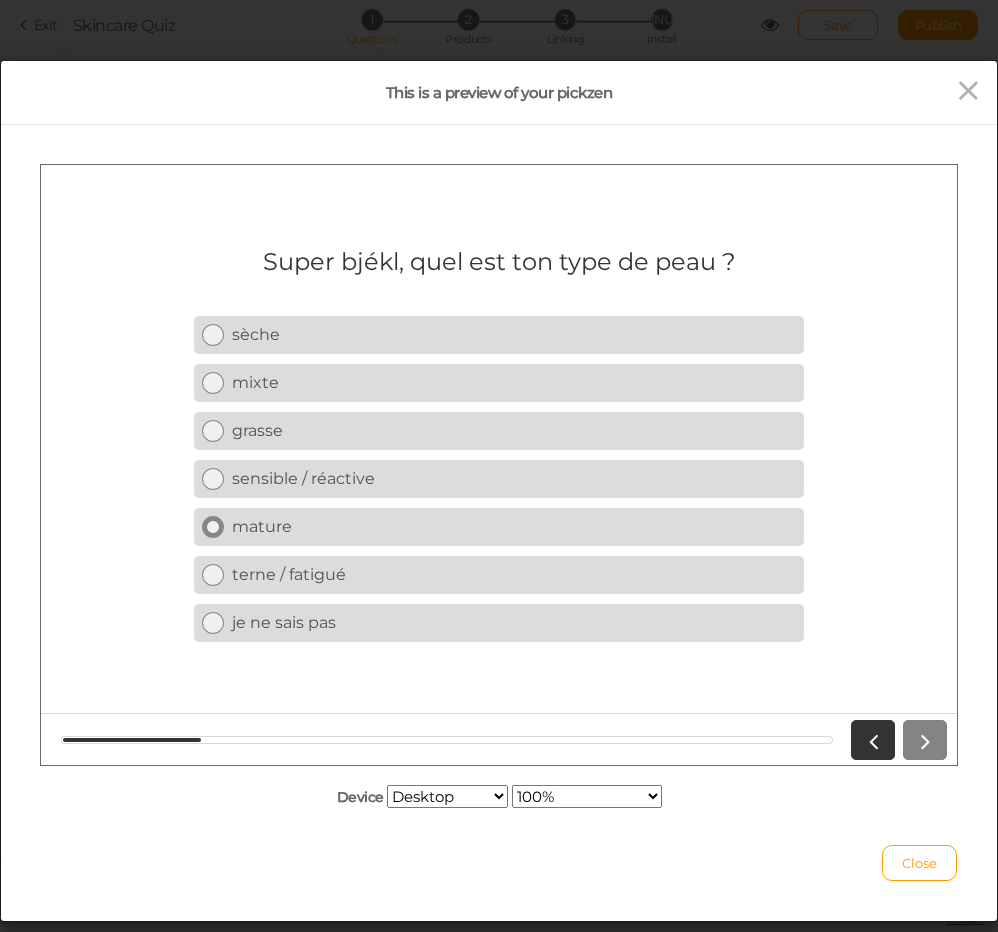 click on "mature" at bounding box center [514, 525] 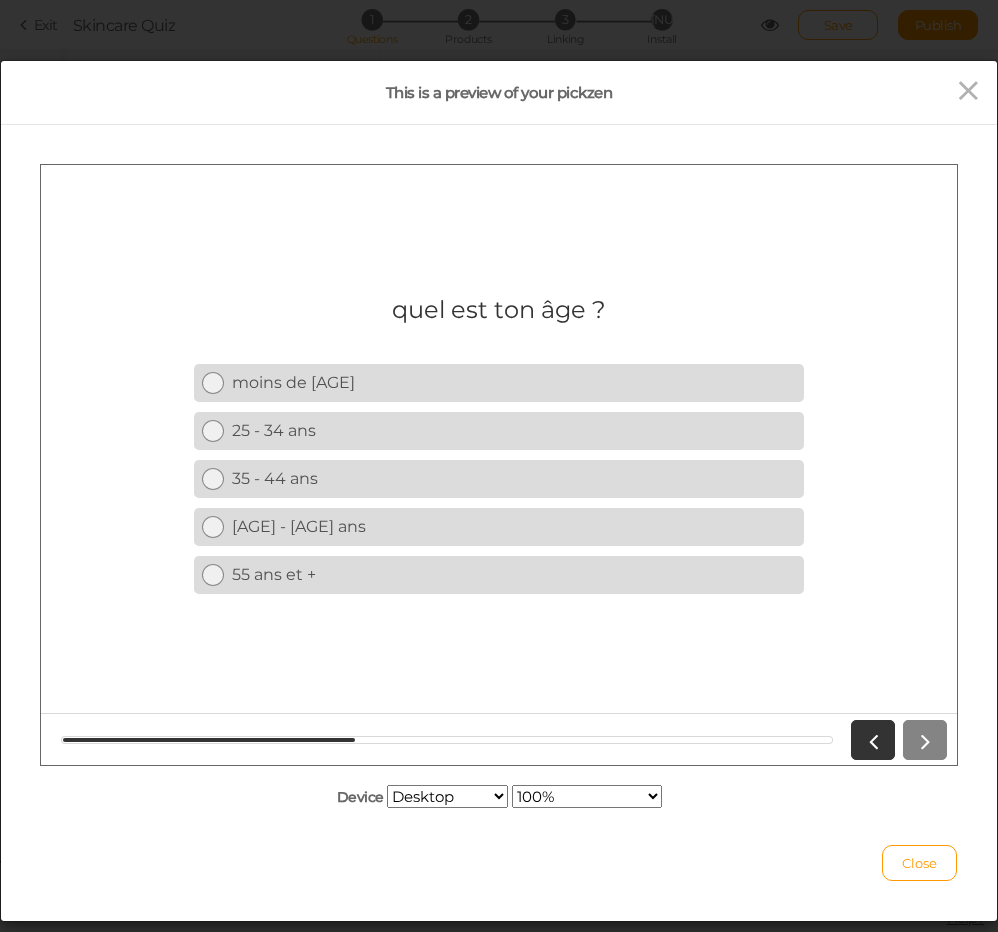 click at bounding box center (895, 739) 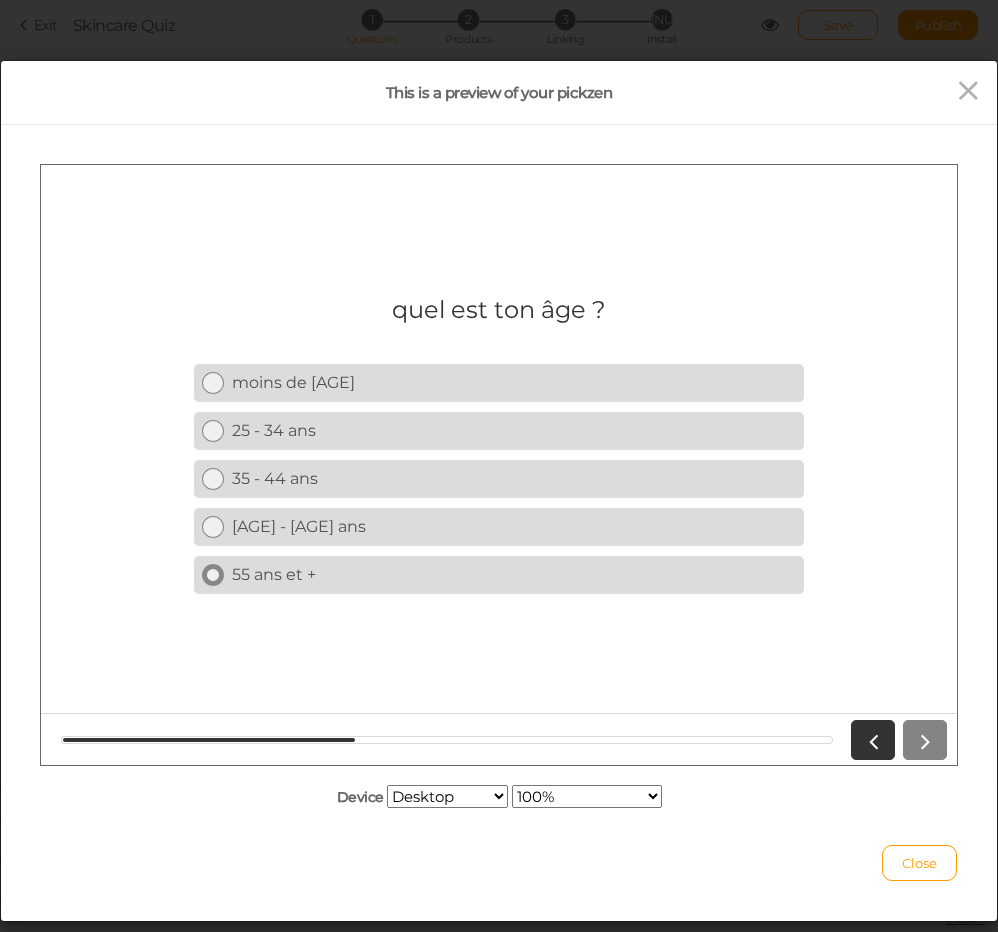 click on "55 ans et +" at bounding box center [514, 573] 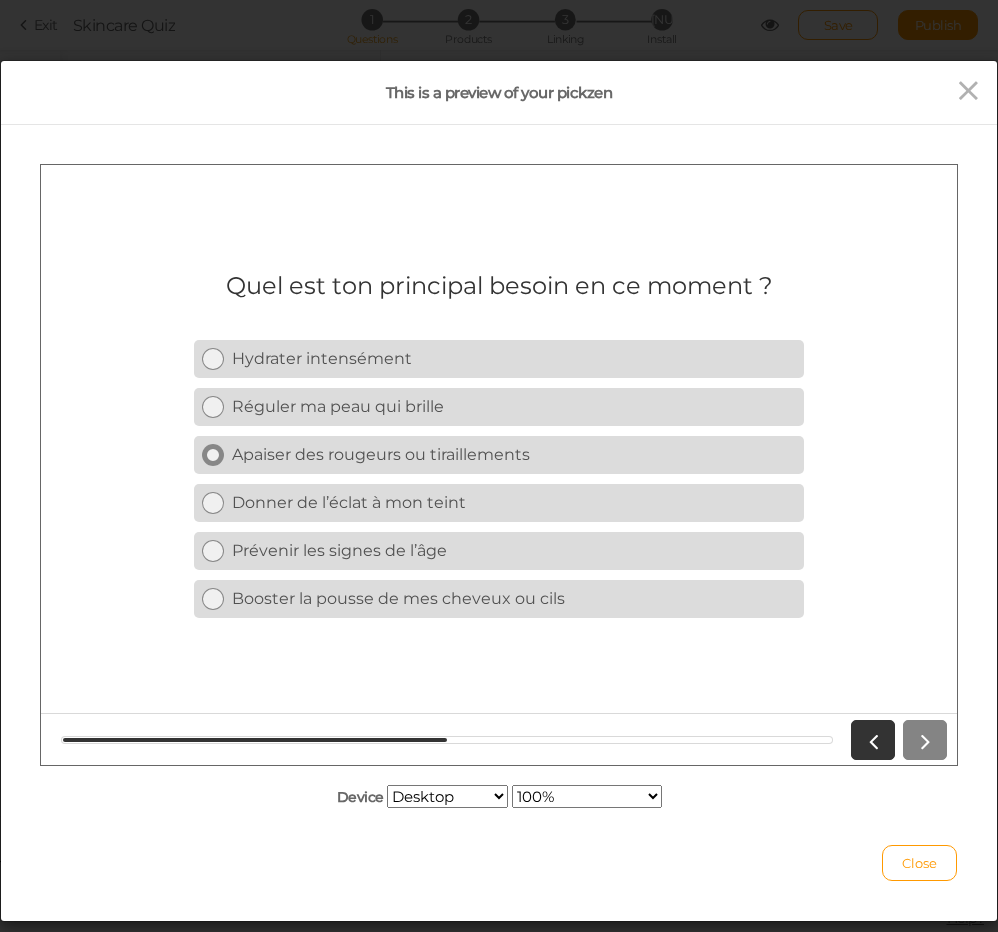 click on "Apaiser des rougeurs ou tiraillements" at bounding box center [499, 454] 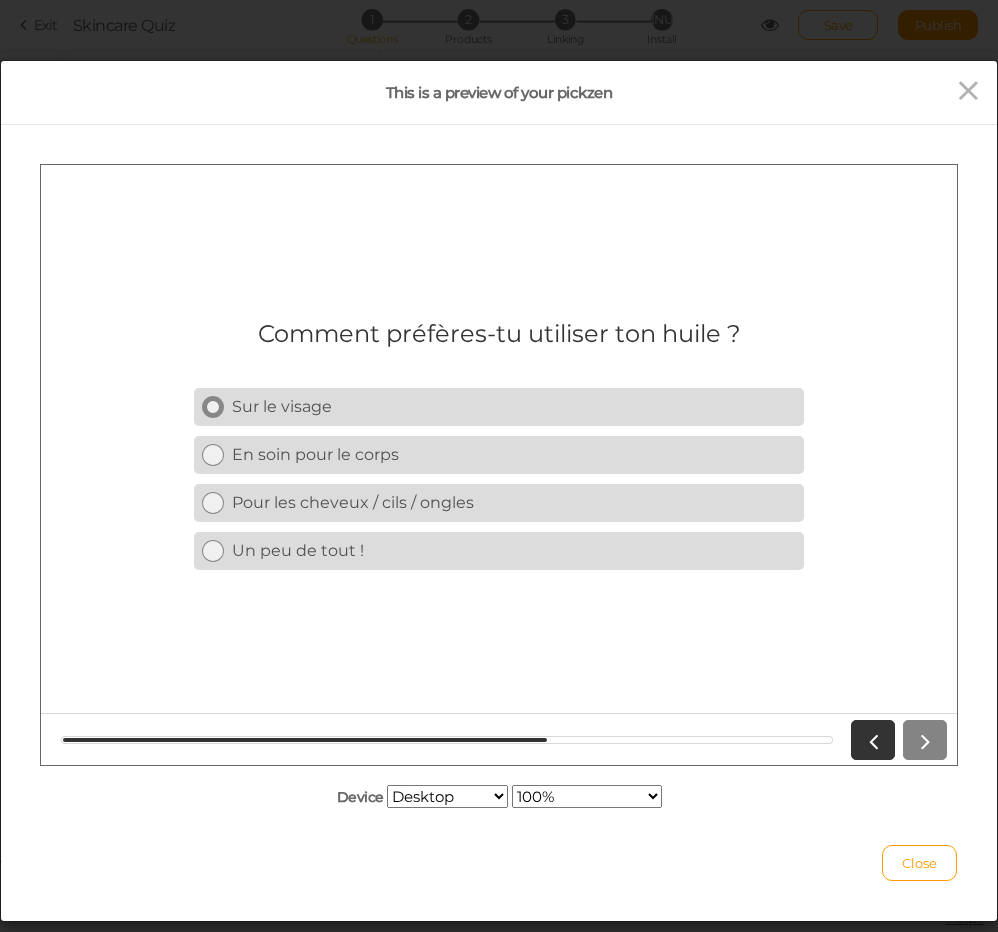 click on "Sur le visage" at bounding box center [499, 406] 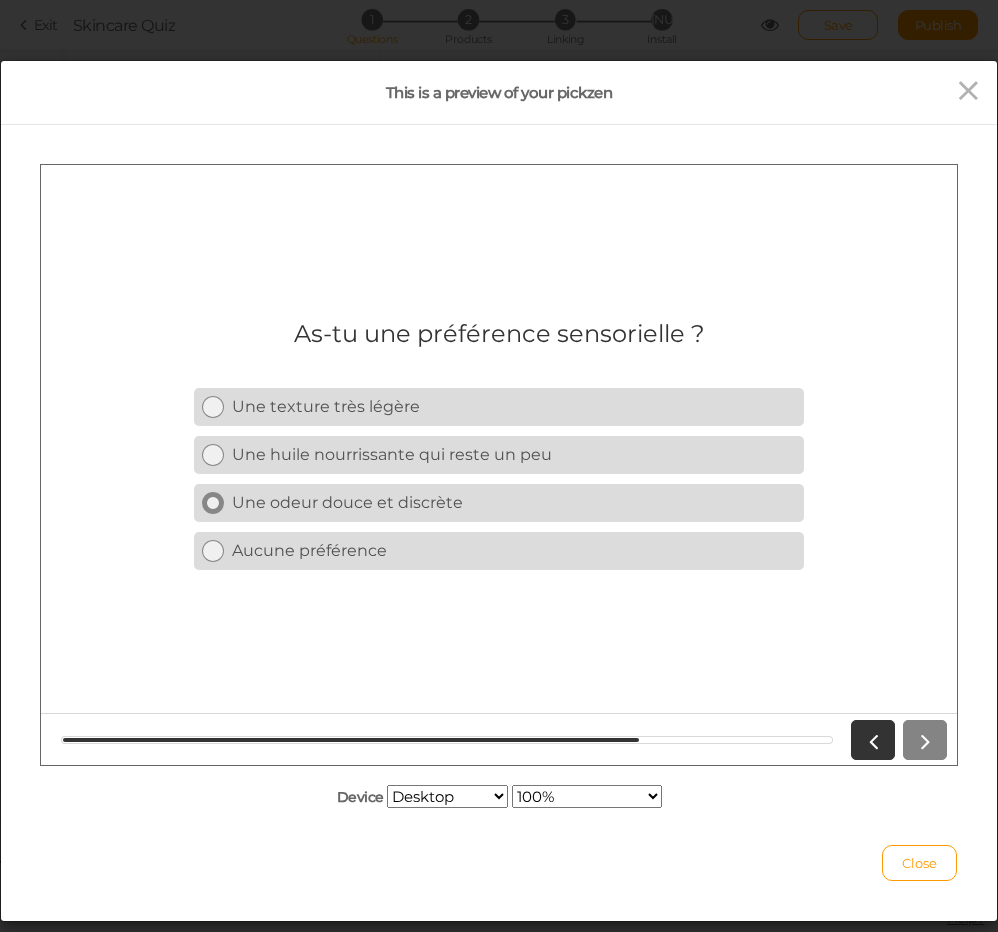 click on "Une odeur douce et discrète" at bounding box center [514, 501] 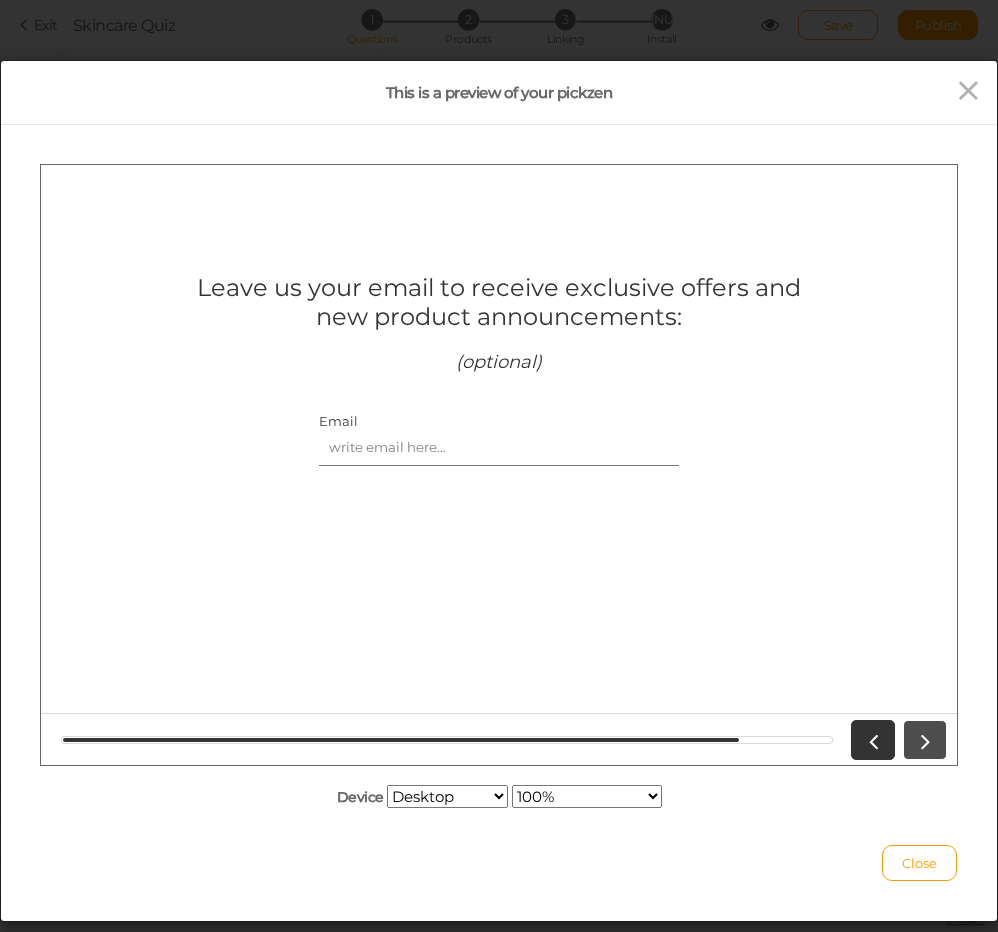 click at bounding box center (925, 739) 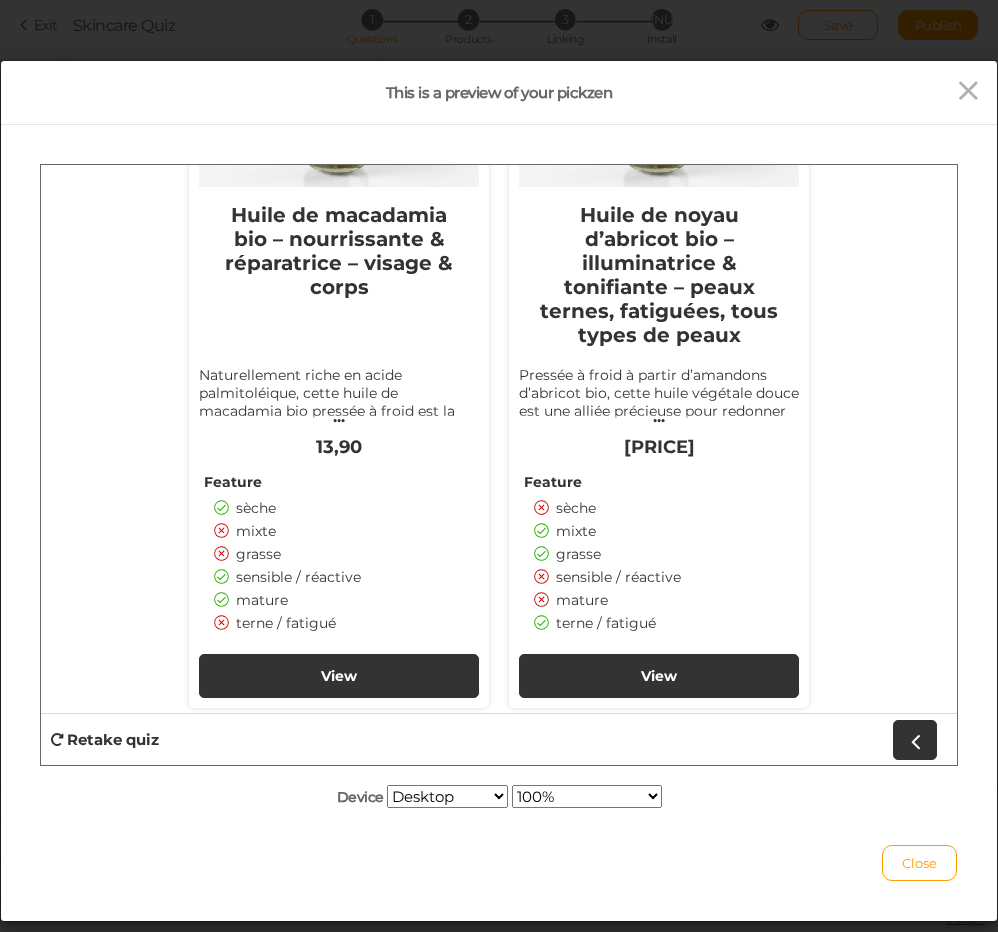 scroll, scrollTop: 1116, scrollLeft: 0, axis: vertical 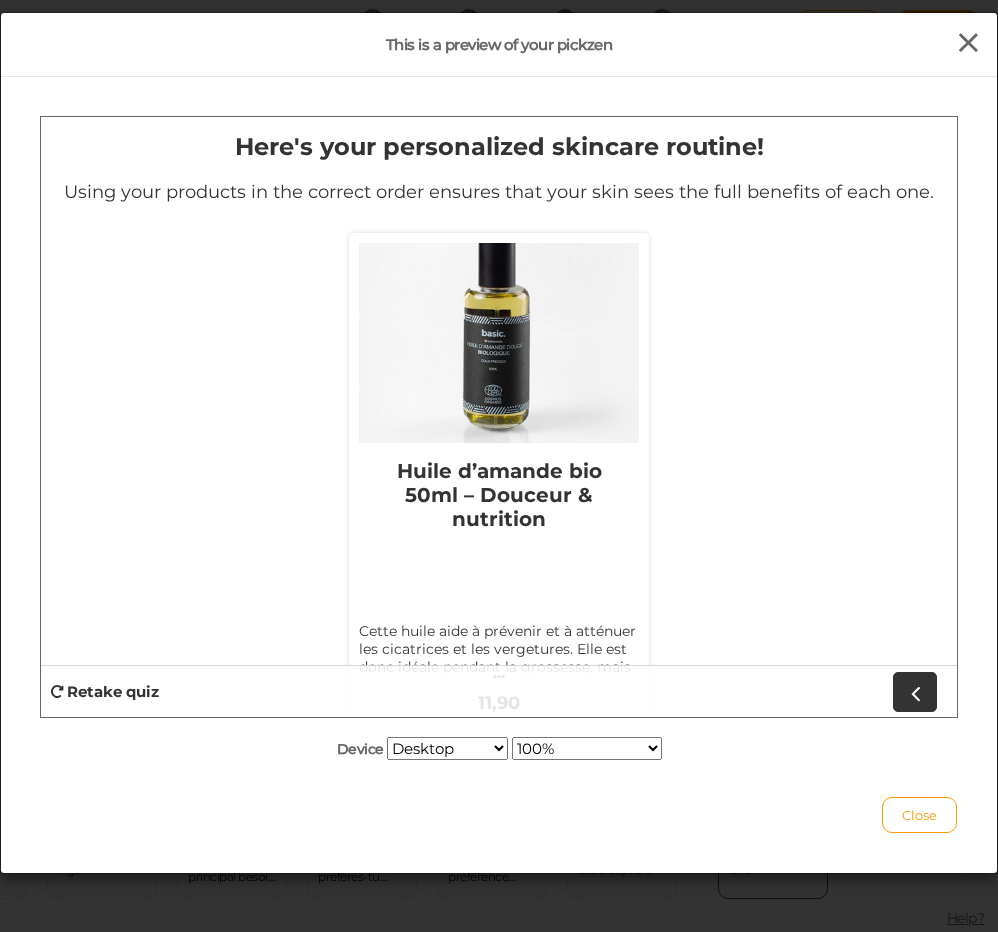 click at bounding box center [968, 43] 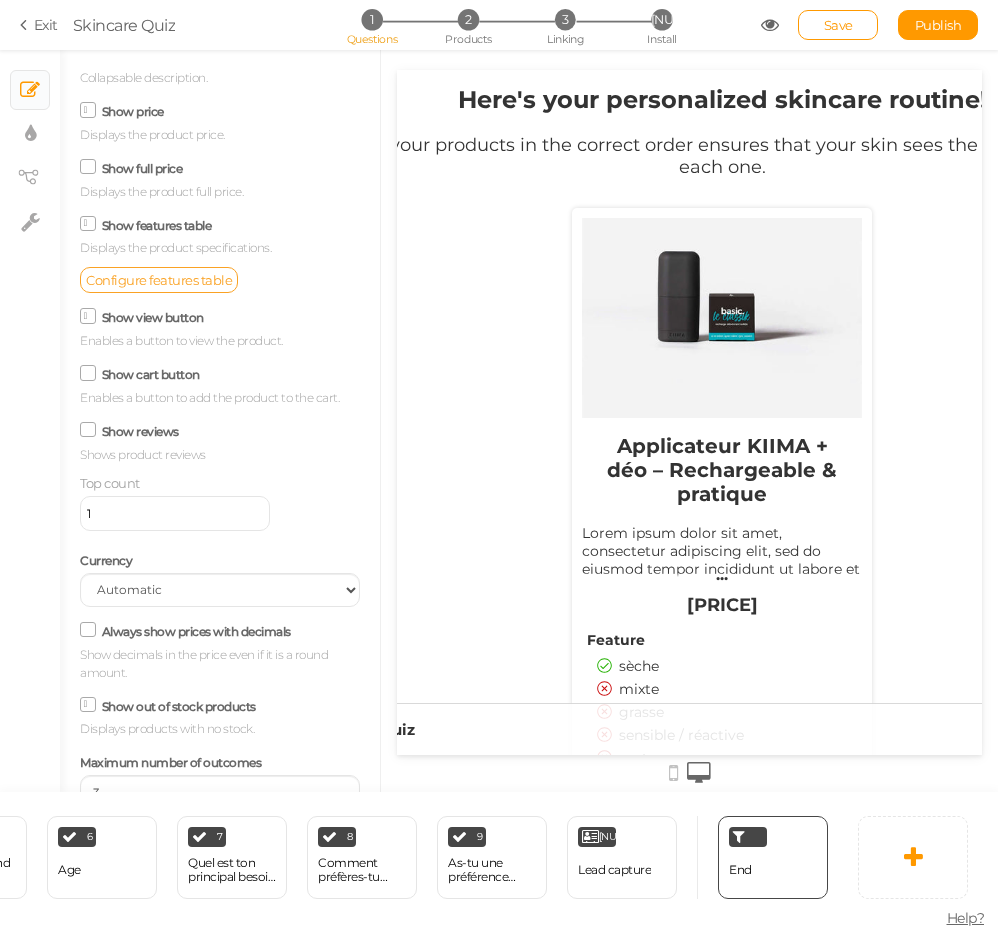 click on "Configure features table" at bounding box center (159, 280) 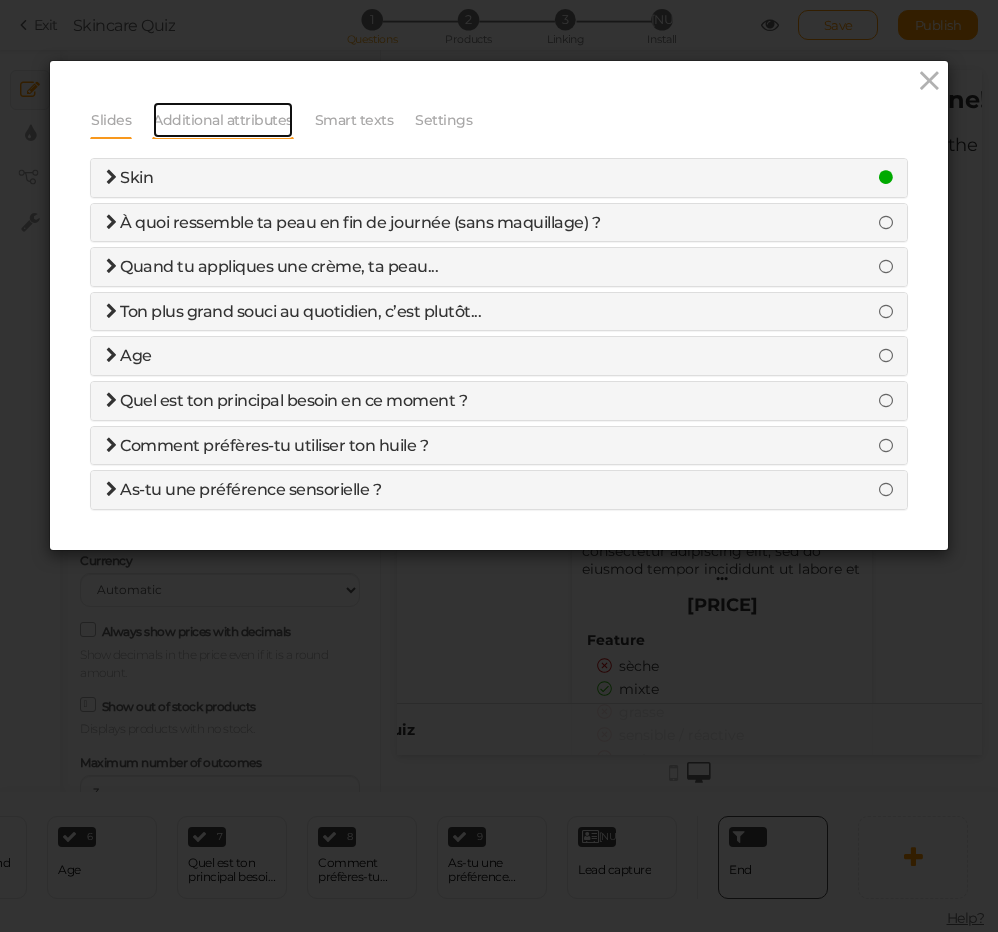 click on "Additional attributes" at bounding box center (223, 120) 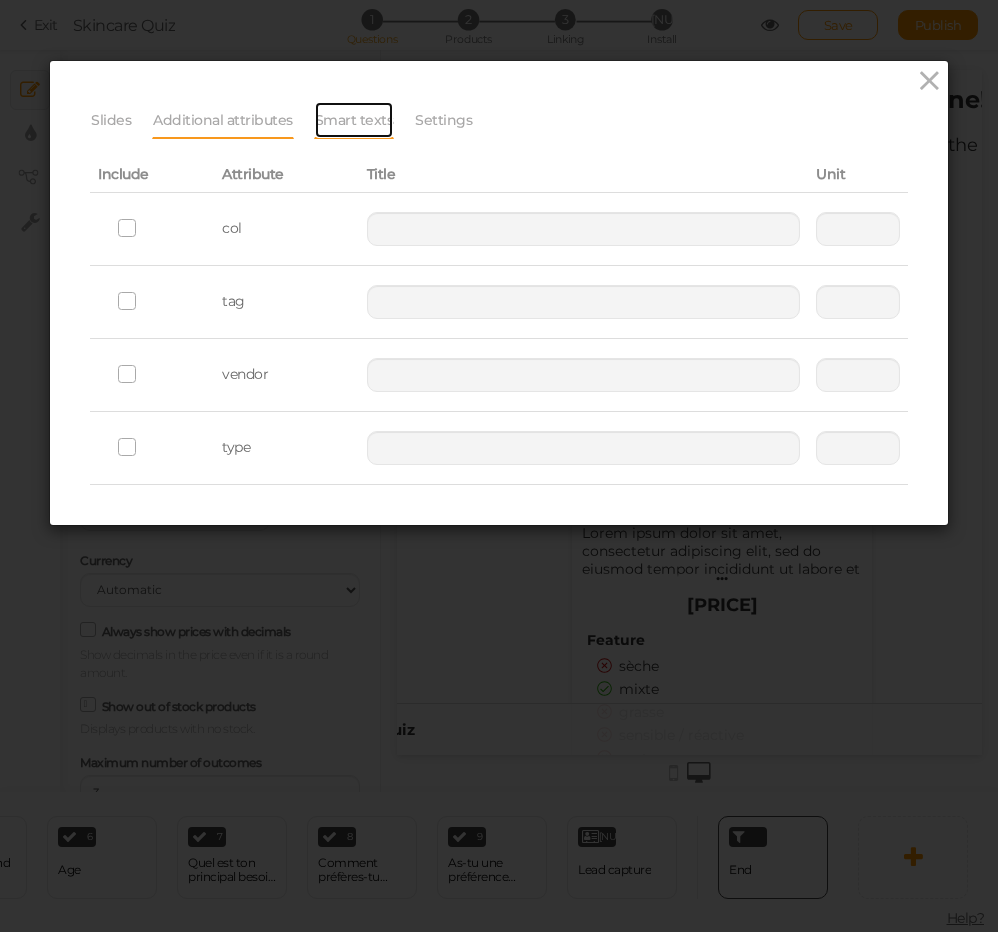 click on "Smart texts" at bounding box center [354, 120] 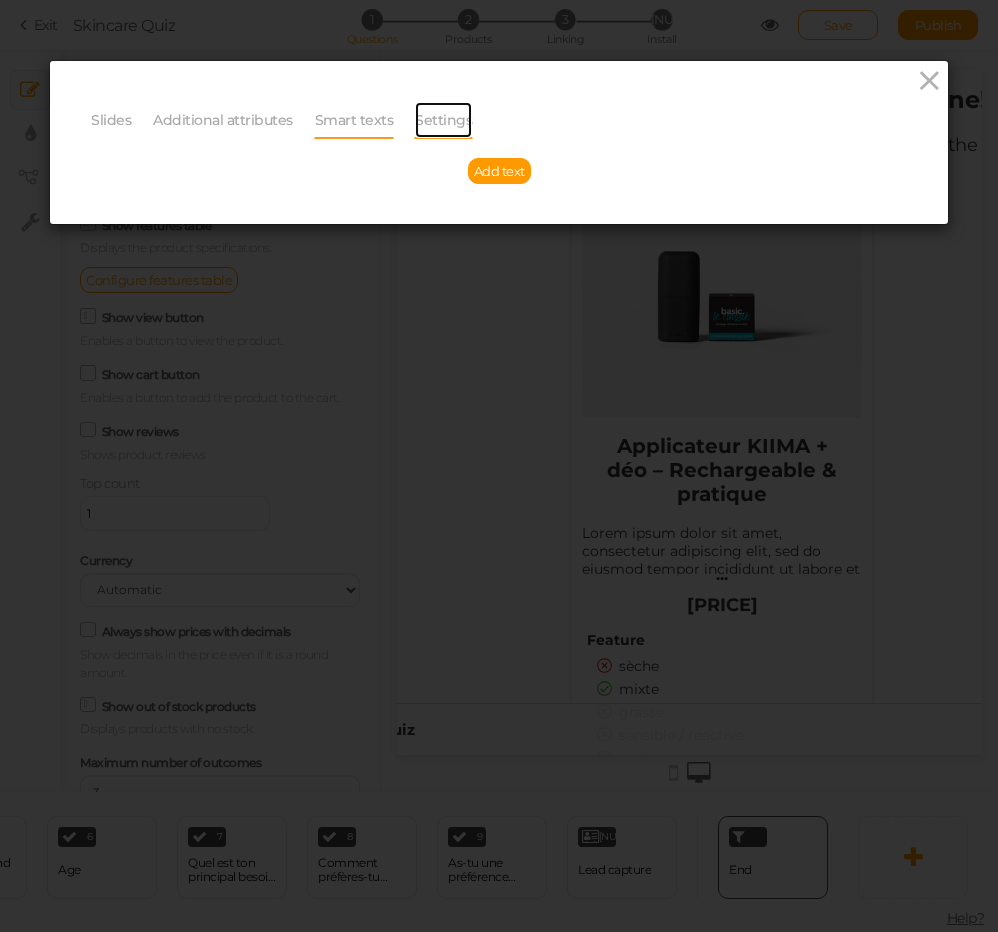click on "Settings" at bounding box center (443, 120) 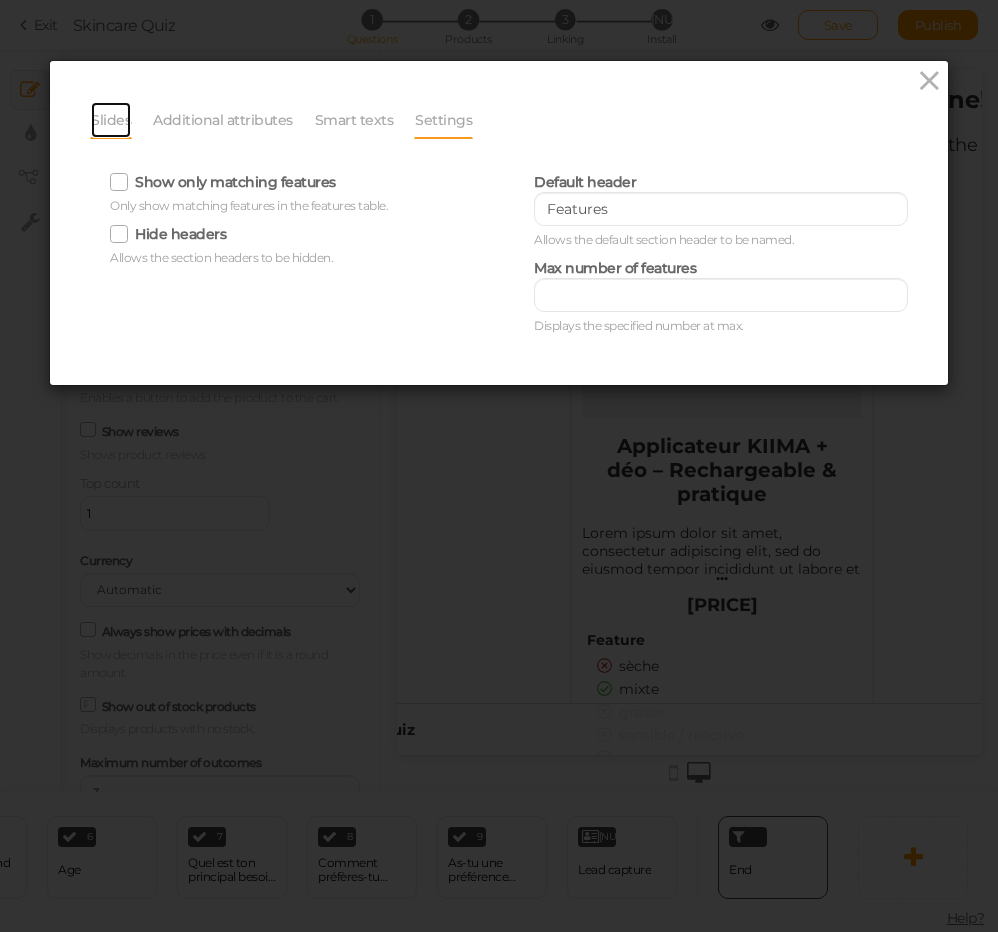 click on "Slides" at bounding box center (111, 120) 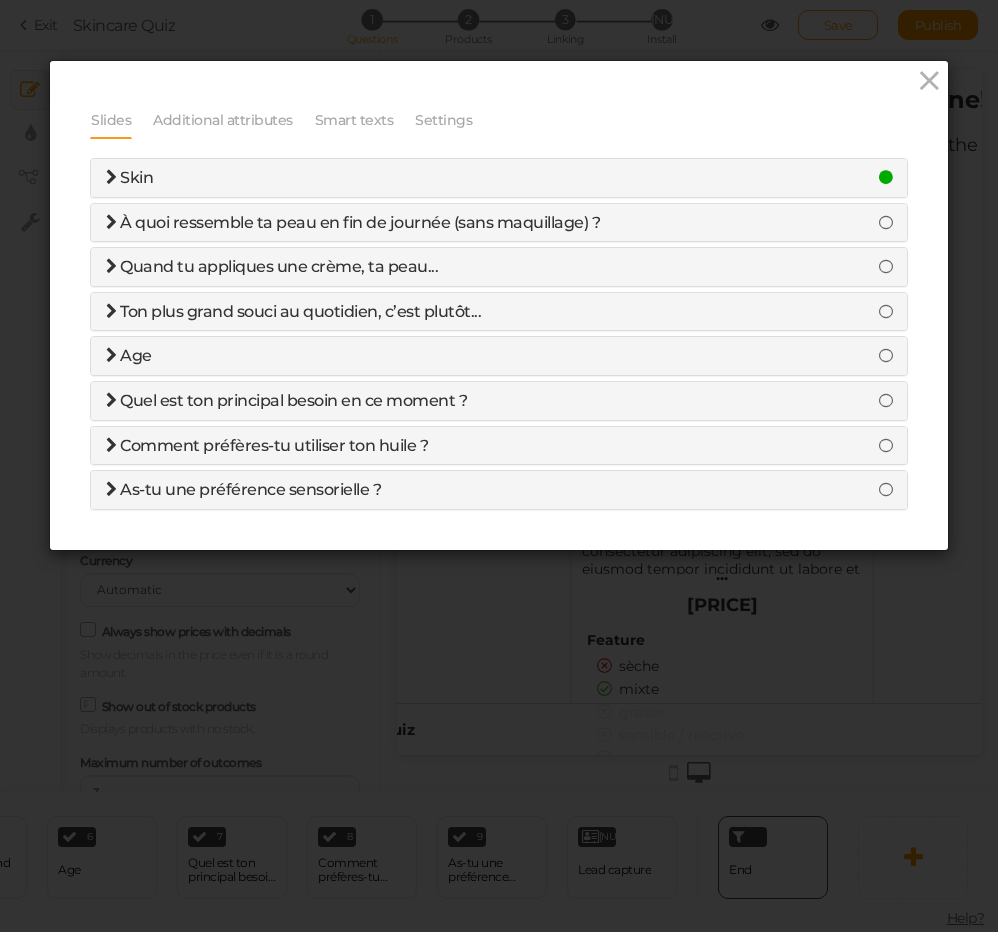 click at bounding box center (111, 177) 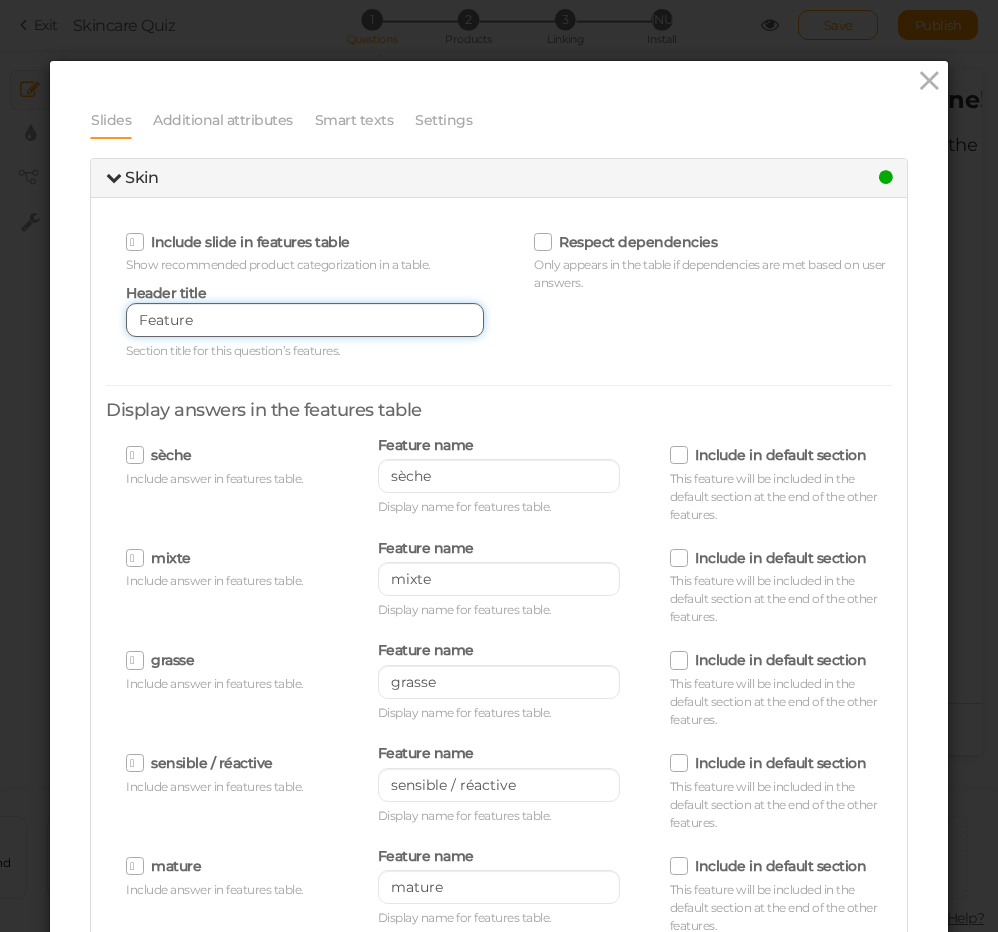 click on "Feature" at bounding box center [305, 320] 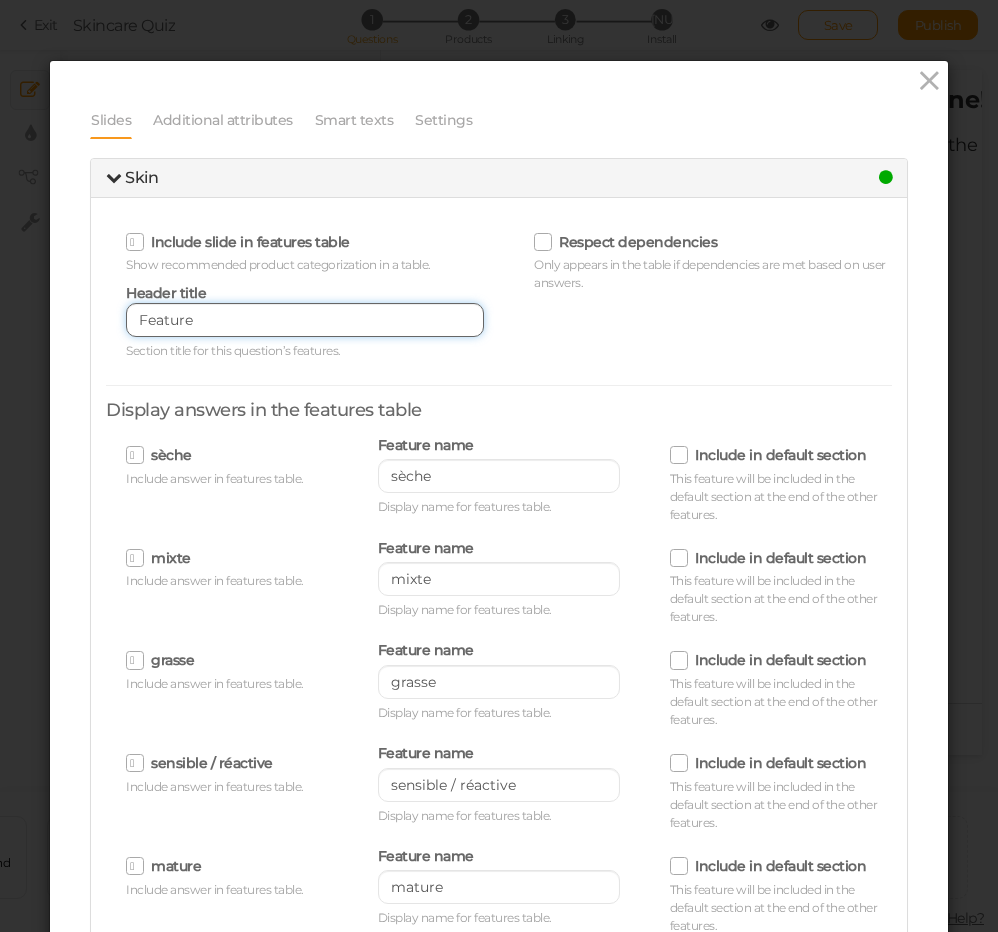 click on "Feature" at bounding box center [305, 320] 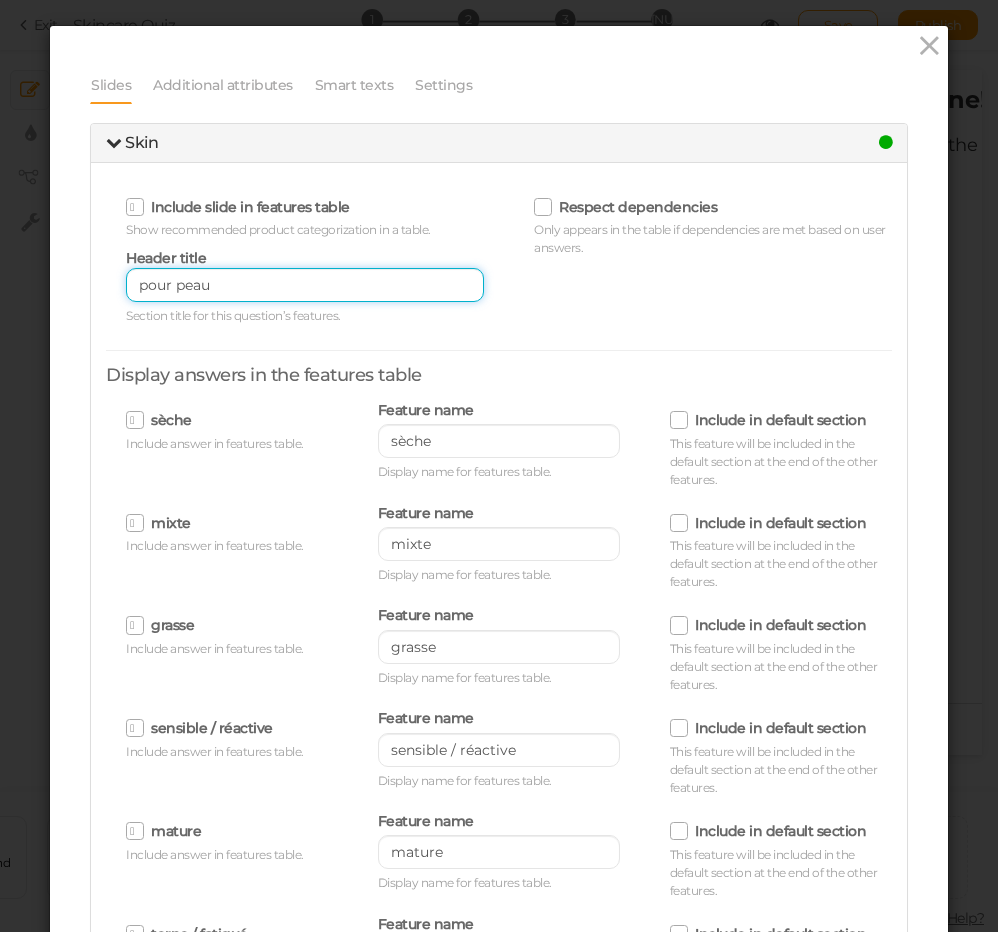 scroll, scrollTop: 0, scrollLeft: 0, axis: both 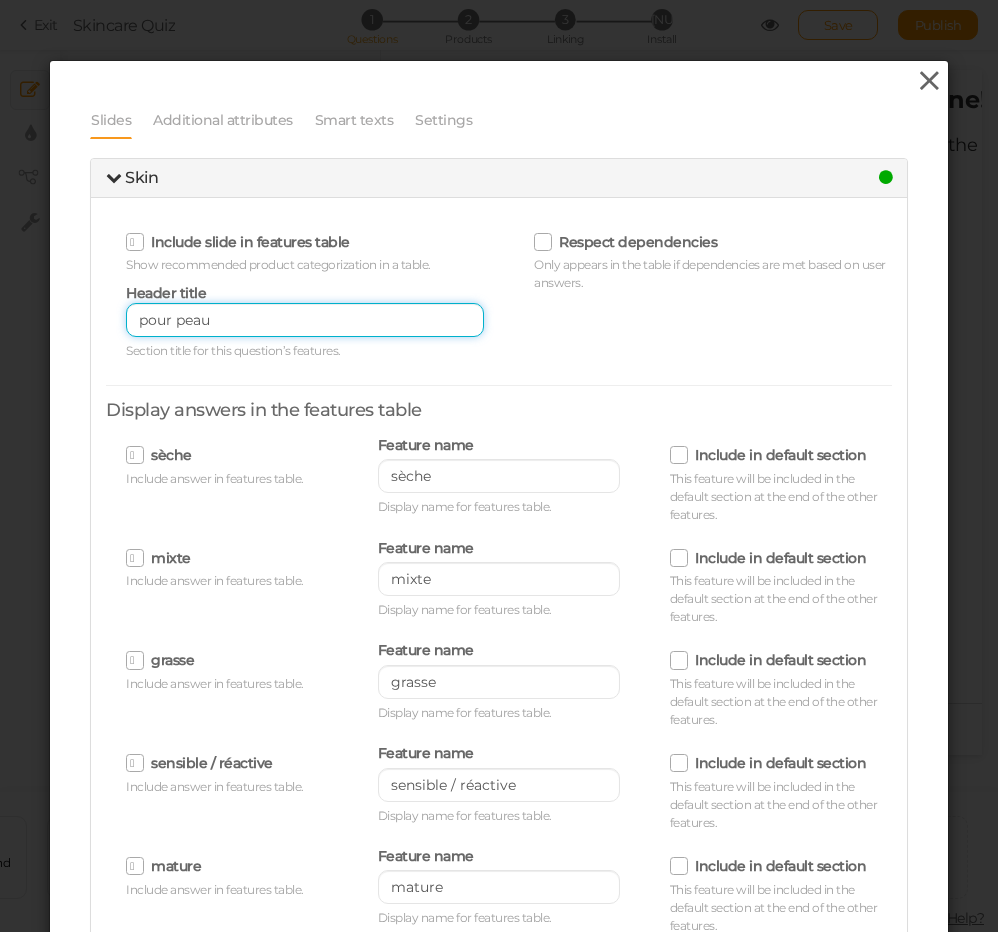 type on "pour peau" 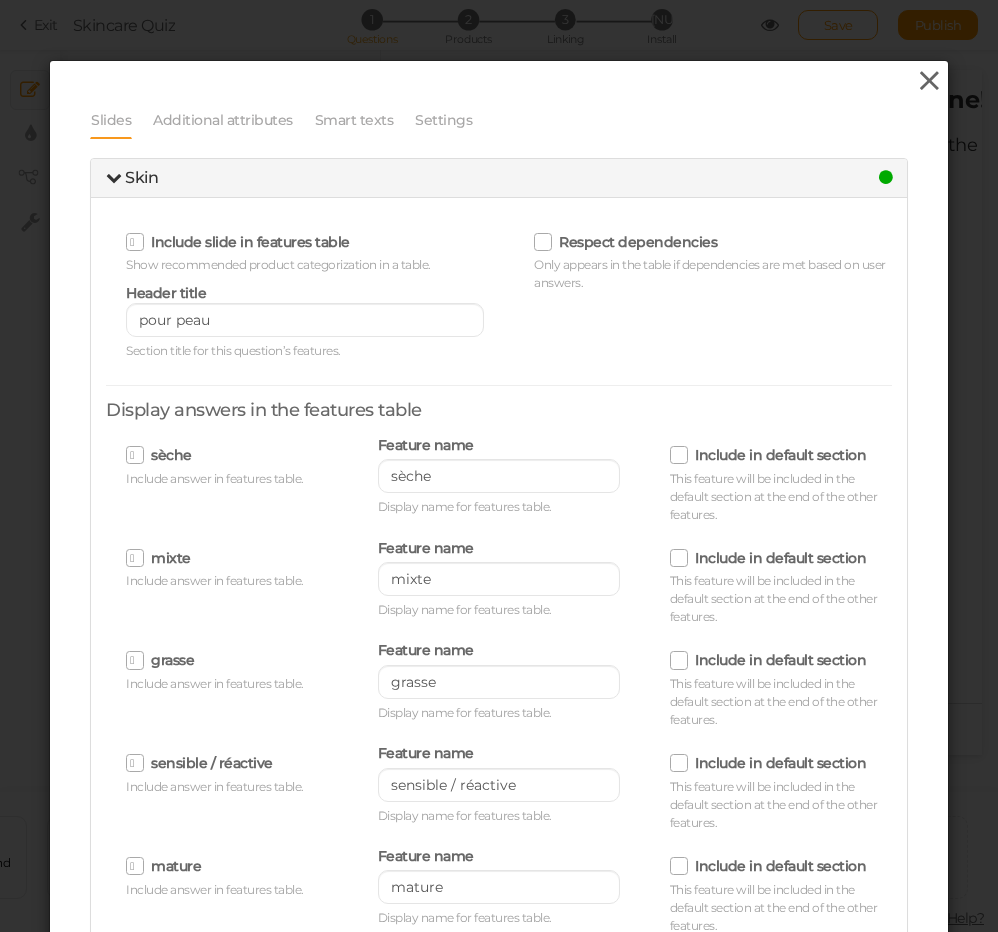 click at bounding box center [929, 81] 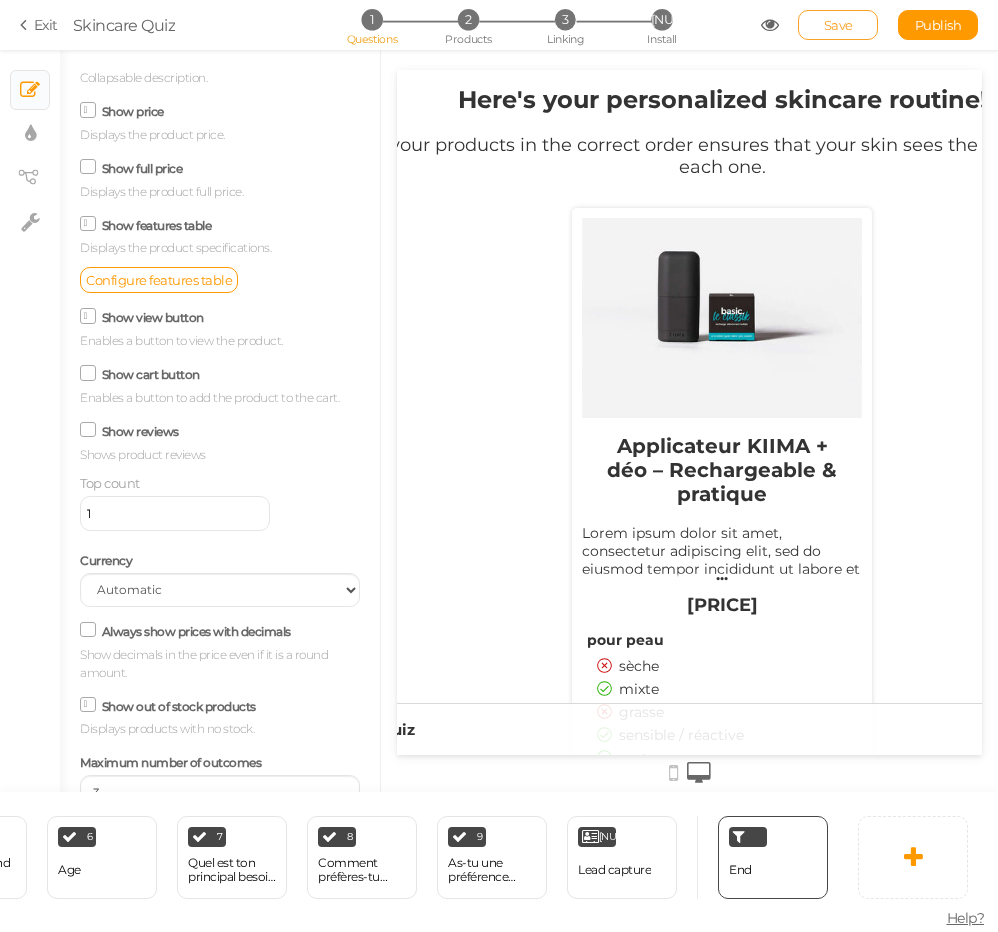 click on "Save" at bounding box center (838, 25) 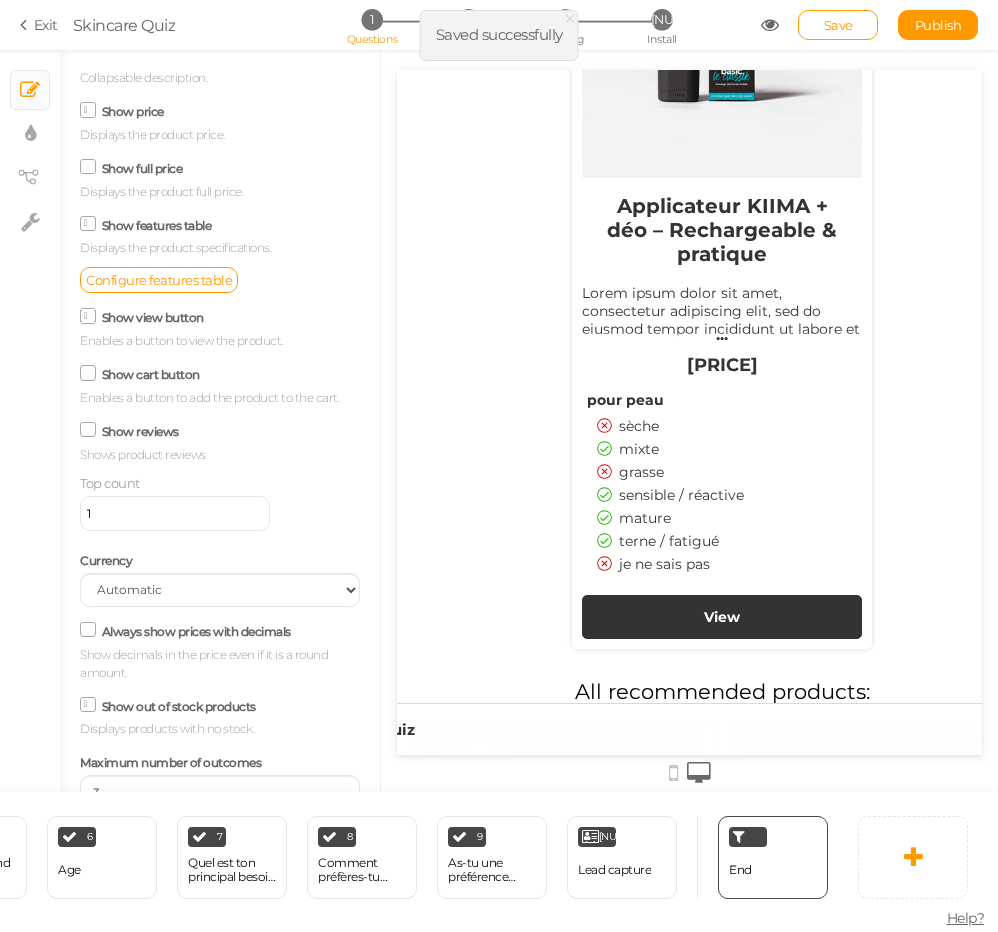 scroll, scrollTop: 0, scrollLeft: 0, axis: both 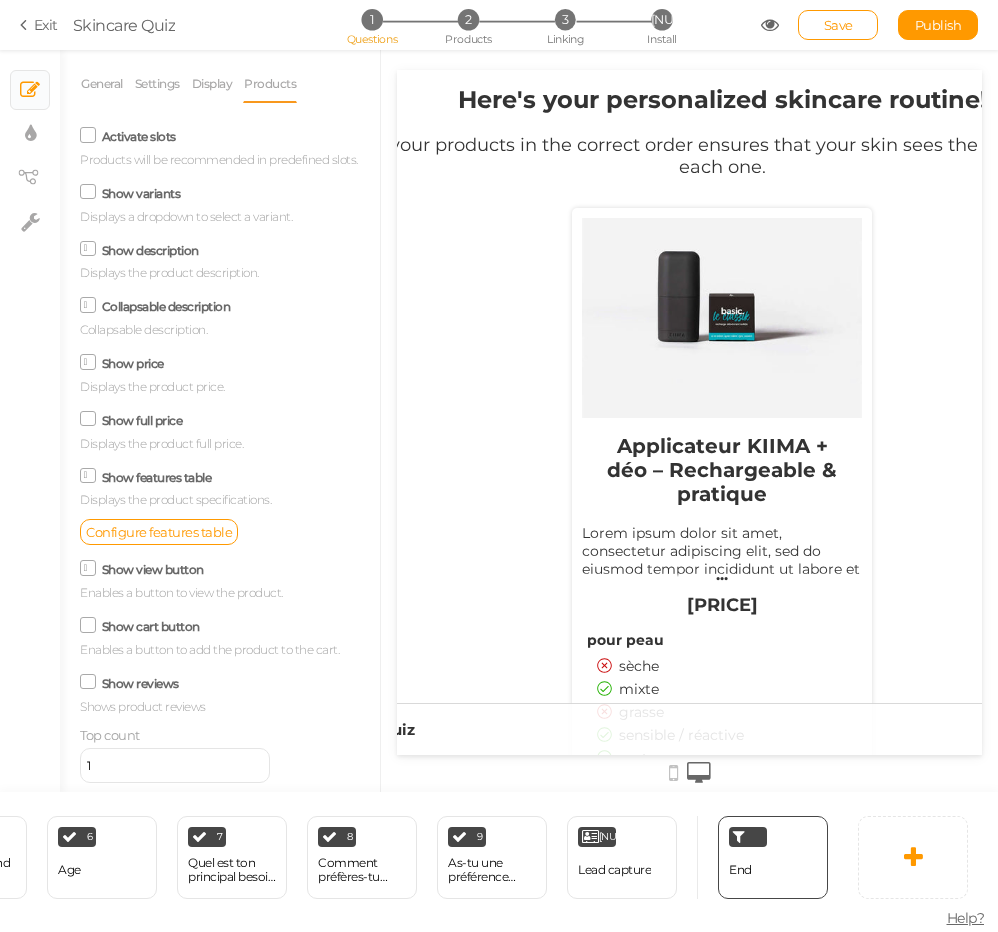 click on "Activate slots    Products will be recommended in predefined slots." at bounding box center [220, 145] 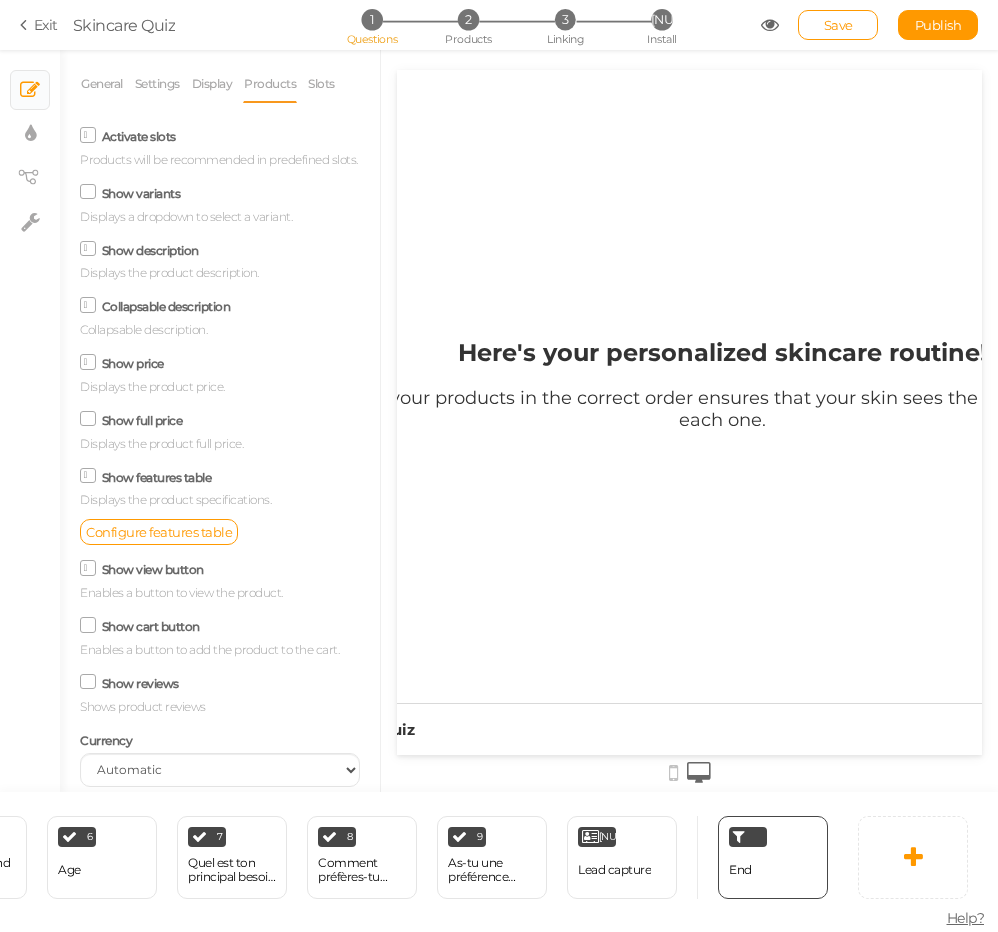 click on "Activate slots" at bounding box center (139, 136) 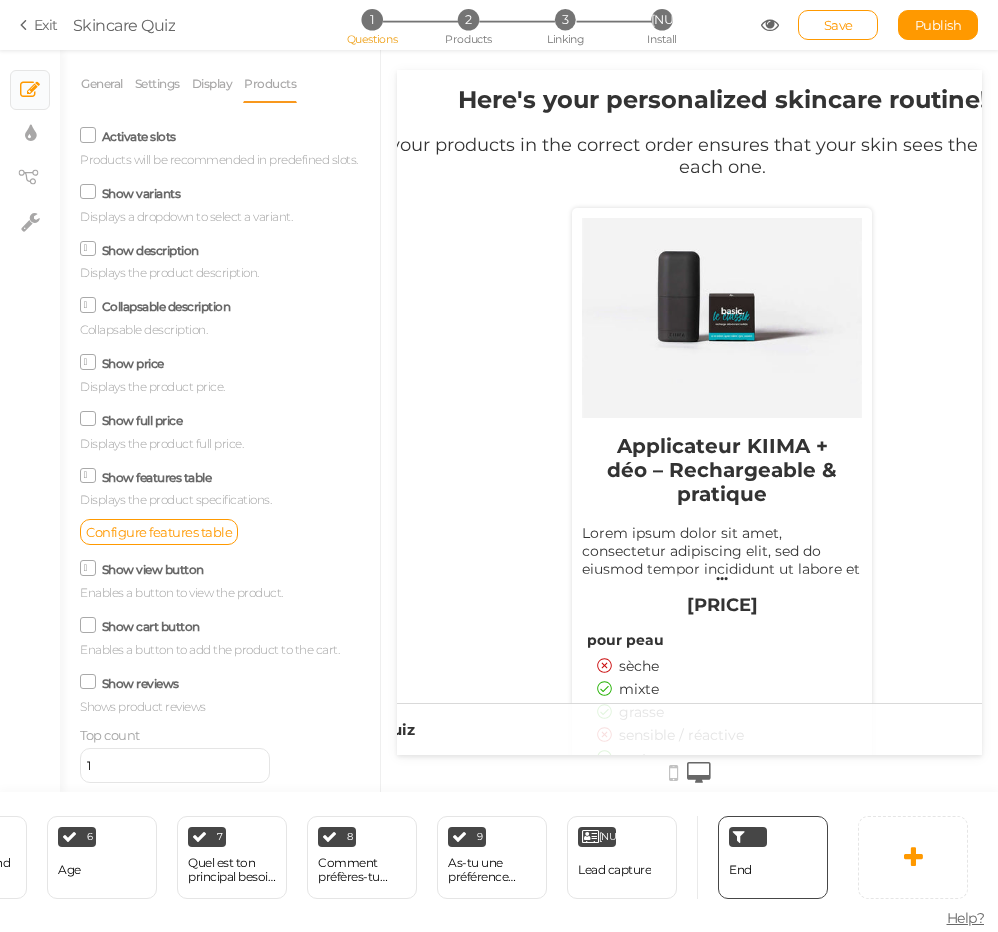 click on "Activate slots" at bounding box center [139, 136] 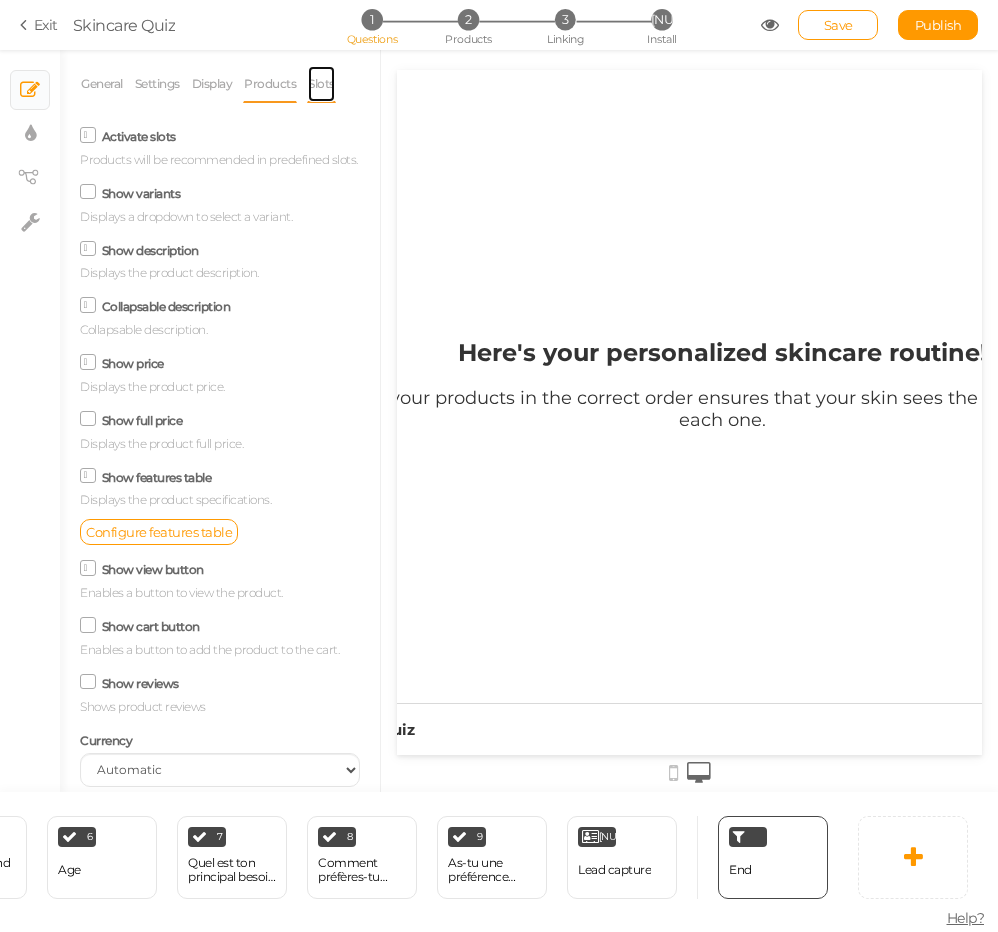 click on "Slots" at bounding box center [321, 84] 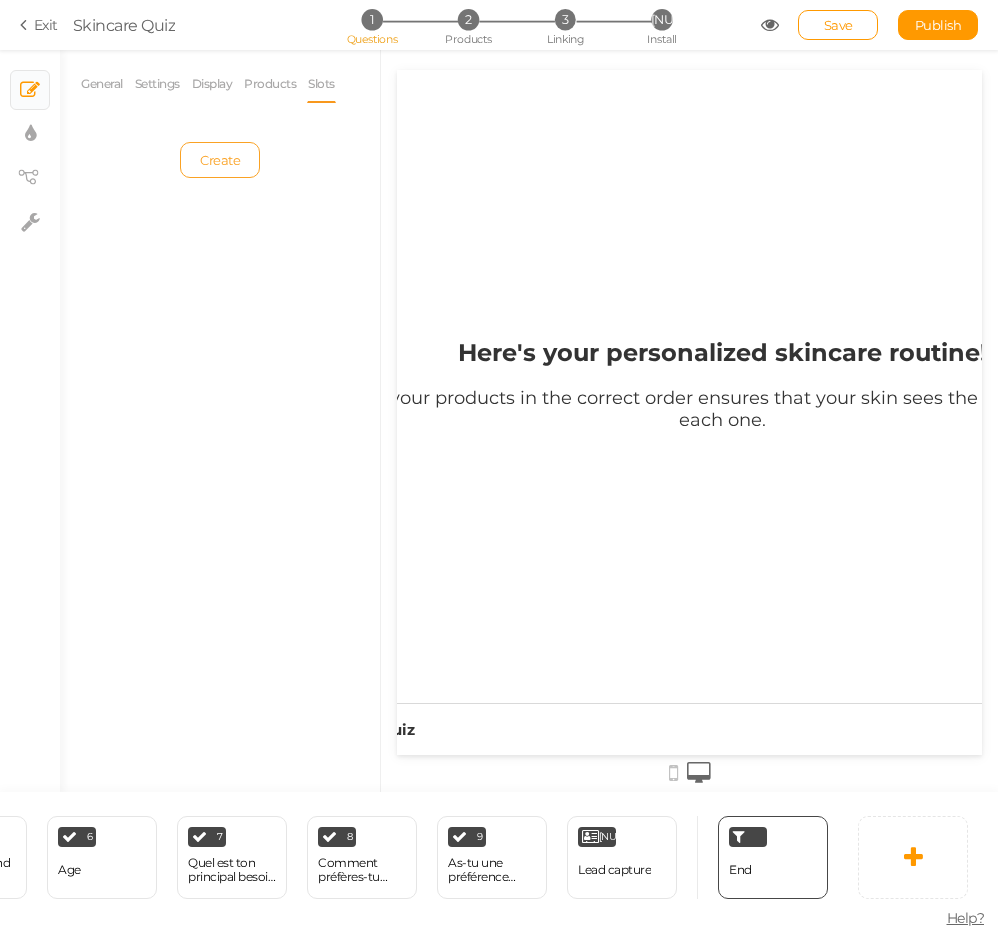 click on "Create" at bounding box center (220, 160) 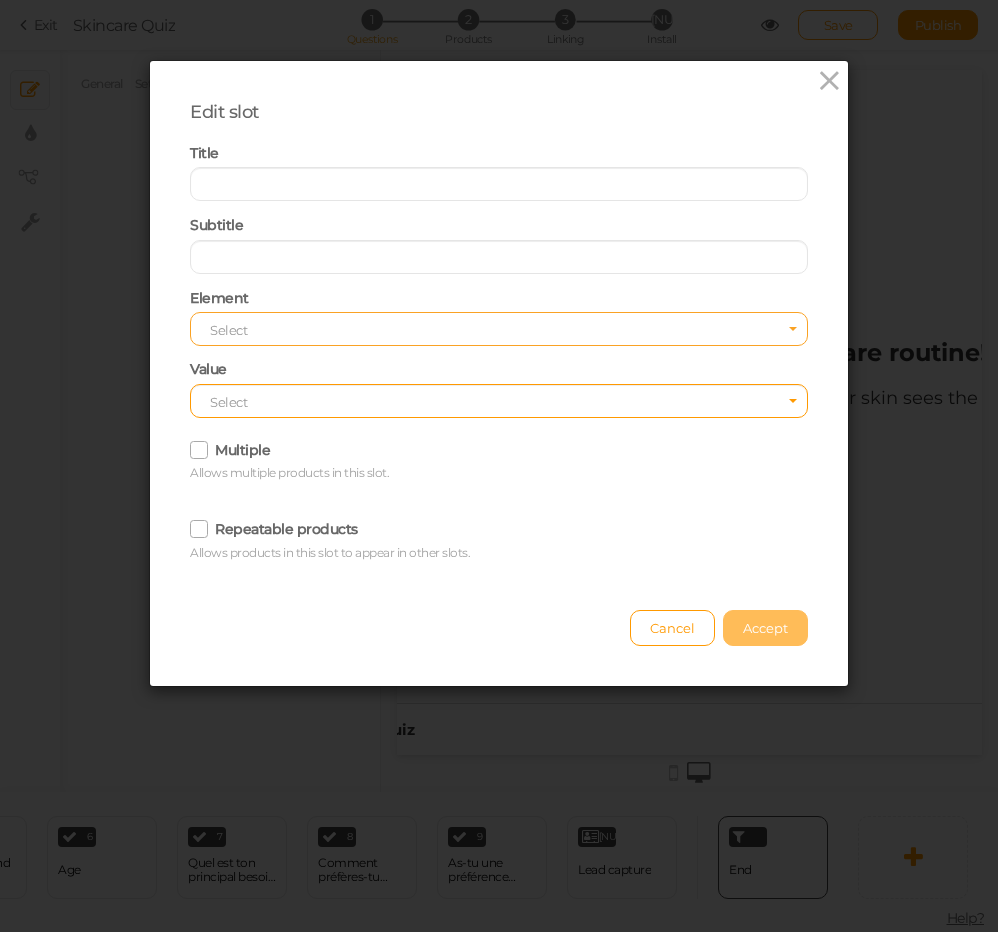 click on "Select" at bounding box center [499, 329] 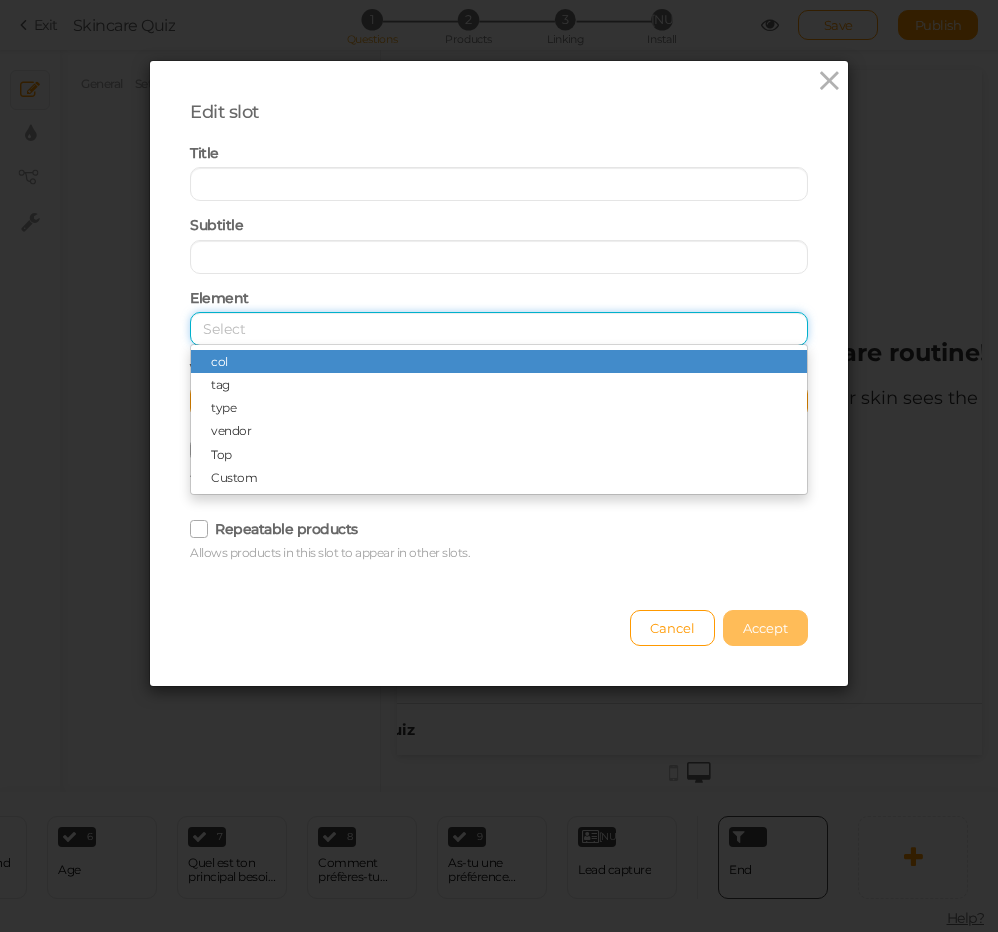 click at bounding box center [499, 329] 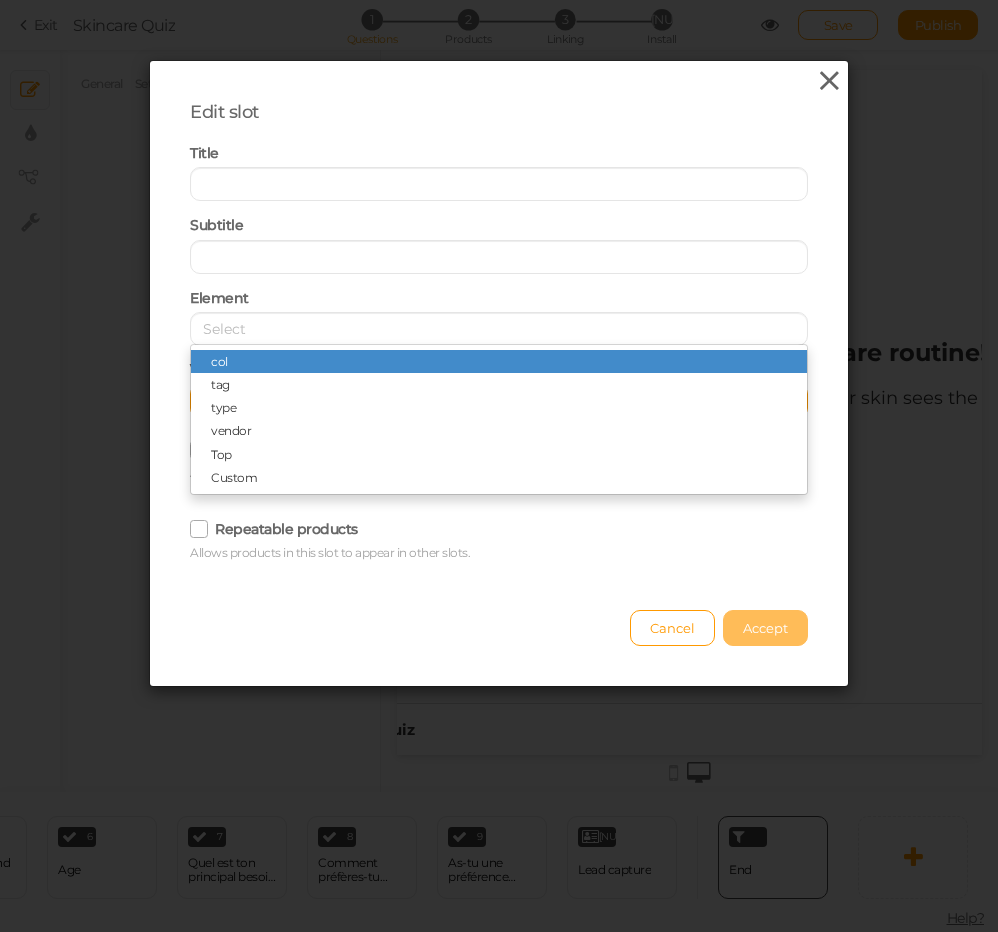 click at bounding box center [829, 81] 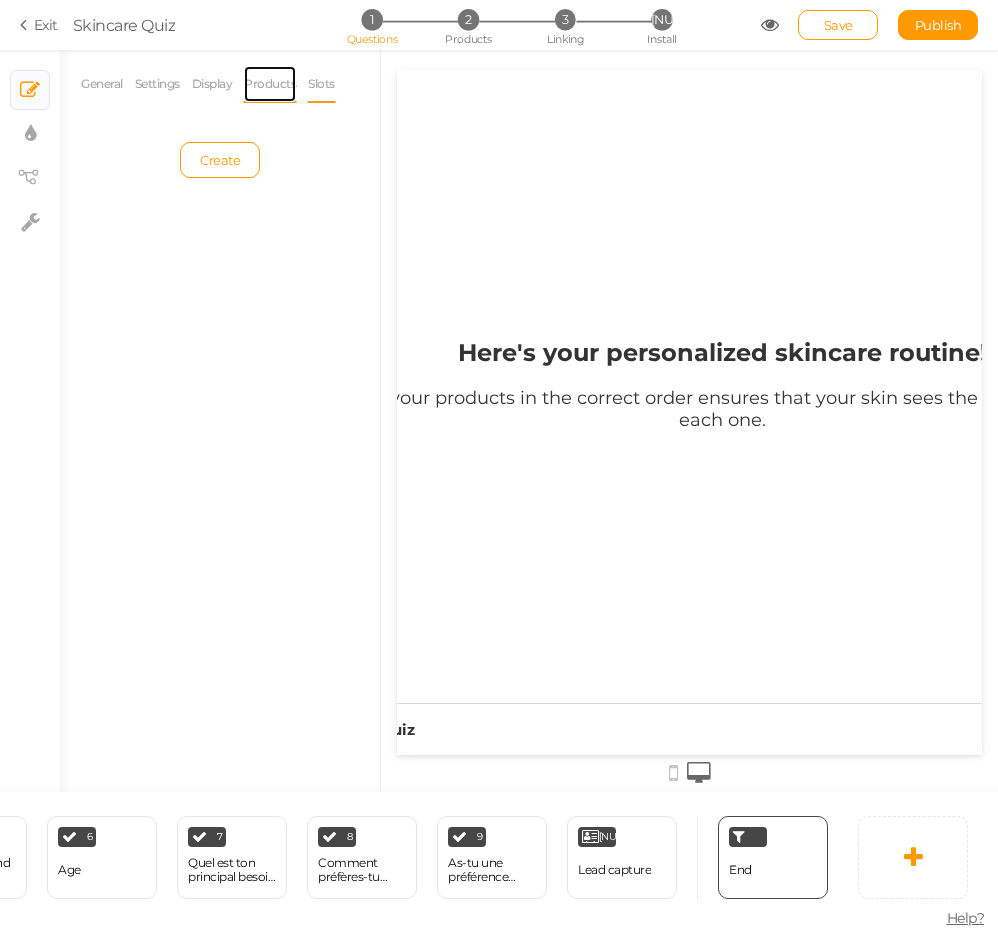 click on "Products" at bounding box center (270, 84) 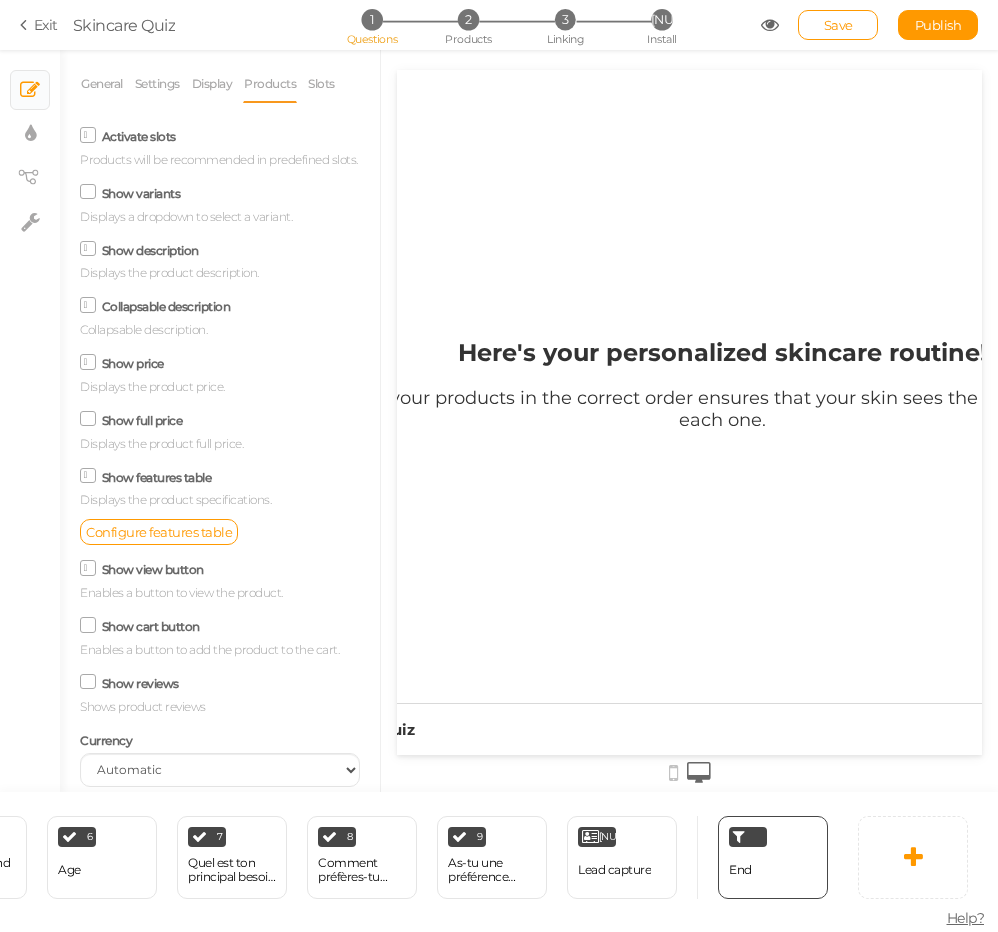 click on "Activate slots" at bounding box center (139, 136) 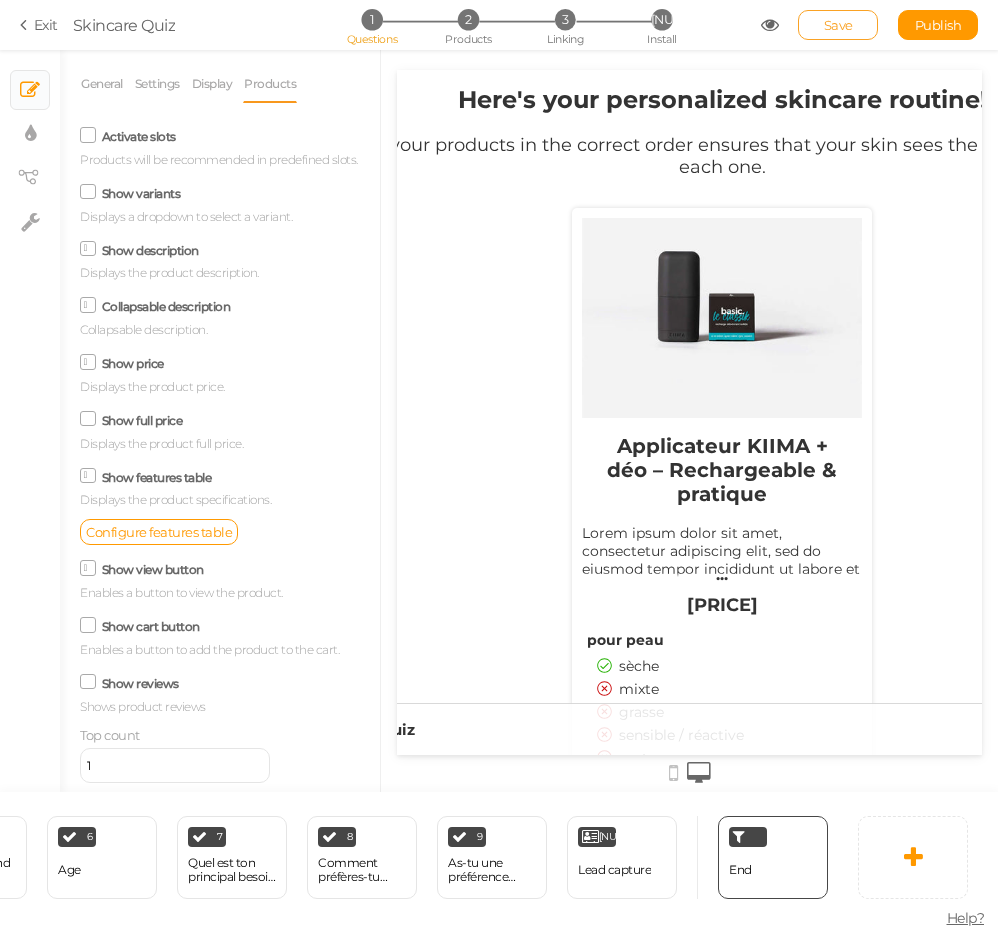 click on "Save" at bounding box center (838, 25) 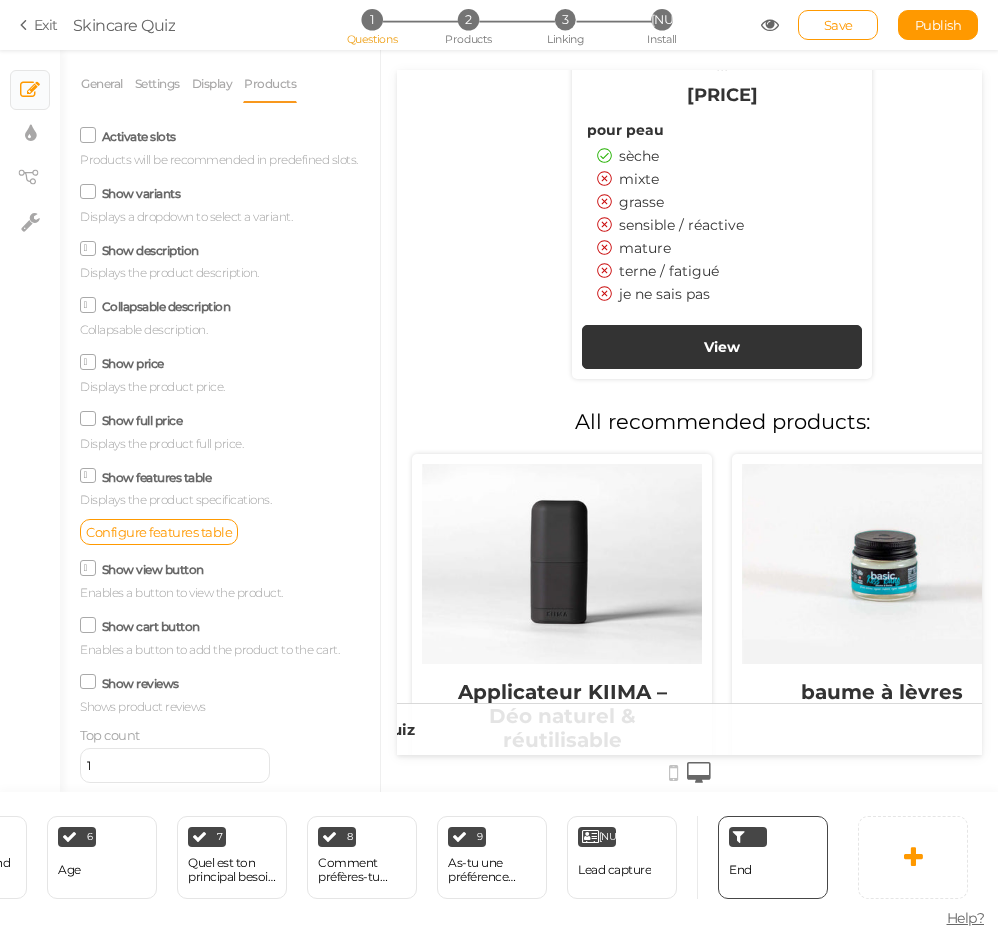 scroll, scrollTop: 0, scrollLeft: 0, axis: both 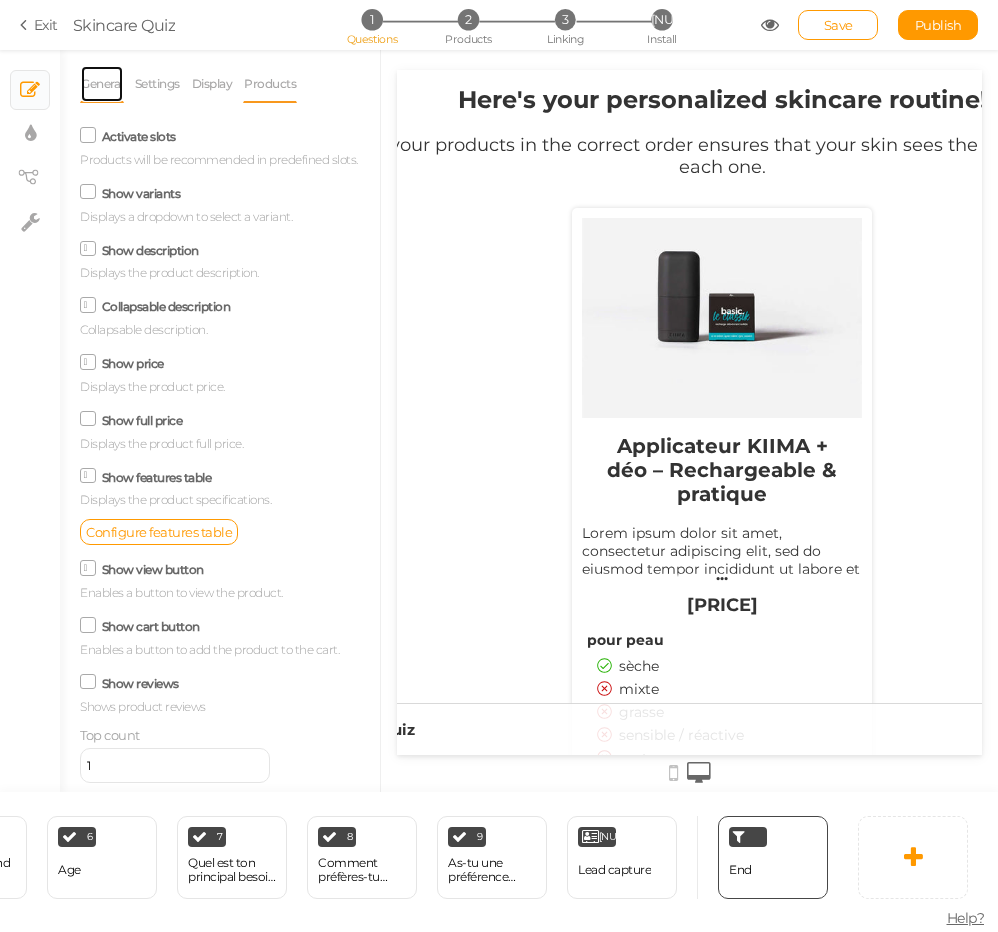 click on "General" at bounding box center [102, 84] 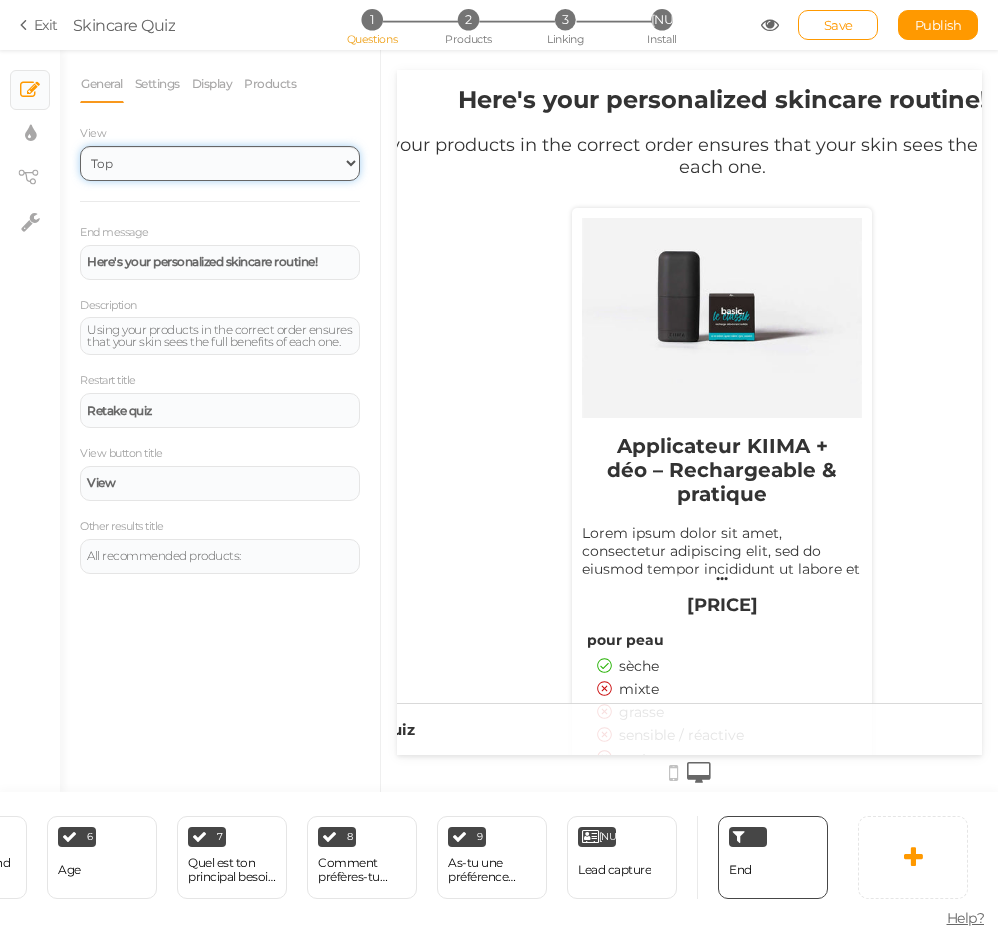 click on "Default Top" at bounding box center (220, 163) 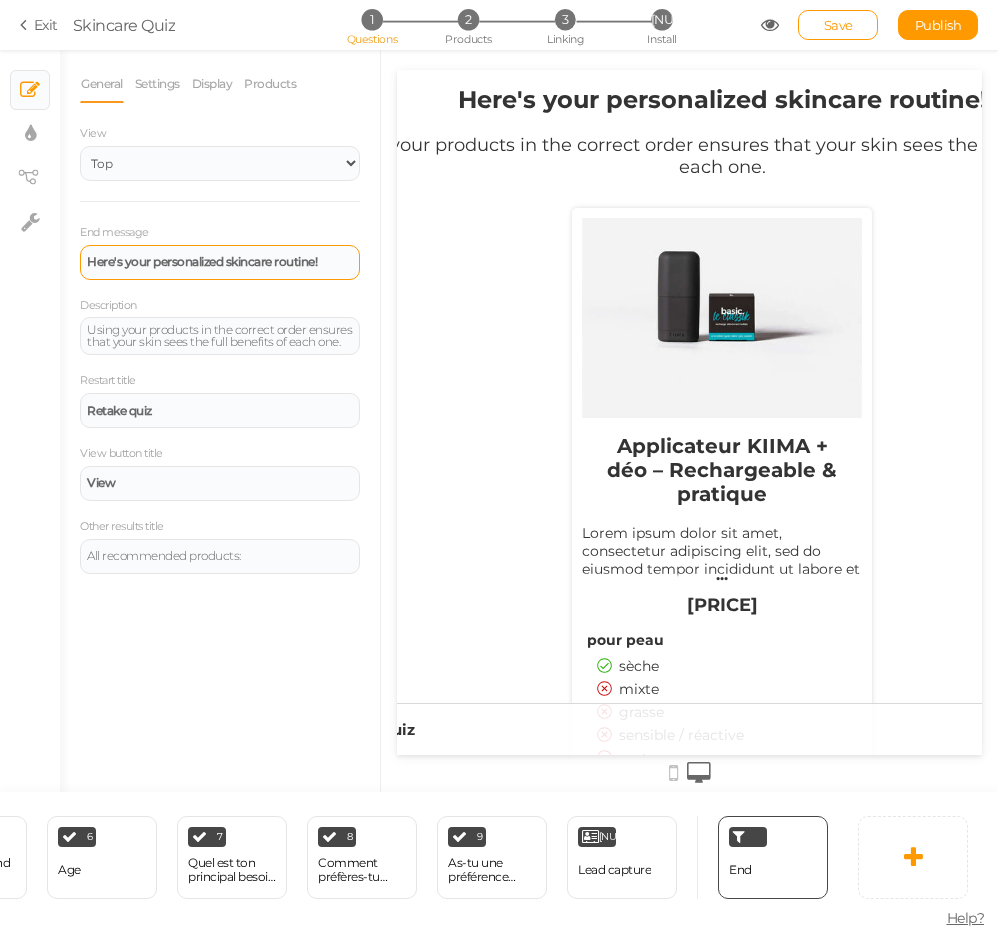 click on "Here's your personalized skincare routine!" at bounding box center (220, 262) 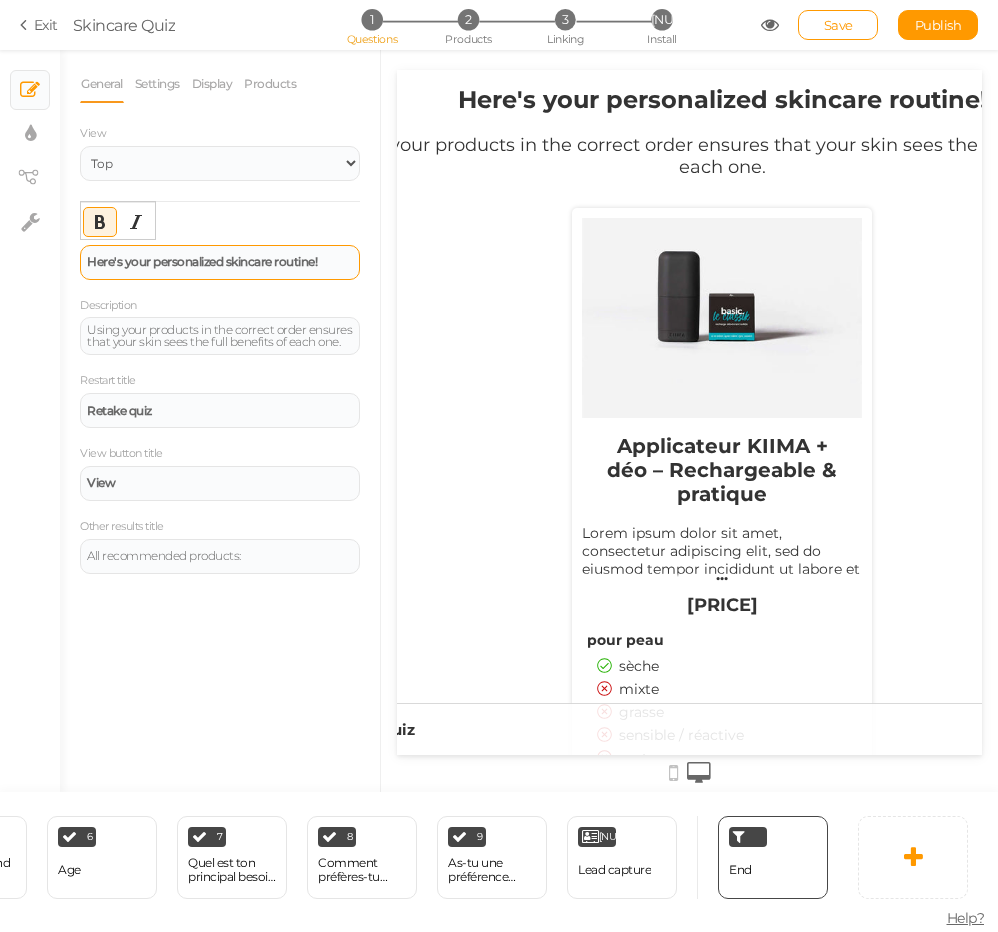 click on "Here's your personalized skincare routine!" at bounding box center (220, 262) 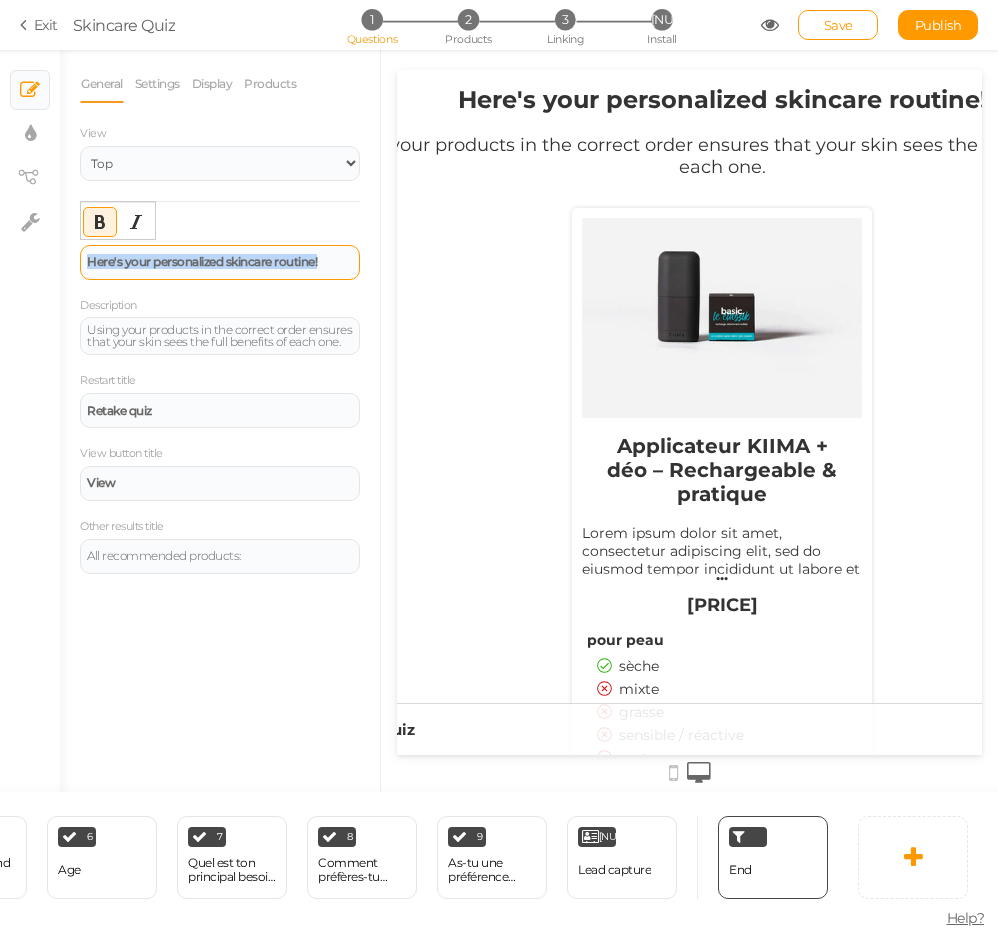 click on "Here's your personalized skincare routine!" at bounding box center [220, 262] 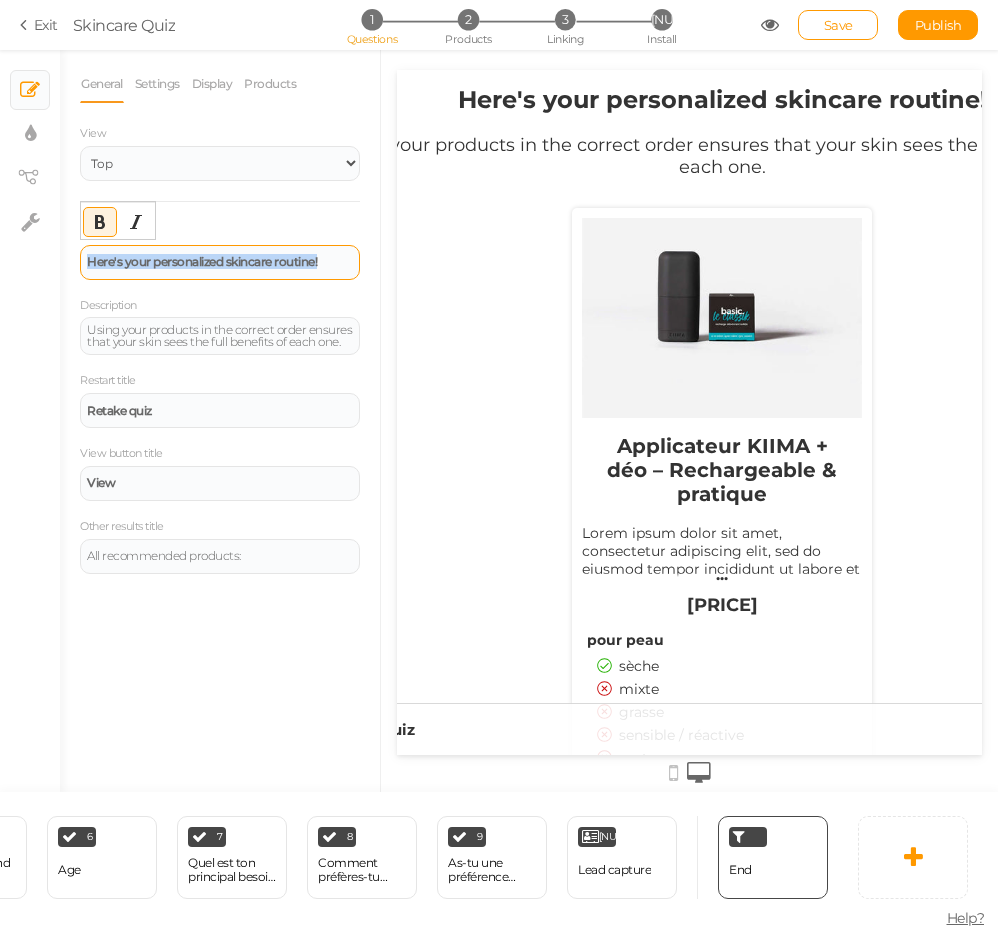 copy on "Here's your personalized skincare routine!" 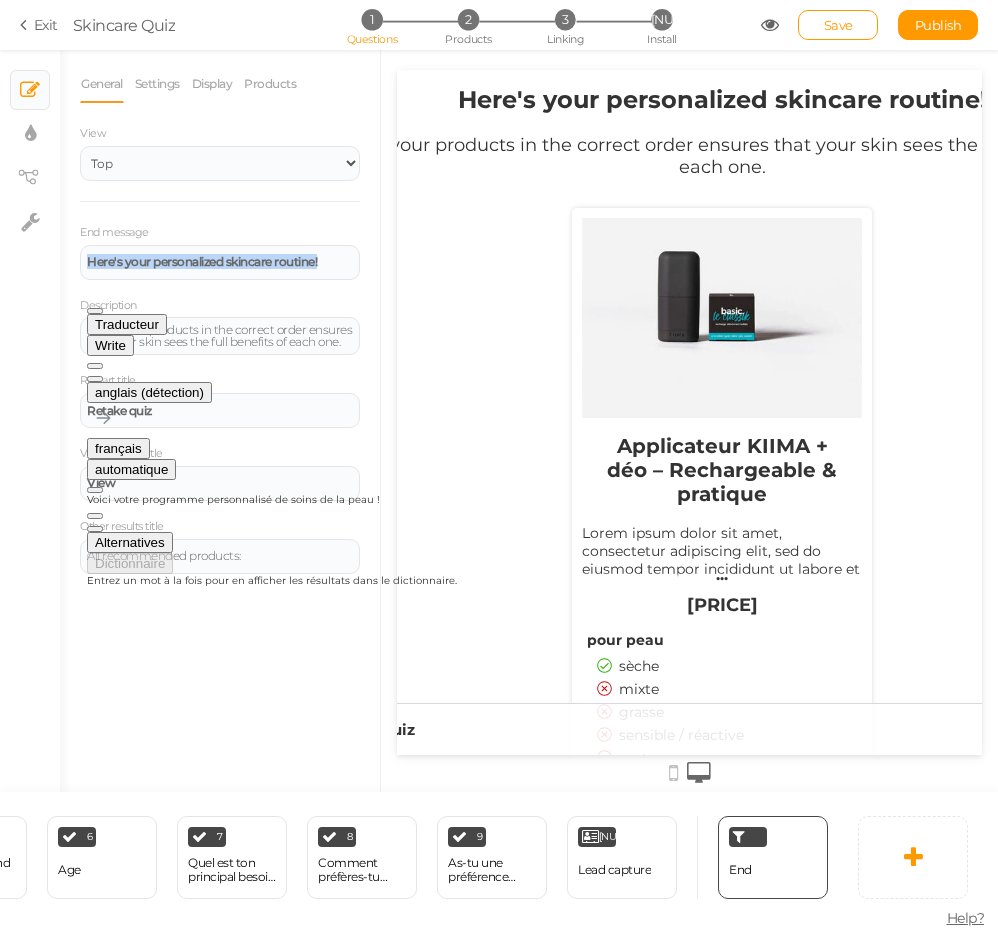 click 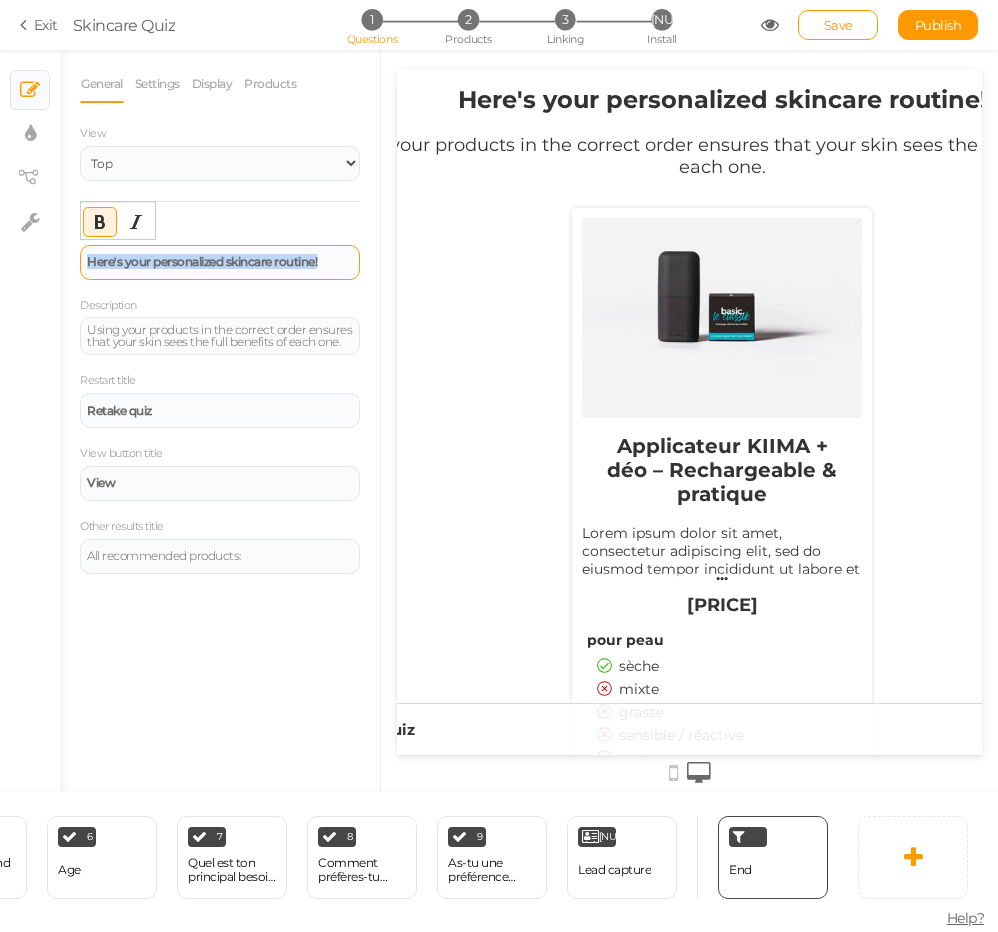 click on "Here's your personalized skincare routine!" at bounding box center [202, 261] 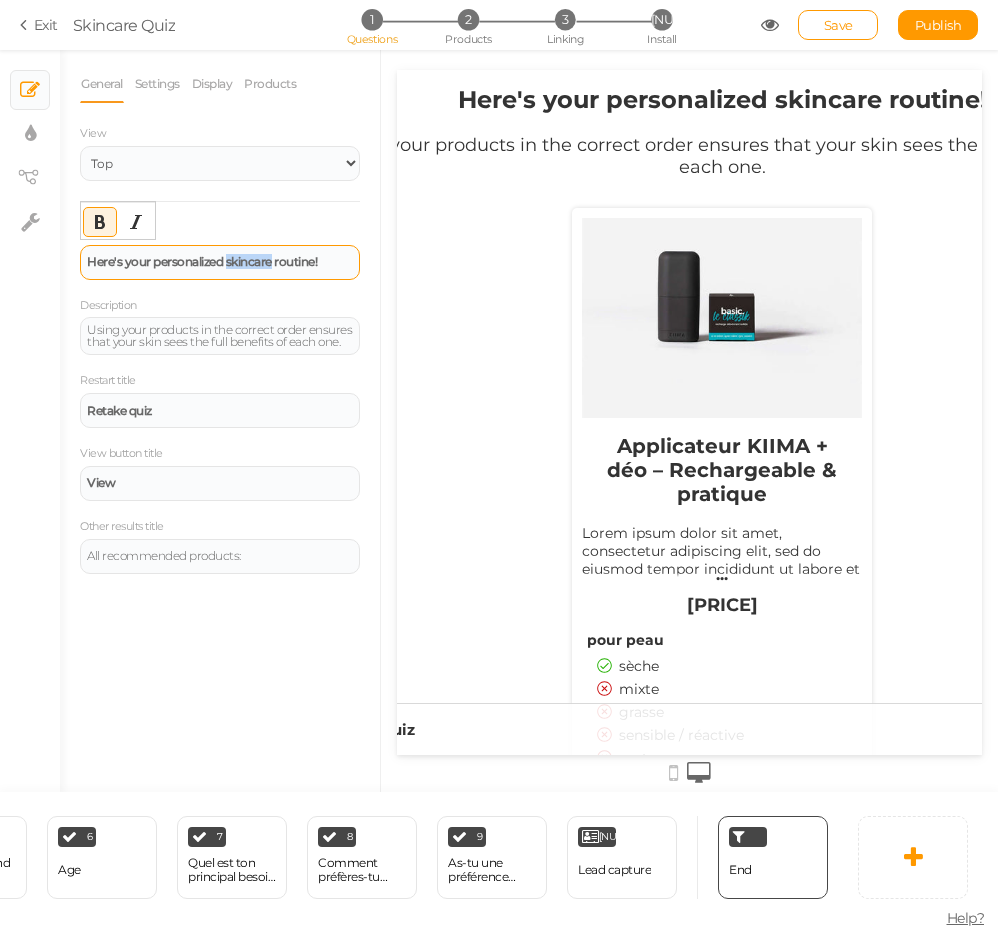 click on "Here's your personalized skincare routine!" at bounding box center (202, 261) 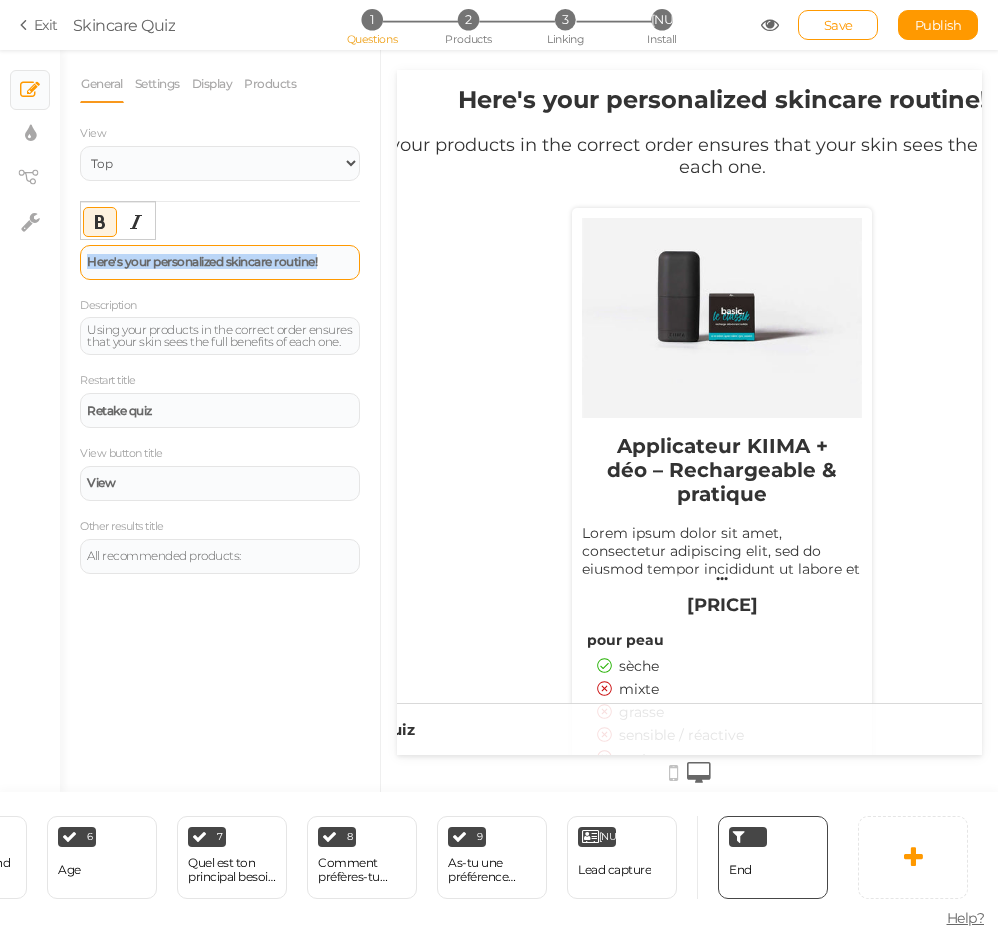 click on "Here's your personalized skincare routine!" at bounding box center (202, 261) 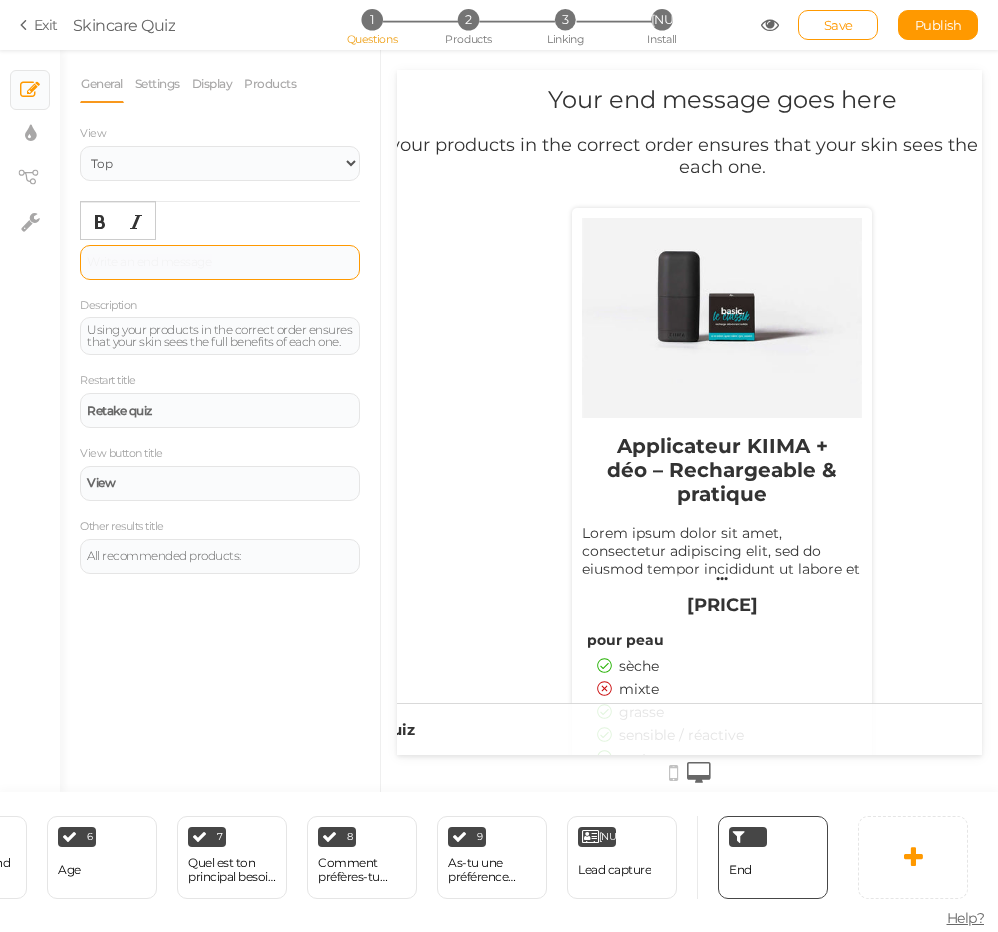 type 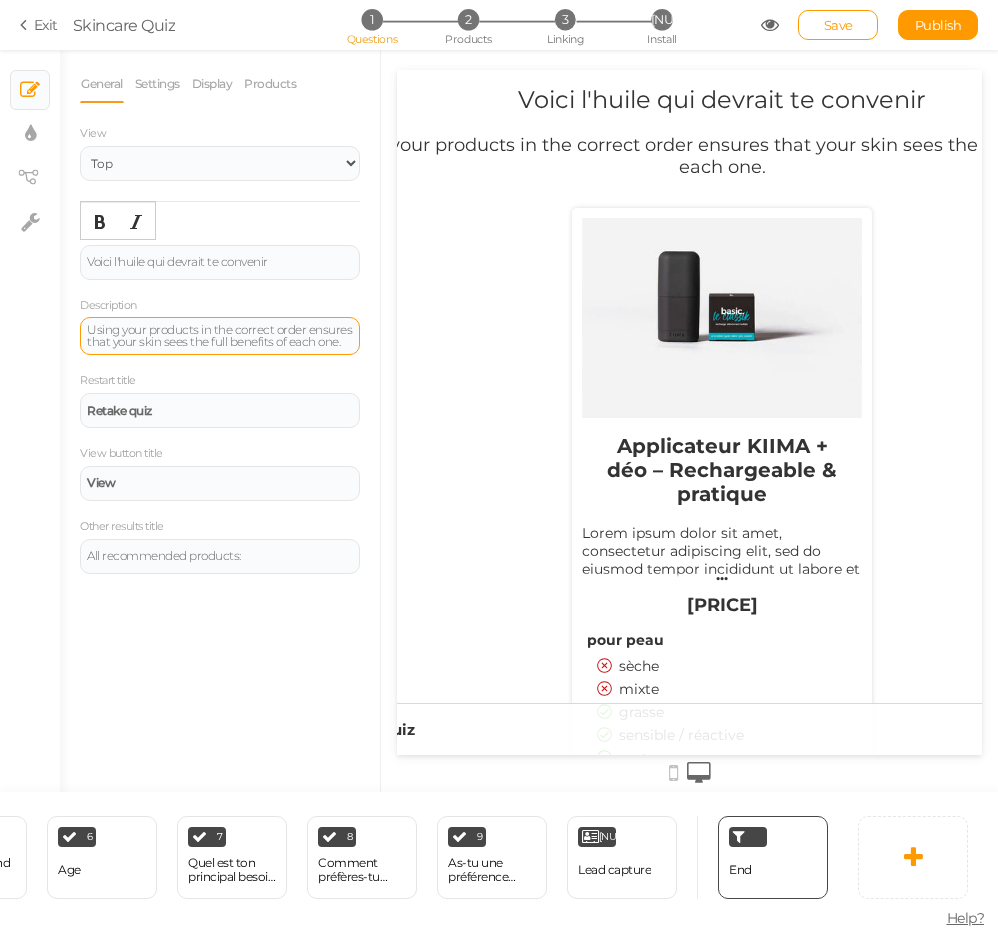 click on "Using your products in the correct order ensures that your skin sees the full benefits of each one." at bounding box center [220, 336] 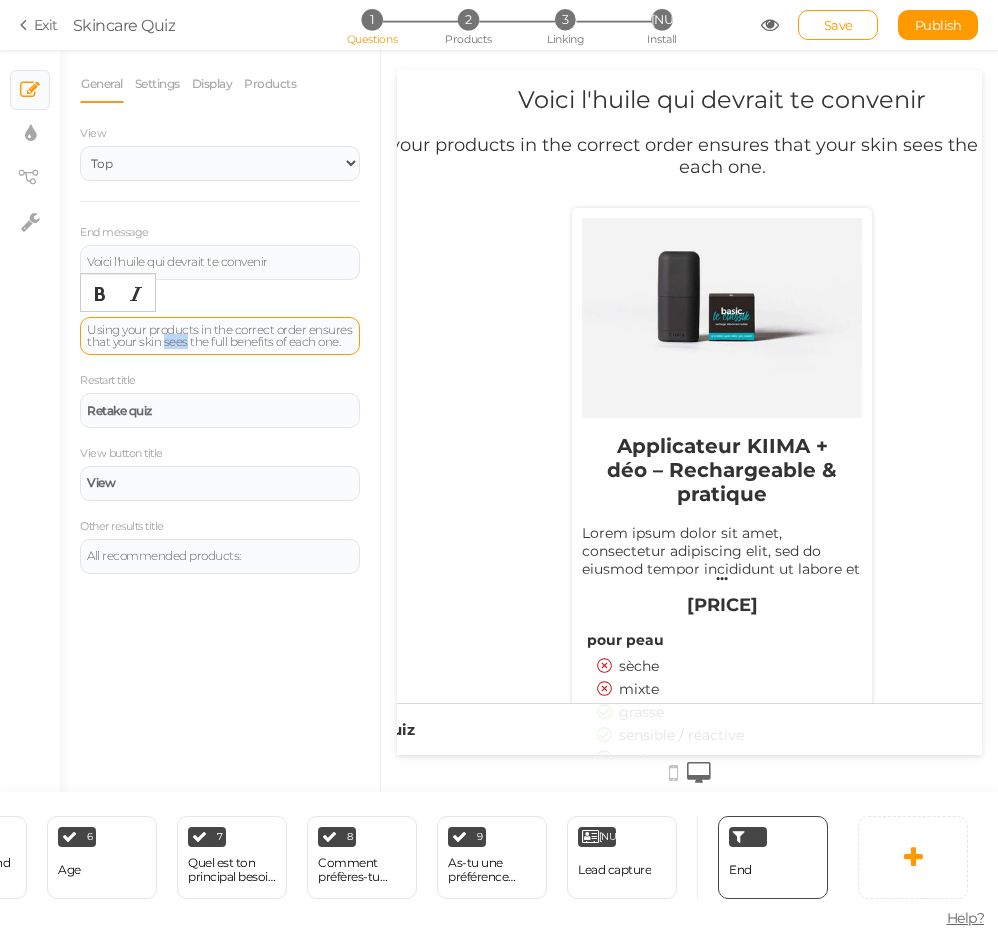 click on "Using your products in the correct order ensures that your skin sees the full benefits of each one." at bounding box center (220, 336) 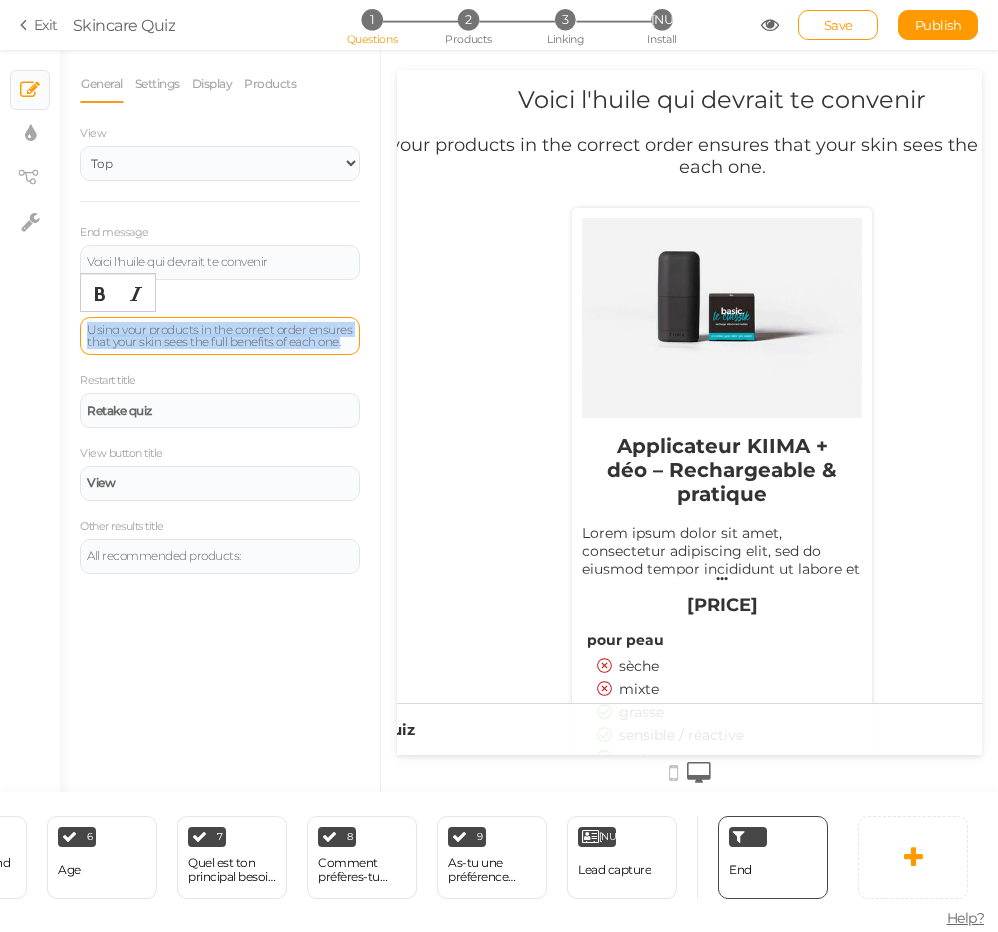 click on "Using your products in the correct order ensures that your skin sees the full benefits of each one." at bounding box center [220, 336] 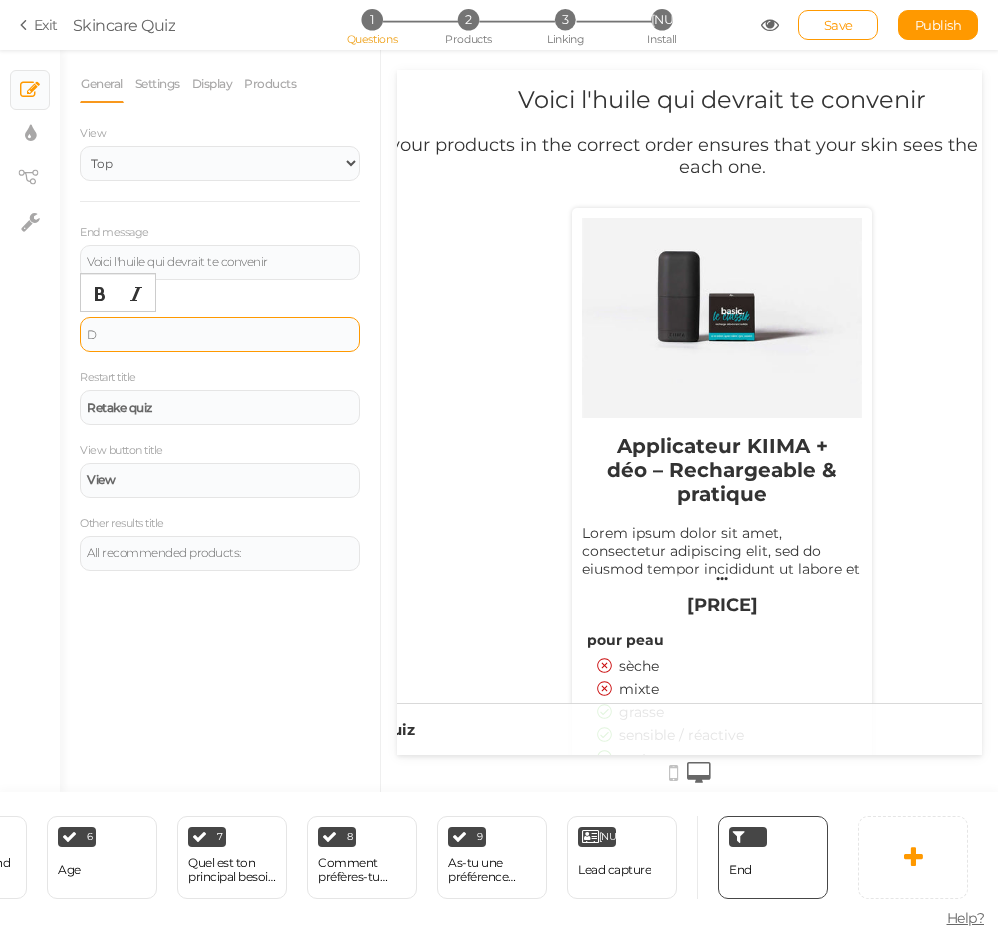 type 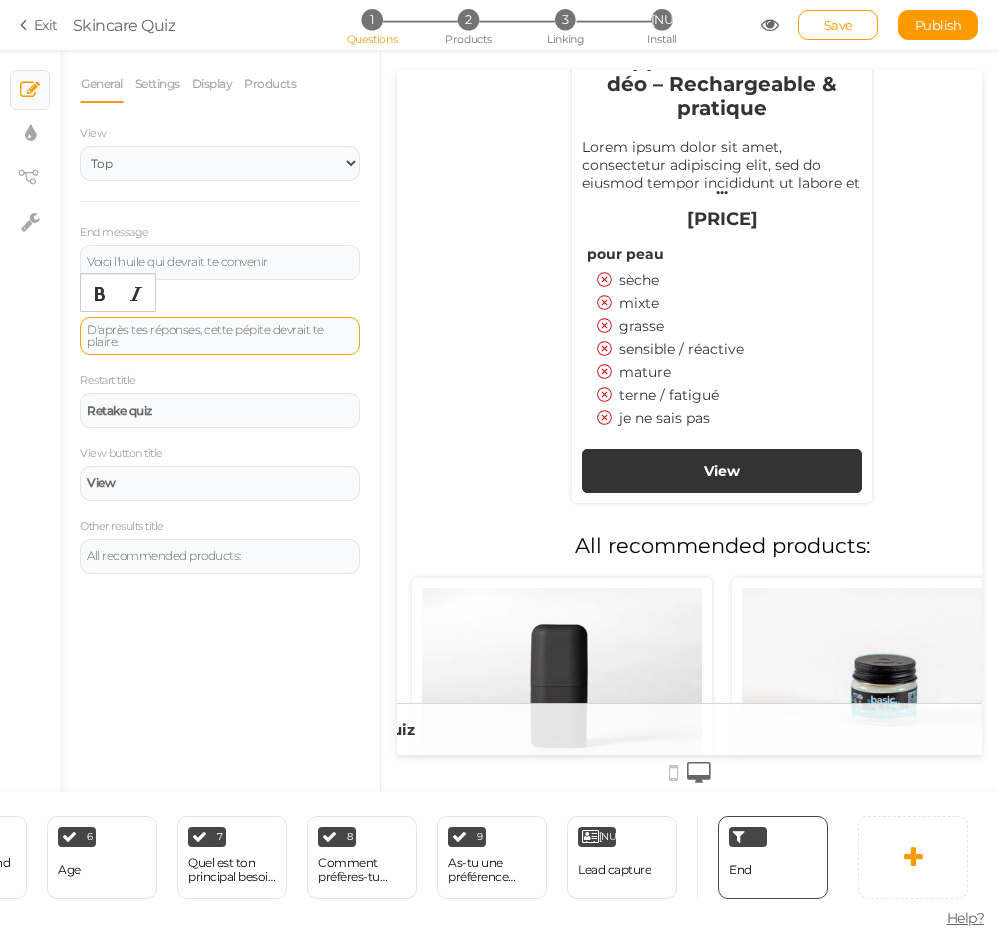 scroll, scrollTop: 370, scrollLeft: 0, axis: vertical 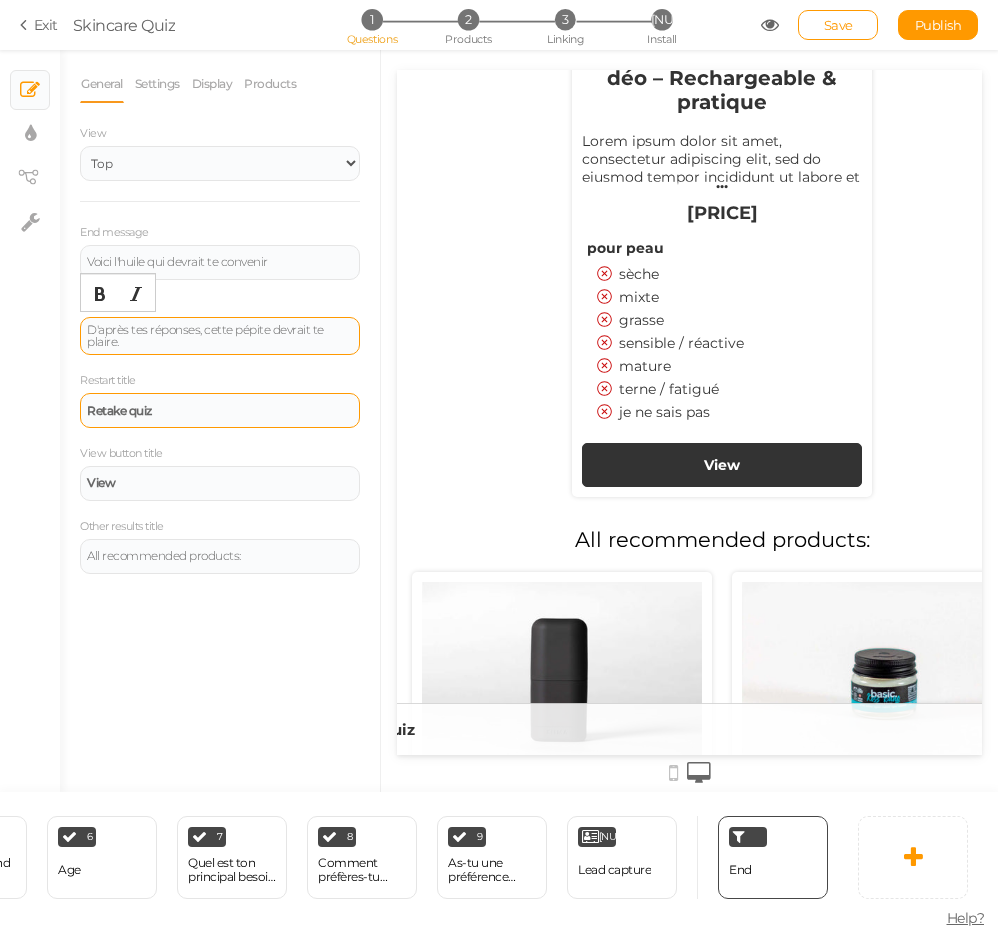 click on "Retake quiz" at bounding box center (220, 411) 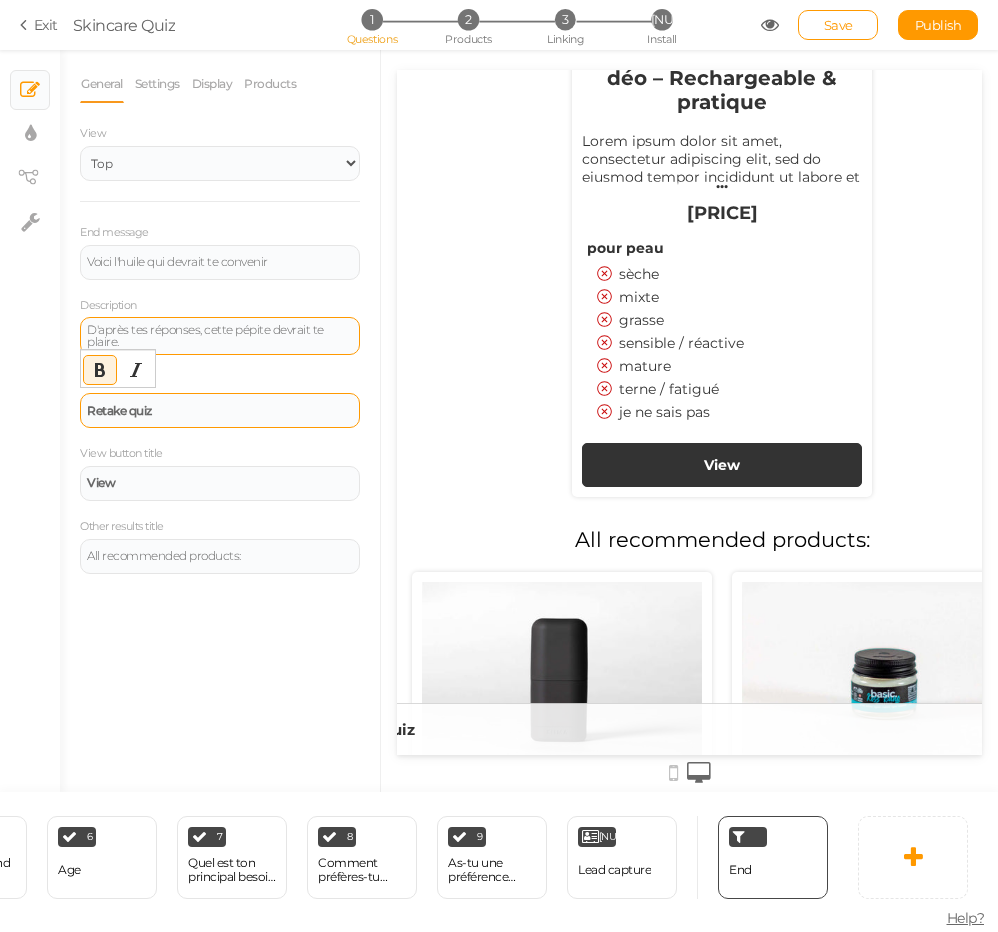 click on "Retake quiz" at bounding box center (220, 411) 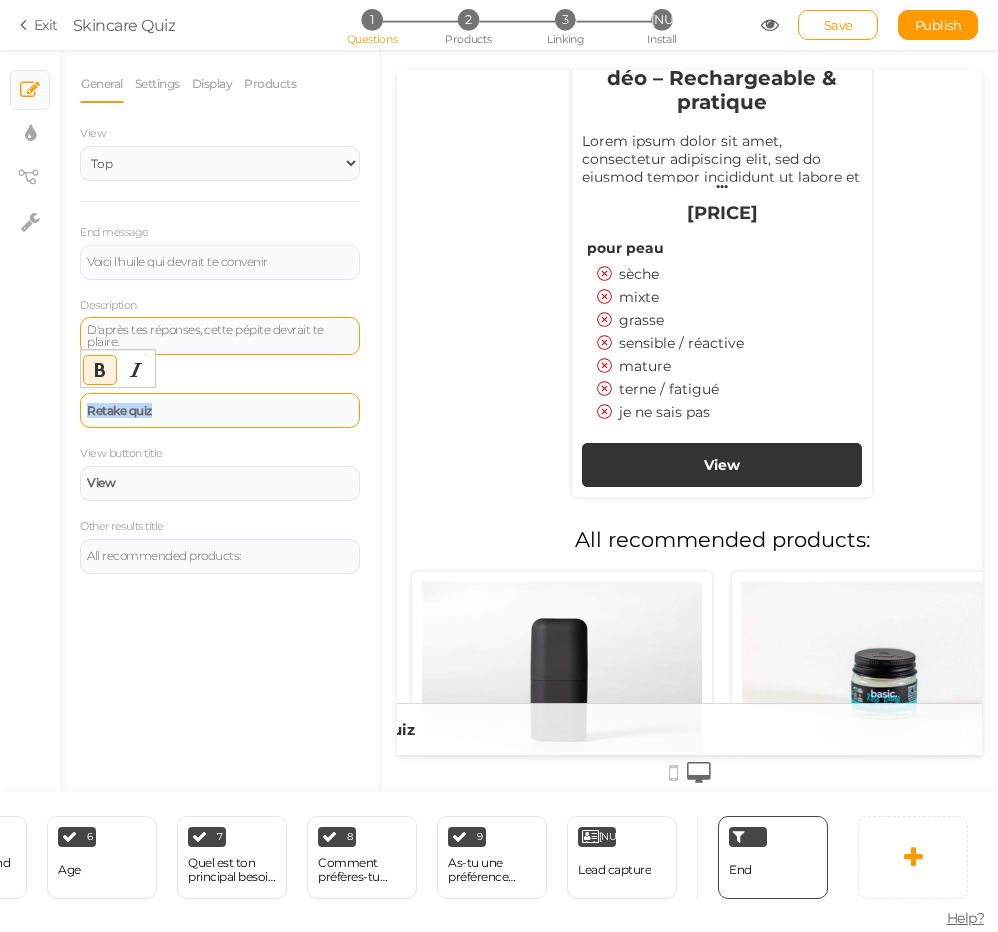 click on "Retake quiz" at bounding box center [220, 411] 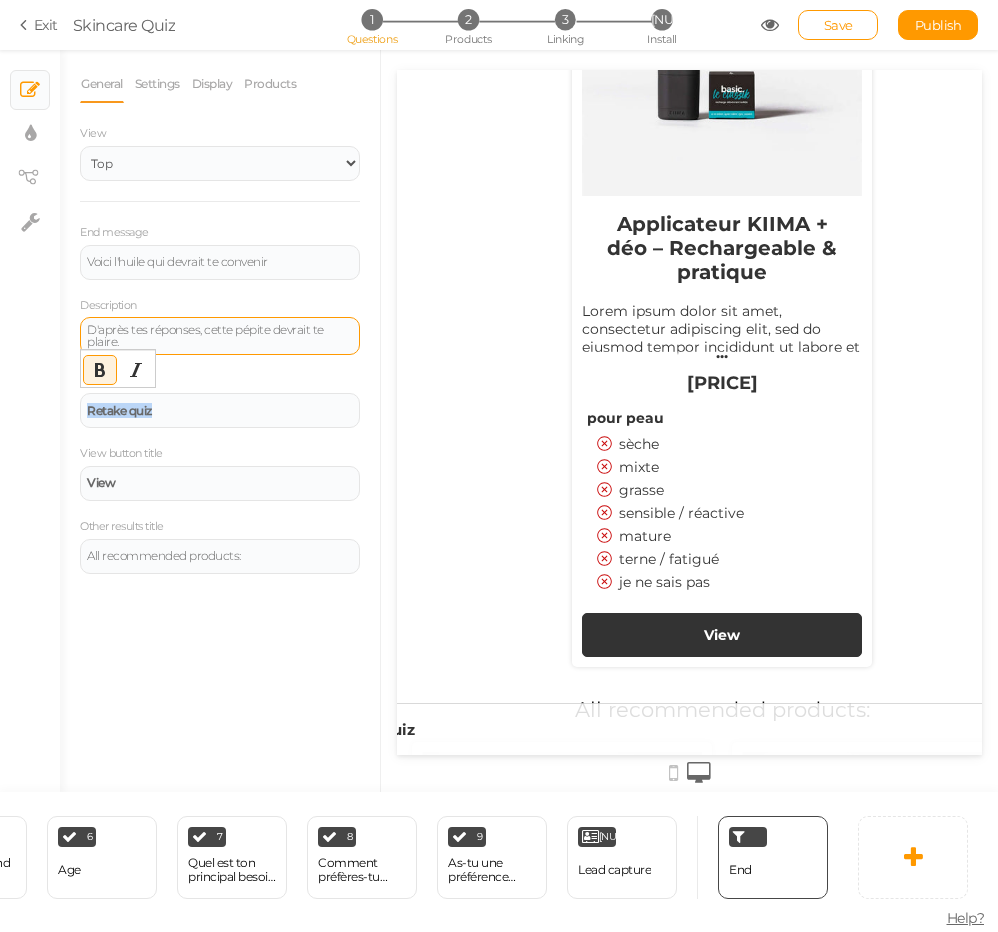 scroll, scrollTop: 0, scrollLeft: 0, axis: both 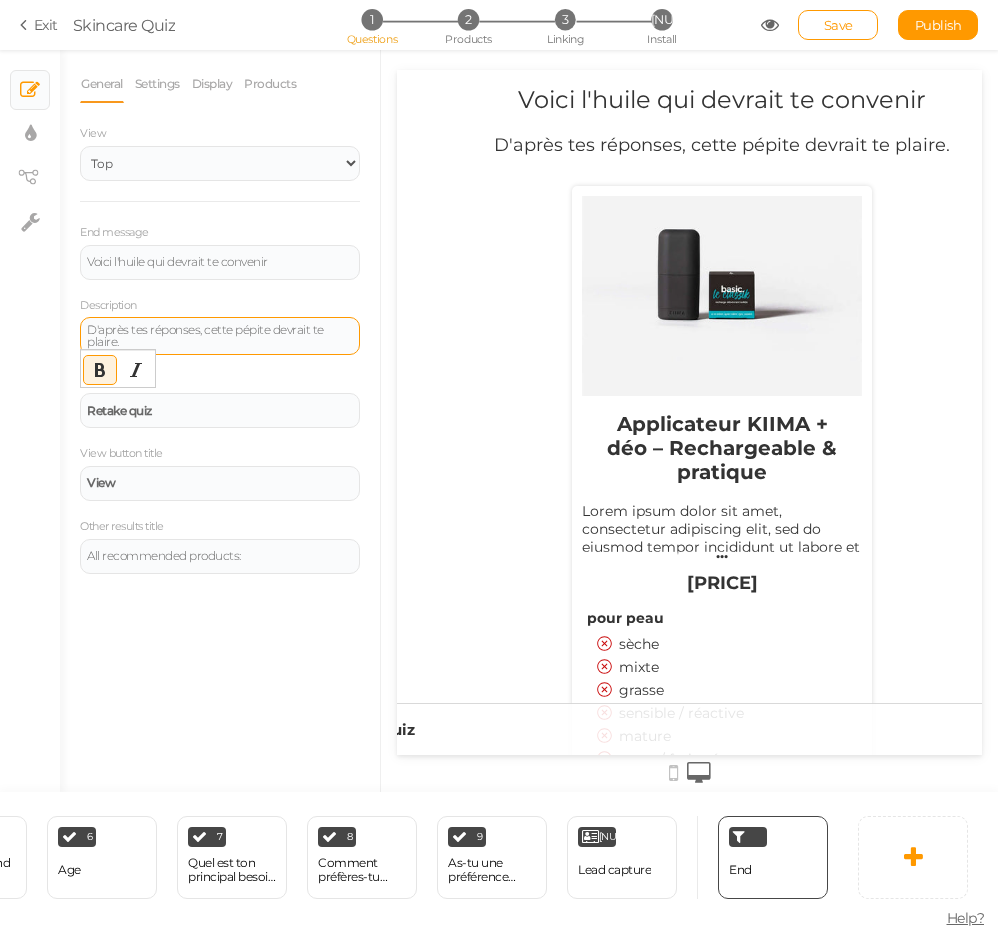 type 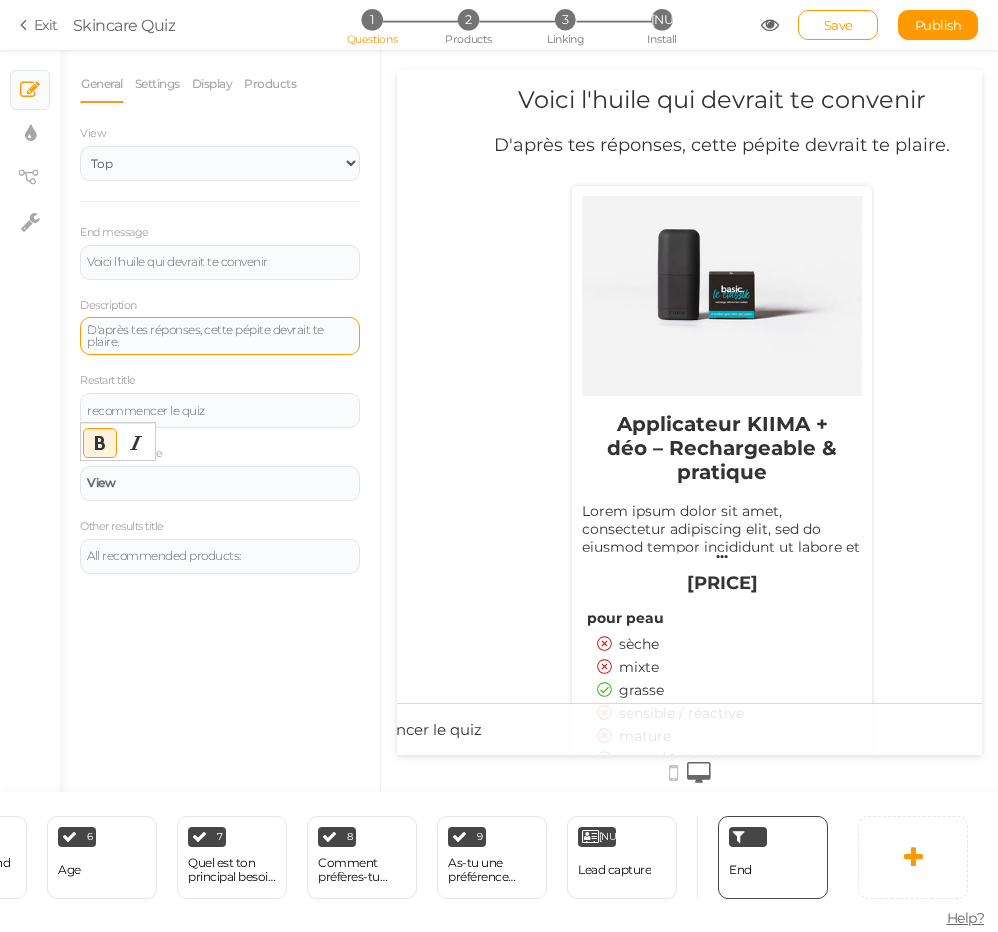 click on "End message Voici l'huile qui devrait te convenir Description D'après tes réponses, cette pépite devrait te plaire. Restart title recommencer le quiz View button title View Other results title All recommended products:" at bounding box center [220, 398] 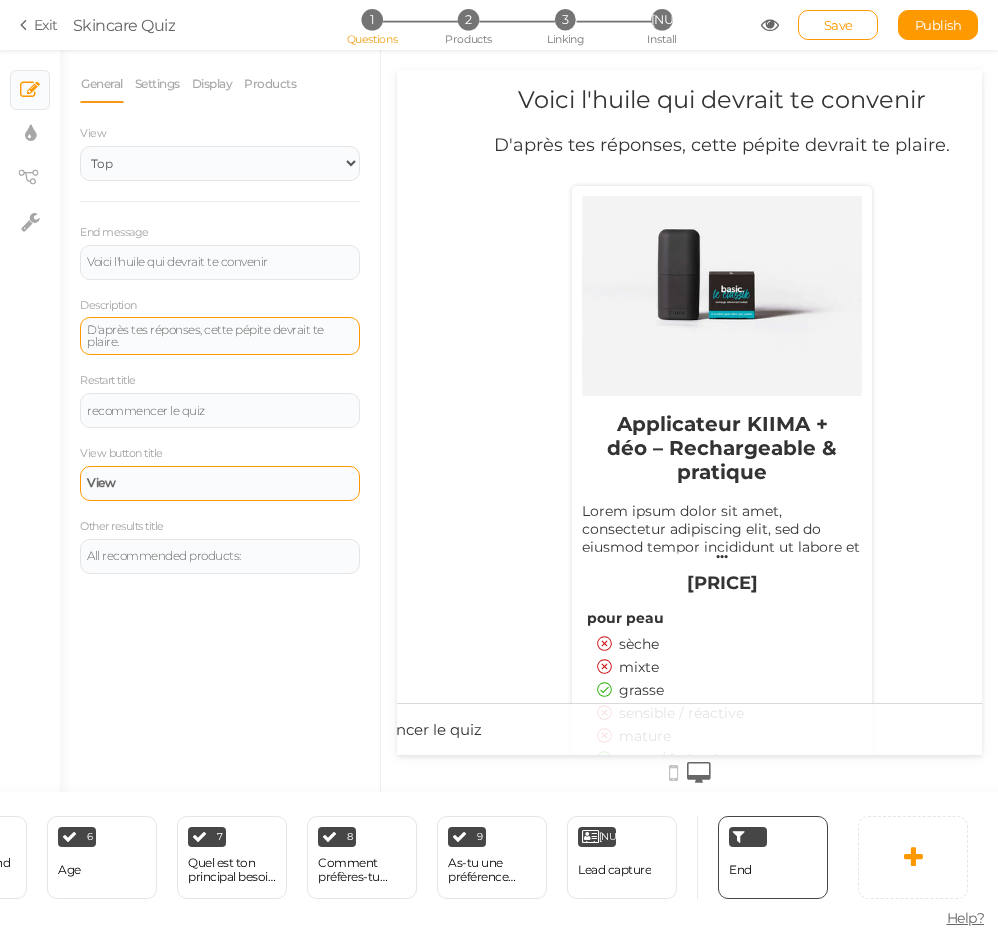click on "View" at bounding box center (220, 483) 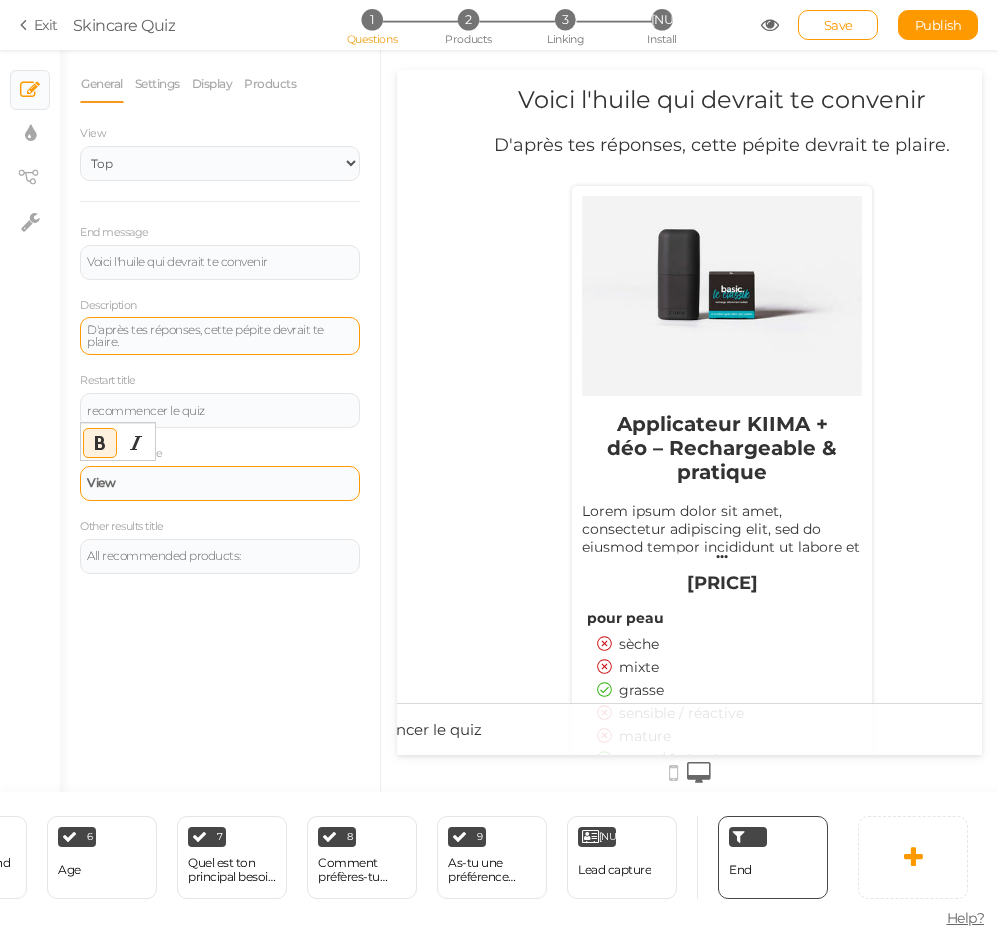 click on "View" at bounding box center [220, 483] 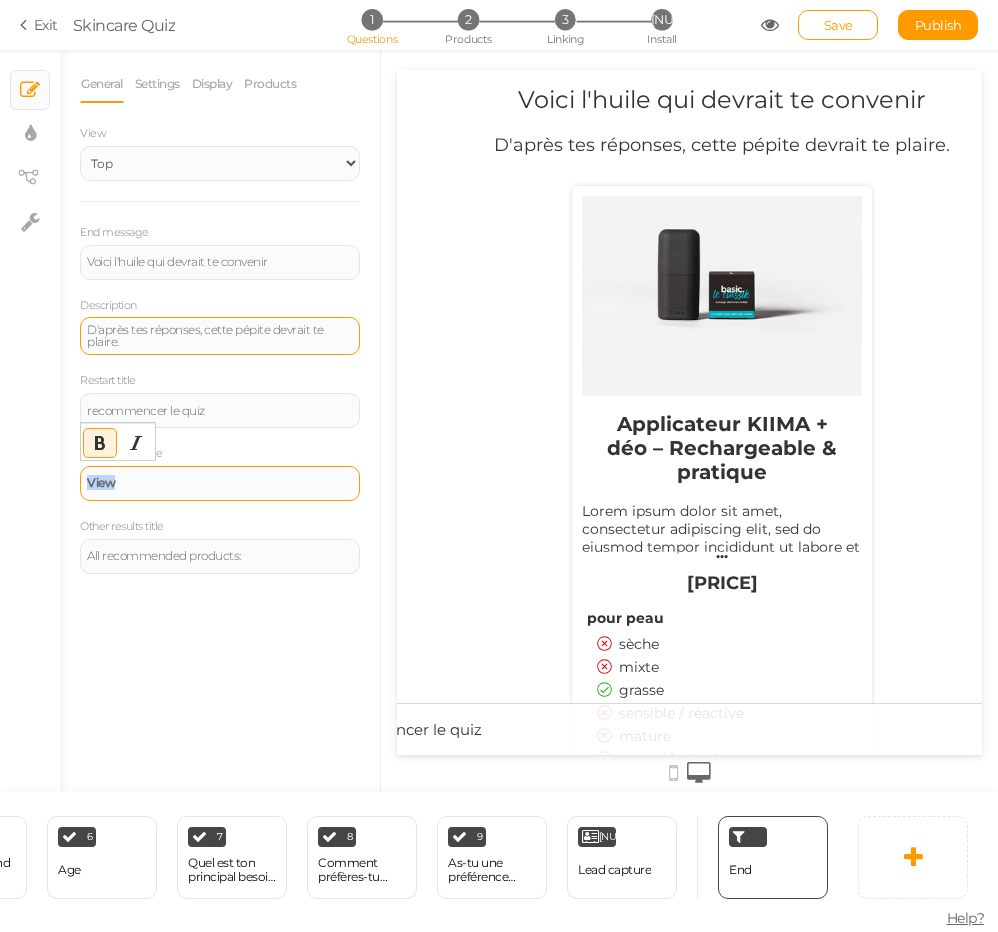 click on "View" at bounding box center [220, 483] 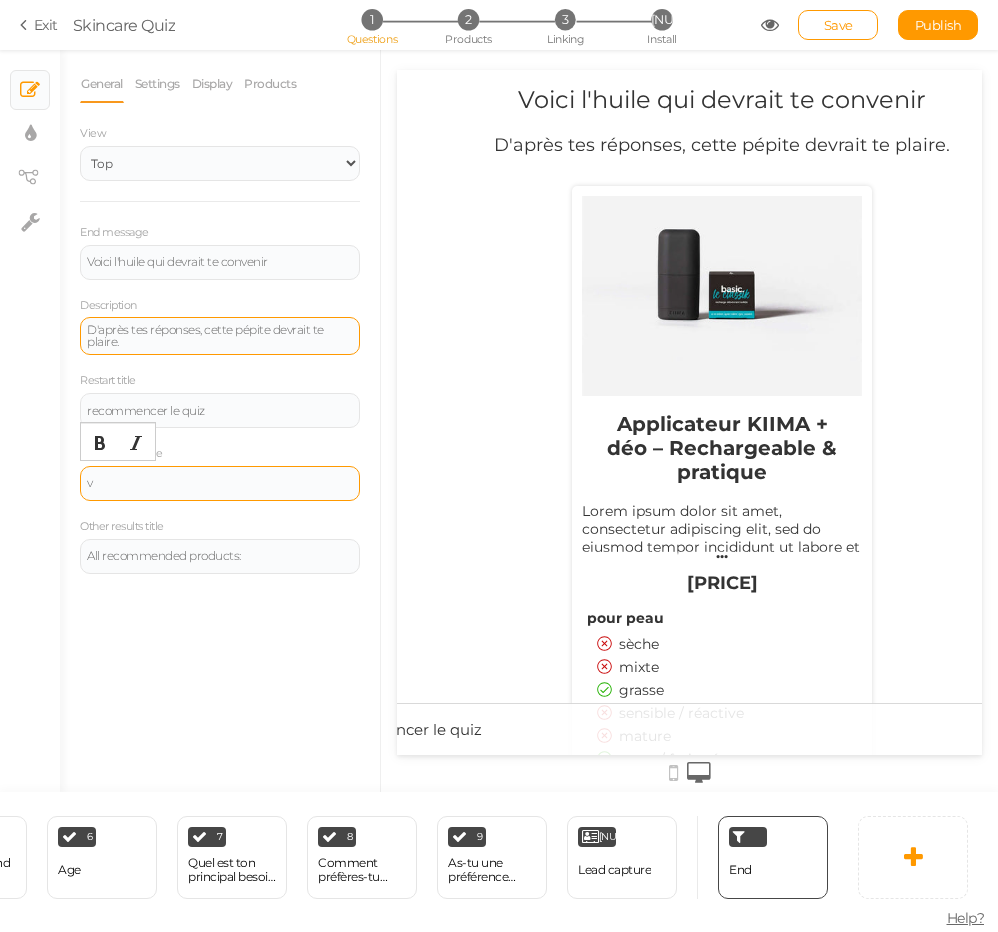 type 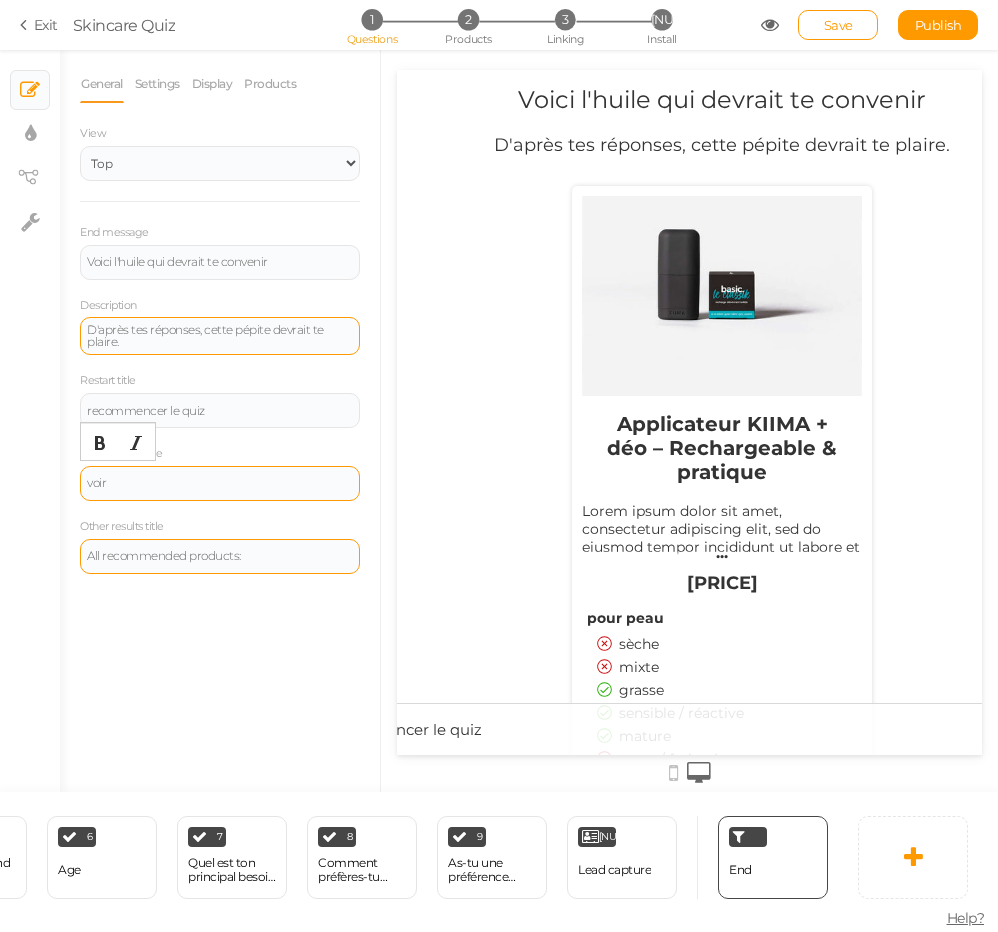 click on "All recommended products:" at bounding box center (220, 556) 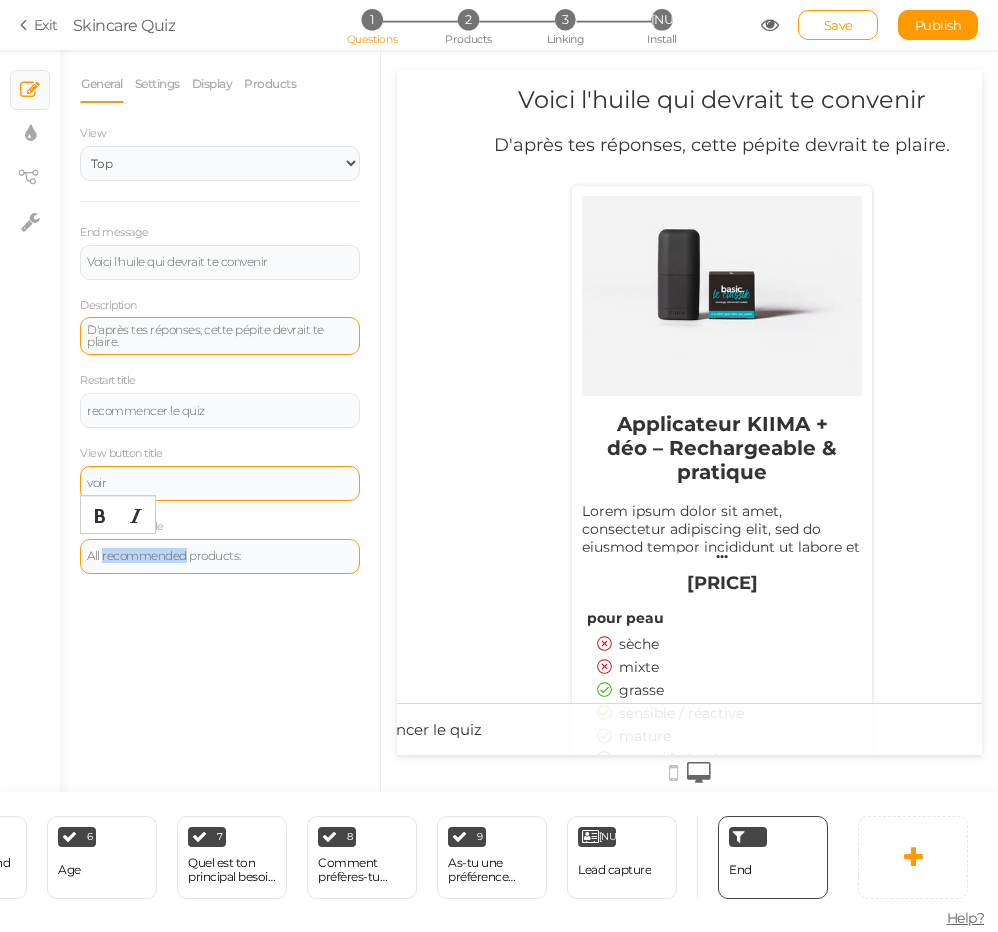 click on "All recommended products:" at bounding box center (220, 556) 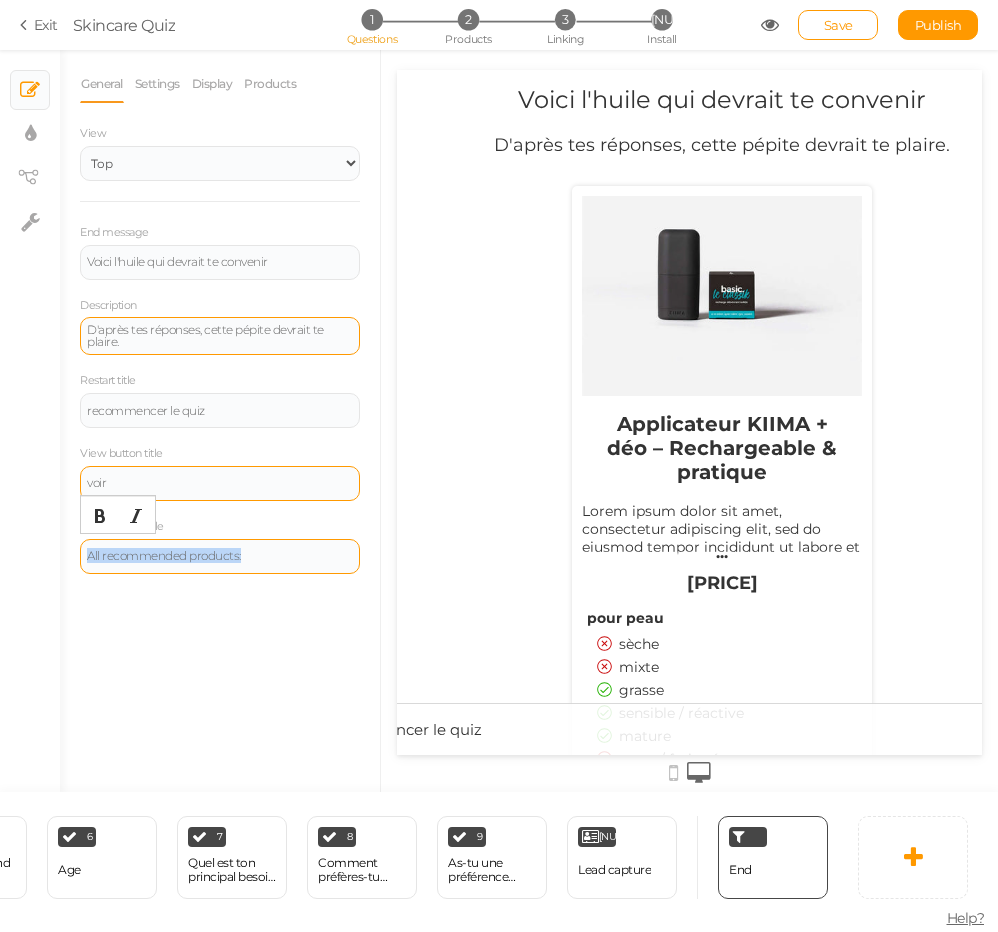 click on "All recommended products:" at bounding box center (220, 556) 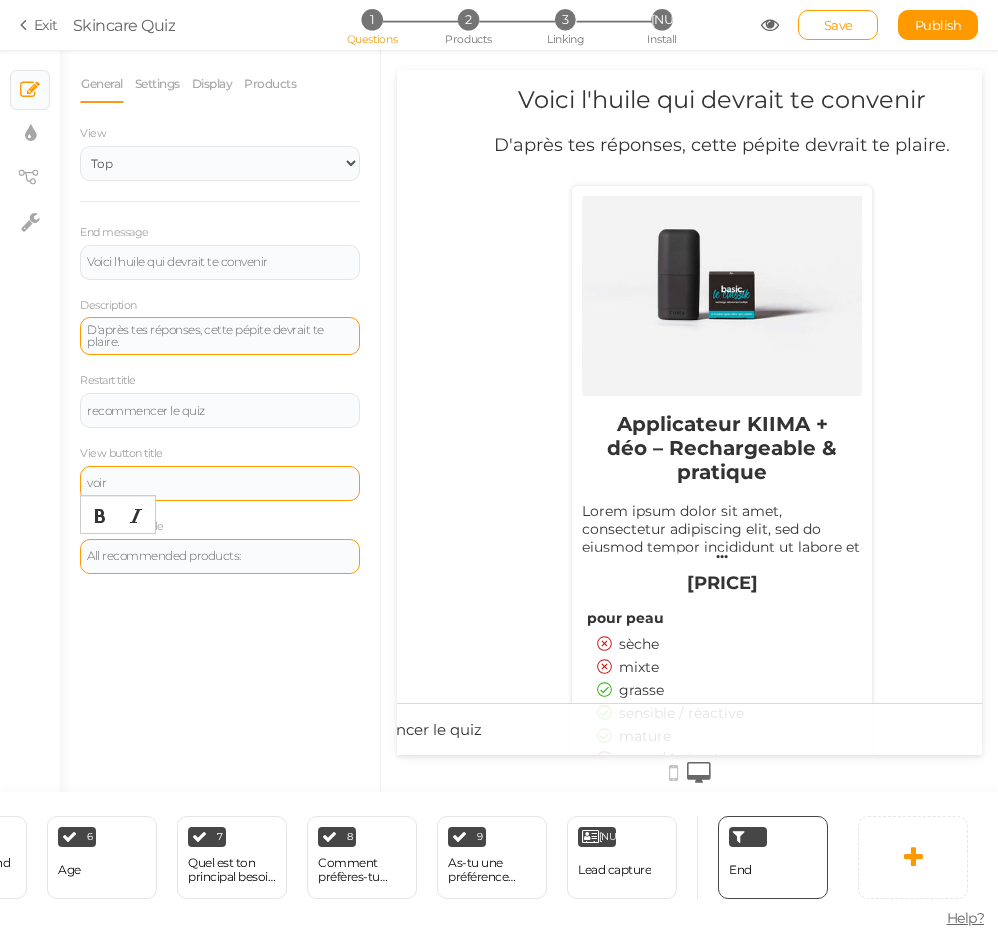 type 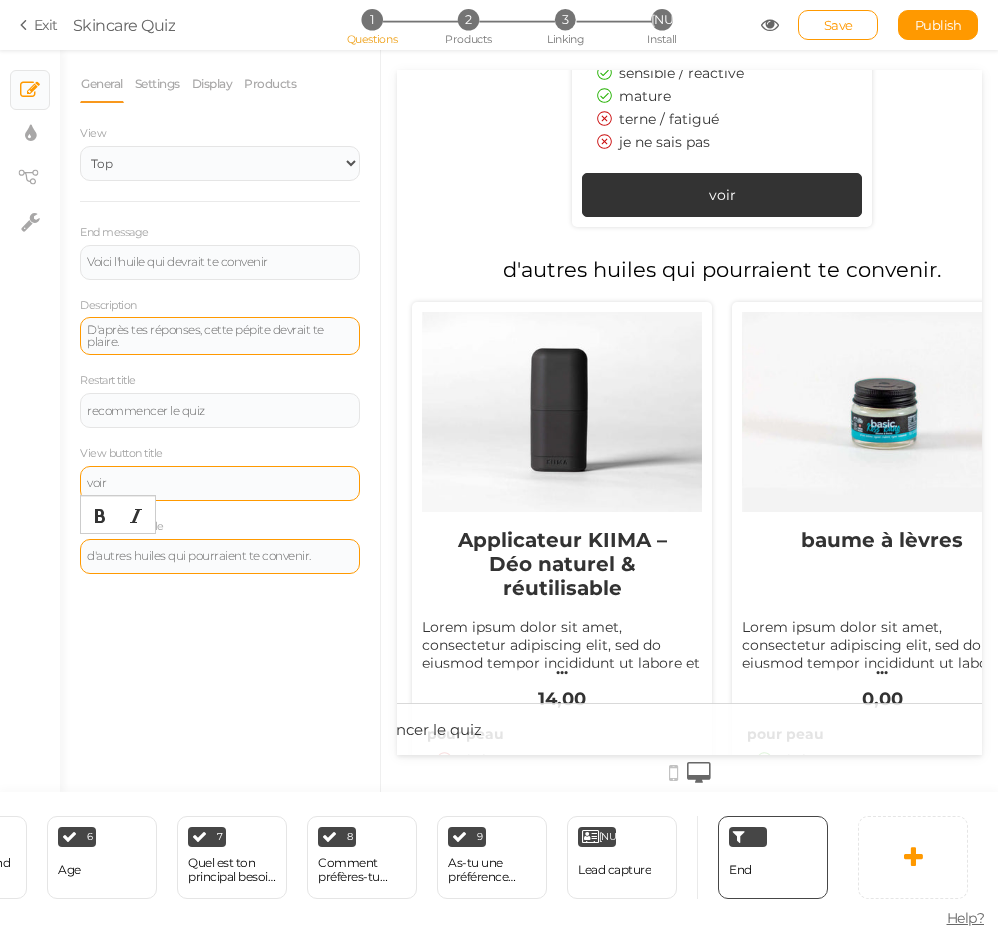 scroll, scrollTop: 642, scrollLeft: 0, axis: vertical 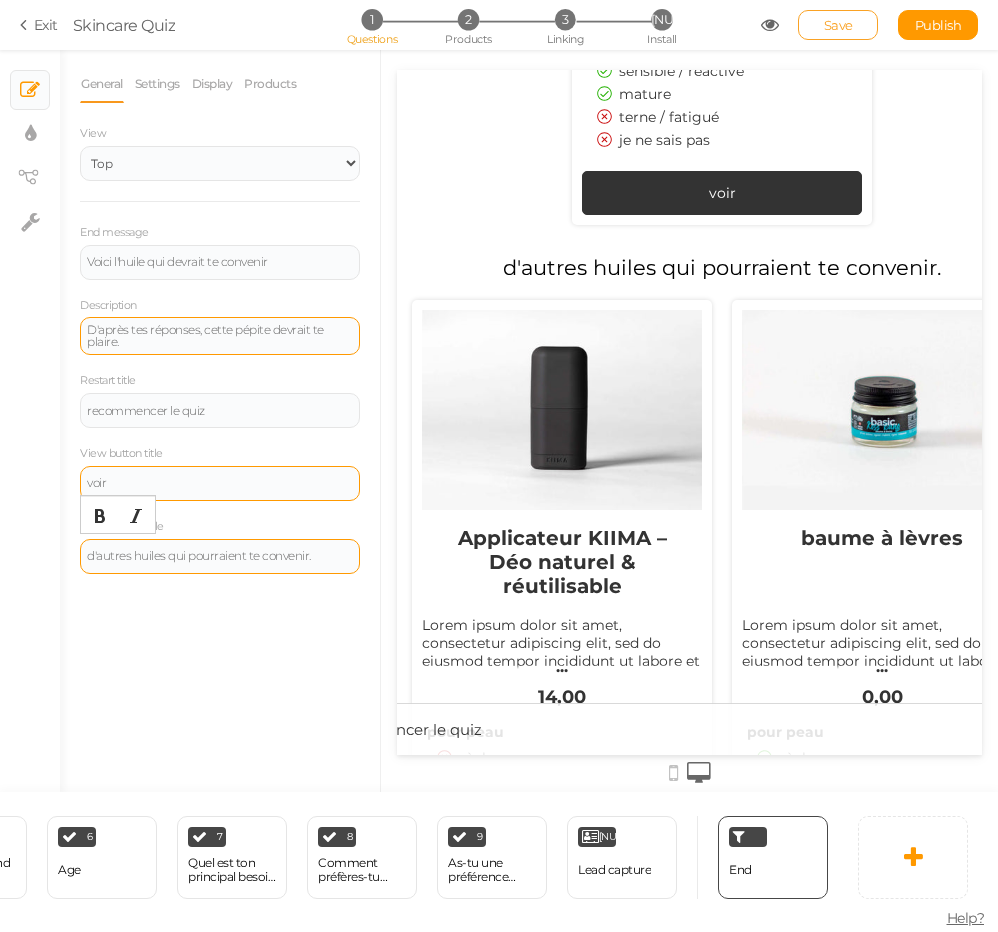 click on "Save" at bounding box center [838, 25] 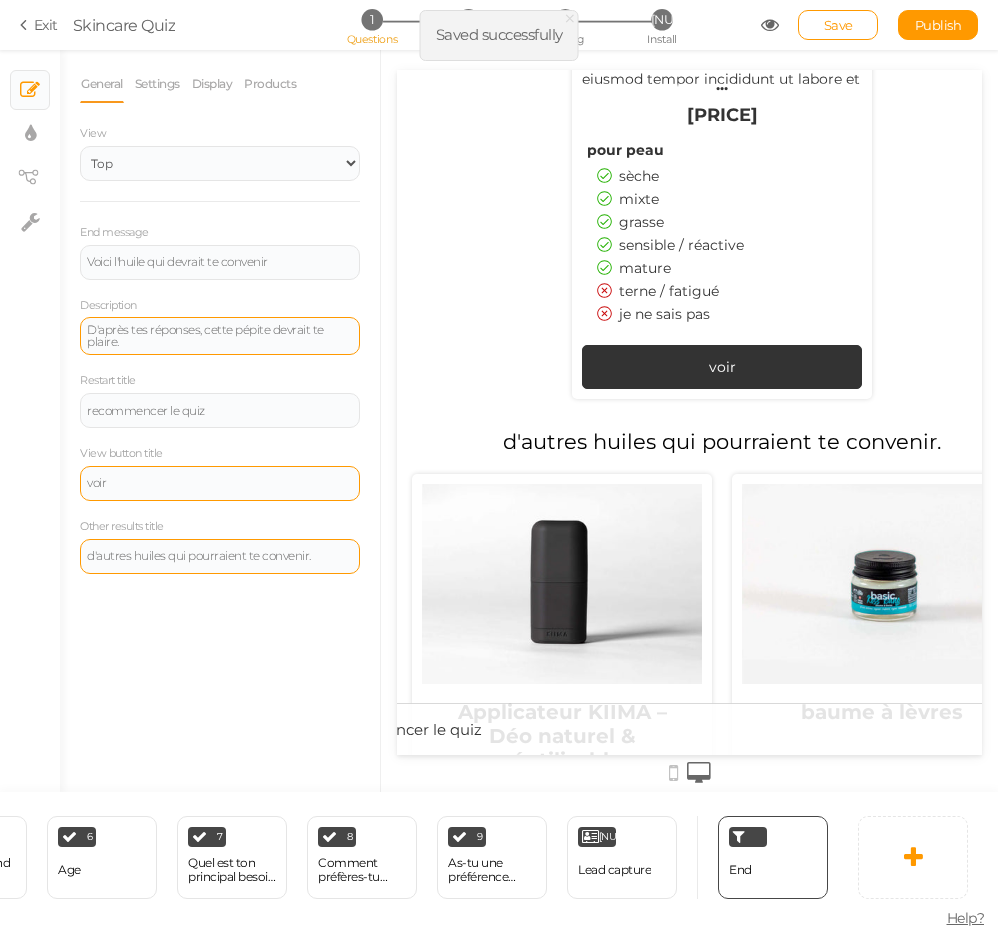 scroll, scrollTop: 0, scrollLeft: 0, axis: both 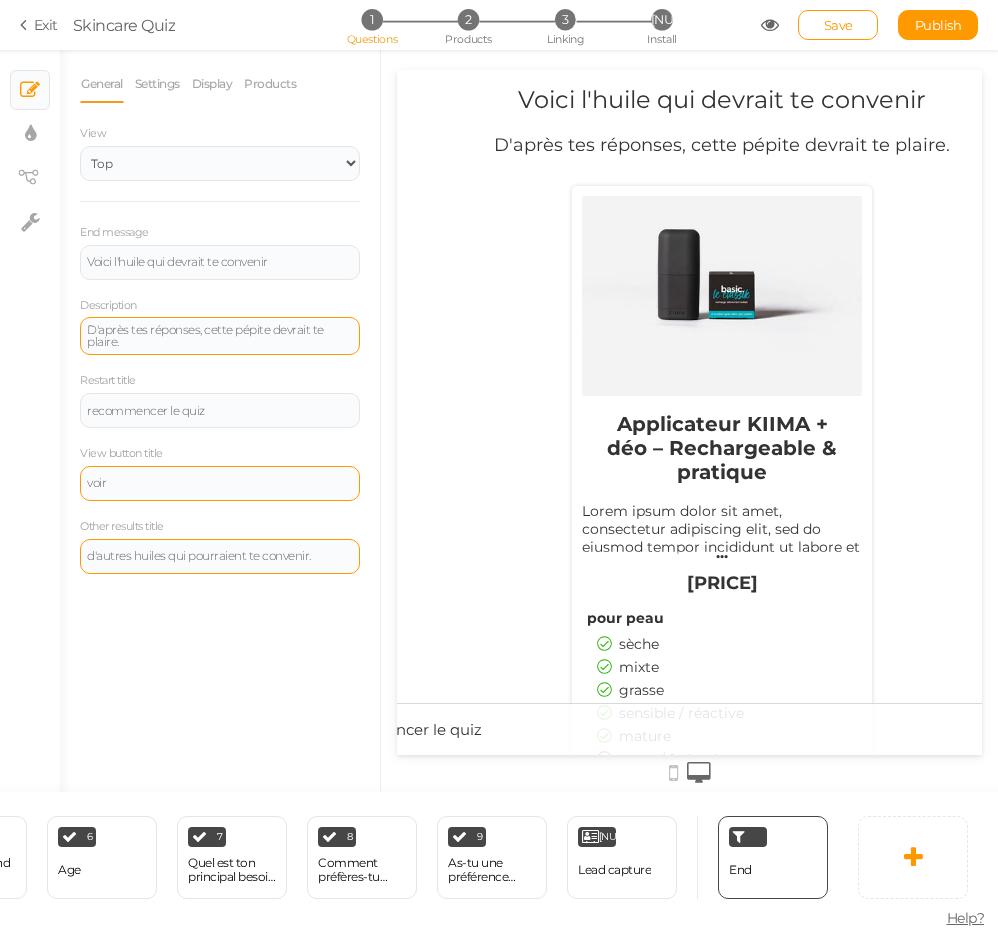 click at bounding box center [770, 25] 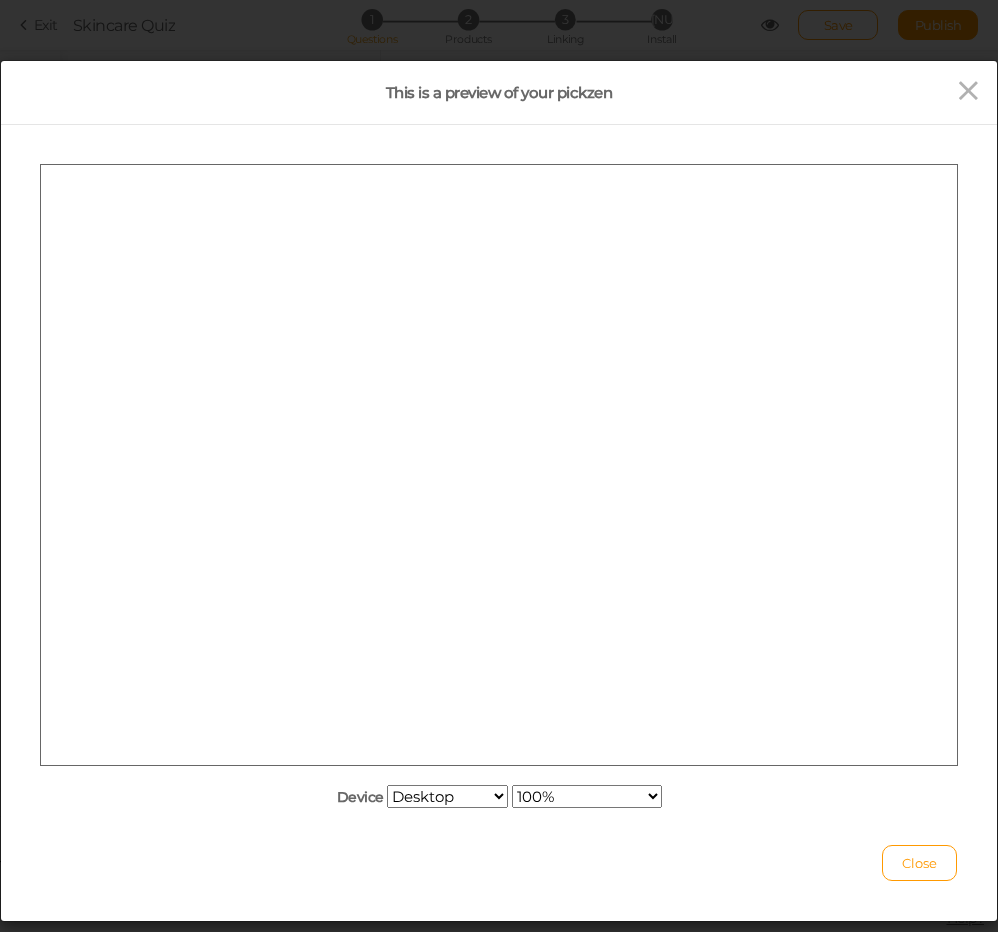 scroll, scrollTop: 0, scrollLeft: 0, axis: both 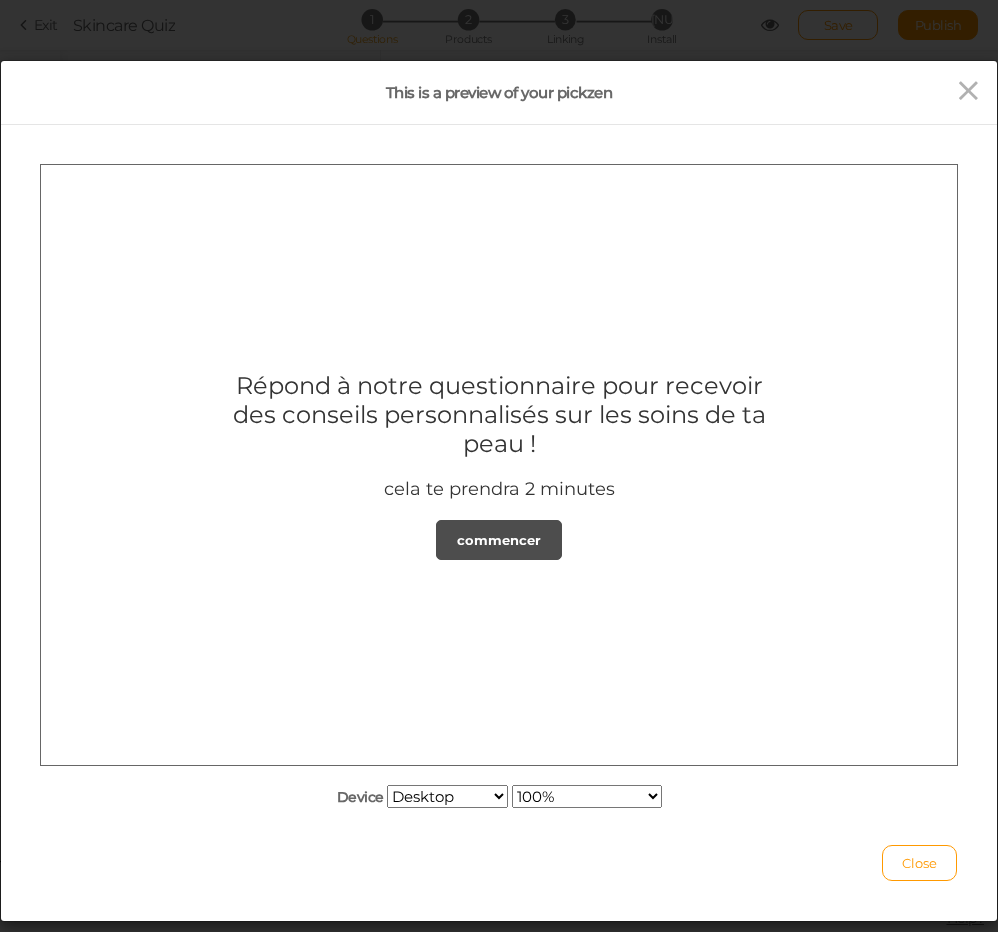 click on "commencer" at bounding box center (499, 539) 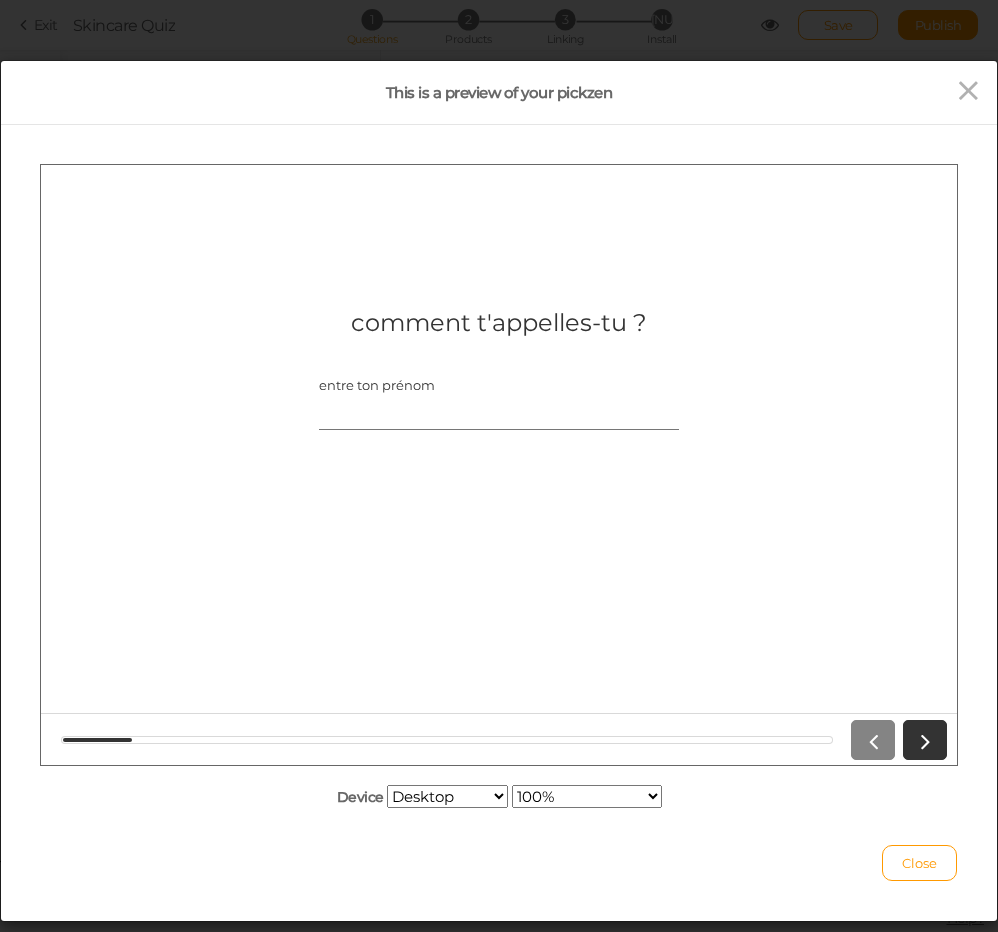 click on "entre ton prénom" at bounding box center (499, 410) 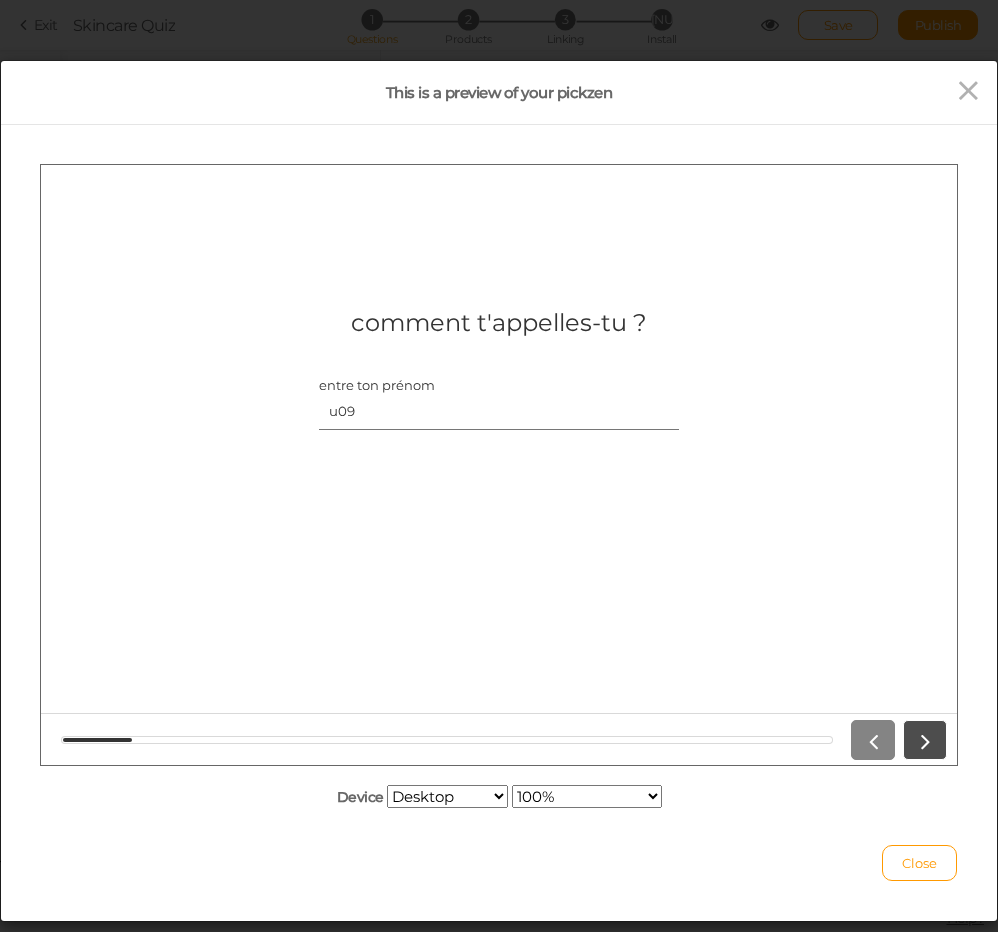 type on "u09" 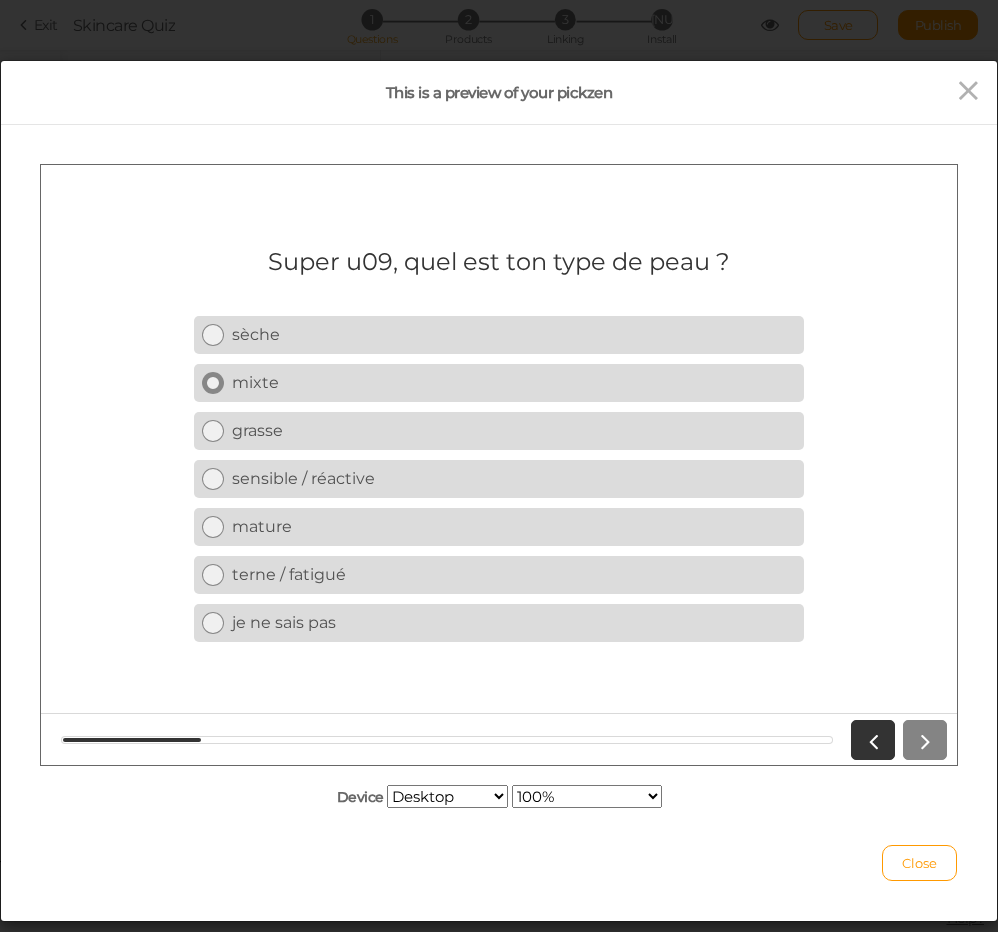 click on "mixte" at bounding box center (514, 381) 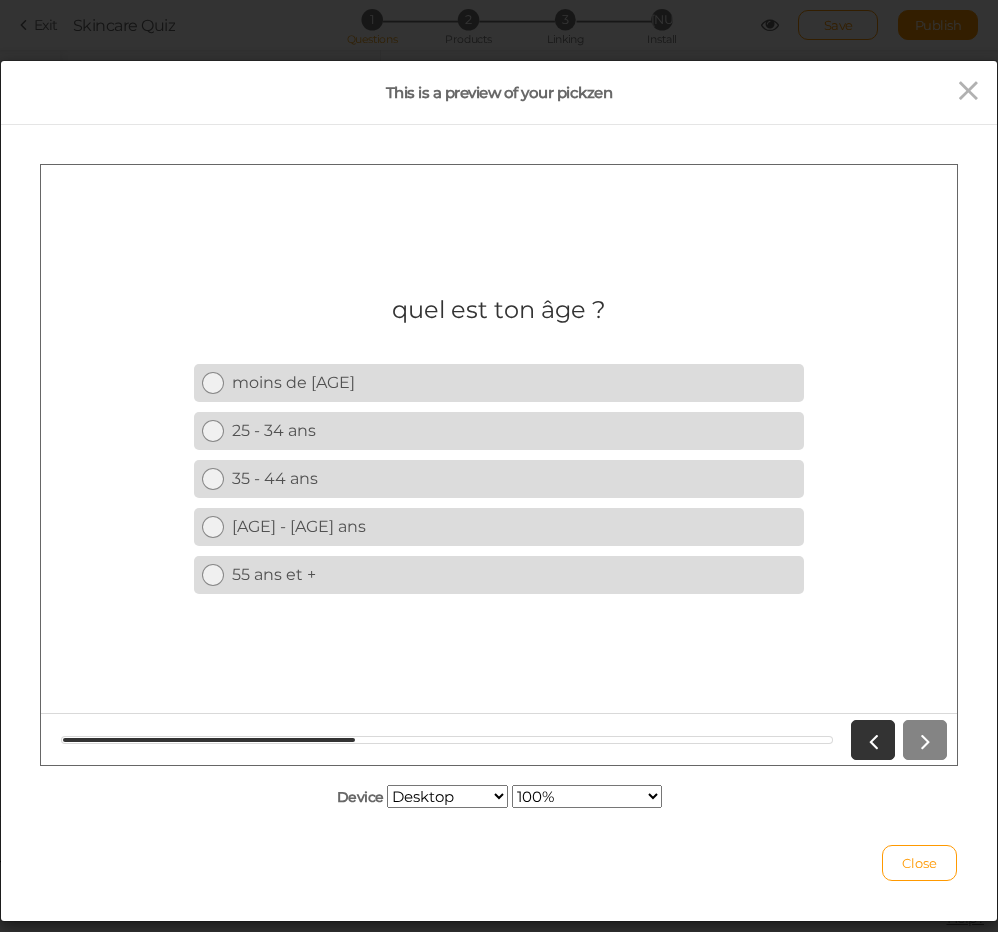 click at bounding box center [895, 739] 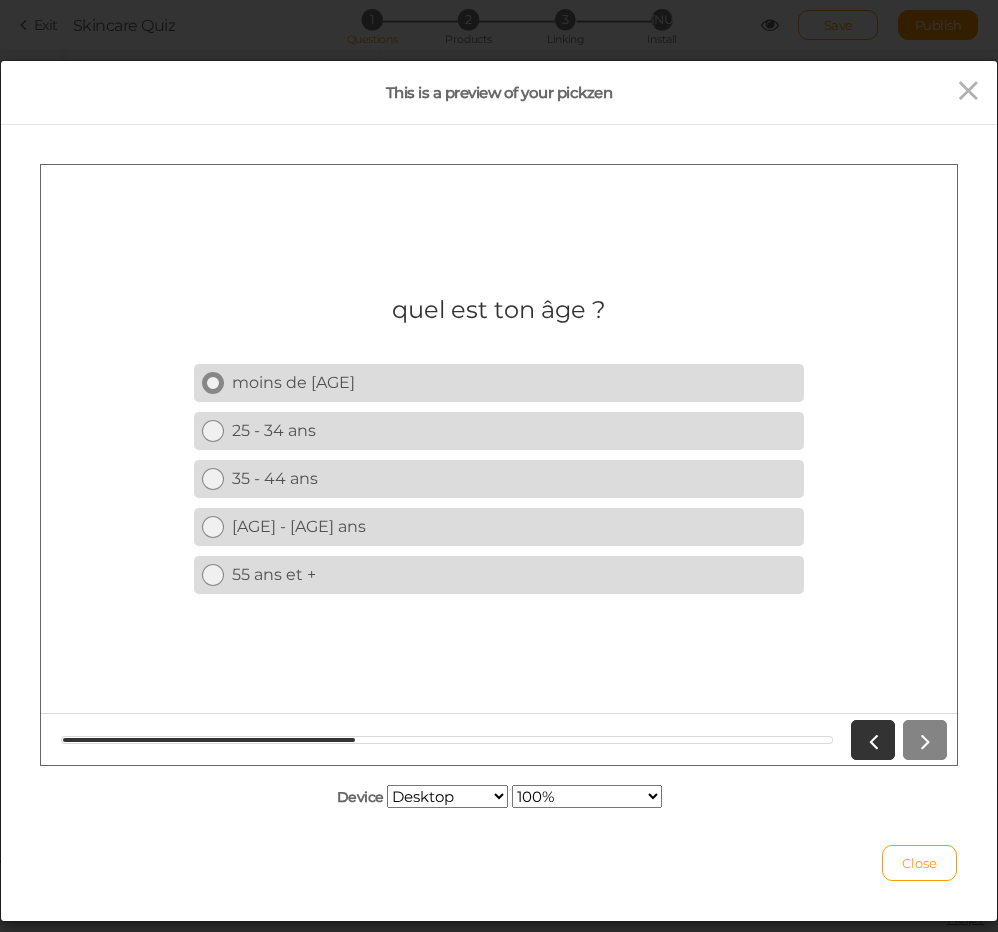 click on "moins de [AGE]" at bounding box center [514, 381] 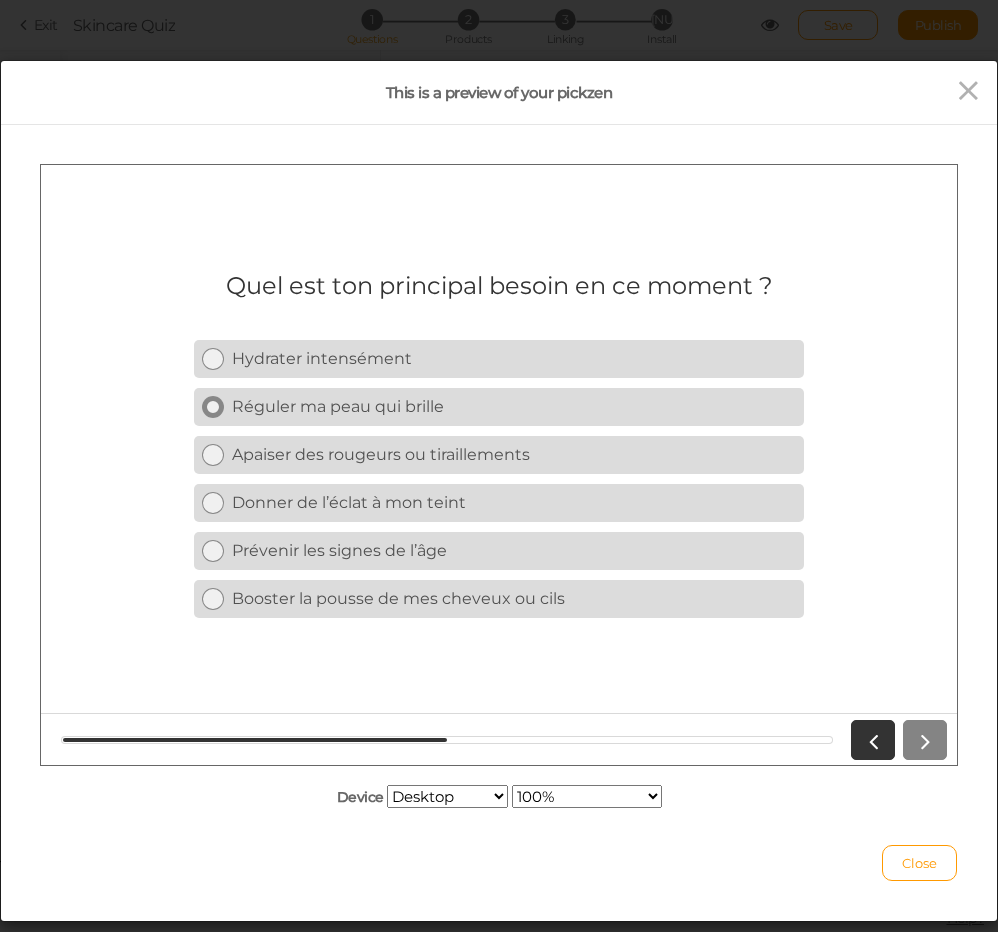 click on "Réguler ma peau qui brille" at bounding box center (514, 405) 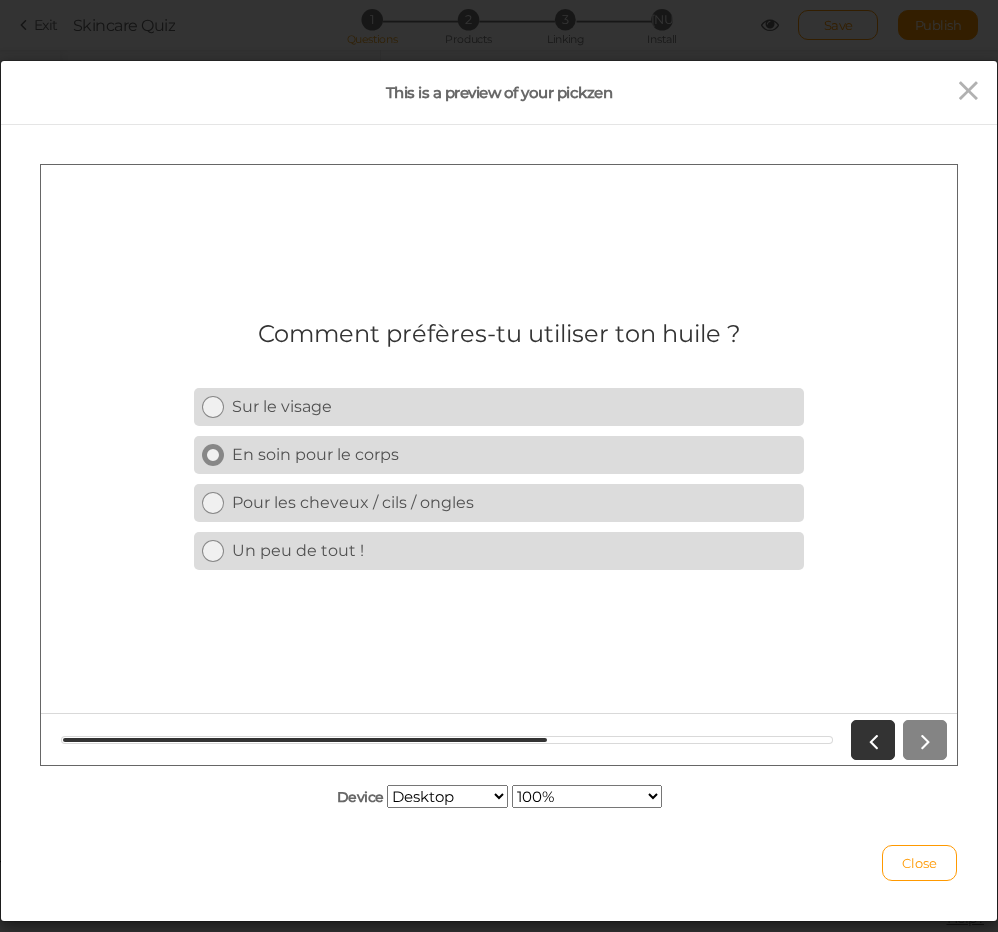 click on "En soin pour le corps" at bounding box center (514, 453) 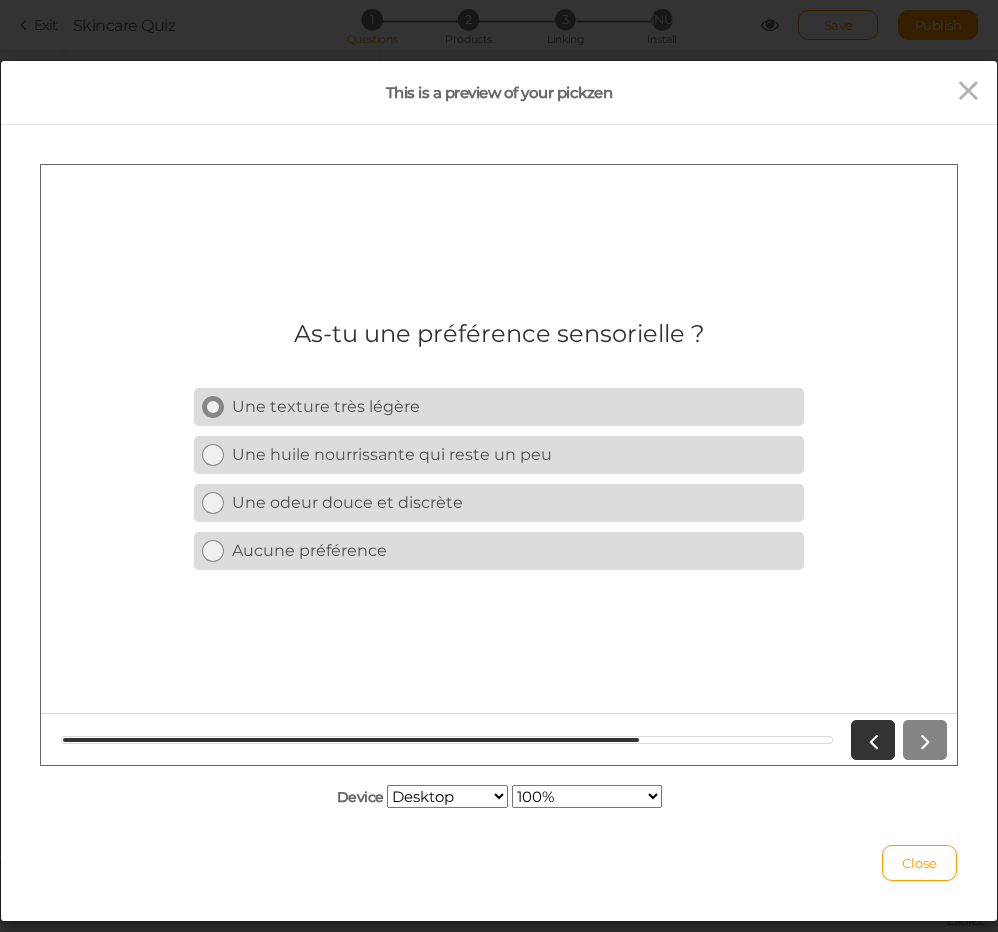 click on "Une texture très légère" at bounding box center [514, 405] 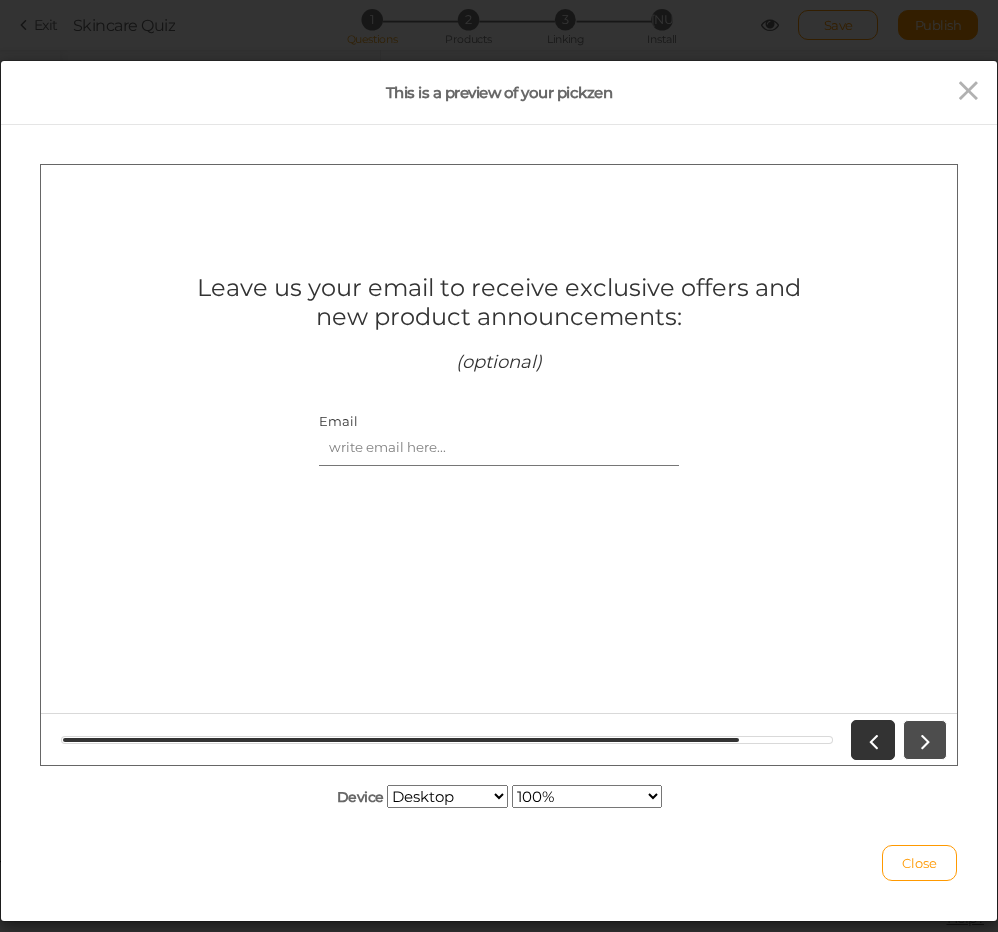click at bounding box center [925, 739] 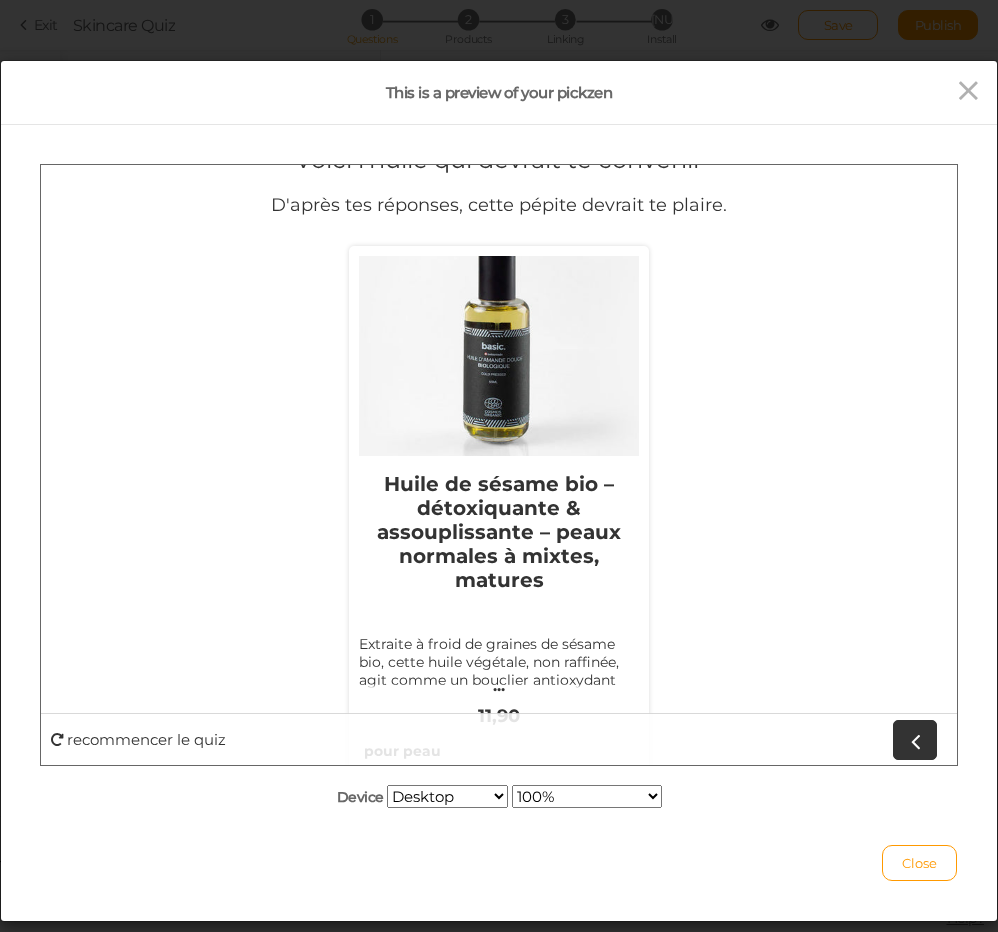 scroll, scrollTop: 0, scrollLeft: 0, axis: both 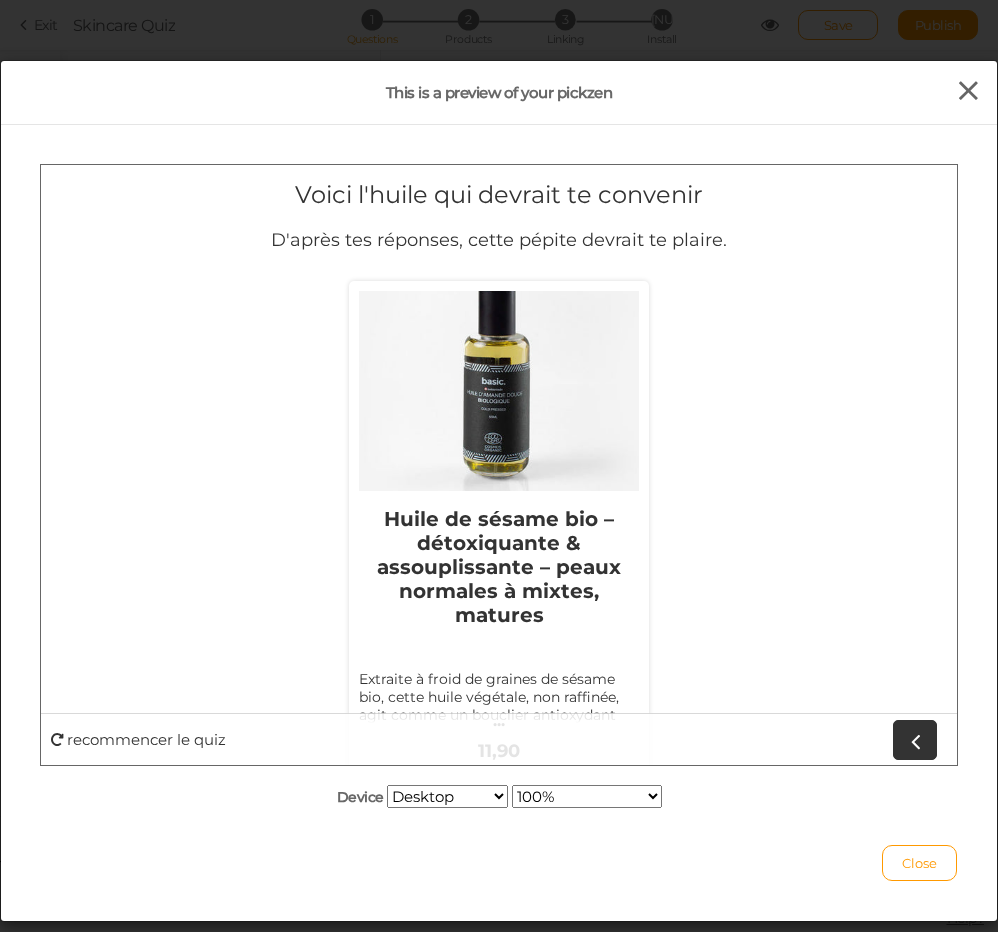 click at bounding box center [968, 91] 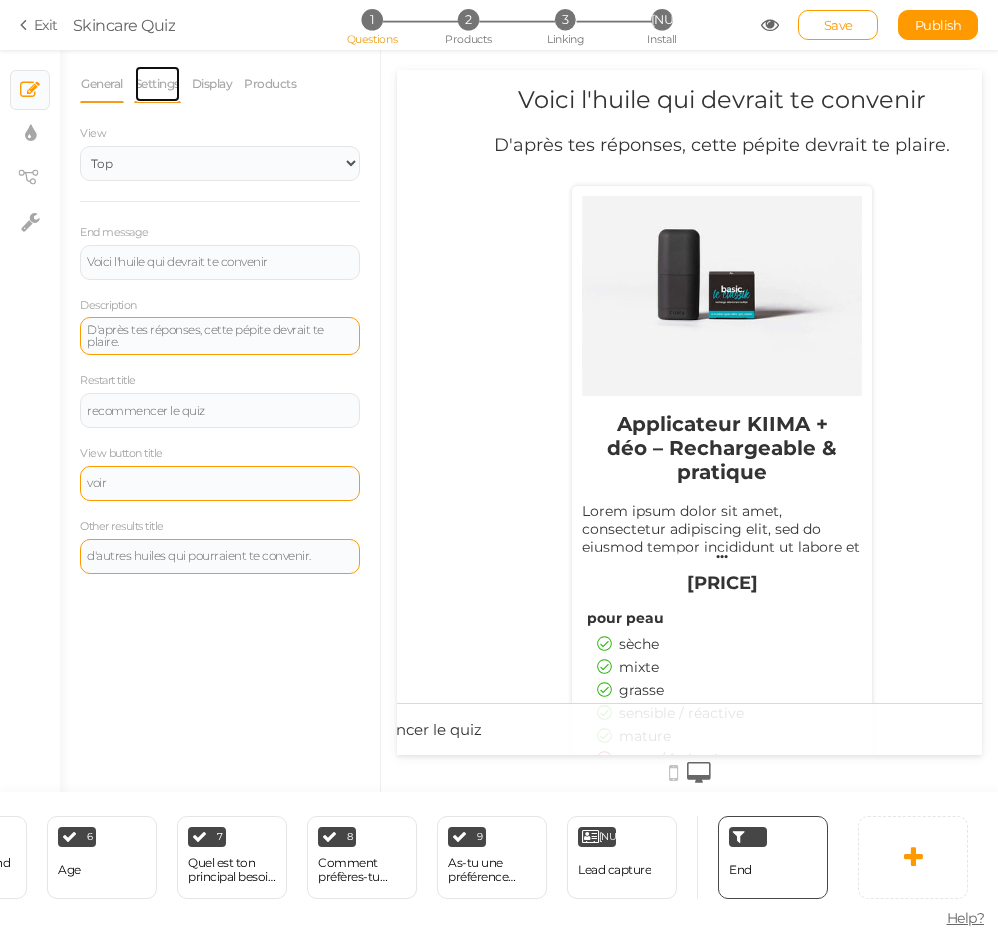 click on "Settings" at bounding box center [157, 84] 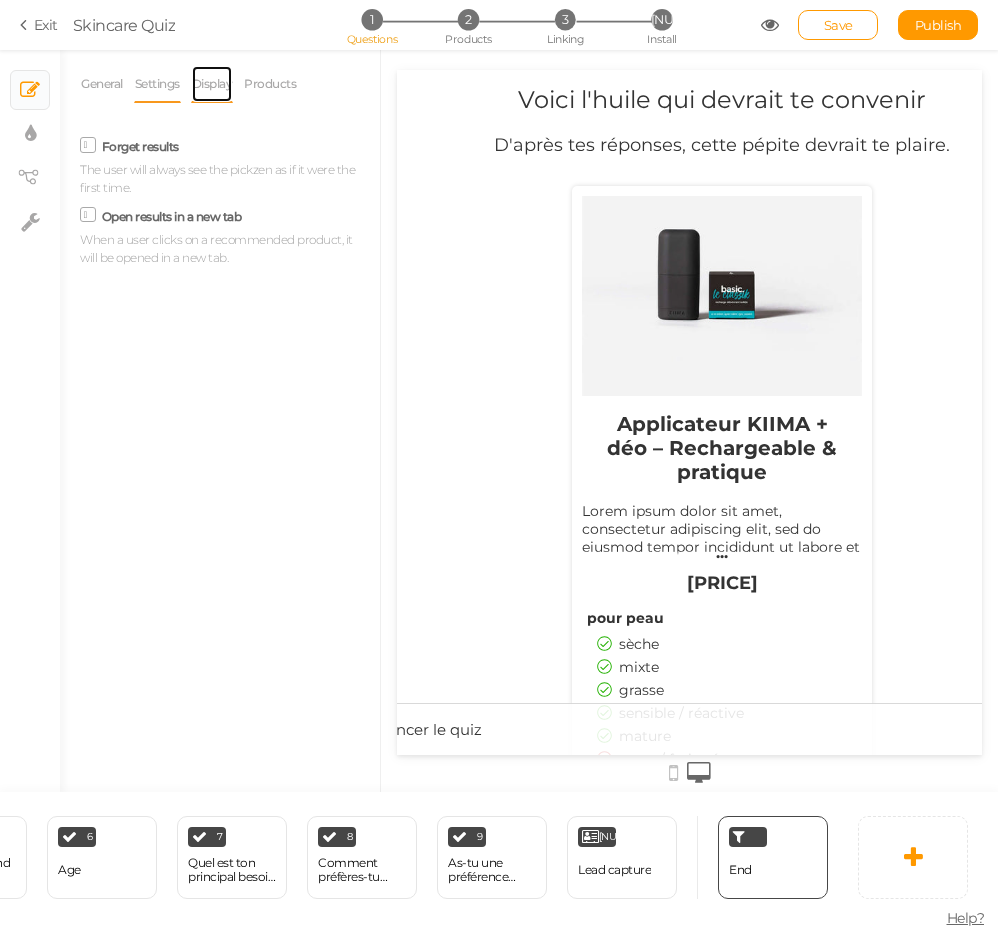 click on "Display" at bounding box center [212, 84] 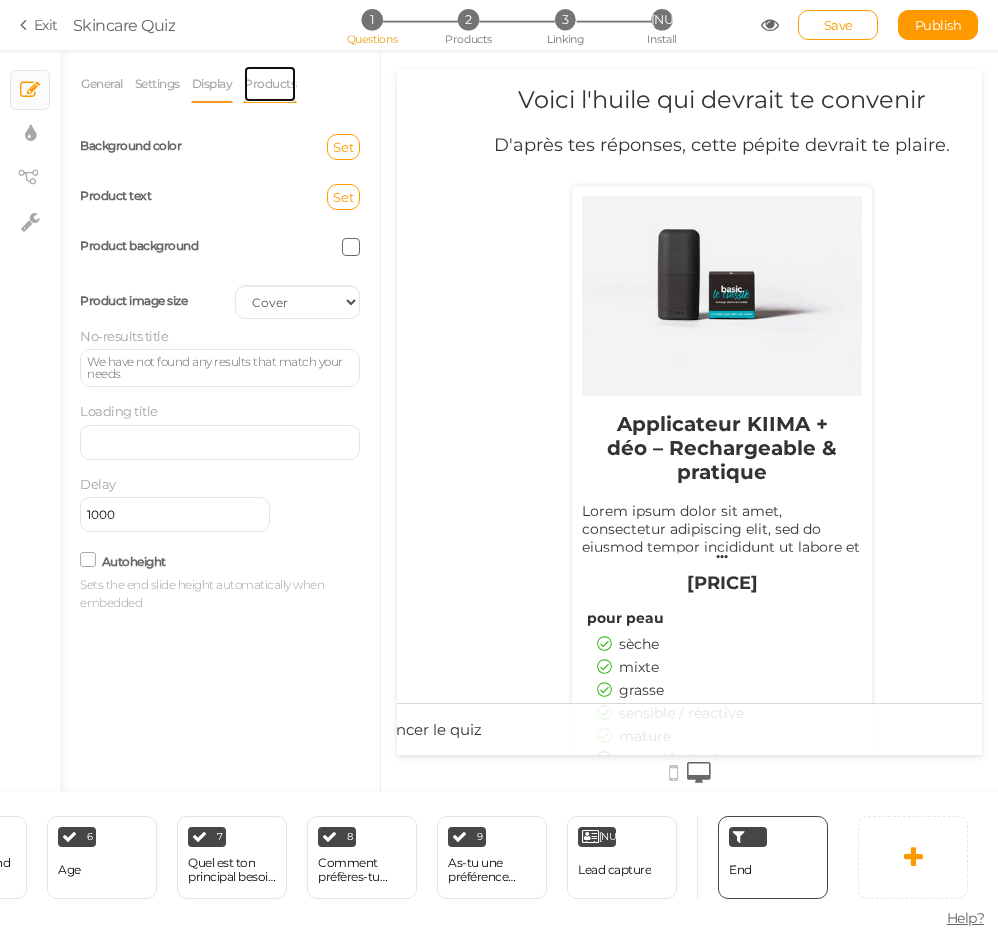 click on "Products" at bounding box center (270, 84) 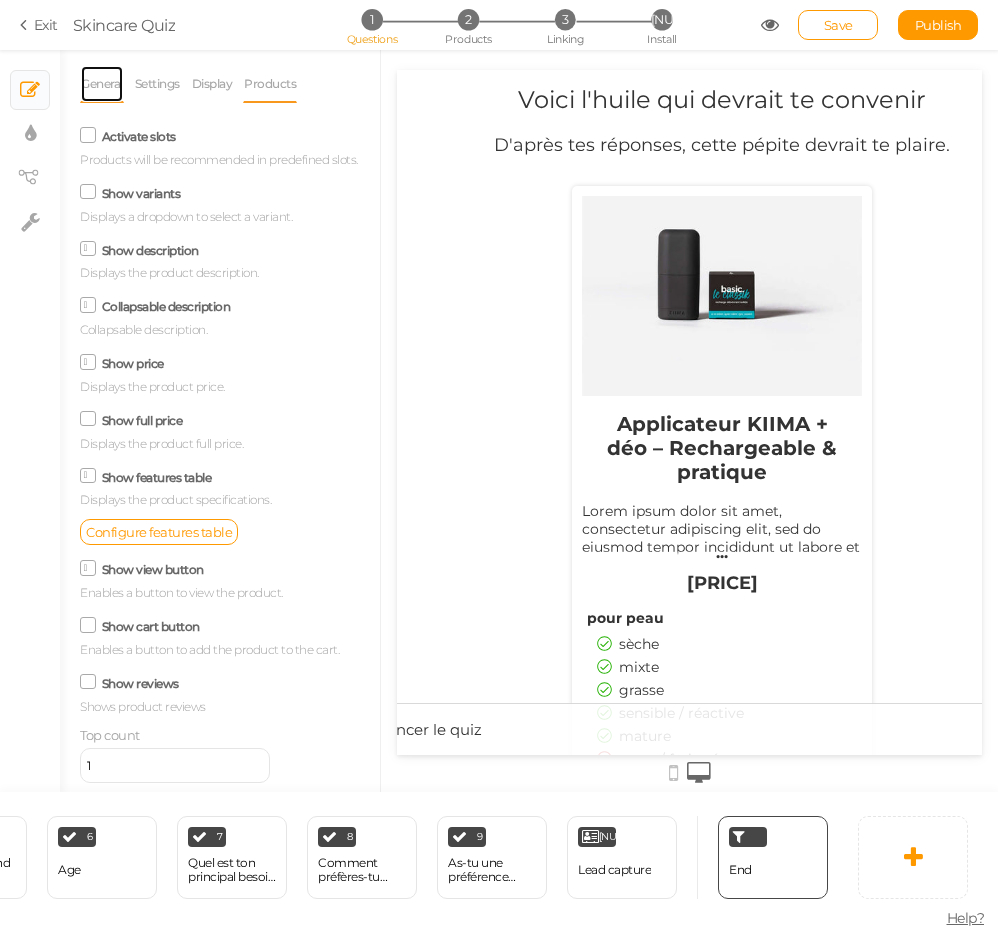 click on "General" at bounding box center (102, 84) 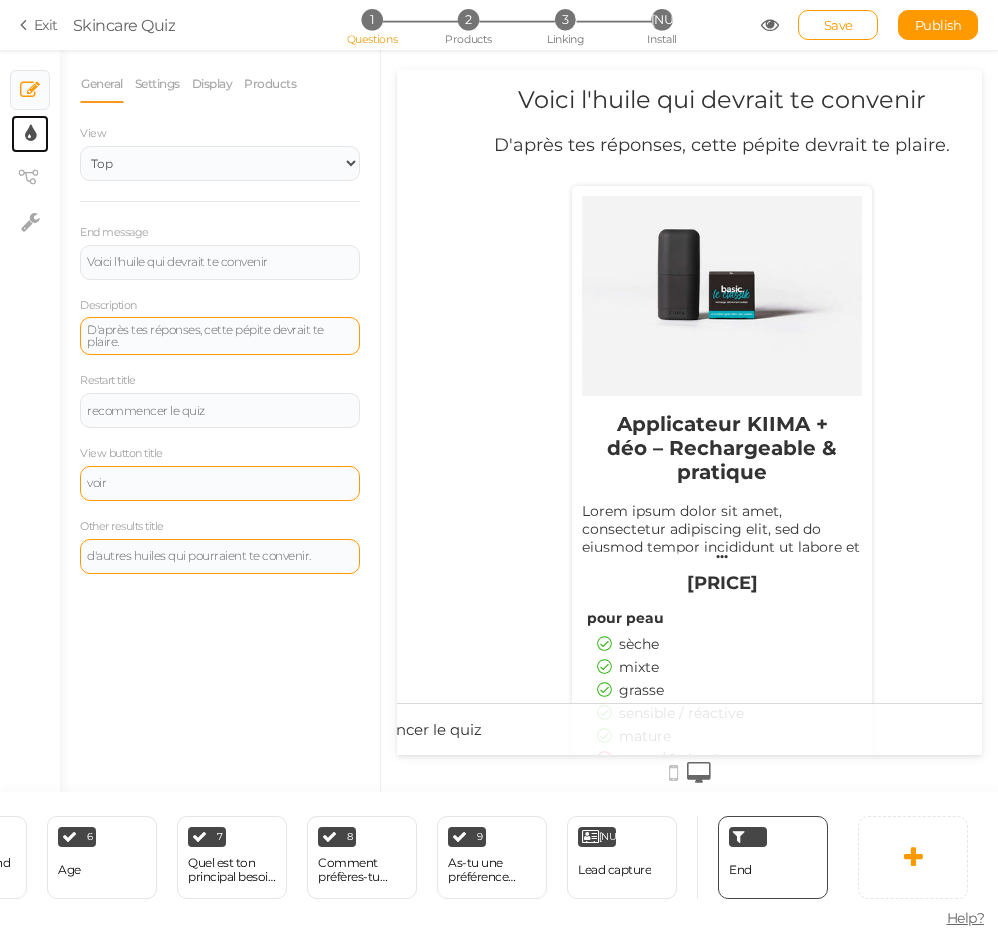 click on "× Display settings" at bounding box center (30, 134) 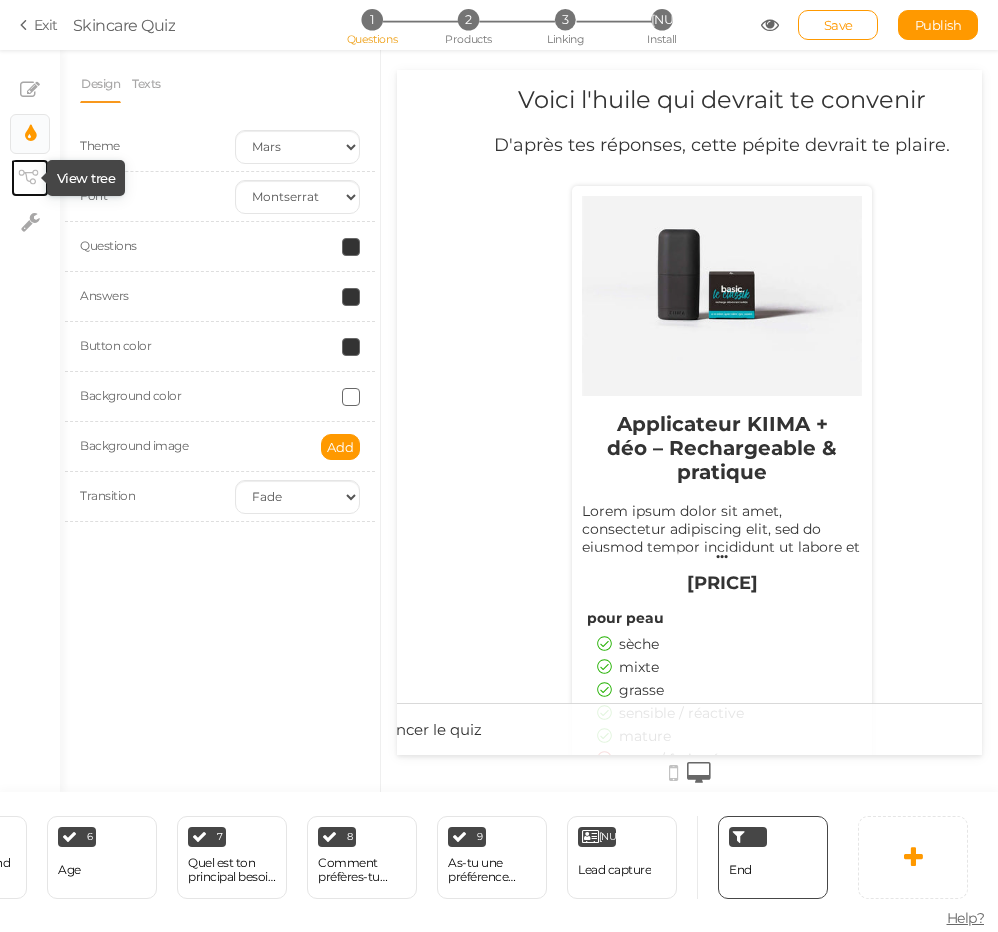 click 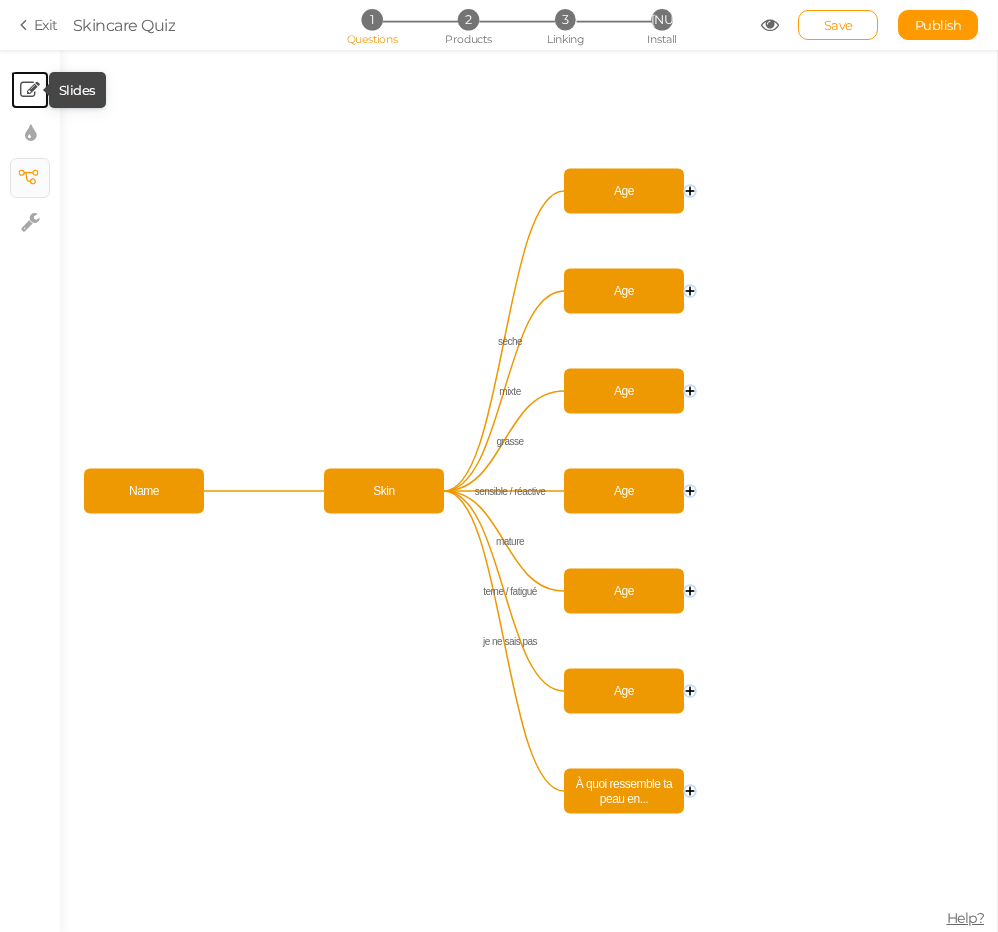 click at bounding box center [30, 90] 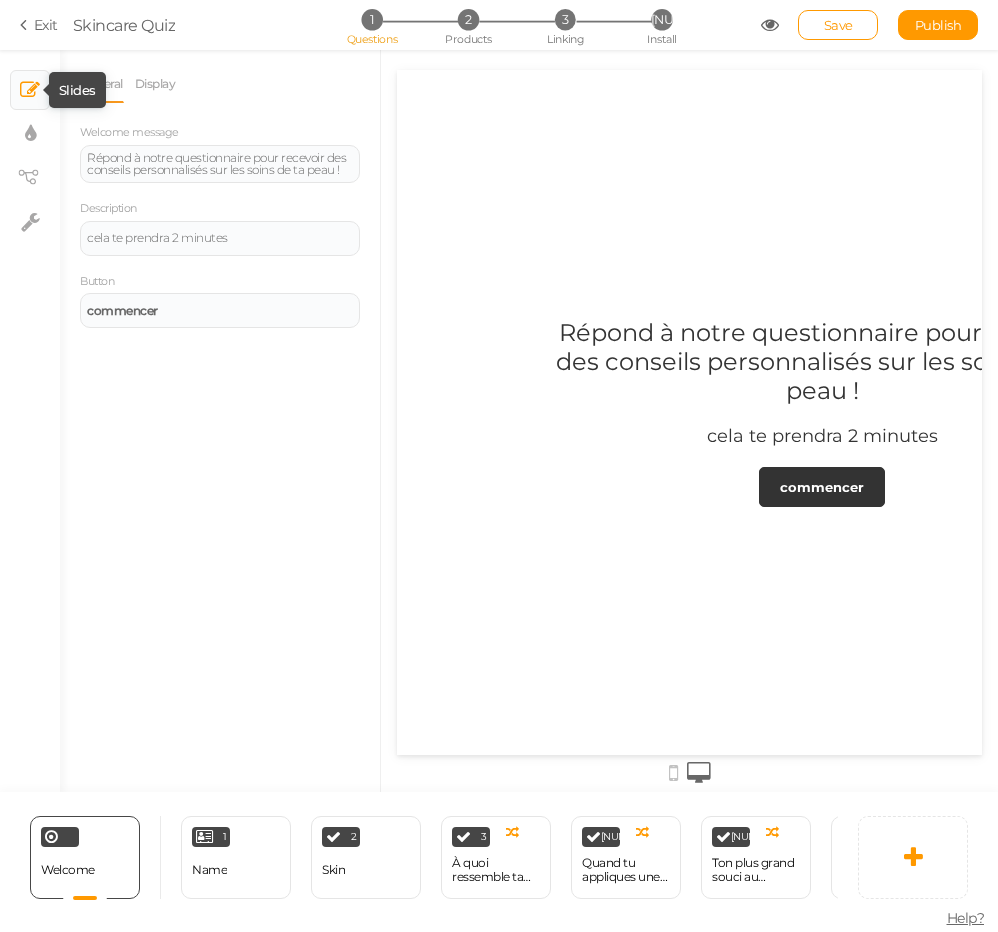 scroll, scrollTop: 0, scrollLeft: 0, axis: both 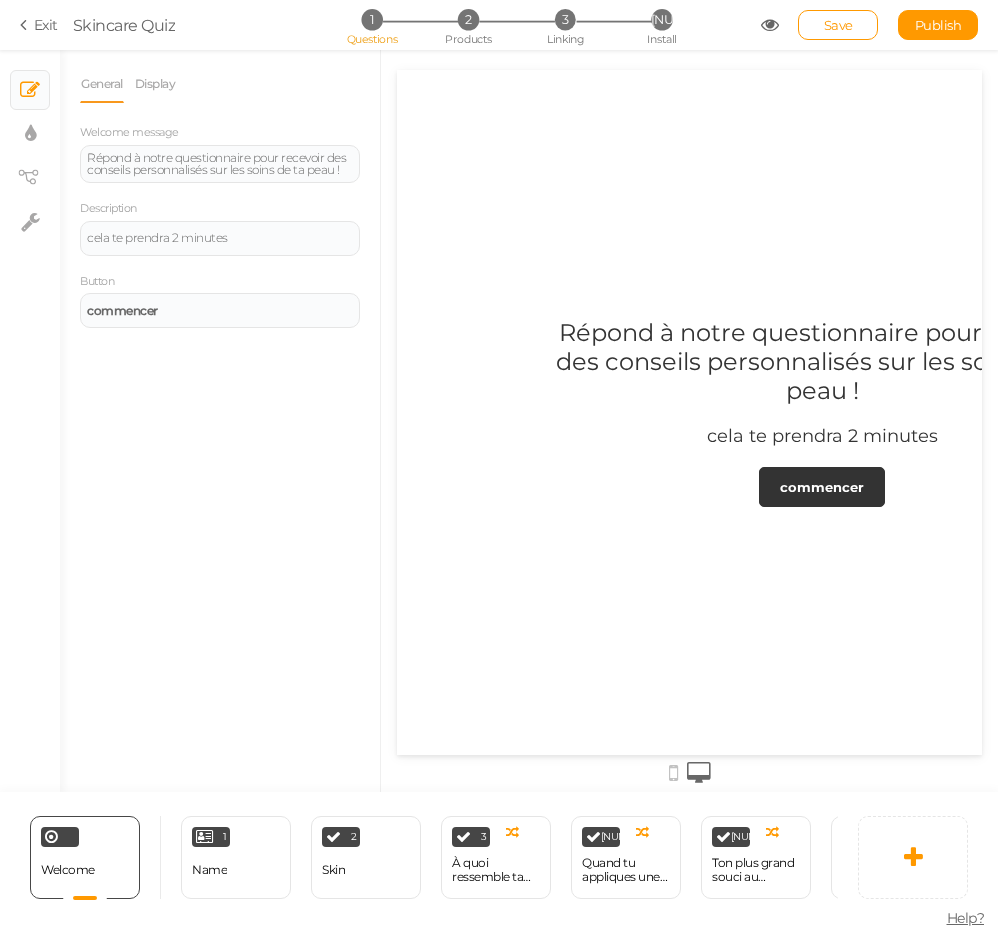 click at bounding box center [770, 25] 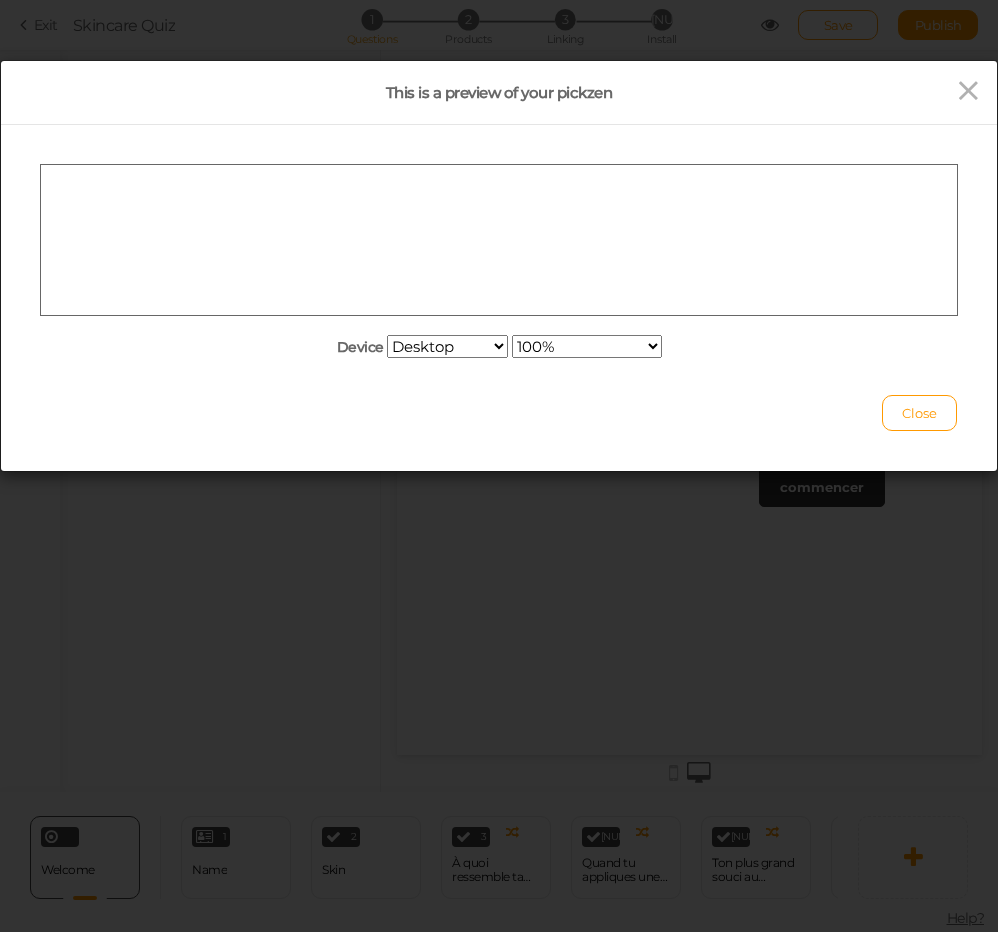 scroll, scrollTop: 0, scrollLeft: 0, axis: both 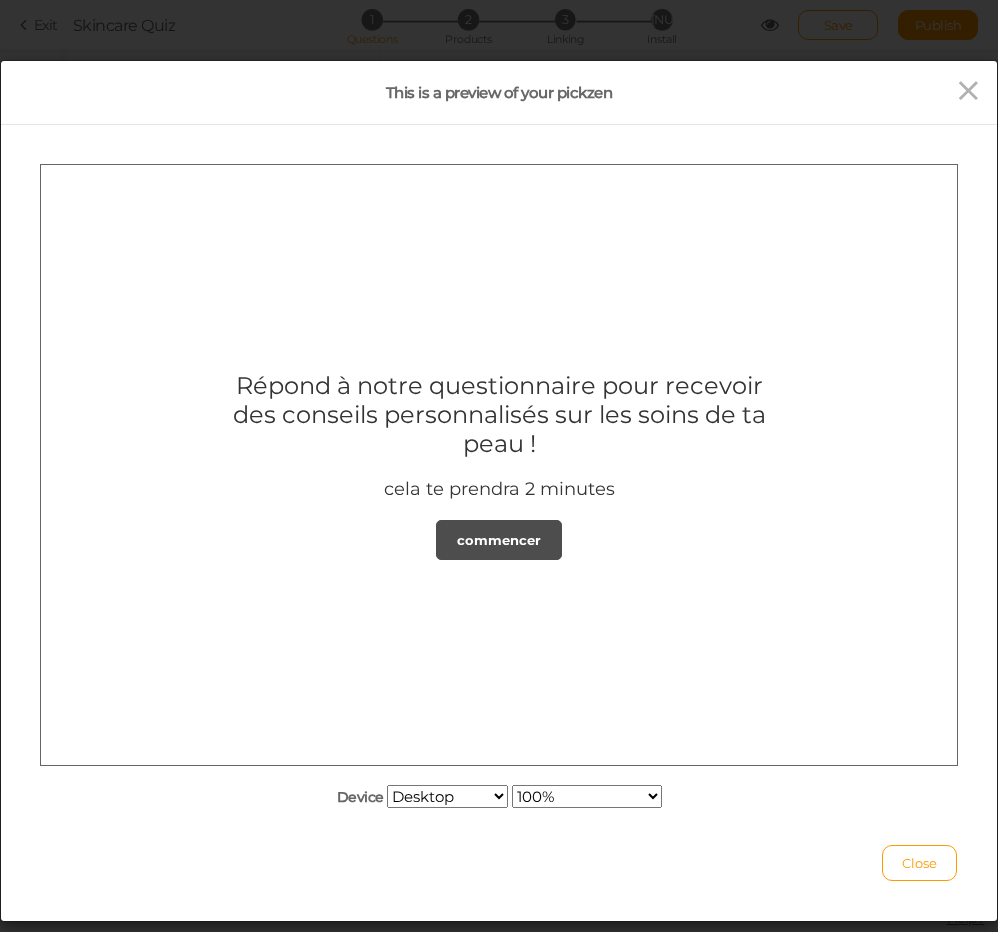 click on "commencer" at bounding box center [499, 539] 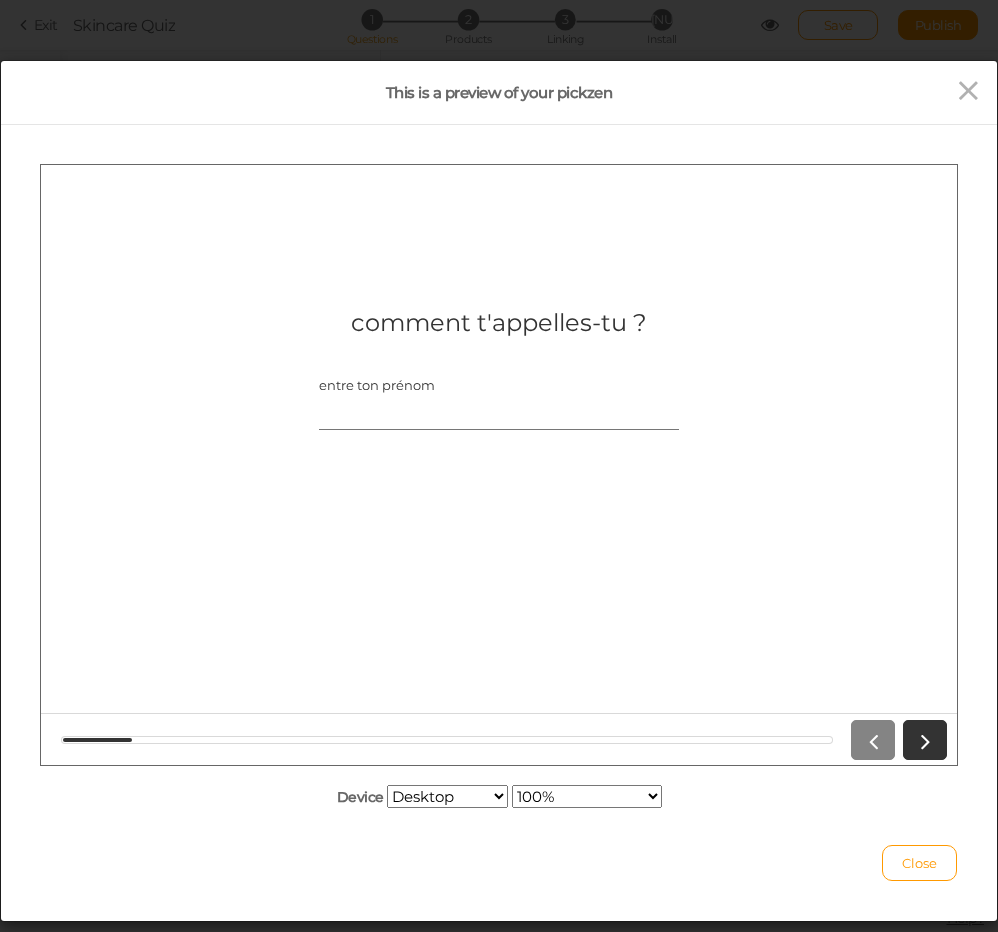 click on "entre ton prénom" at bounding box center (499, 410) 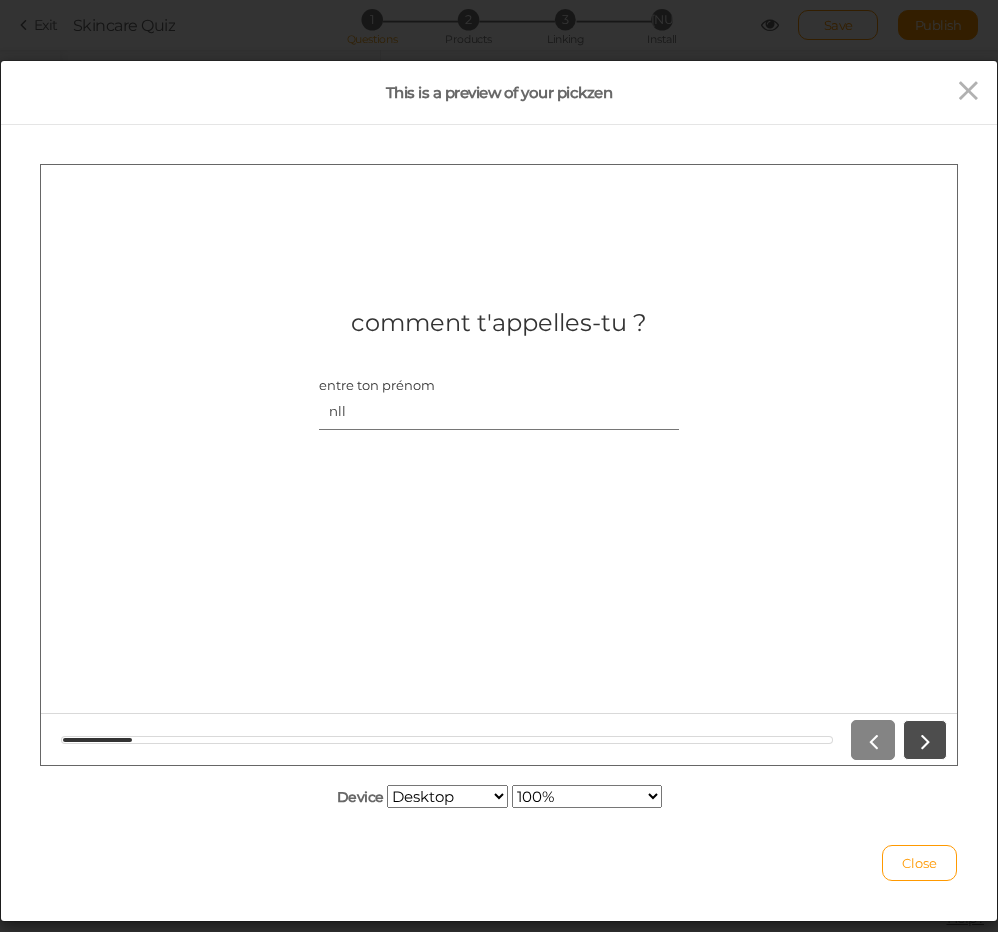 type on "nll" 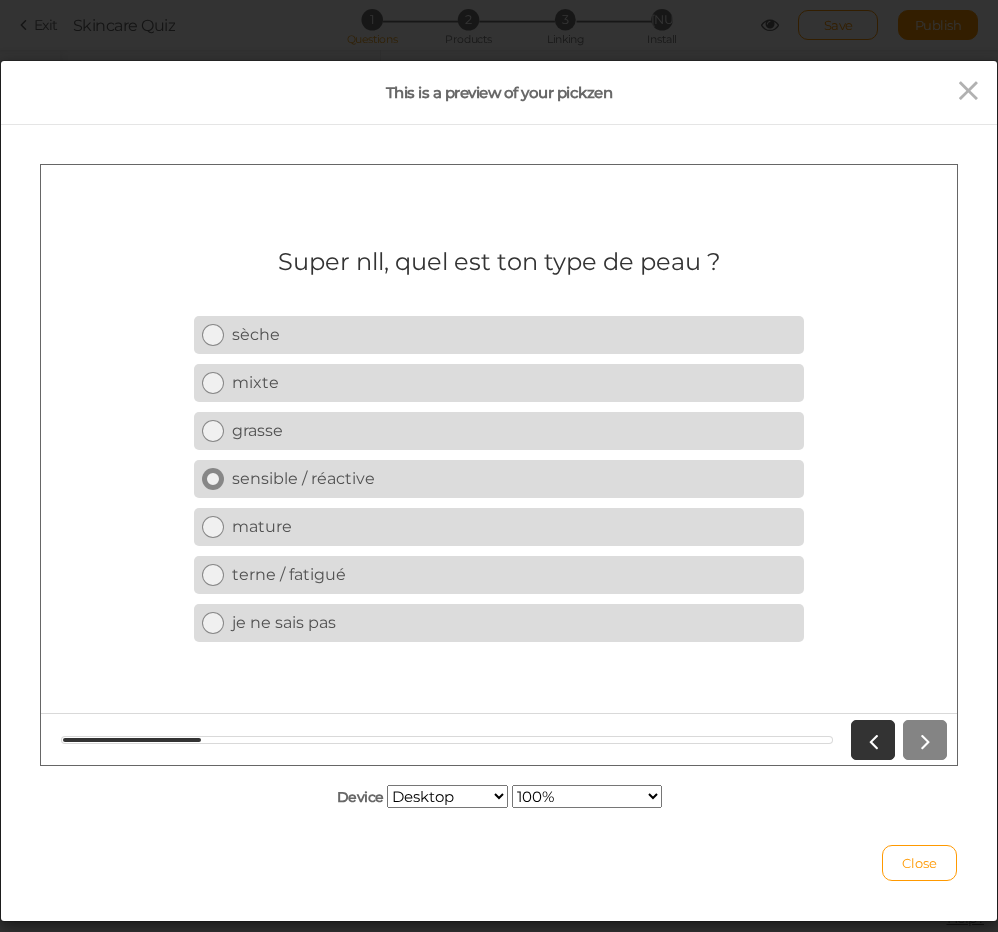 click on "sensible / réactive" at bounding box center (514, 477) 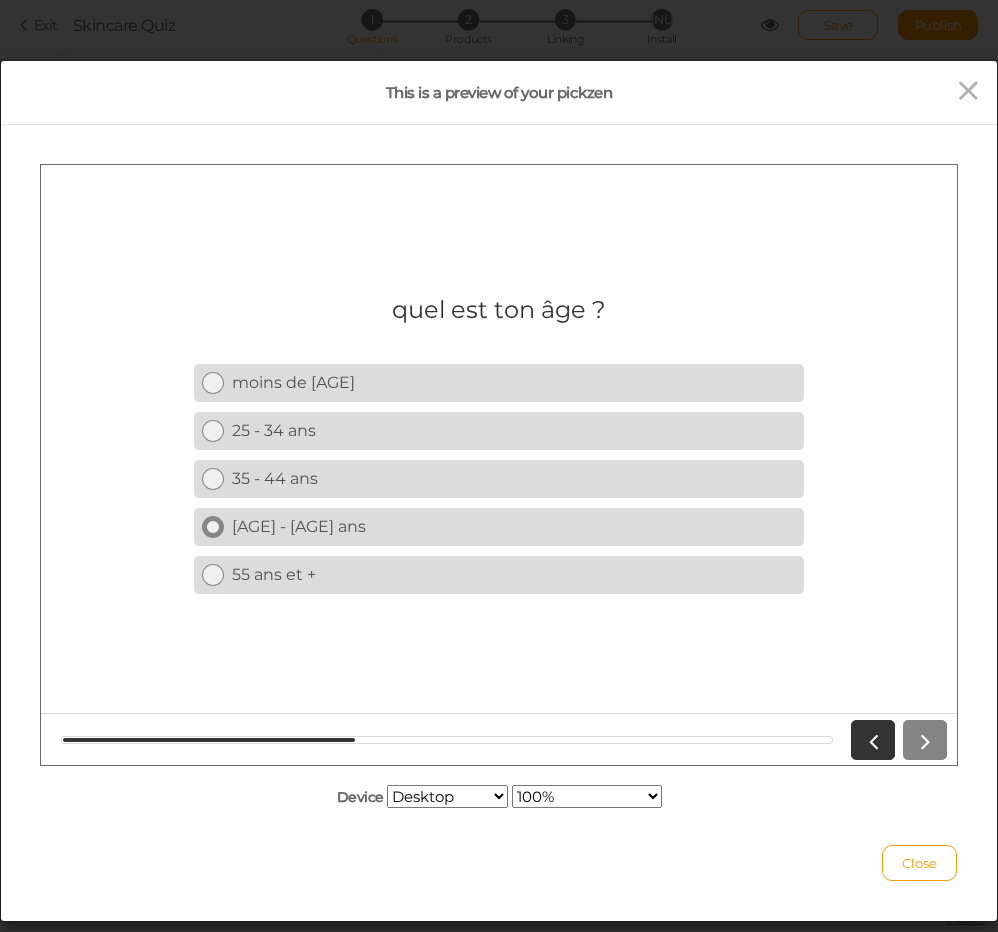 click on "[AGE] - [AGE] ans" at bounding box center (514, 525) 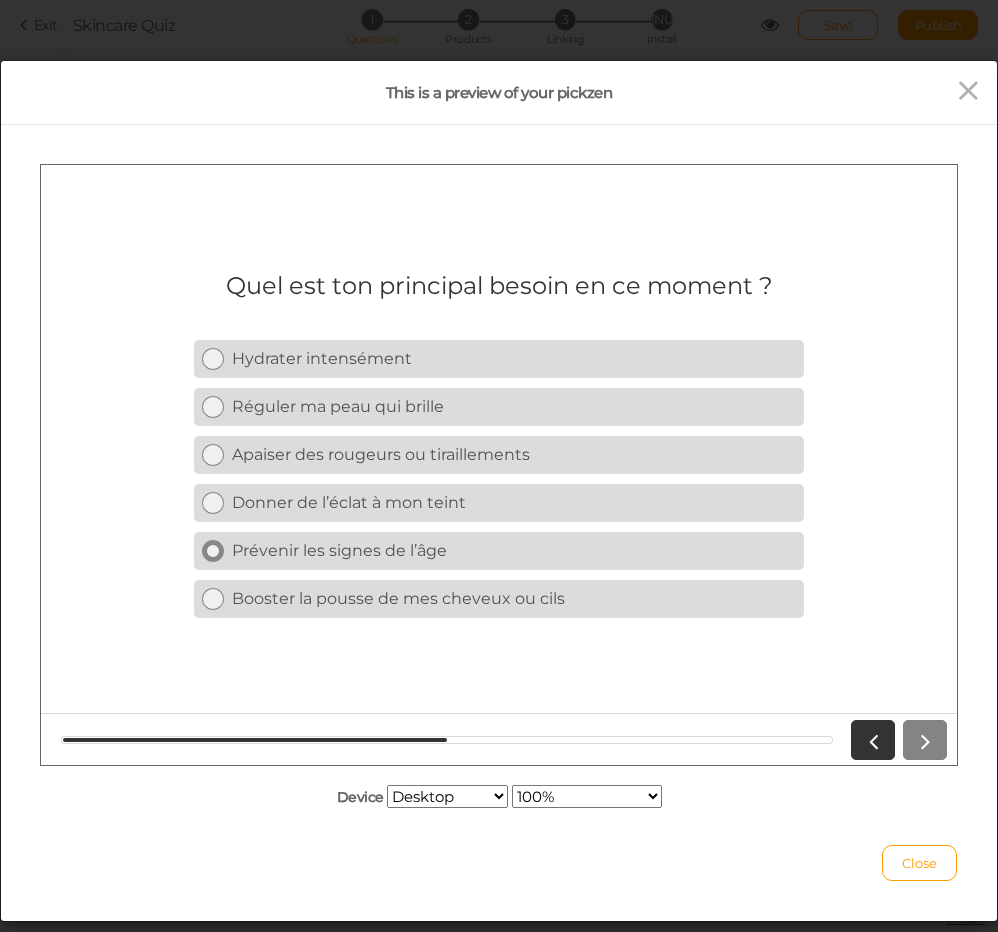 click on "Prévenir les signes de l’âge" at bounding box center [514, 549] 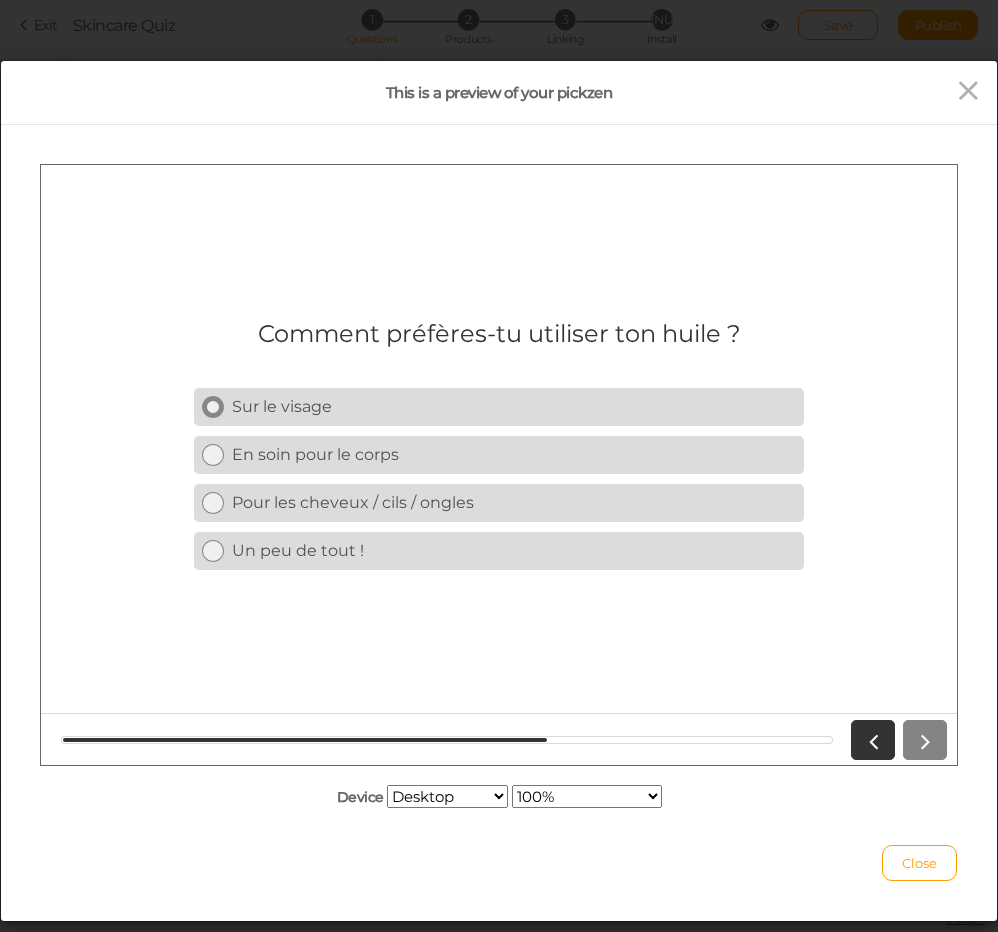 click on "Sur le visage" at bounding box center (514, 405) 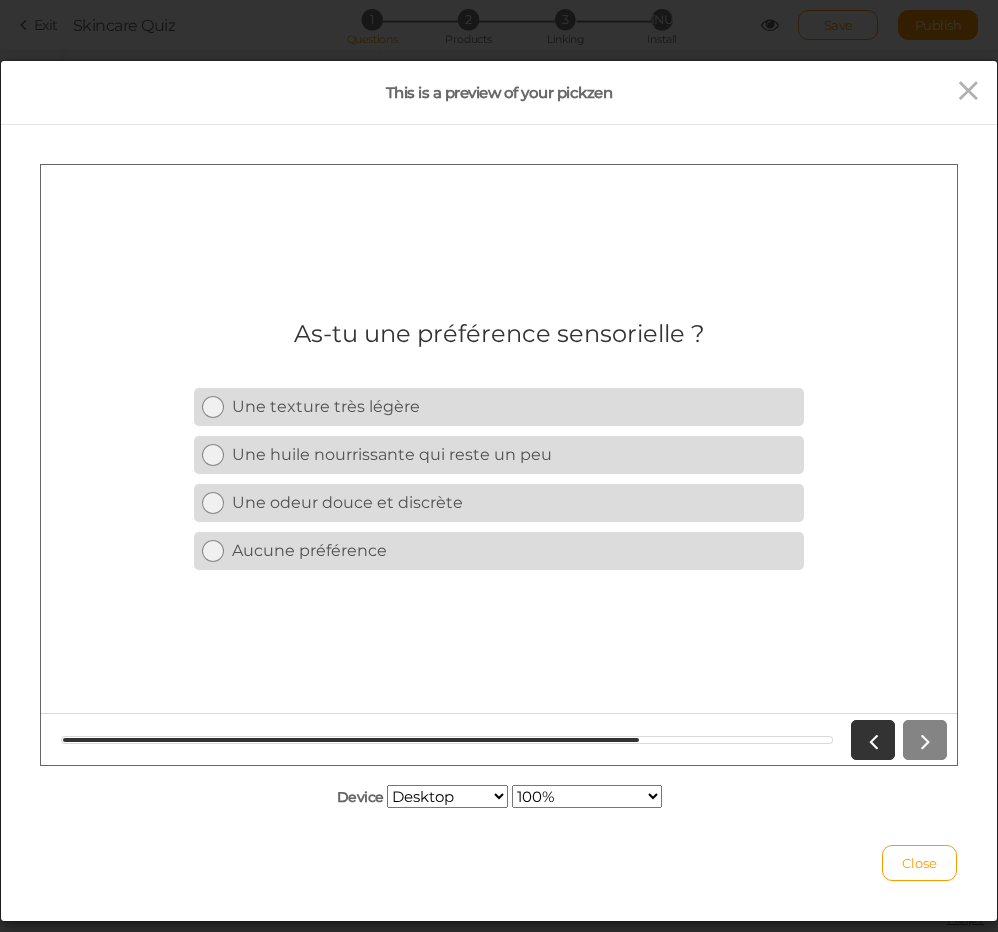 click on "Une texture très légère" at bounding box center (514, 405) 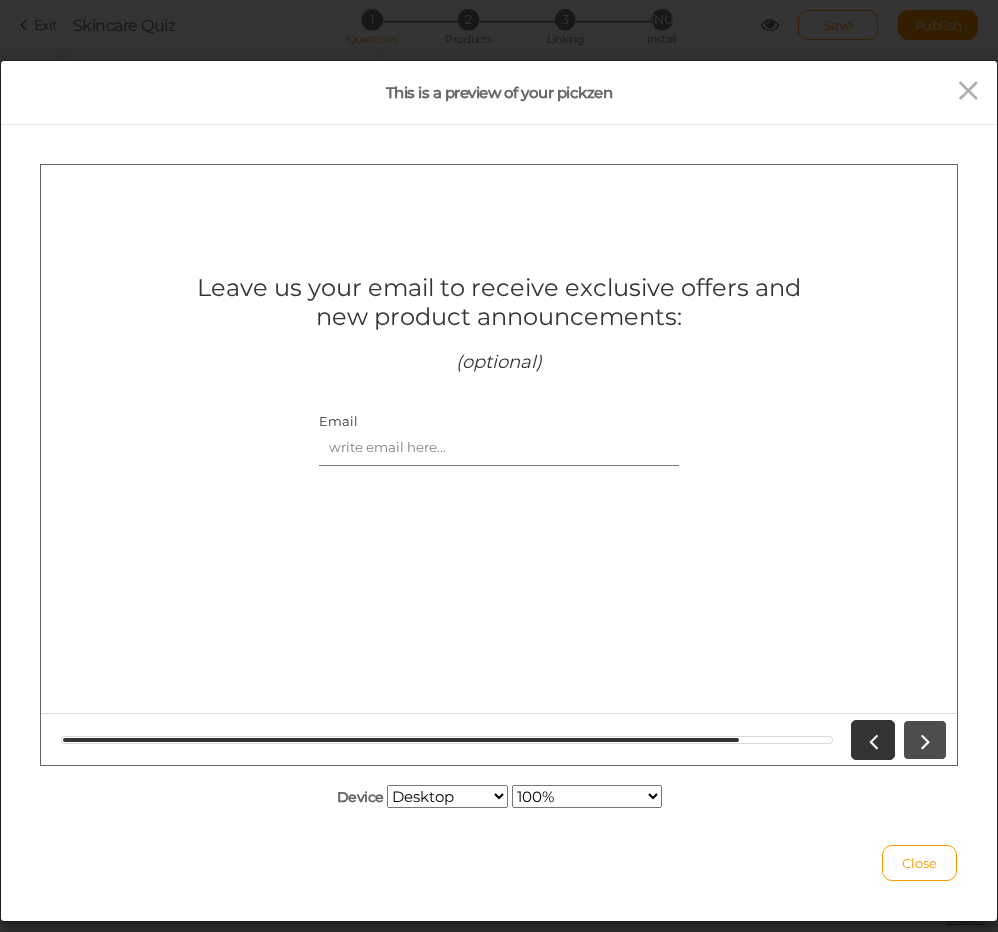 click at bounding box center [925, 739] 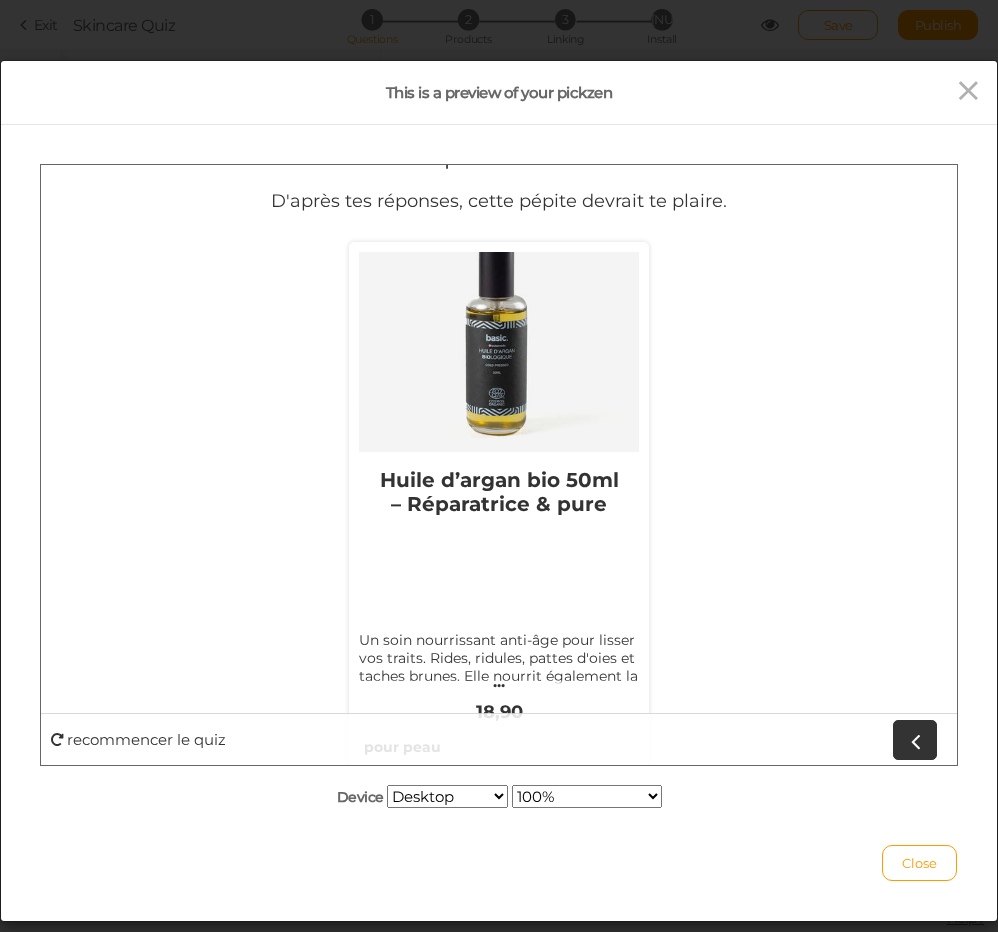 scroll, scrollTop: 0, scrollLeft: 0, axis: both 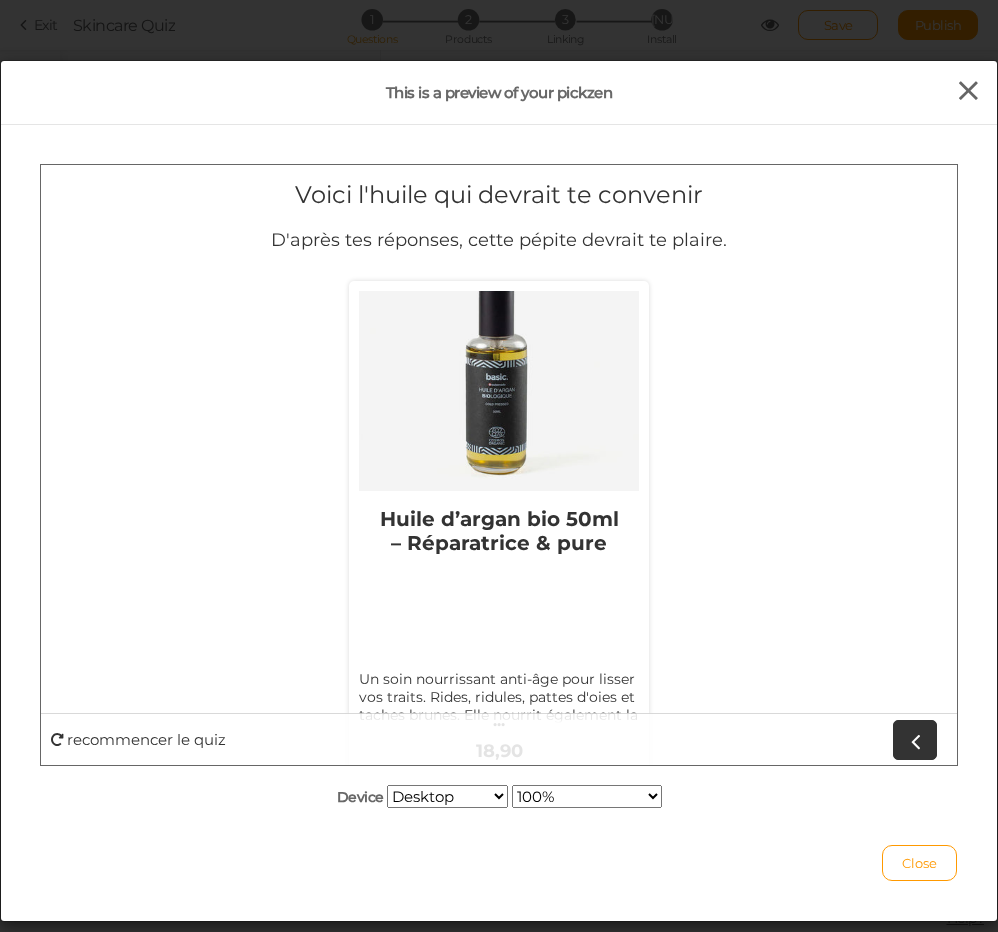 click at bounding box center (968, 91) 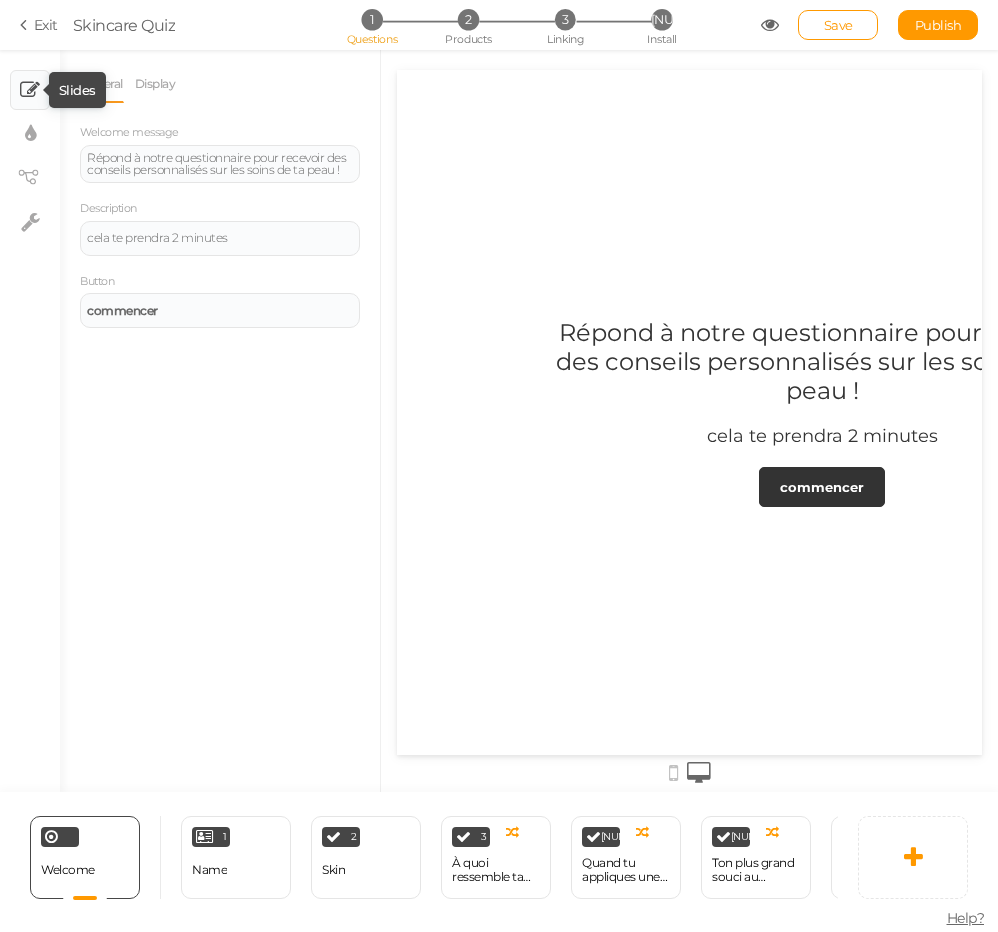 click at bounding box center [30, 90] 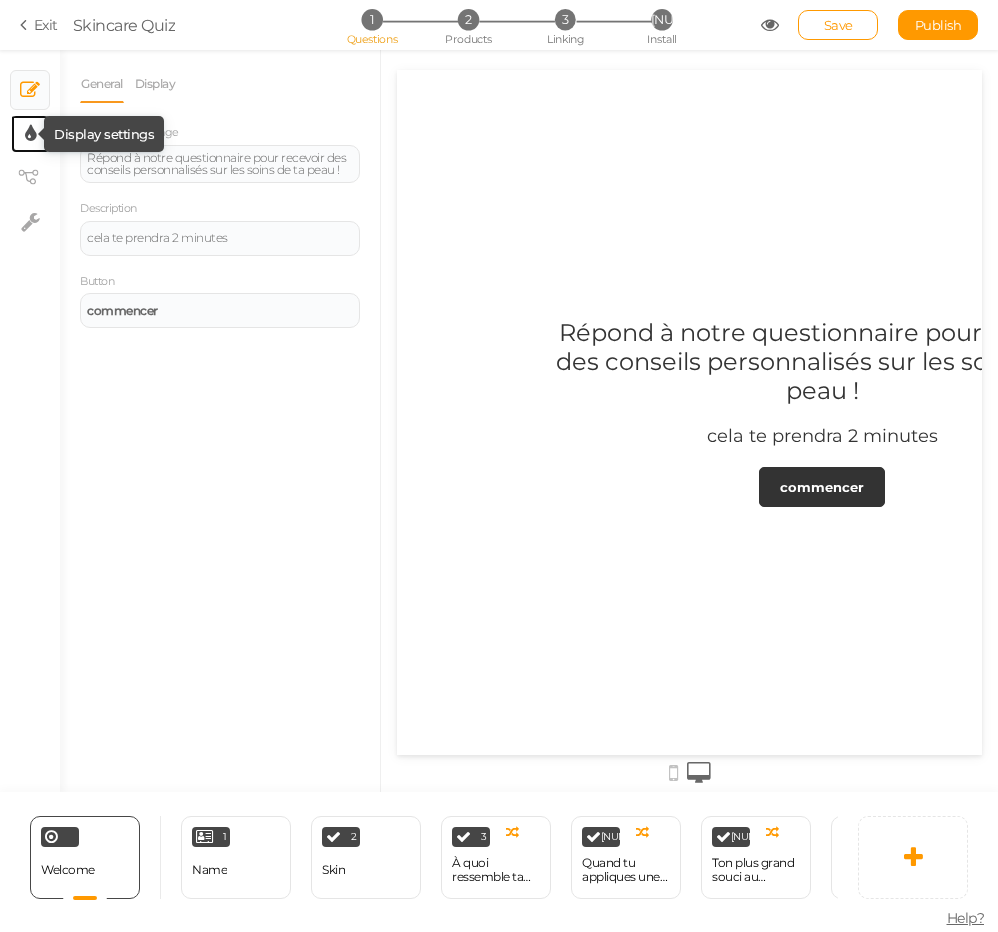 click at bounding box center (30, 134) 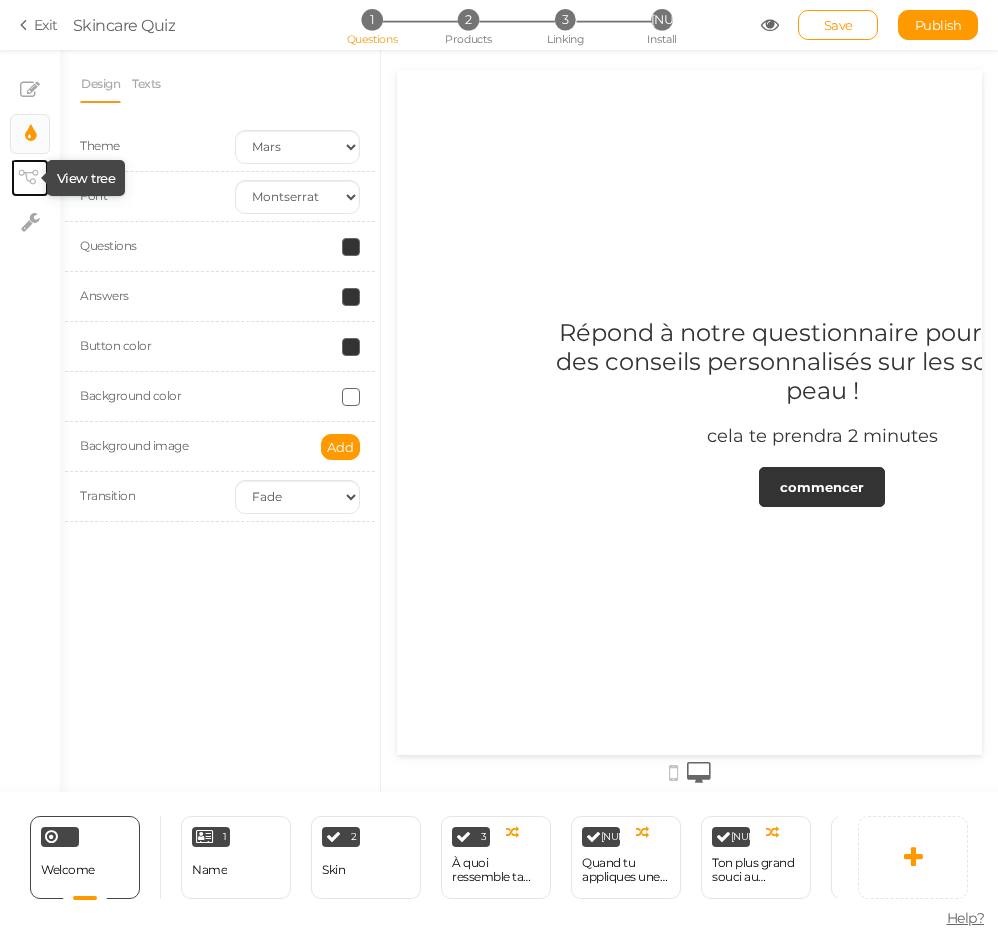 click 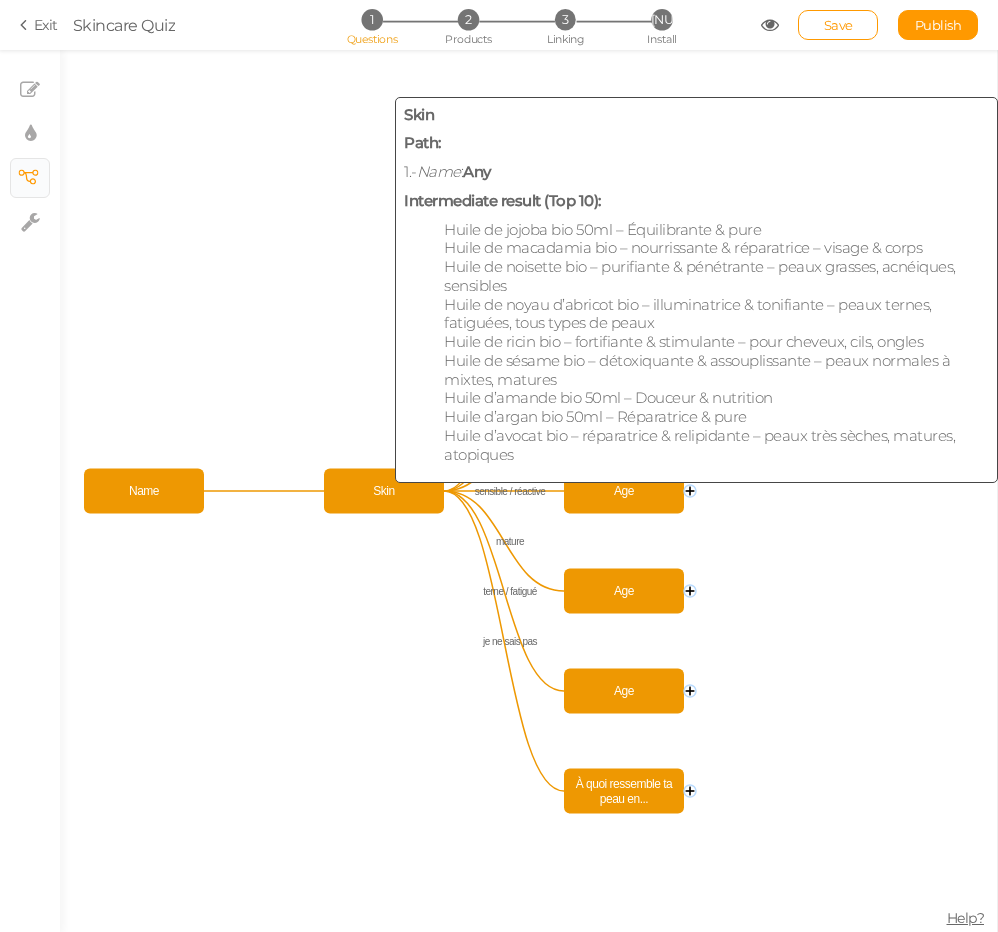 click on "Skin" 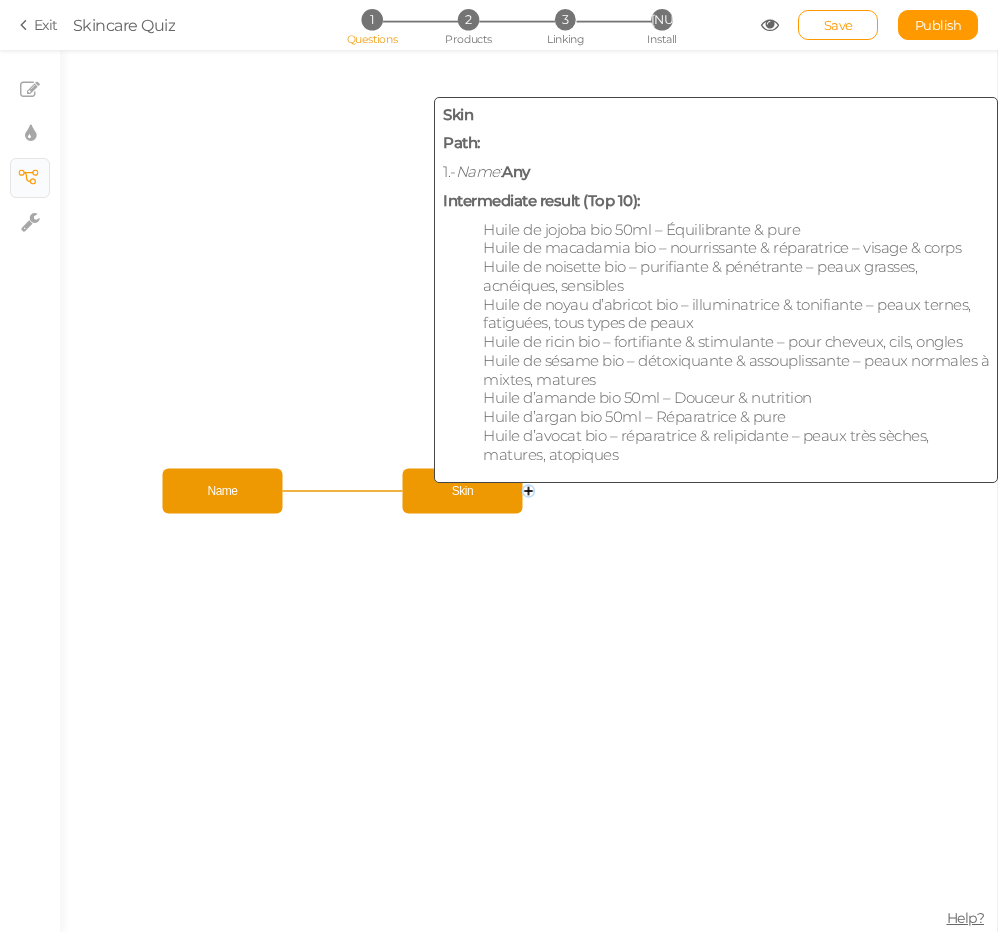 click on "Skin" 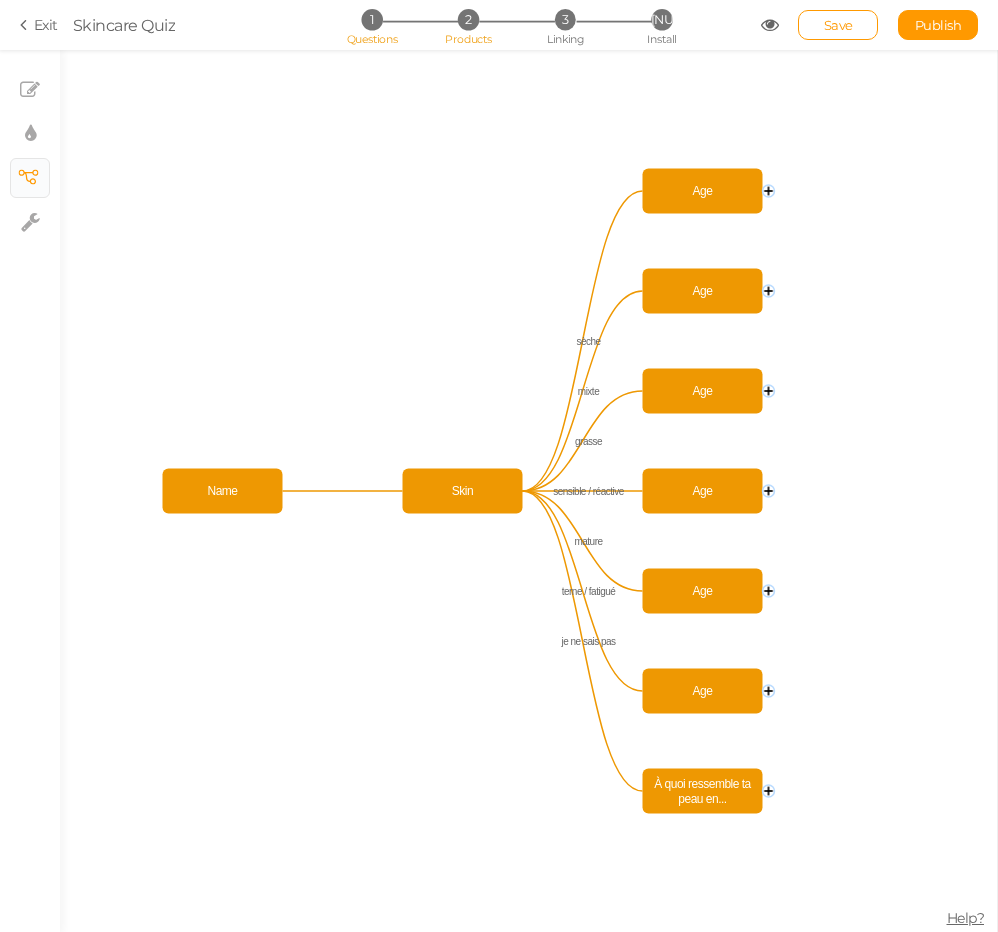 click on "2" at bounding box center (468, 19) 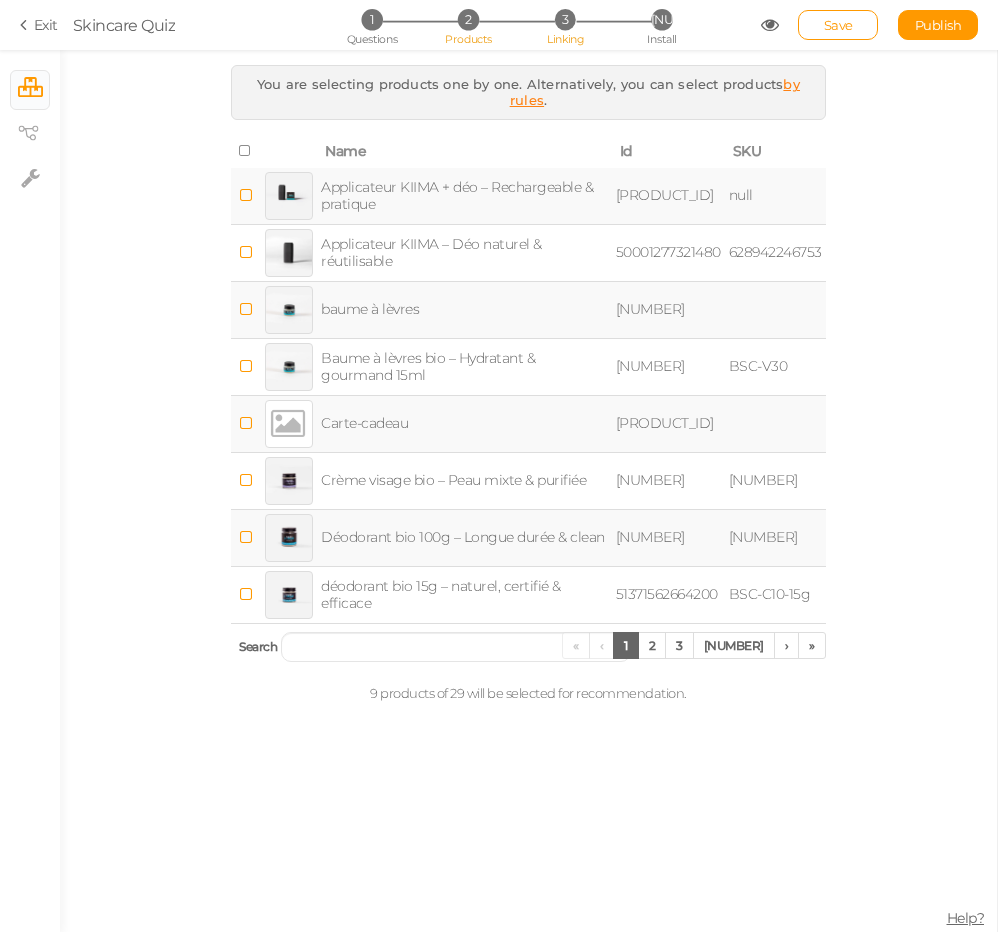 click on "3" at bounding box center (565, 19) 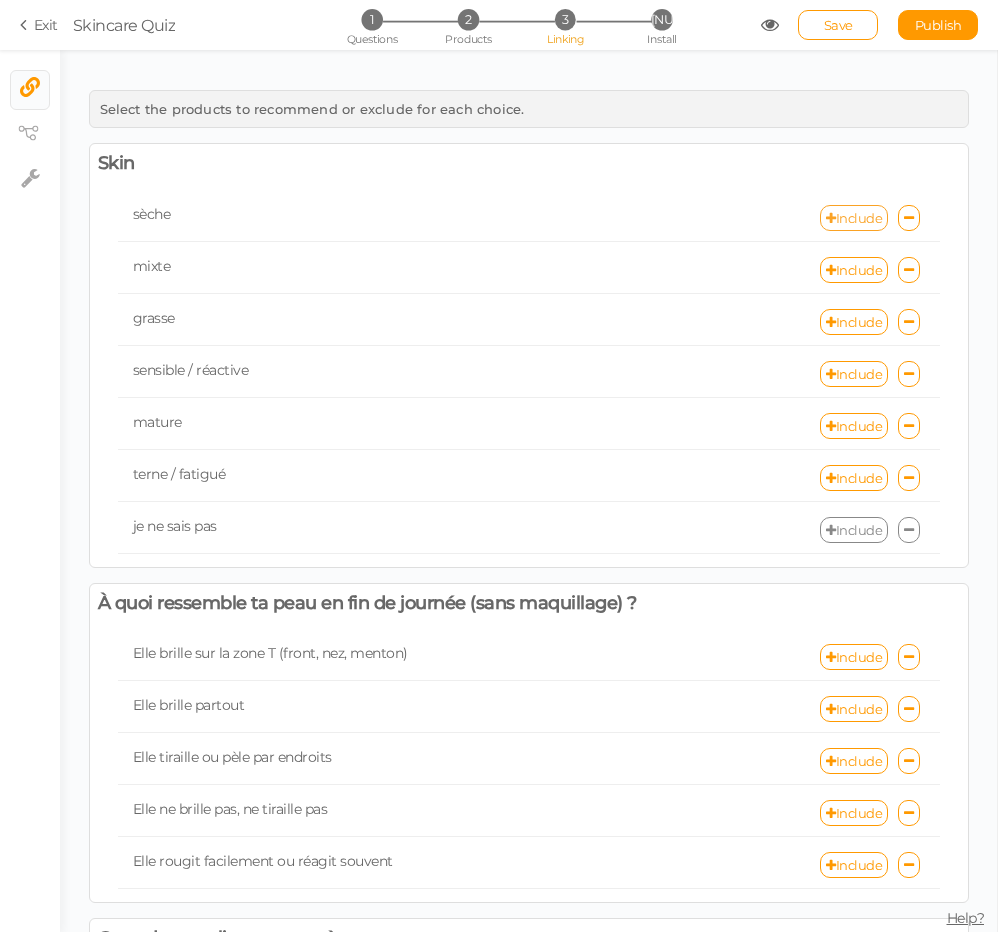 click on "Include" at bounding box center [854, 218] 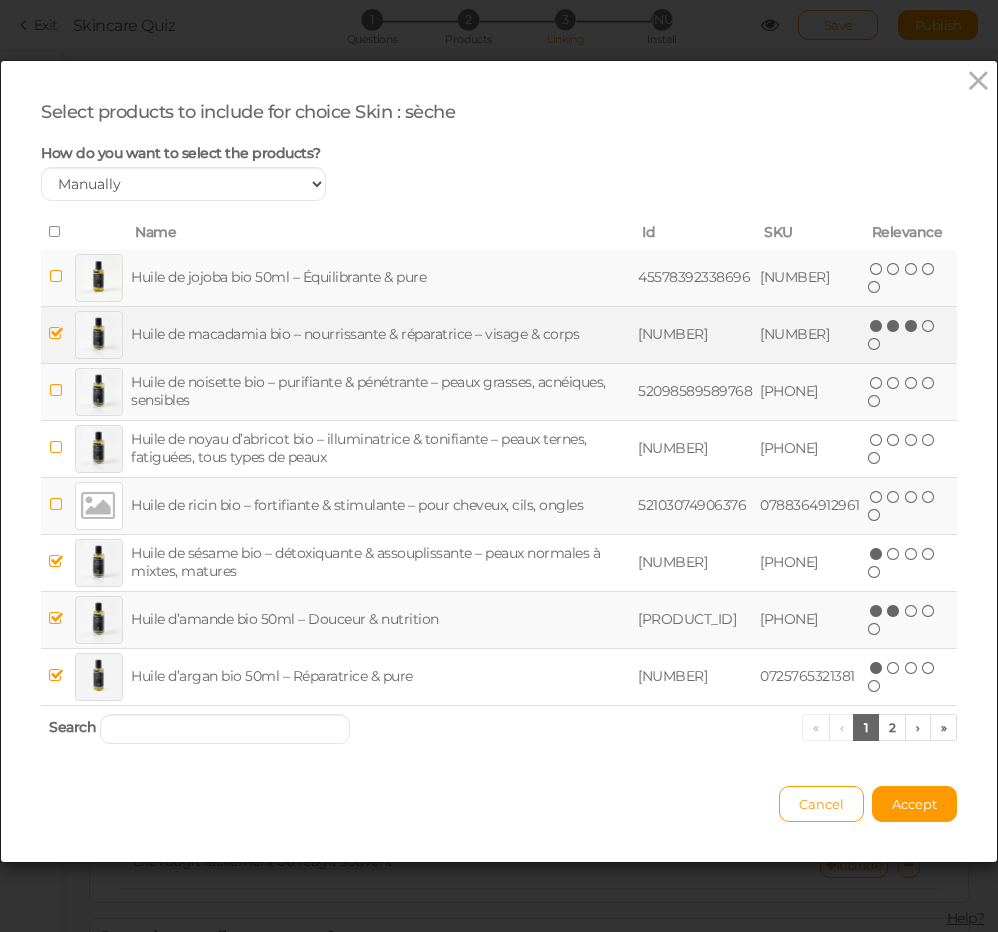 click at bounding box center [912, 326] 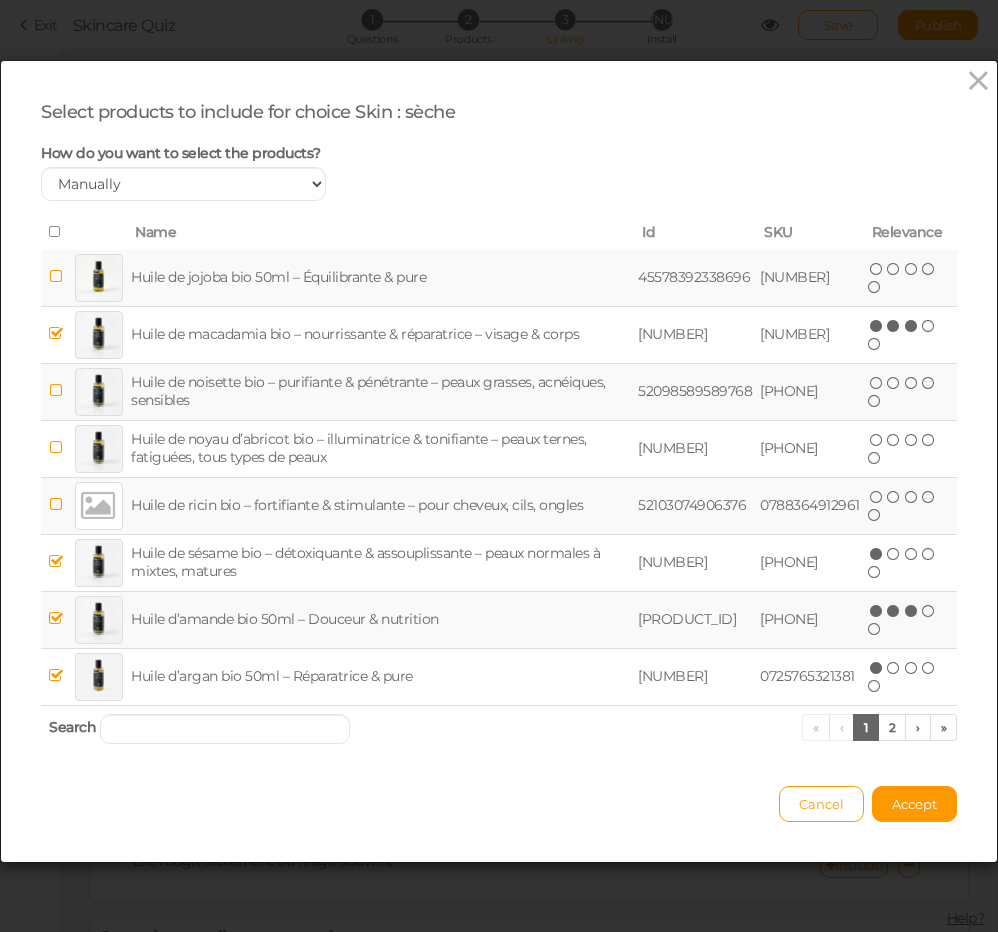 click at bounding box center [912, 611] 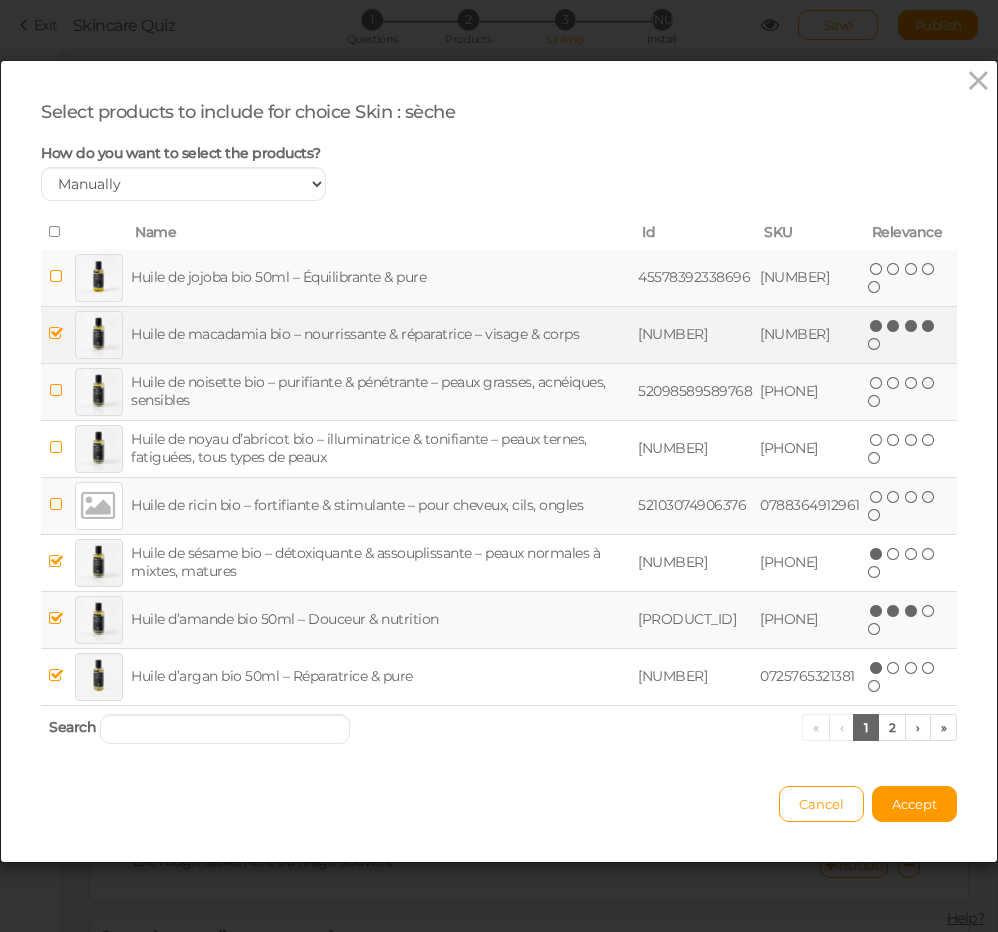 click at bounding box center (929, 326) 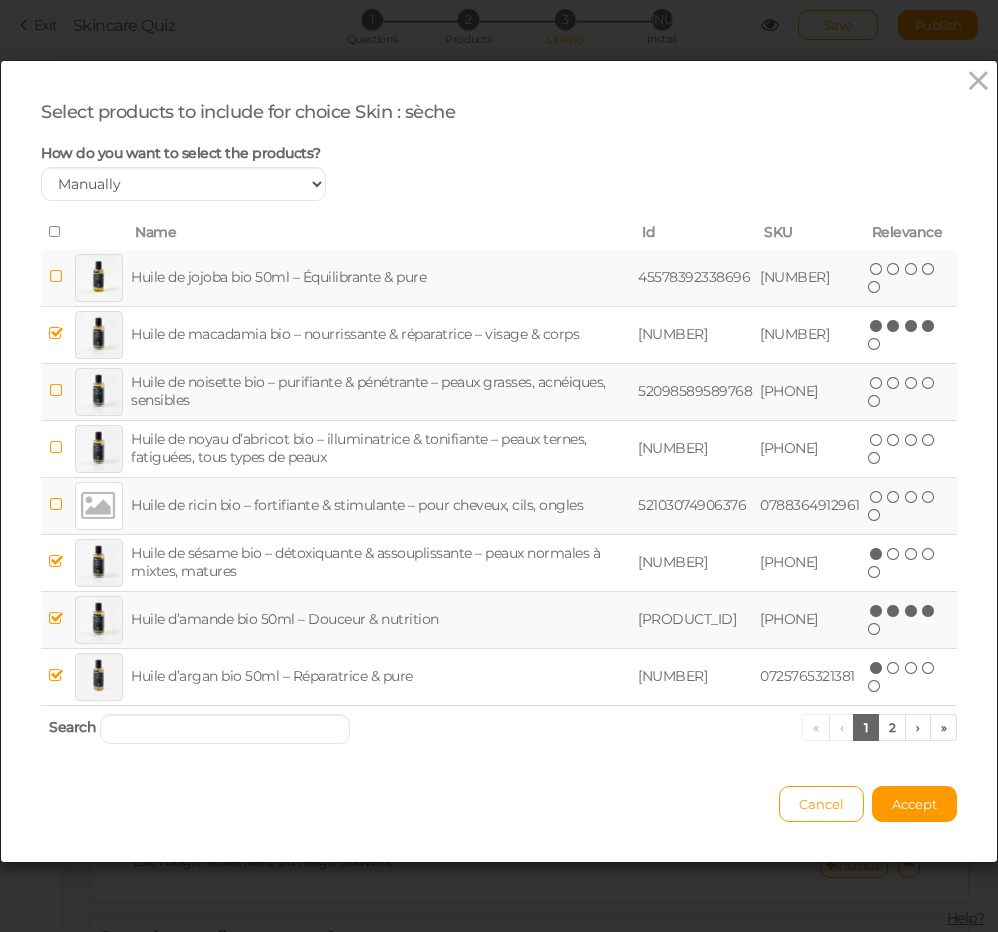 click at bounding box center (929, 611) 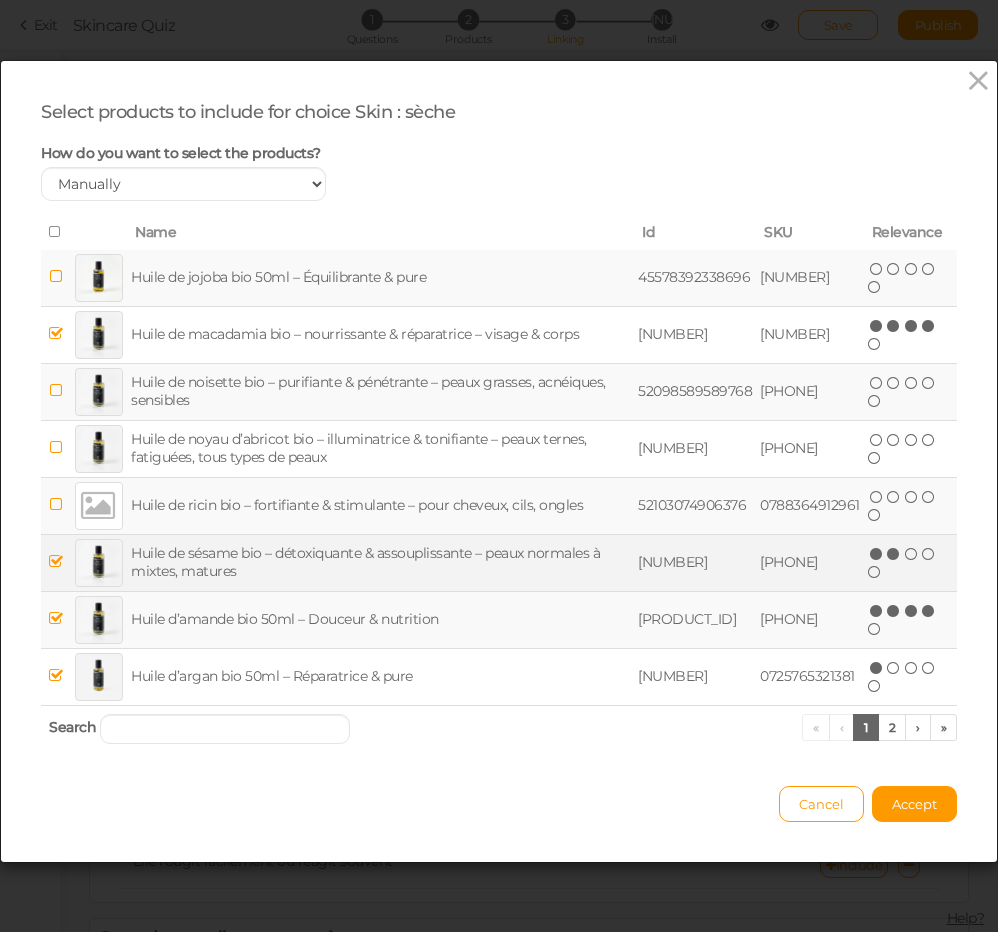click at bounding box center [894, 554] 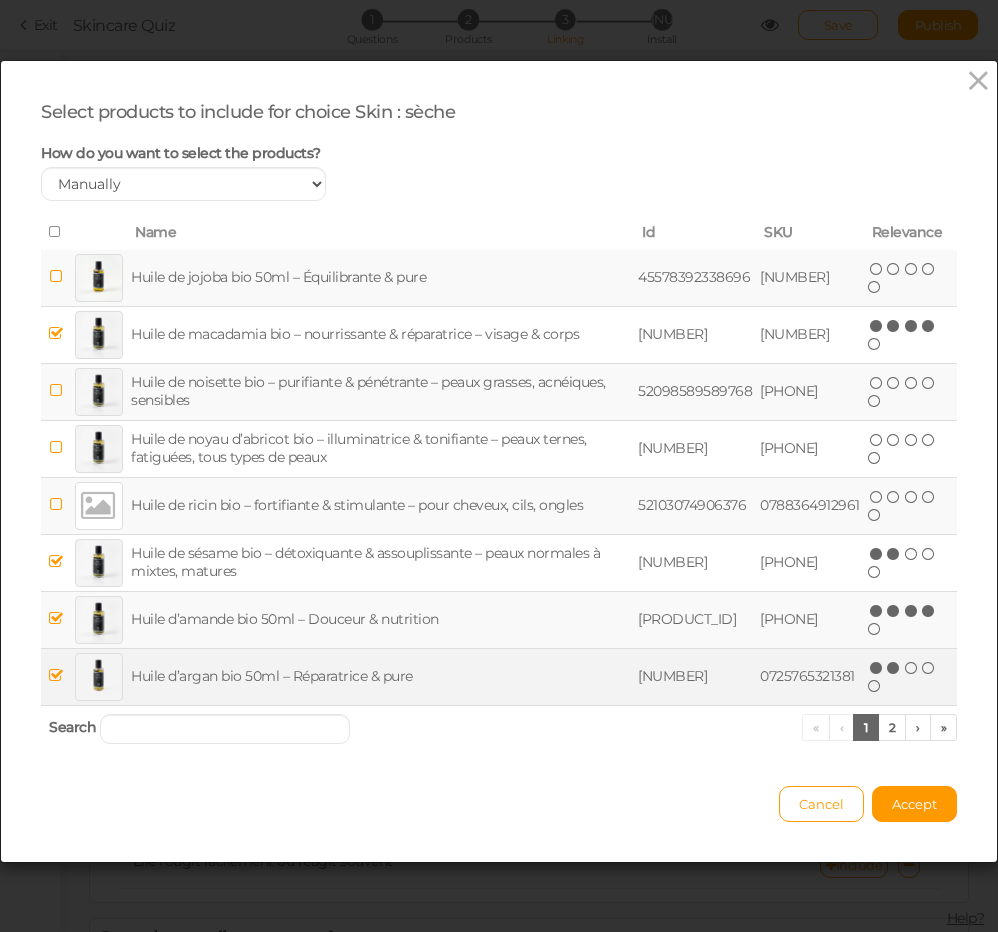 click at bounding box center (894, 668) 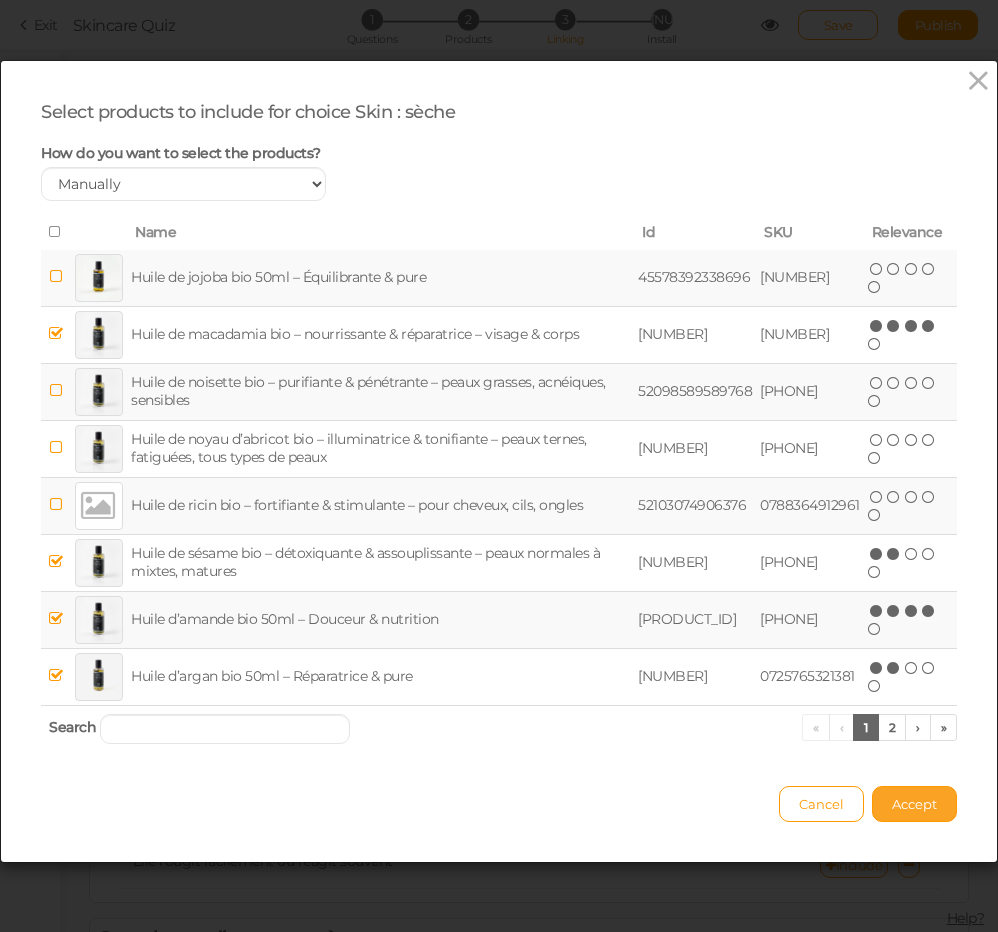click on "Accept" at bounding box center [914, 804] 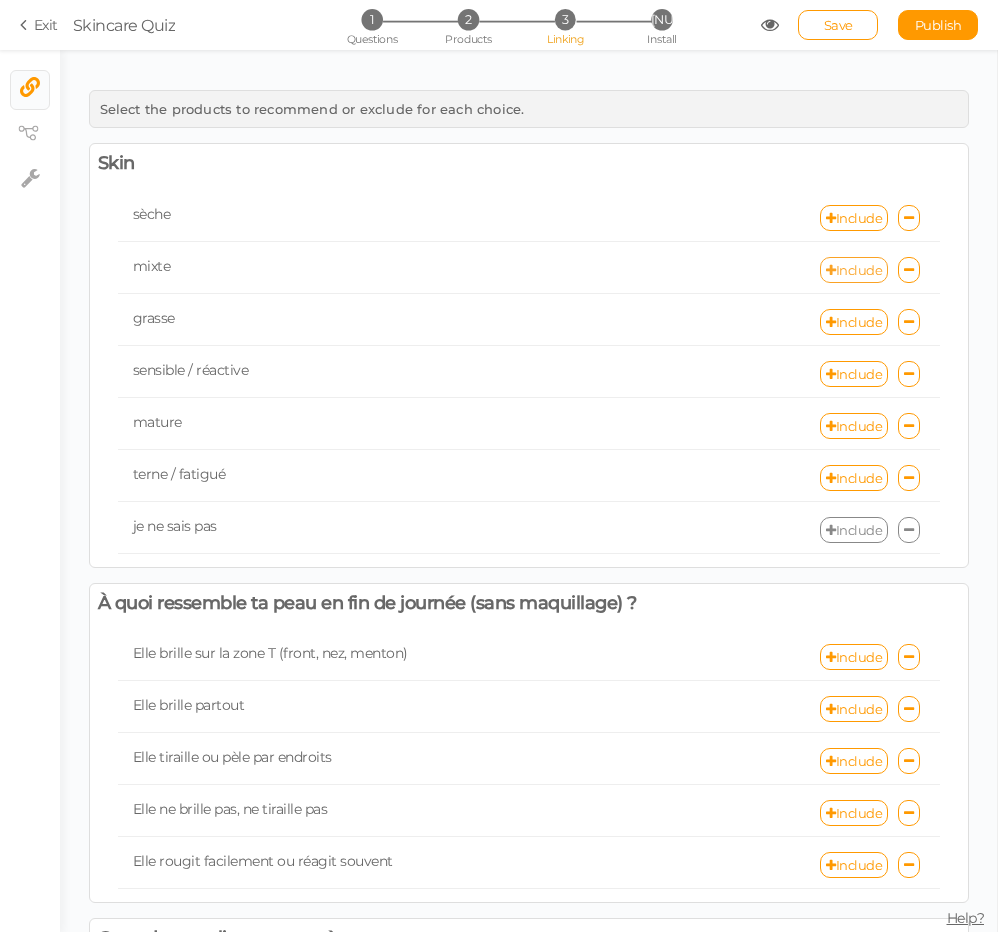 click on "Include" at bounding box center [854, 270] 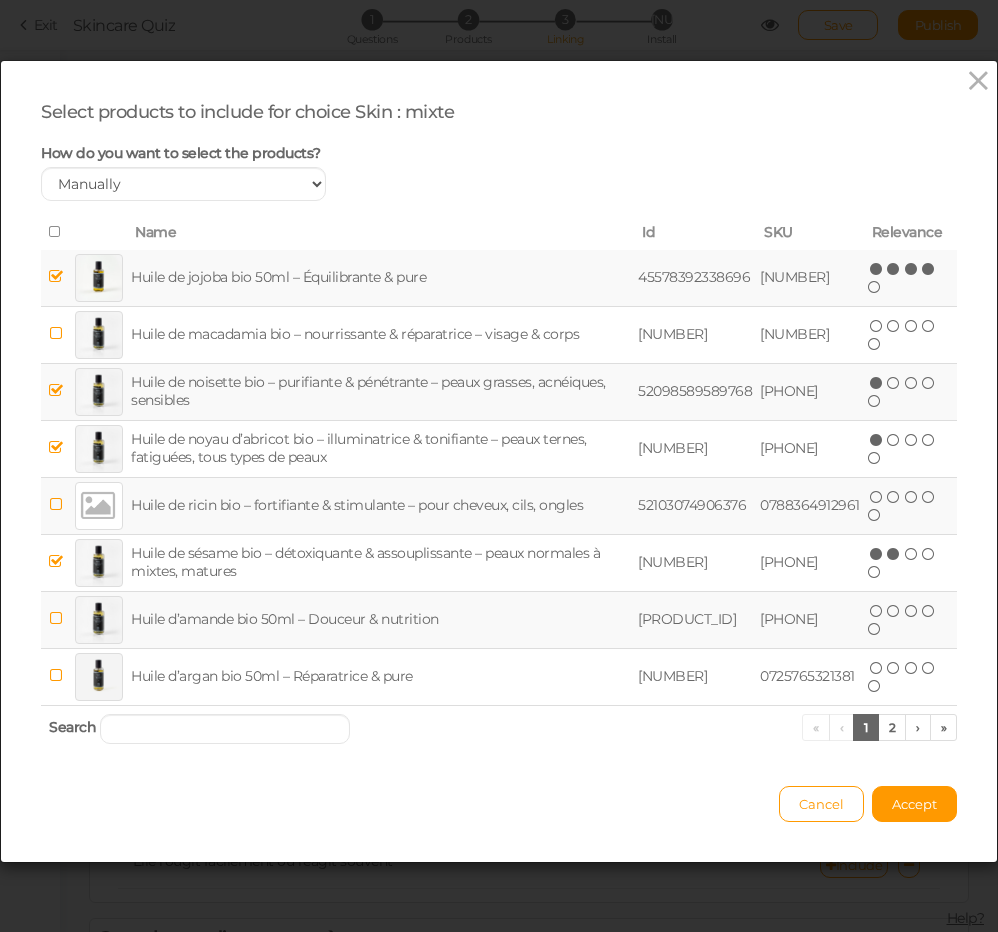 click at bounding box center (929, 269) 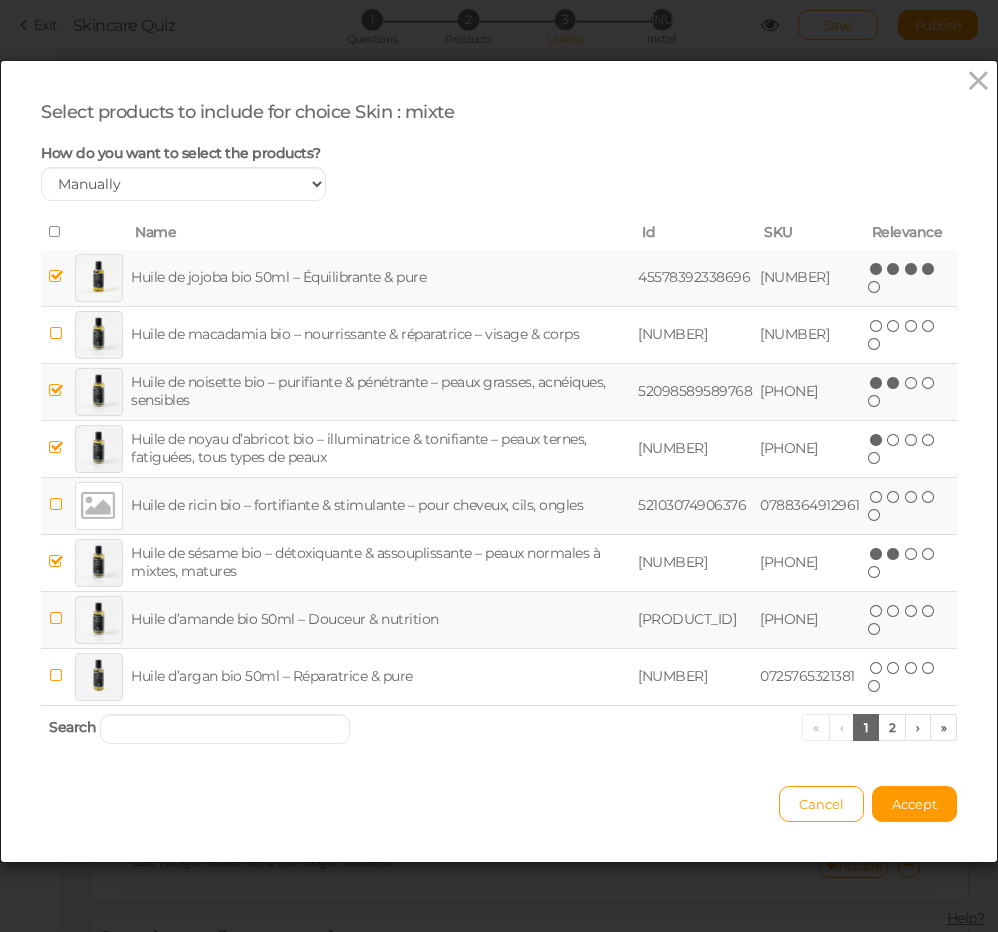 click at bounding box center (894, 383) 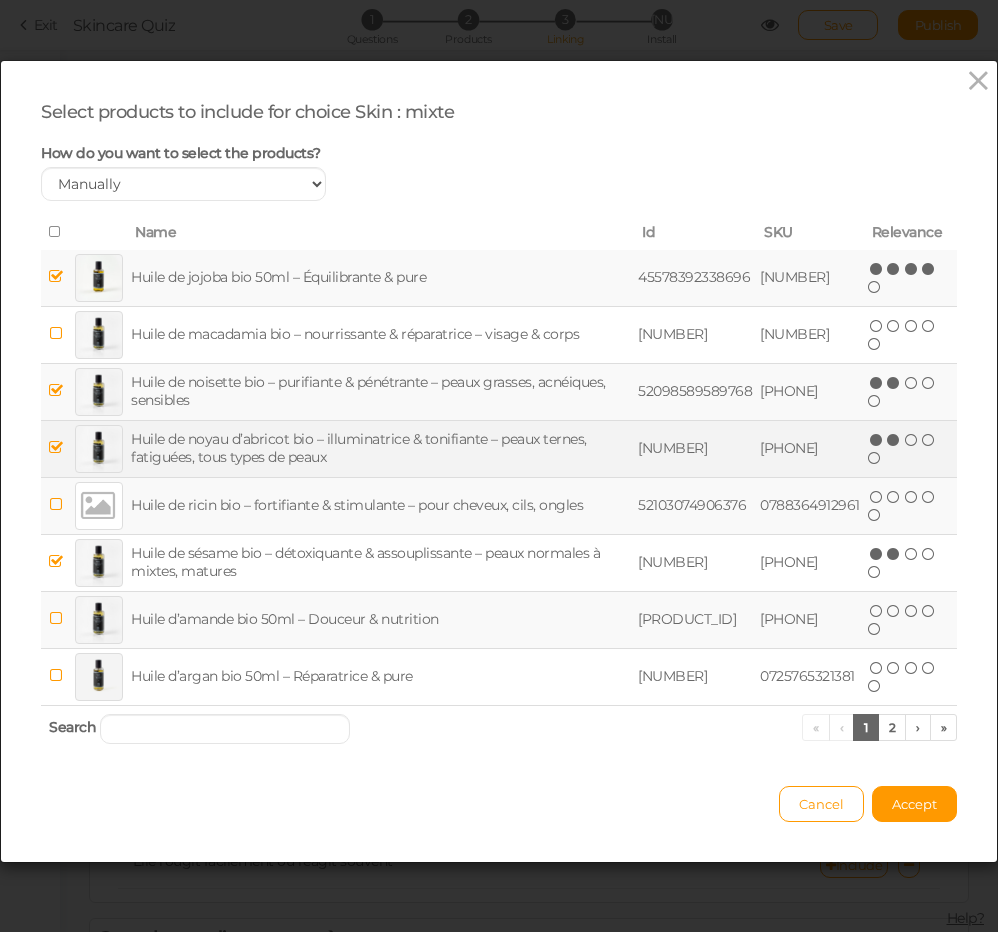 click at bounding box center [894, 440] 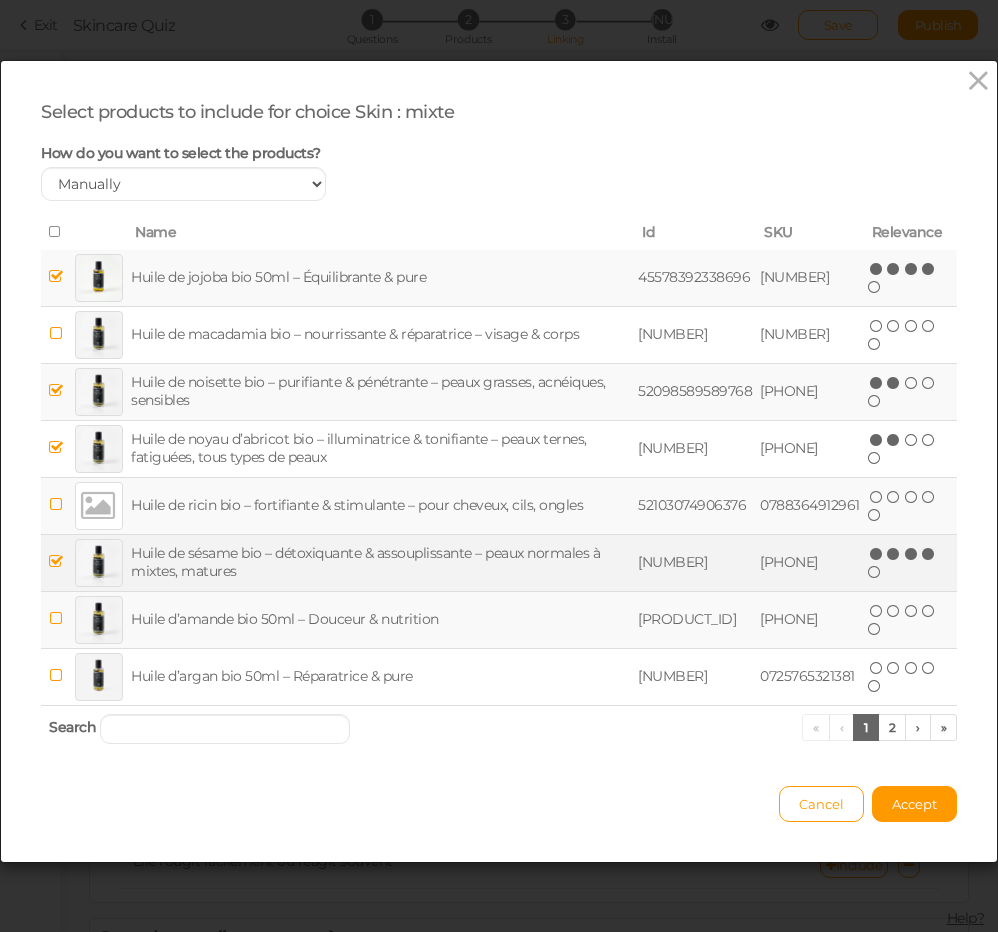 click at bounding box center [929, 554] 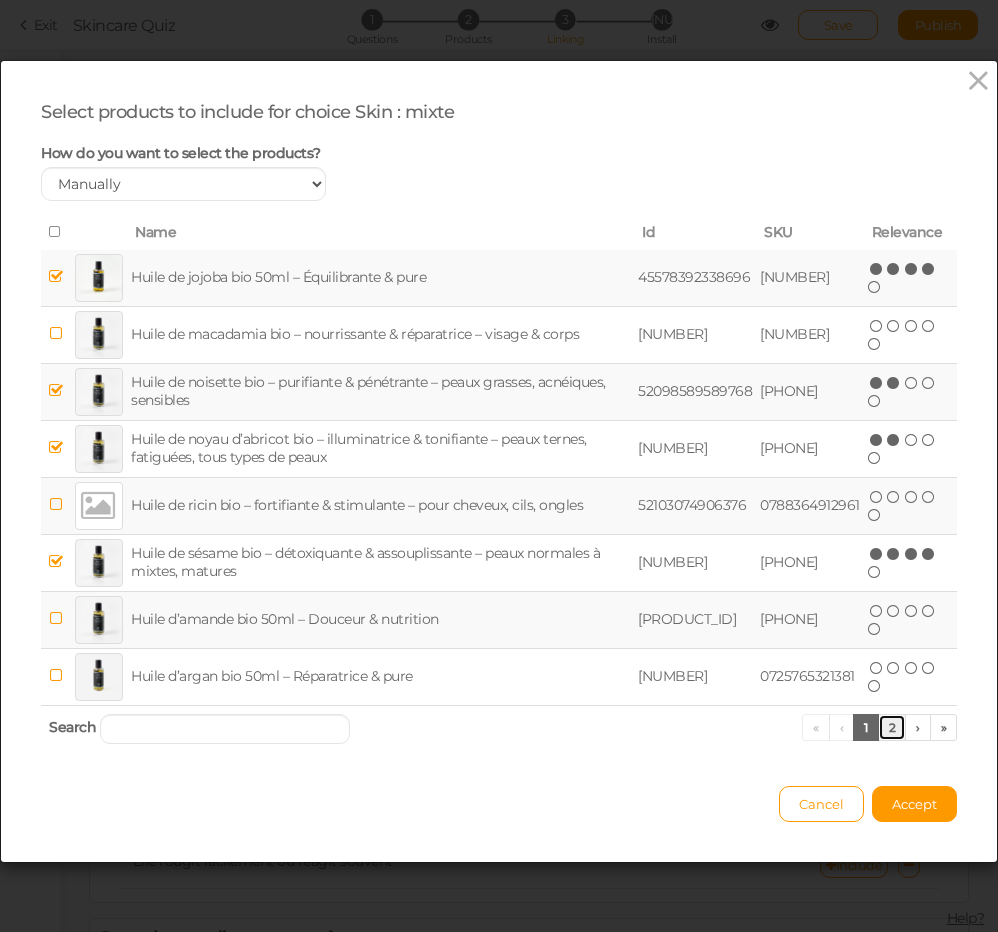 click on "2" at bounding box center (892, 727) 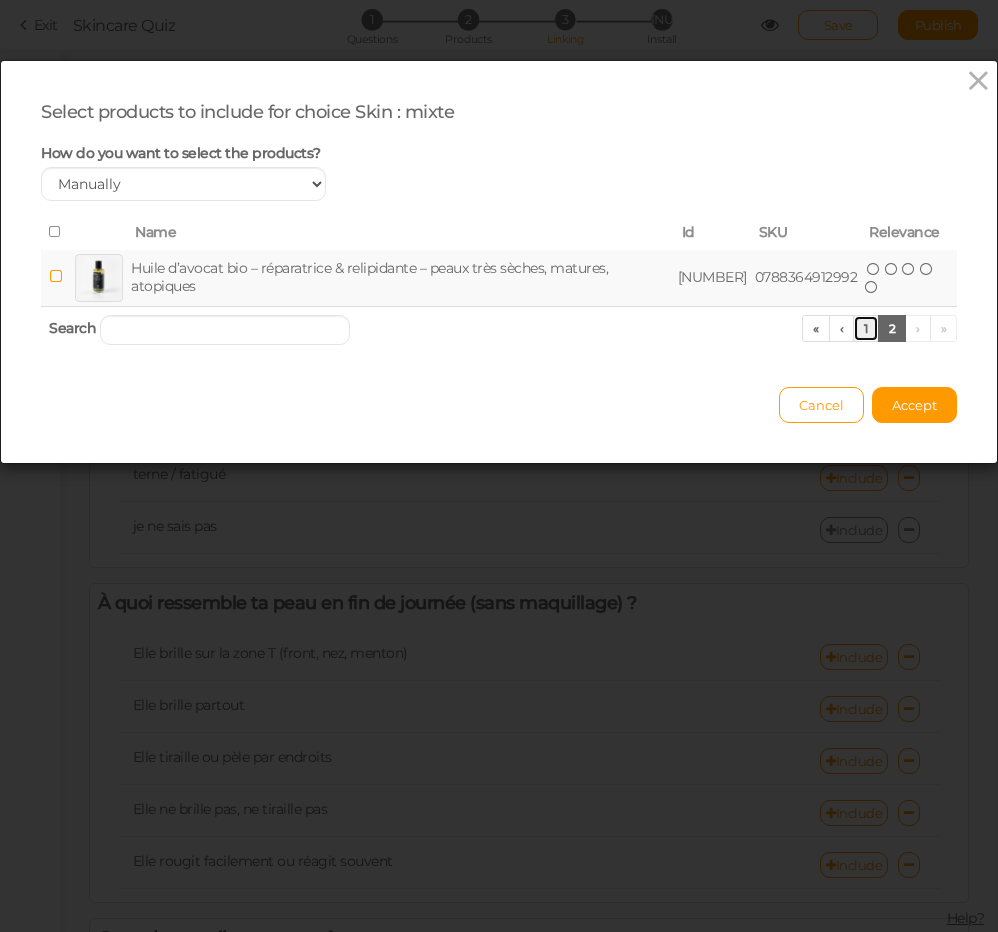 click on "1" at bounding box center [866, 328] 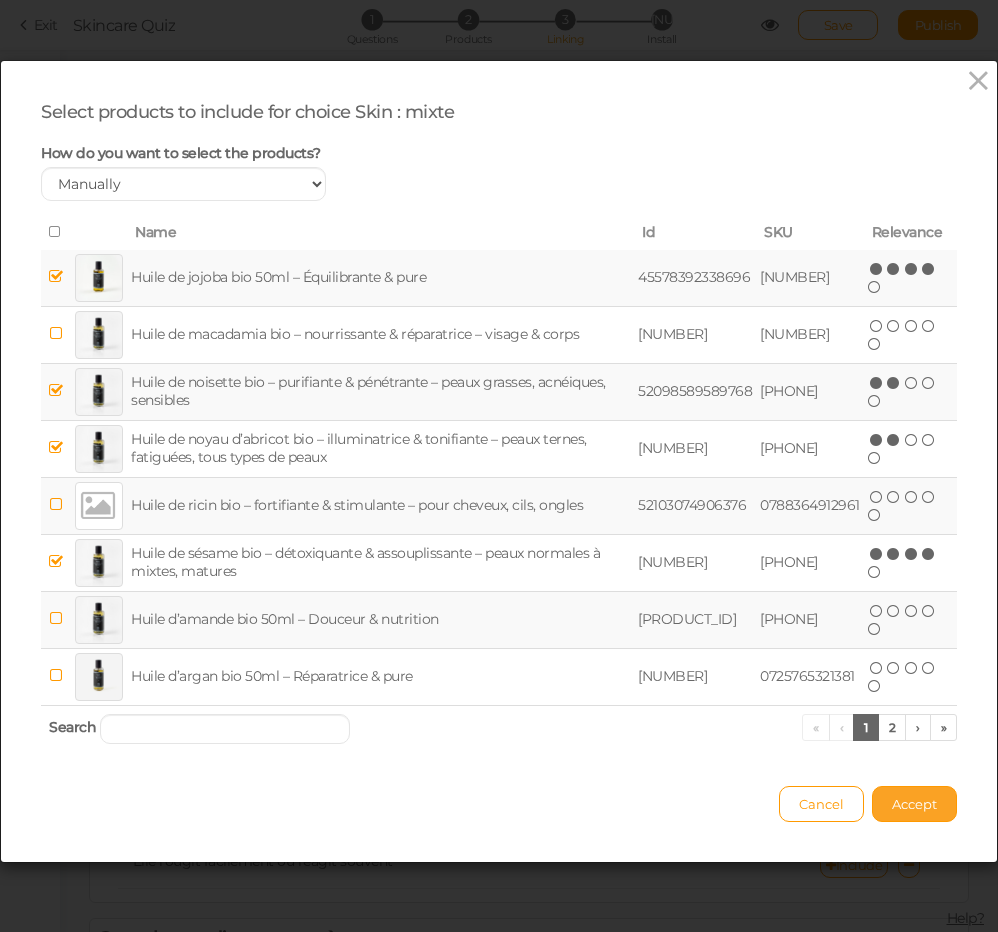 click on "Accept" at bounding box center [914, 804] 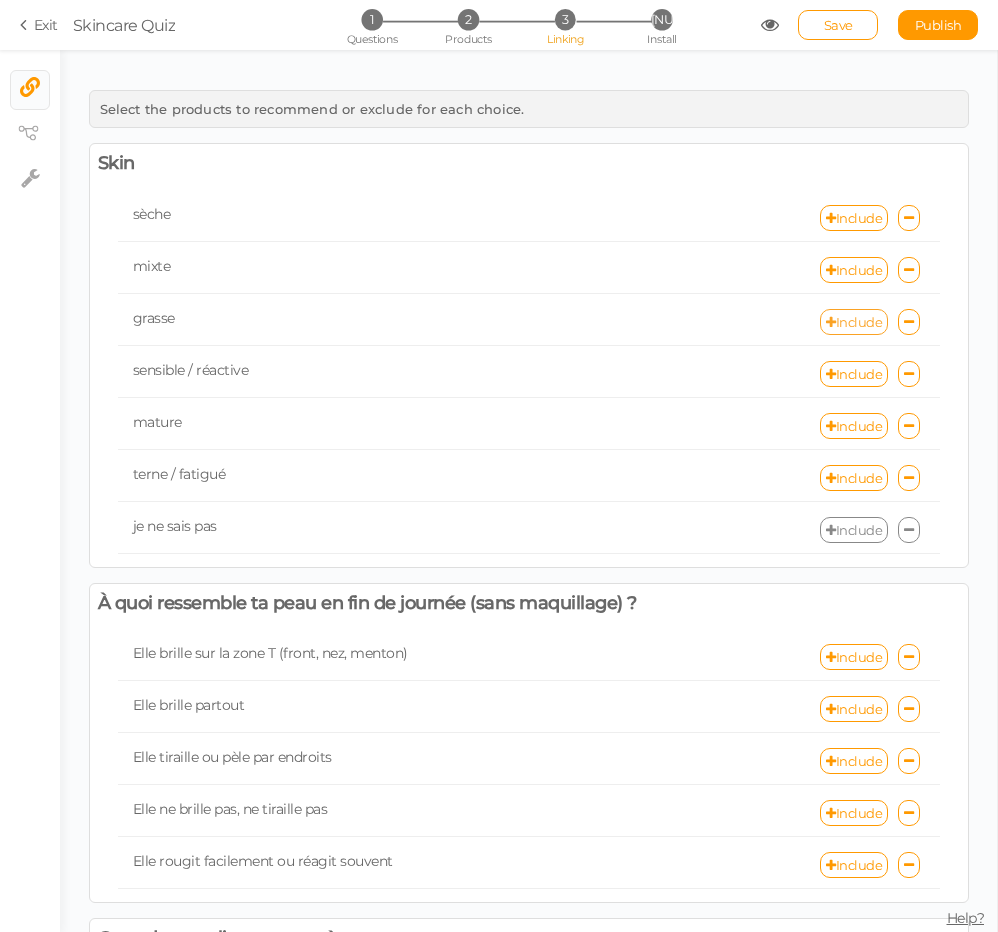 click on "Include" at bounding box center (854, 322) 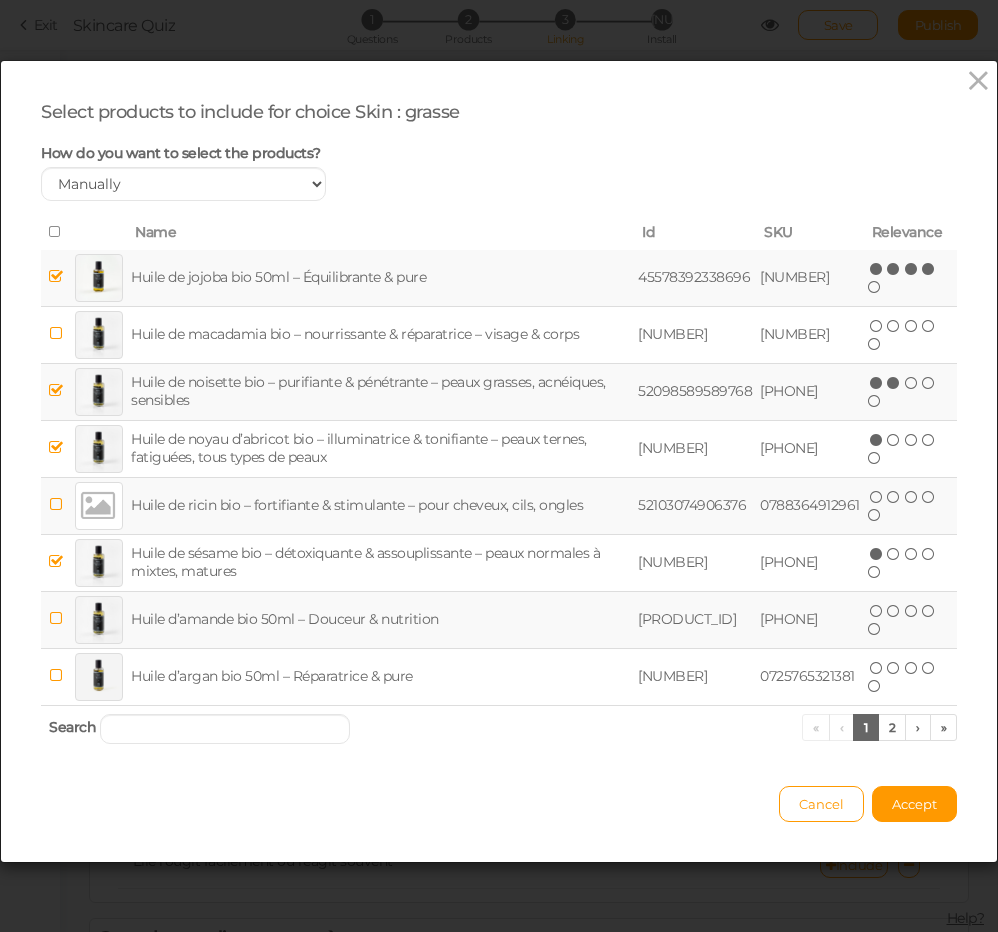 click at bounding box center [929, 269] 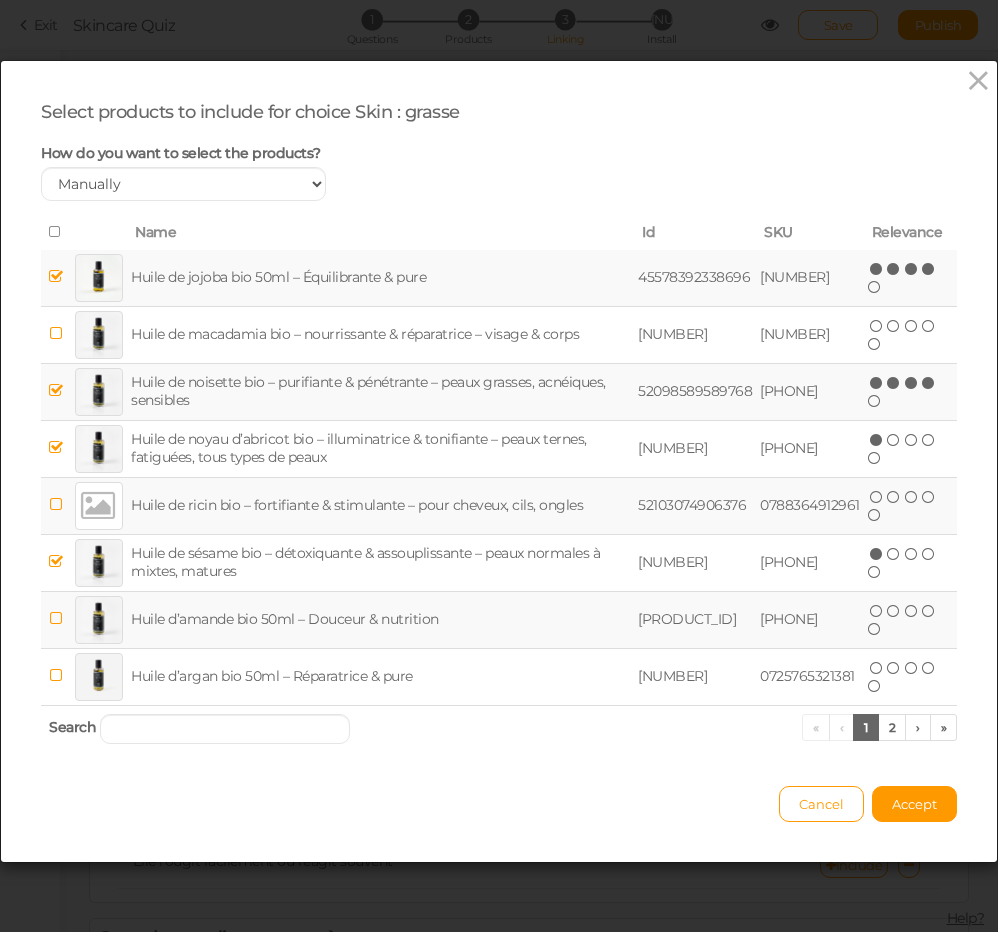 click at bounding box center (929, 383) 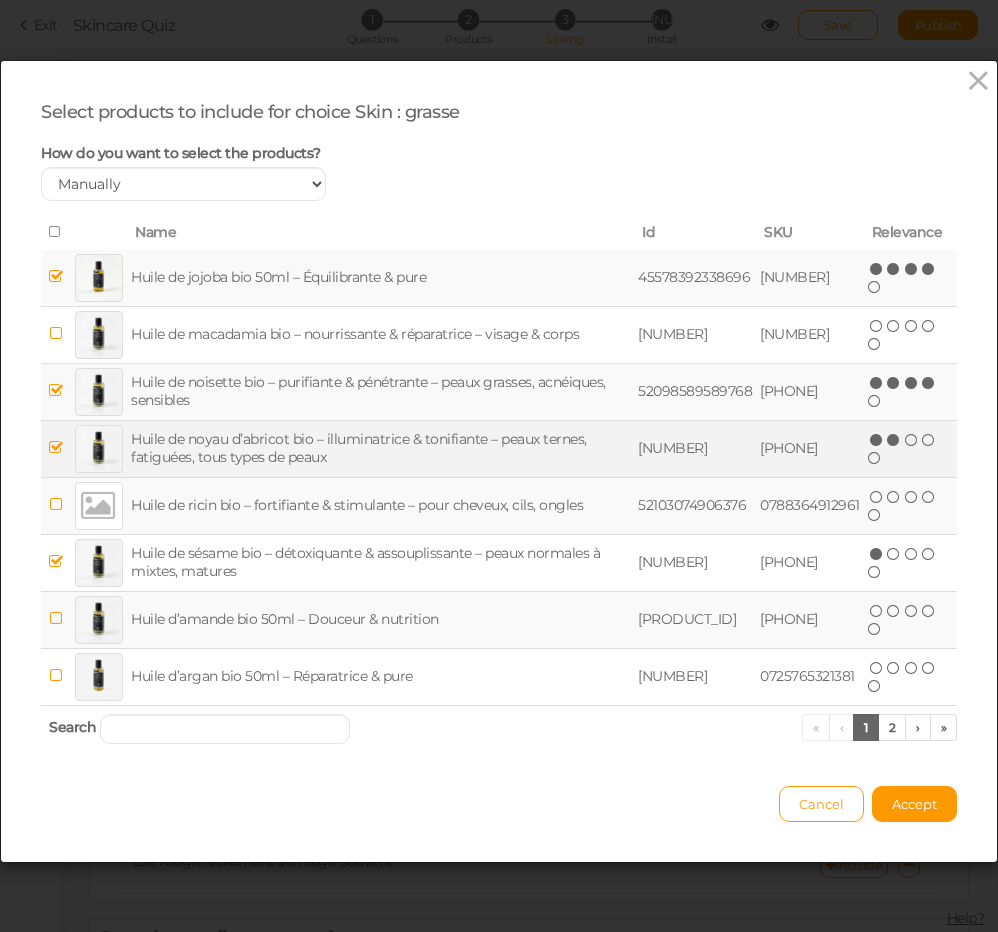 click at bounding box center (894, 440) 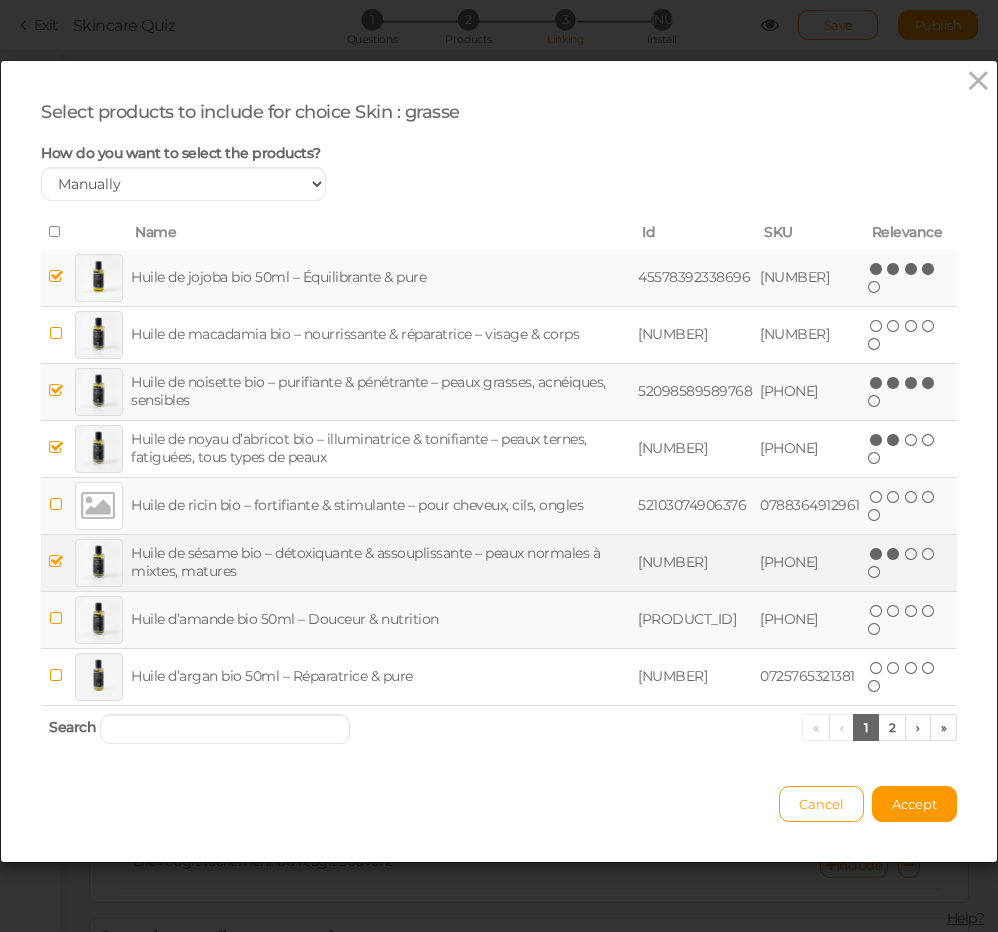 click at bounding box center (894, 554) 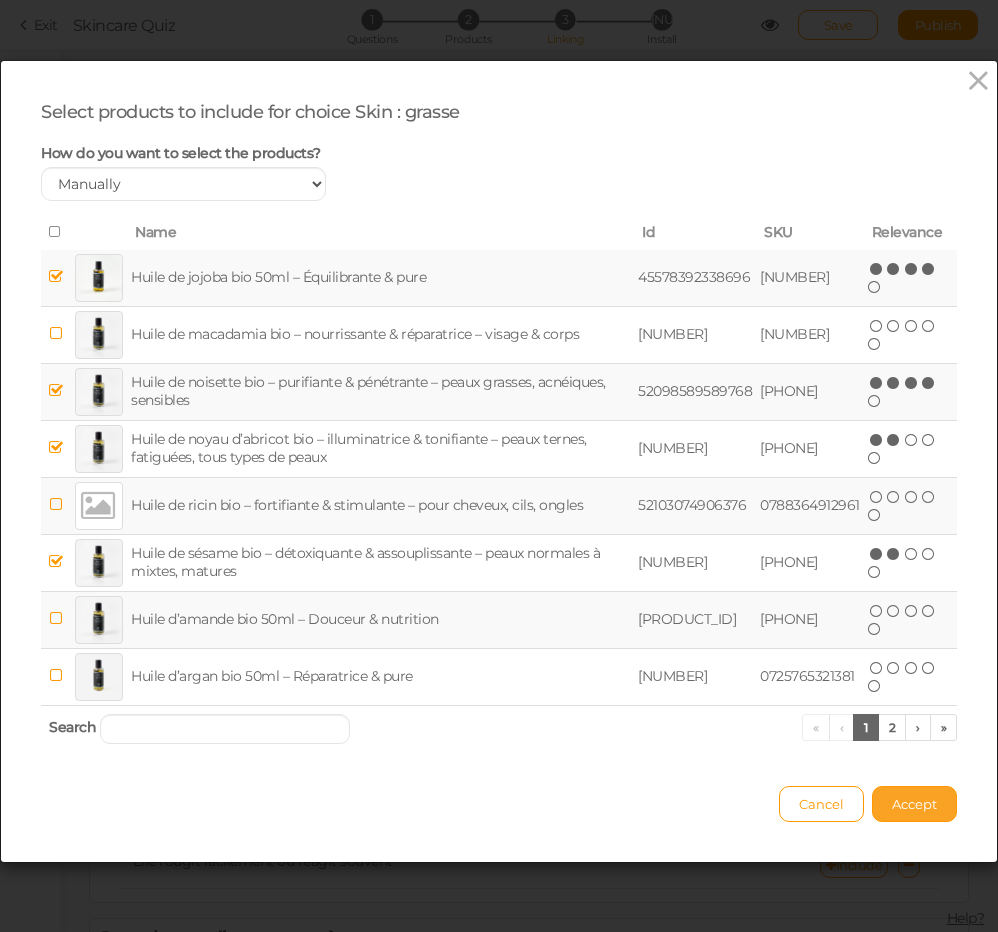 click on "Accept" at bounding box center (914, 804) 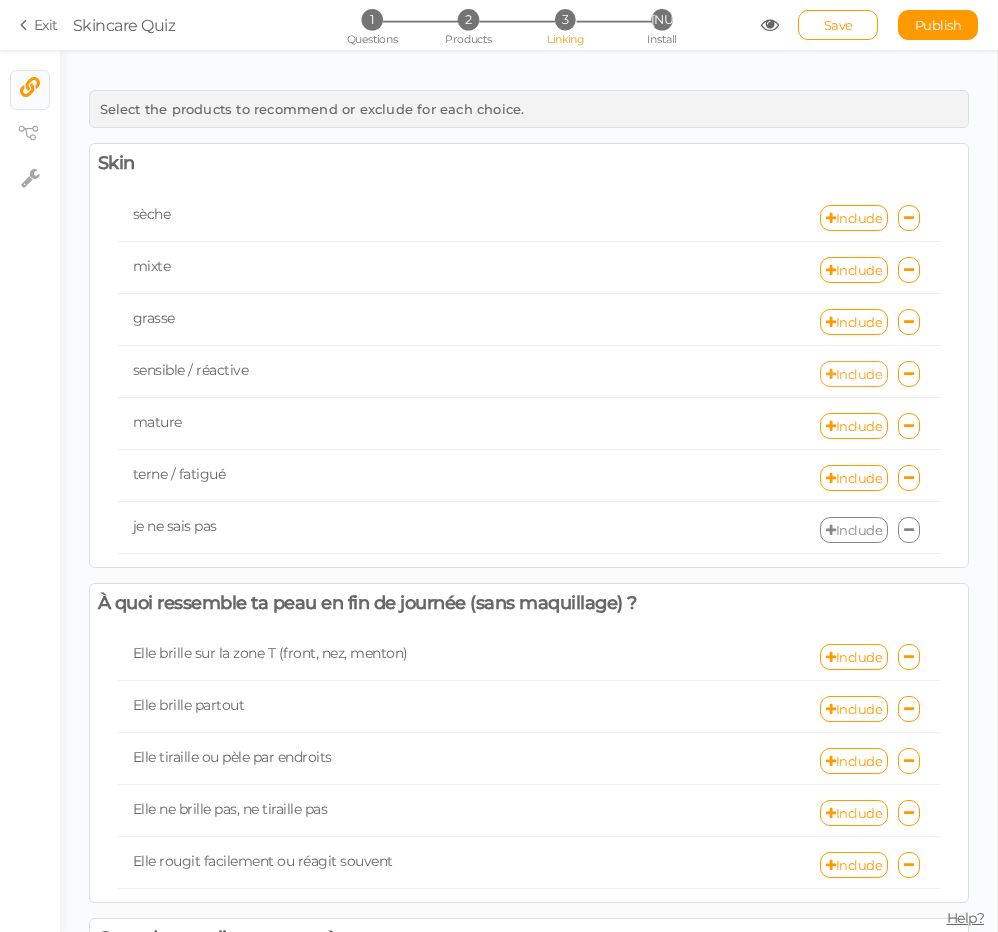 click on "Include" at bounding box center (854, 374) 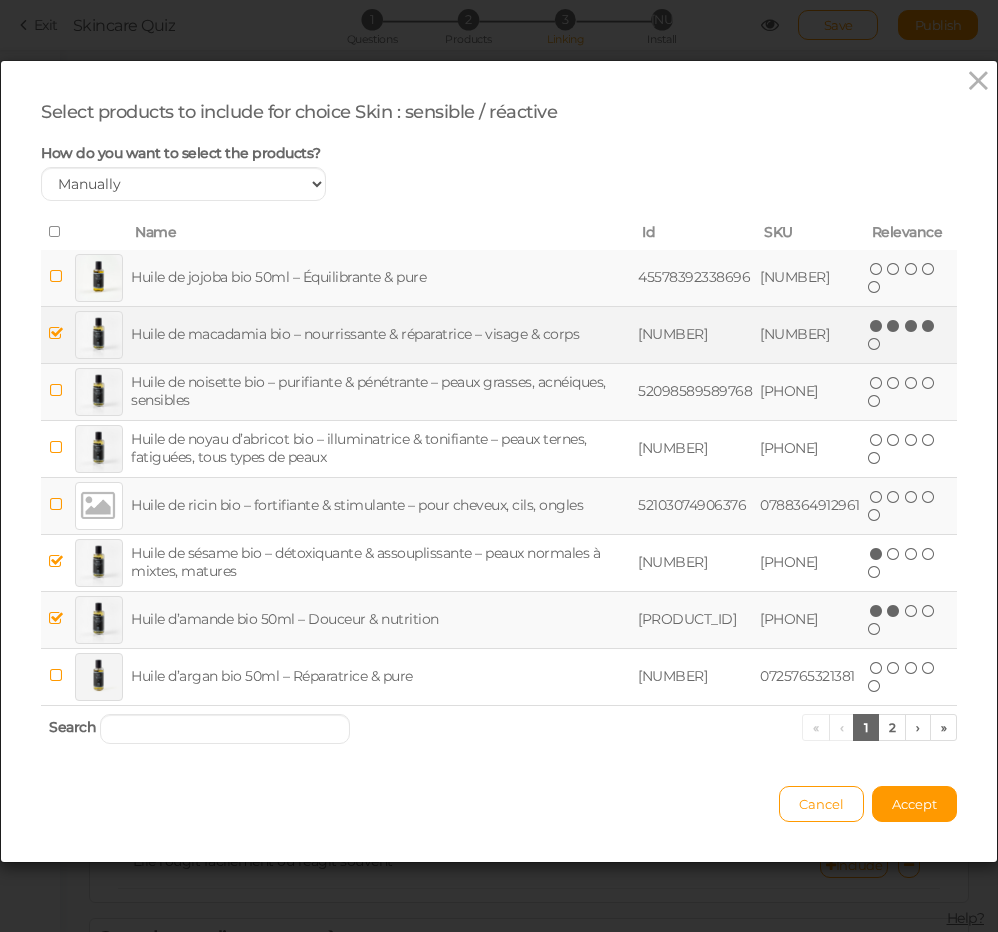 click at bounding box center (929, 326) 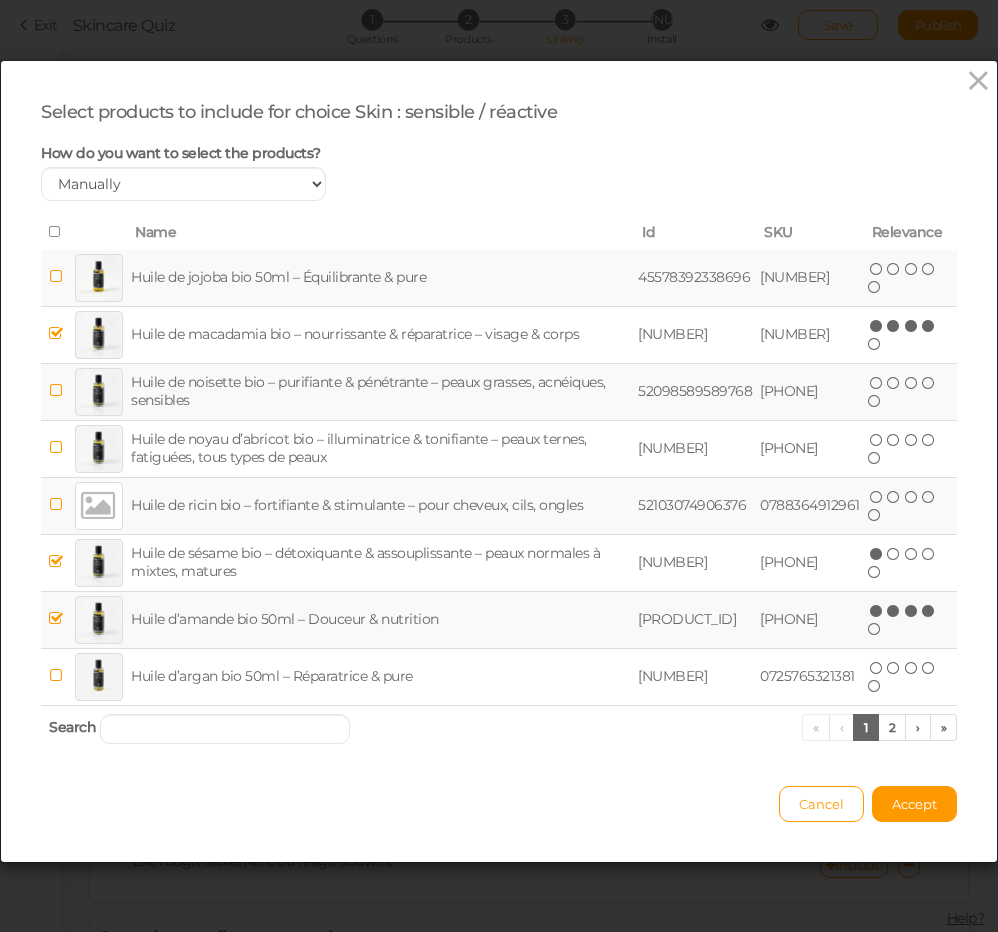 click at bounding box center [929, 611] 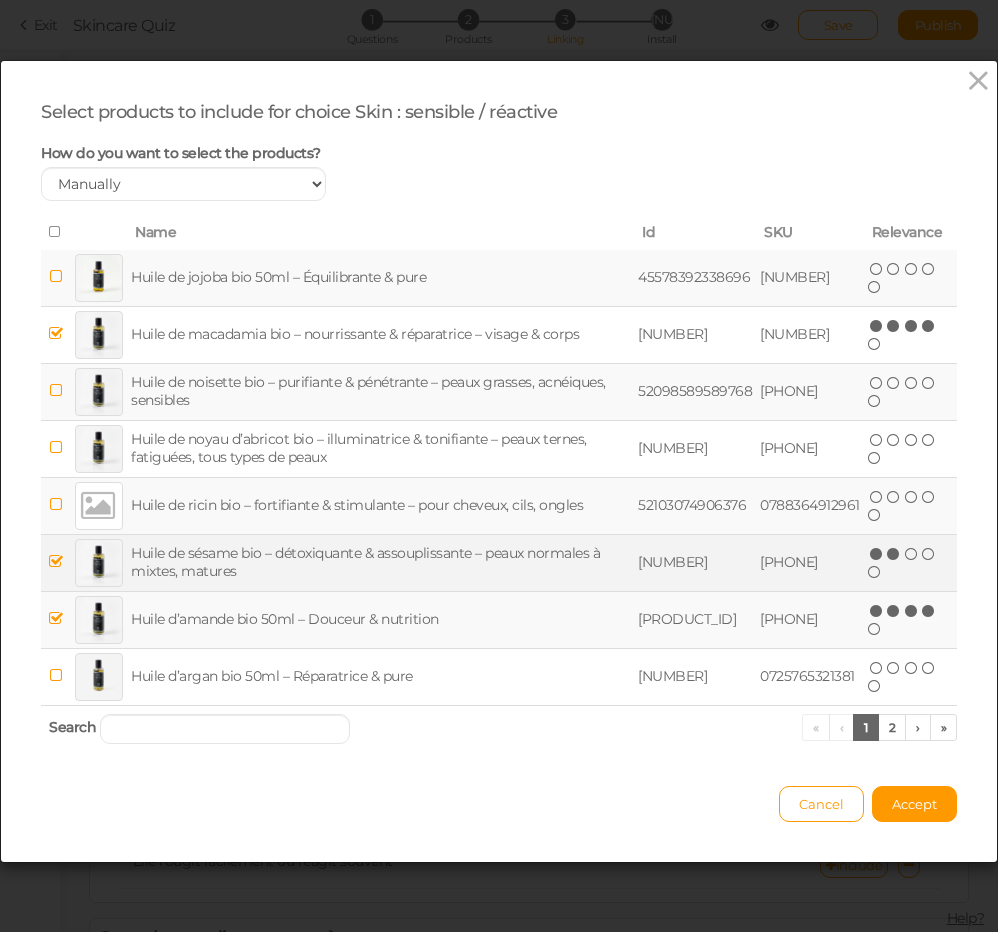 click at bounding box center (894, 554) 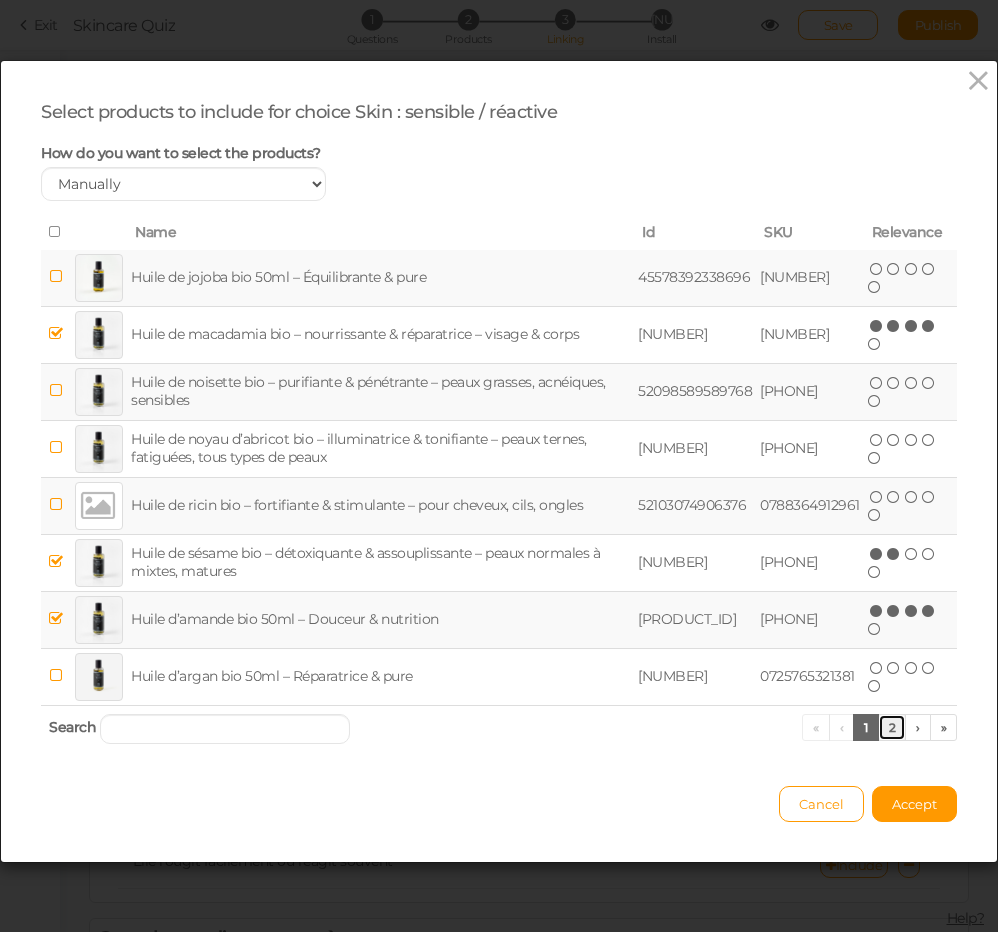 click on "2" at bounding box center [892, 727] 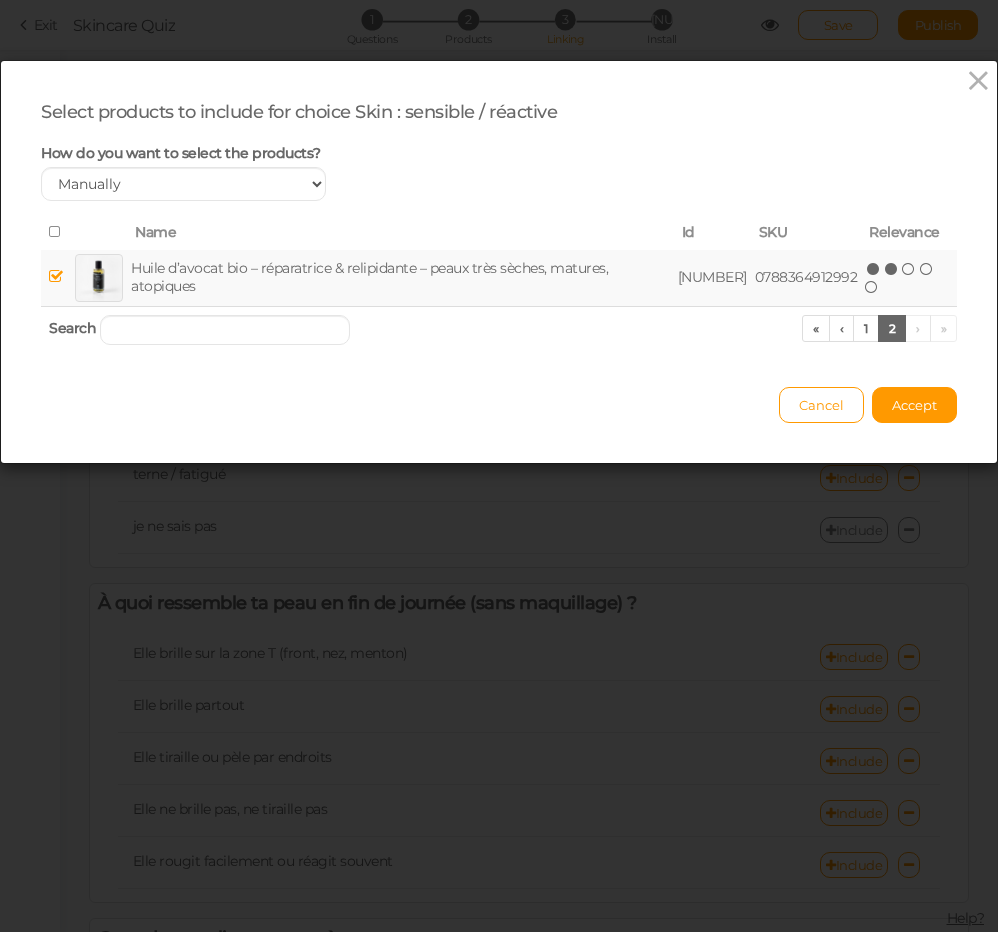 click at bounding box center [892, 269] 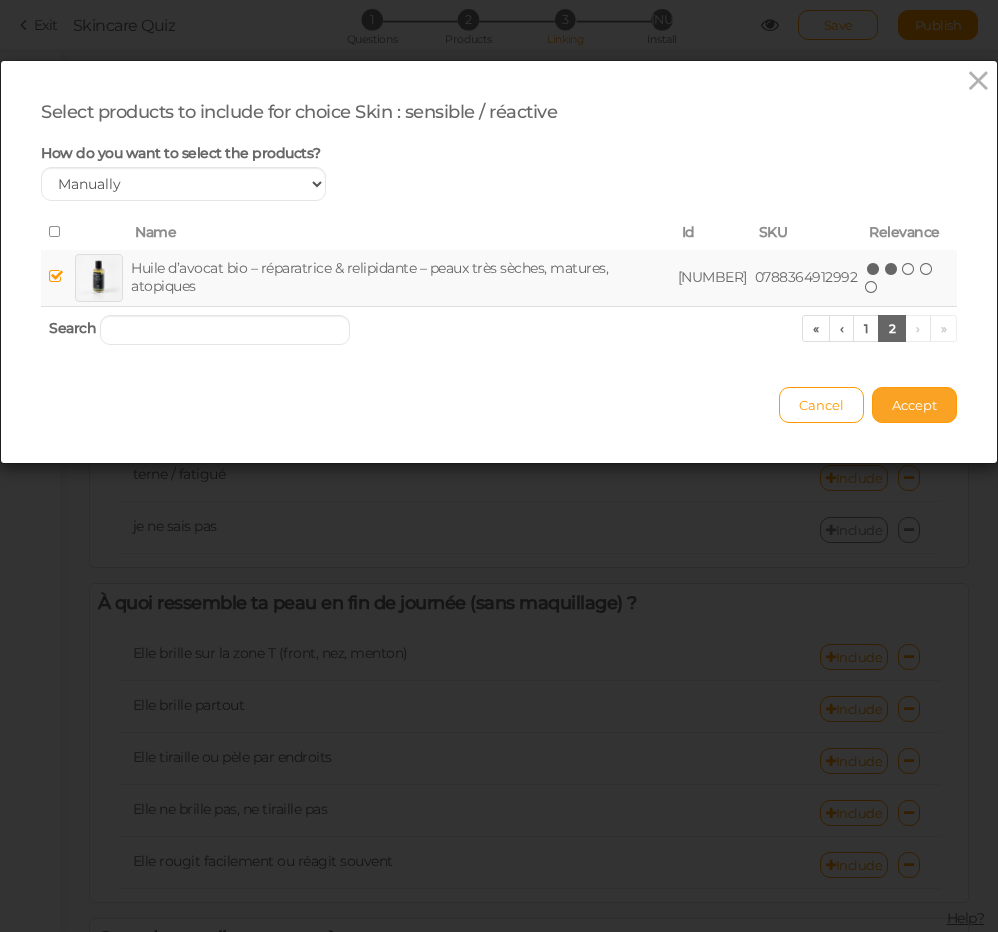 click on "Accept" at bounding box center (914, 405) 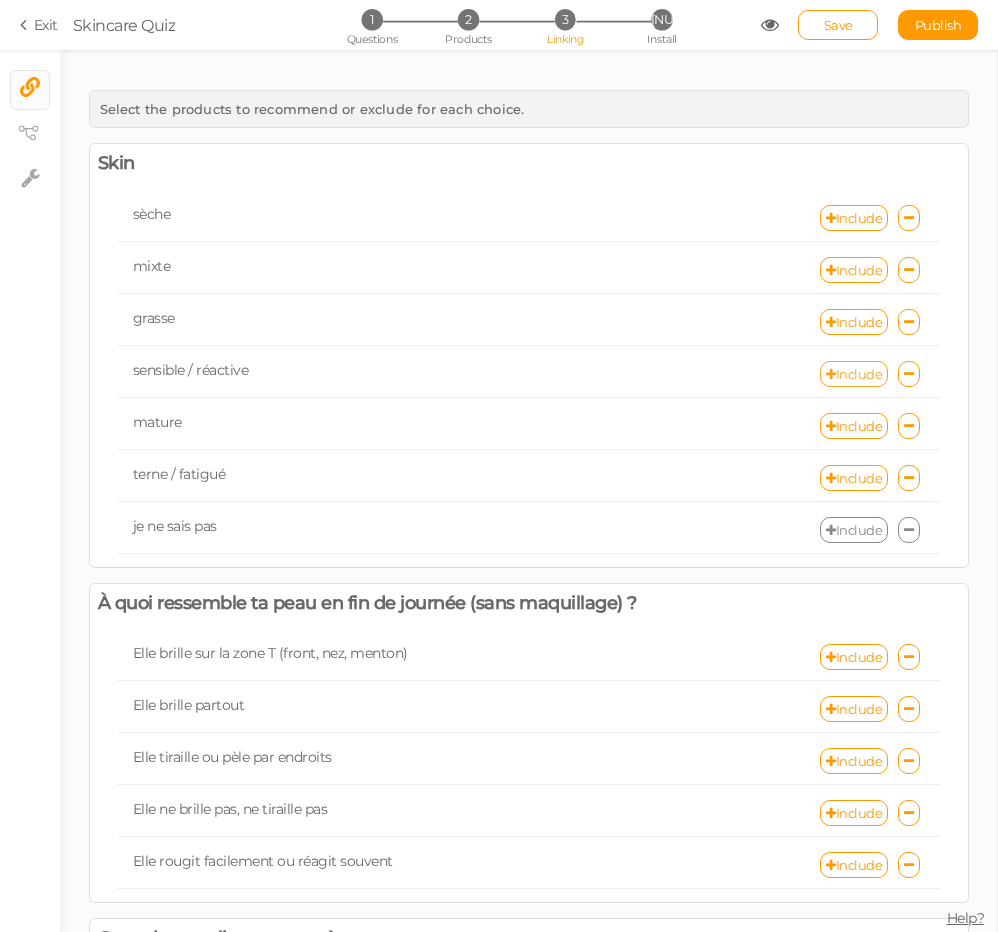 click on "Include" at bounding box center [854, 374] 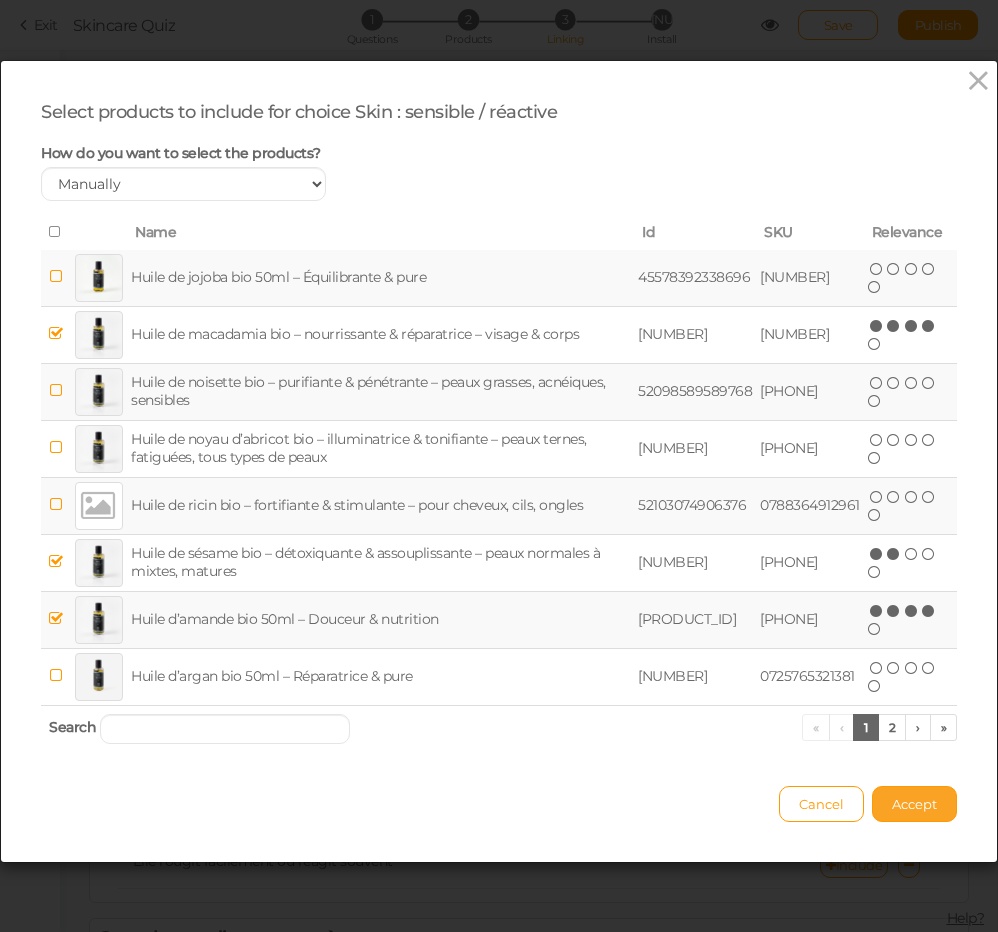click on "Accept" at bounding box center [914, 804] 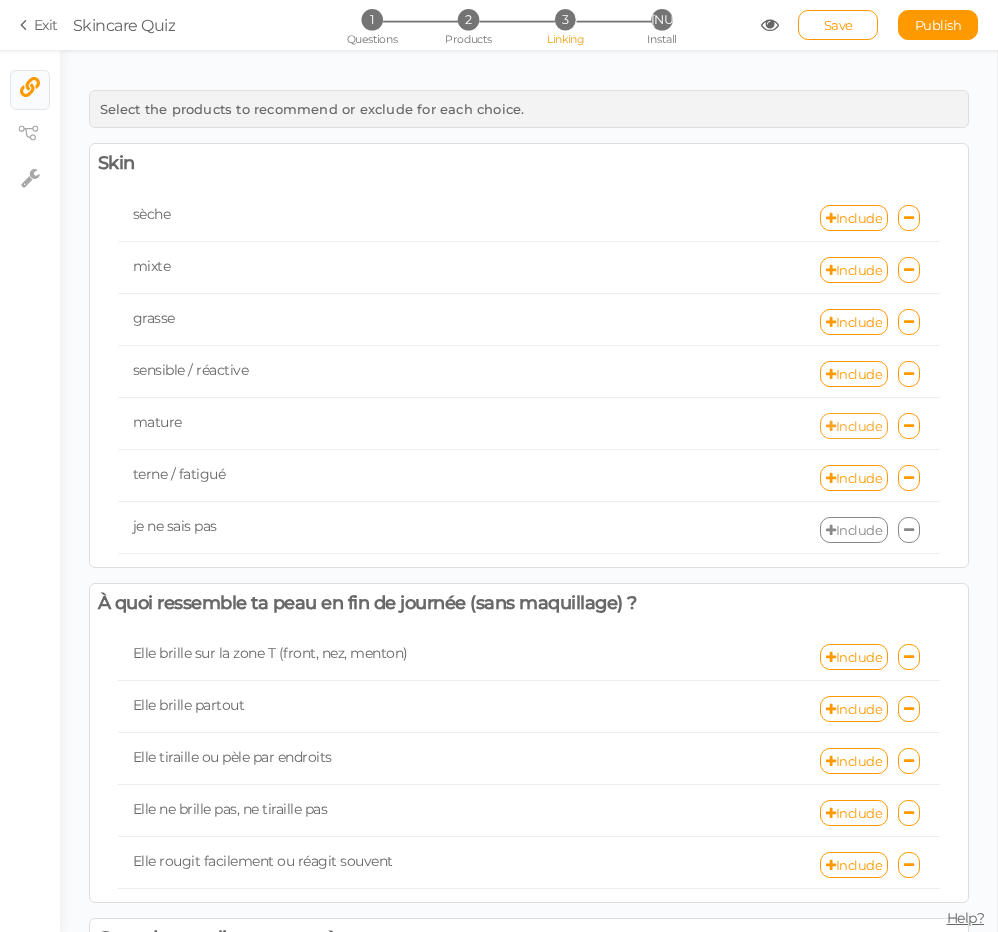click on "Include" at bounding box center (854, 426) 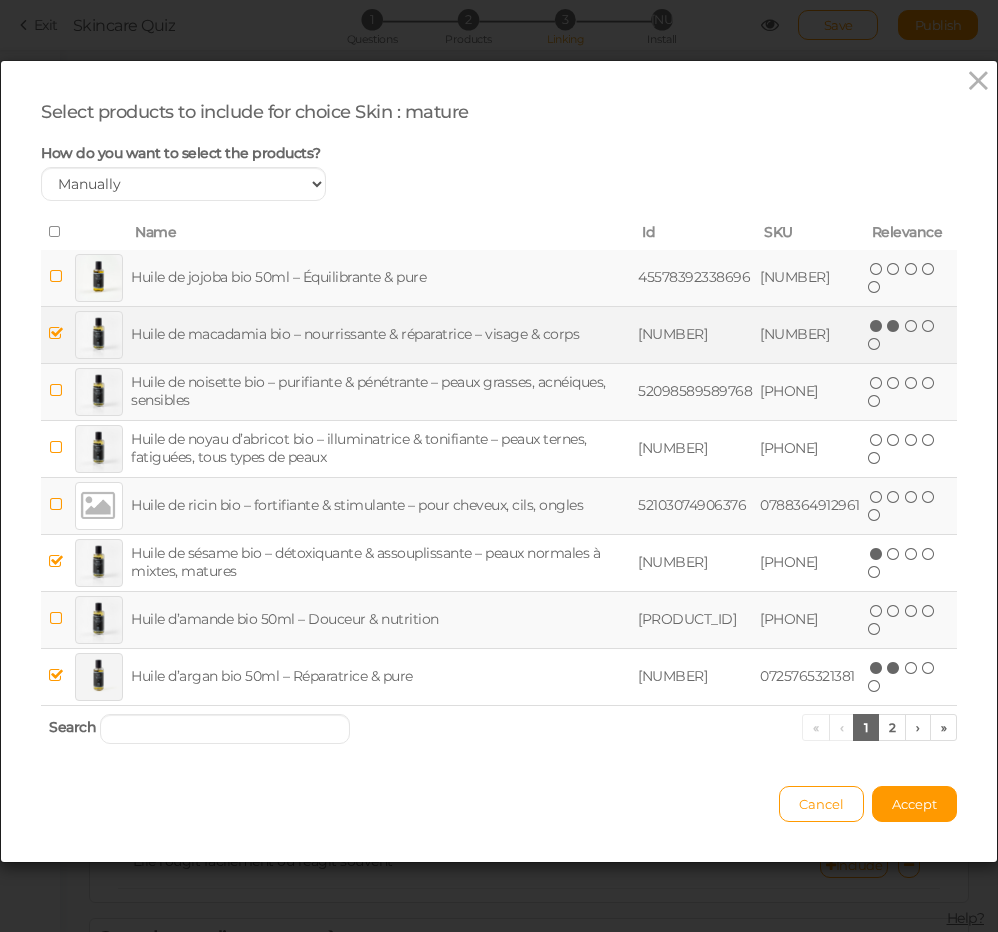 click at bounding box center (894, 326) 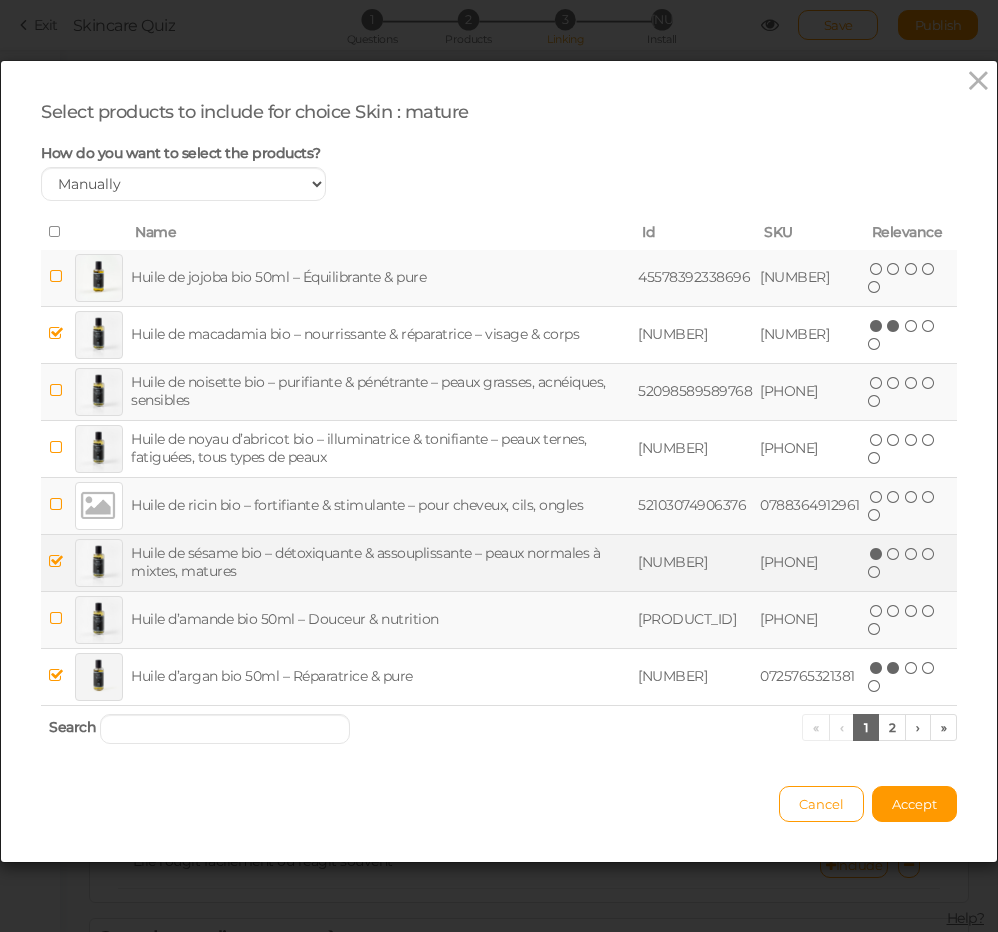 click on "(*)
( )
( )
( )
( )" at bounding box center [902, 562] 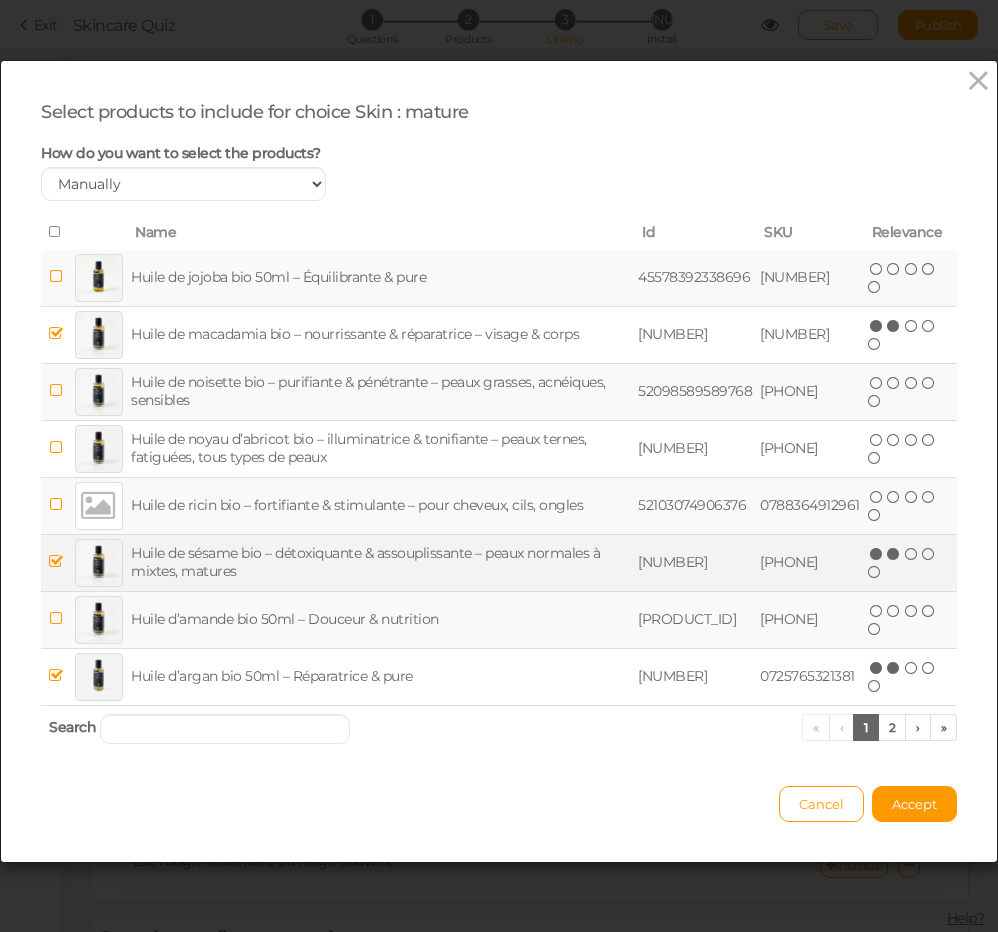click at bounding box center [894, 554] 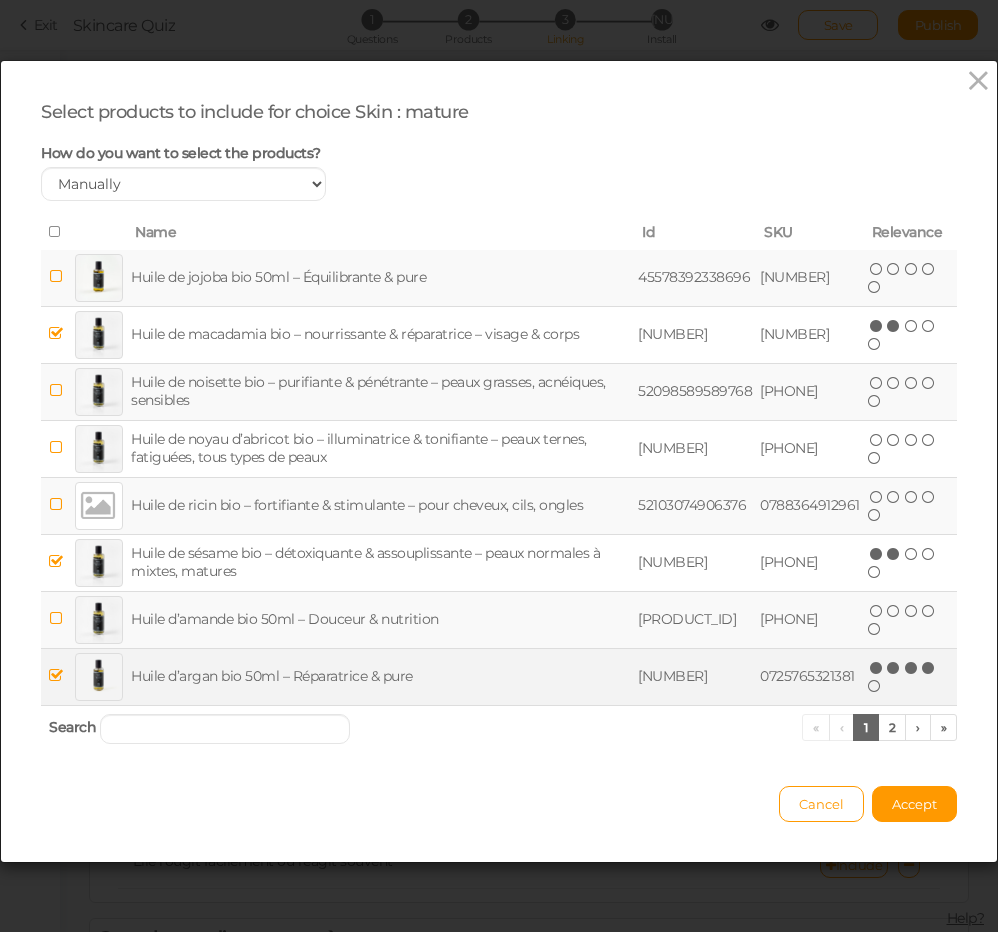 click at bounding box center [929, 668] 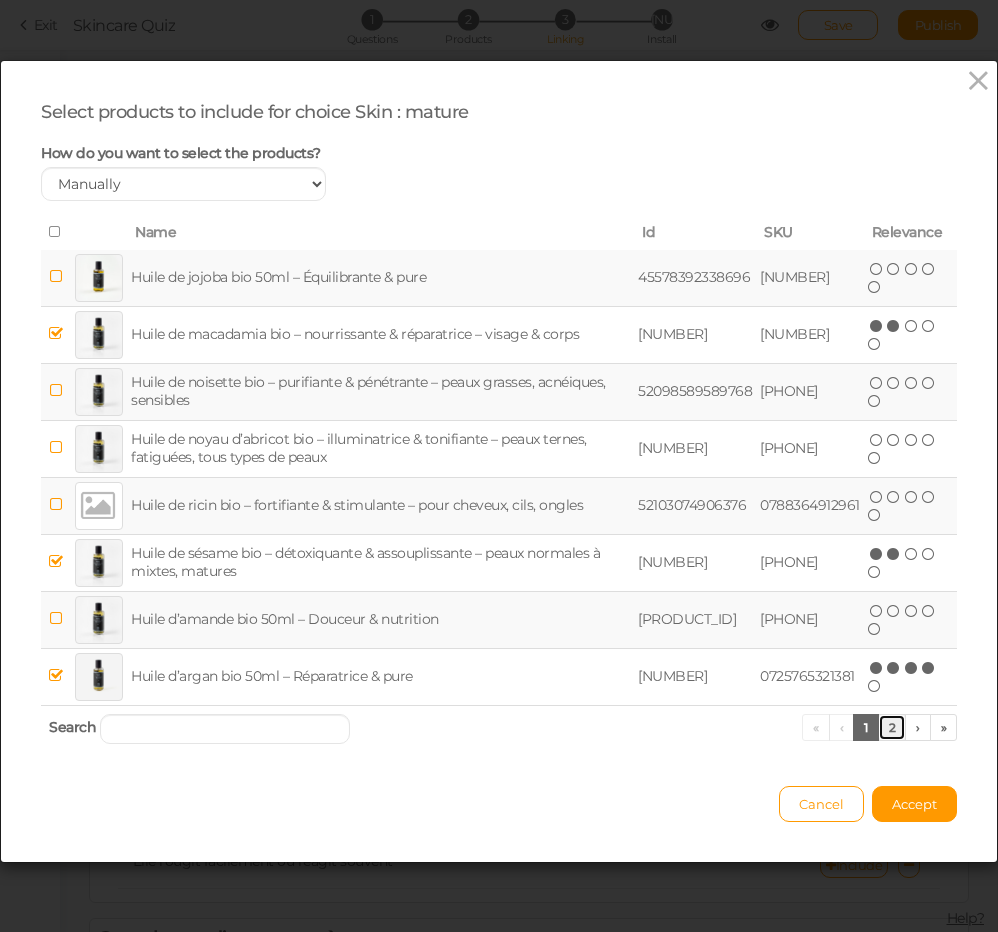 click on "2" at bounding box center (892, 727) 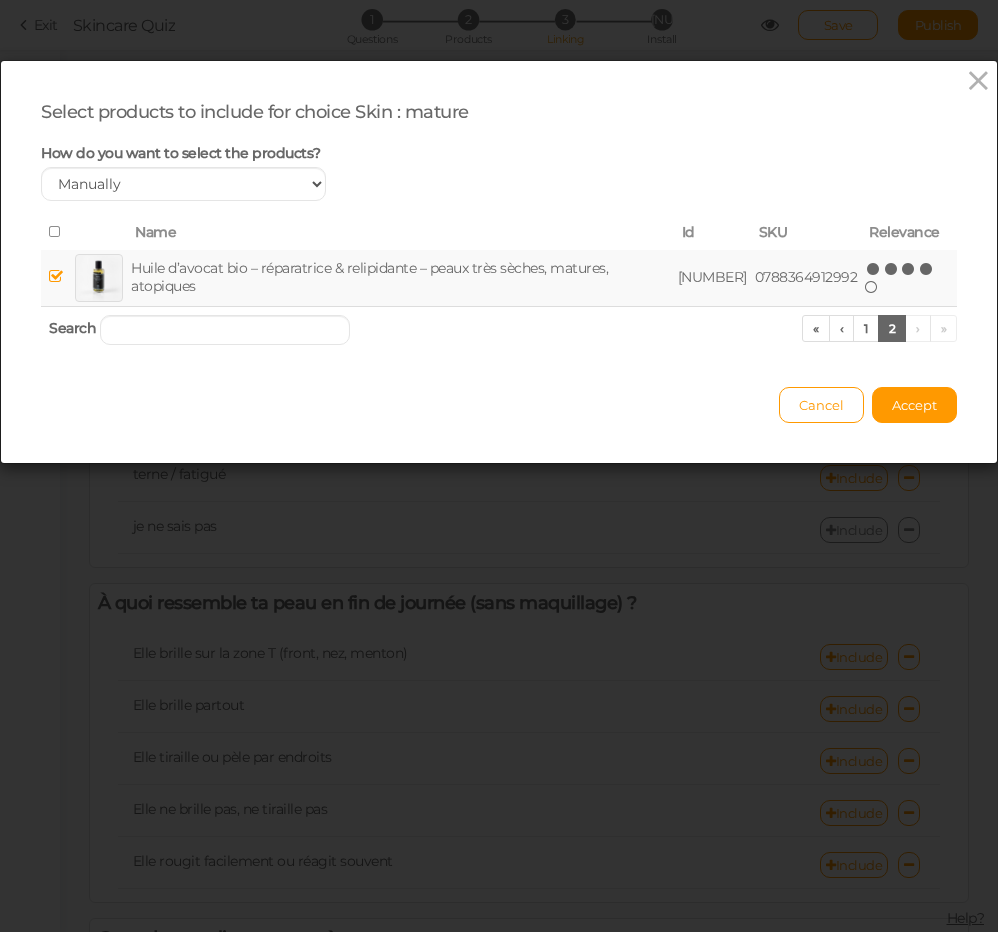 click at bounding box center (927, 269) 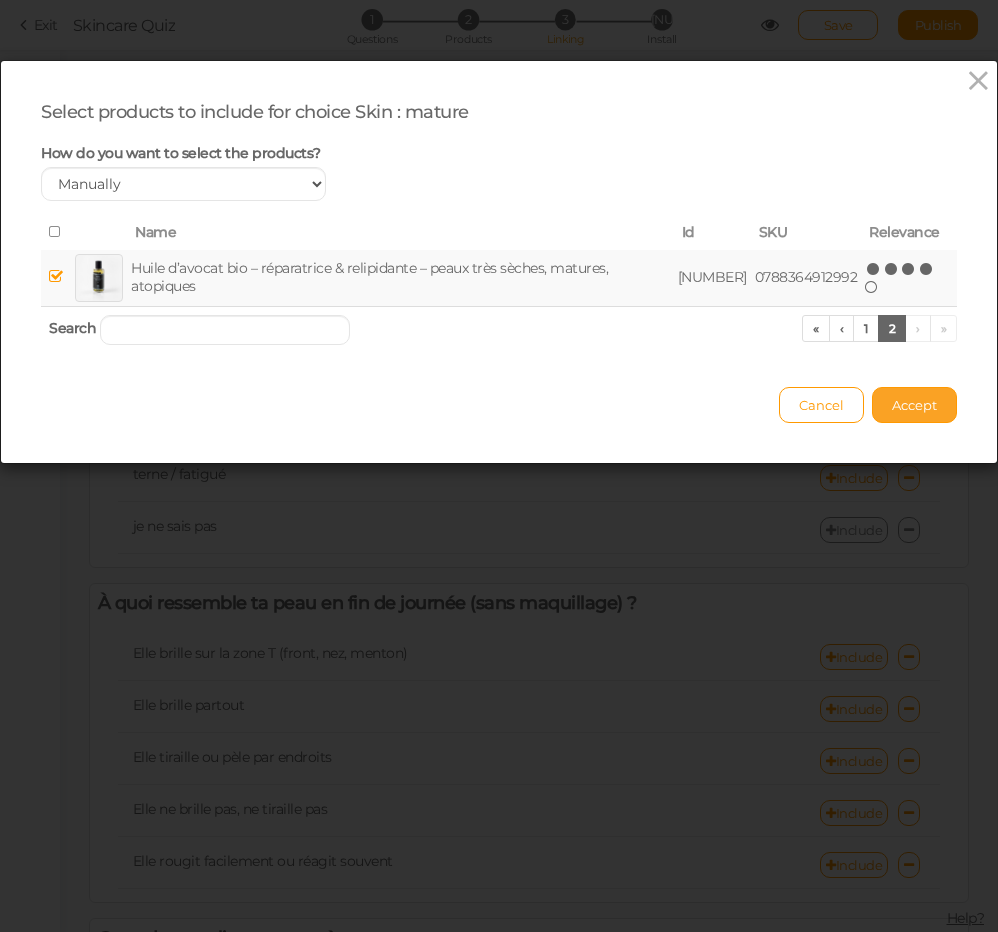 click on "Accept" at bounding box center [914, 405] 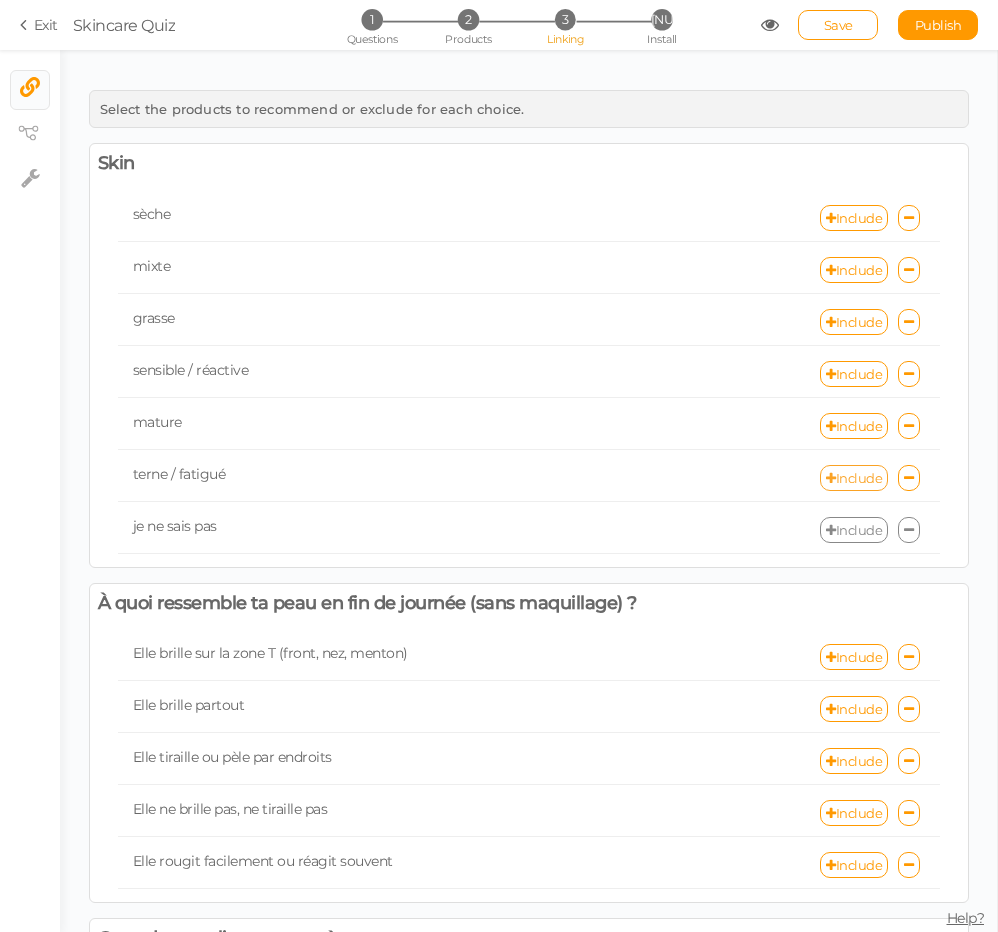 click on "Include" at bounding box center (854, 478) 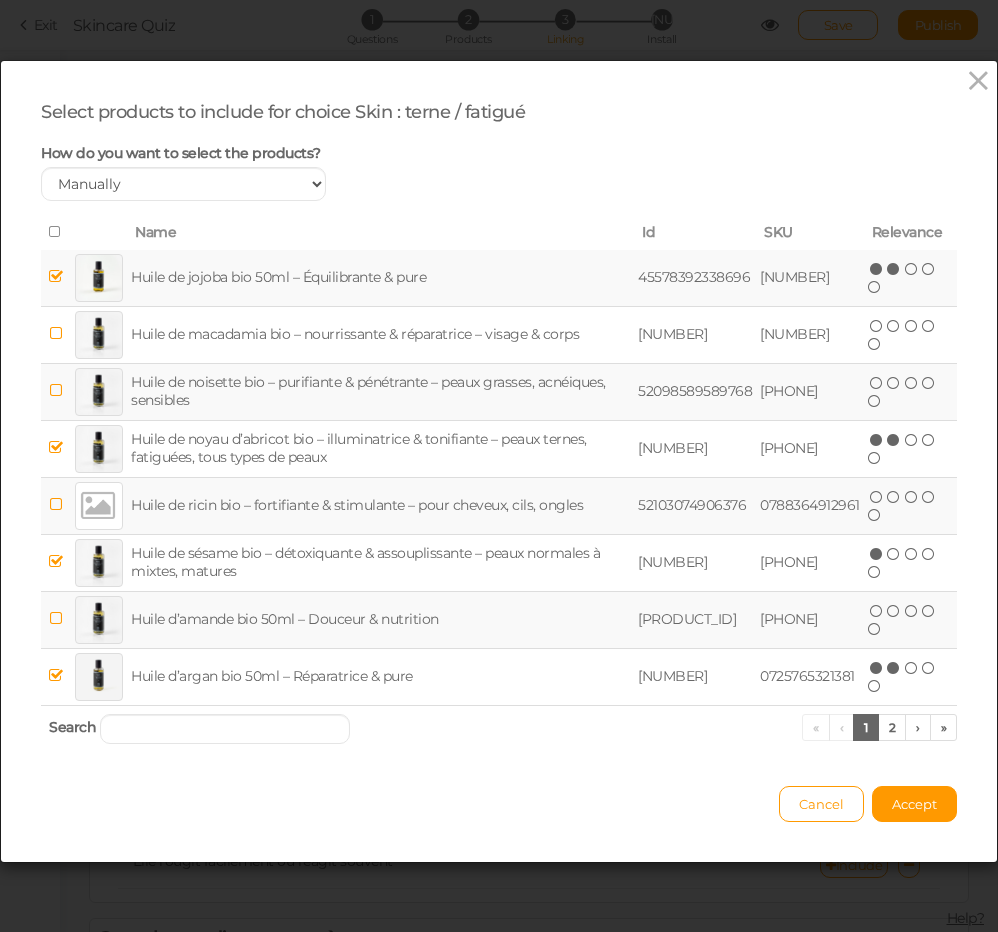 click at bounding box center (894, 269) 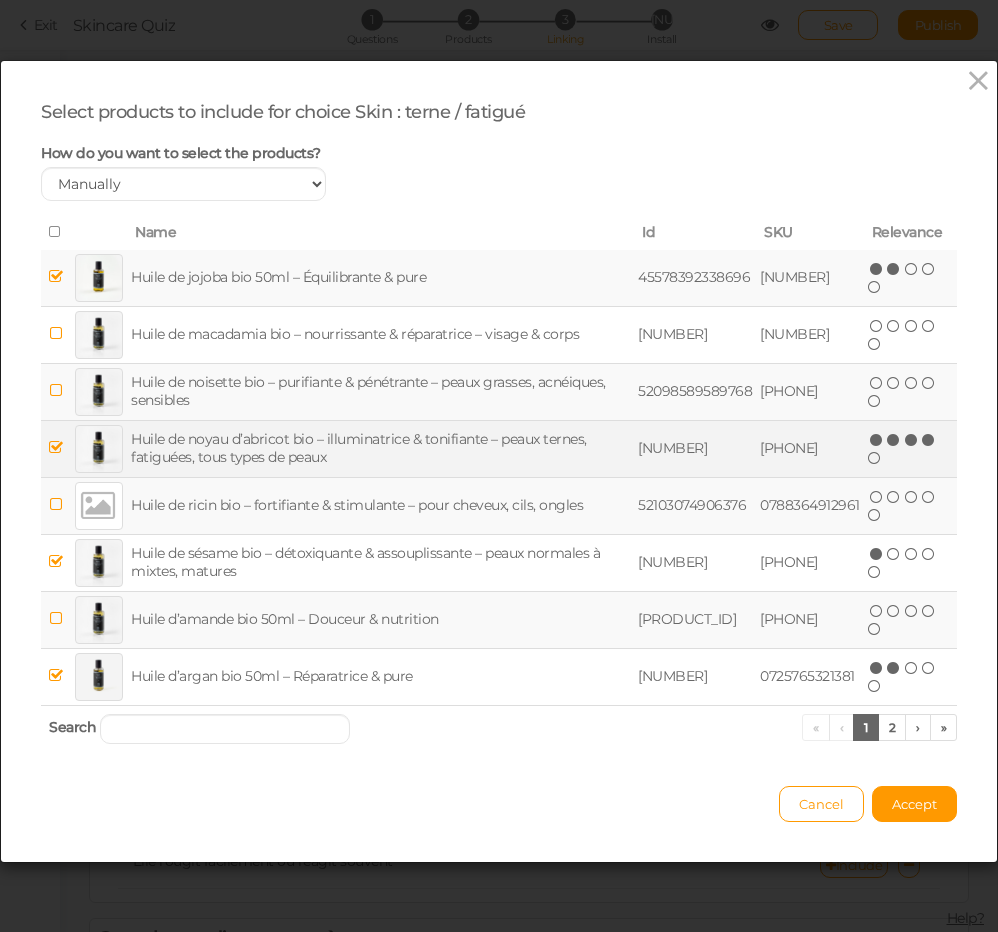 click at bounding box center (929, 440) 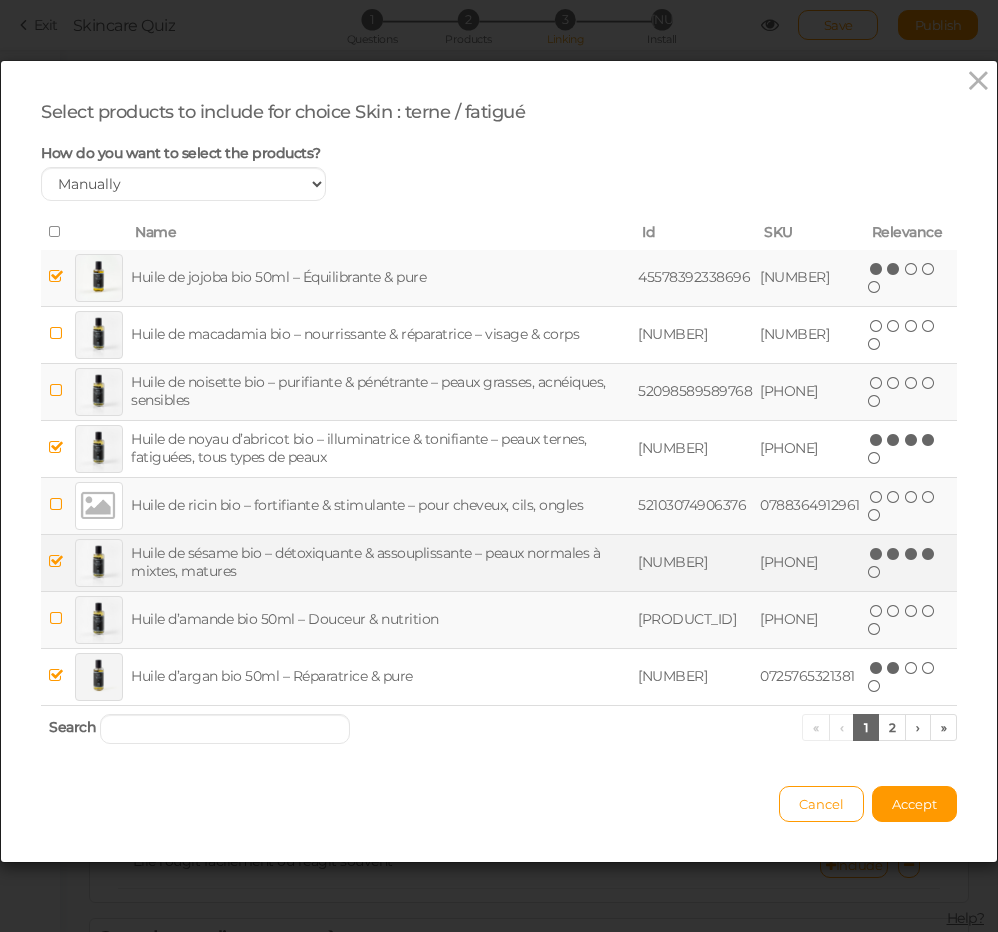 click at bounding box center [929, 554] 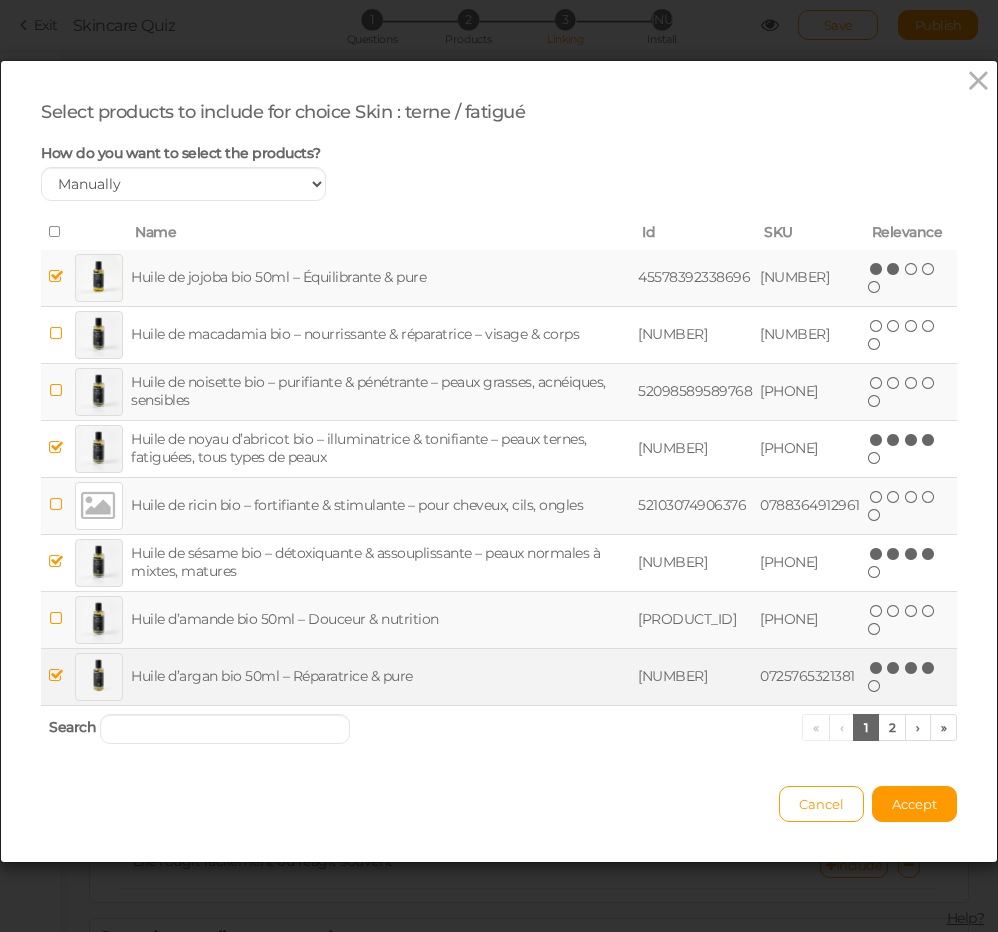 click at bounding box center (929, 668) 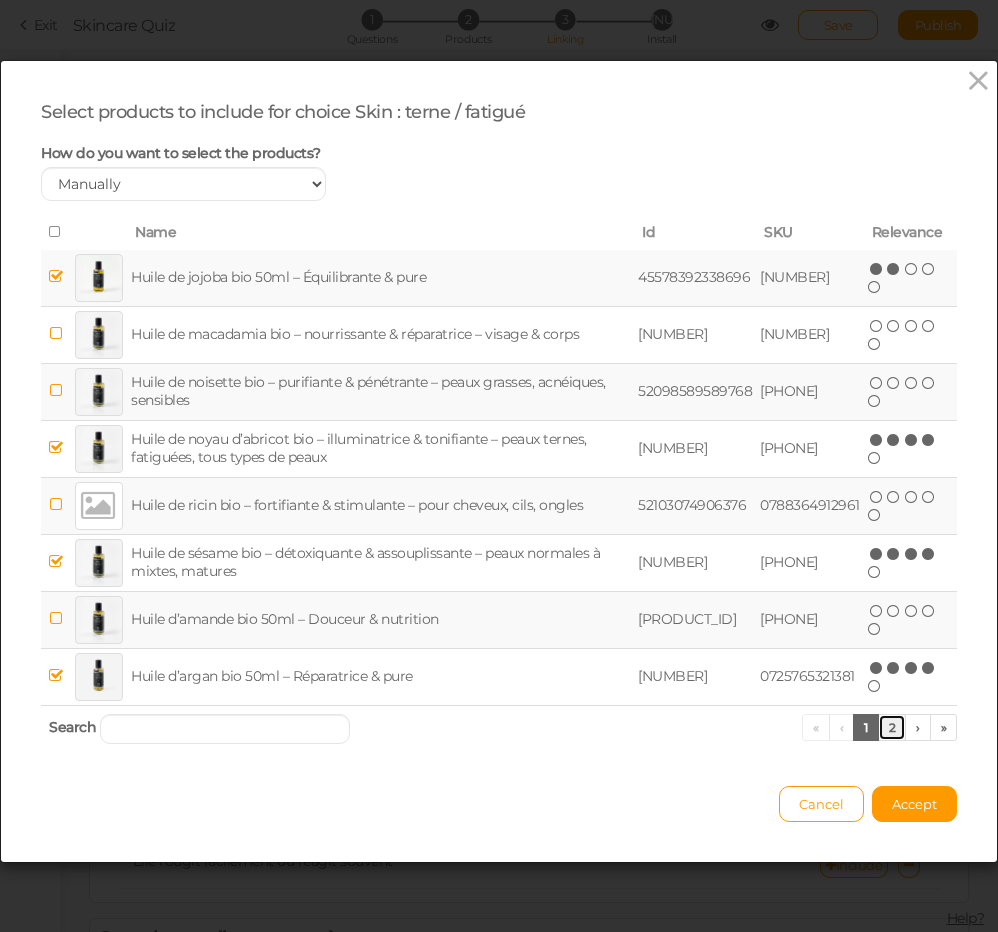 click on "2" at bounding box center [892, 727] 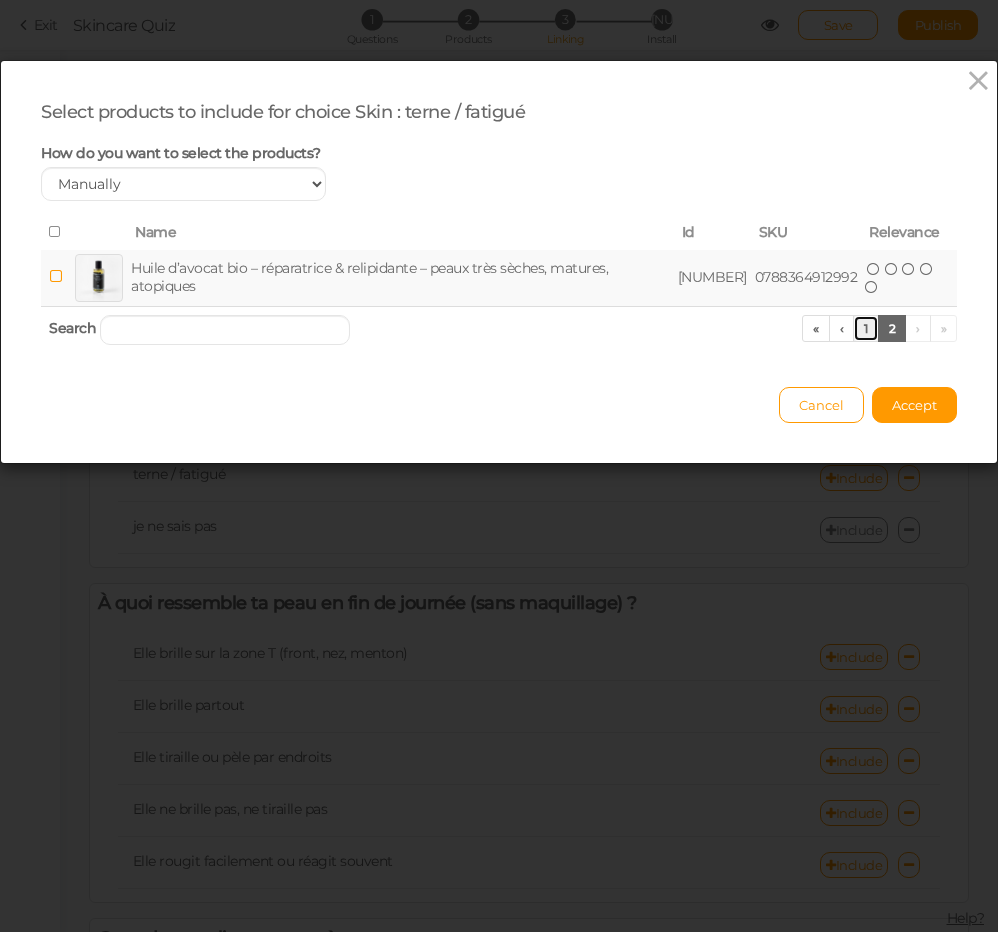 click on "1" at bounding box center (866, 328) 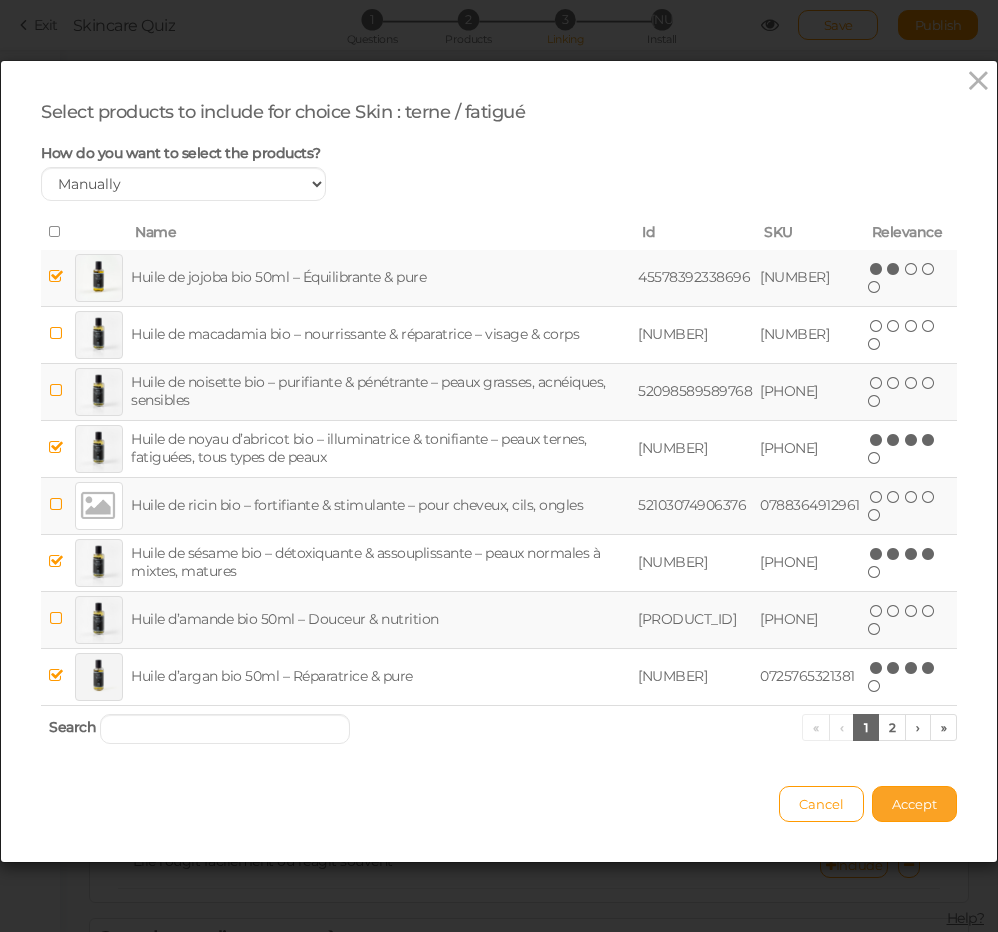 click on "Accept" at bounding box center (914, 804) 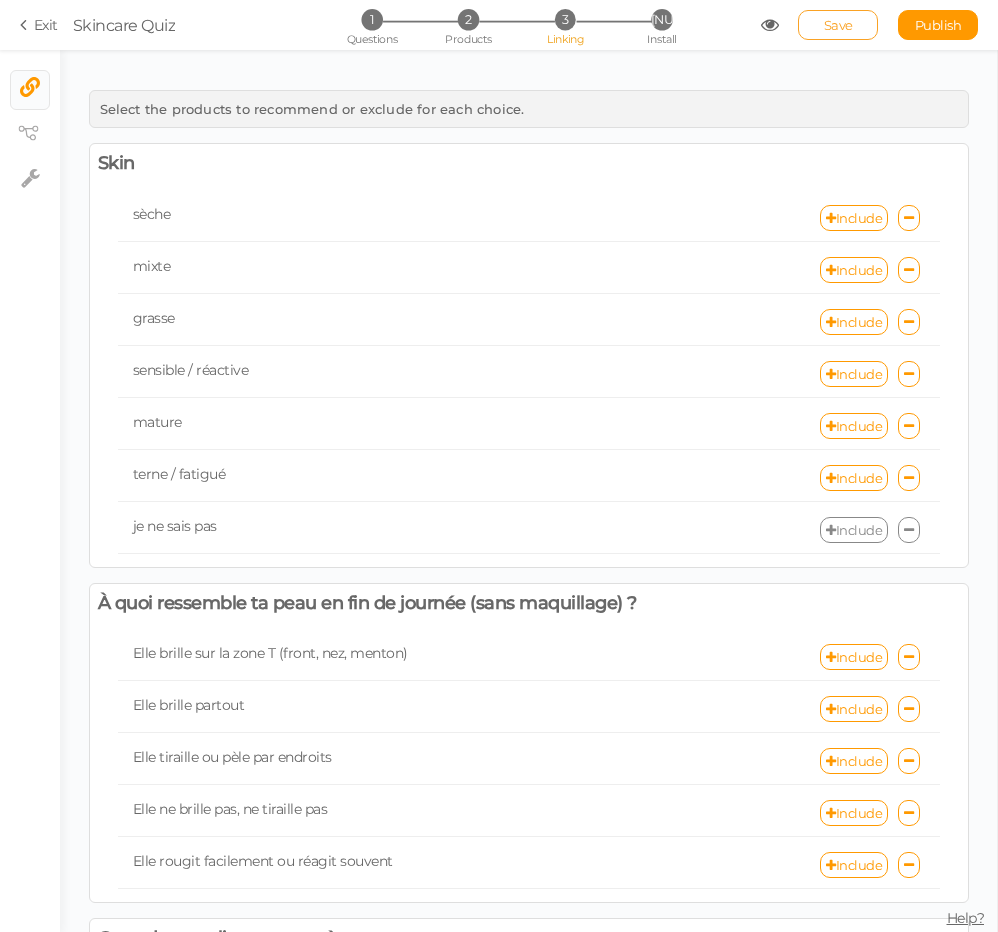click on "Save" at bounding box center [838, 25] 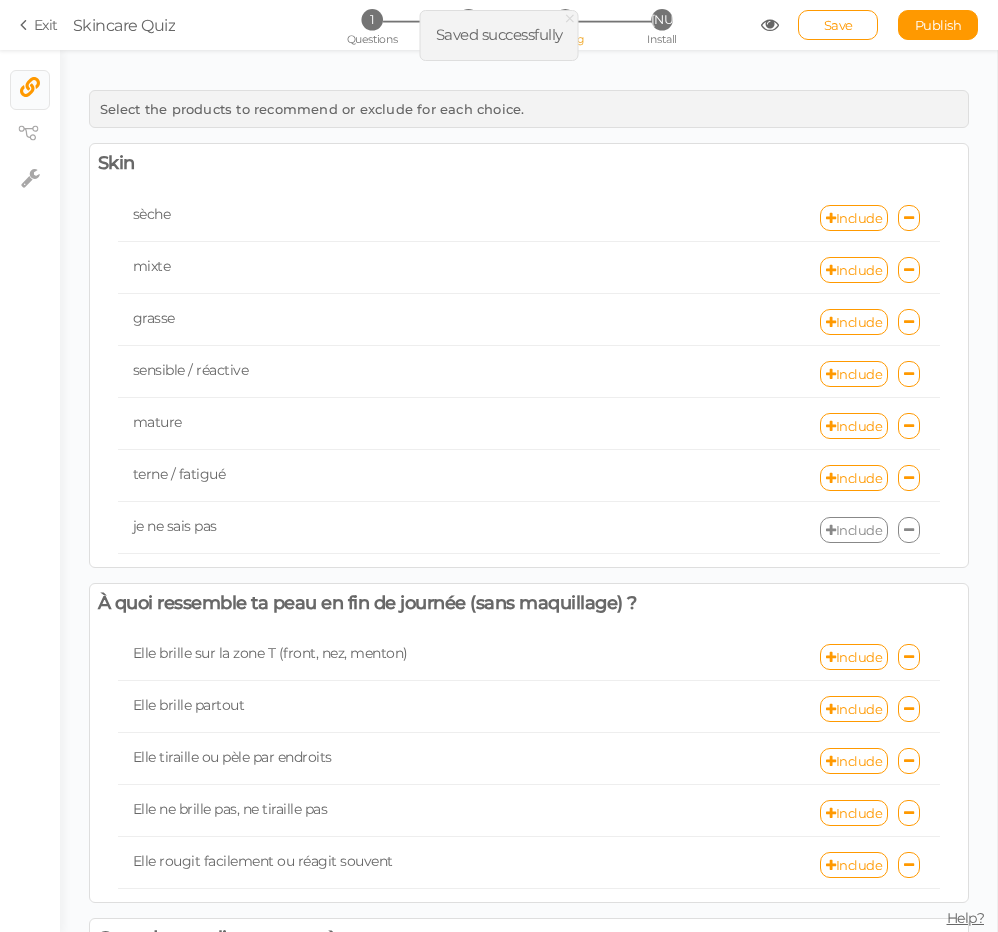 click on "Save       Publish" at bounding box center (870, 25) 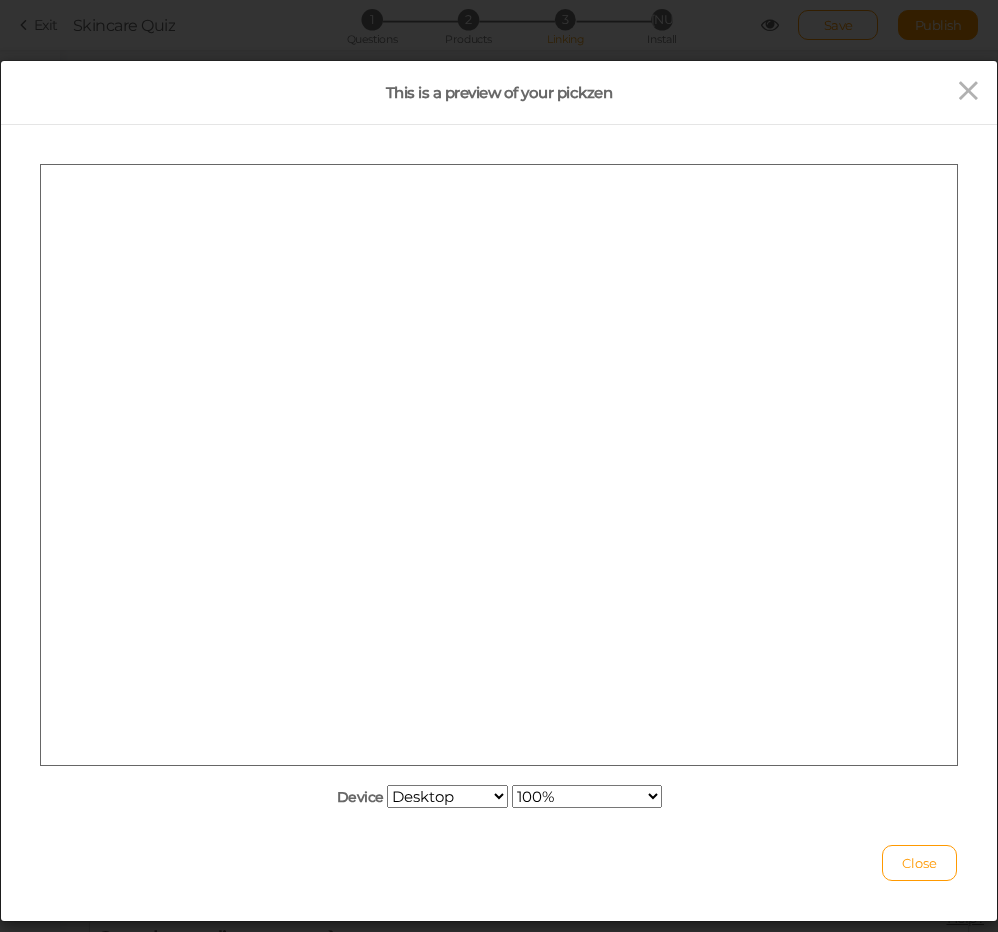 scroll, scrollTop: 0, scrollLeft: 0, axis: both 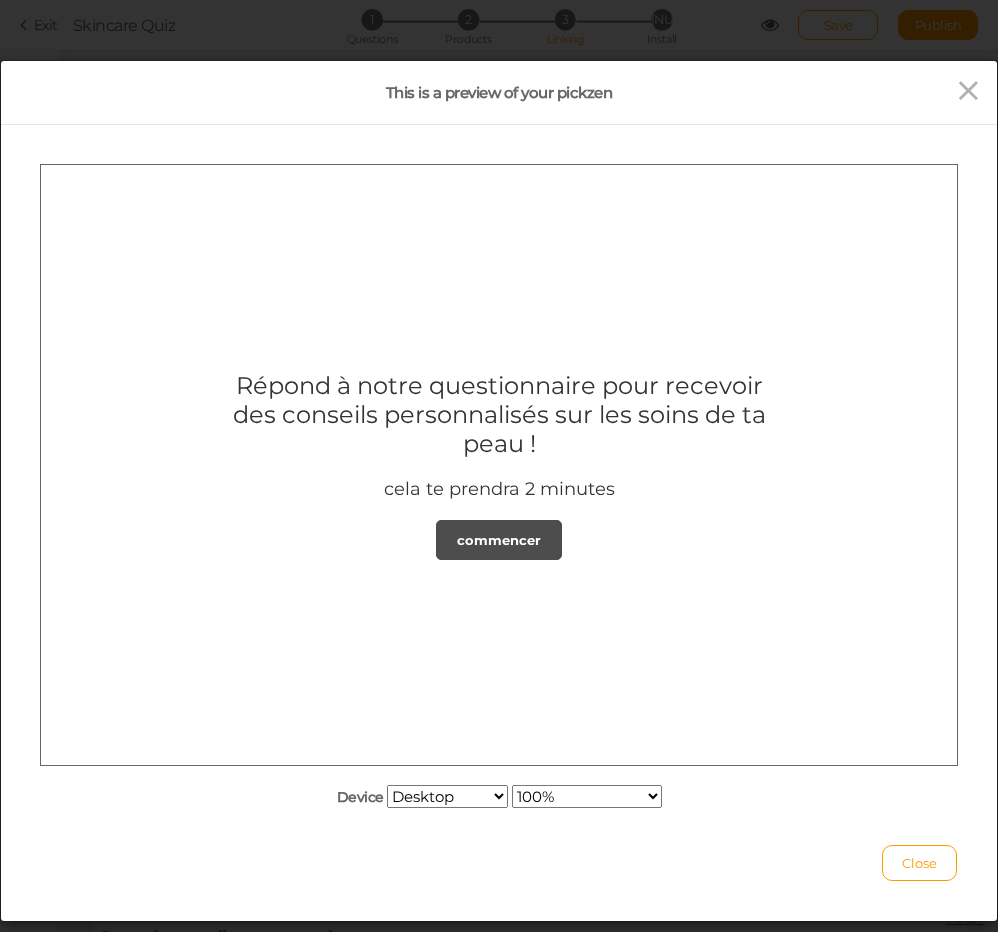 click on "commencer" at bounding box center (499, 539) 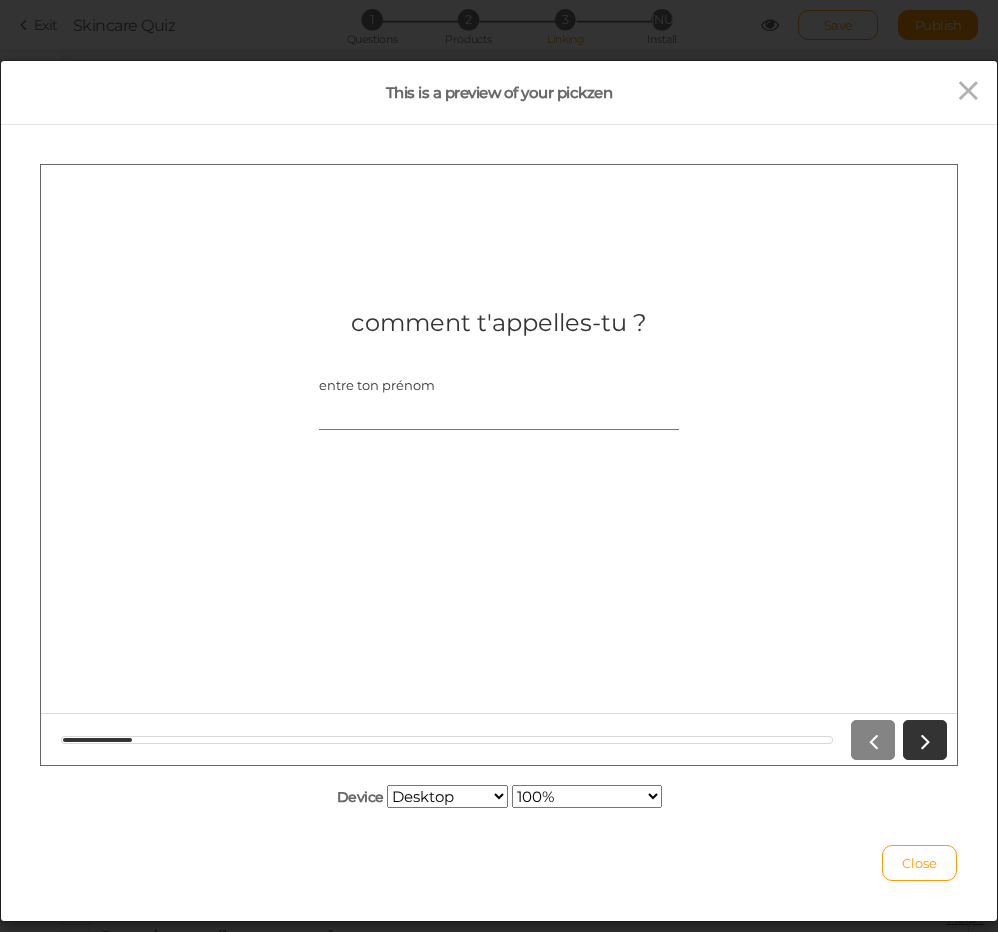click on "entre ton prénom" at bounding box center (499, 410) 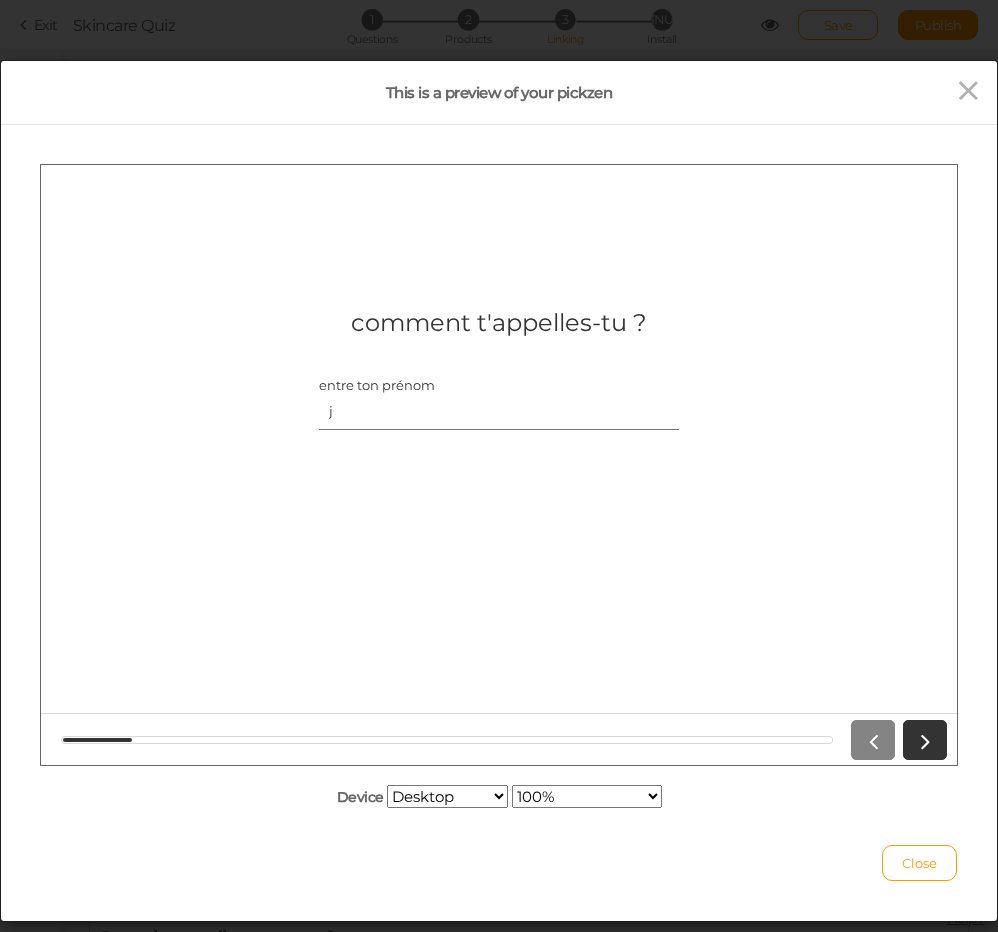 type on "j" 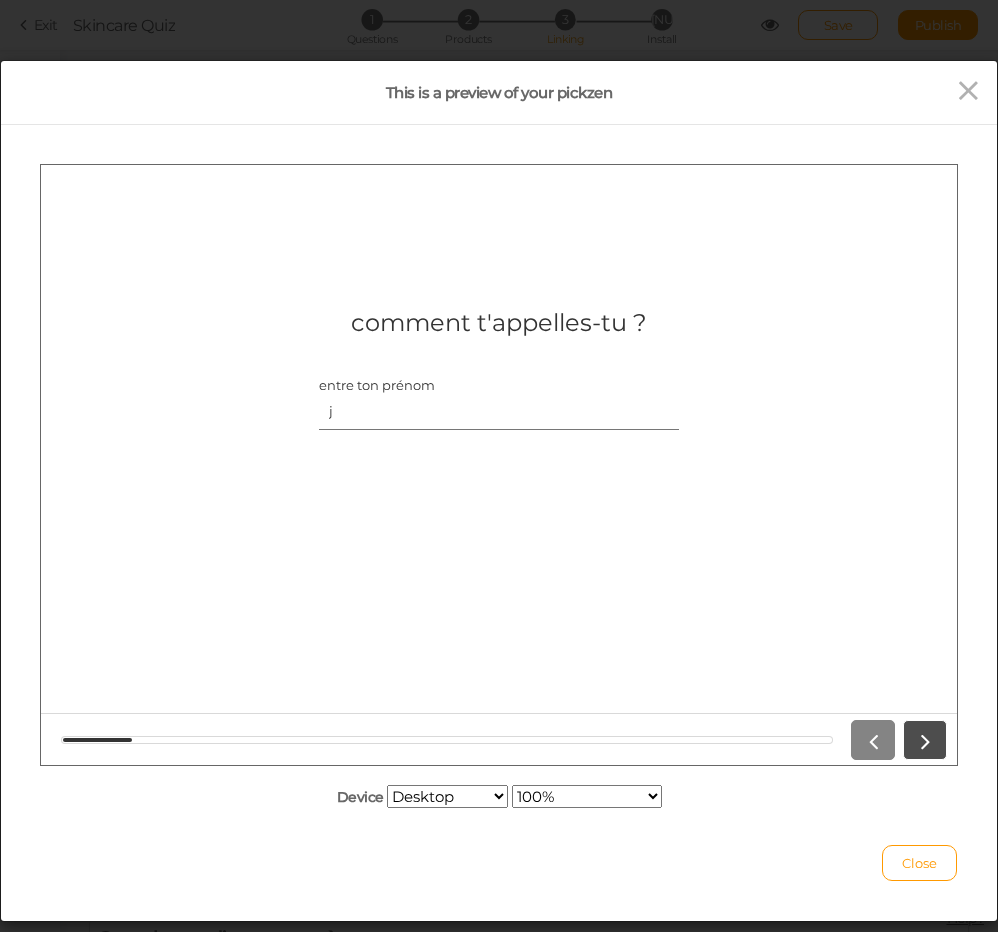 click at bounding box center (925, 739) 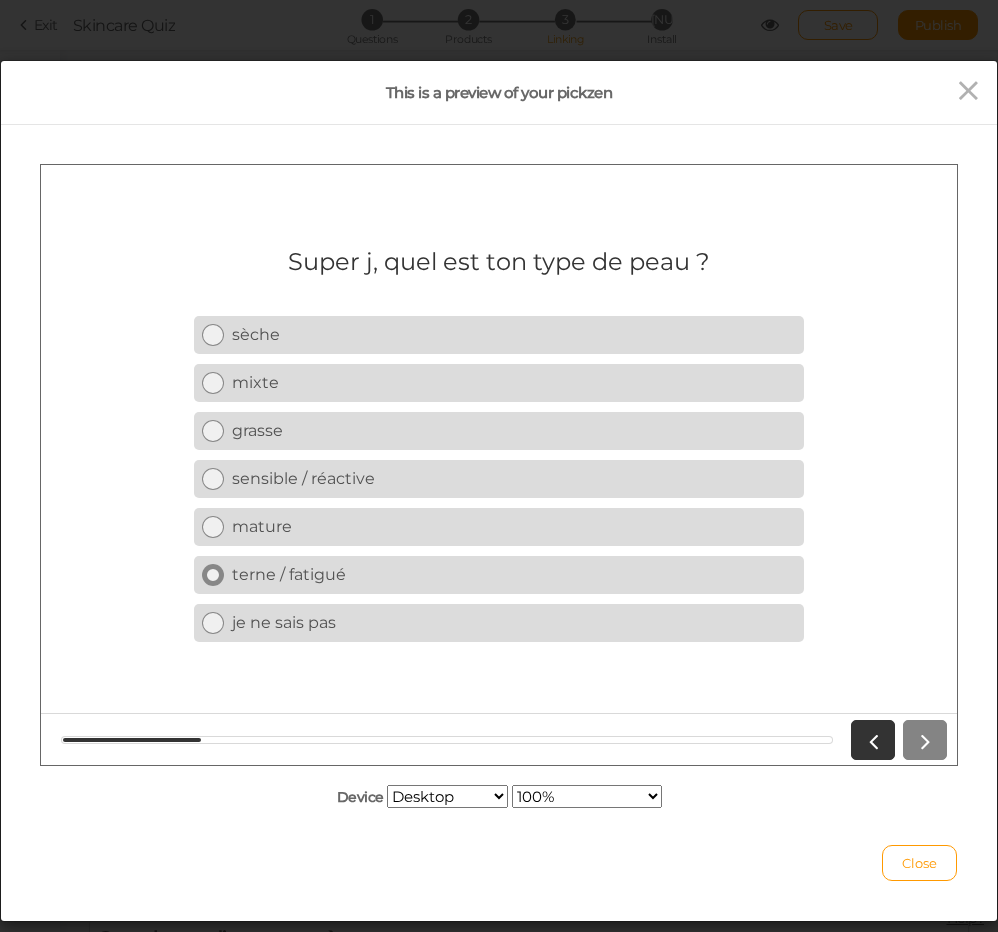 click on "terne / fatigué" at bounding box center [514, 573] 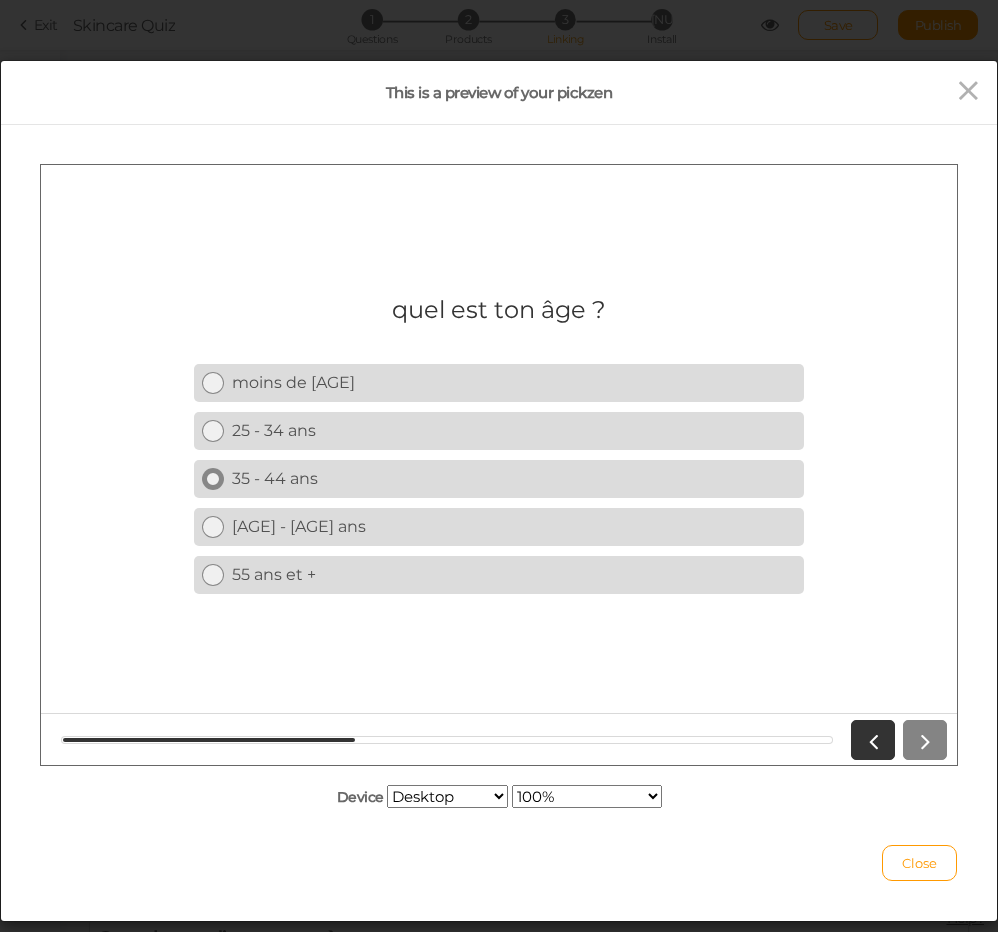 click on "35 - 44 ans" at bounding box center [514, 477] 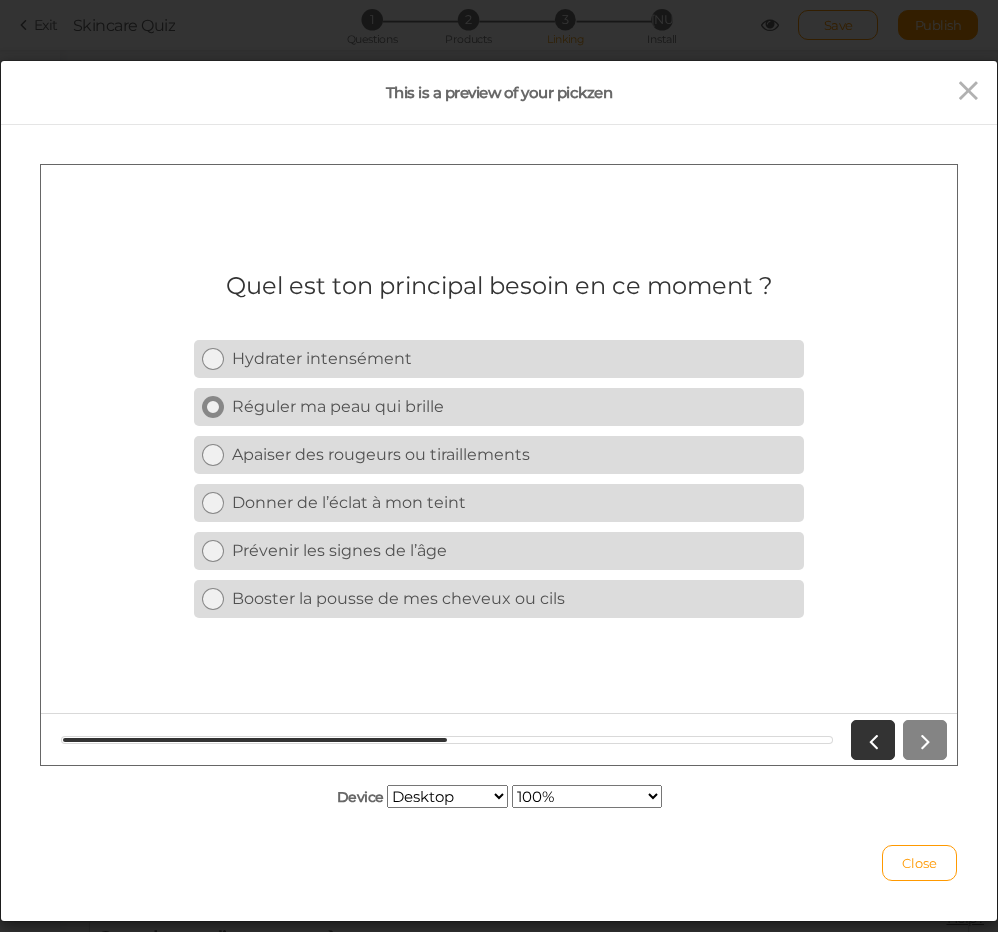 click on "Réguler ma peau qui brille" at bounding box center [499, 406] 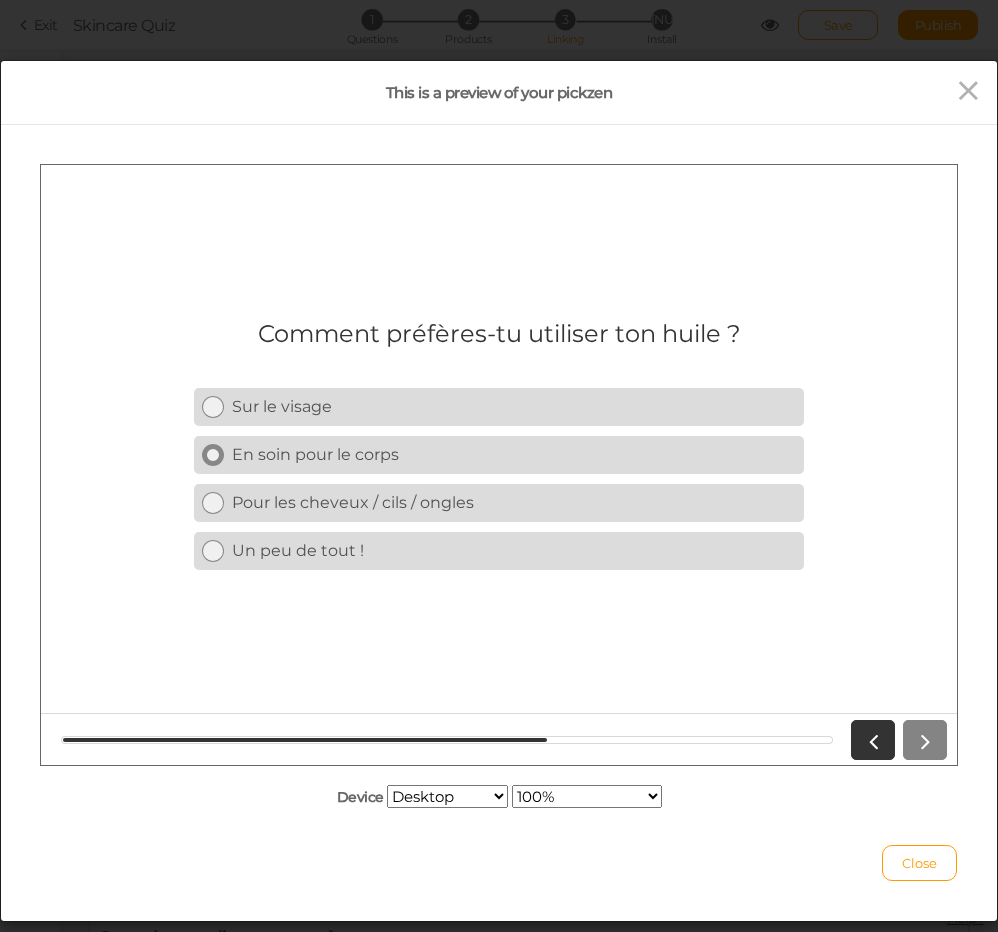 click on "En soin pour le corps" at bounding box center [514, 453] 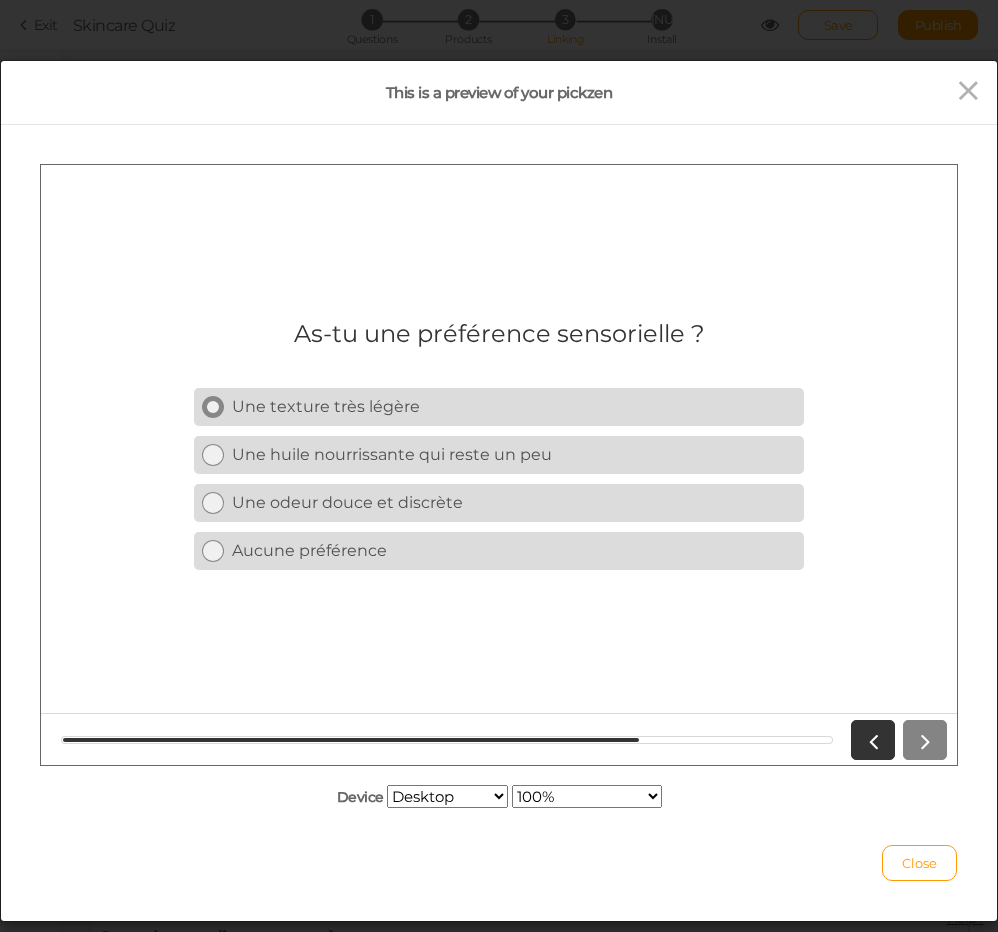 click on "Une texture très légère" at bounding box center (499, 406) 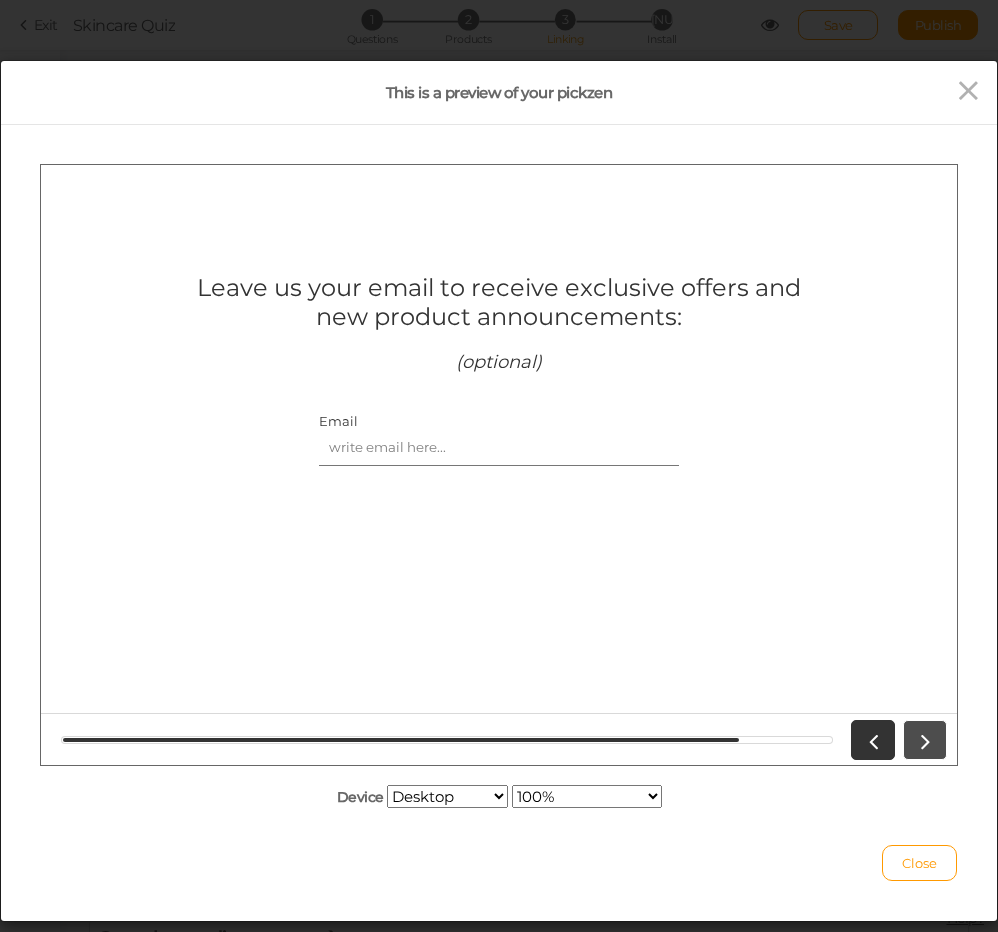 click at bounding box center (925, 739) 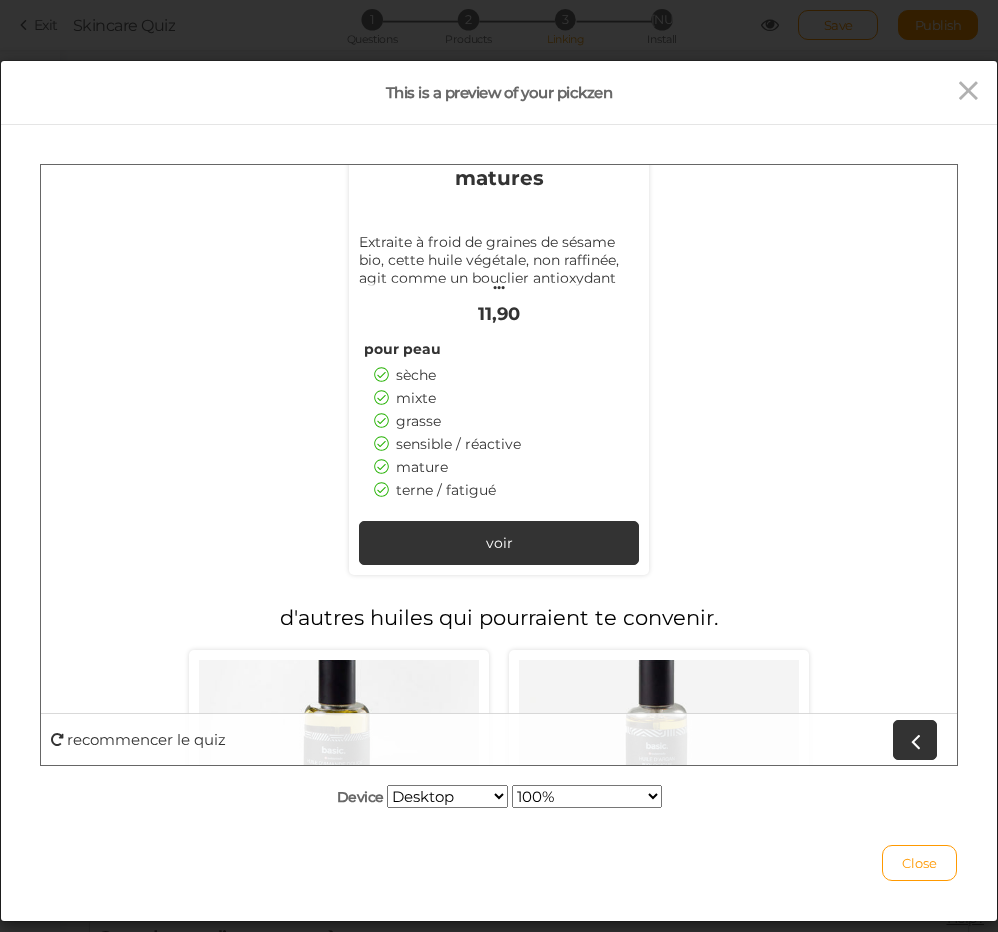 scroll, scrollTop: 433, scrollLeft: 0, axis: vertical 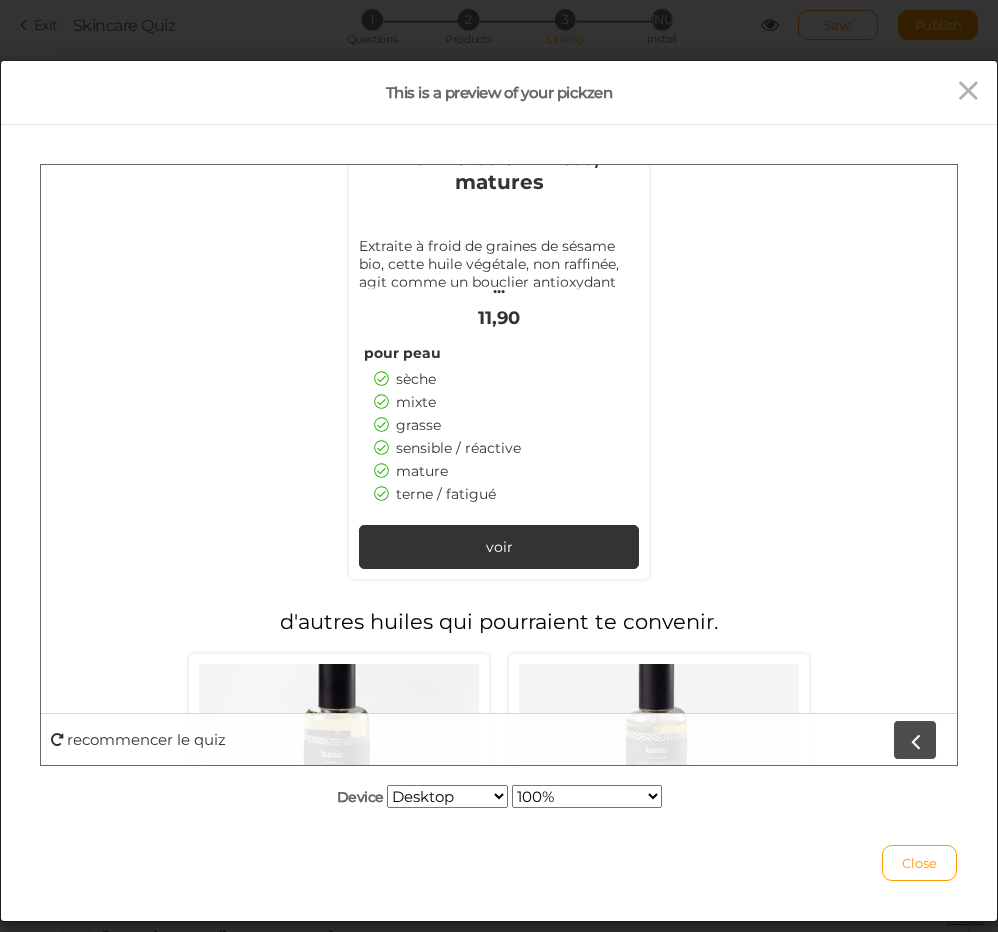 click at bounding box center [915, 739] 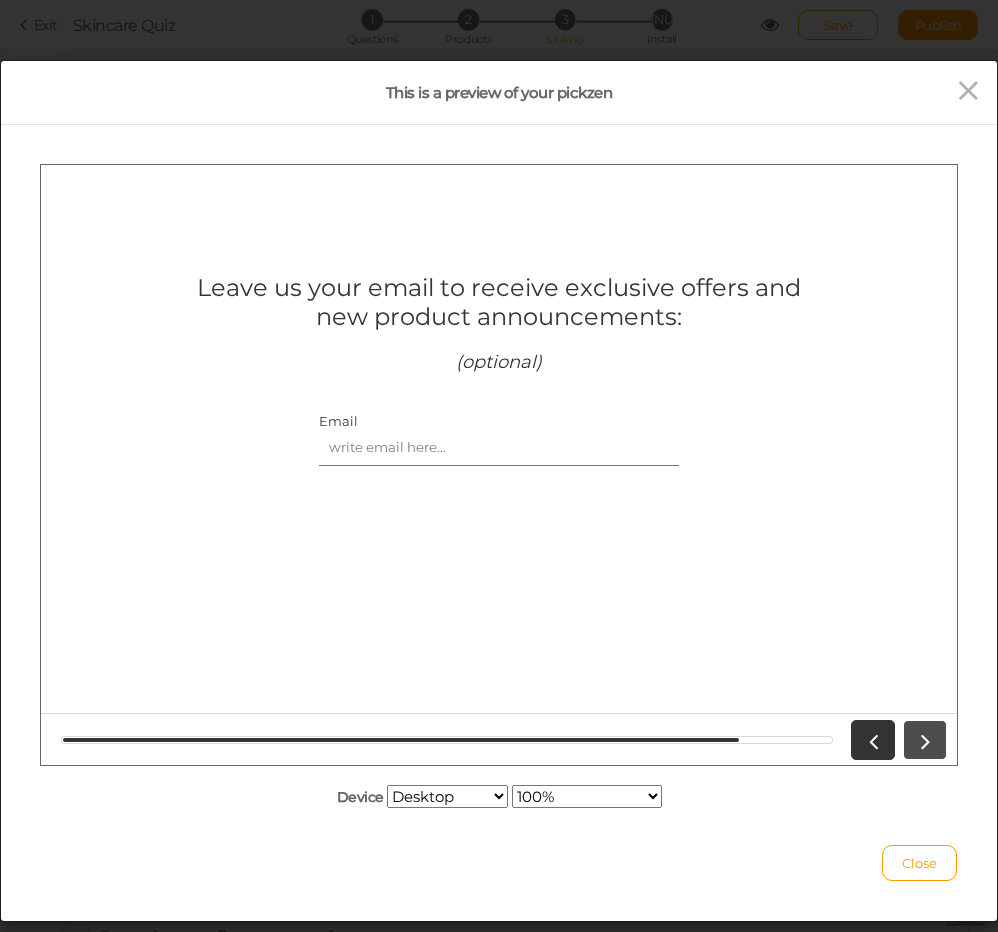 click at bounding box center [925, 739] 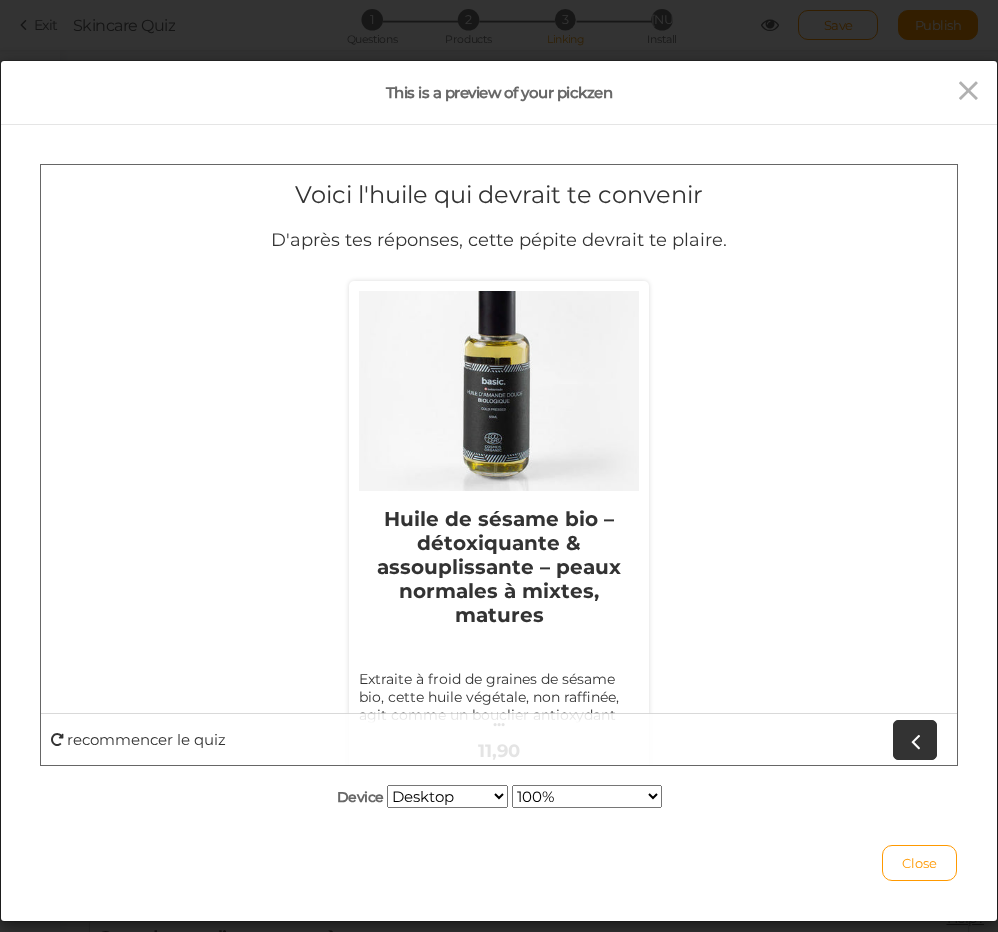 click on "recommencer le quiz" at bounding box center [146, 738] 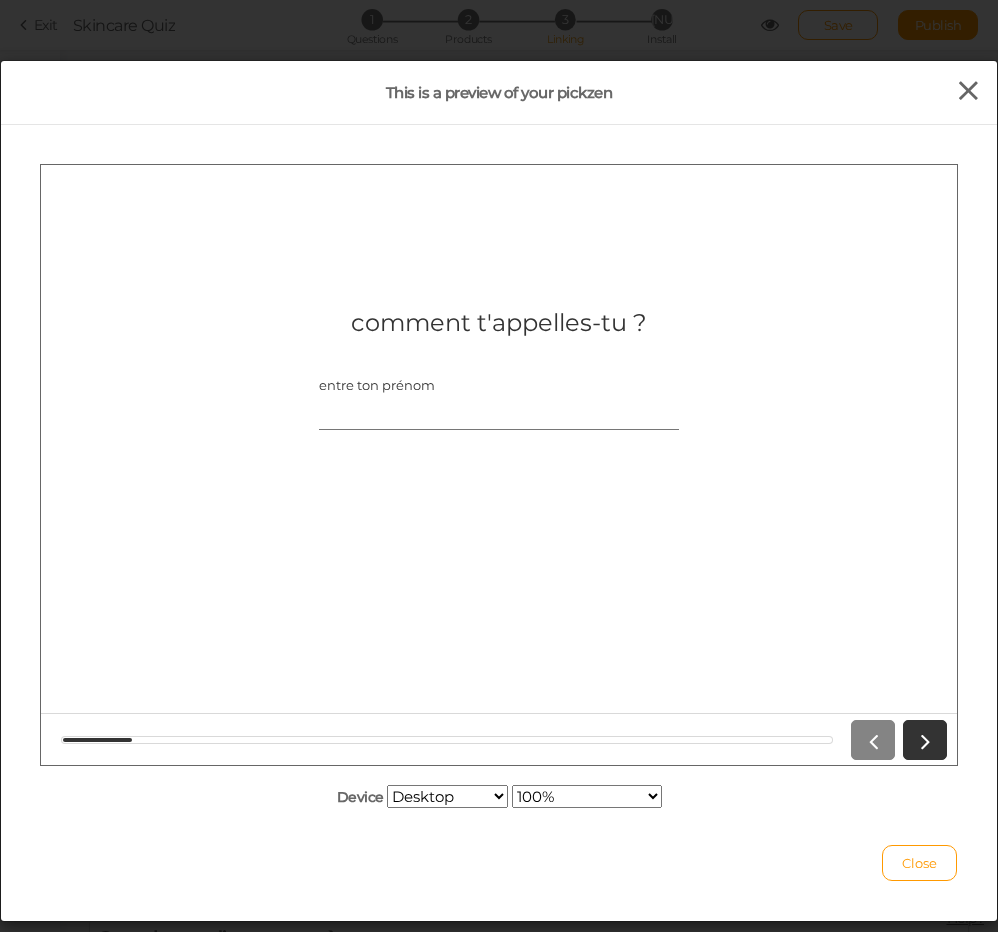 click at bounding box center [968, 91] 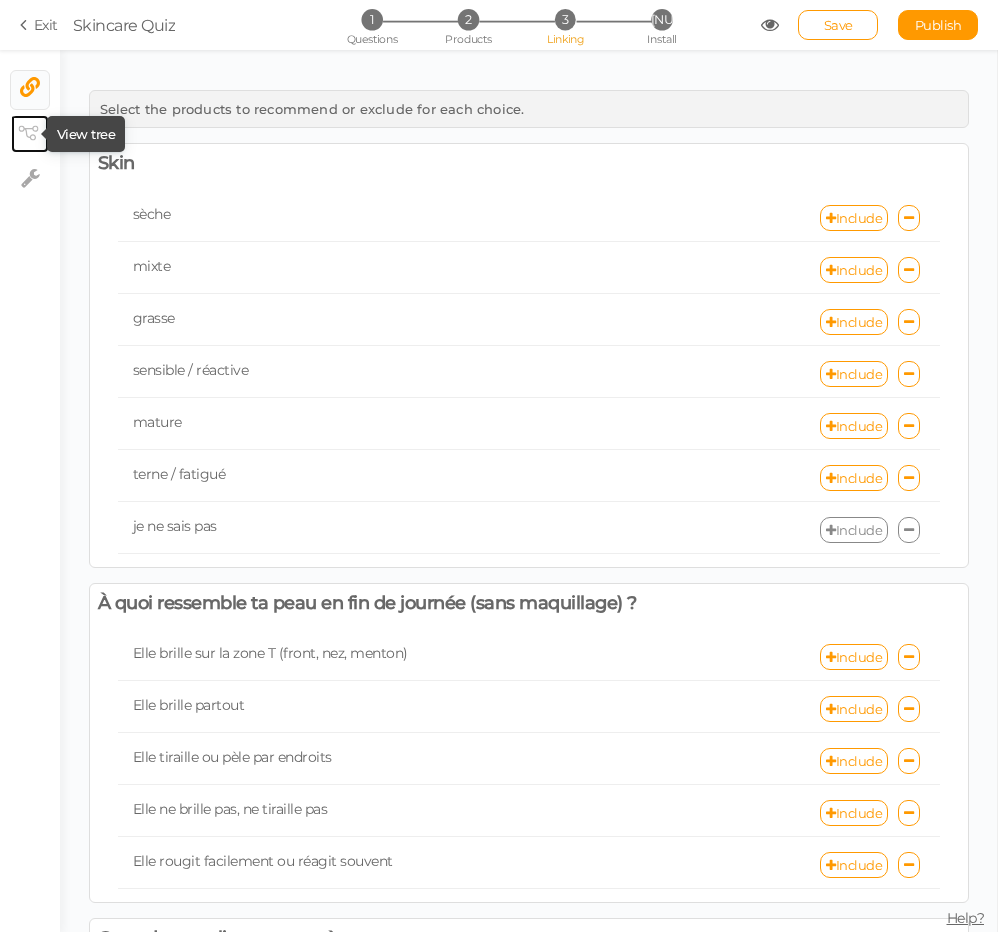 click 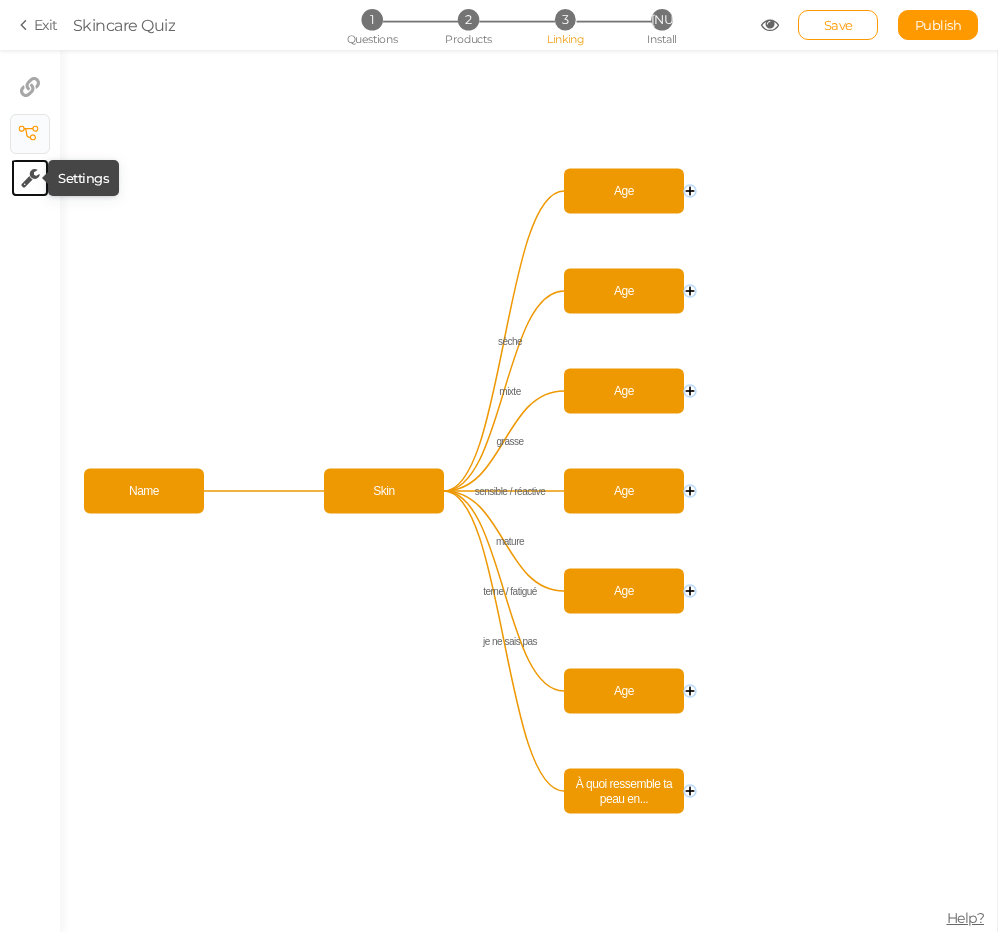click at bounding box center (30, 178) 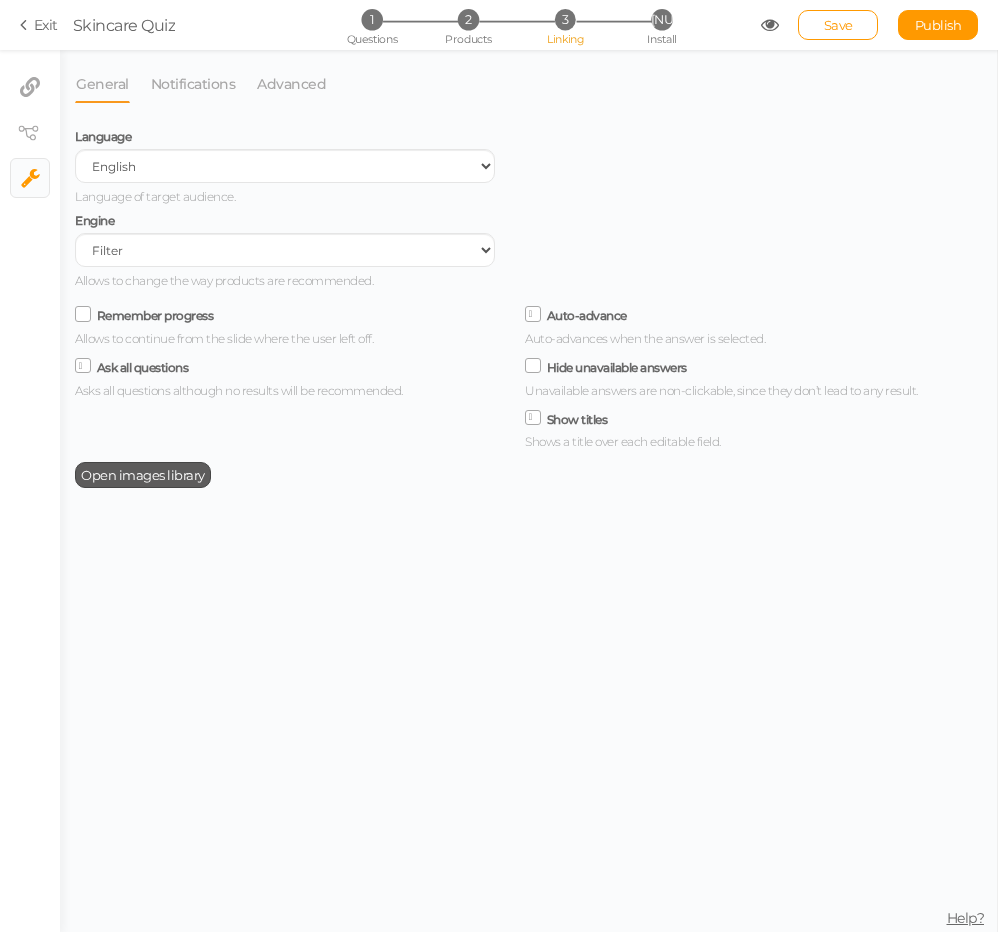 click on "Open images library" at bounding box center [143, 475] 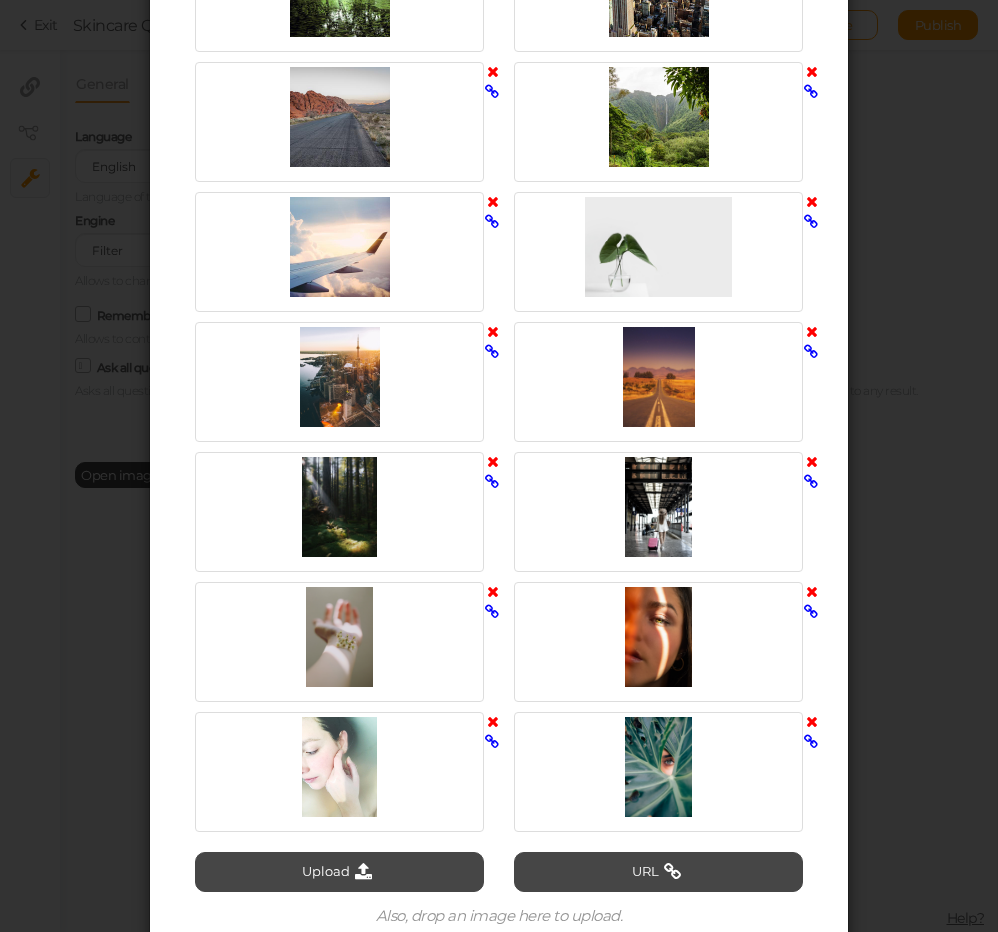 scroll, scrollTop: 666, scrollLeft: 0, axis: vertical 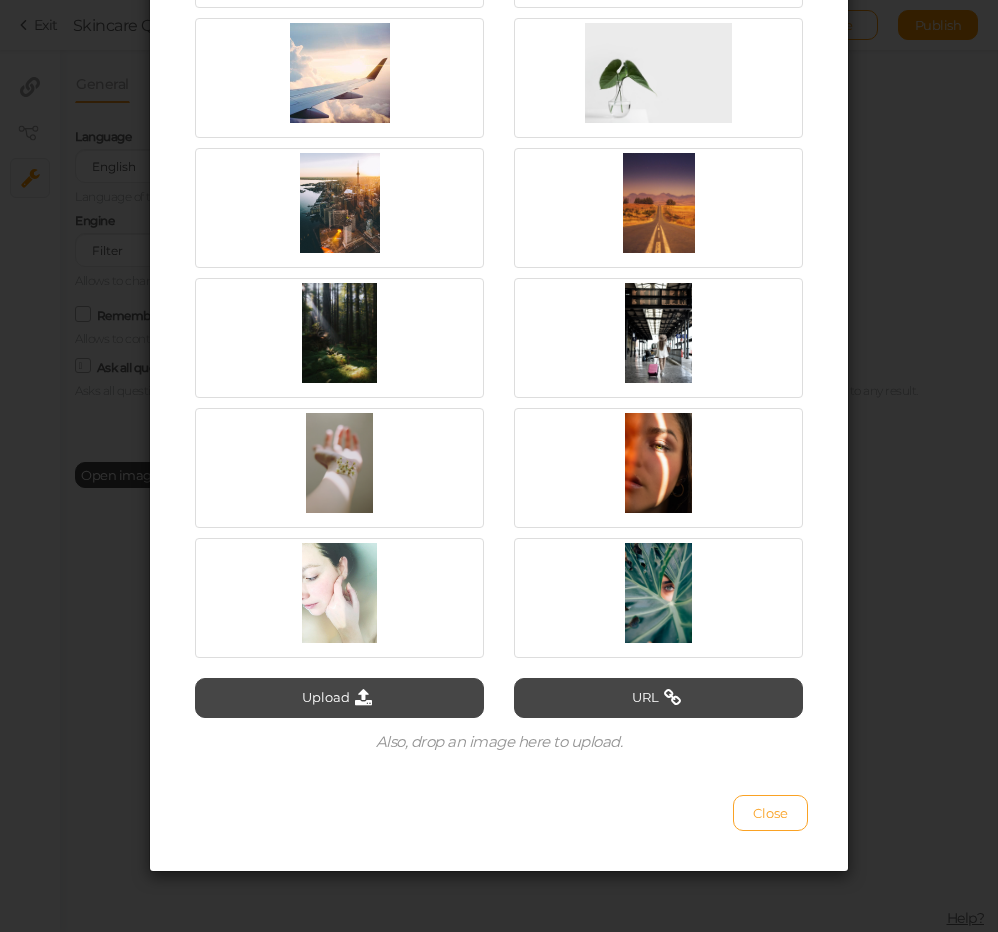 click on "Close" at bounding box center [770, 813] 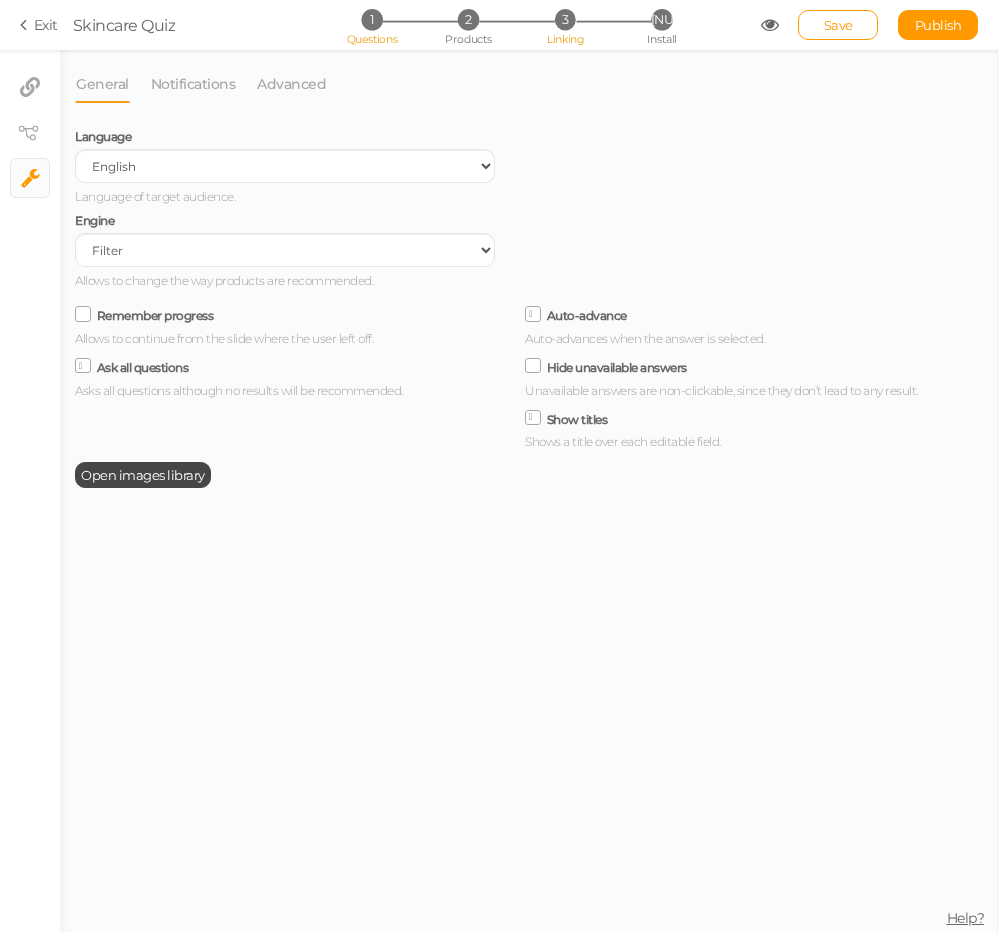 click on "Questions" at bounding box center (372, 39) 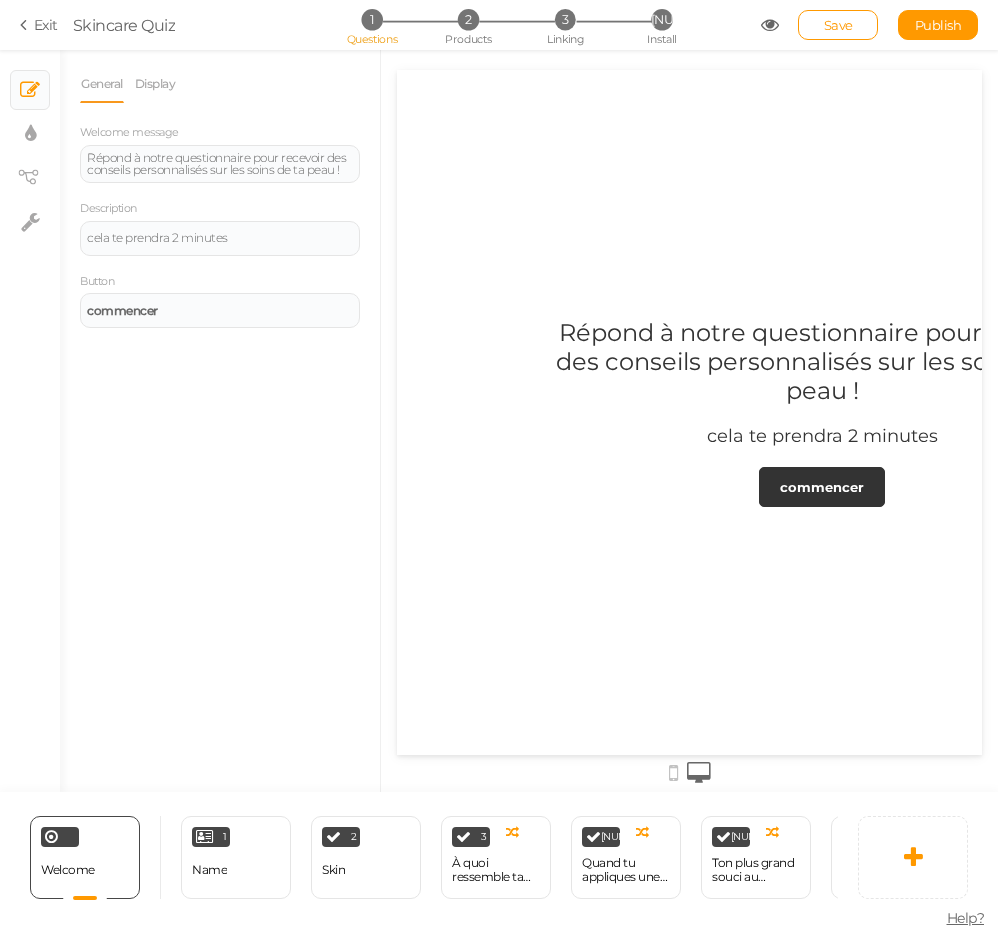 scroll, scrollTop: 0, scrollLeft: 0, axis: both 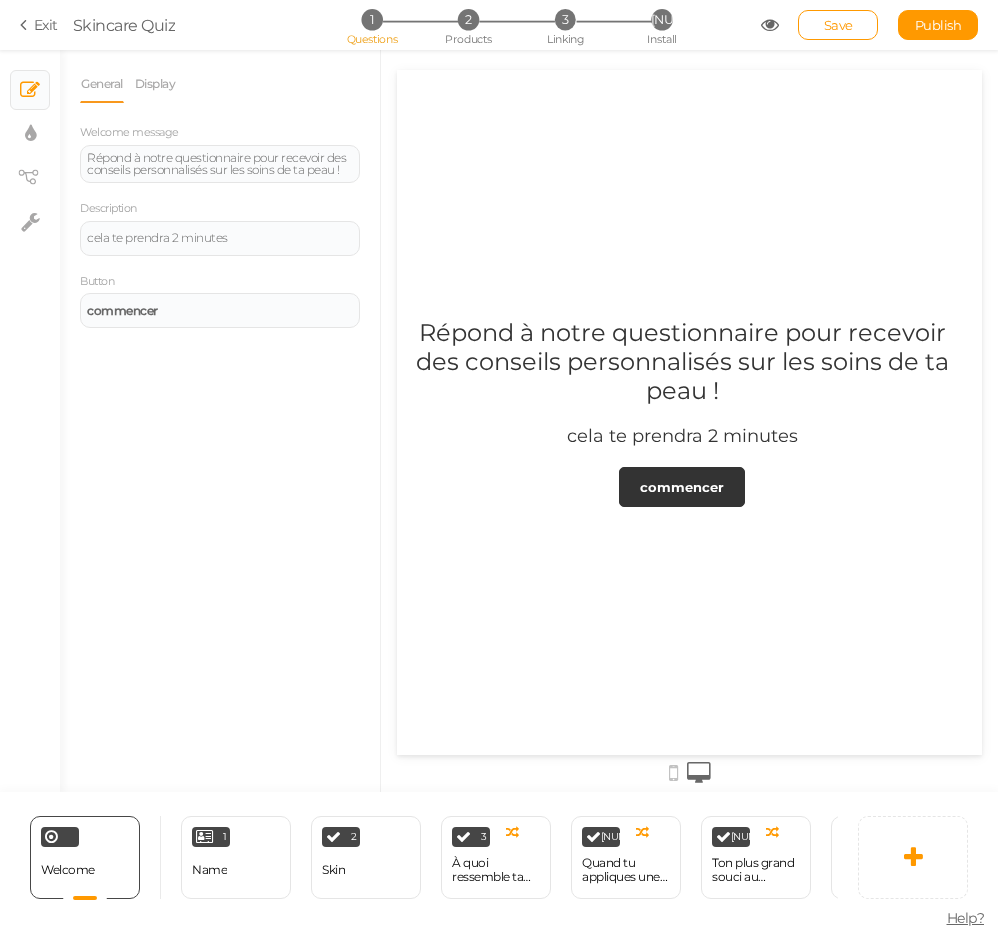 click on "Répond à notre questionnaire pour recevoir des conseils personnalisés sur les soins de ta peau !" at bounding box center (682, 361) 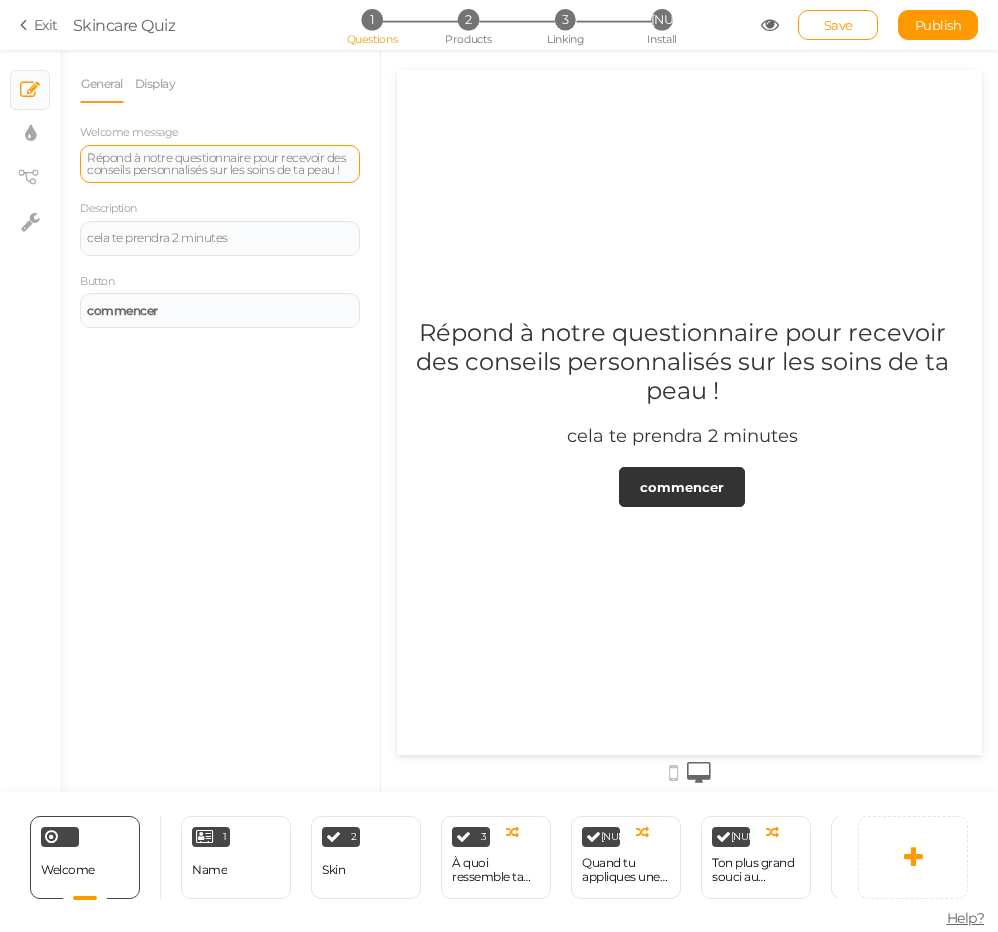 click on "Répond à notre questionnaire pour recevoir des conseils personnalisés sur les soins de ta peau !" at bounding box center (220, 164) 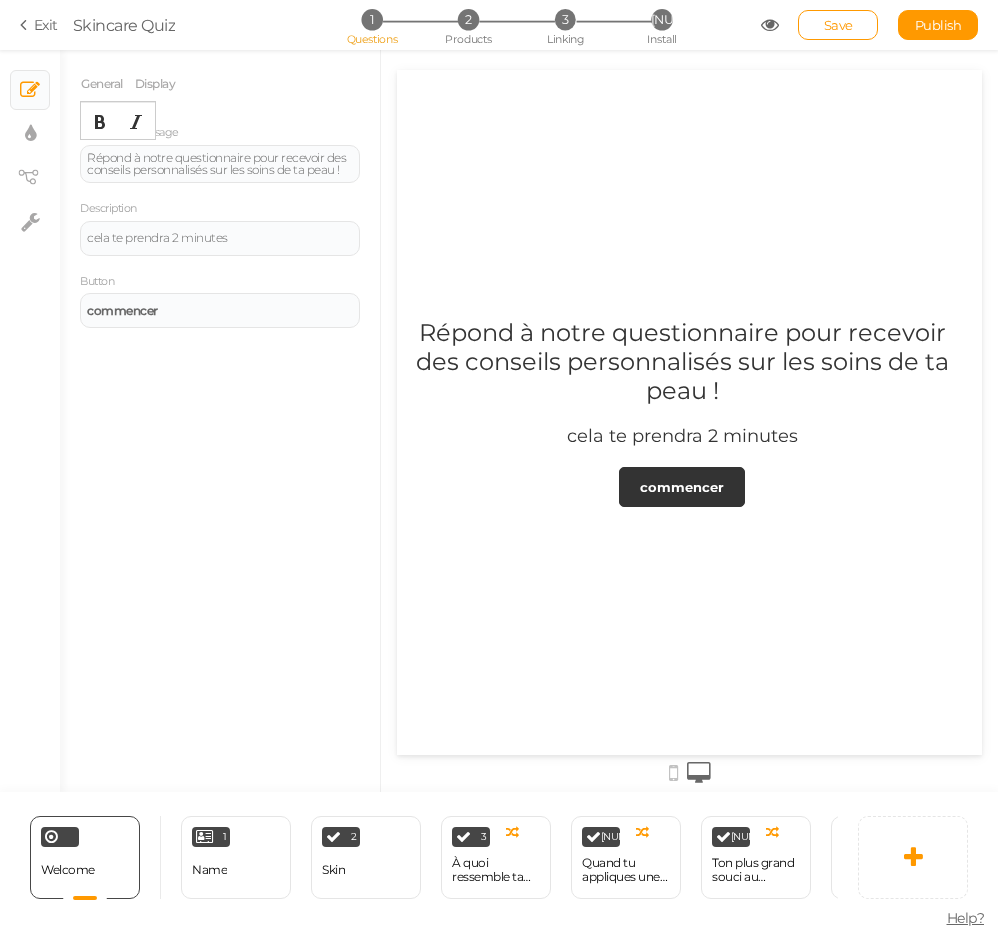 click 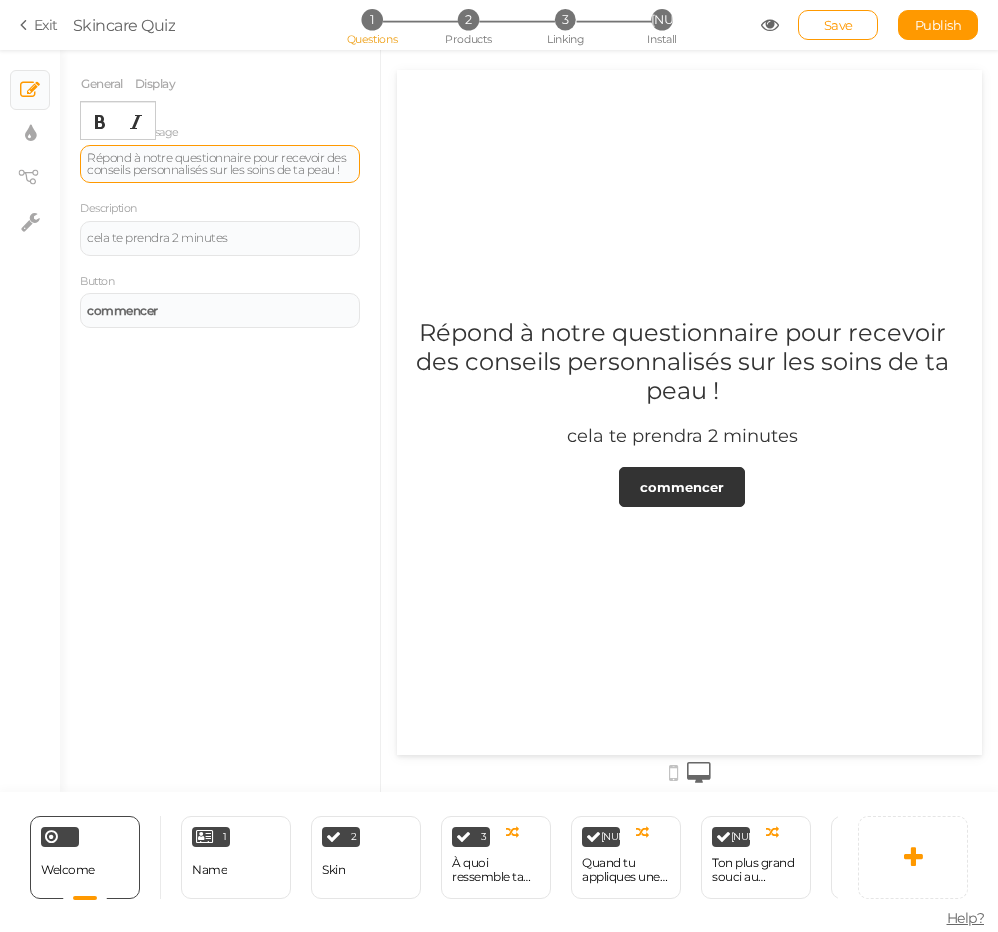 click on "Répond à notre questionnaire pour recevoir des conseils personnalisés sur les soins de ta peau !" at bounding box center (220, 164) 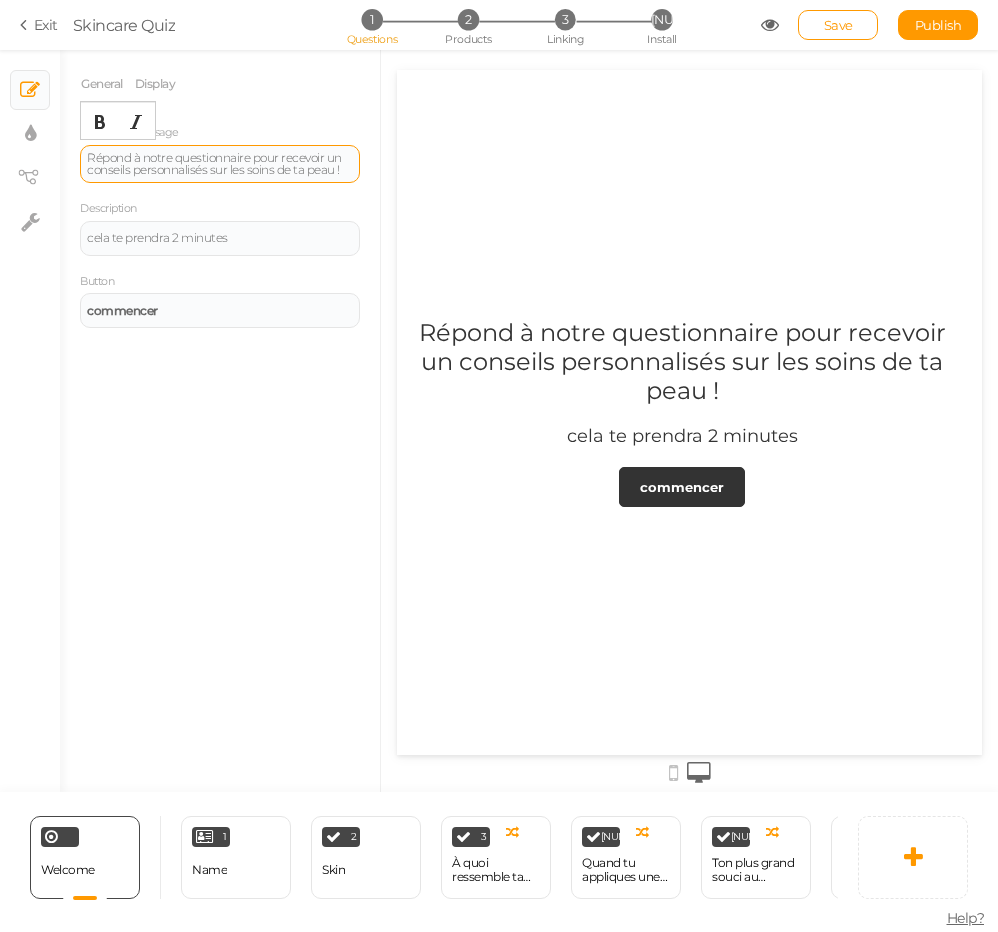 click on "Répond à notre questionnaire pour recevoir un conseils personnalisés sur les soins de ta peau !" at bounding box center [220, 164] 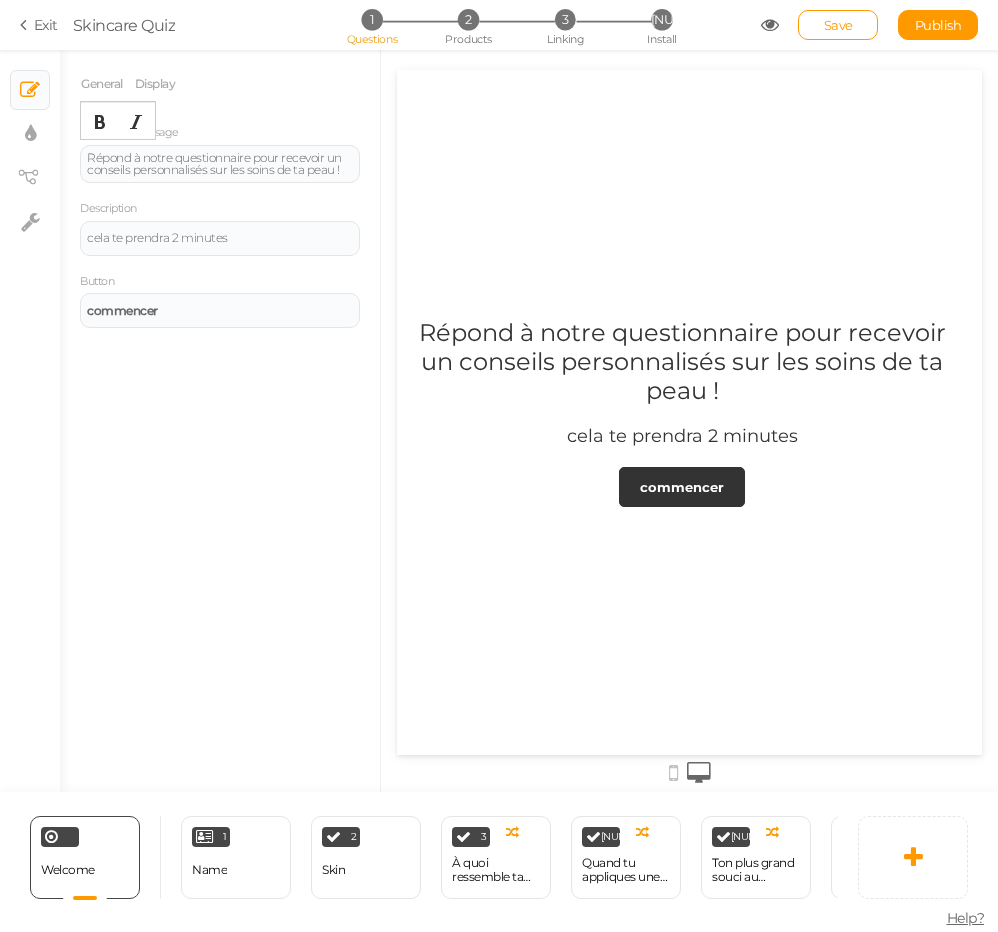click on "un  conseil" 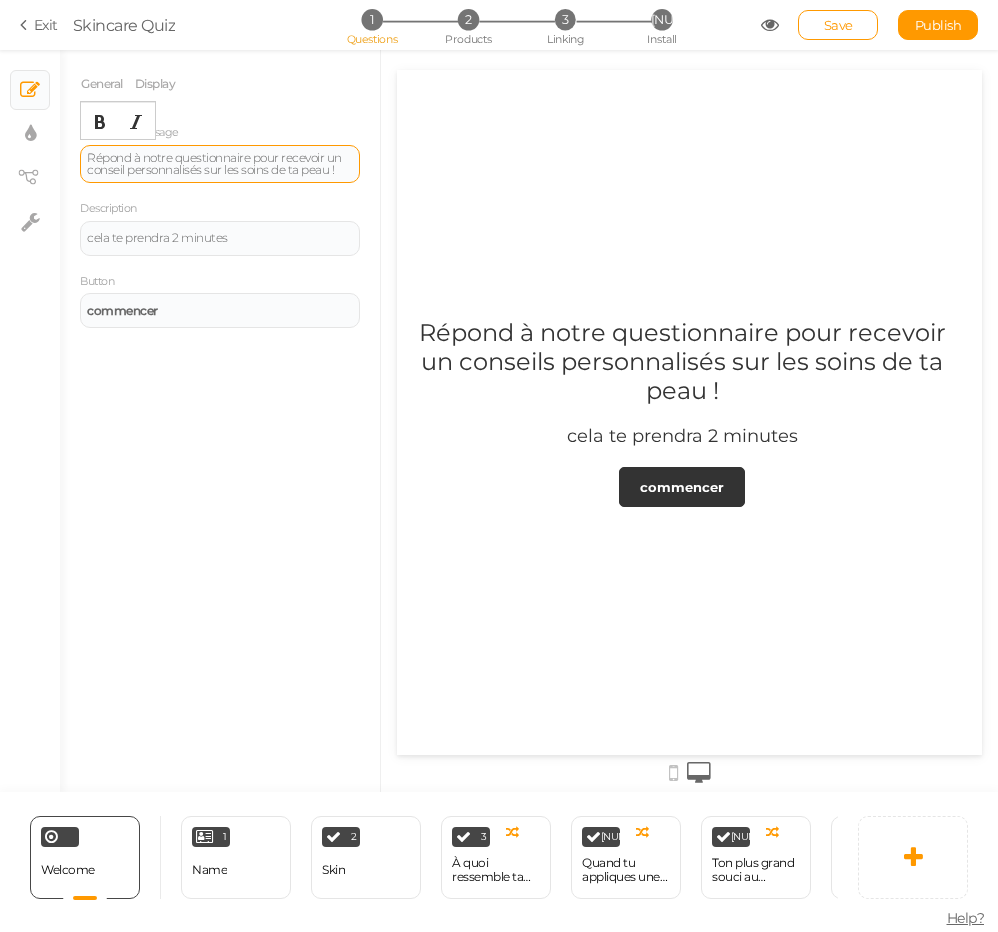 click on "Répond à notre questionnaire pour recevoir un conseil personnalisés sur les soins de ta peau !" at bounding box center [220, 164] 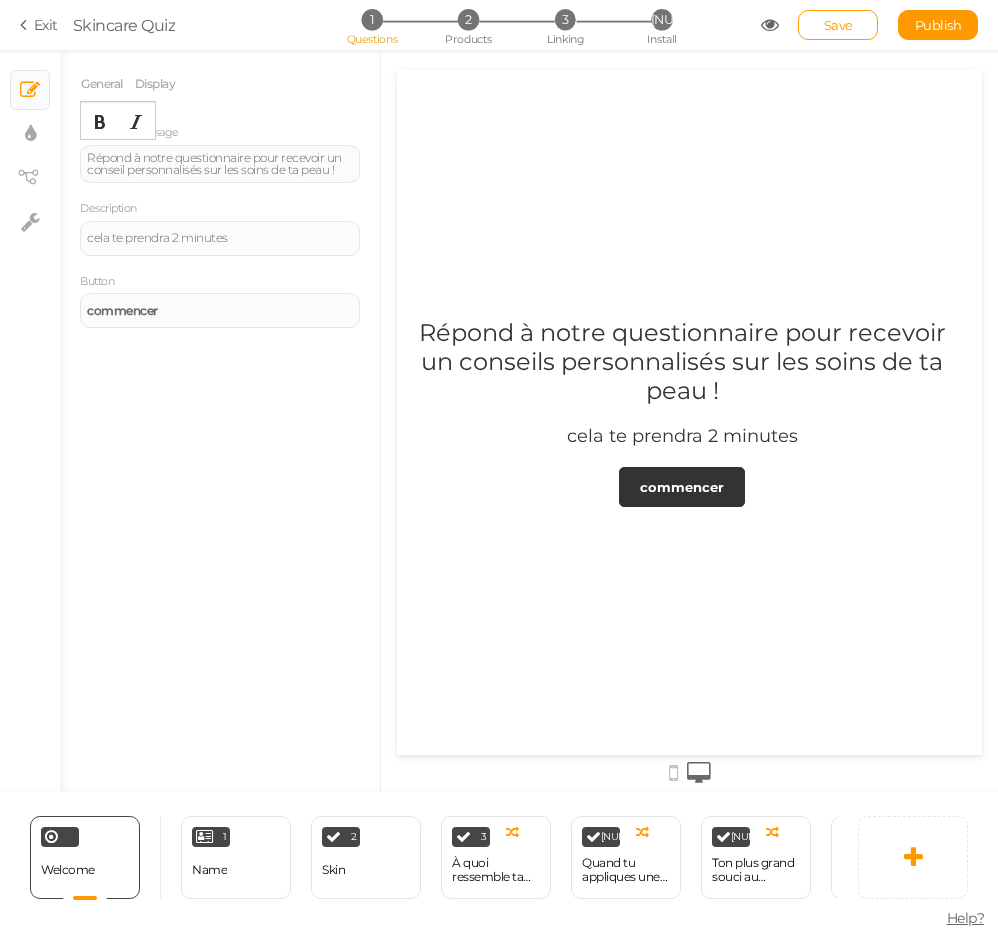 click on "personnalisé" 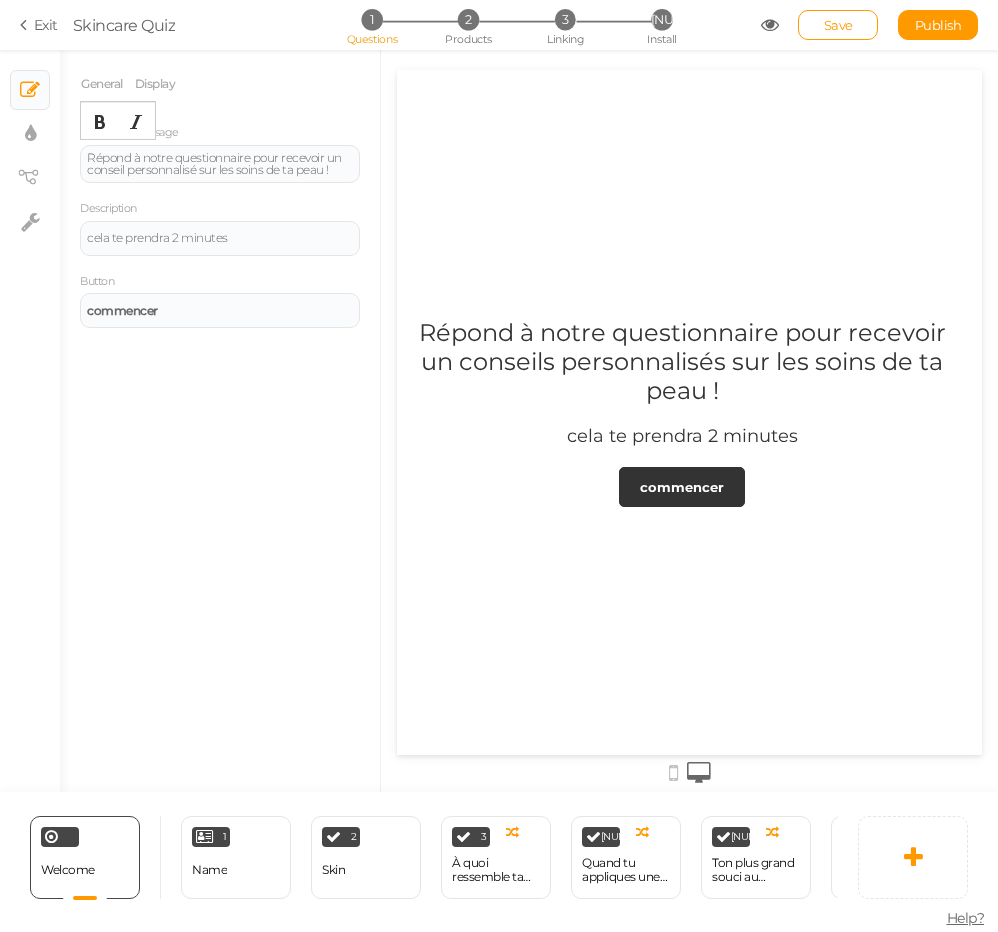 click on "General
Display
Welcome message   Répond à notre questionnaire pour recevoir un conseil personnalisé sur les soins de ta peau !                         Description   cela te prendra 2 minutes                         Button   commencer
Background color         Set" at bounding box center [220, 428] 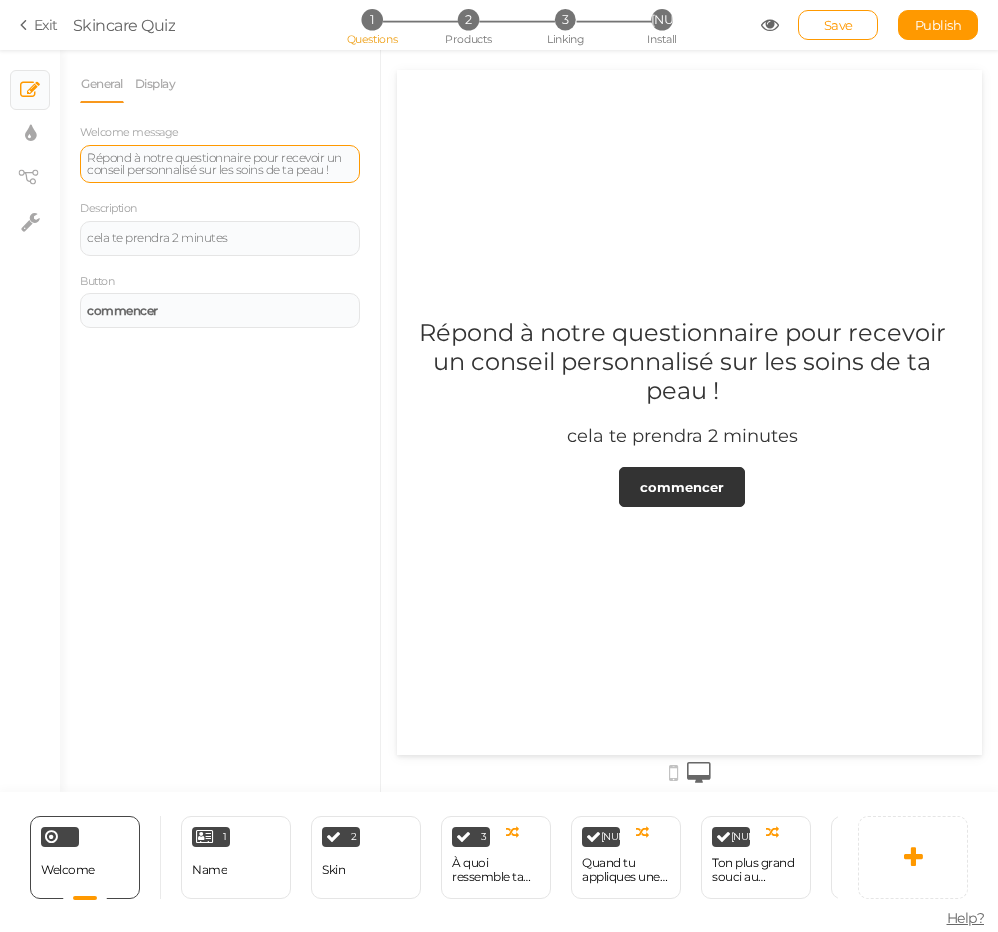 click on "Répond à notre questionnaire pour recevoir un conseil personnalisé sur les soins de ta peau !" at bounding box center (220, 164) 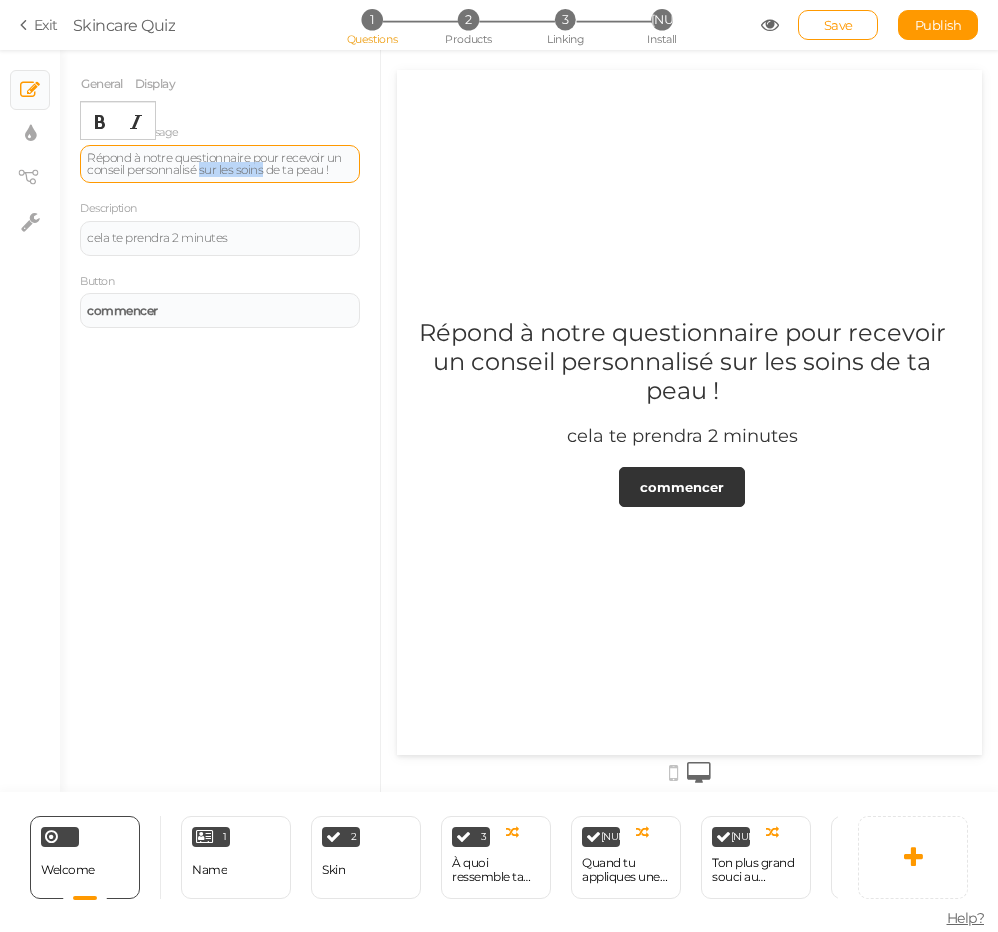 drag, startPoint x: 264, startPoint y: 169, endPoint x: 200, endPoint y: 167, distance: 64.03124 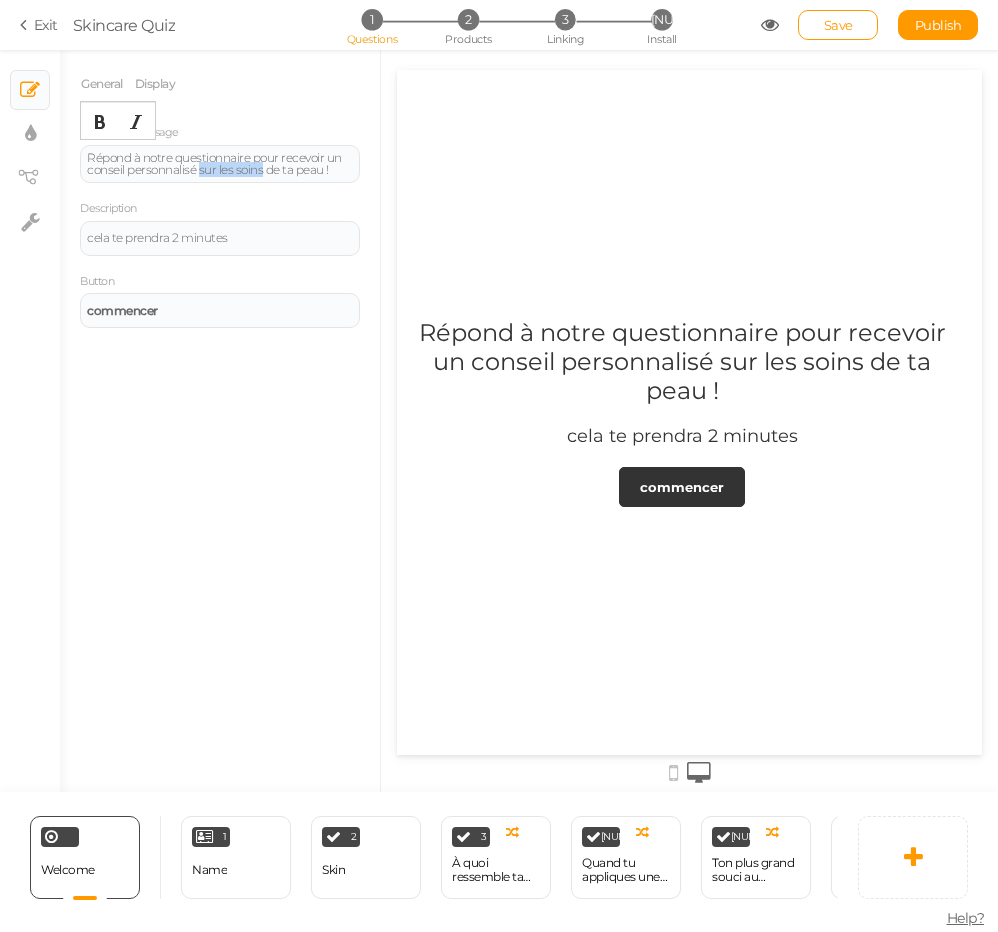 click on "General
Display
Welcome message   Répond à notre questionnaire pour recevoir un conseil personnalisé sur les soins de ta peau !                         Description   cela te prendra 2 minutes                         Button   commencer
Background color         Set" at bounding box center (220, 428) 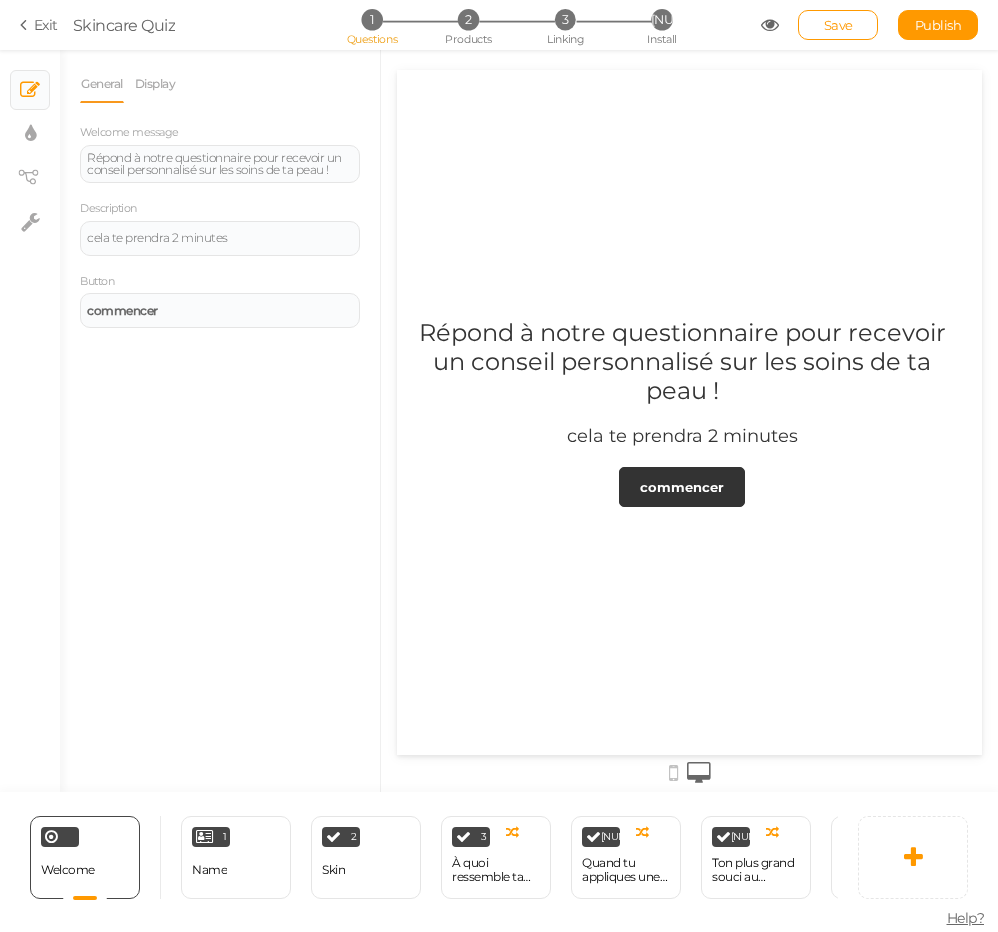 click on "General
Display
Welcome message   Répond à notre questionnaire pour recevoir un conseil personnalisé sur les soins de ta peau !                         Description   cela te prendra 2 minutes                         Button   commencer
Background color         Set" at bounding box center [220, 428] 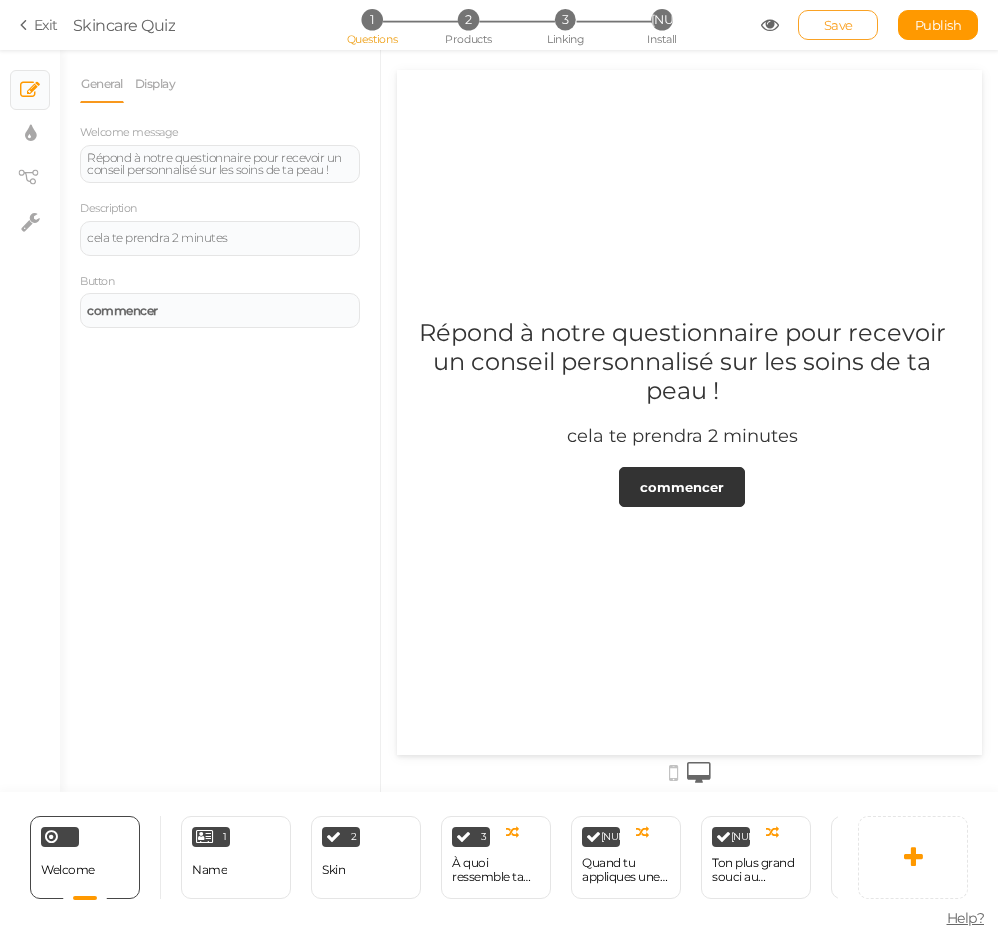 click on "Save" at bounding box center (838, 25) 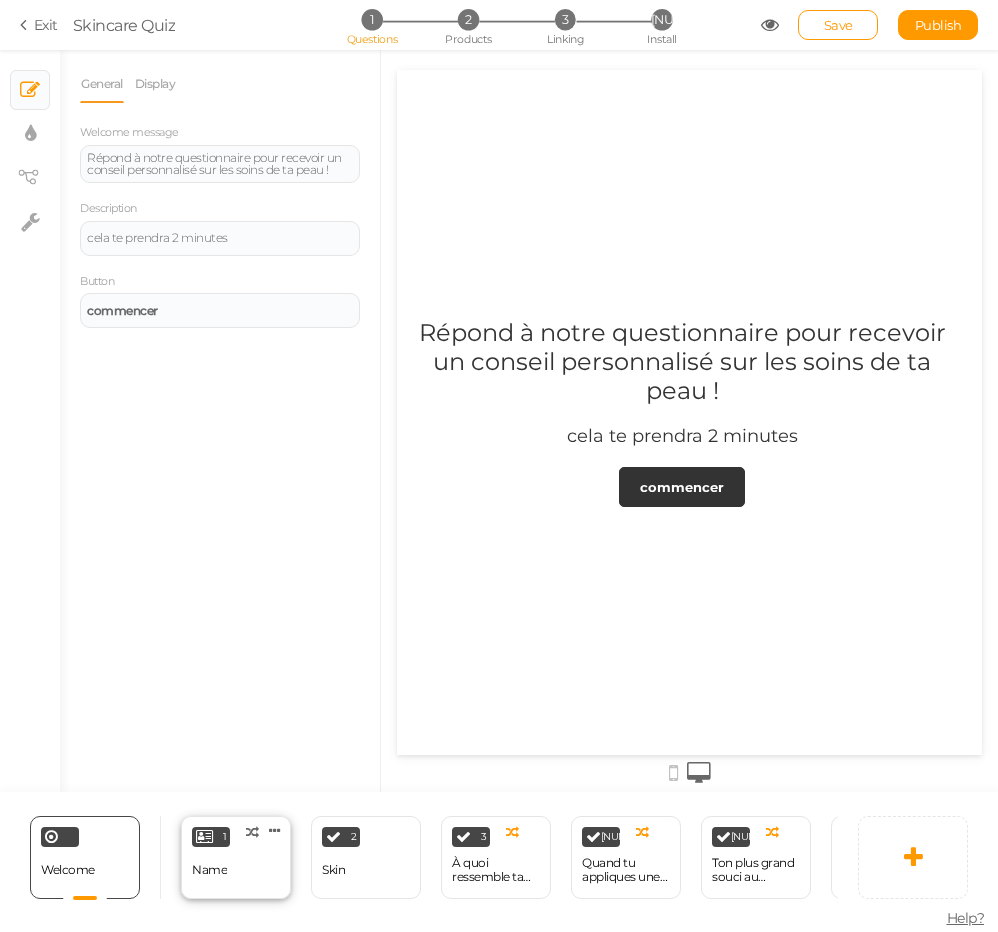 click on "Name" at bounding box center (209, 870) 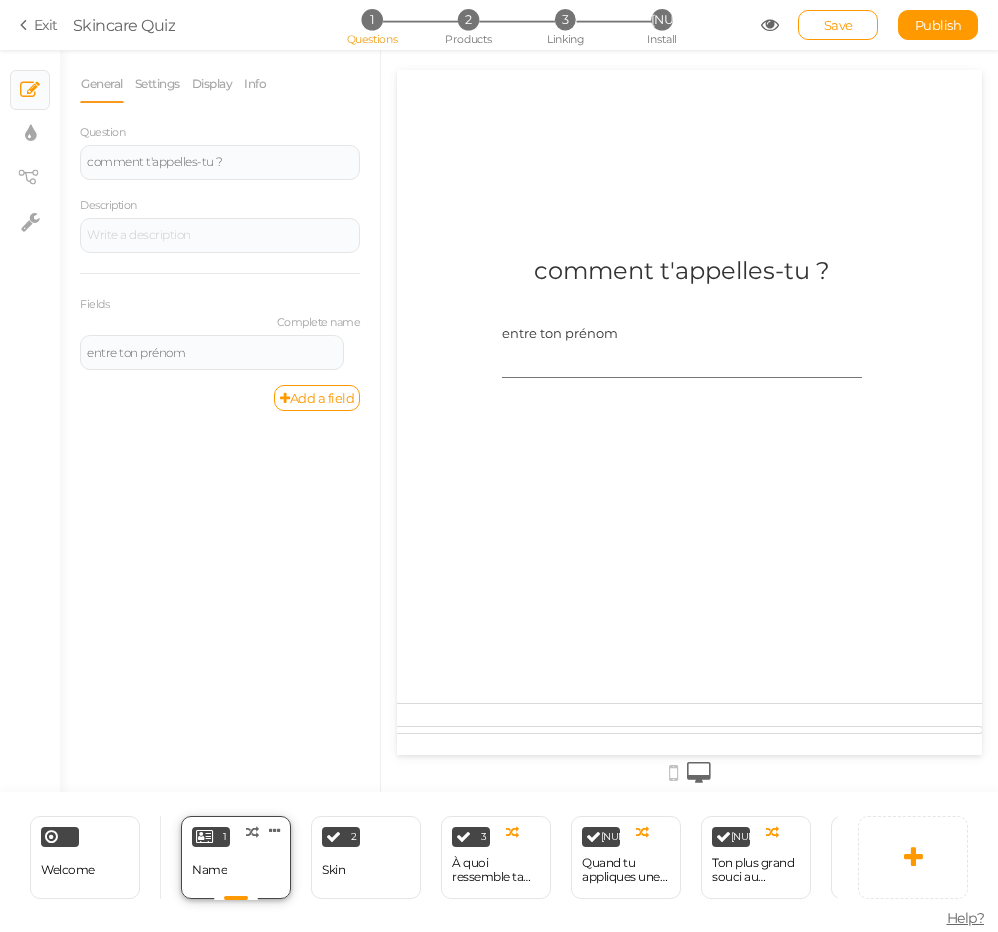 scroll, scrollTop: 0, scrollLeft: 0, axis: both 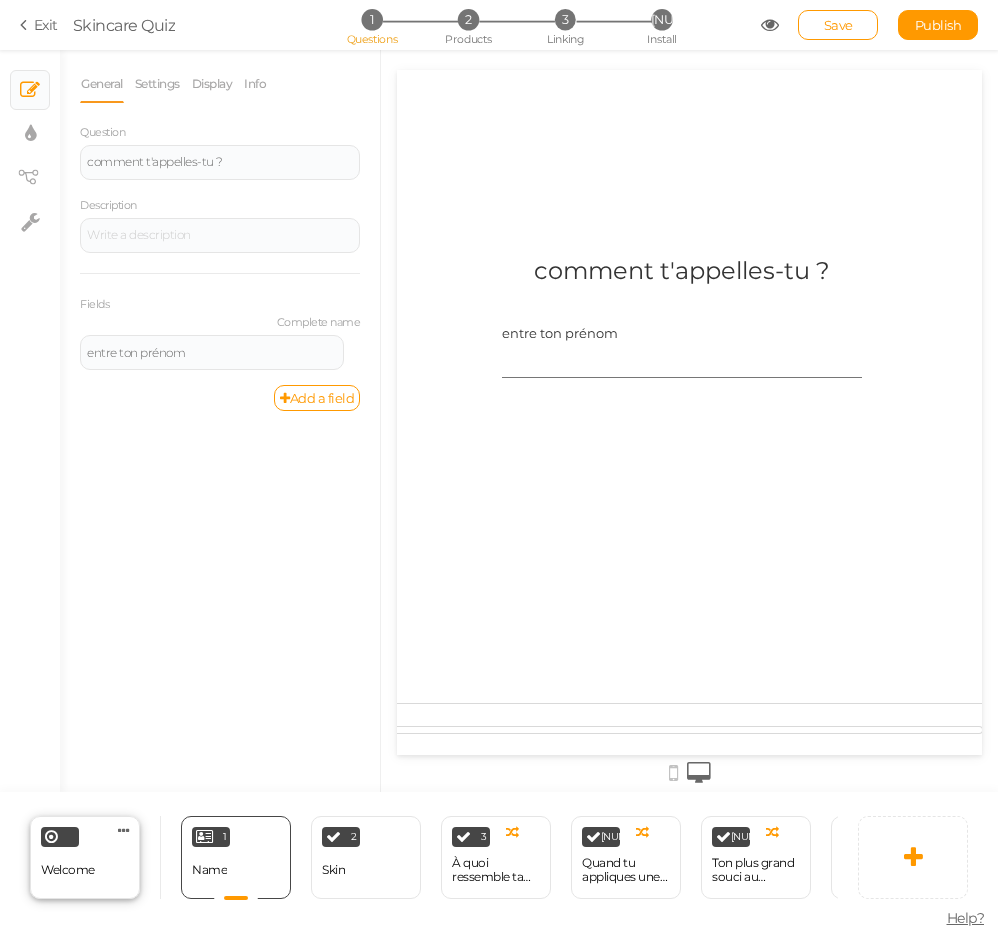click on "Welcome                       Delete" at bounding box center [85, 857] 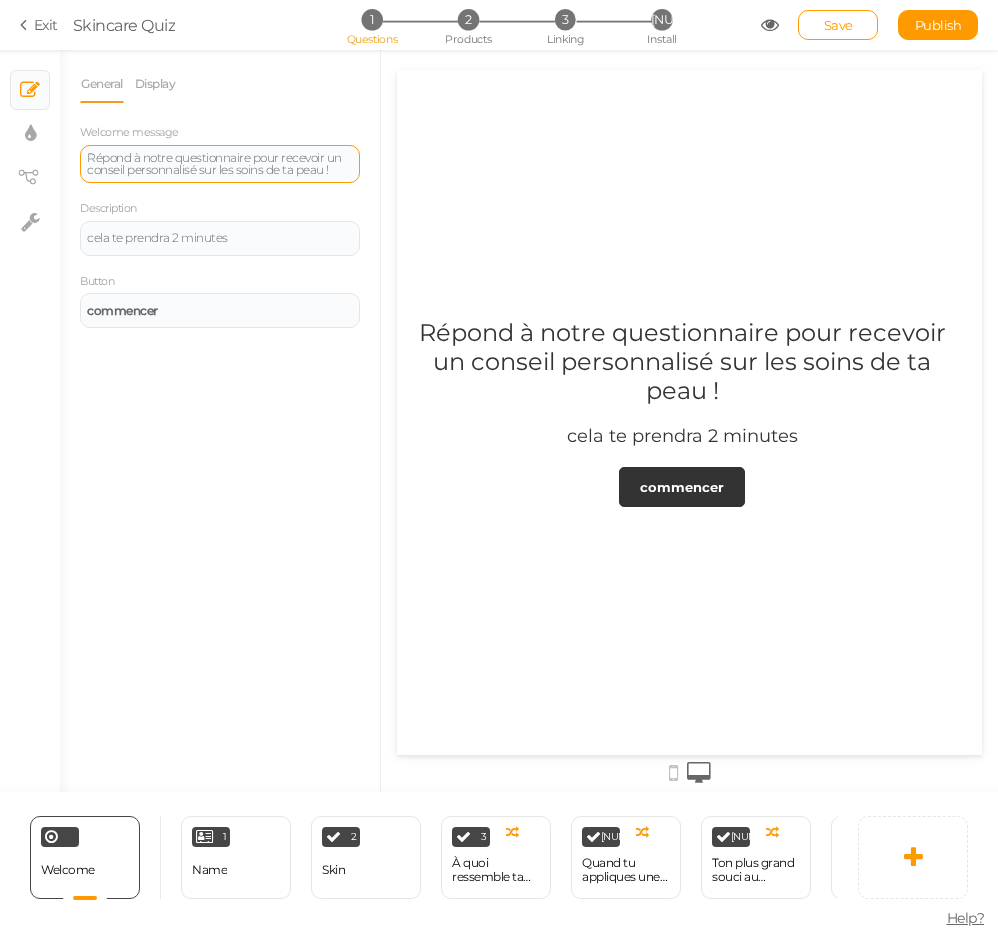 click on "Répond à notre questionnaire pour recevoir un conseil personnalisé sur les soins de ta peau !" at bounding box center (220, 164) 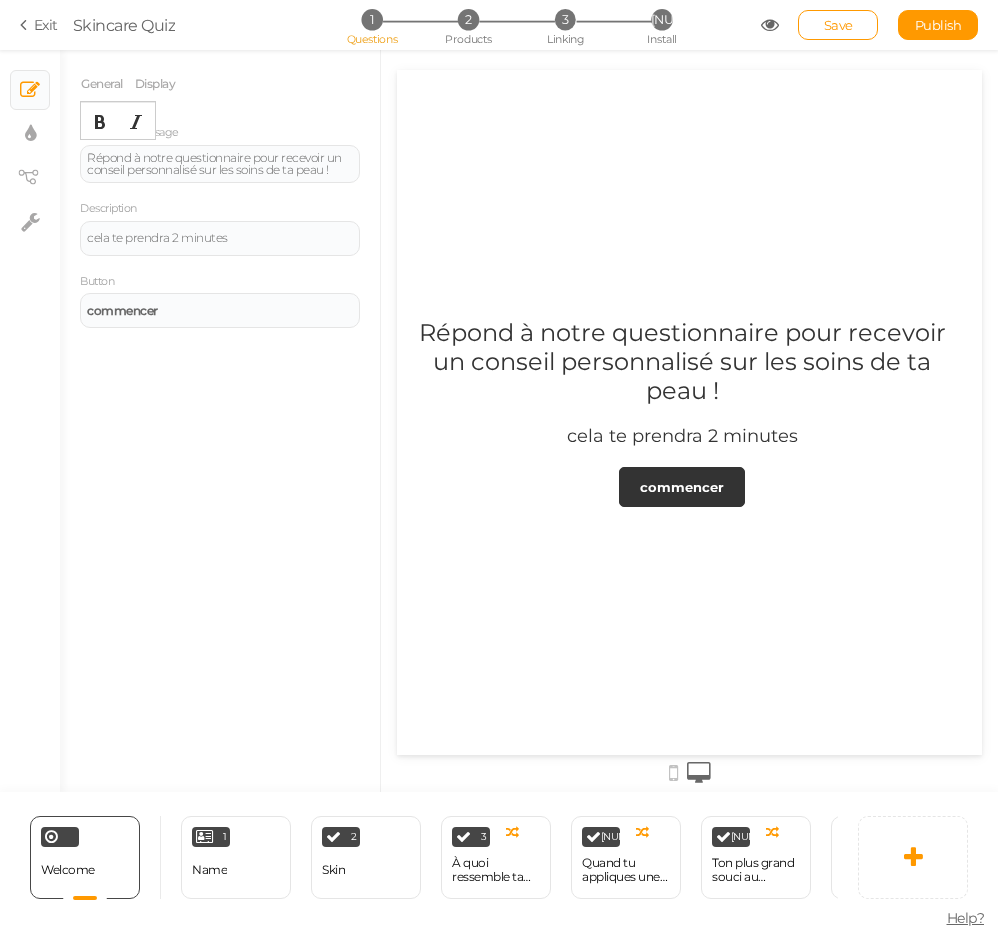 type 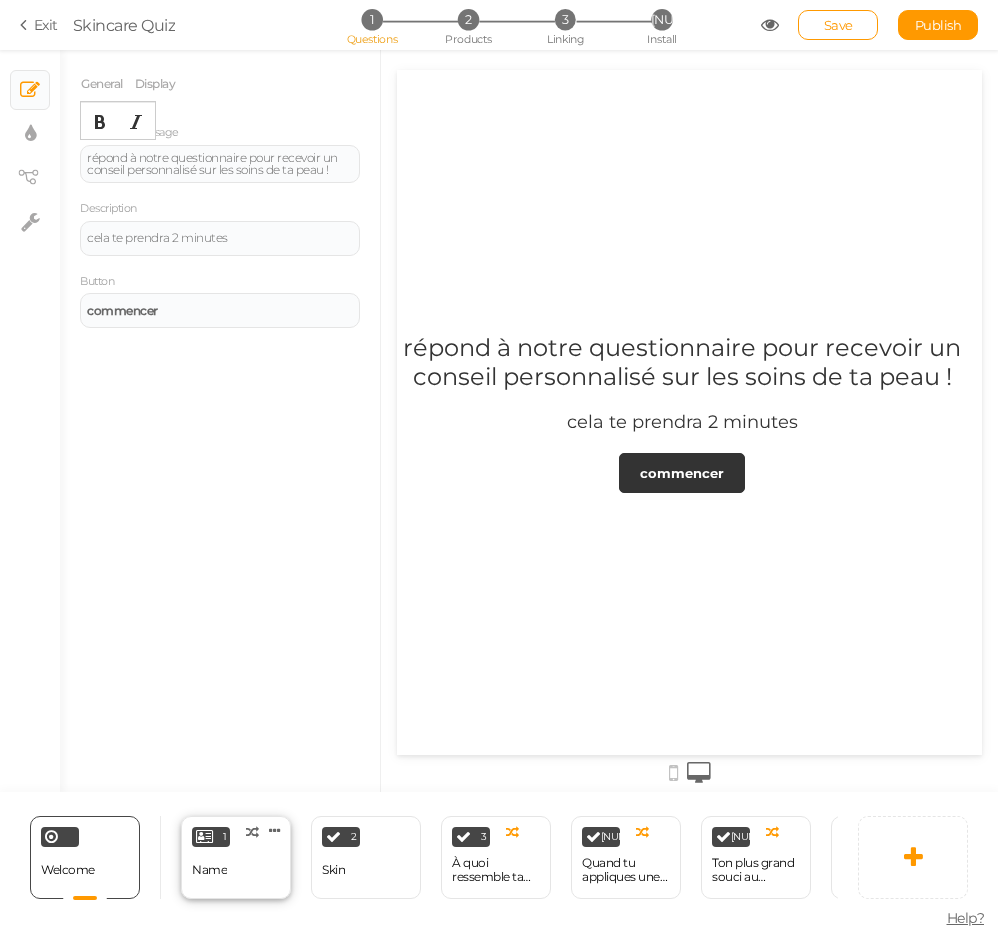 click on "Name" at bounding box center [209, 870] 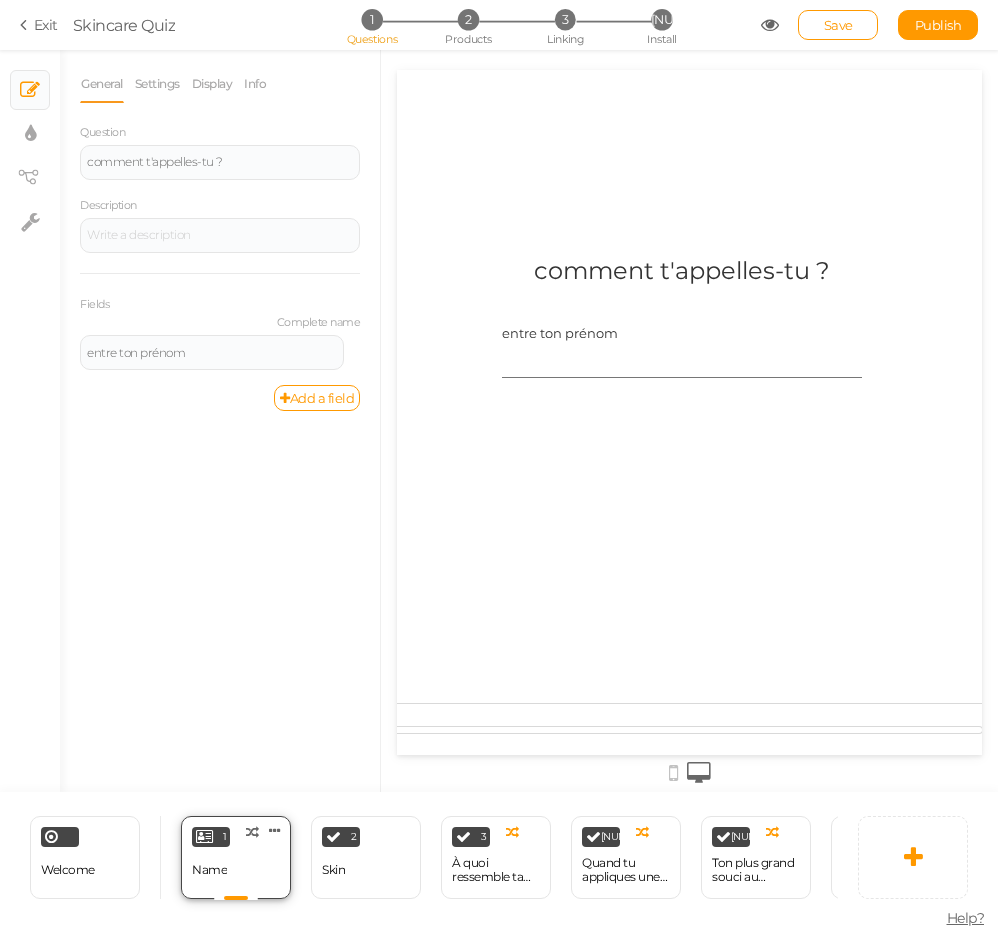 scroll, scrollTop: 0, scrollLeft: 0, axis: both 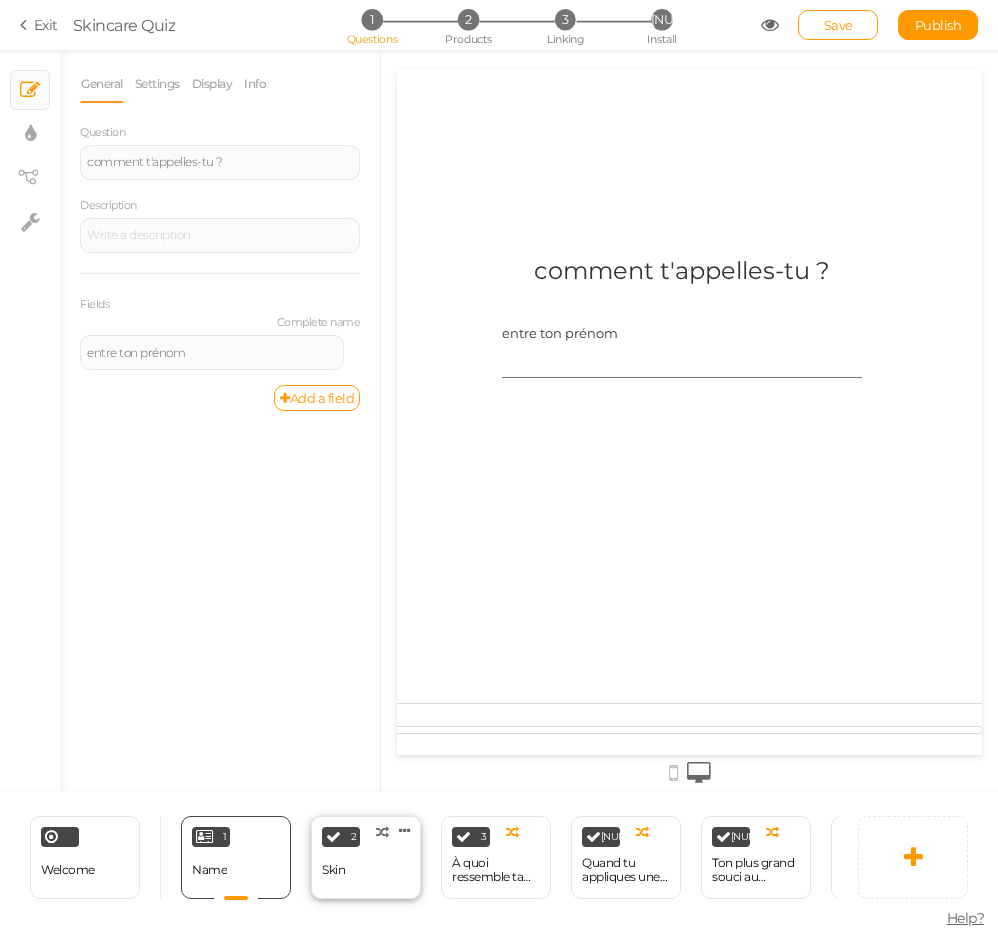 click on "2         Skin         × Define the conditions to show this slide.                     Clone             Change type             Delete" at bounding box center (366, 857) 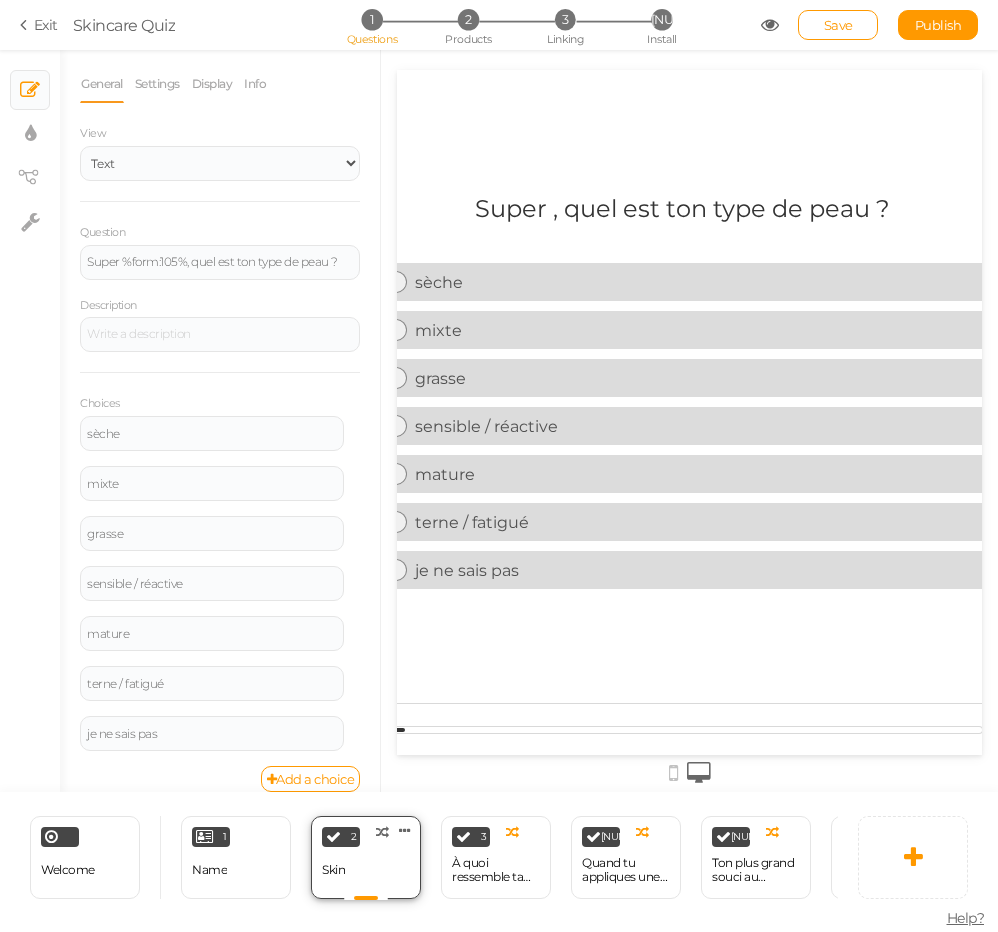 scroll, scrollTop: 0, scrollLeft: 0, axis: both 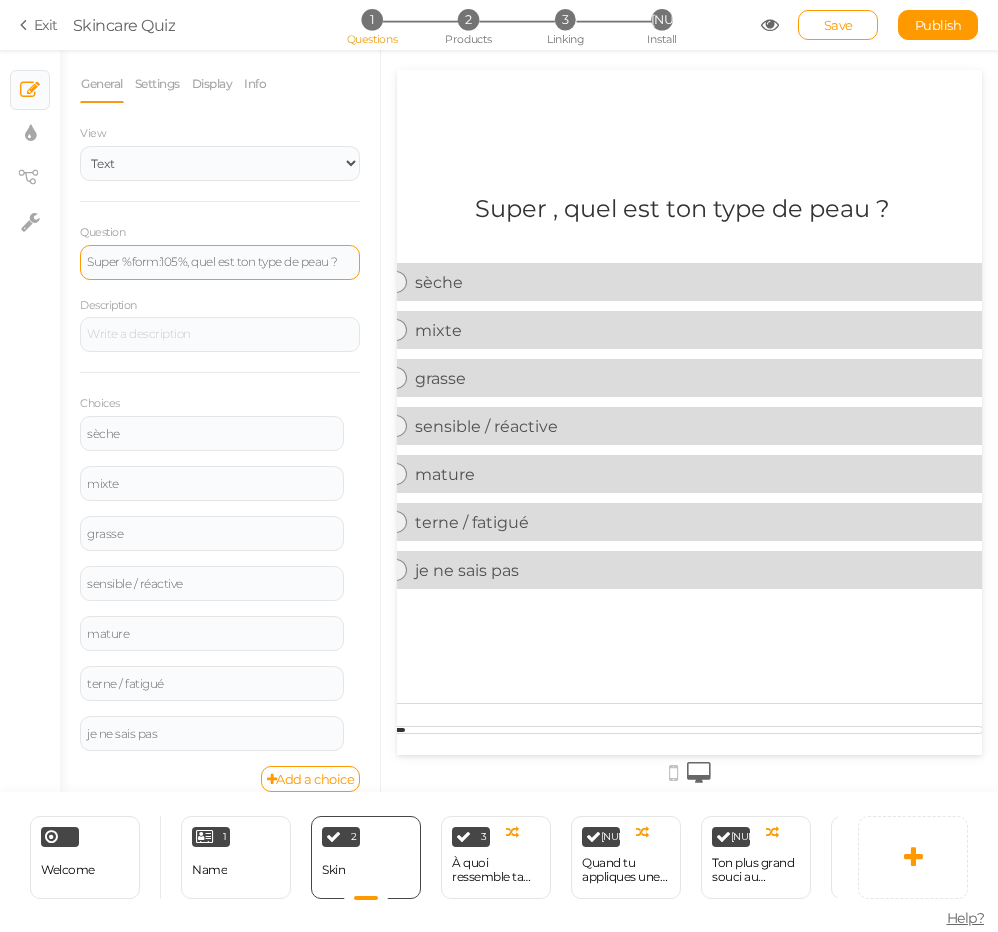 click on "Super %form:105%, quel est ton type de peau ?" at bounding box center (220, 262) 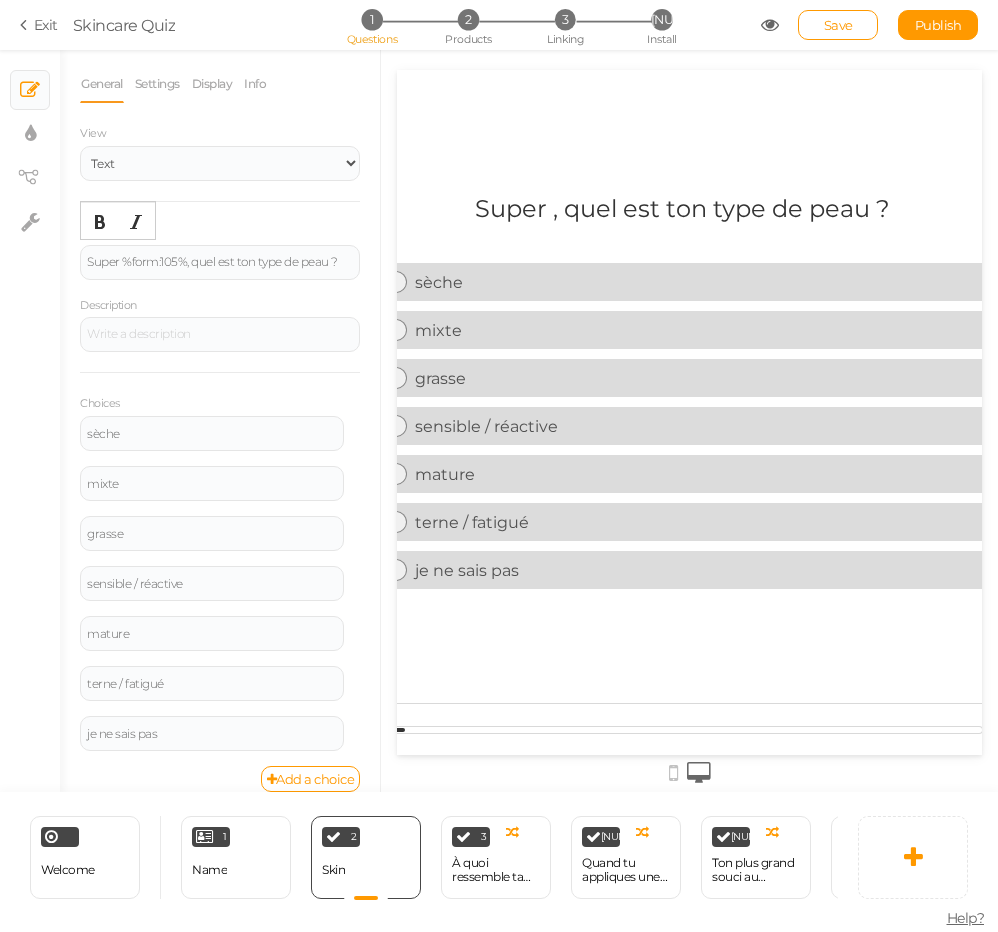 type 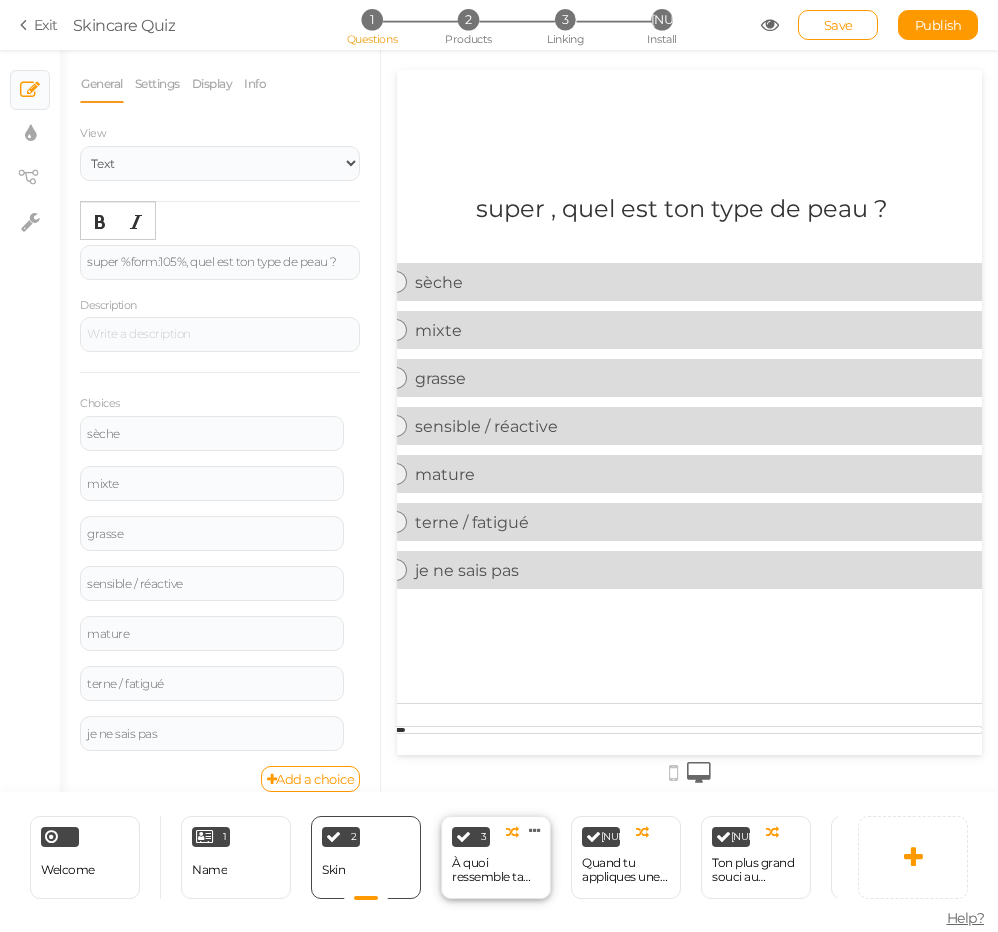 click on "À quoi ressemble ta peau en fin de journée (sans maquillage) ?" at bounding box center [496, 870] 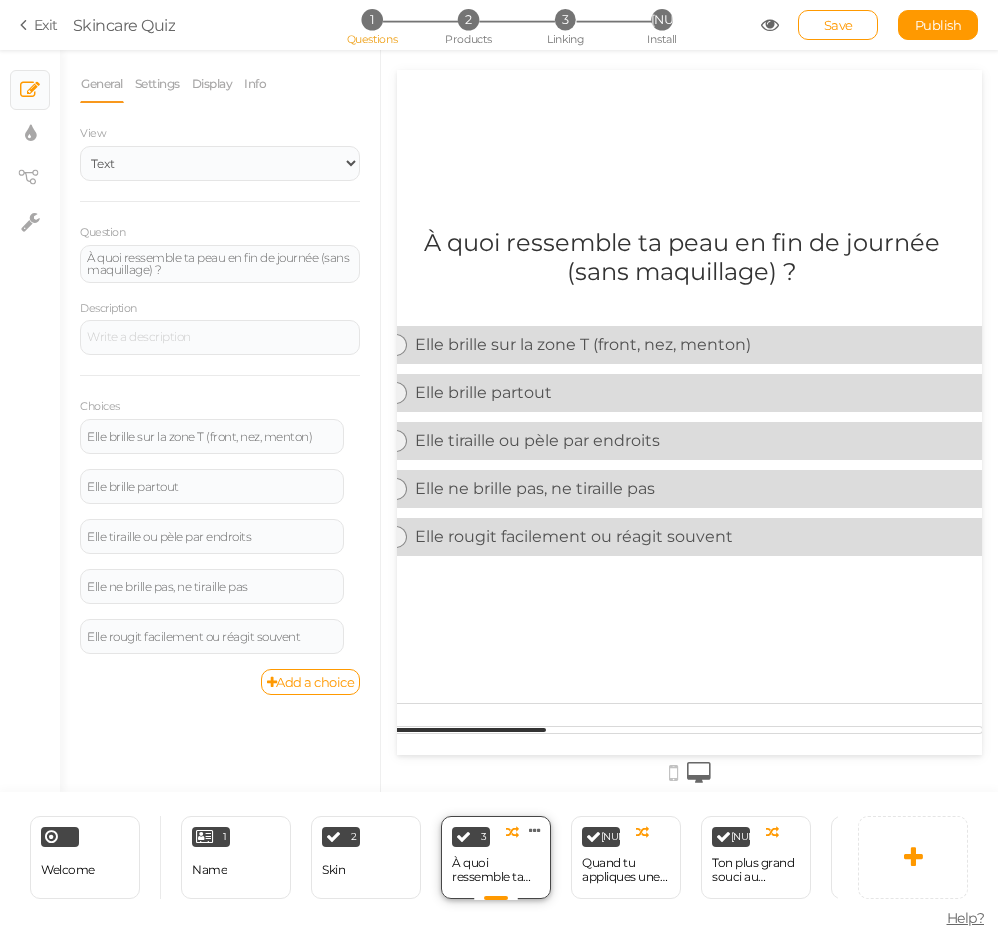 scroll, scrollTop: 0, scrollLeft: 0, axis: both 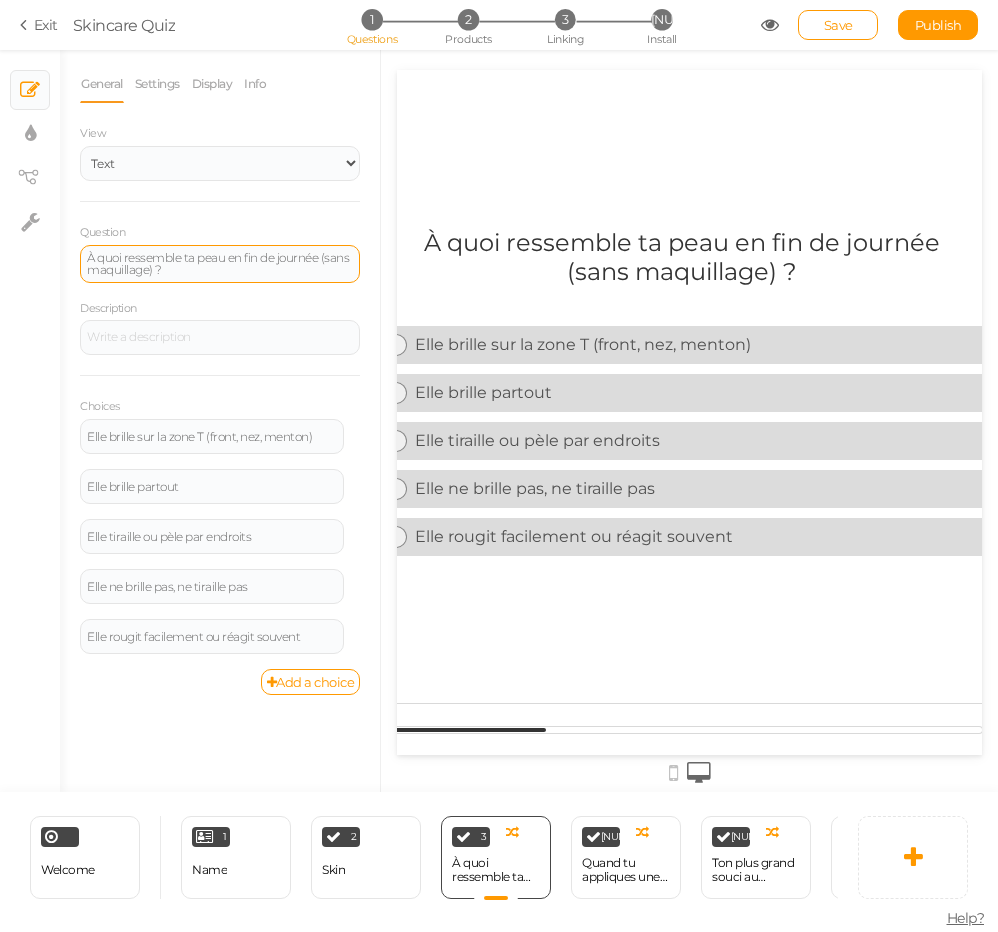 click on "À quoi ressemble ta peau en fin de journée (sans maquillage) ?" at bounding box center (220, 264) 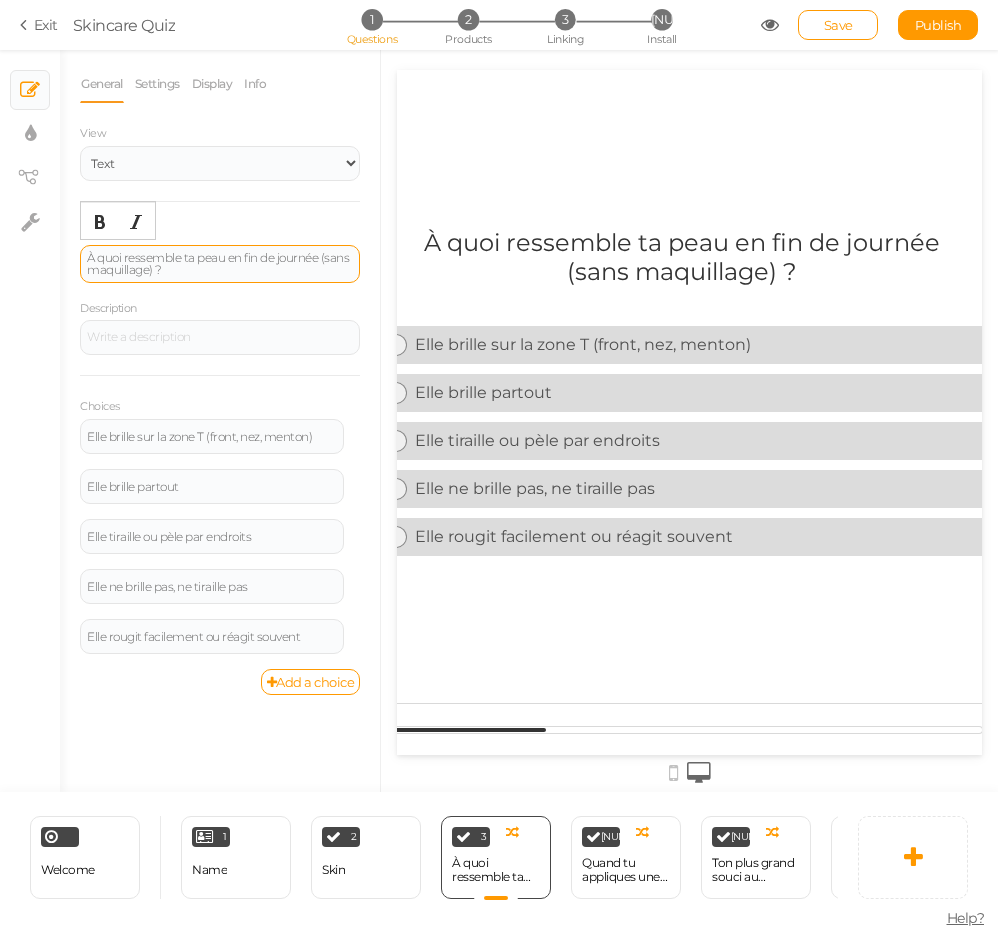 type 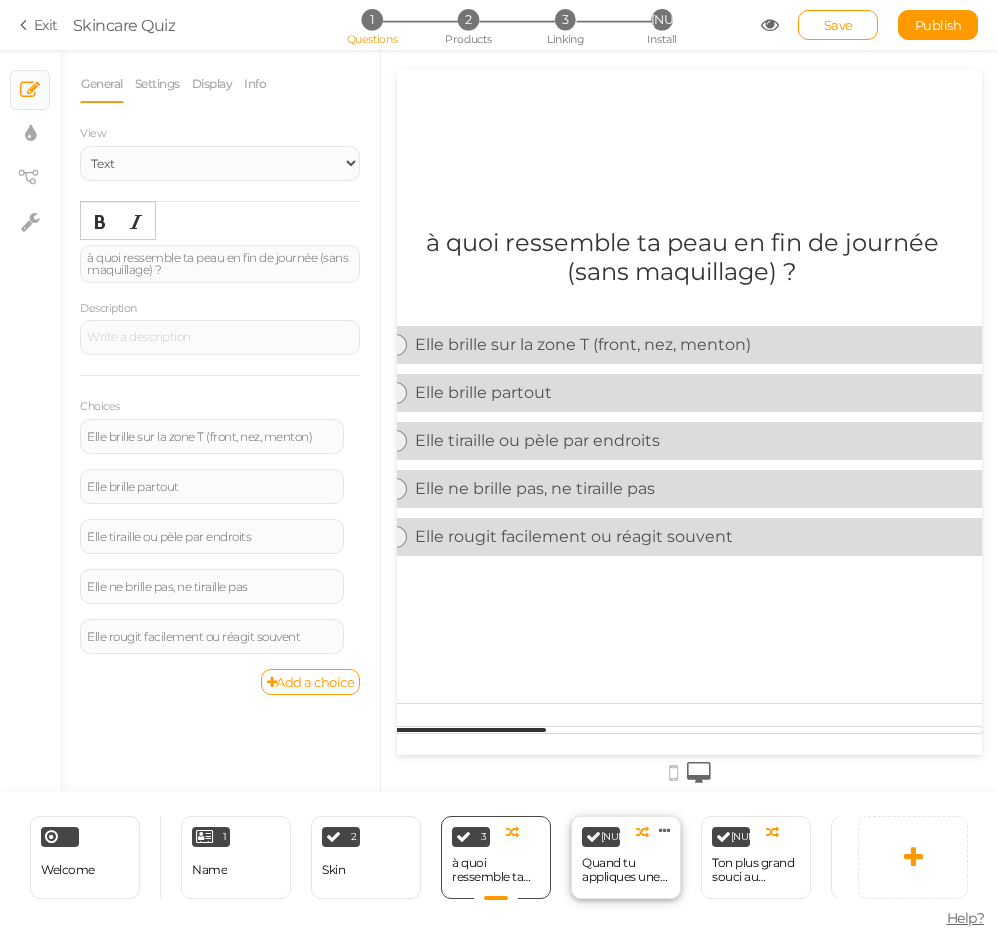 click on "Quand tu appliques une crème, ta peau..." at bounding box center [626, 870] 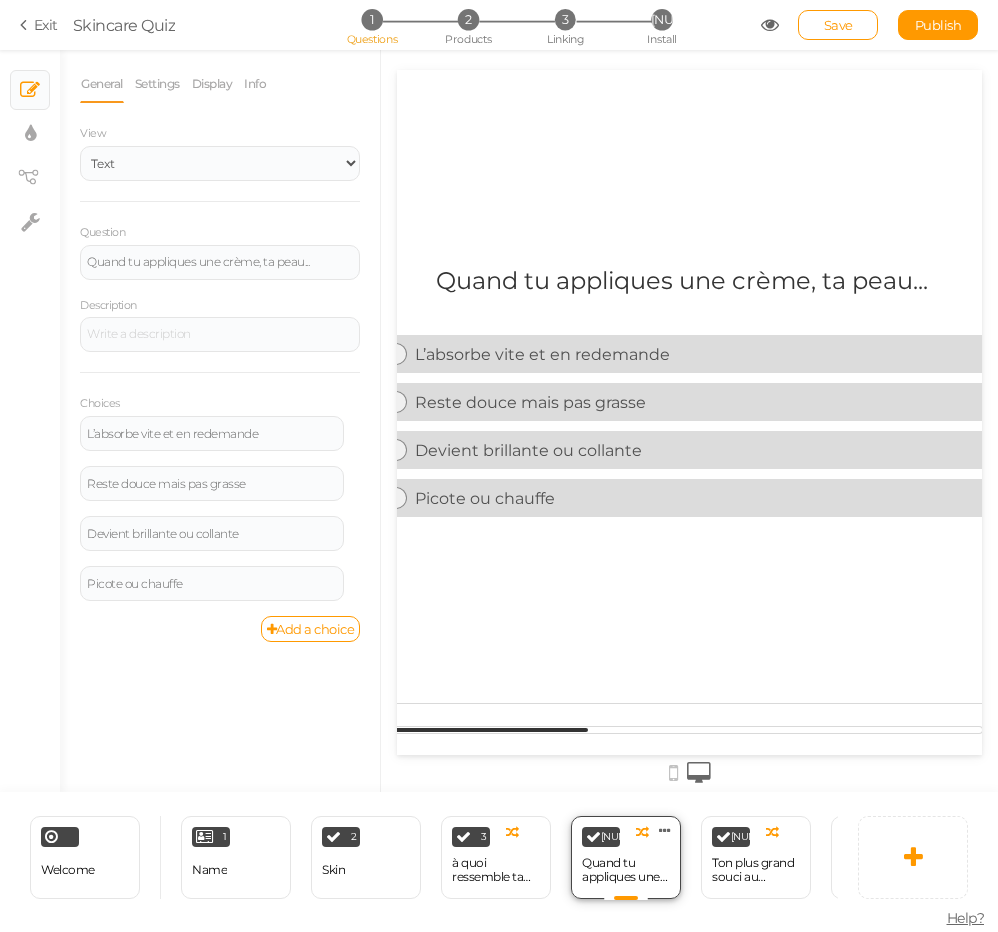 scroll, scrollTop: 0, scrollLeft: 0, axis: both 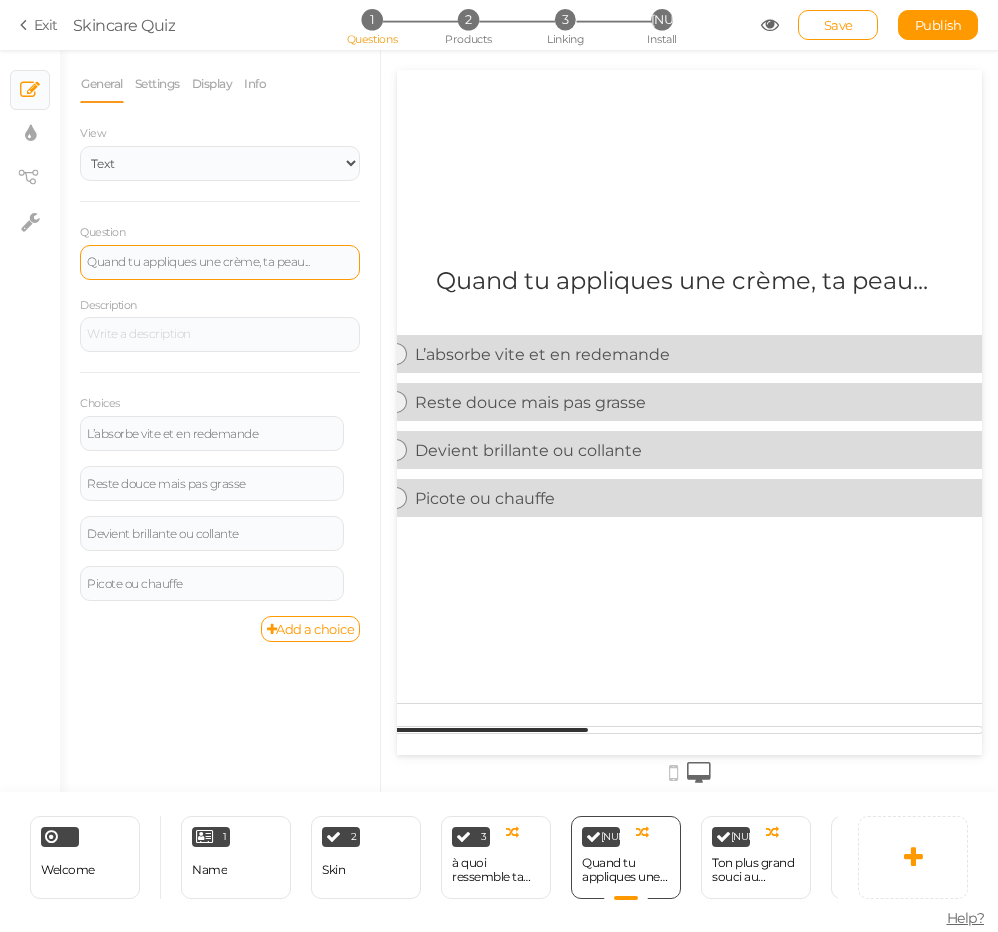 click on "Quand tu appliques une crème, ta peau..." at bounding box center (220, 262) 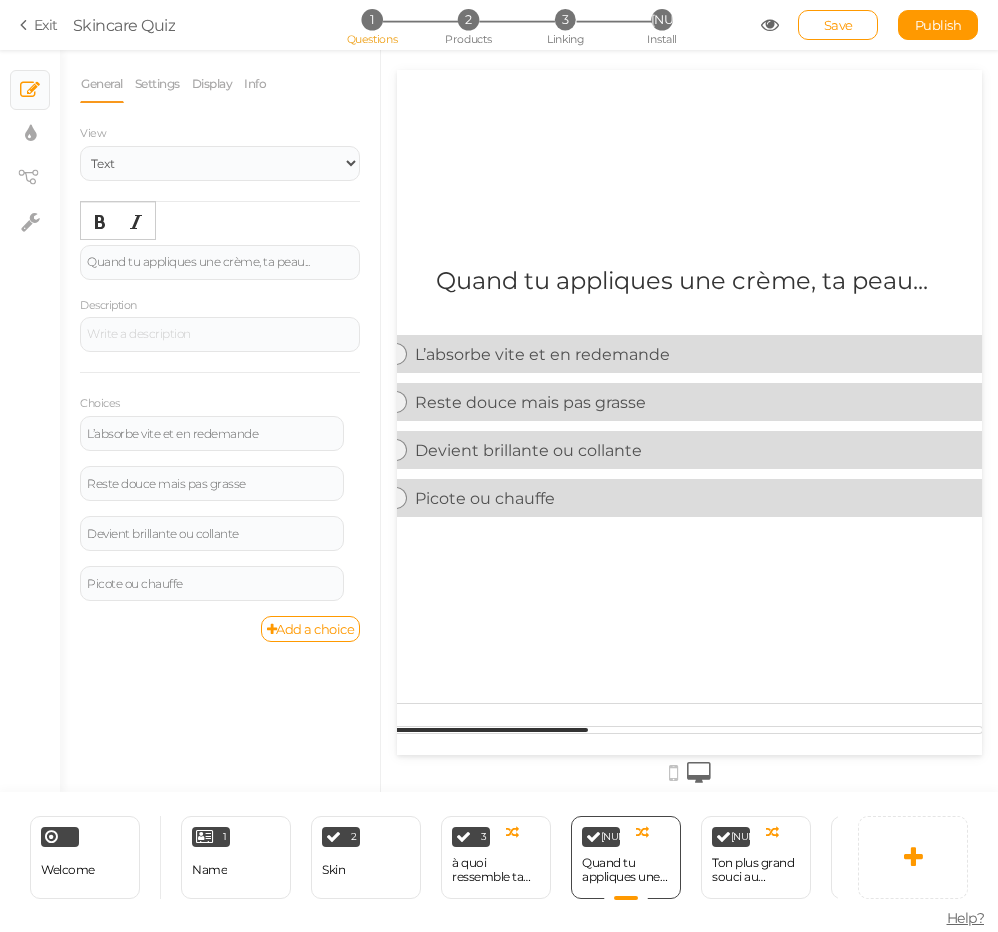 type 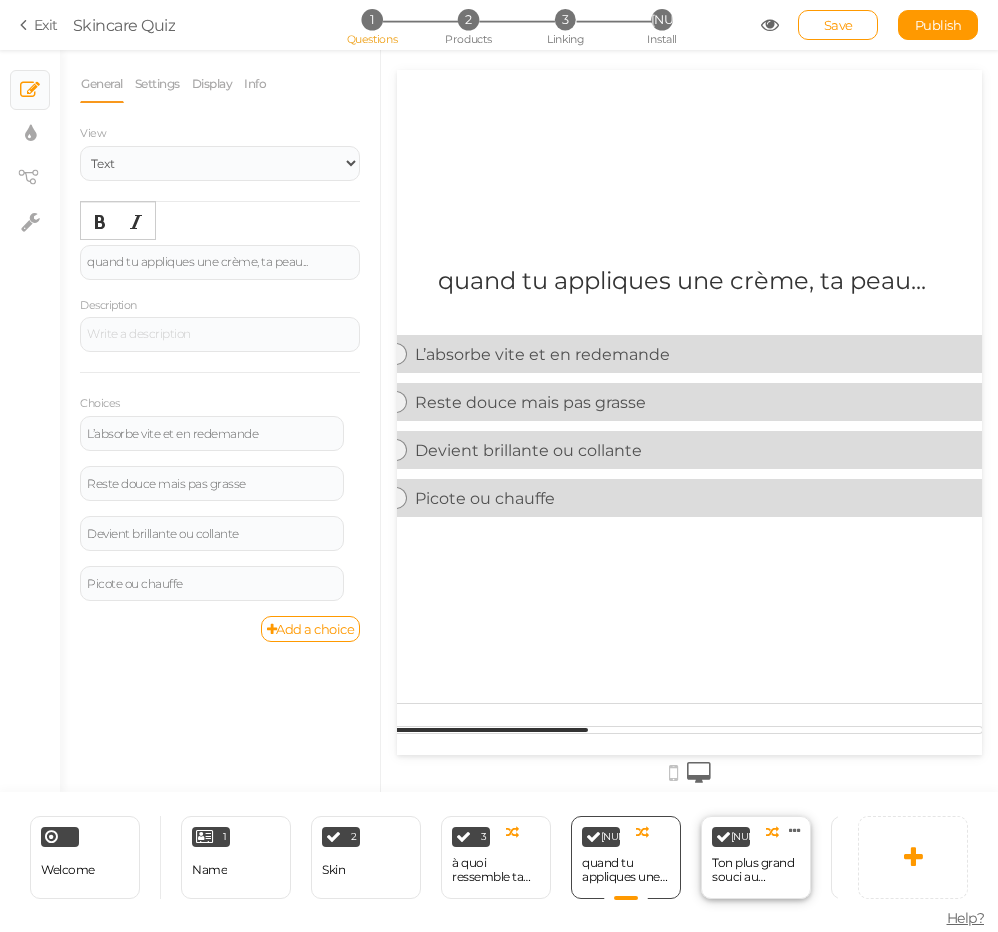 click on "Ton plus grand souci au quotidien, c’est plutôt..." at bounding box center [756, 870] 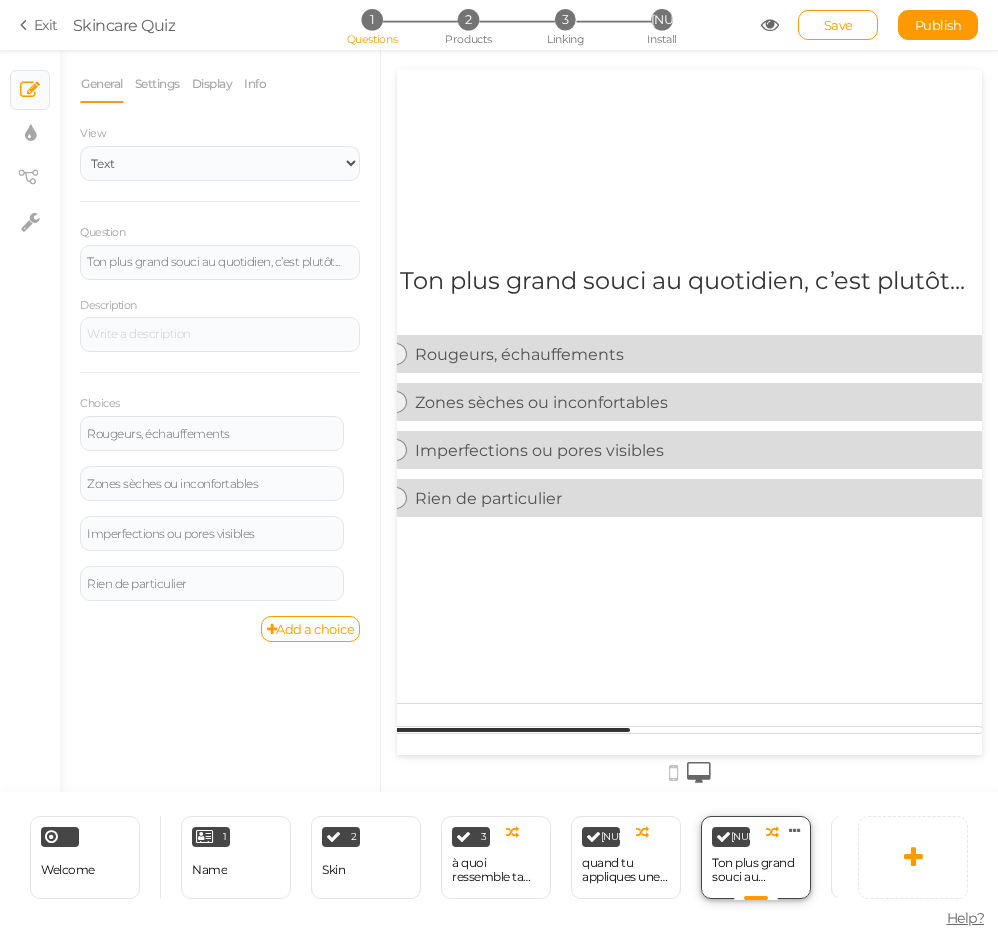 scroll, scrollTop: 0, scrollLeft: 0, axis: both 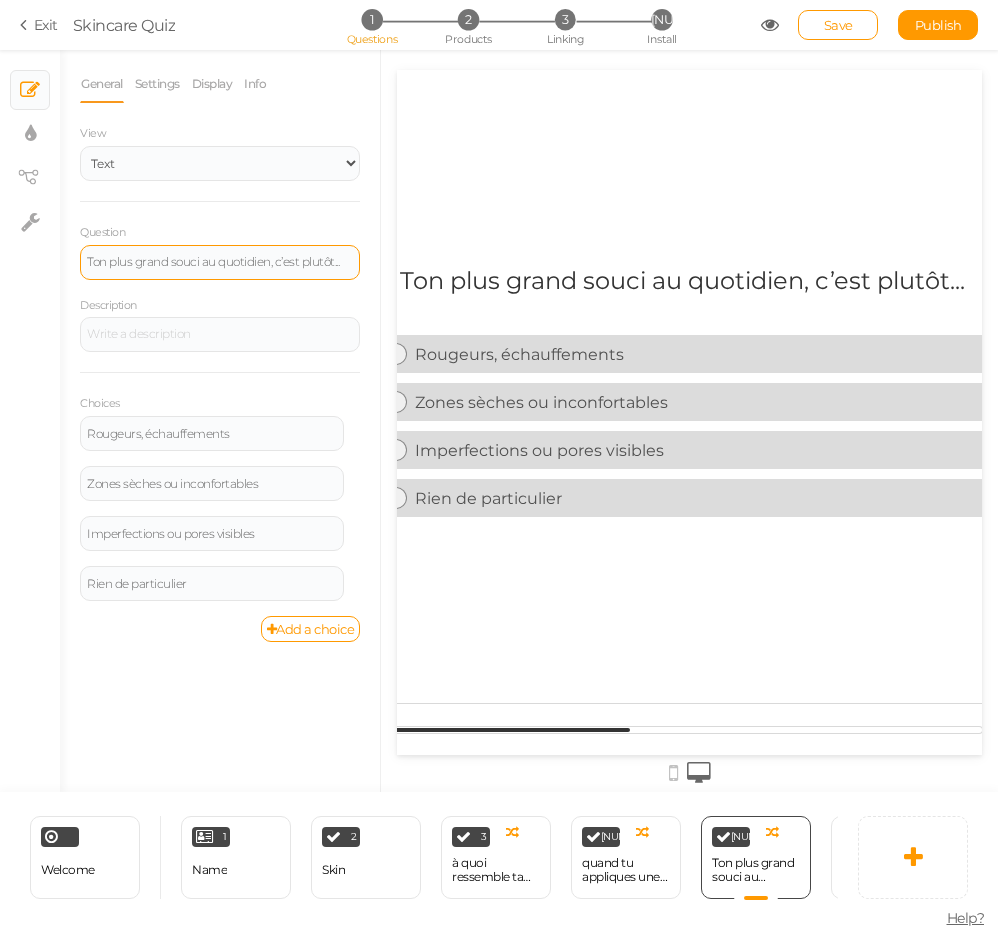 click on "Ton plus grand souci au quotidien, c’est plutôt..." at bounding box center (220, 262) 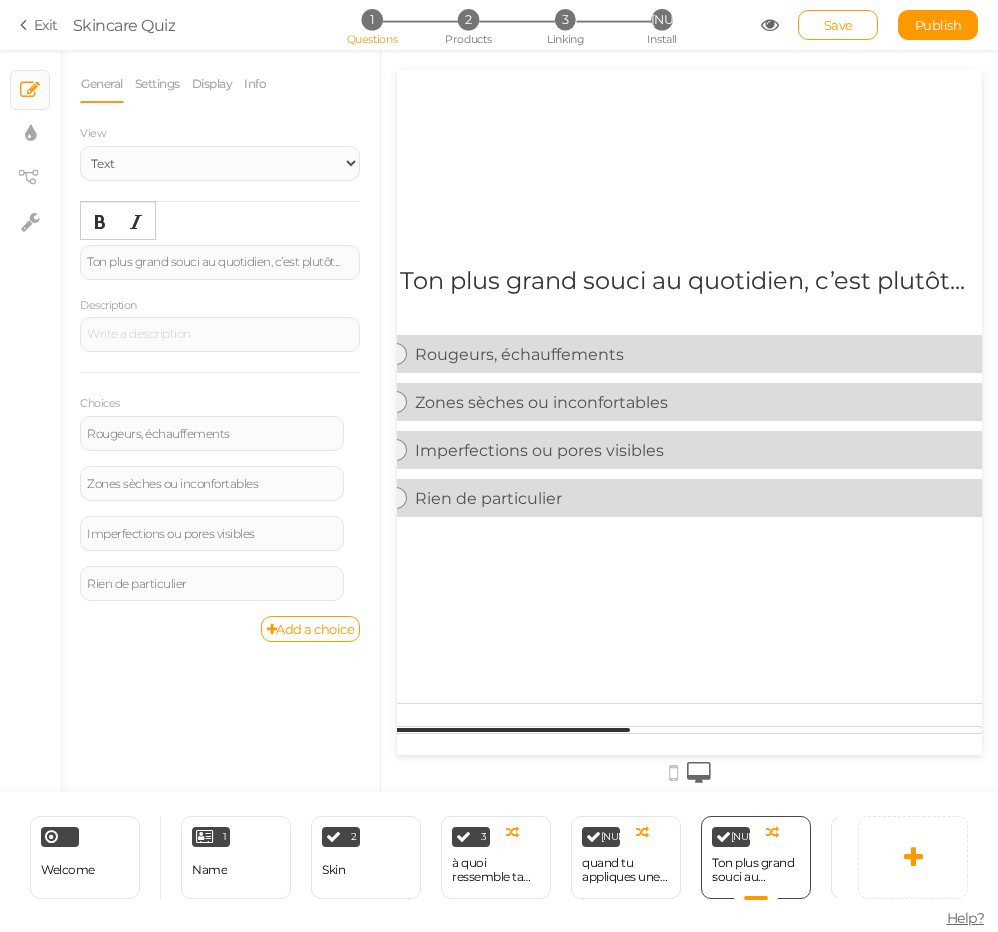 type 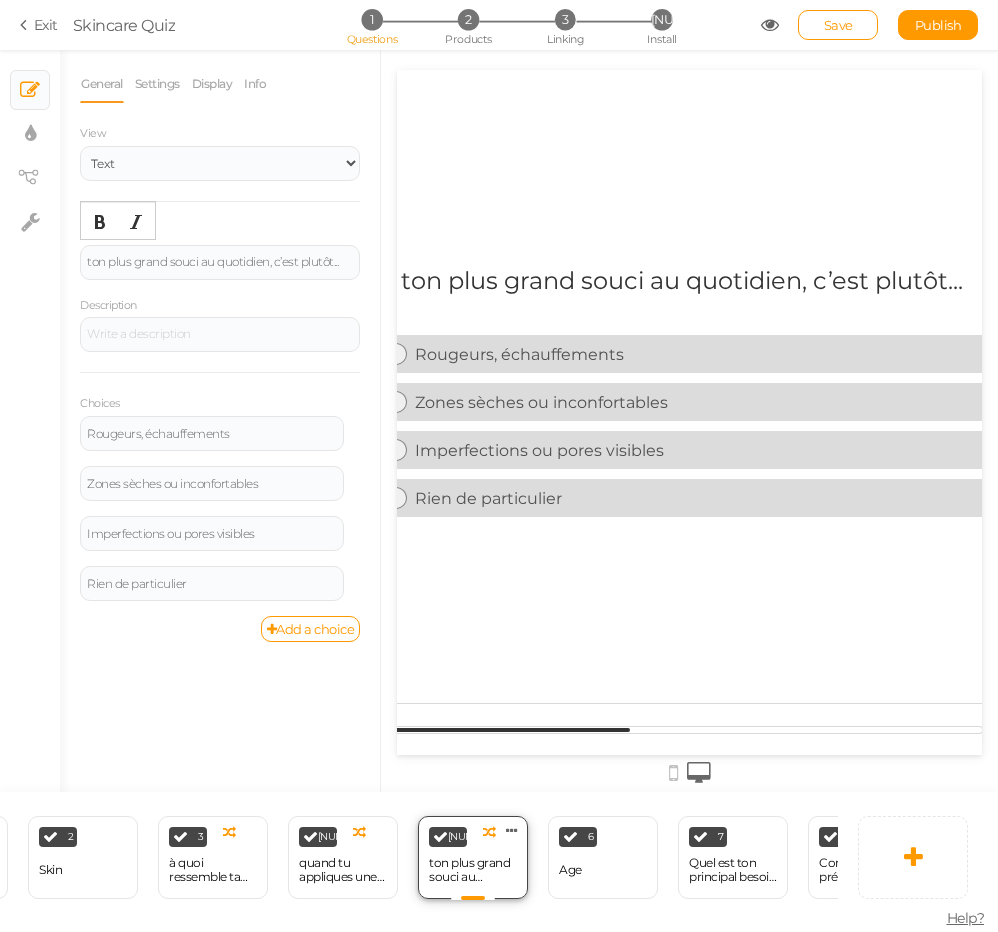 scroll, scrollTop: 0, scrollLeft: 308, axis: horizontal 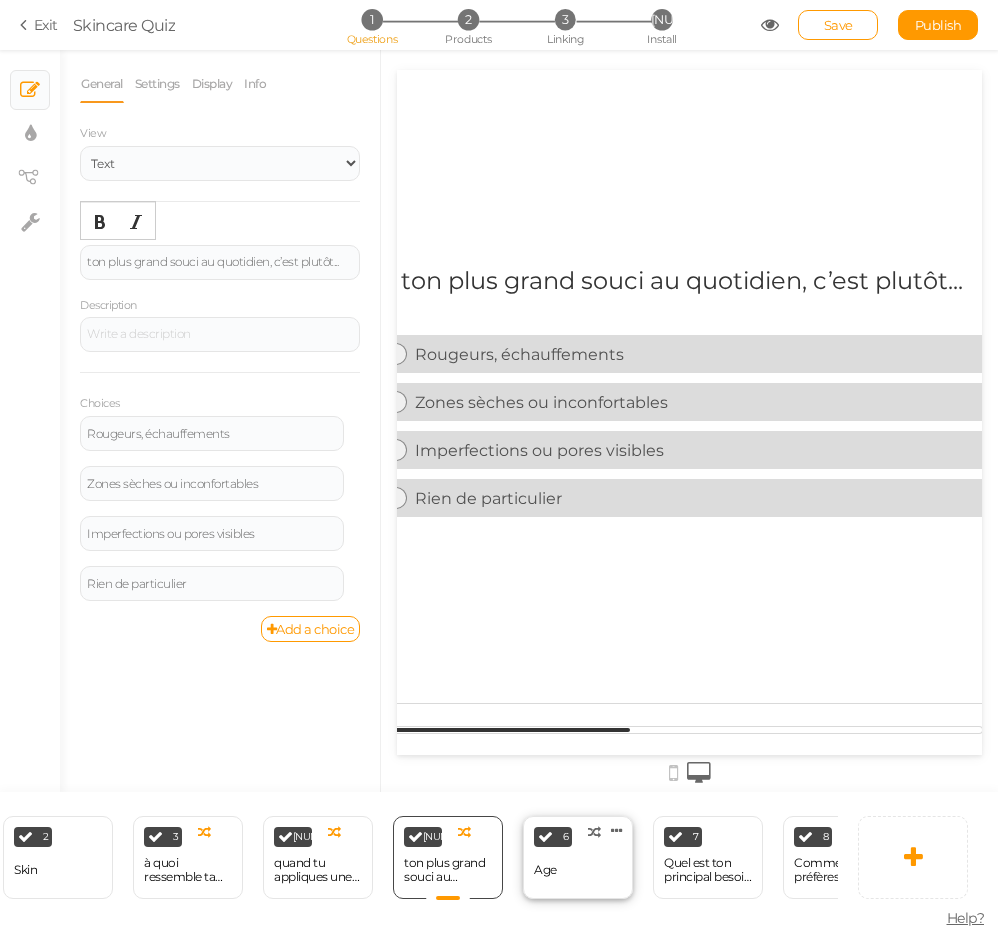 click on "6         Age         × Define the conditions to show this slide.                     Clone             Change type             Delete" at bounding box center (578, 857) 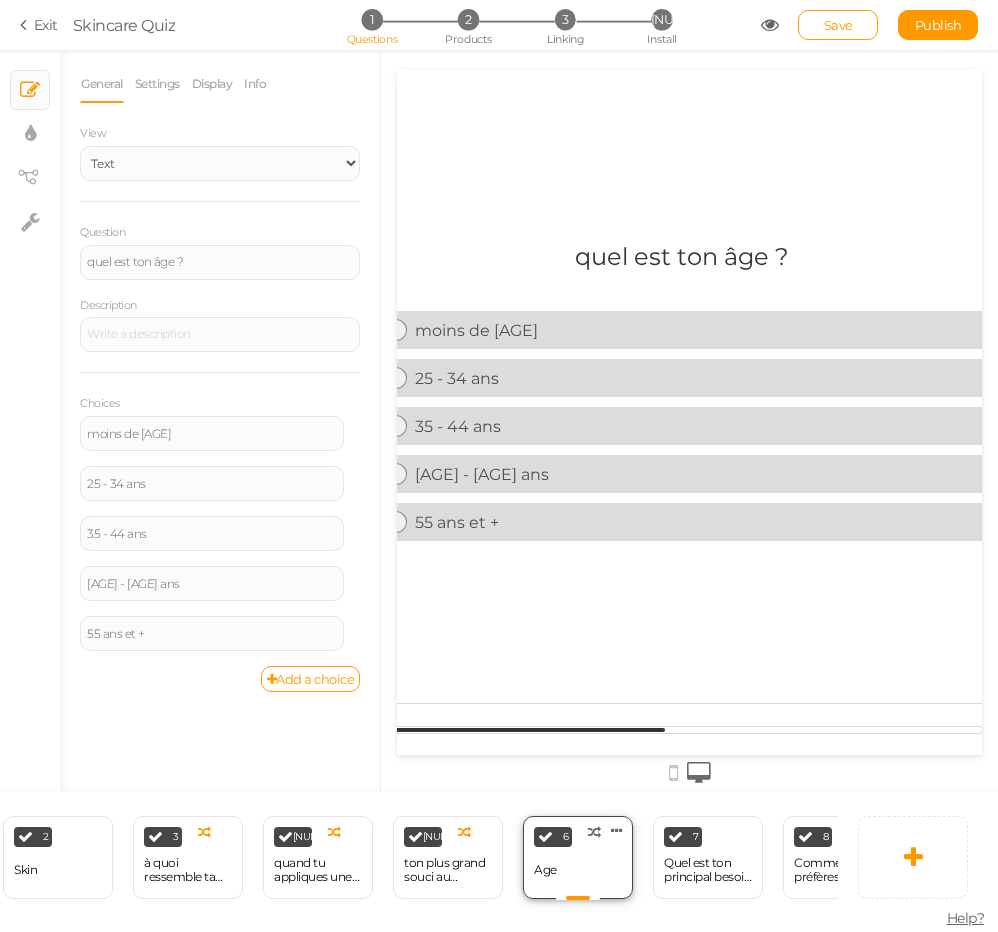 scroll, scrollTop: 0, scrollLeft: 0, axis: both 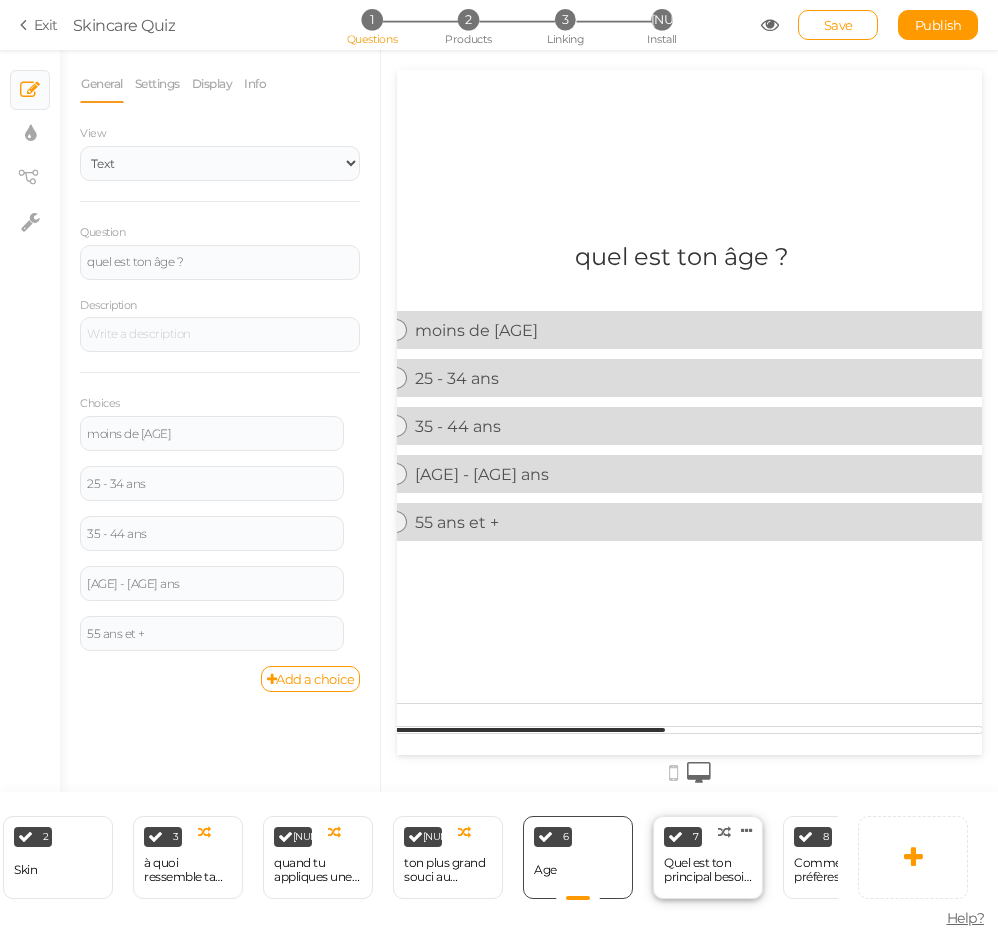 click on "Quel est ton principal besoin en ce moment ?" at bounding box center (708, 870) 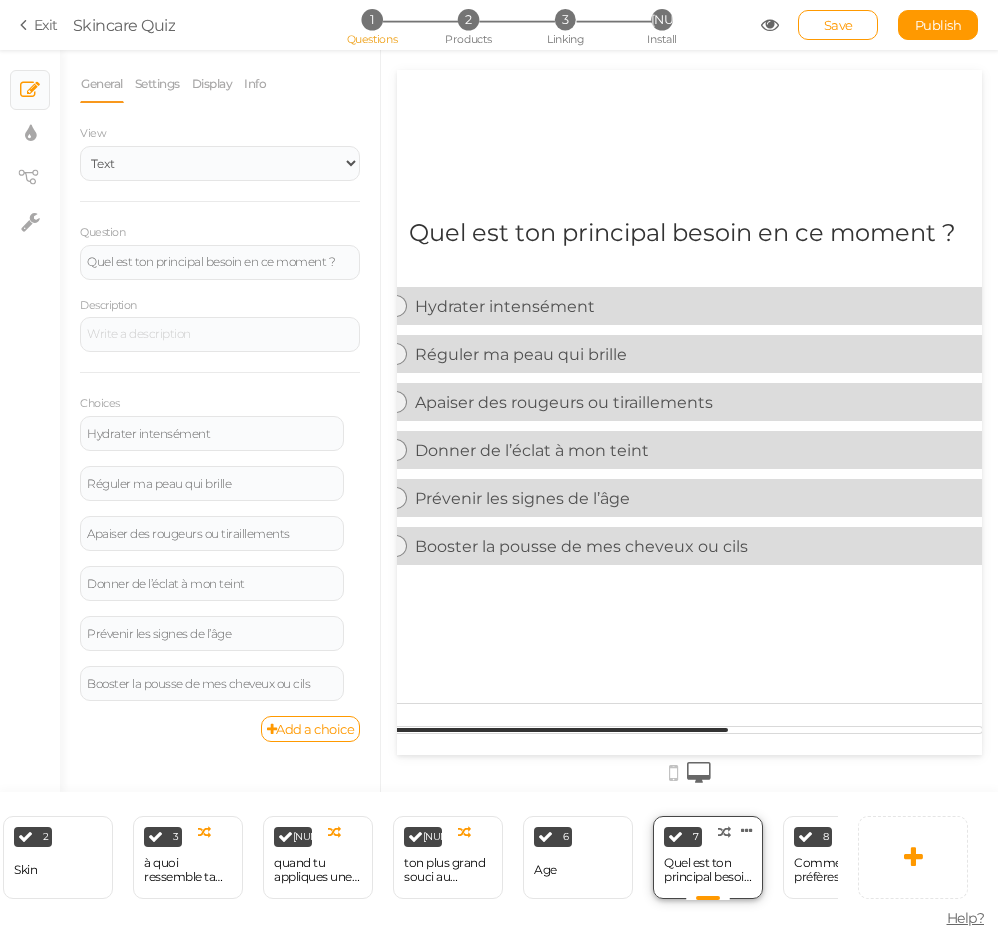 scroll, scrollTop: 0, scrollLeft: 0, axis: both 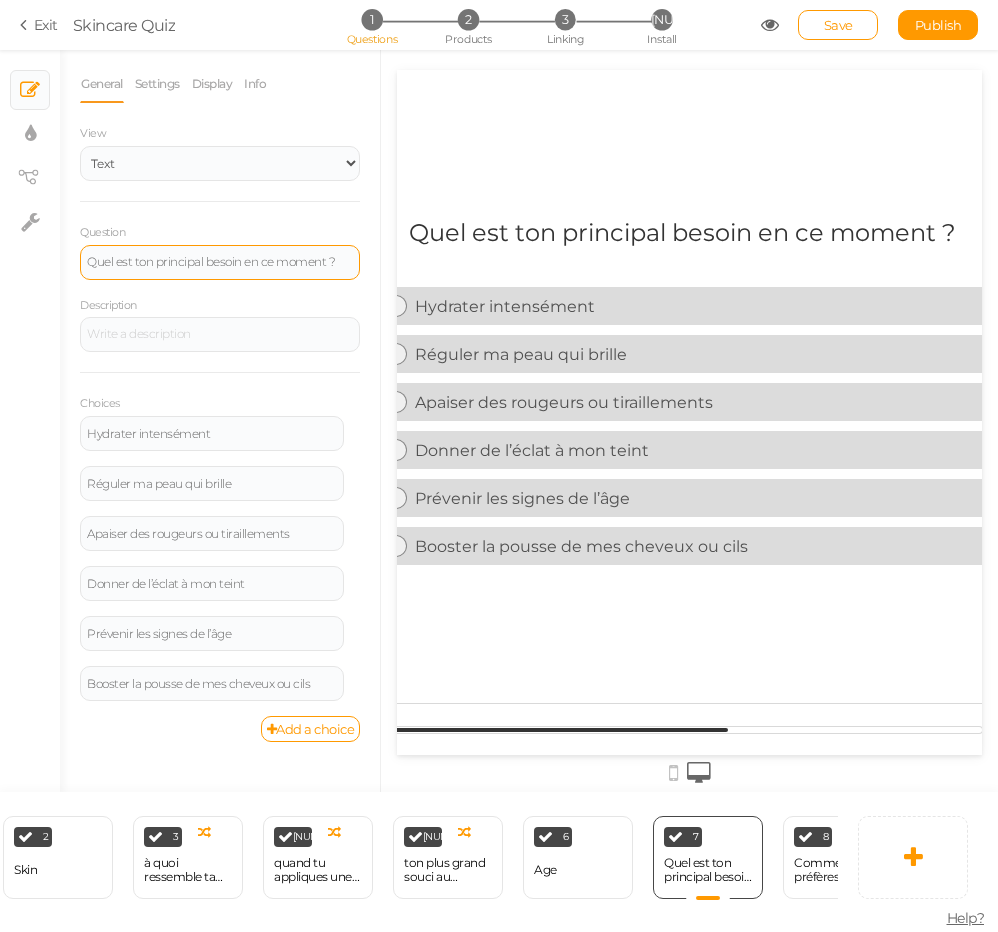 click on "Quel est ton principal besoin en ce moment ?" at bounding box center (220, 262) 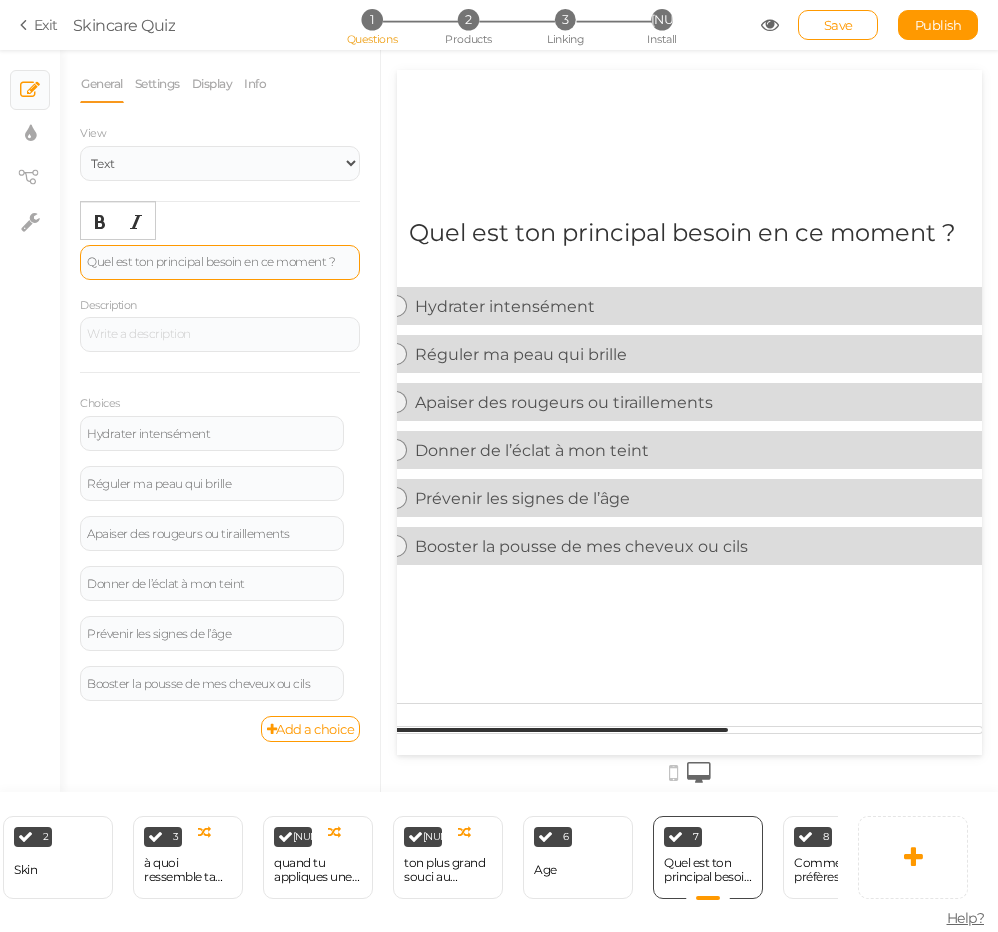 type 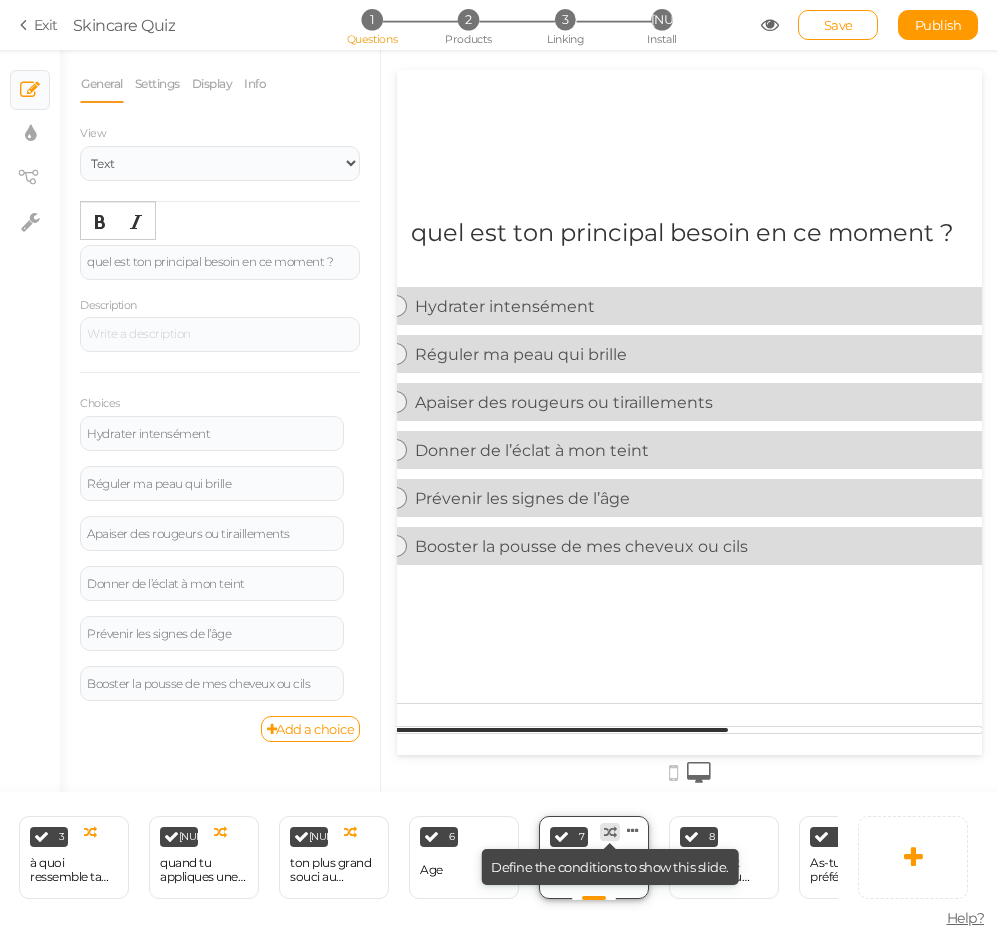 scroll, scrollTop: 0, scrollLeft: 562, axis: horizontal 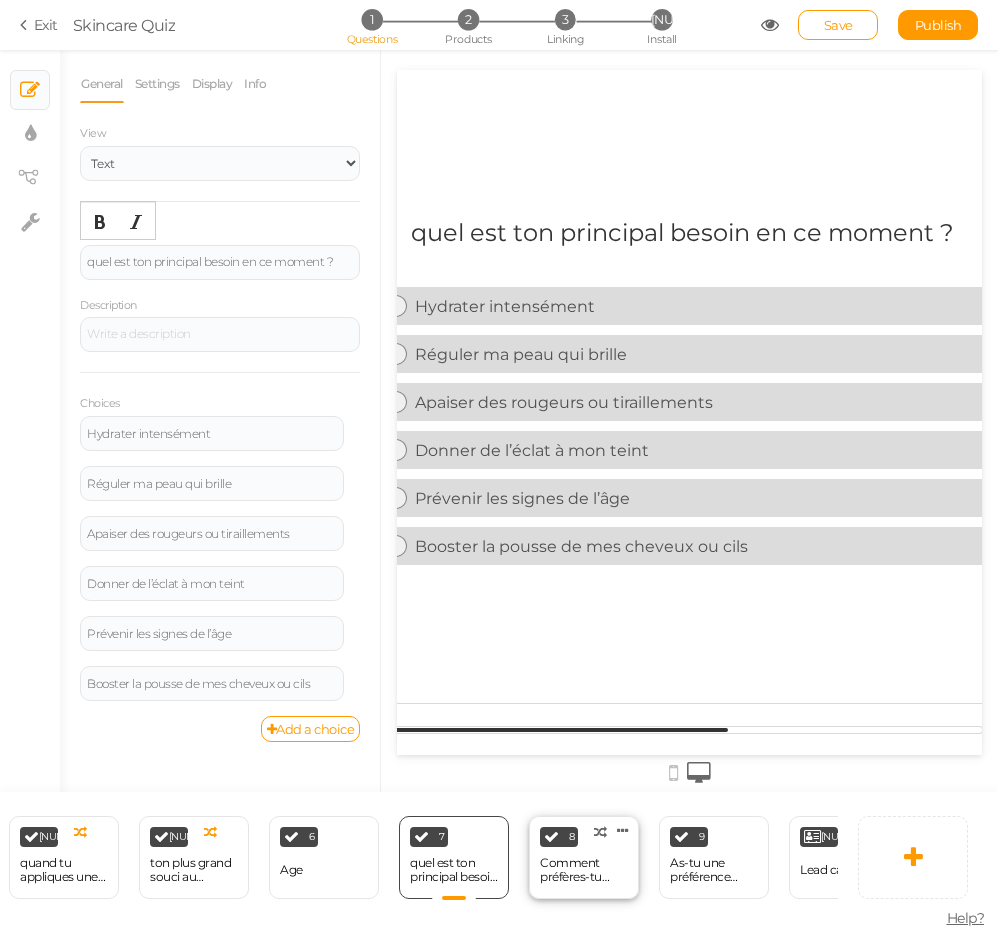 click on "Comment préfères-tu utiliser ton huile ?" at bounding box center (584, 870) 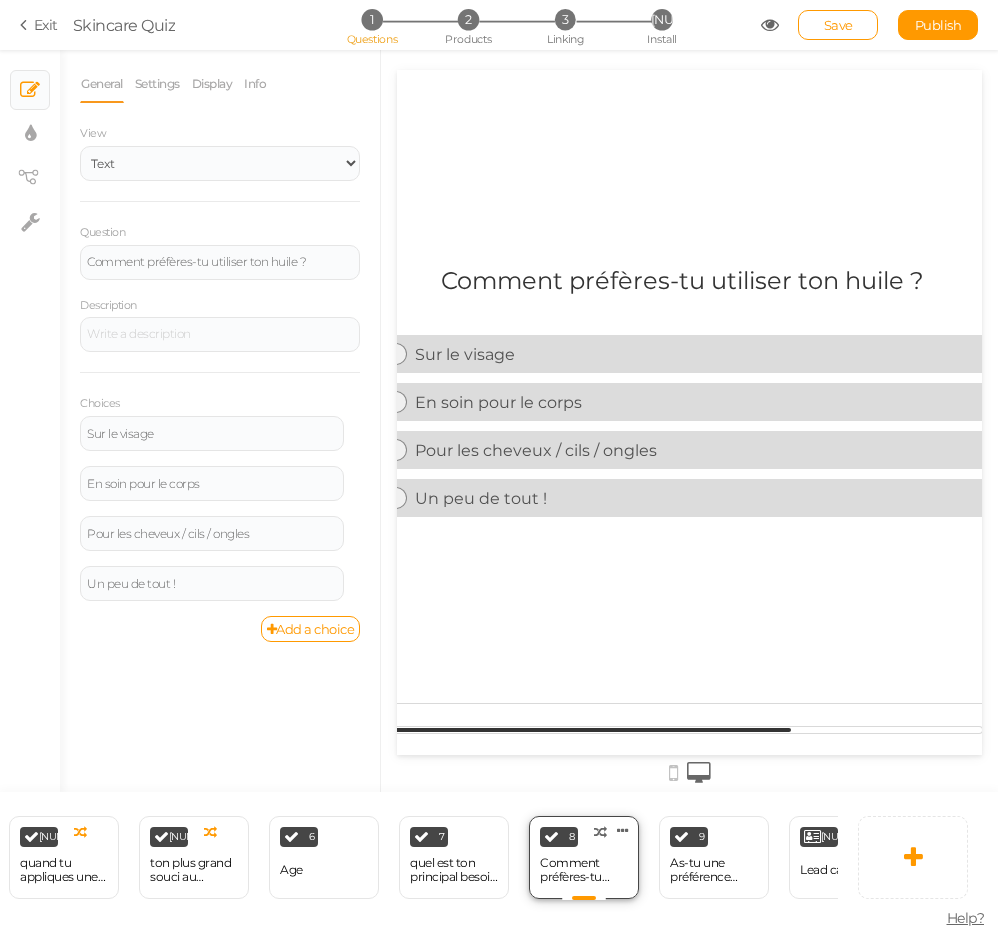 scroll, scrollTop: 0, scrollLeft: 0, axis: both 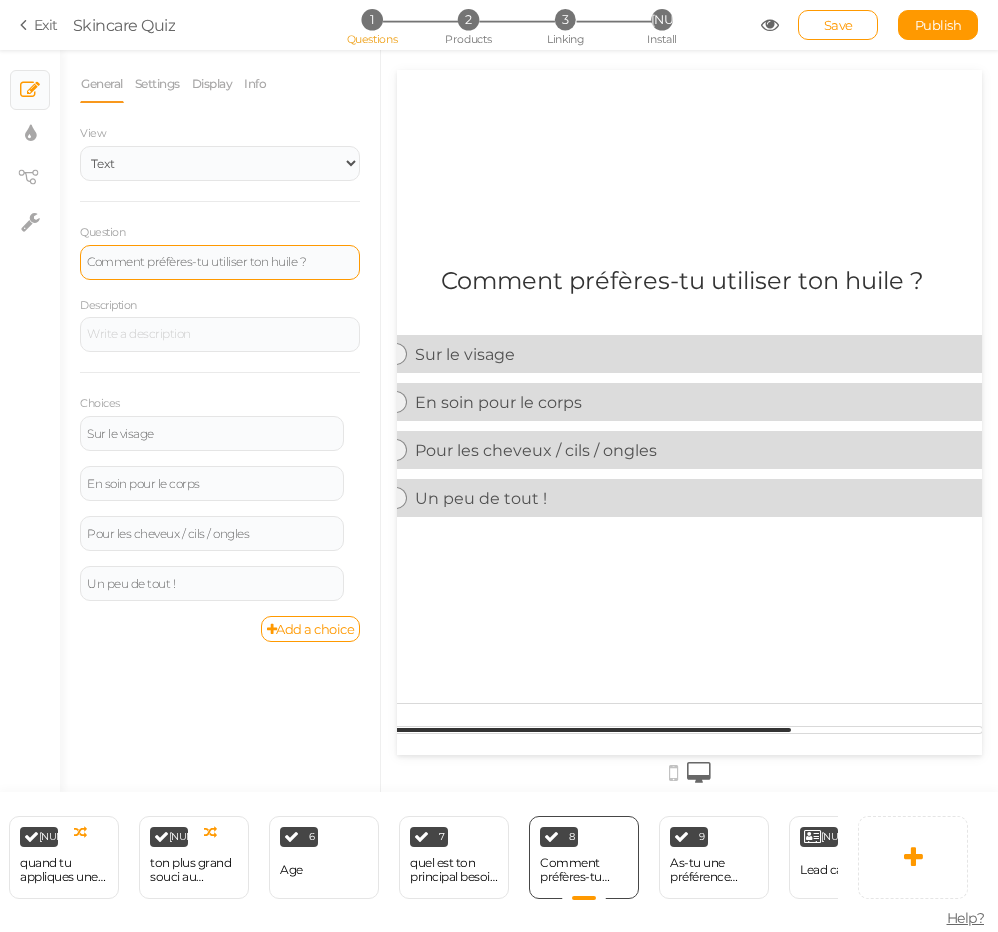 click on "Comment préfères-tu utiliser ton huile ?" at bounding box center [220, 262] 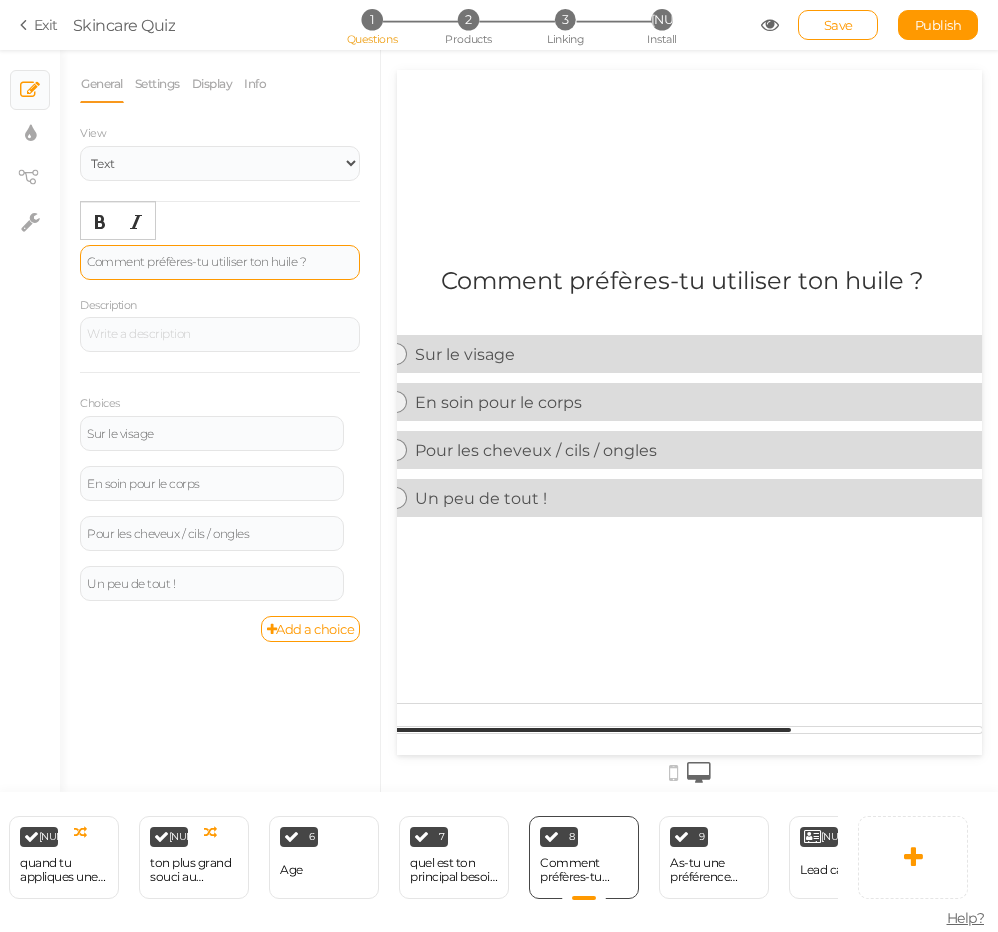 type 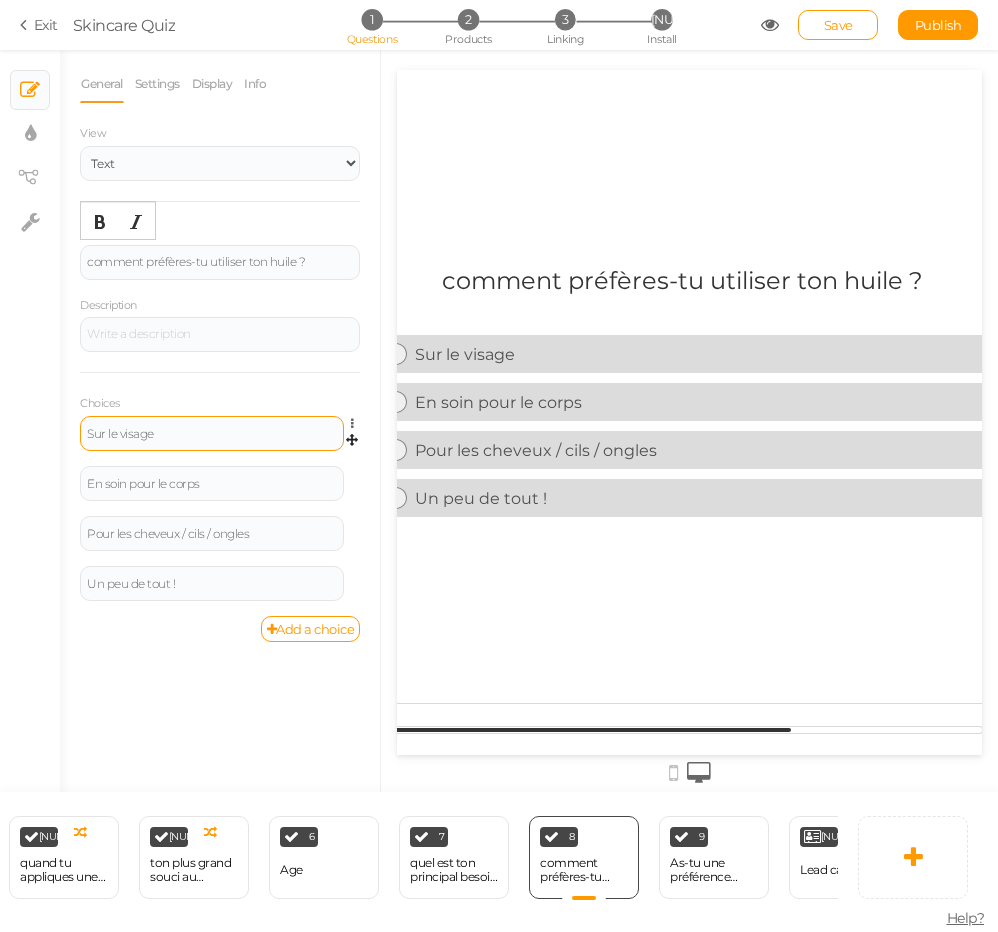 click on "Sur le visage" at bounding box center [212, 434] 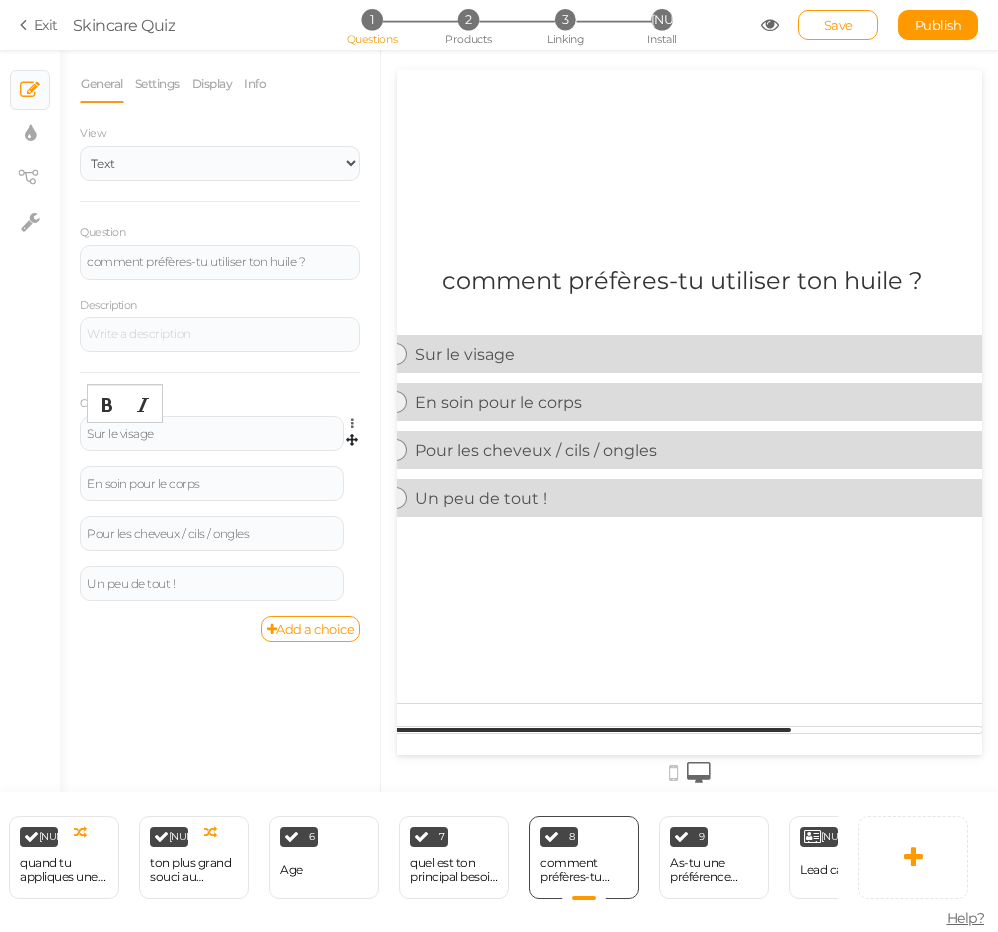 type 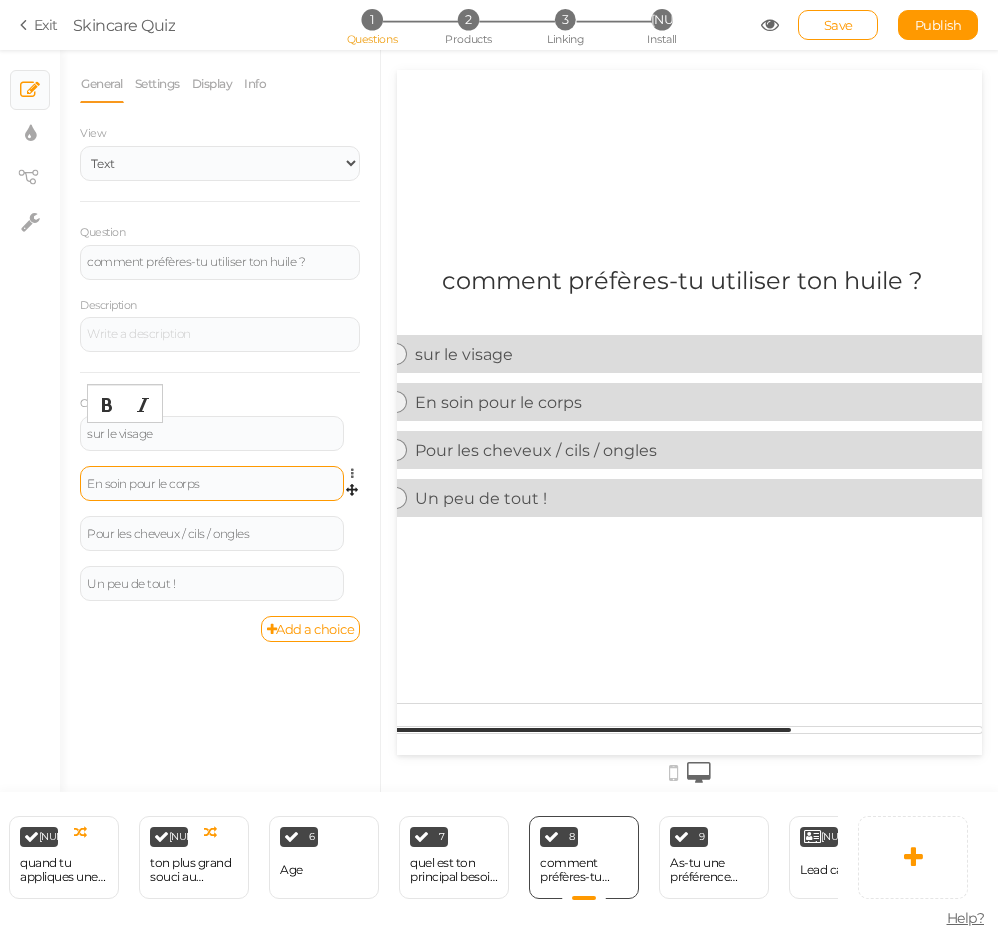 click on "En soin pour le corps" at bounding box center [212, 484] 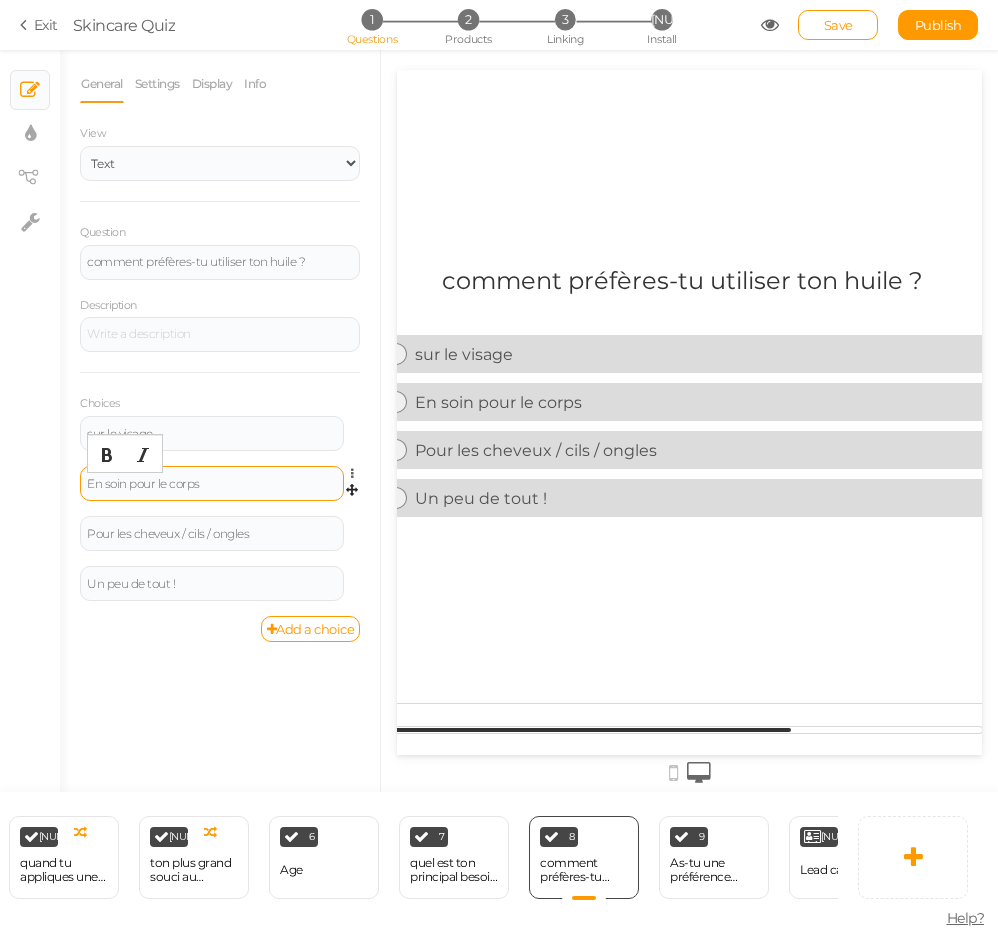 type 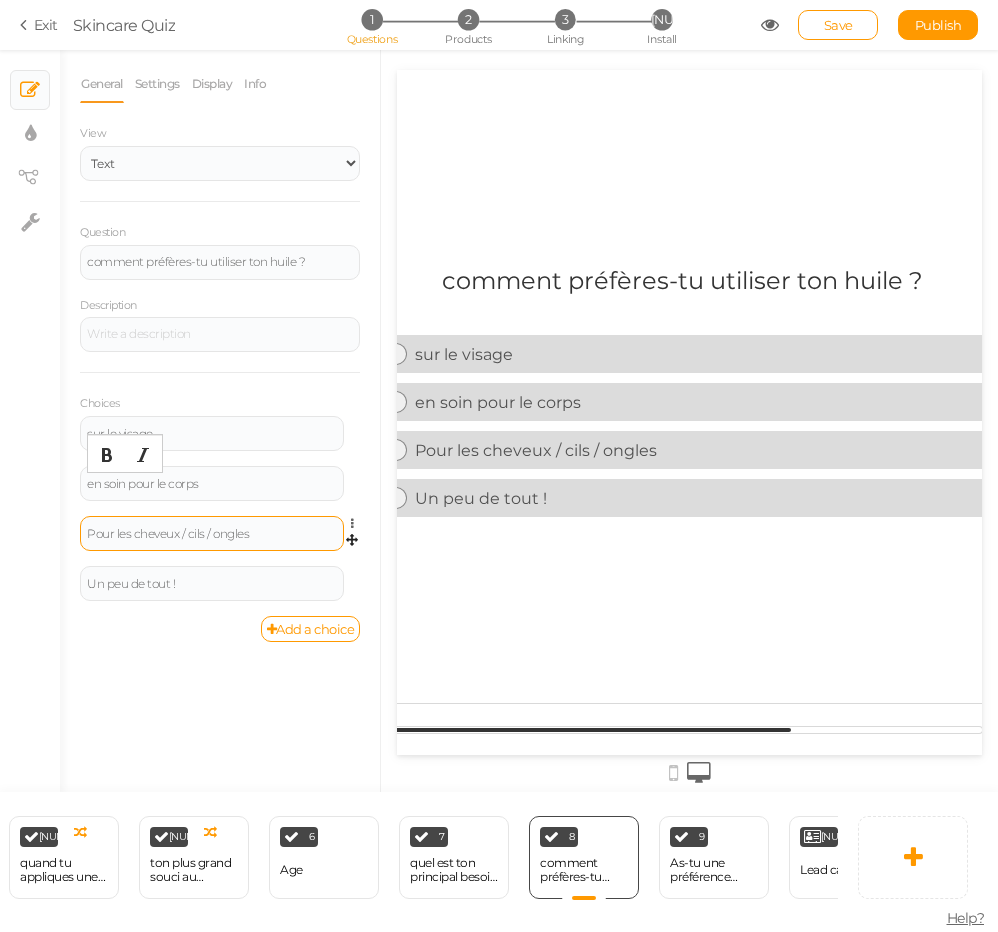 click on "Pour les cheveux / cils / ongles" at bounding box center [212, 534] 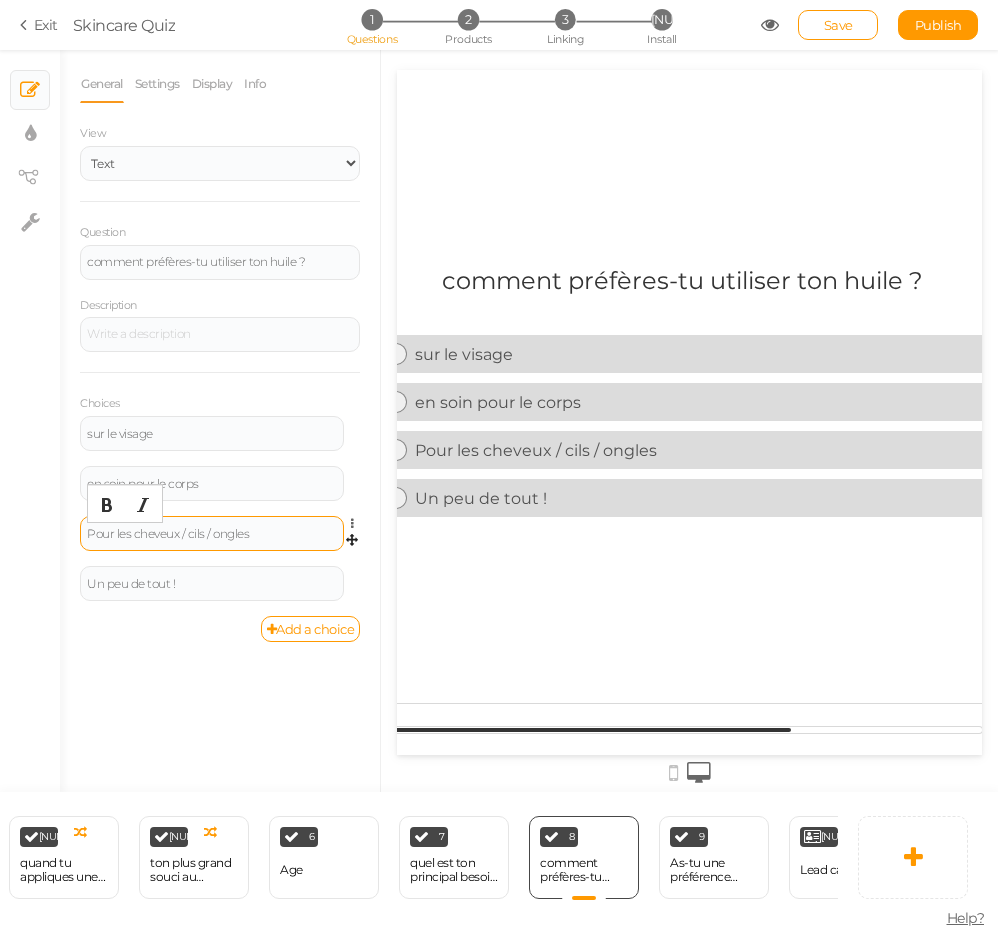 type 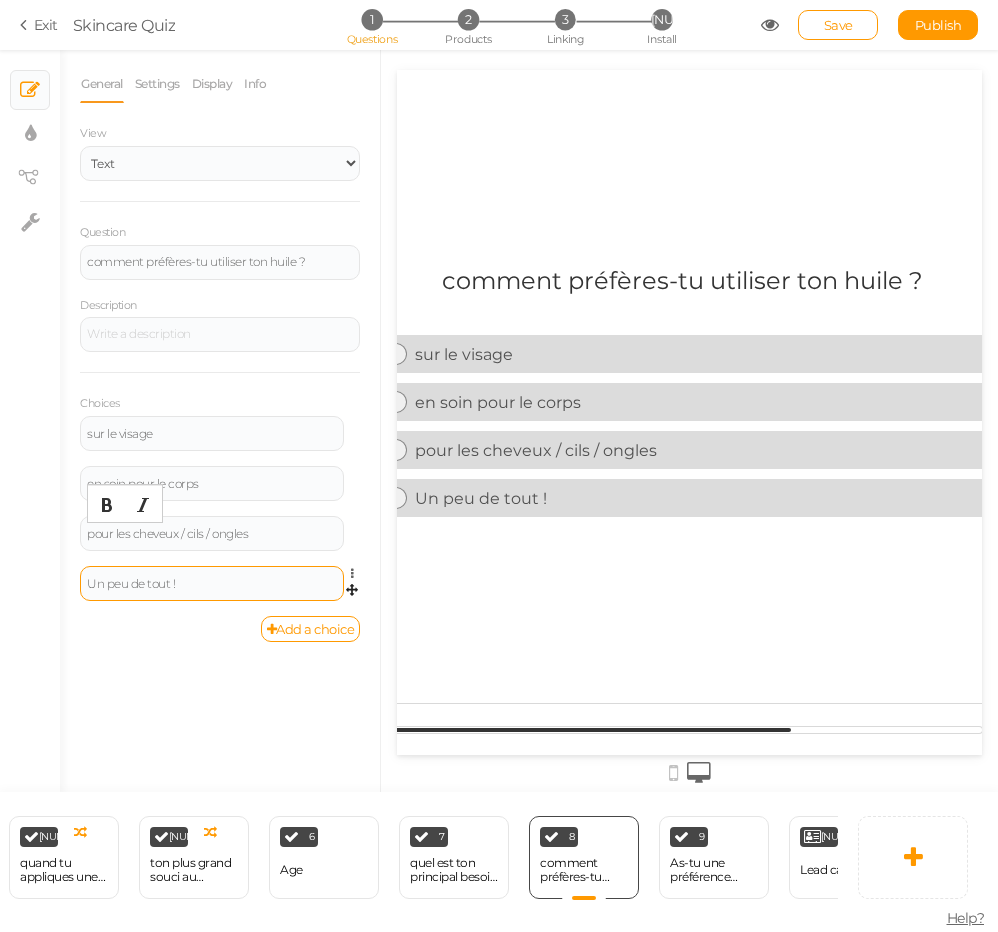 click on "Un peu de tout !" at bounding box center (212, 584) 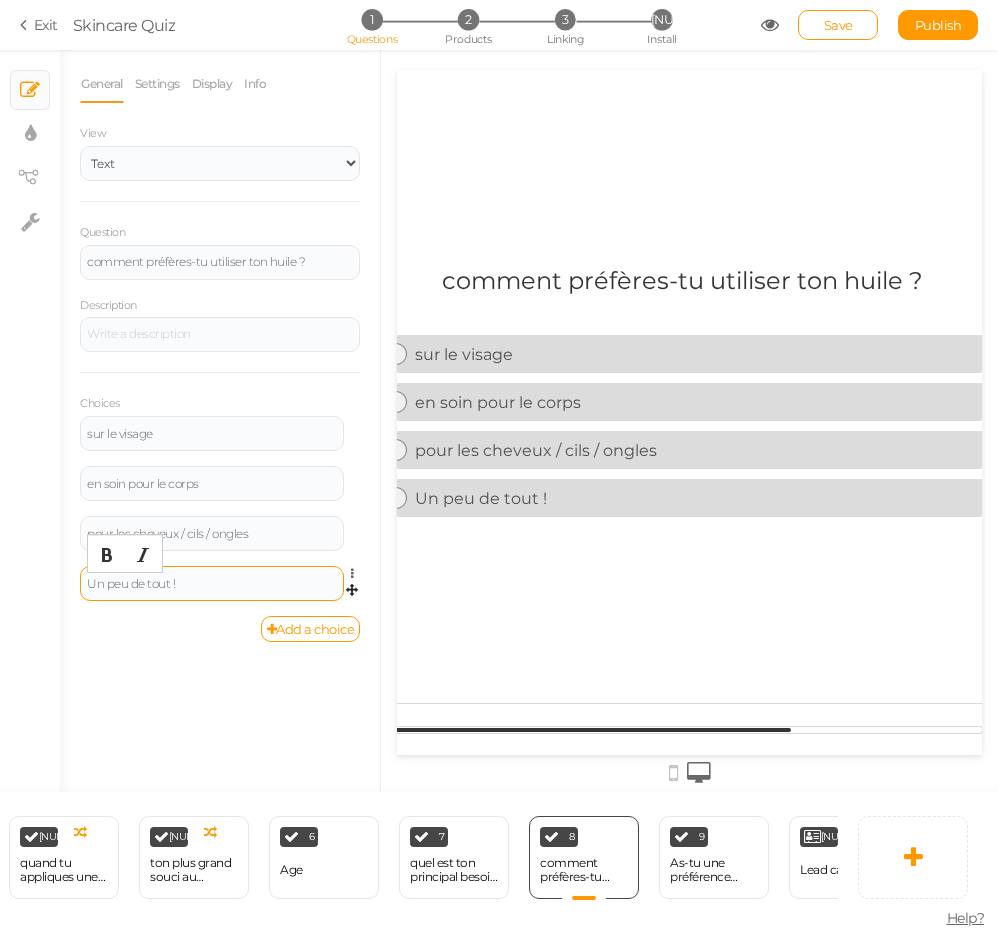 type 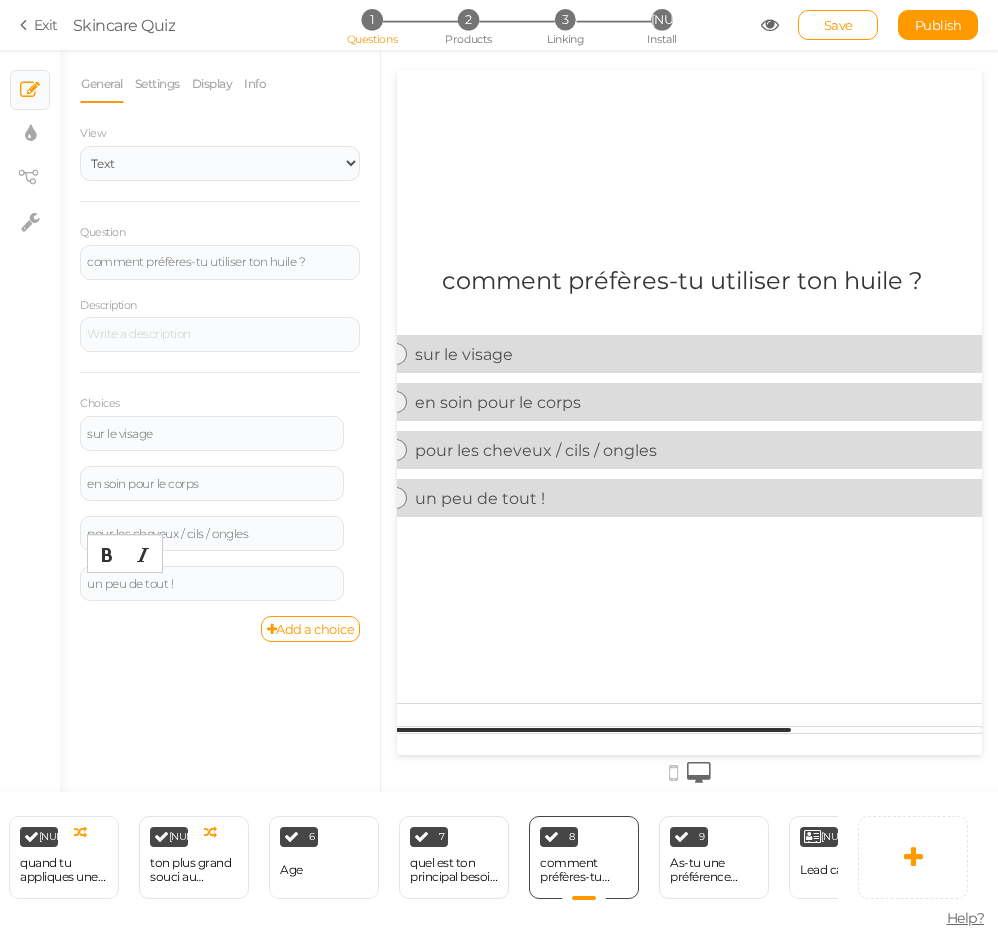 click on "General
Settings
Display
Info
View     Text Images Slider Dropdown                                 Question   comment préfères-tu utiliser ton huile ?                         Description                                                       Choices                 sur le visage                         Settings             Delete                             en soin pour le corps                         Settings             Delete                             pour les cheveux / cils / ongles                         Settings             Delete                             un peu de tout !                         Settings             Delete                                        Add a choice
Optional    Allows skipping this slide.           Select a maximum number of choices     No limit   1   2   3   4   5   6   7   8   9   10                  Disable autoadvance    Disables auto-advance for this slide." at bounding box center [220, 428] 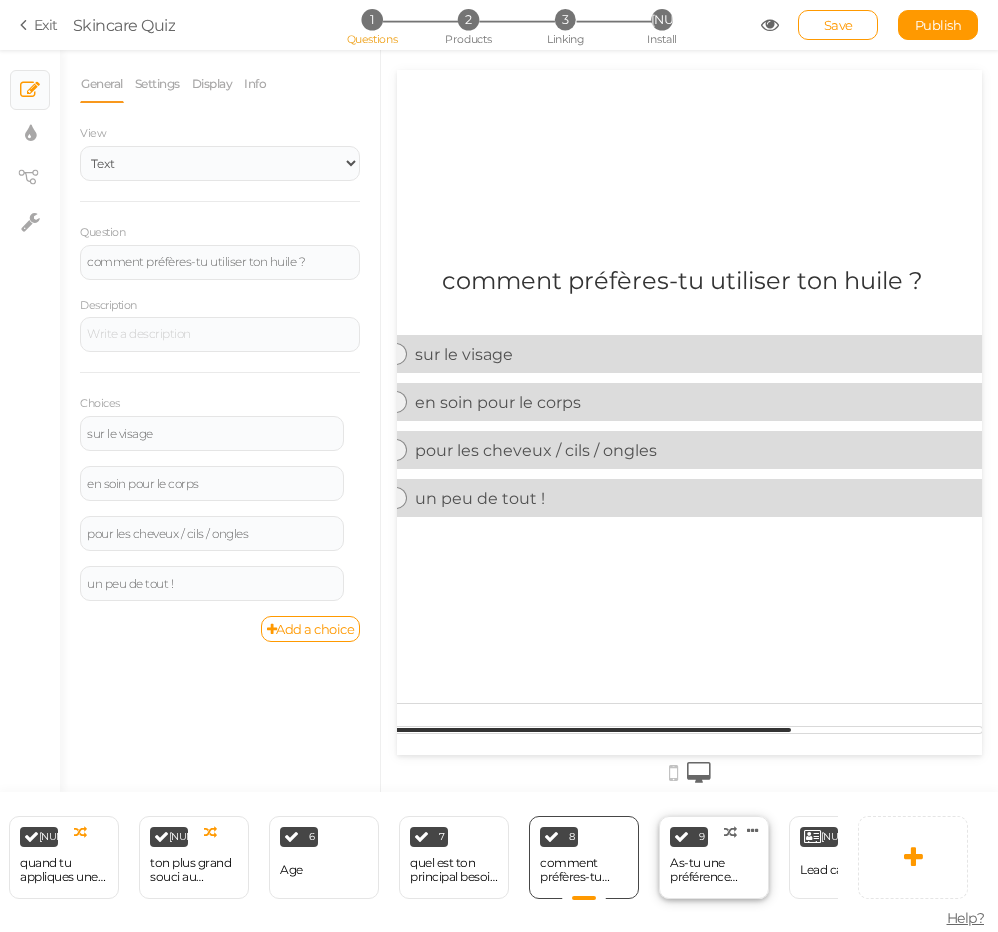 click on "As-tu une préférence sensorielle ?" at bounding box center [714, 870] 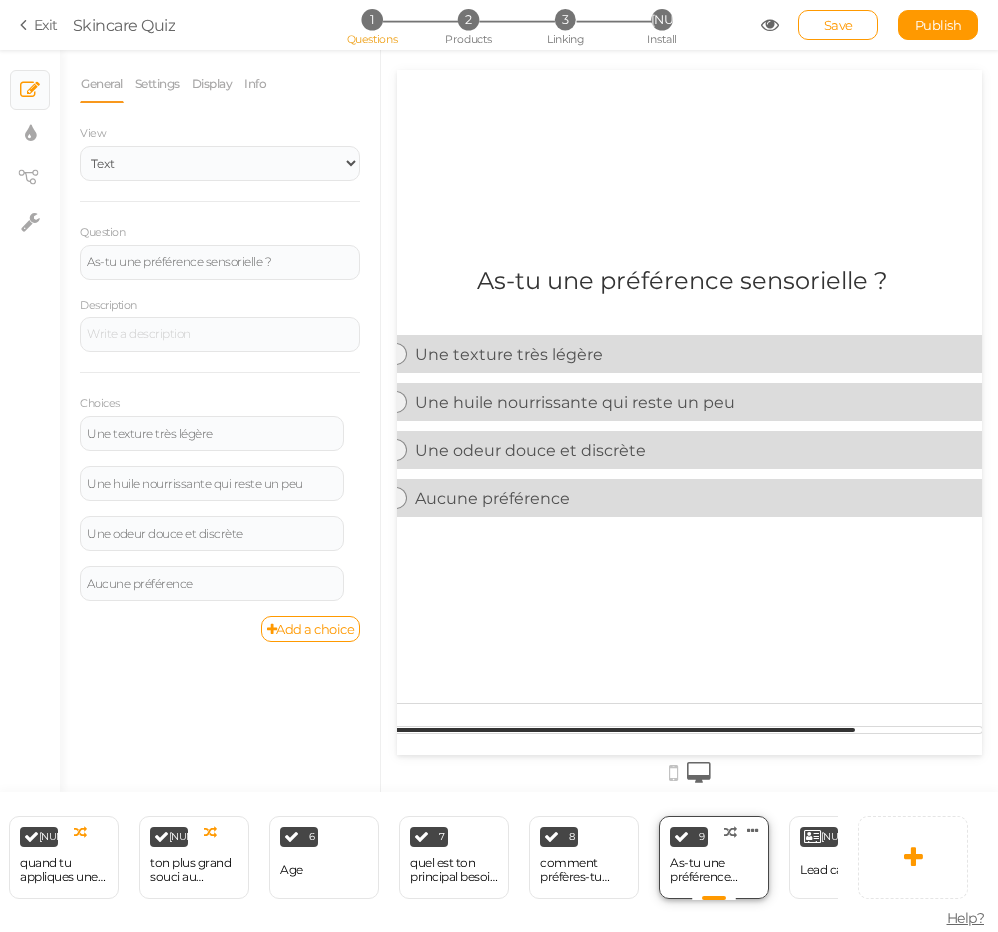 scroll, scrollTop: 0, scrollLeft: 0, axis: both 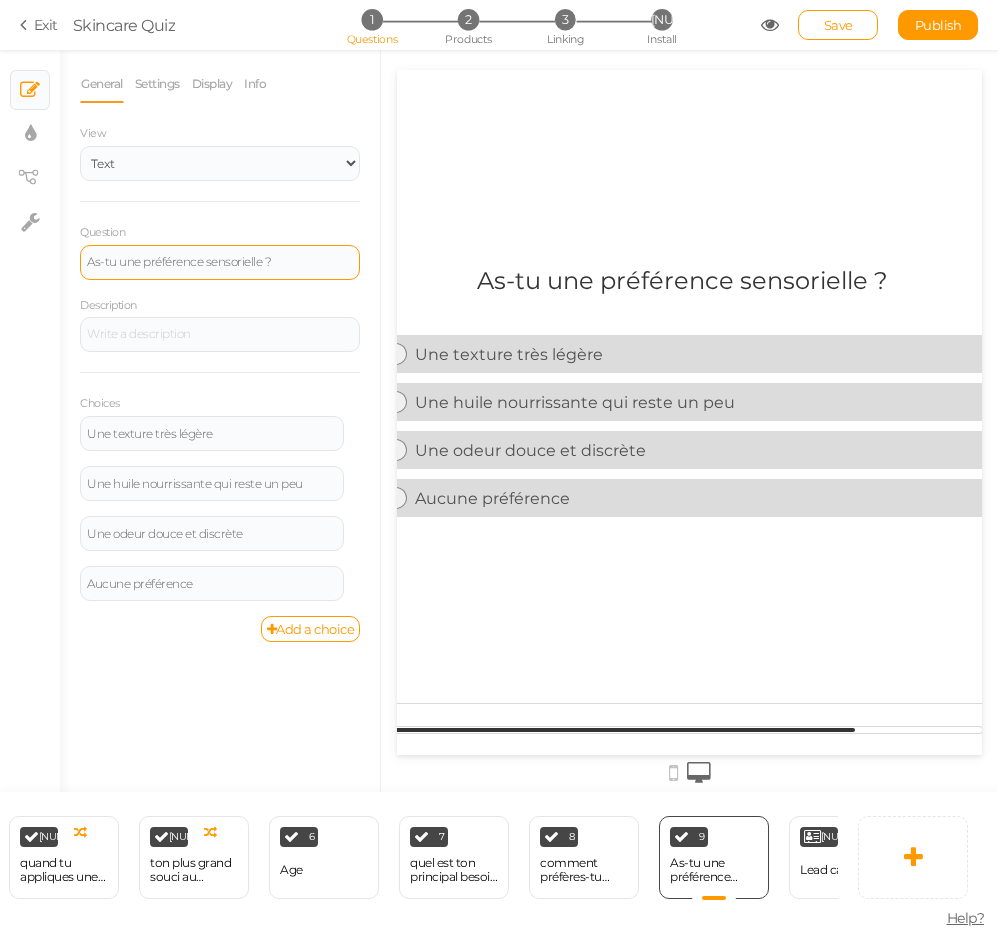 click on "As-tu une préférence sensorielle ?" at bounding box center (220, 262) 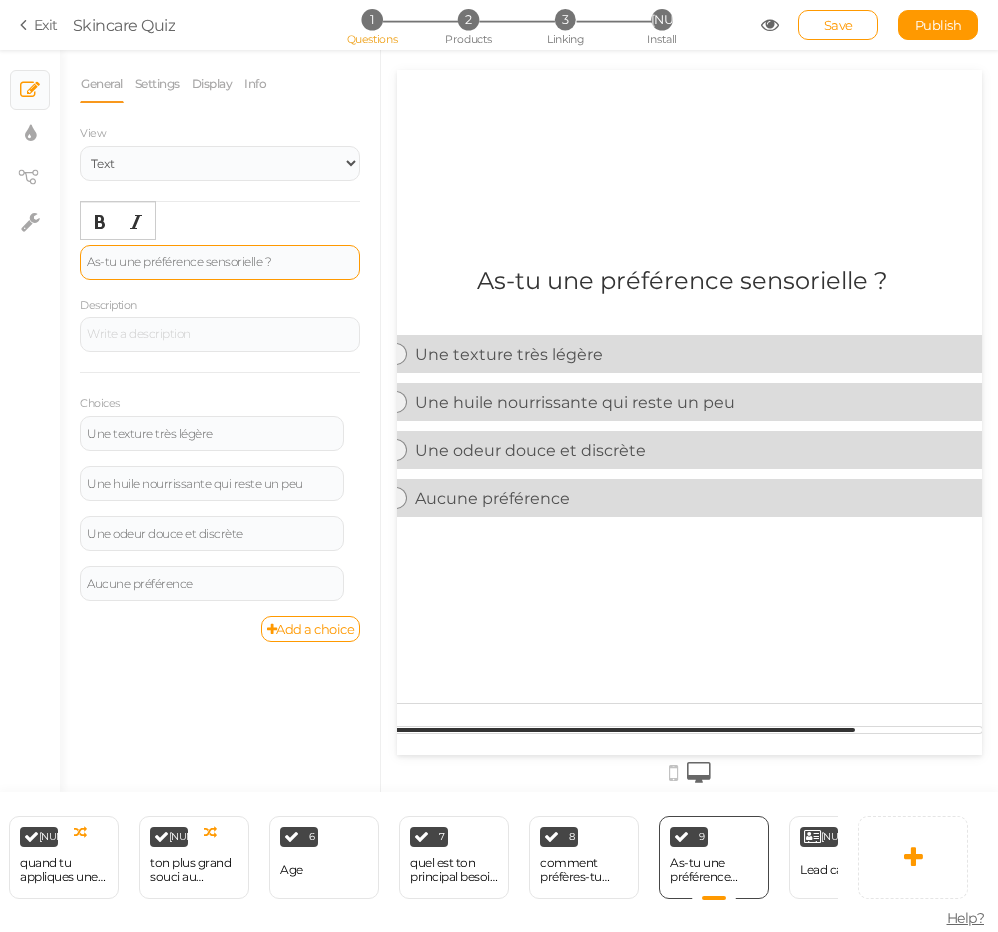 type 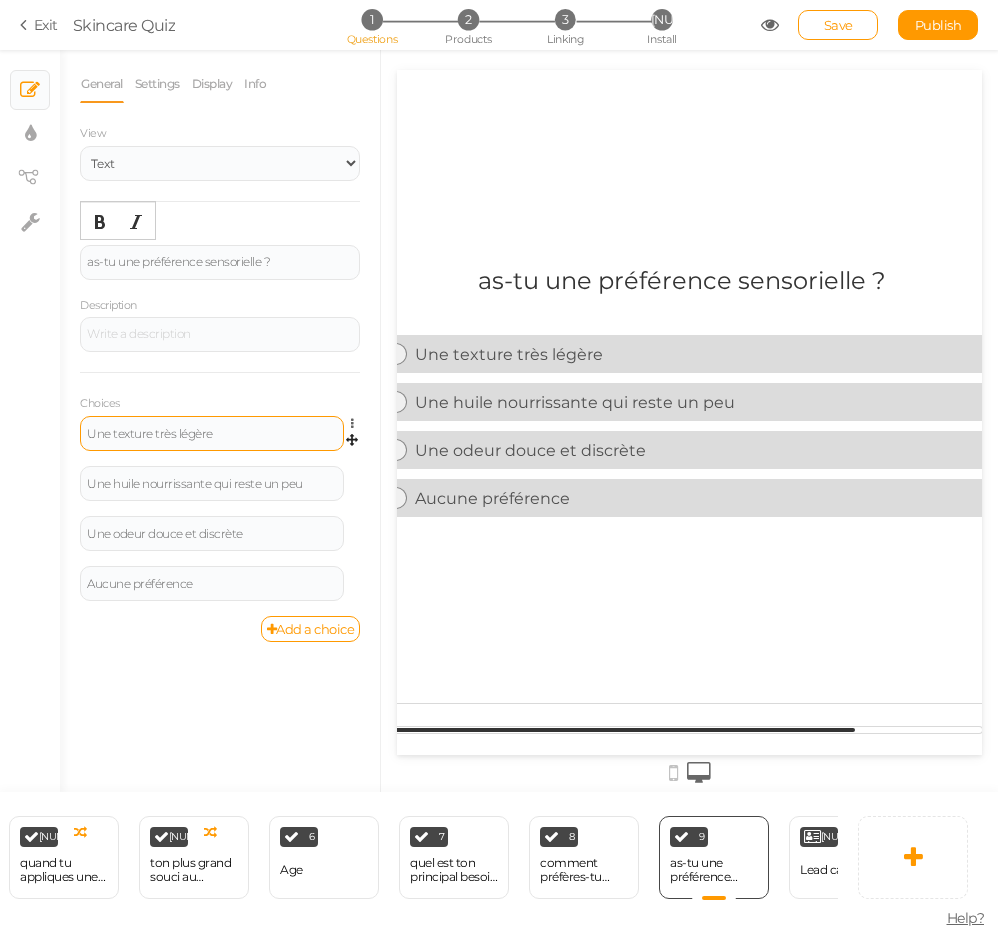 click on "Une texture très légère" at bounding box center (212, 434) 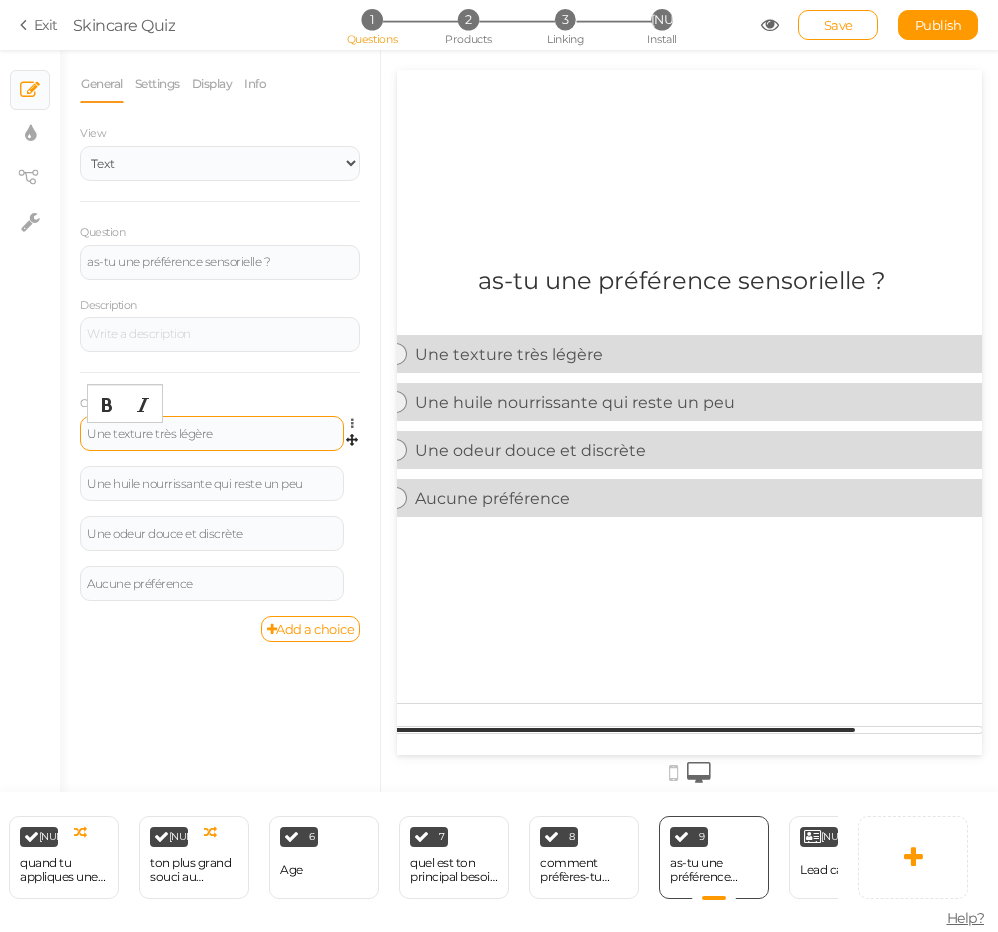 type 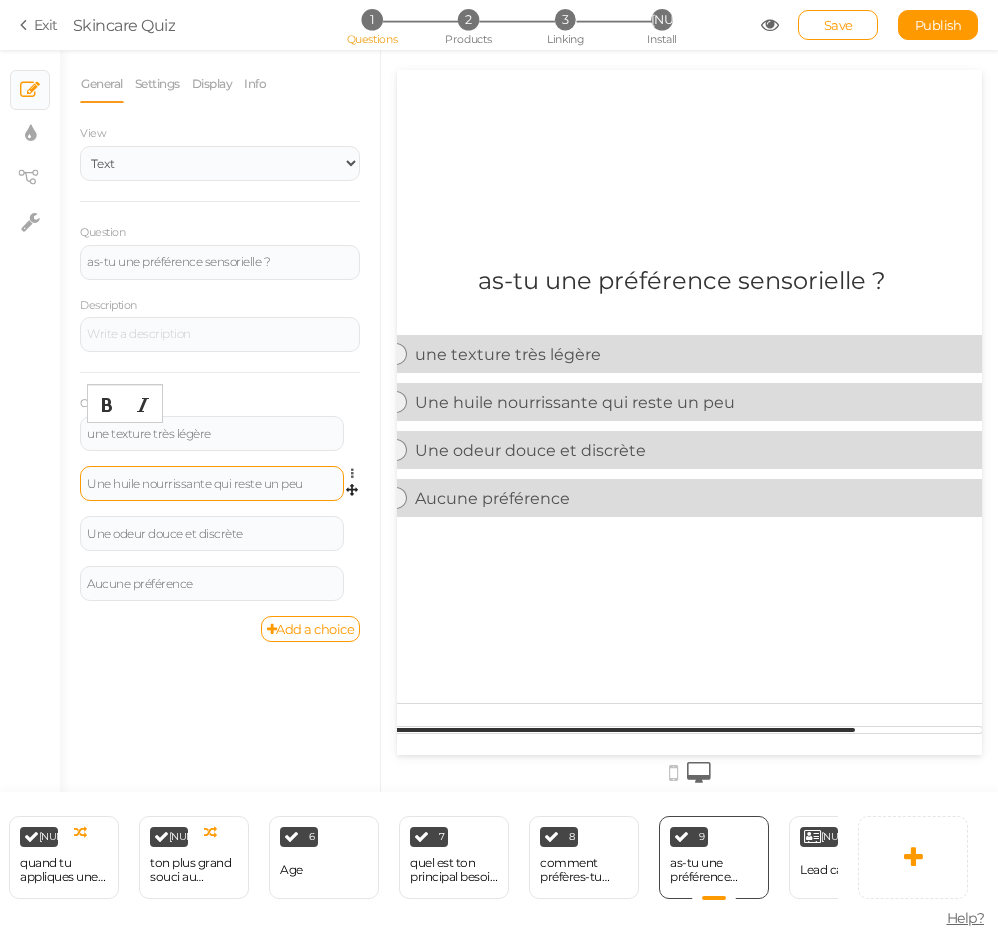 click on "Une huile nourrissante qui reste un peu" at bounding box center [212, 484] 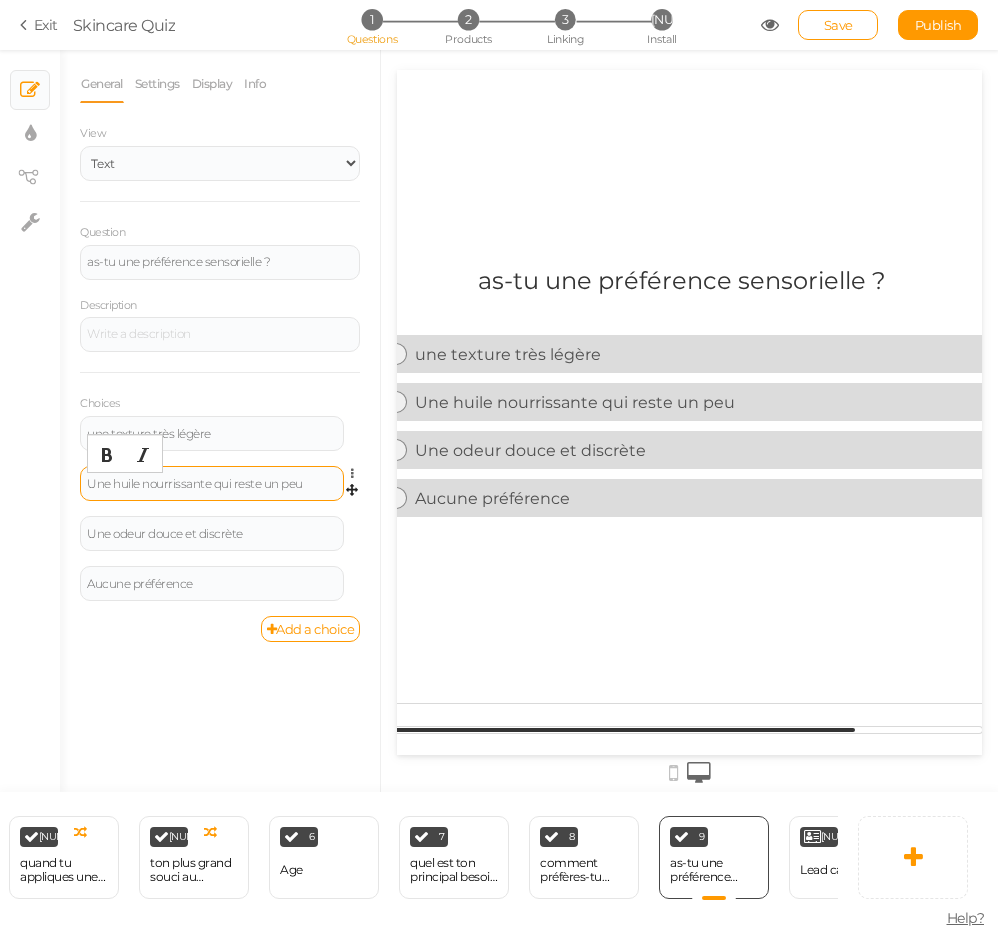 type 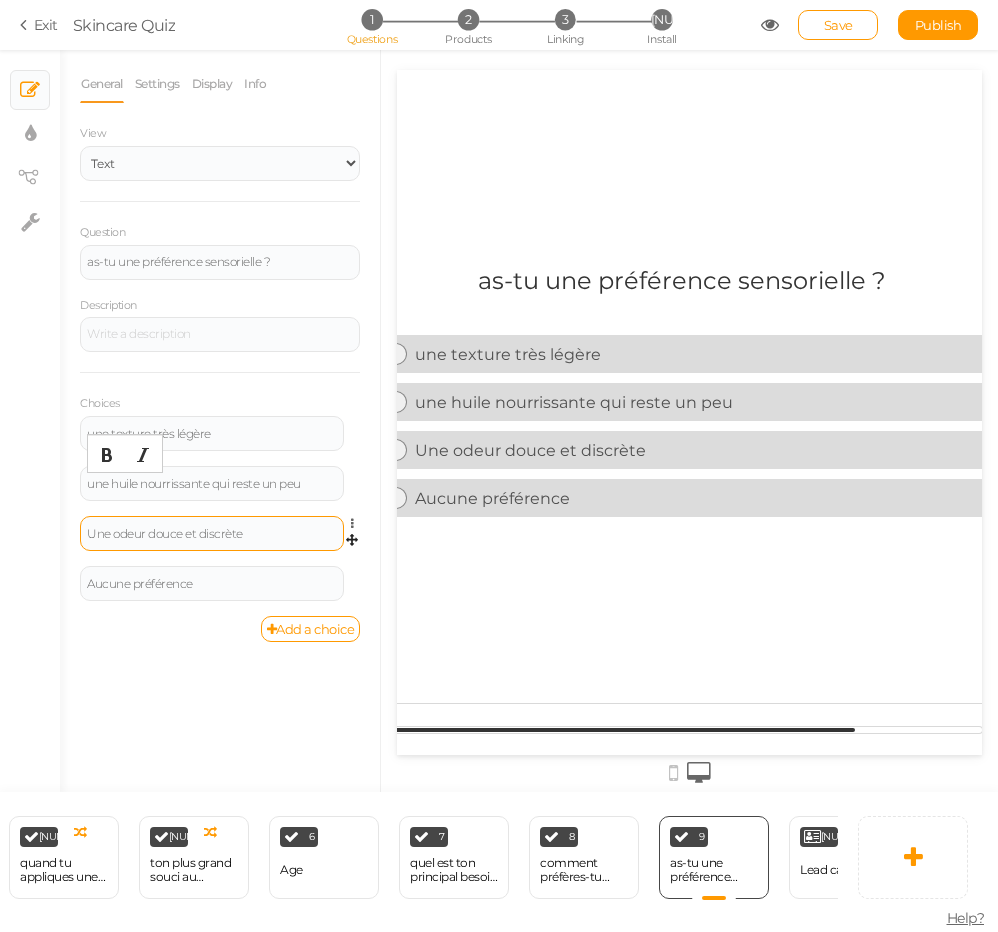 click on "Une odeur douce et discrète" at bounding box center (212, 534) 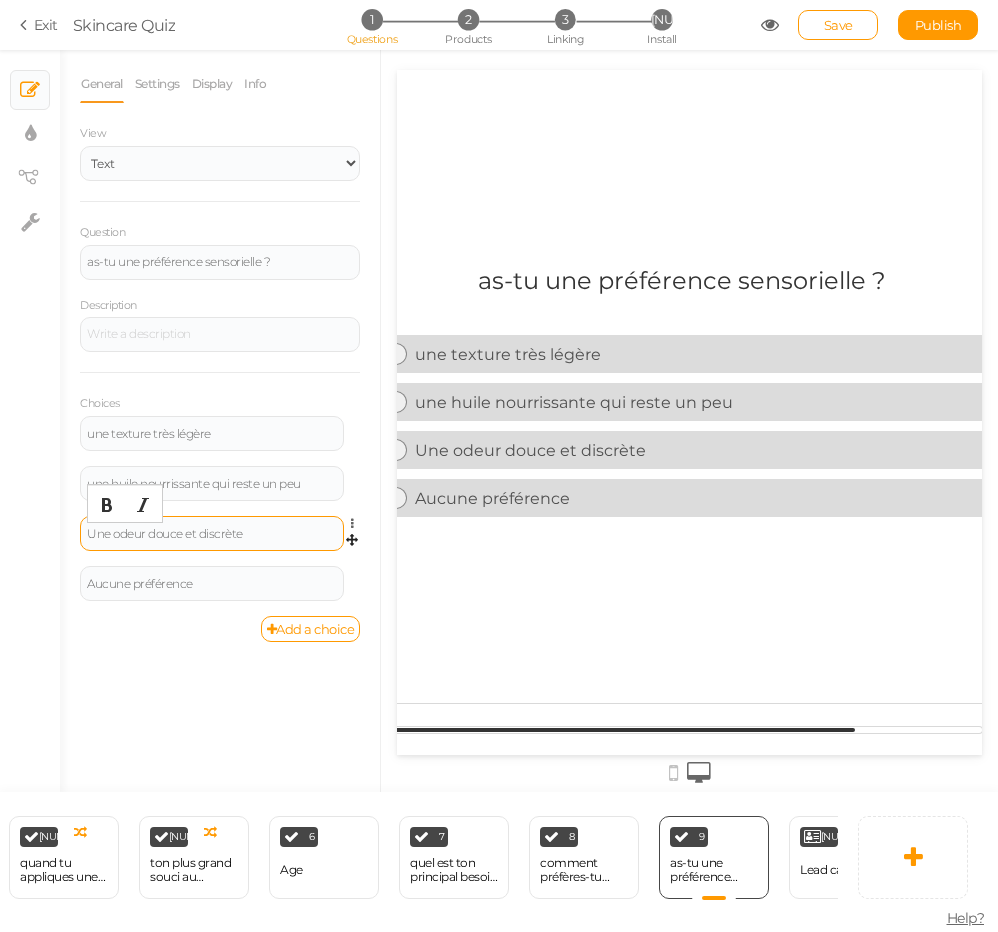 type 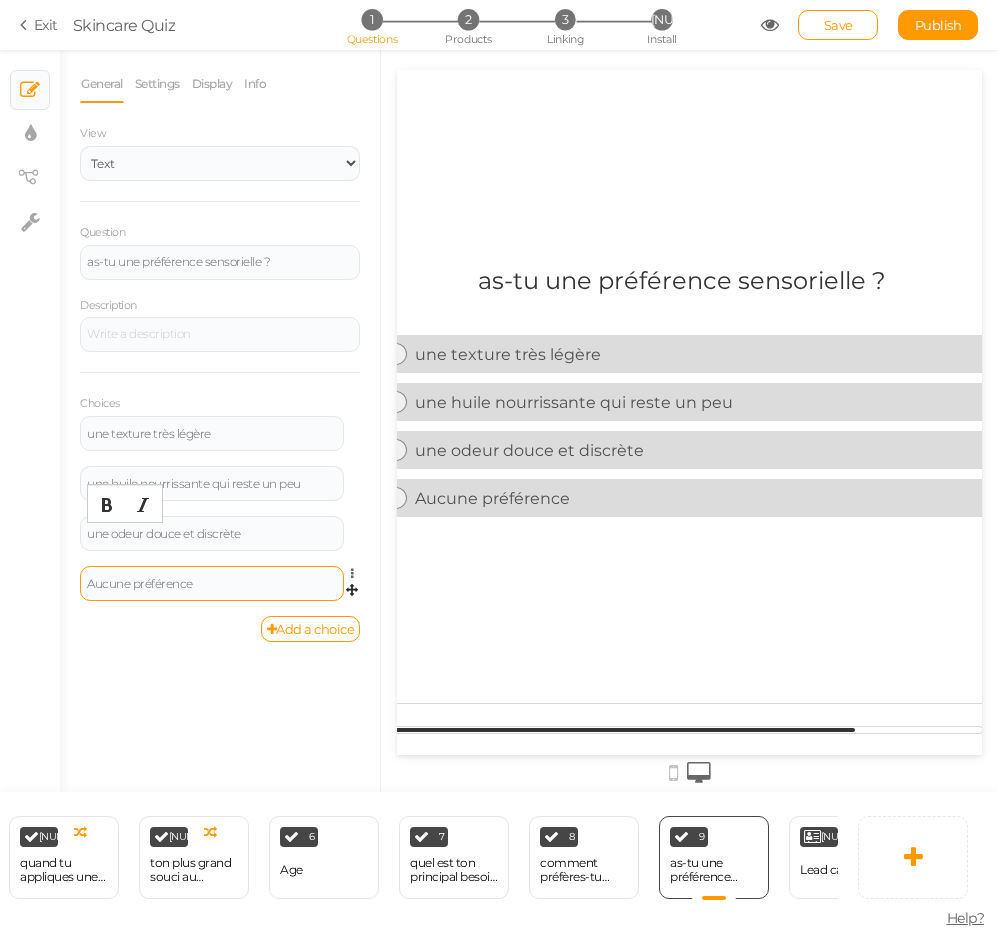 click on "Aucune préférence" at bounding box center (212, 584) 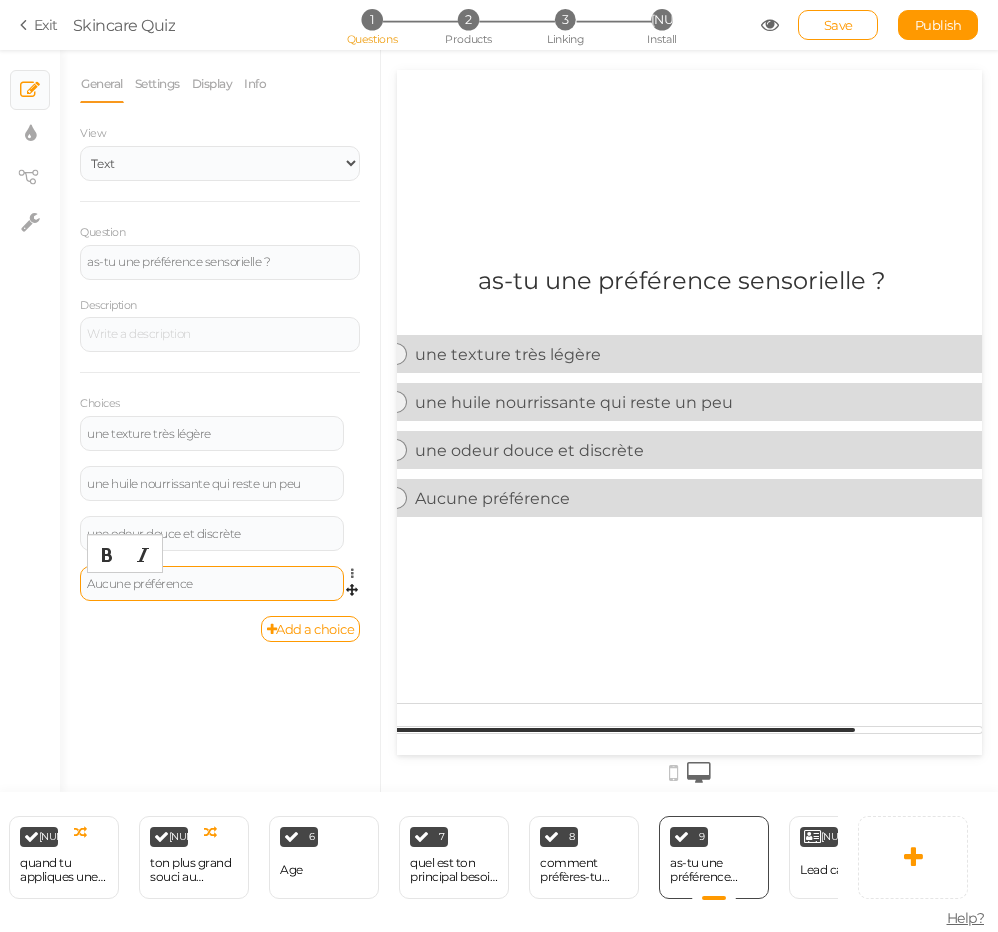 type 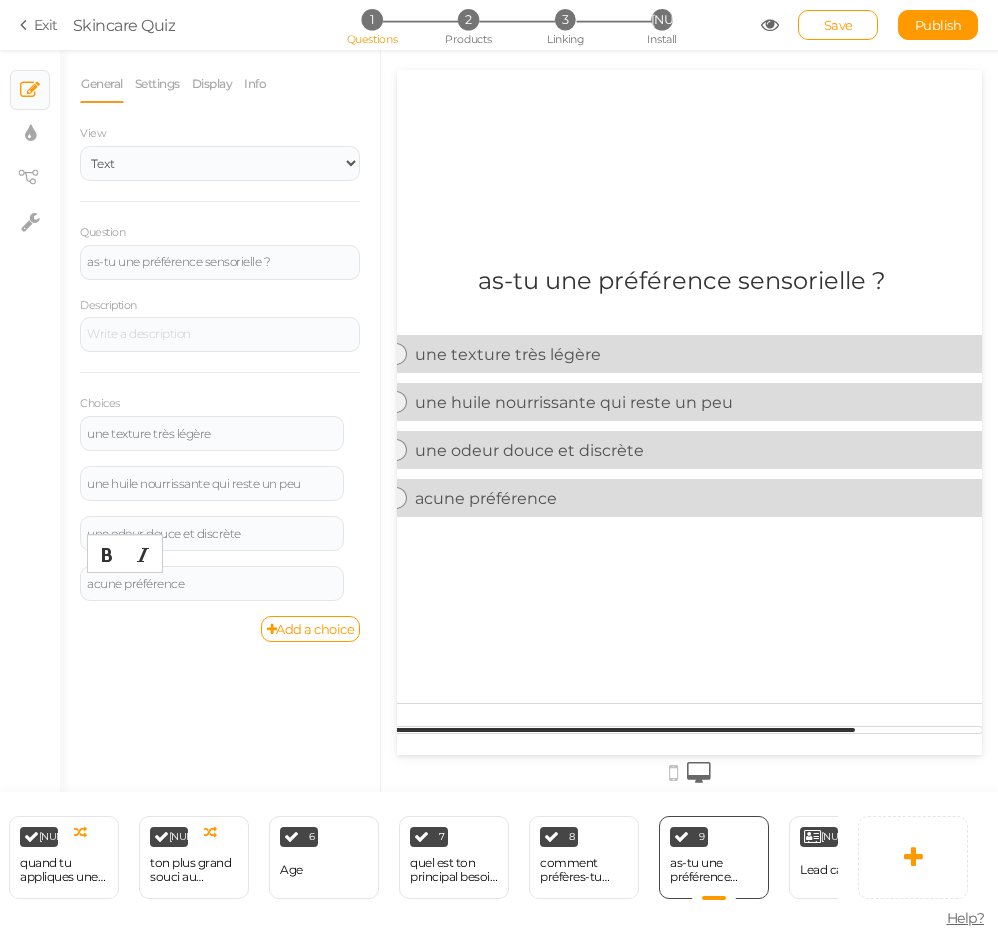 click on "General
Settings
Display
Info
View     Text Images Slider Dropdown                                 Question   as-tu une préférence sensorielle ?                         Description                                                       Choices                 une texture très légère                         Settings             Delete                             une huile nourrissante qui reste un peu                         Settings             Delete                             une odeur douce et discrète                         Settings             Delete                             acune préférence                         Settings             Delete                                        Add a choice
Optional    Allows skipping this slide.           Select a maximum number of choices     No limit   1   2   3   4   5   6   7   8   9   10                  Disable autoadvance              Admin name" at bounding box center [220, 428] 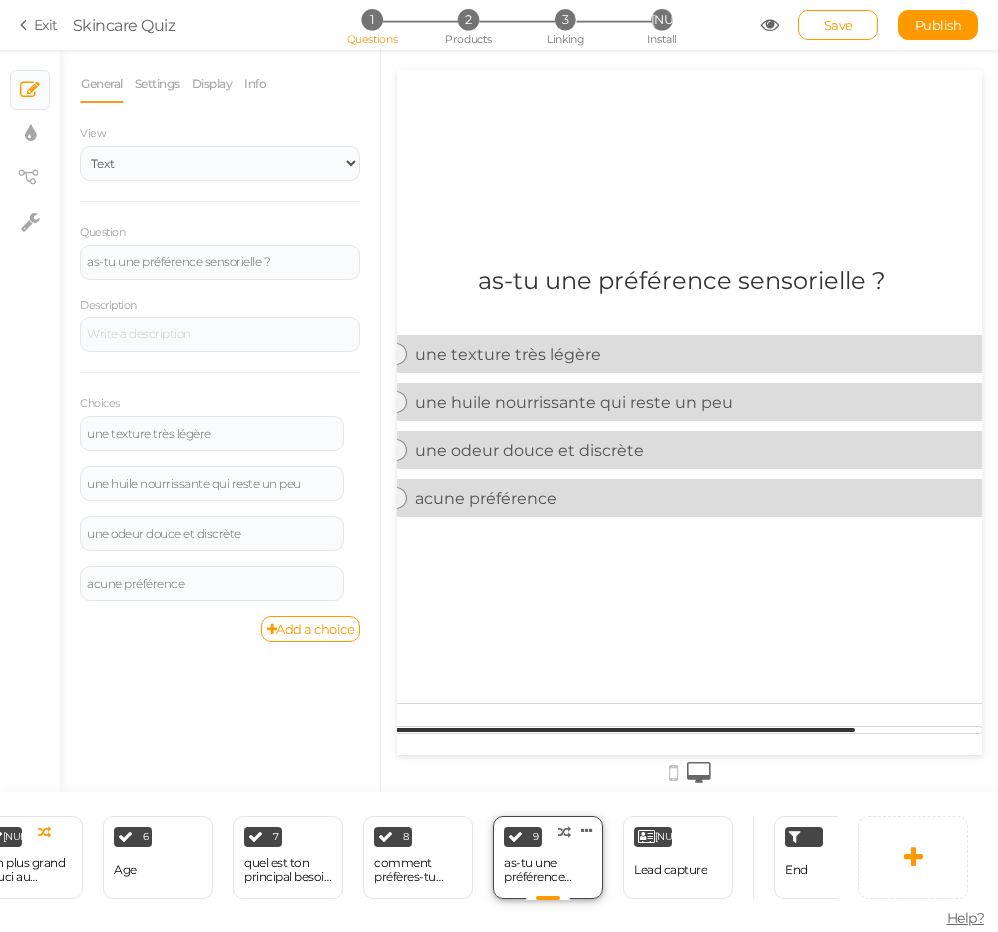 scroll, scrollTop: 0, scrollLeft: 731, axis: horizontal 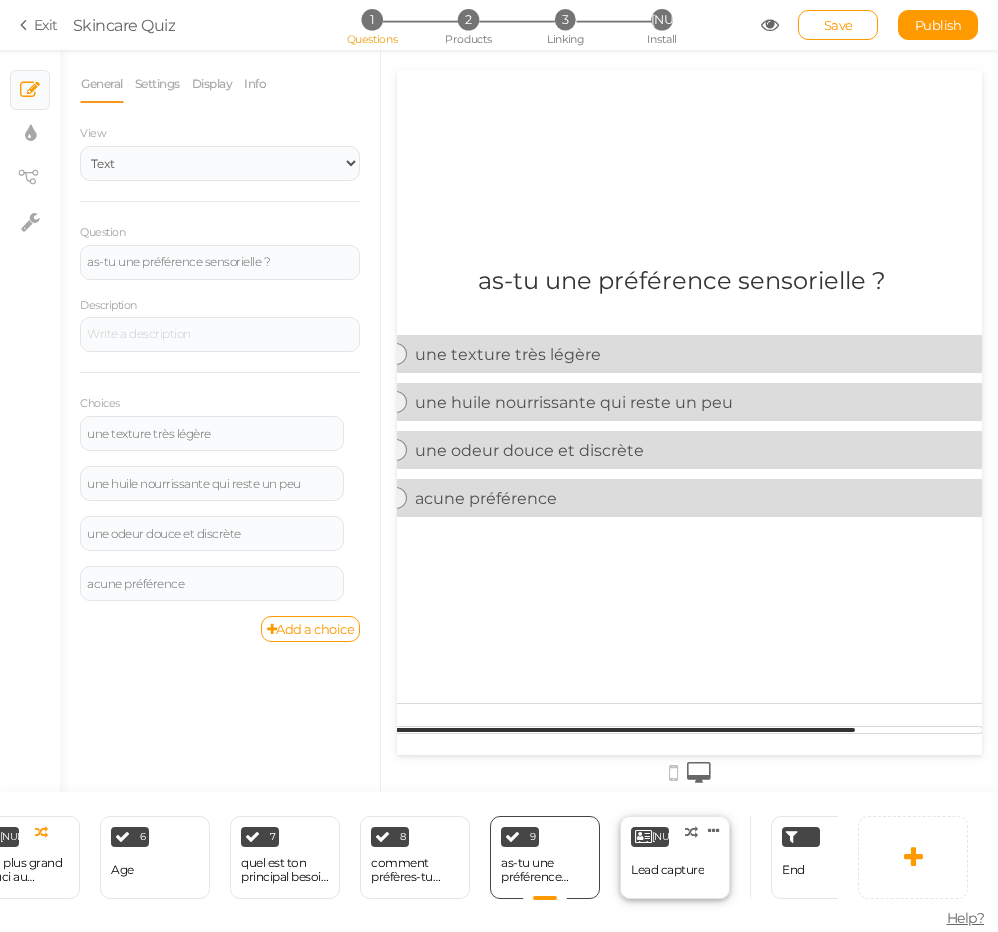click on "Lead capture" at bounding box center [667, 870] 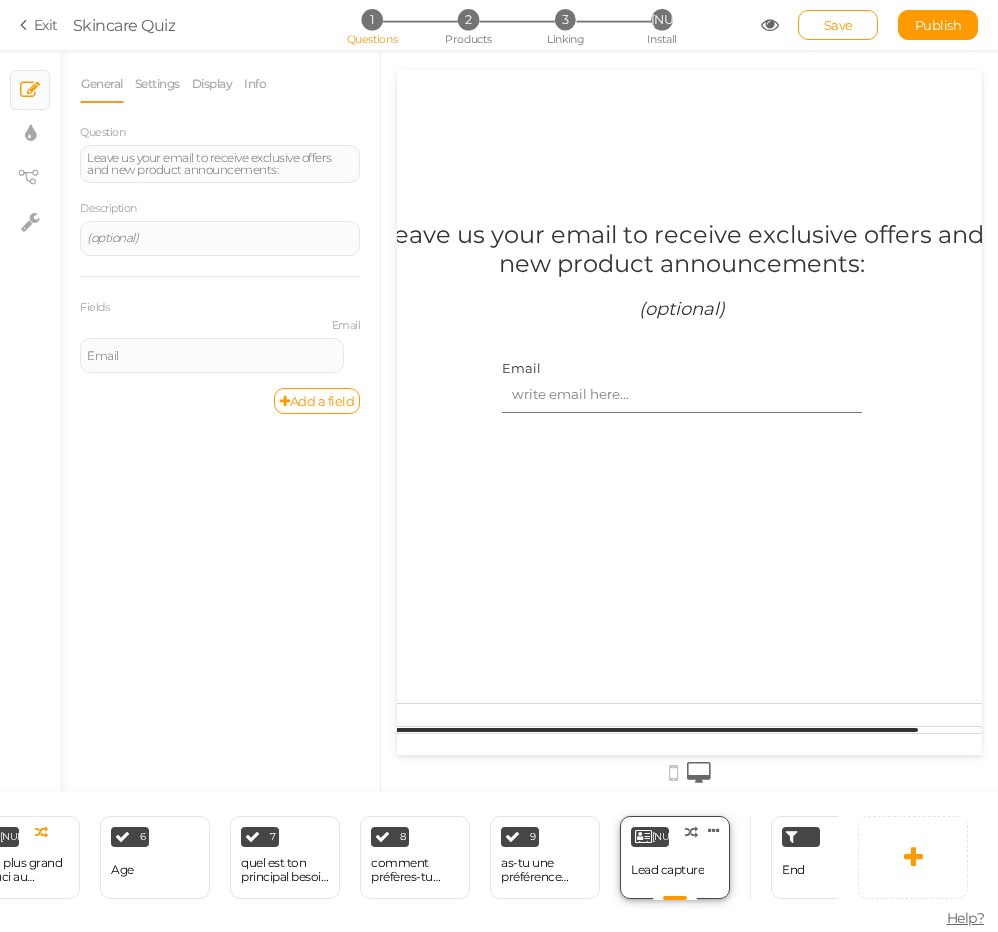 scroll, scrollTop: 0, scrollLeft: 0, axis: both 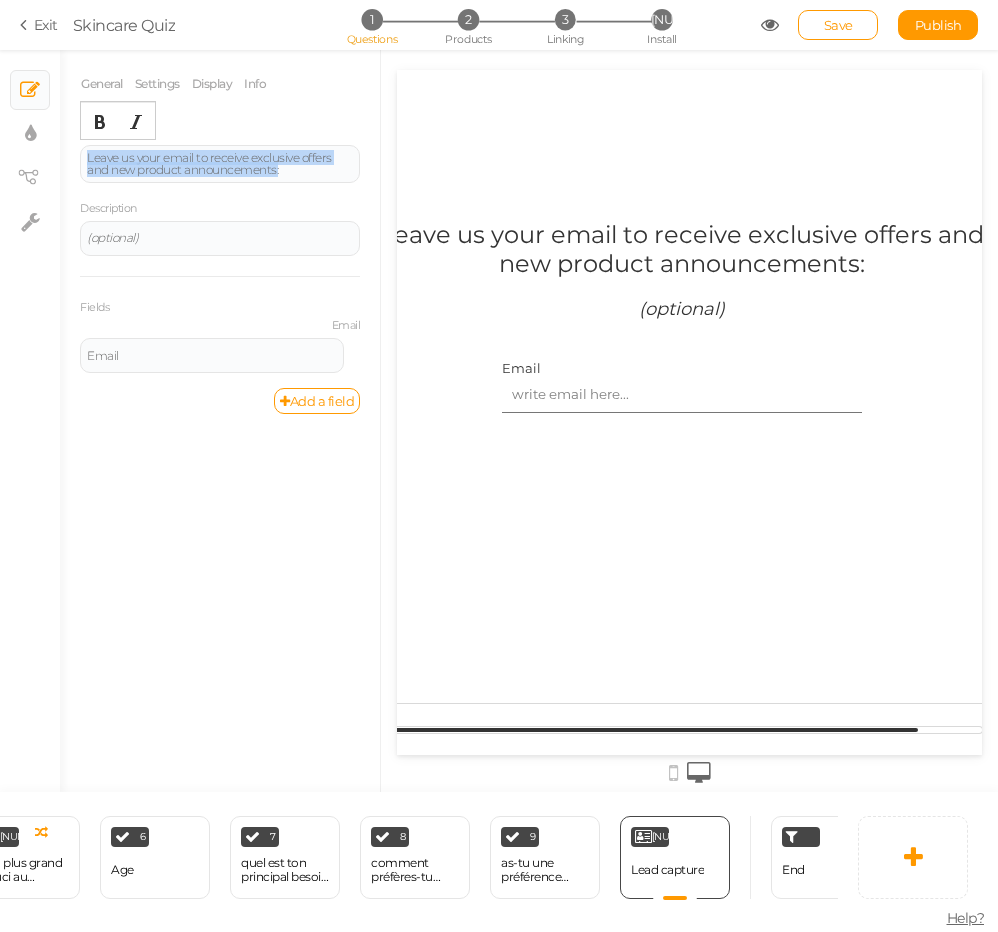 drag, startPoint x: 293, startPoint y: 166, endPoint x: 279, endPoint y: 129, distance: 39.56008 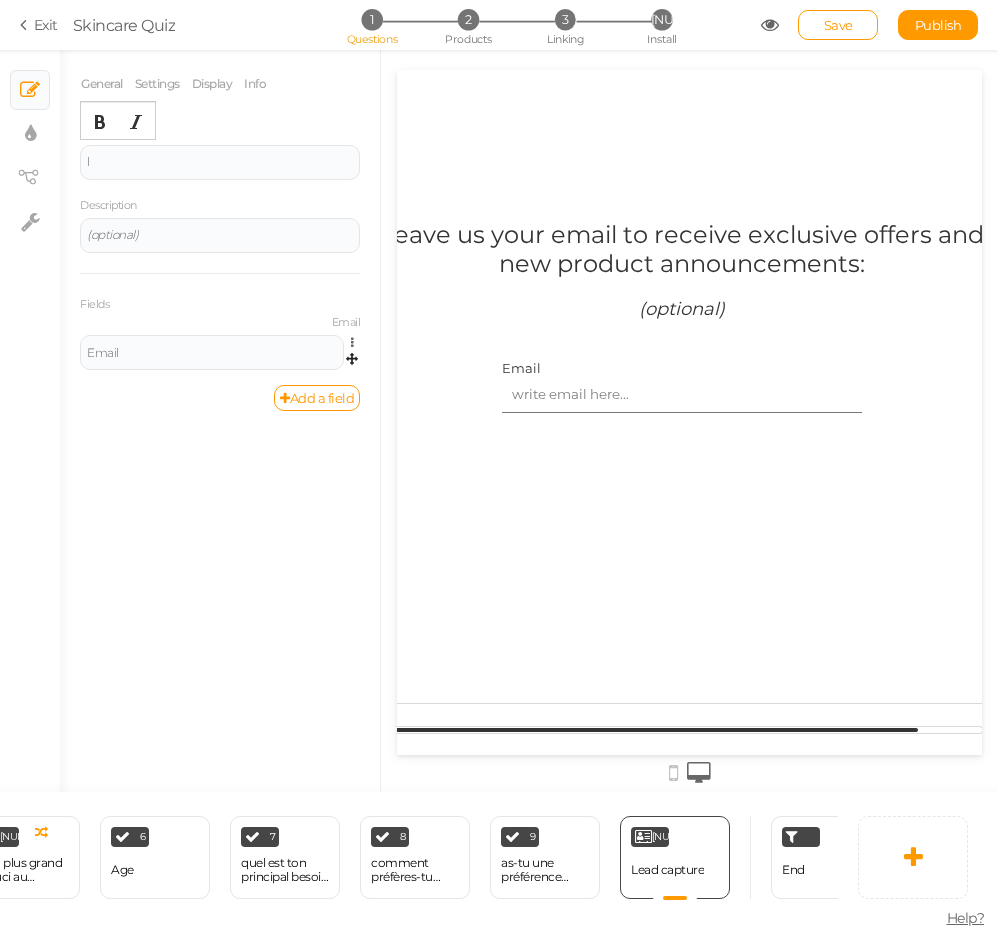 type 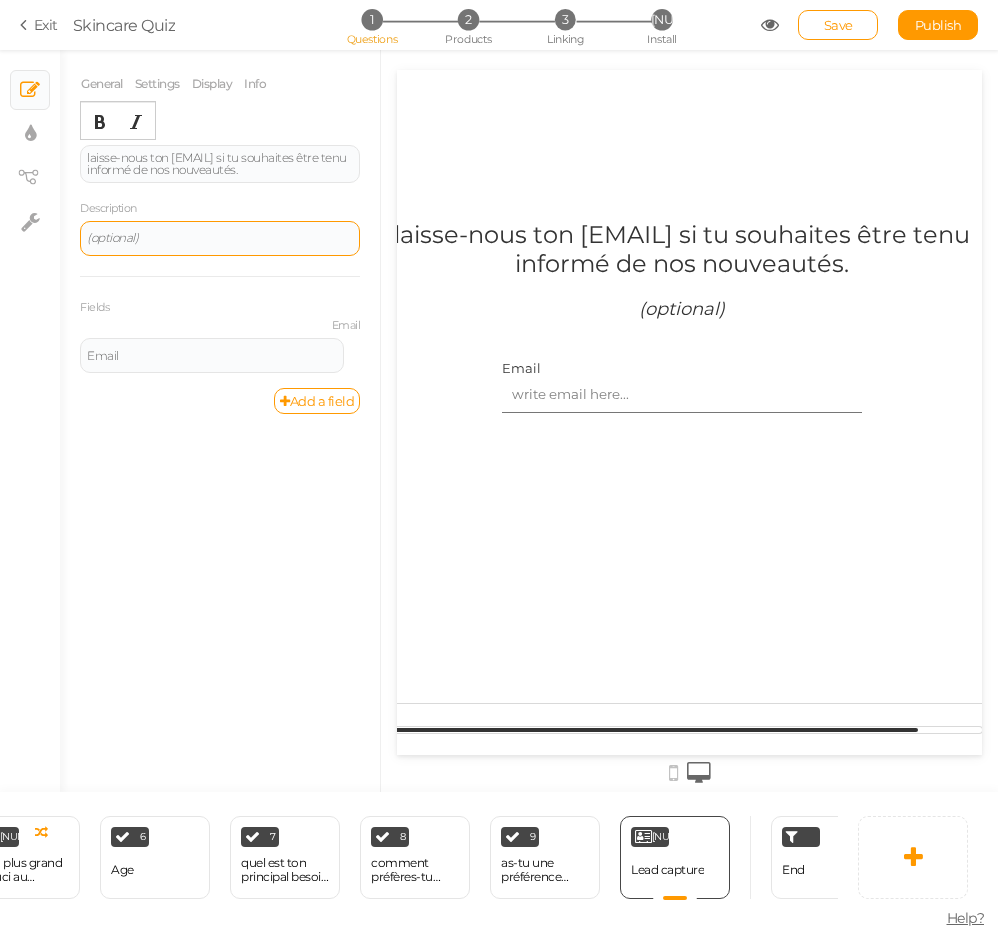 click on "(optional)" at bounding box center (112, 237) 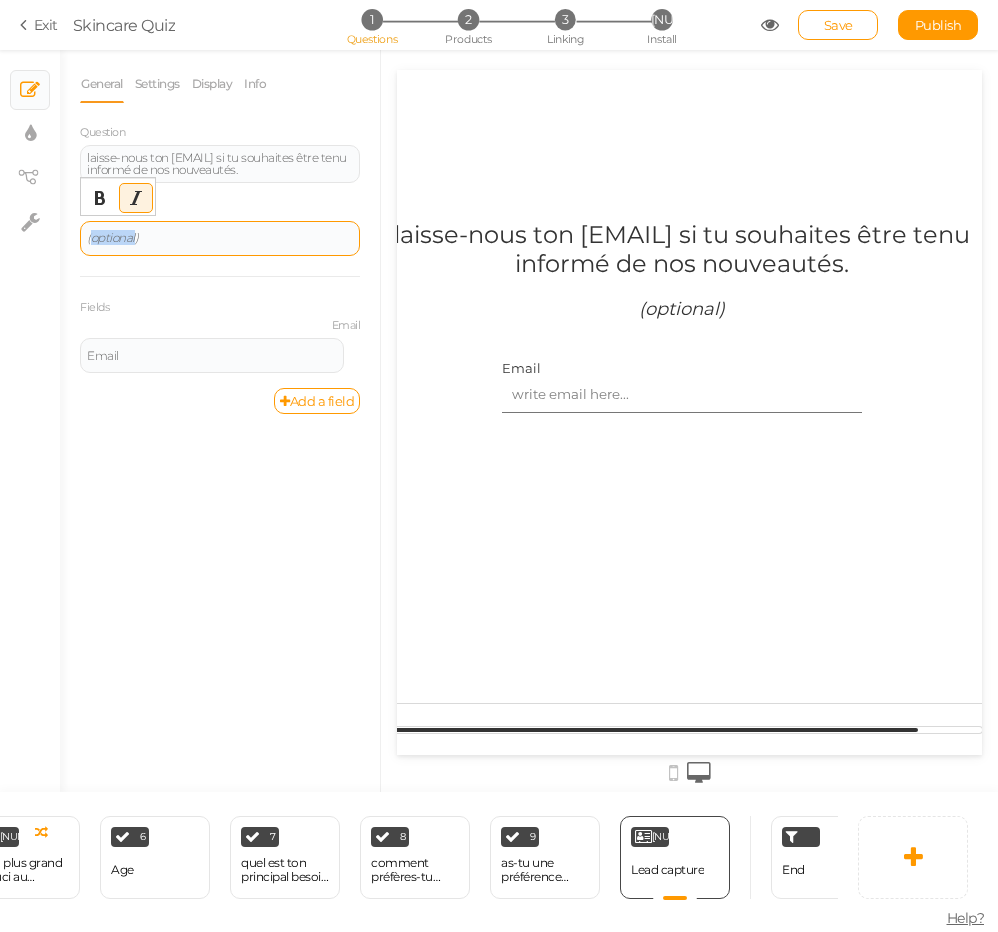click on "(optional)" at bounding box center (112, 237) 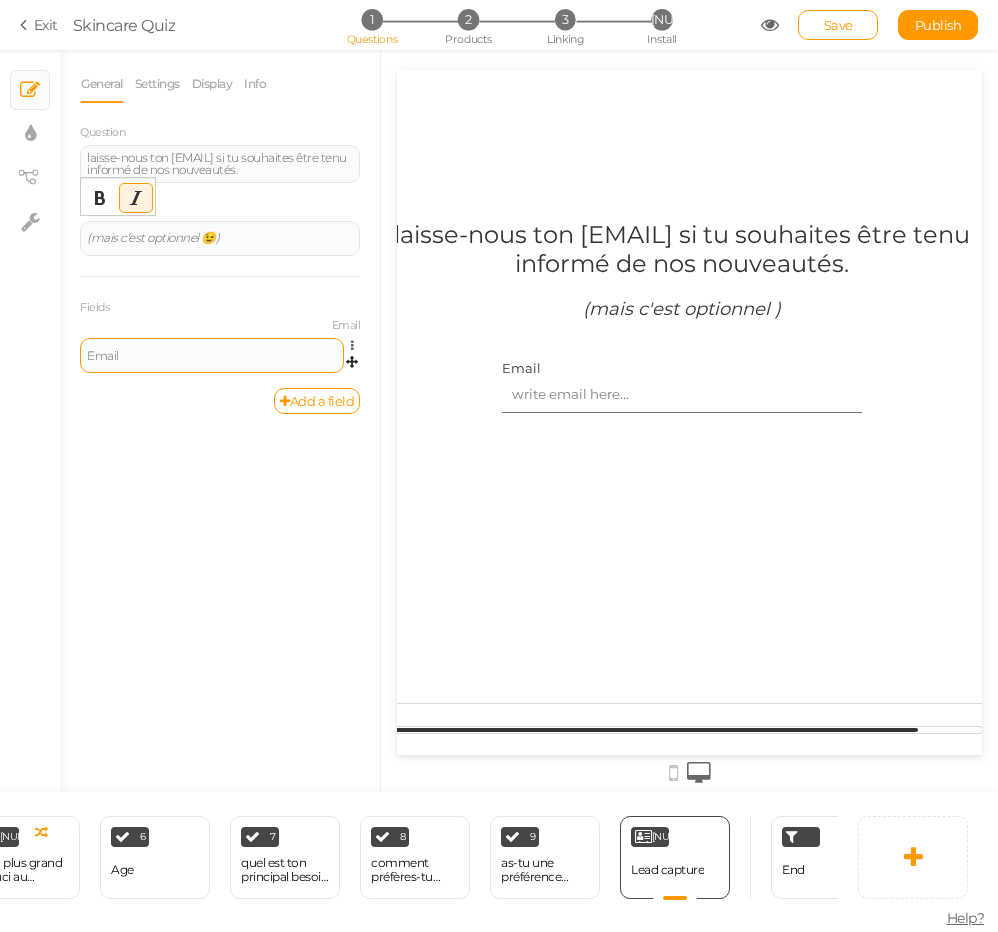 click on "Email" at bounding box center [212, 356] 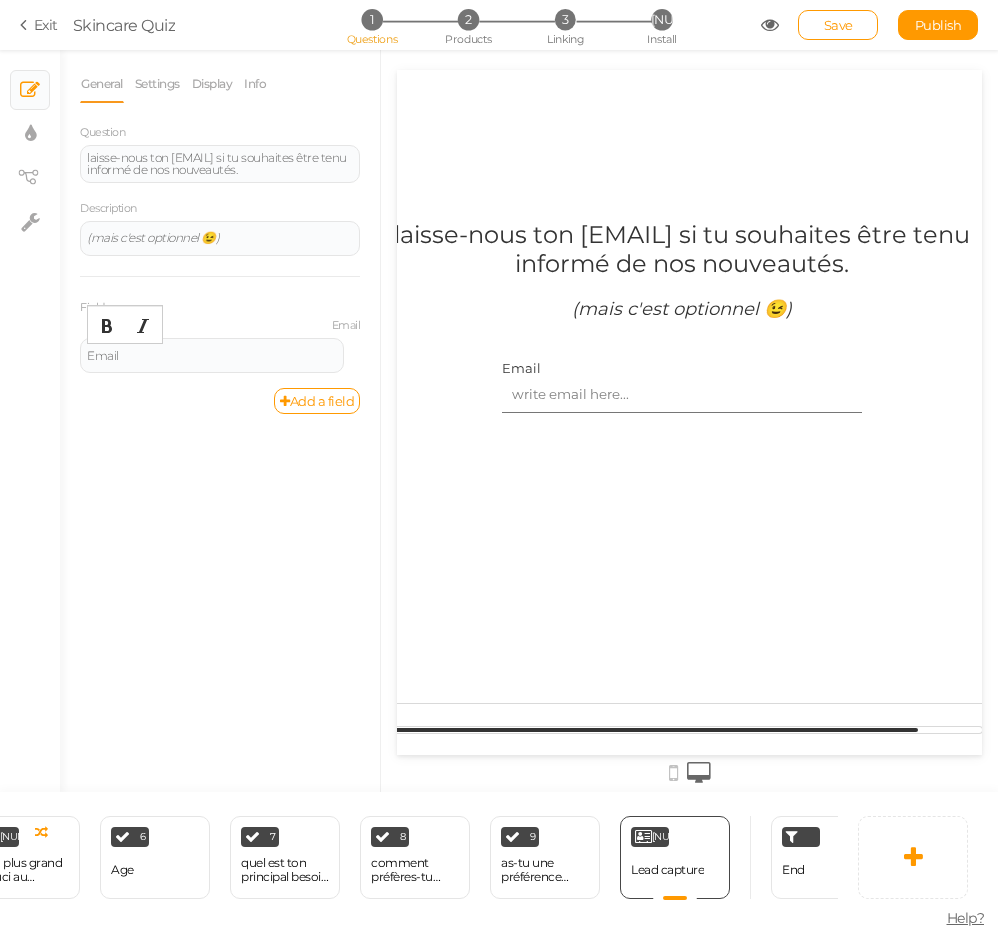click on "General Settings Display Info Question laisse-nous ton mail si tu souhaites être tenu informé de nos nouveautés. Description ( mais c'est optionnel 😉 ) Fields Email Email Settings Duplicate Add a field Admin name Lead capture Background color Set 11pt p Optionally, write here a help text for the slide." at bounding box center [220, 428] 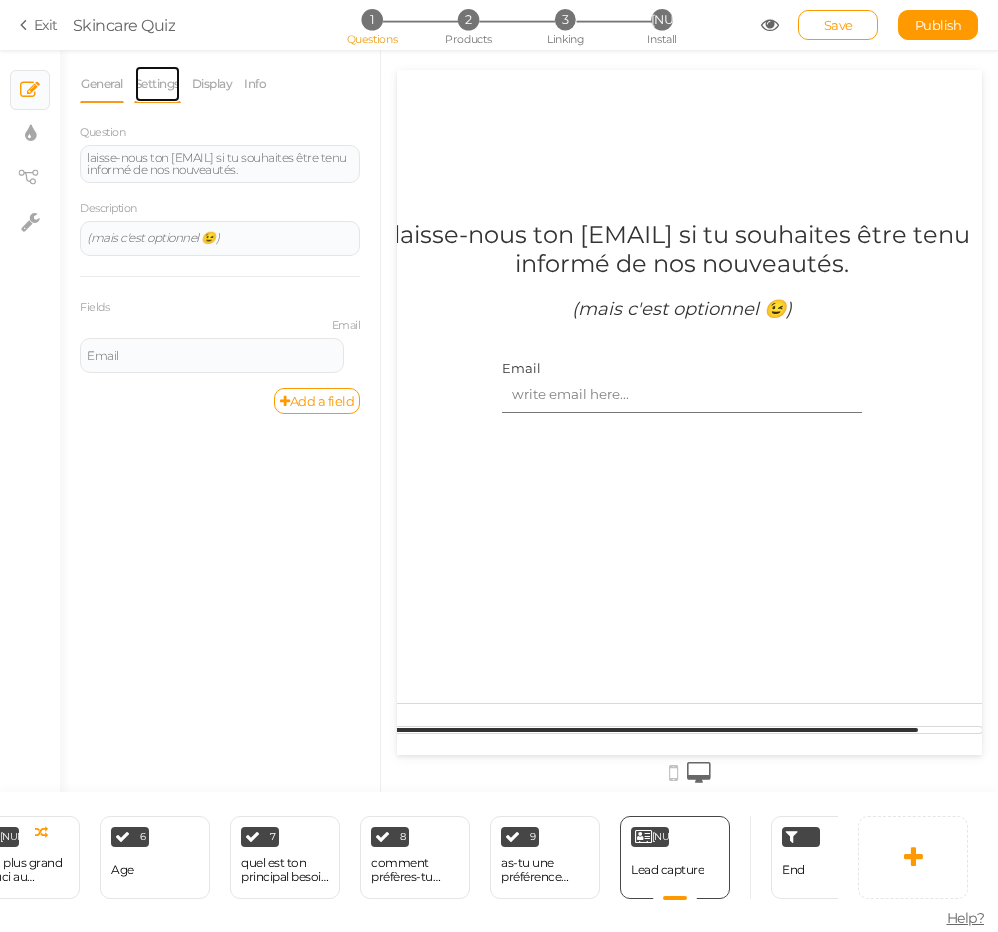 click on "Settings" at bounding box center (157, 84) 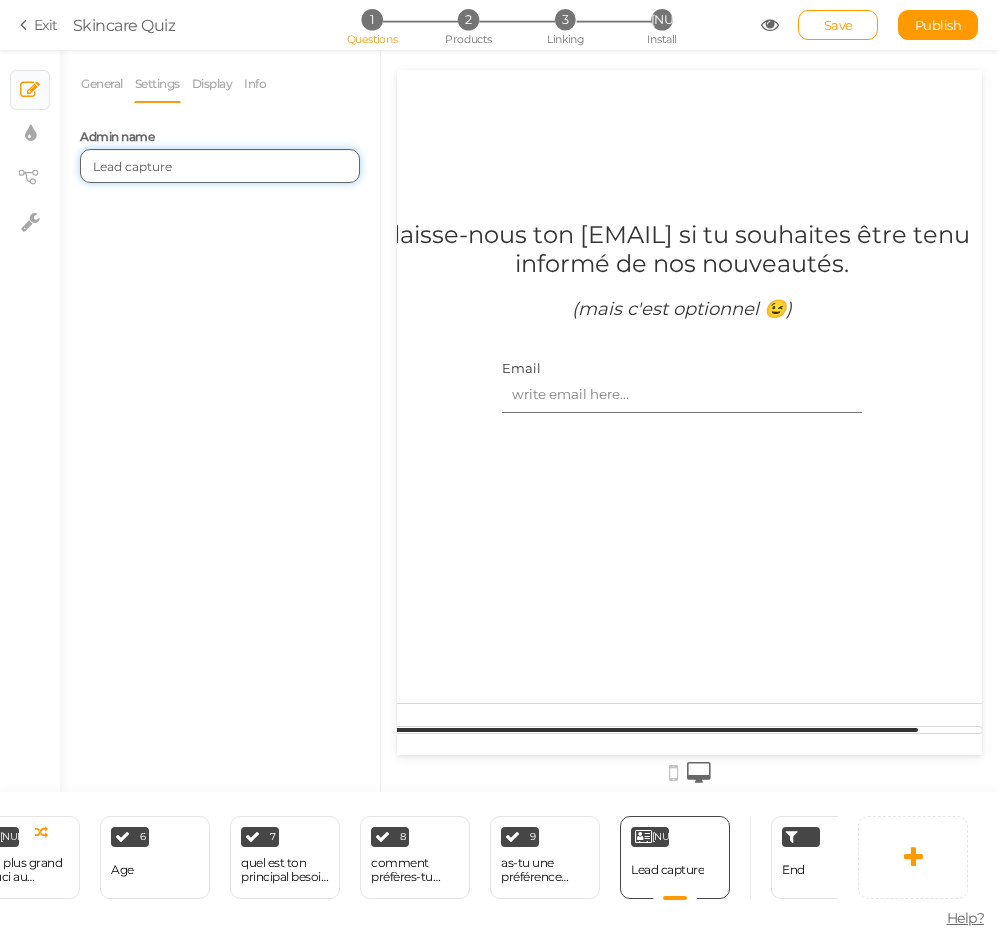 click on "Lead capture" at bounding box center (220, 166) 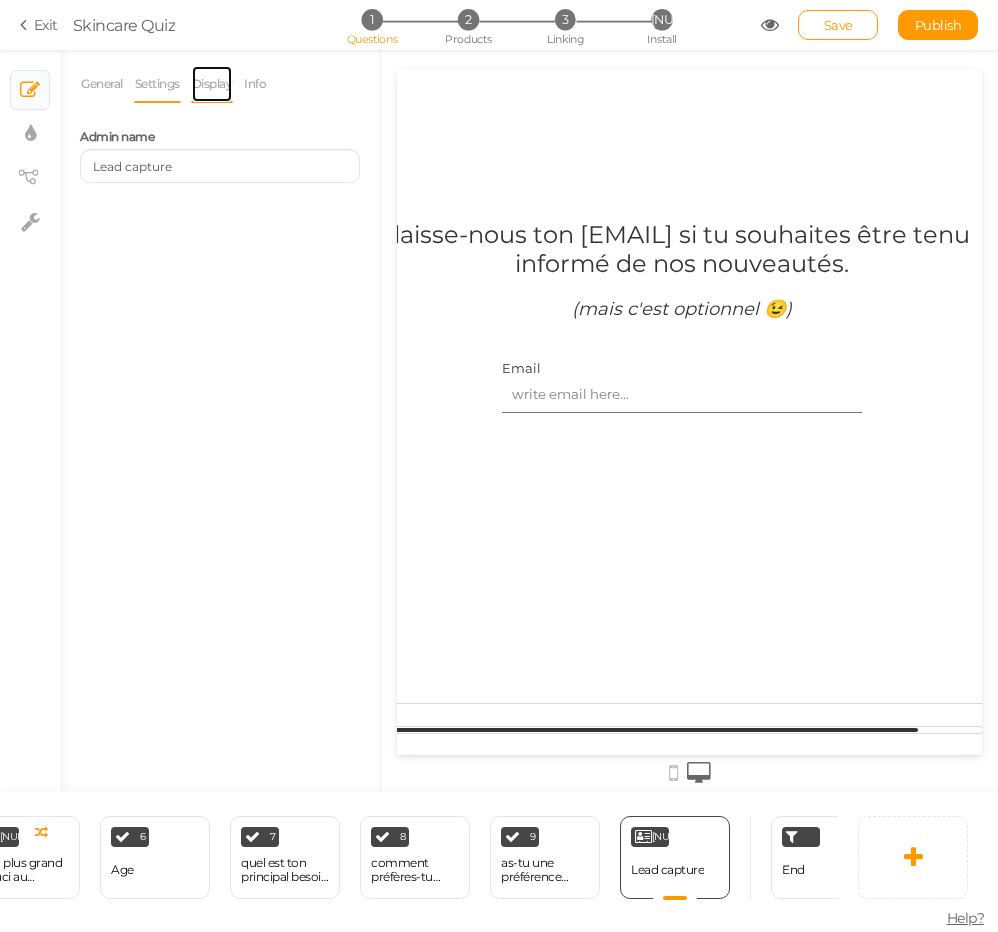 click on "Display" at bounding box center [212, 84] 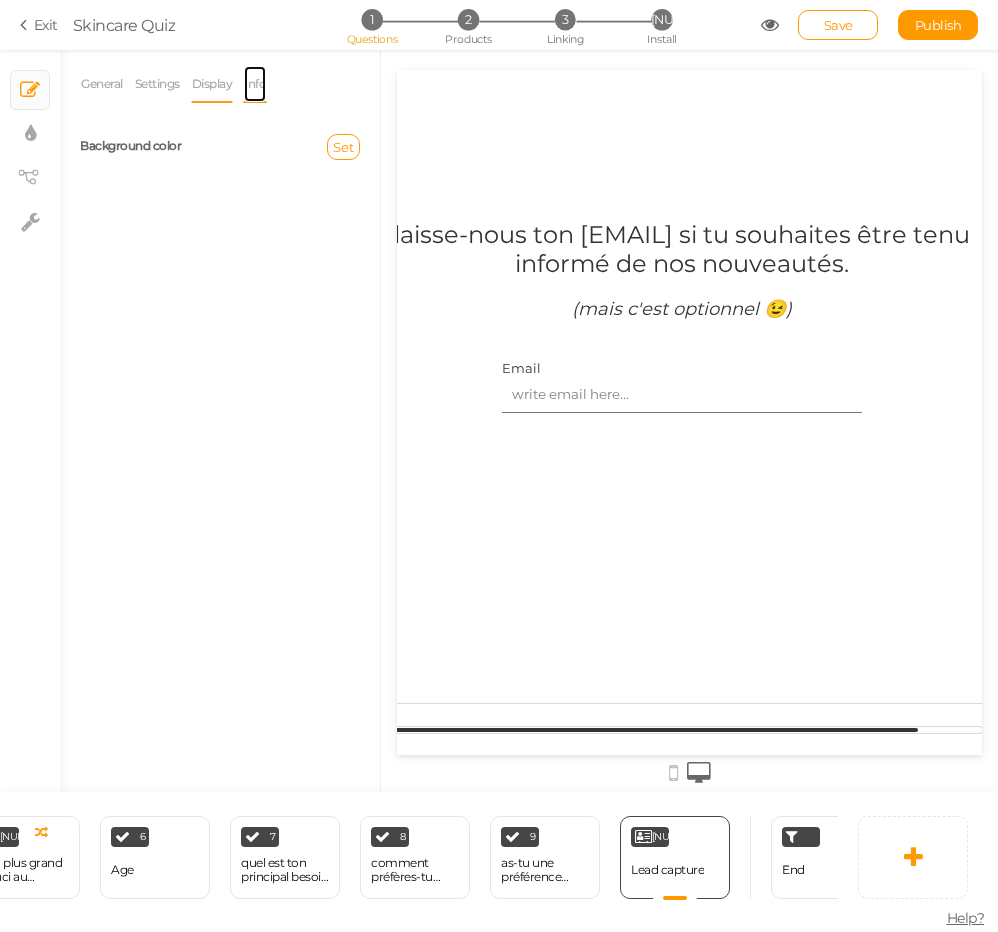 click on "Info" at bounding box center [255, 84] 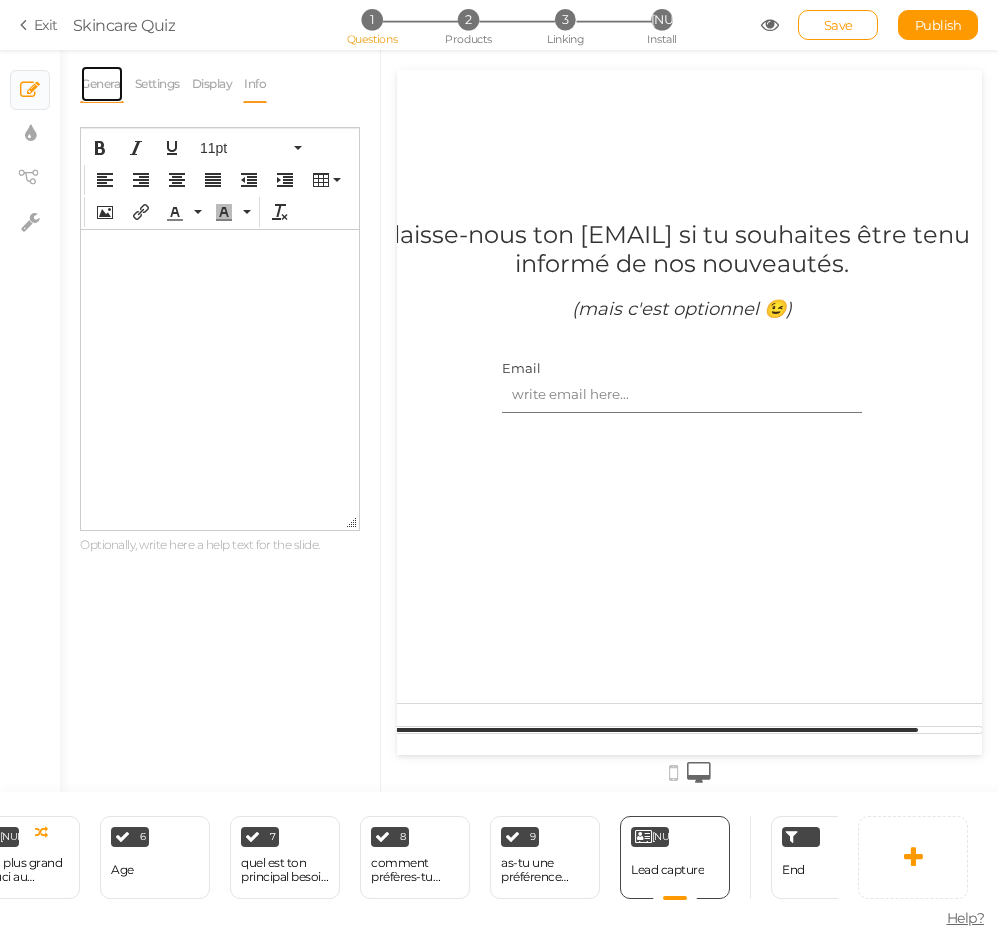 click on "General" at bounding box center (102, 84) 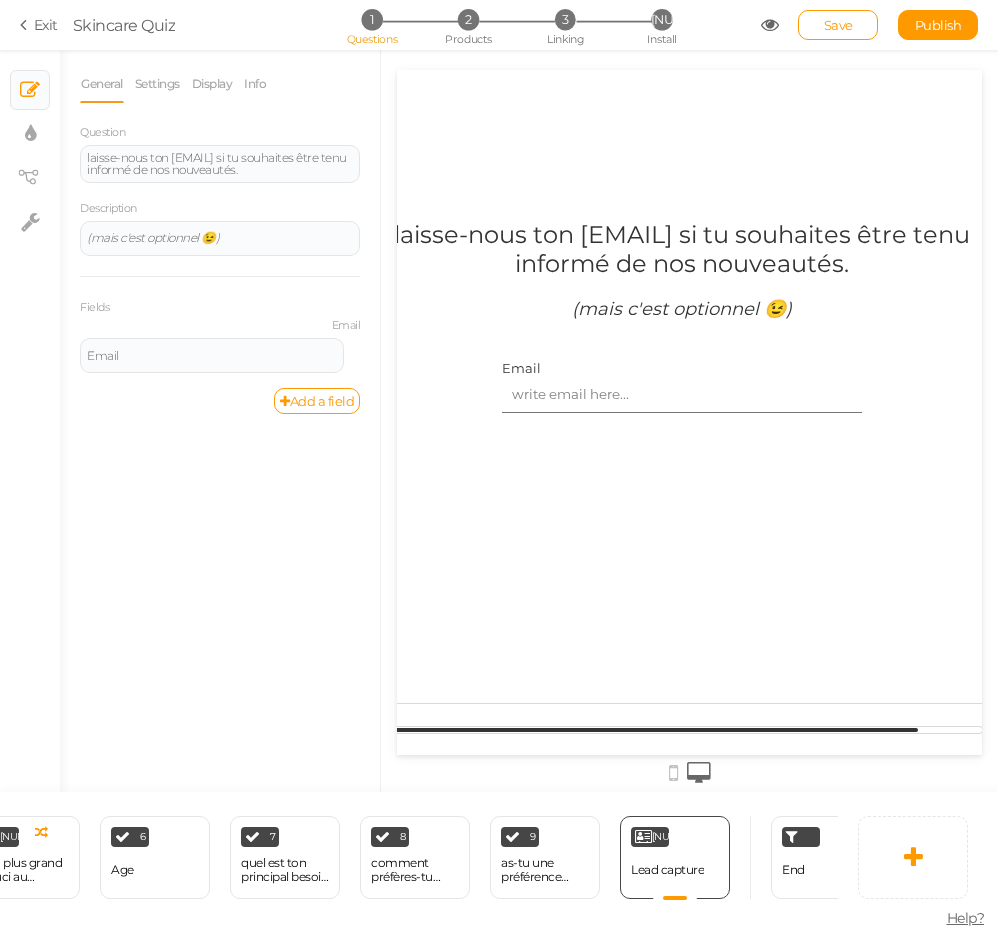 click on "General Settings Display Info Question laisse-nous ton mail si tu souhaites être tenu informé de nos nouveautés. Description ( mais c'est optionnel 😉 ) Fields Email Email Settings Duplicate Add a field Admin name Lead capture Background color Set 11pt p Optionally, write here a help text for the slide." at bounding box center [220, 428] 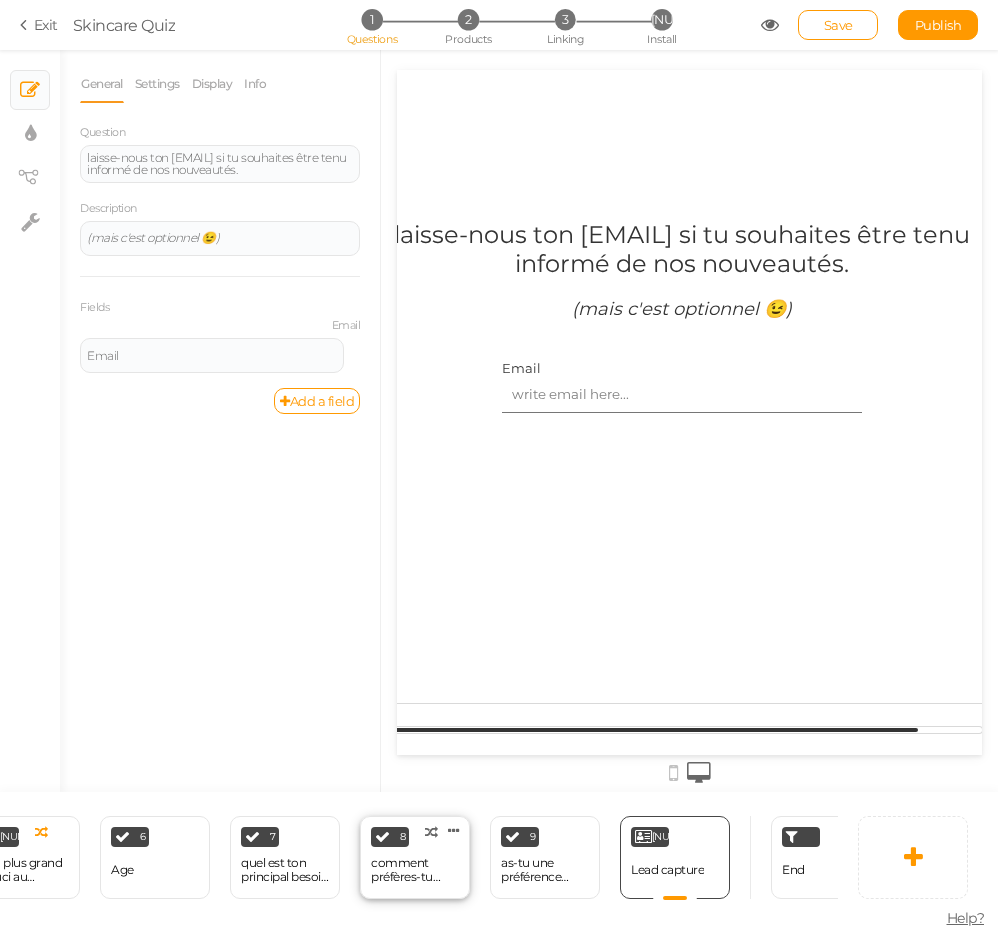 scroll, scrollTop: 0, scrollLeft: 784, axis: horizontal 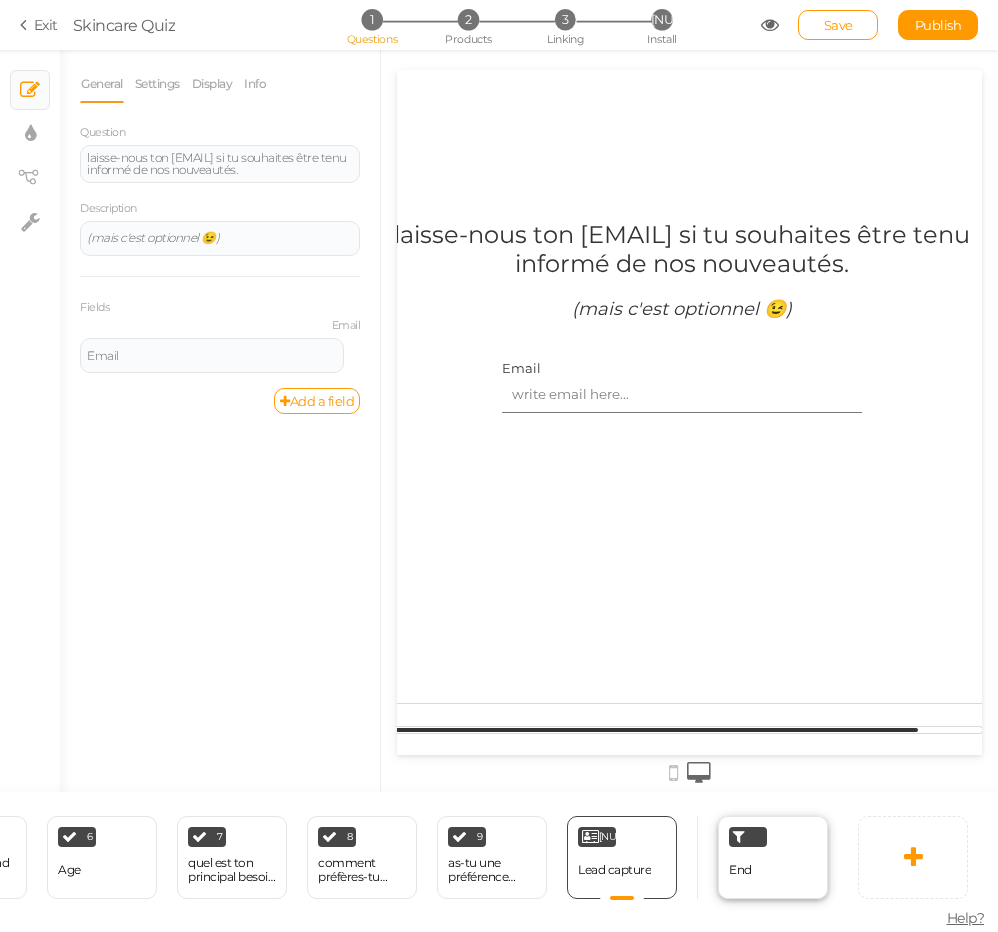 click on "End" at bounding box center [740, 870] 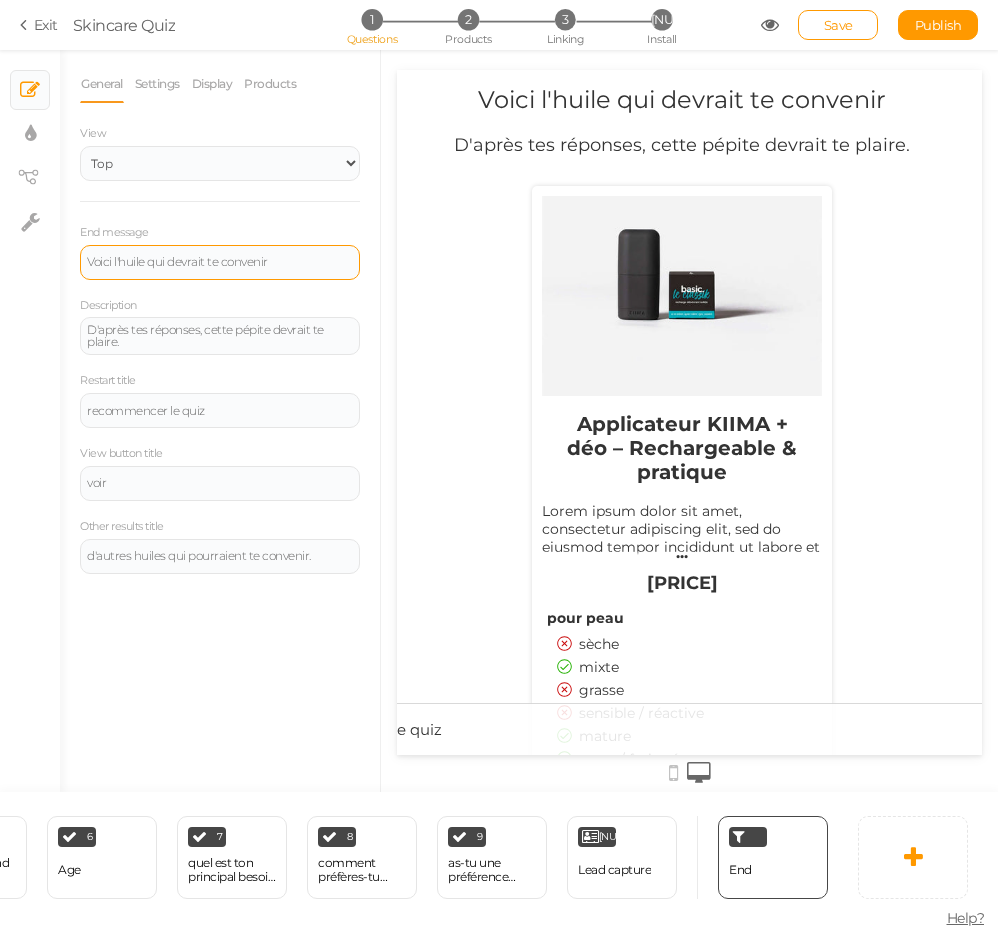 click on "Voici l'huile qui devrait te convenir" at bounding box center [220, 262] 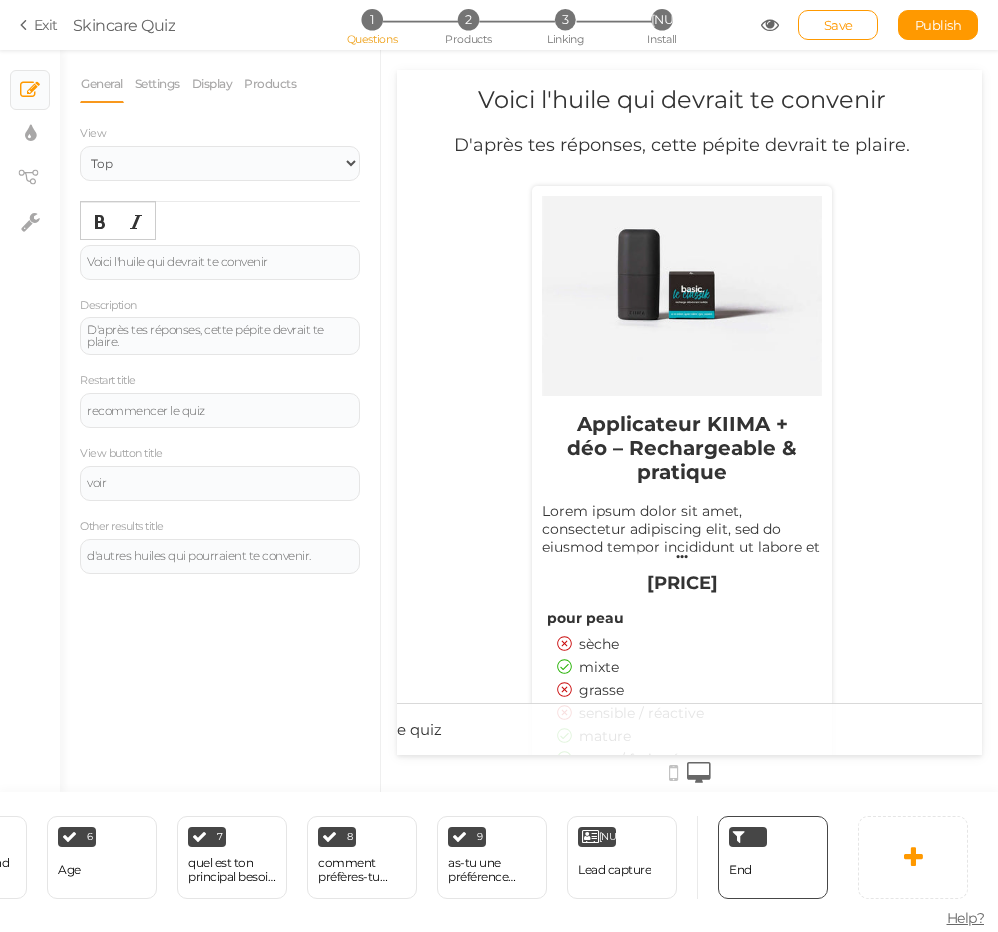 type 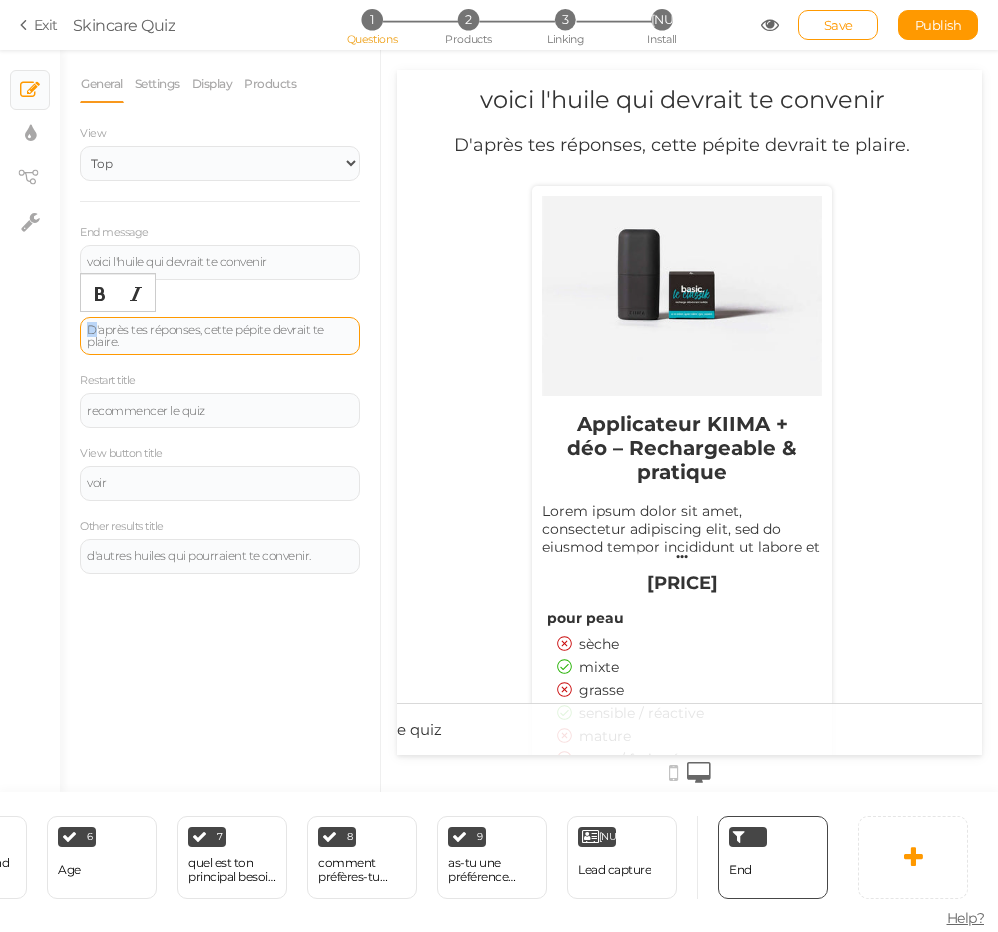 click on "D'après tes réponses, cette pépite devrait te plaire." at bounding box center [220, 336] 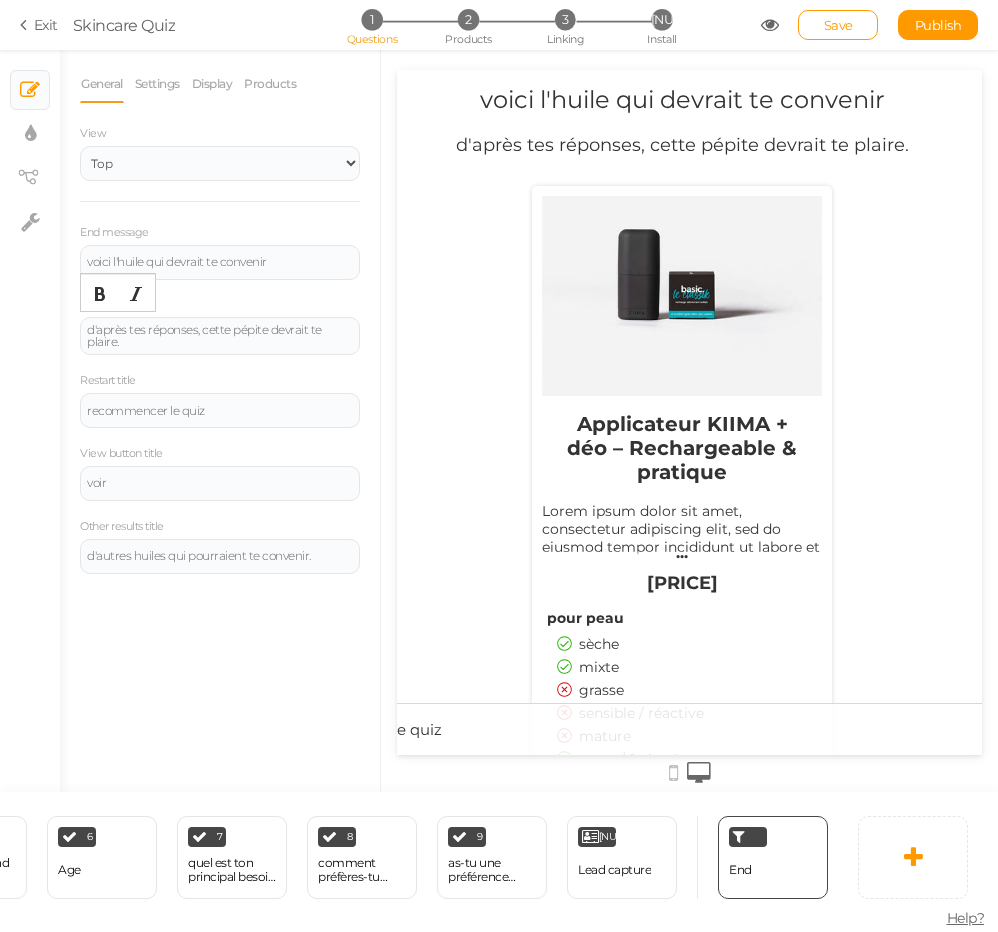 click on "General
Settings
Display
Products
View     Default Top                                 End message   voici l'huile qui devrait te convenir                         Description   d'après tes réponses, cette pépite devrait te plaire.                          Restart title   recommencer le quiz                         View button title   voir                                                                                     Other results title   d'autres huiles qui pourraient te convenir.
Forget results    The user will always see the pickzen as if it were the first time.              Open results in a new tab    When a user clicks on a recommended product, it will be opened in a new tab.
Background color         Set                           Product text         Set                           Product background" at bounding box center (220, 428) 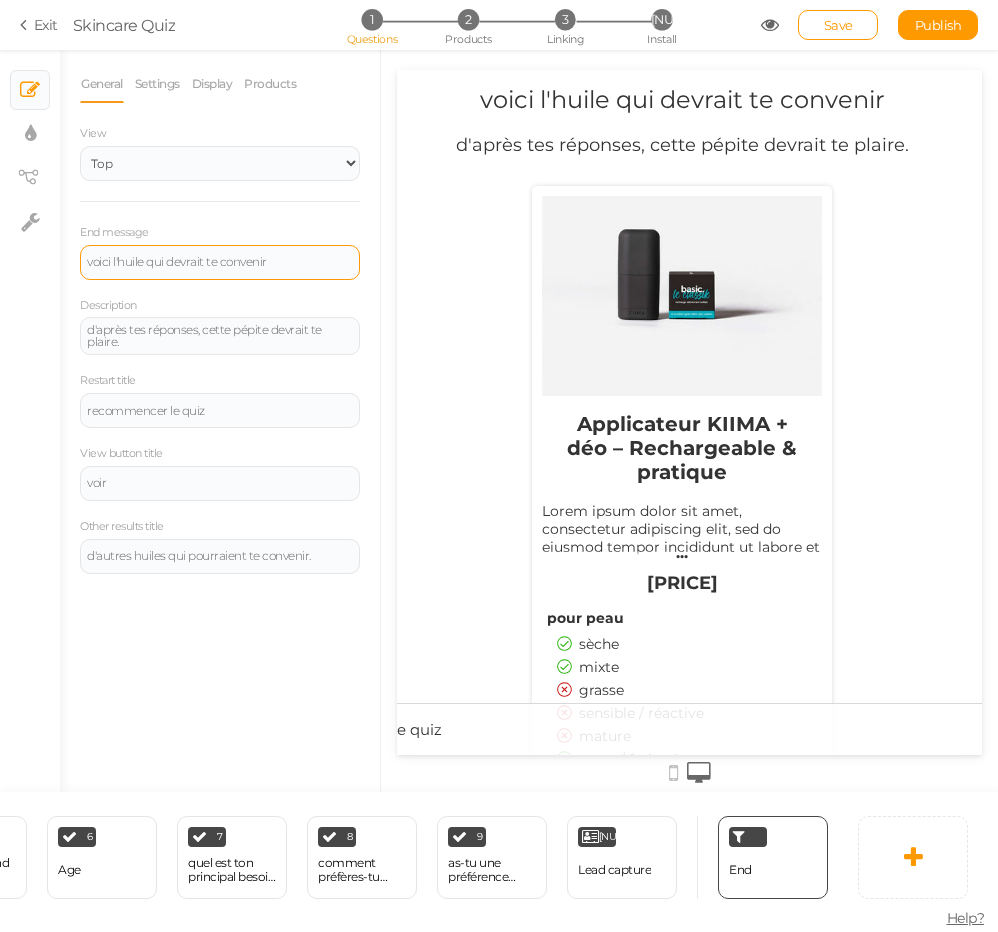 click on "voici l'huile qui devrait te convenir" at bounding box center (220, 262) 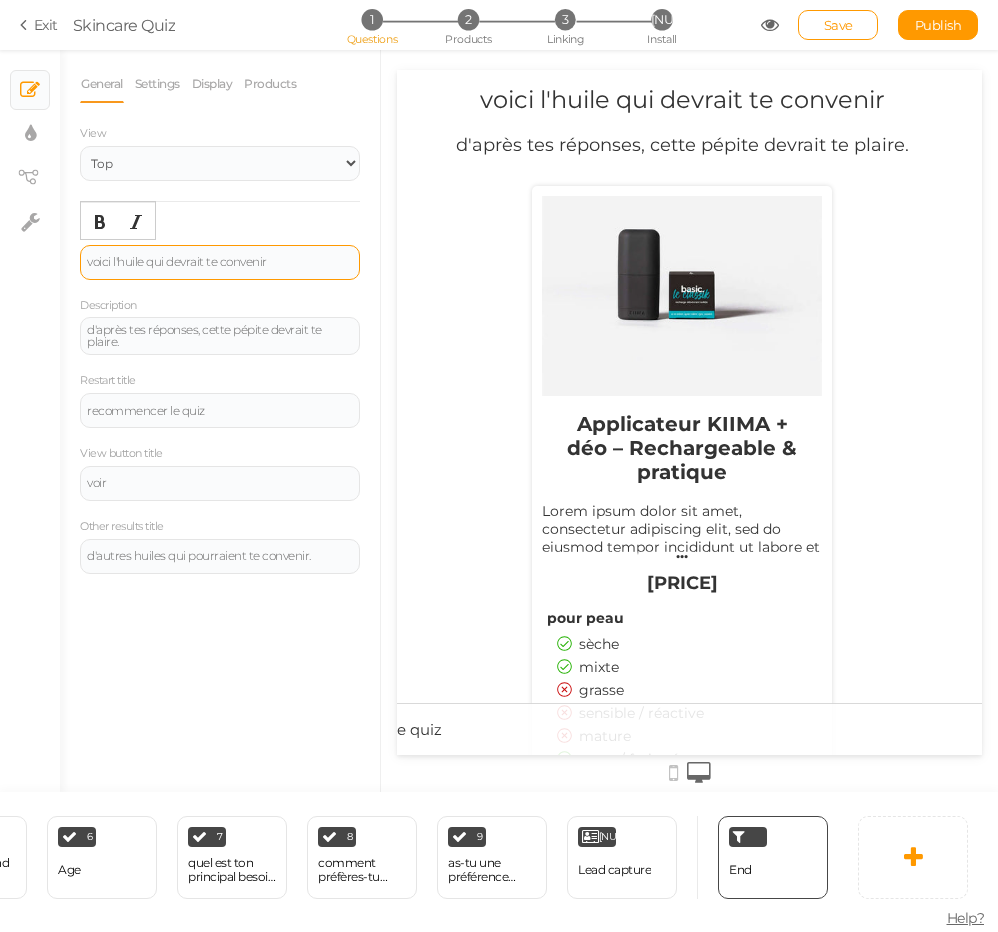 click on "voici l'huile qui devrait te convenir" at bounding box center [220, 262] 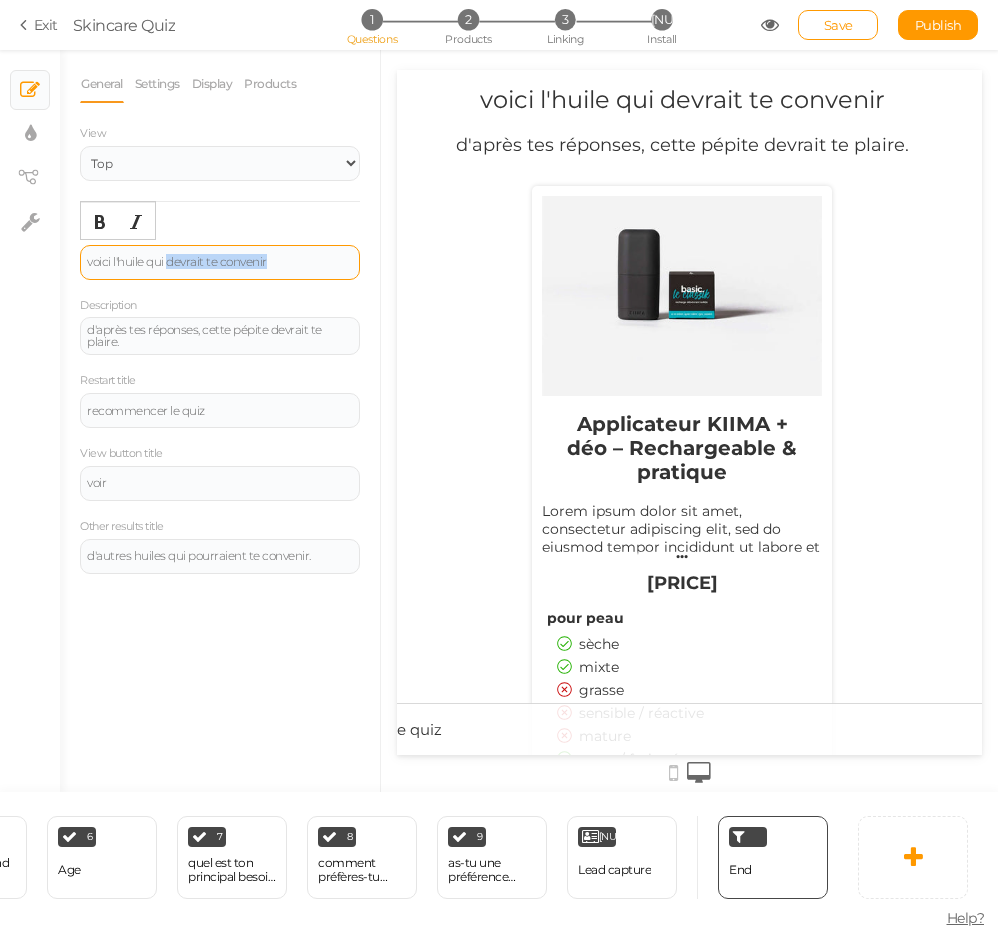 drag, startPoint x: 296, startPoint y: 264, endPoint x: 171, endPoint y: 259, distance: 125.09996 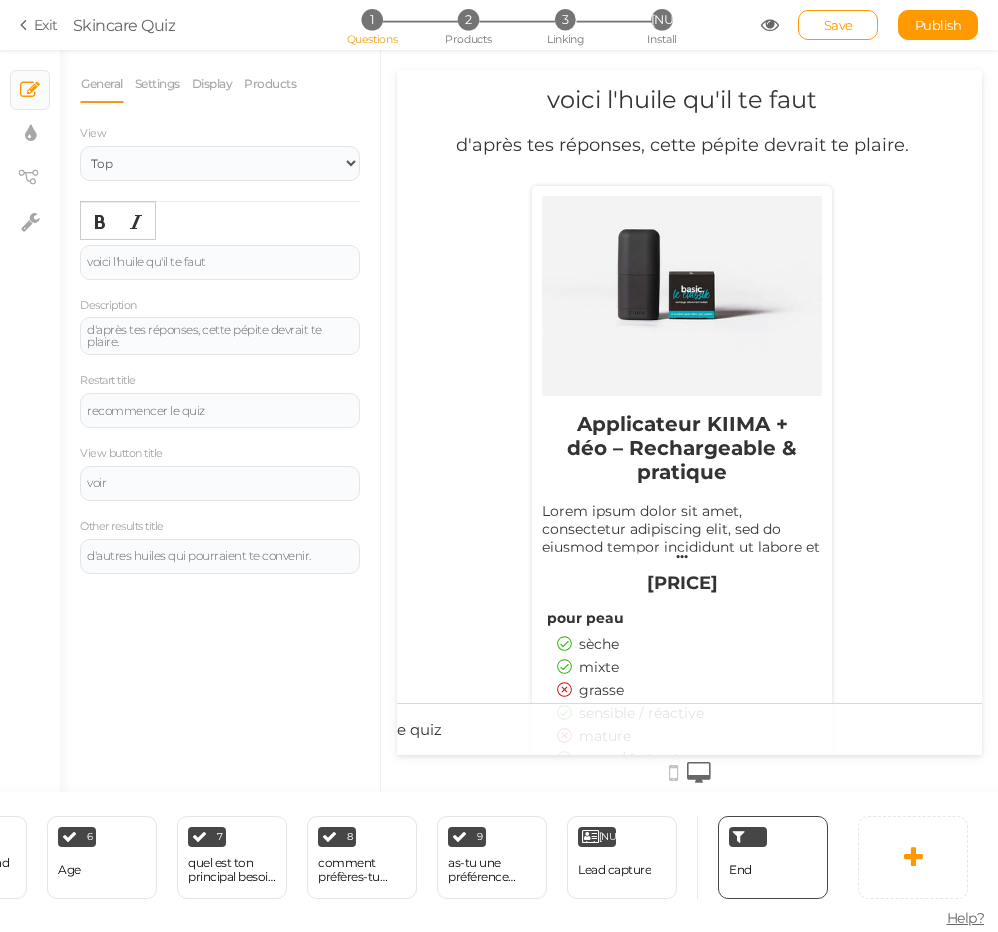 click on "General Settings Products View Default Top End message voici l'huile qu'il te faut Description d'après tes réponses, cette pépite devrait te plaire. Restart title recommencer le quiz View button title voir Other results title d'autres huiles qui pourraient te convenir. Forget results The user will always see the pickzen as if it were the first time. Open results in a new tab When a user clicks on a recommended product, it will be opened in a new tab. Background color Set Product text Set Product background Cover" at bounding box center [220, 428] 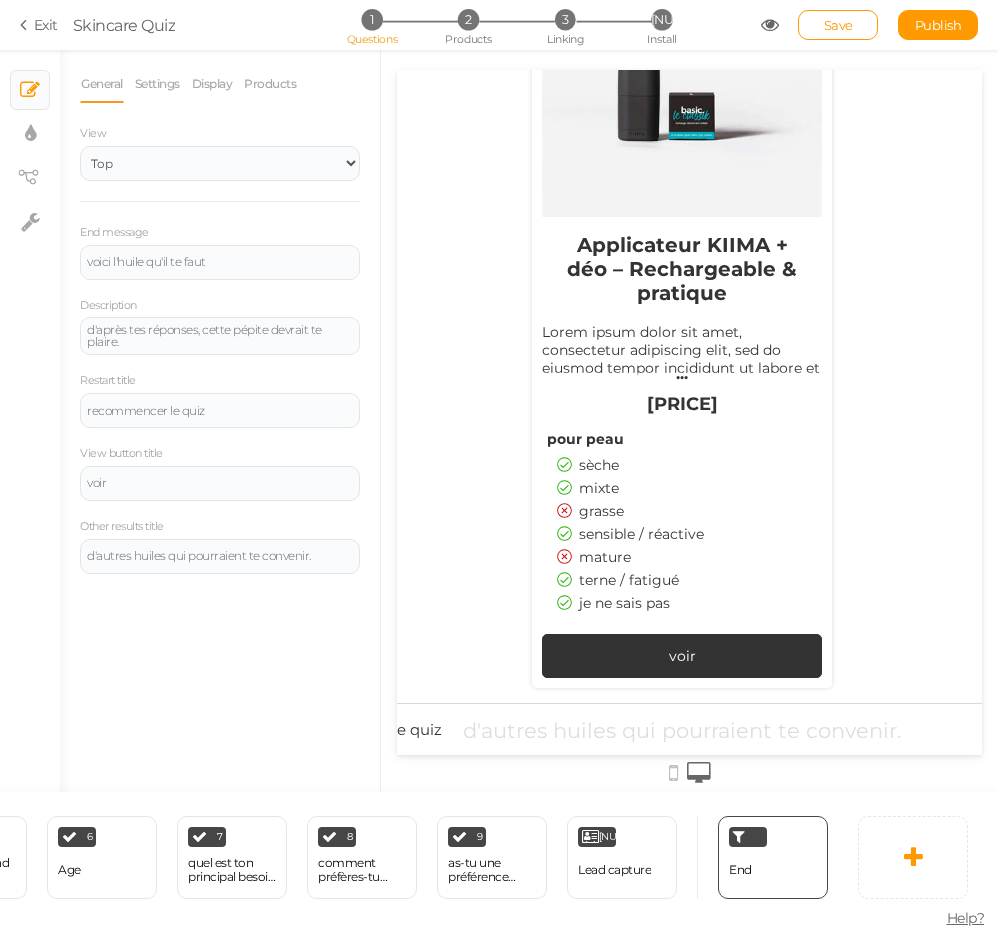 scroll, scrollTop: 176, scrollLeft: 0, axis: vertical 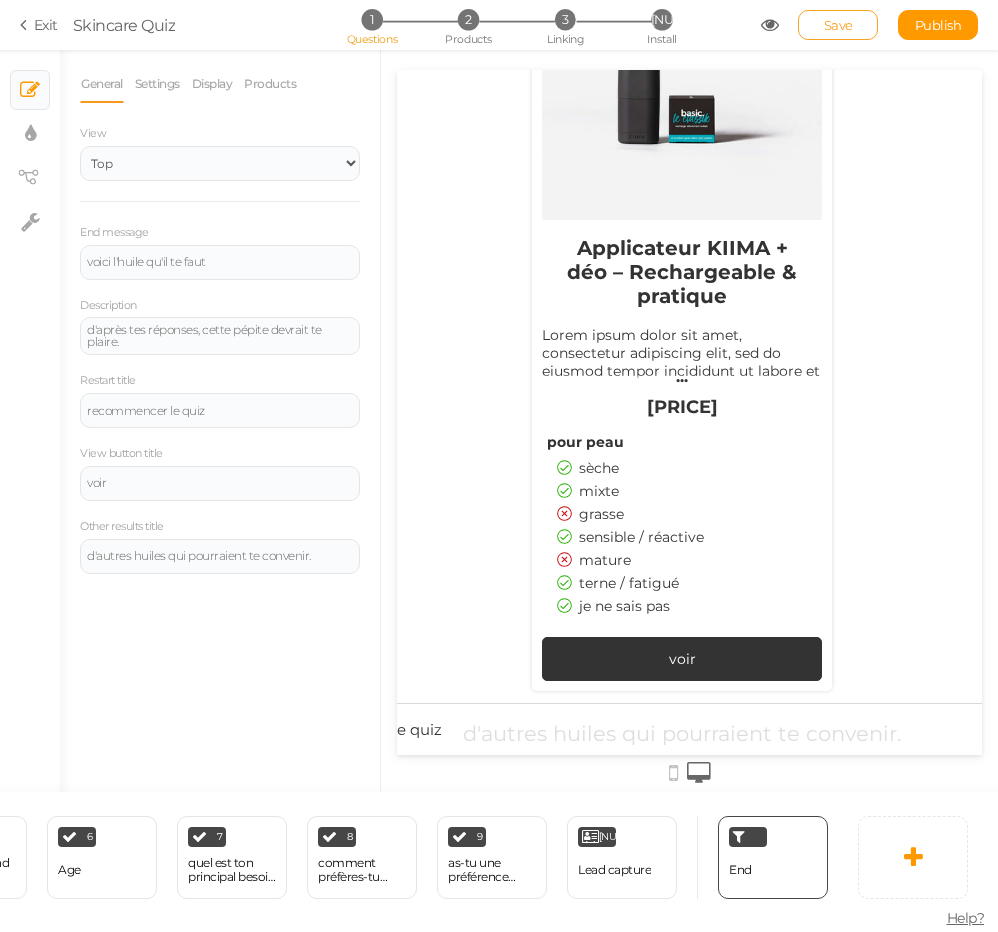 click on "Save" at bounding box center [838, 25] 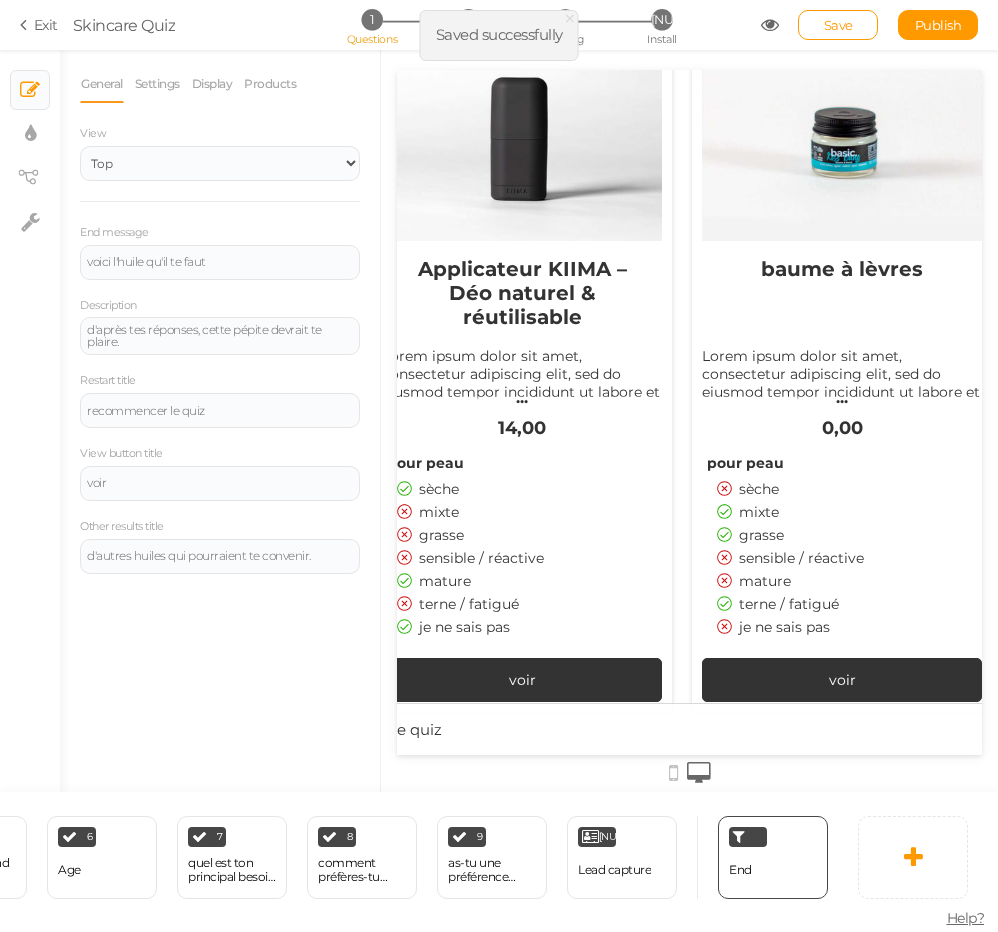 scroll, scrollTop: 930, scrollLeft: 0, axis: vertical 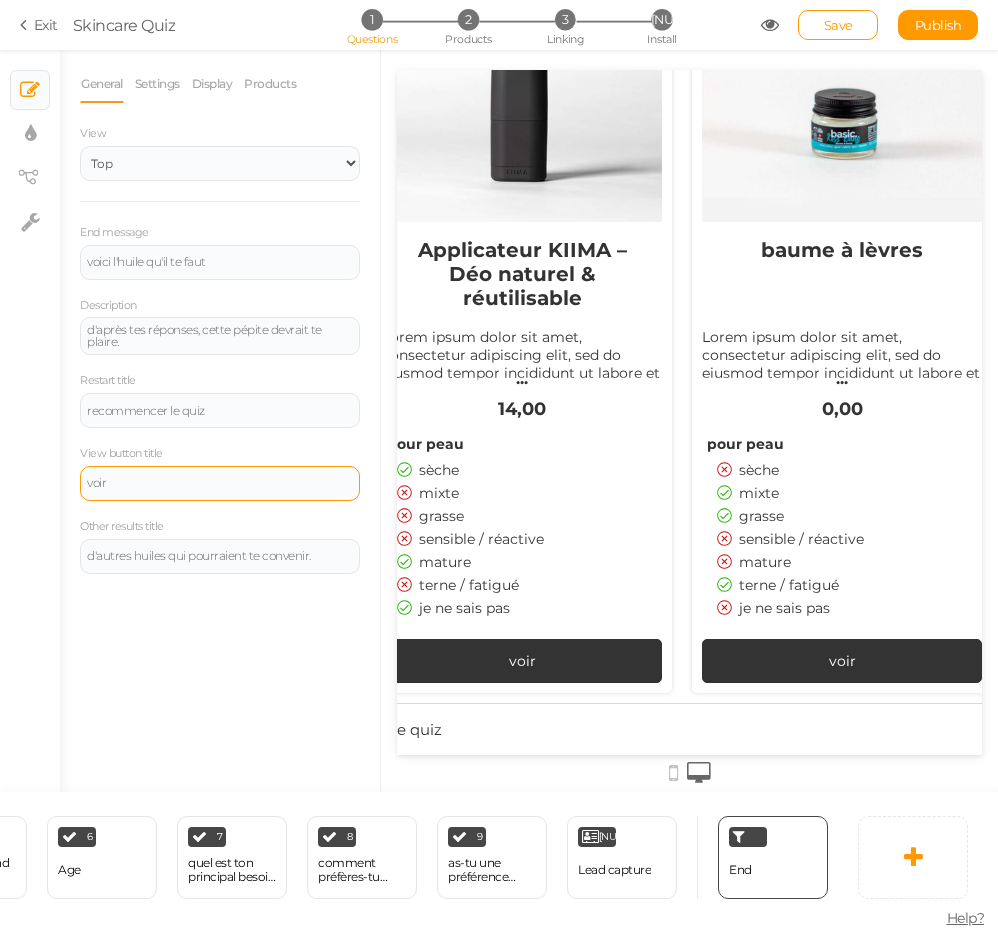 click on "voir" at bounding box center (220, 483) 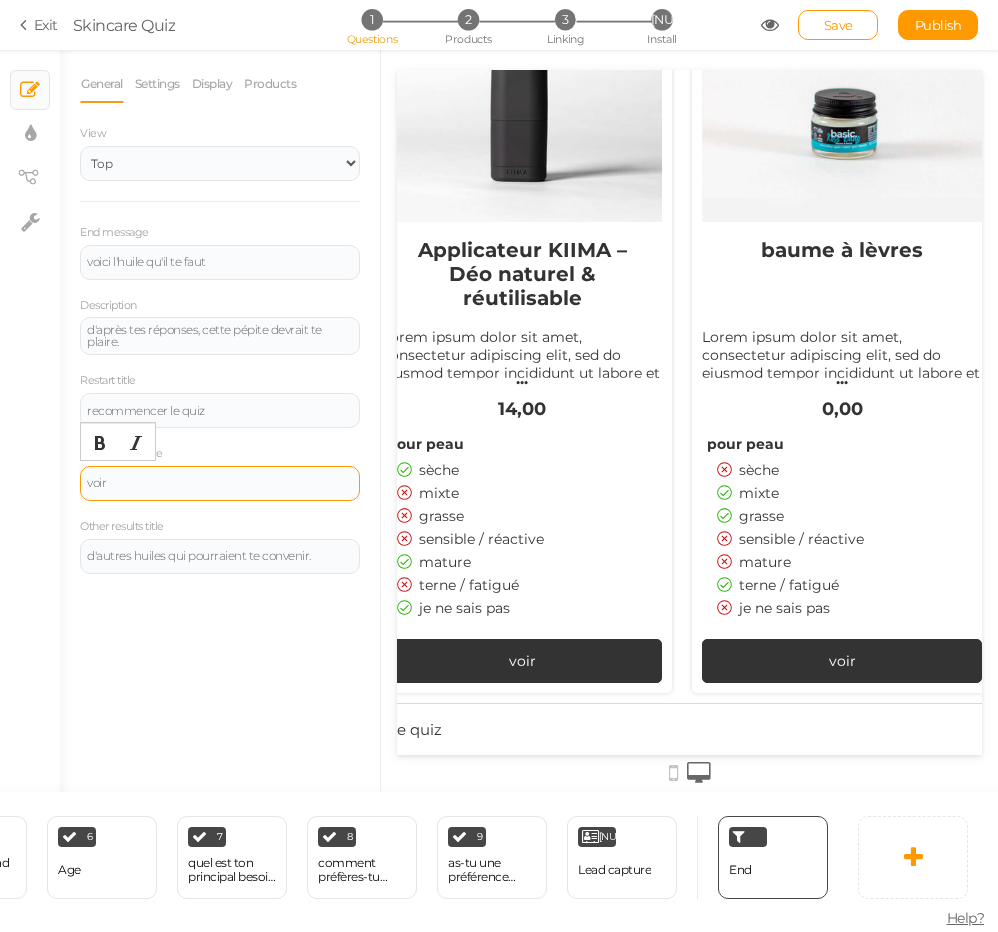 type 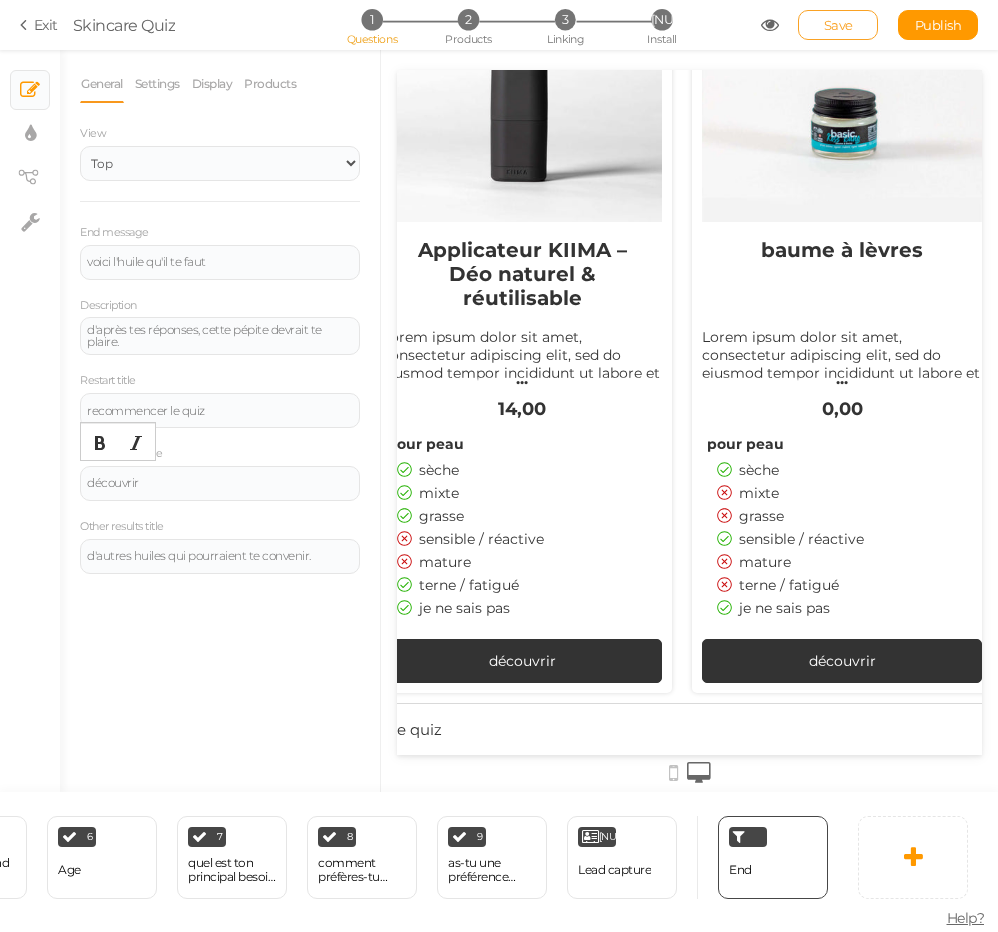 click on "Save" at bounding box center [838, 25] 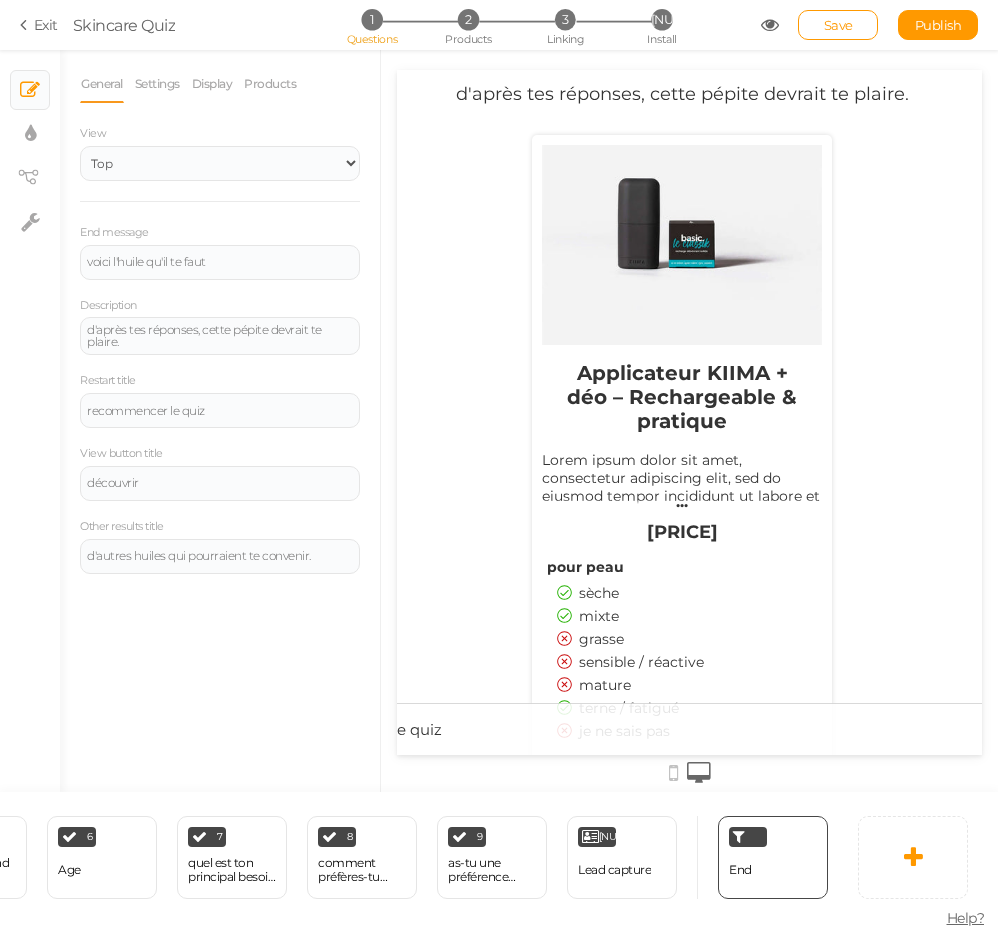 scroll, scrollTop: 0, scrollLeft: 0, axis: both 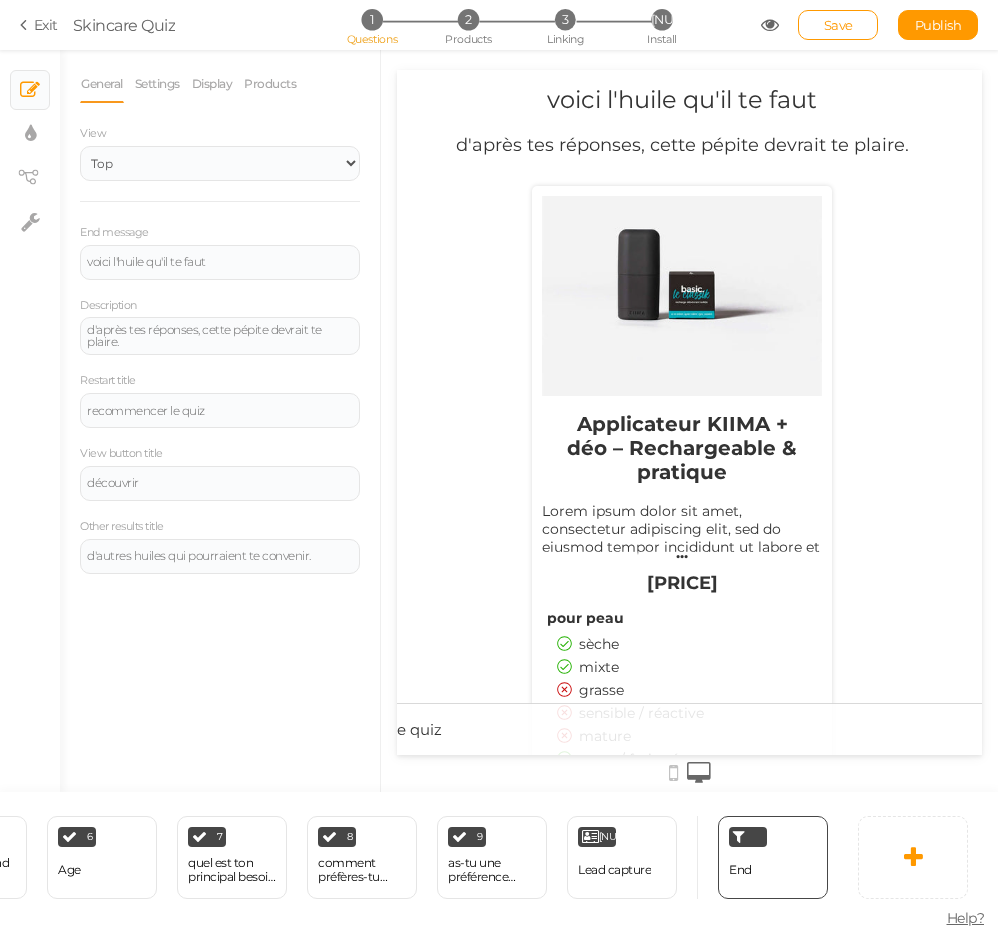click at bounding box center [770, 25] 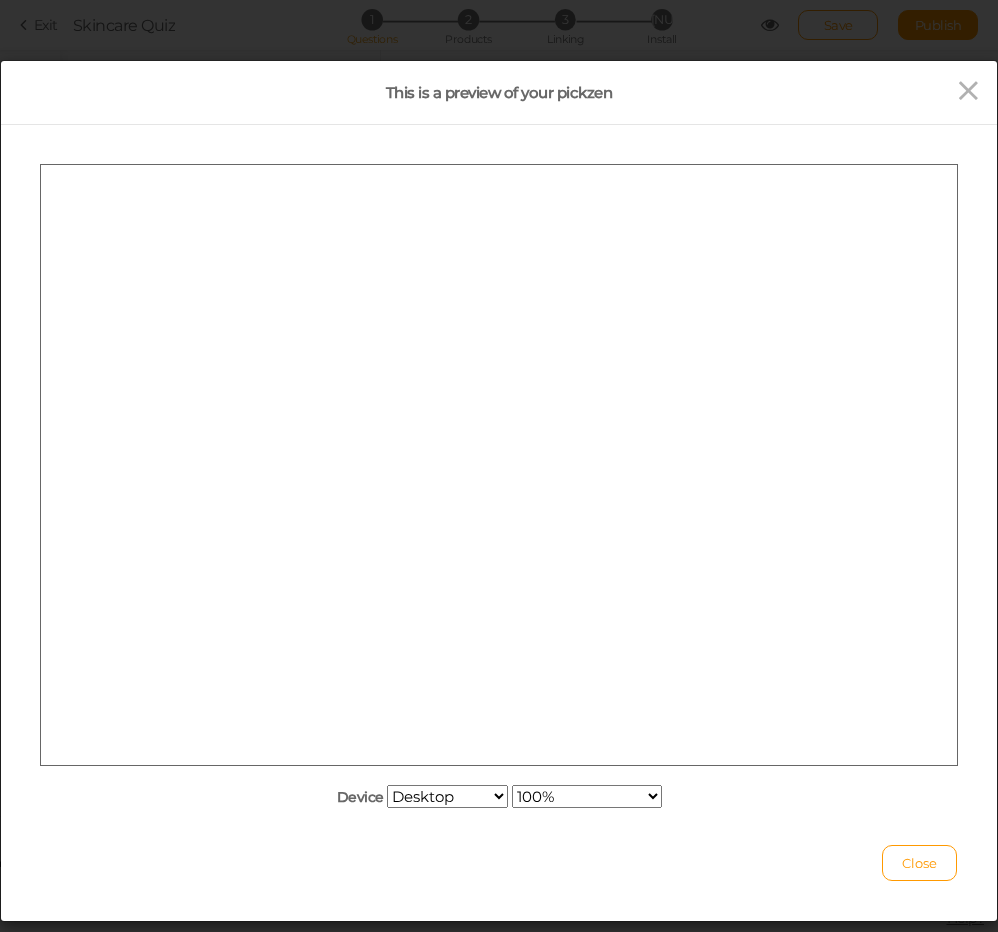 scroll, scrollTop: 0, scrollLeft: 0, axis: both 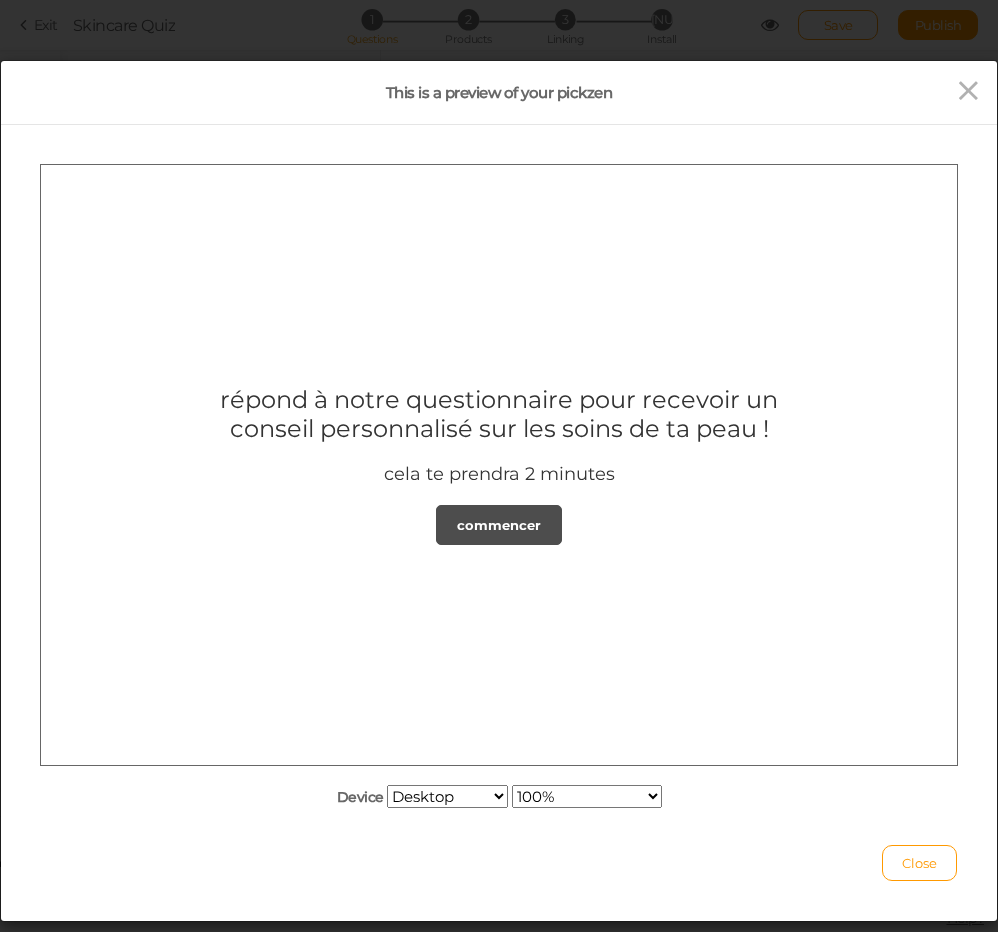 click on "commencer" at bounding box center [499, 524] 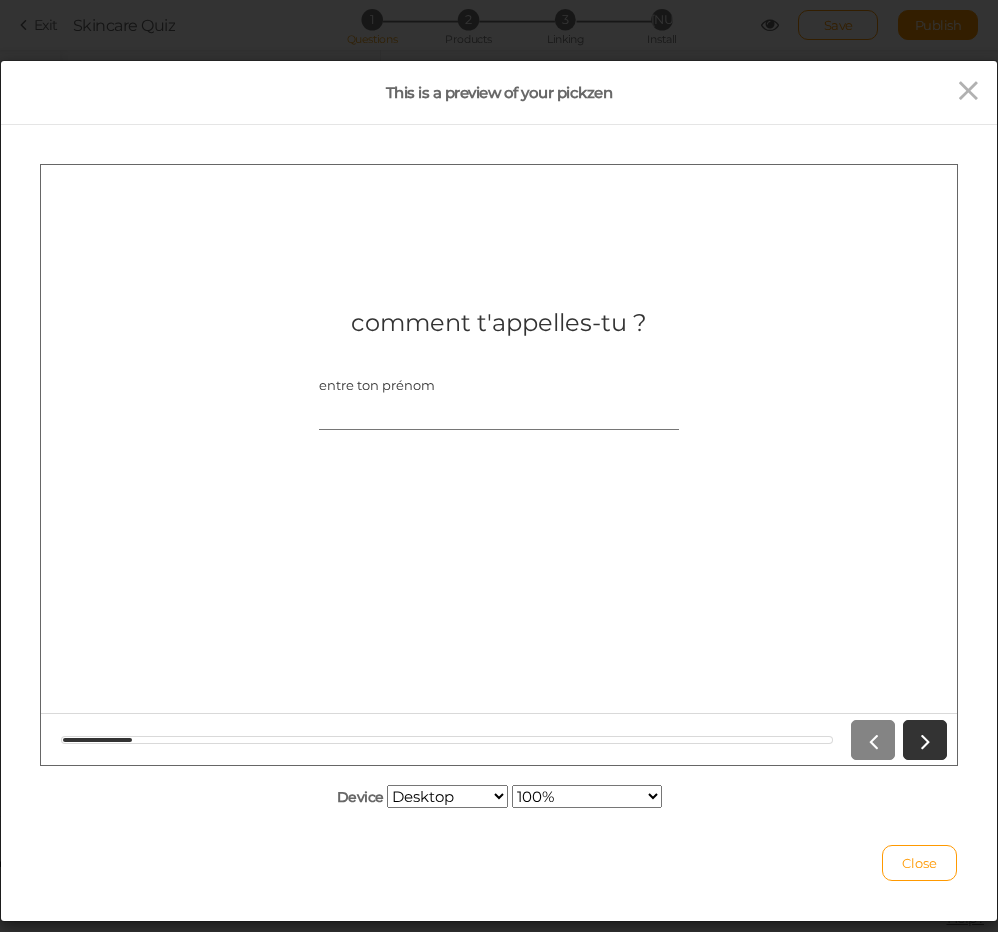 click on "entre ton prénom" at bounding box center [499, 410] 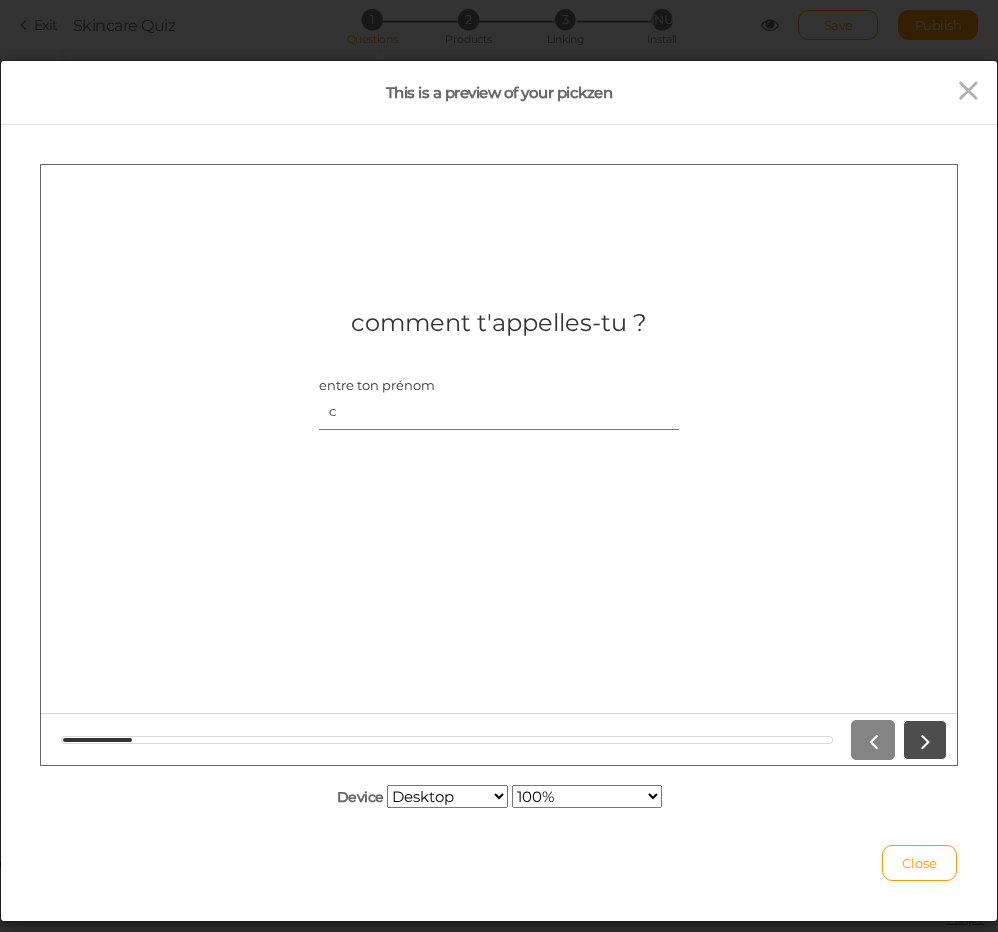 type on "c" 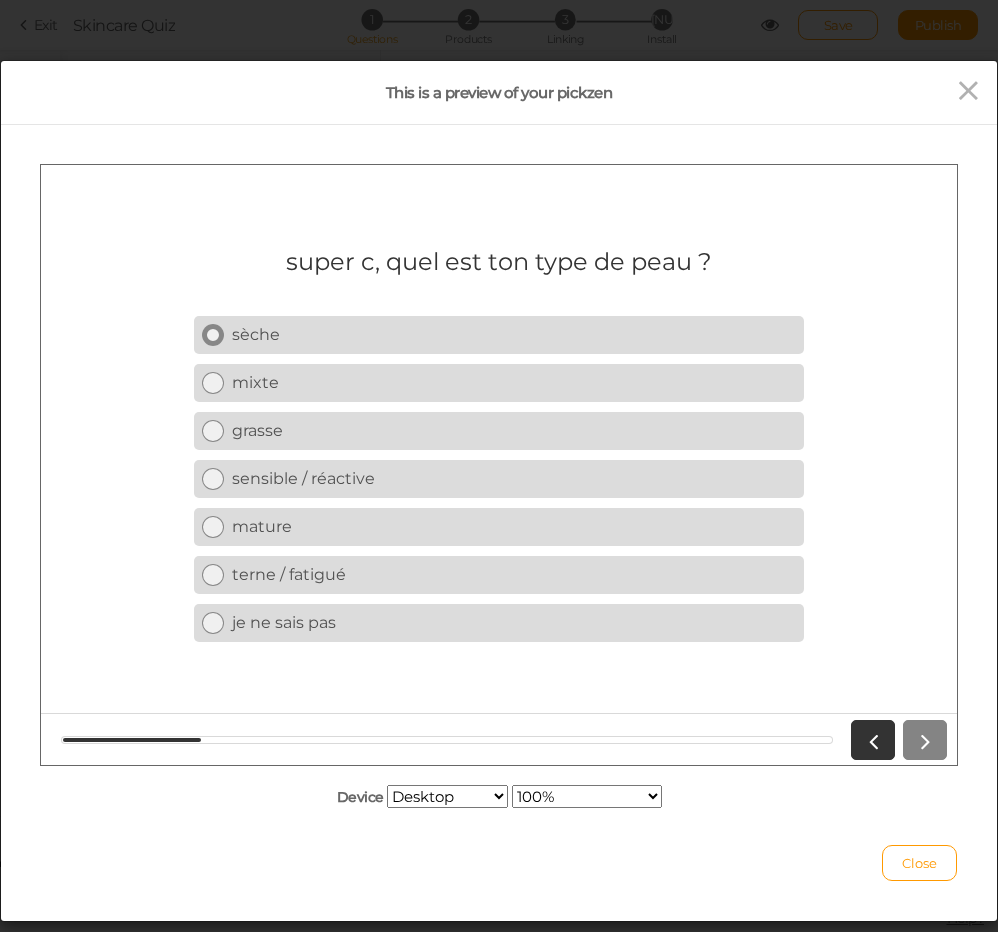click on "sèche" at bounding box center (499, 334) 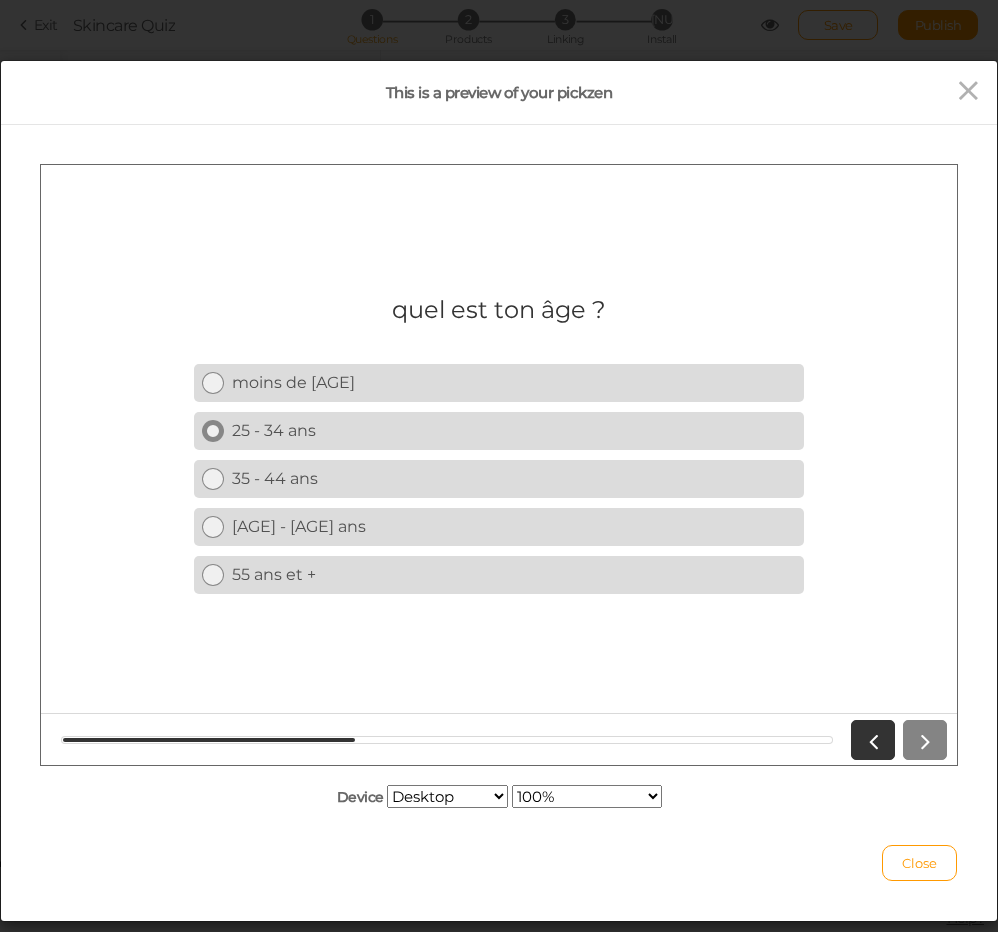 click on "25 - 34 ans" at bounding box center (514, 429) 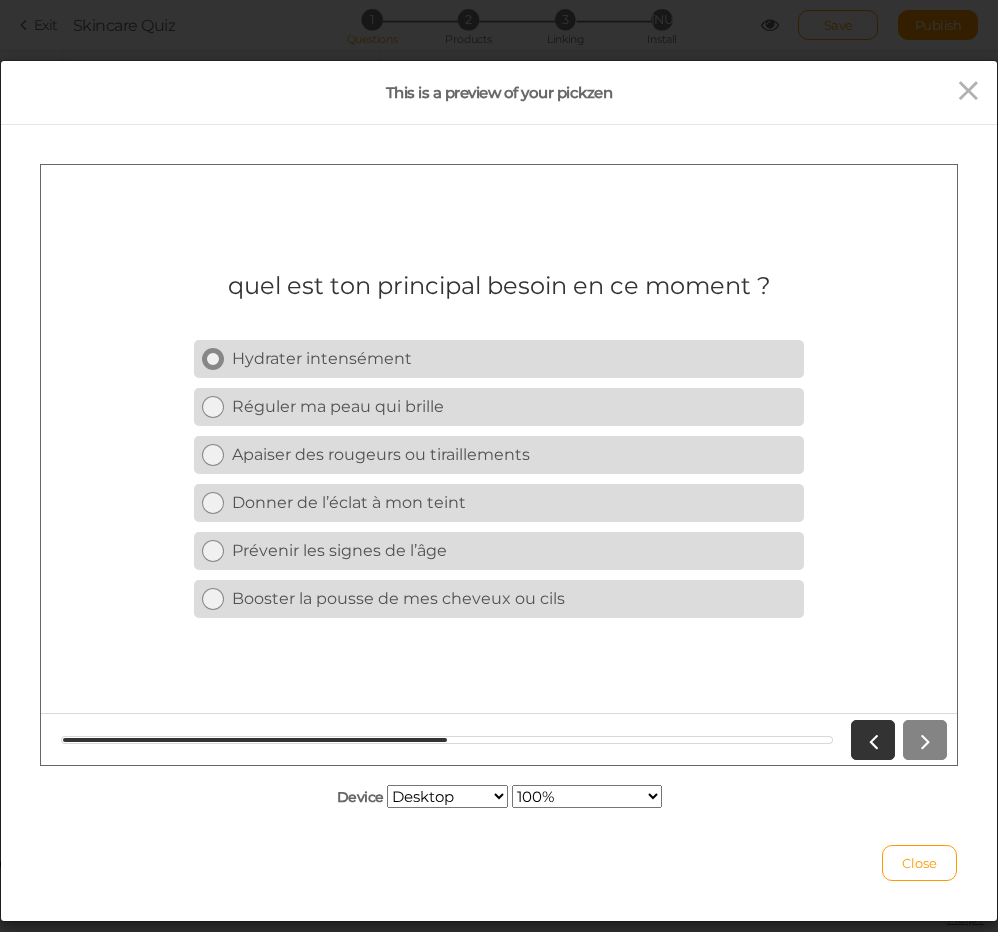 click on "Hydrater intensément" at bounding box center [514, 357] 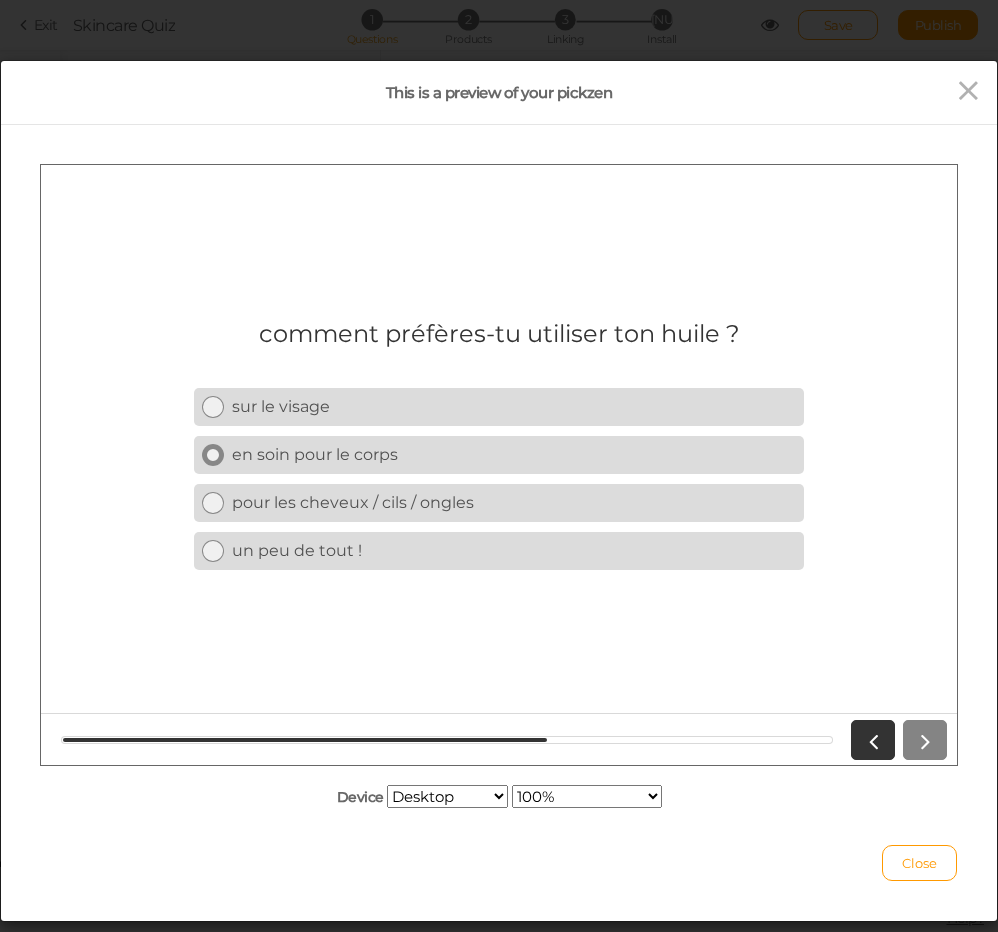 click on "en soin pour le corps" at bounding box center (514, 453) 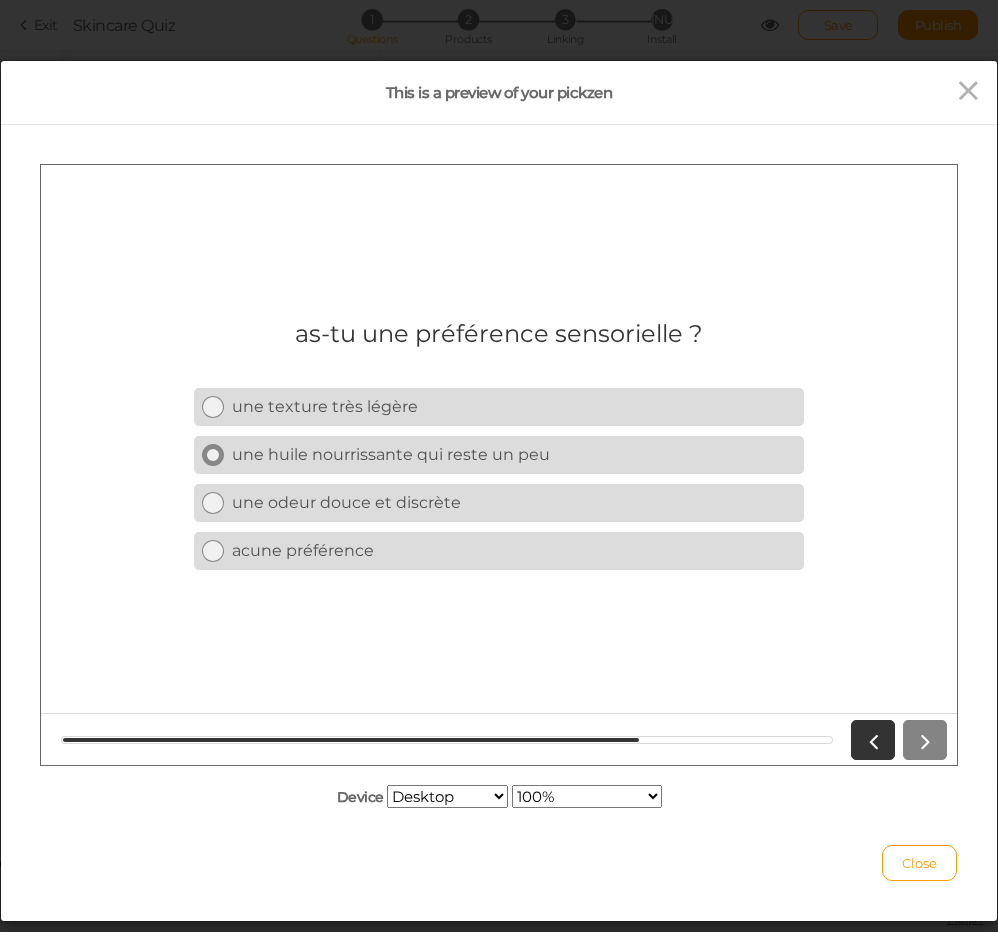 click on "une huile nourrissante qui reste un peu" at bounding box center [514, 453] 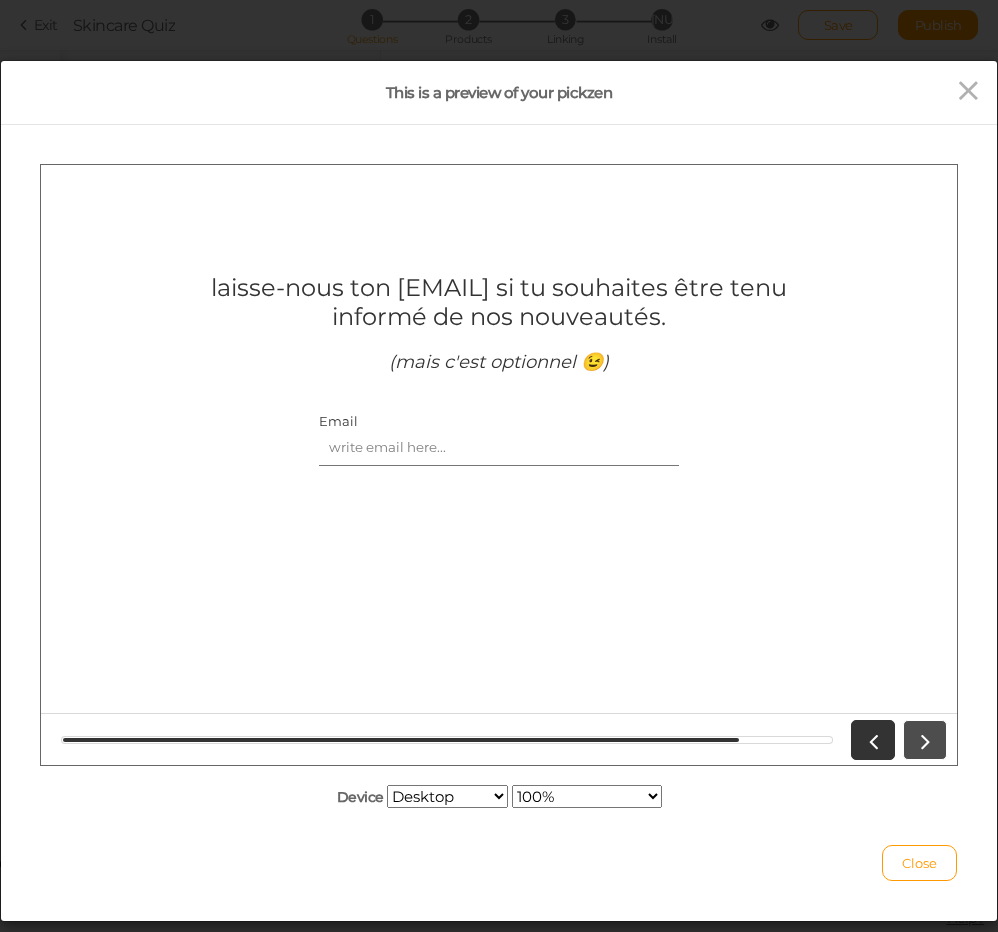 click at bounding box center [925, 739] 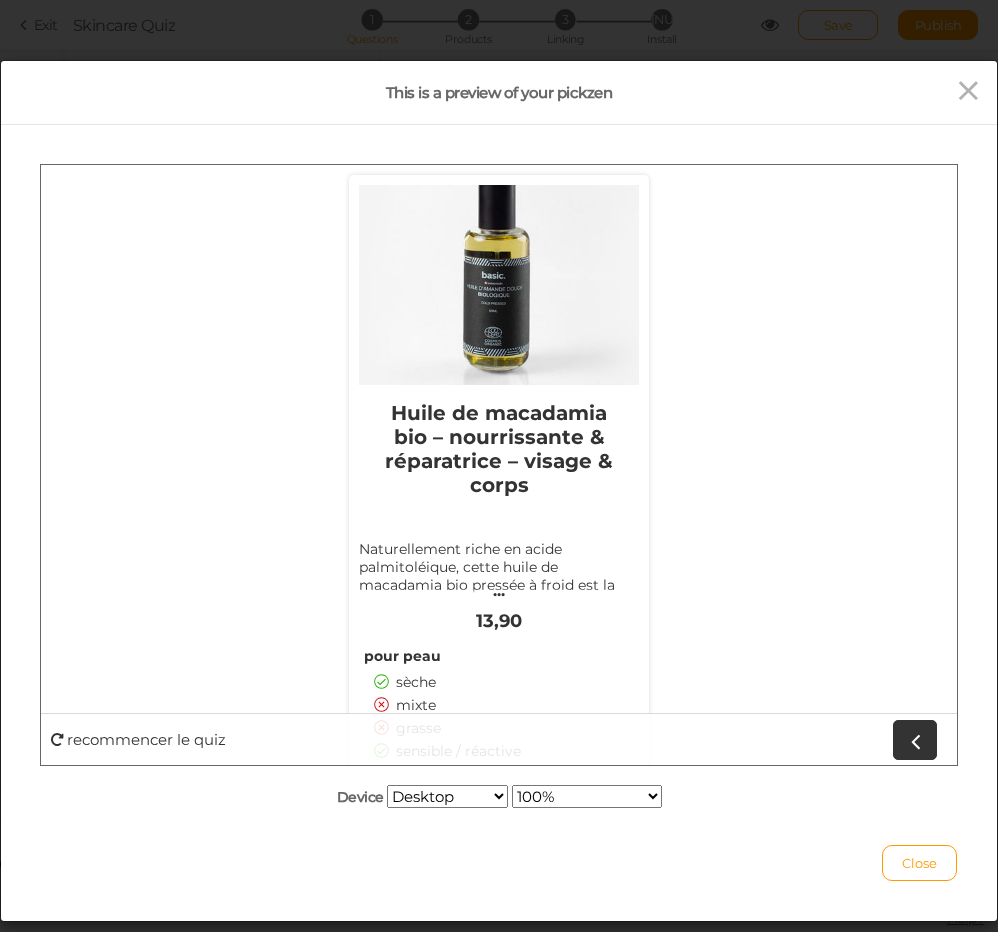 scroll, scrollTop: 0, scrollLeft: 0, axis: both 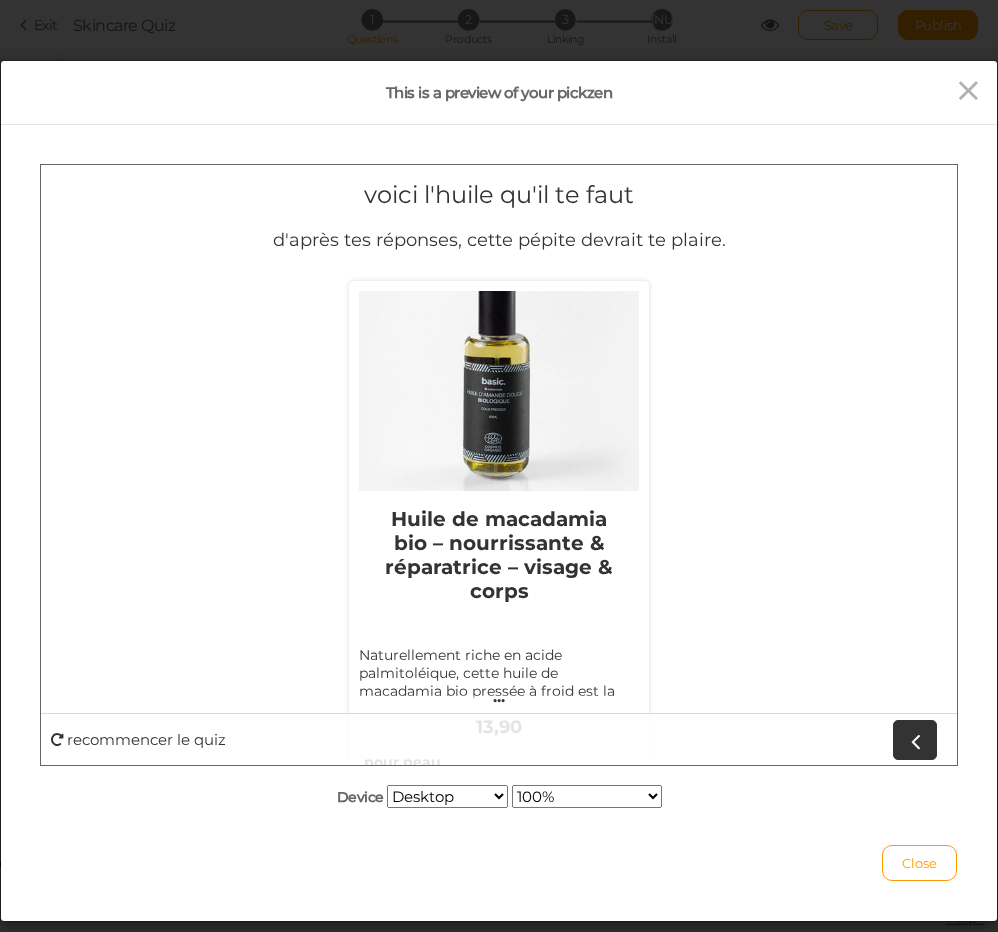 click on "Desktop Small mobile Large mobile" at bounding box center [447, 796] 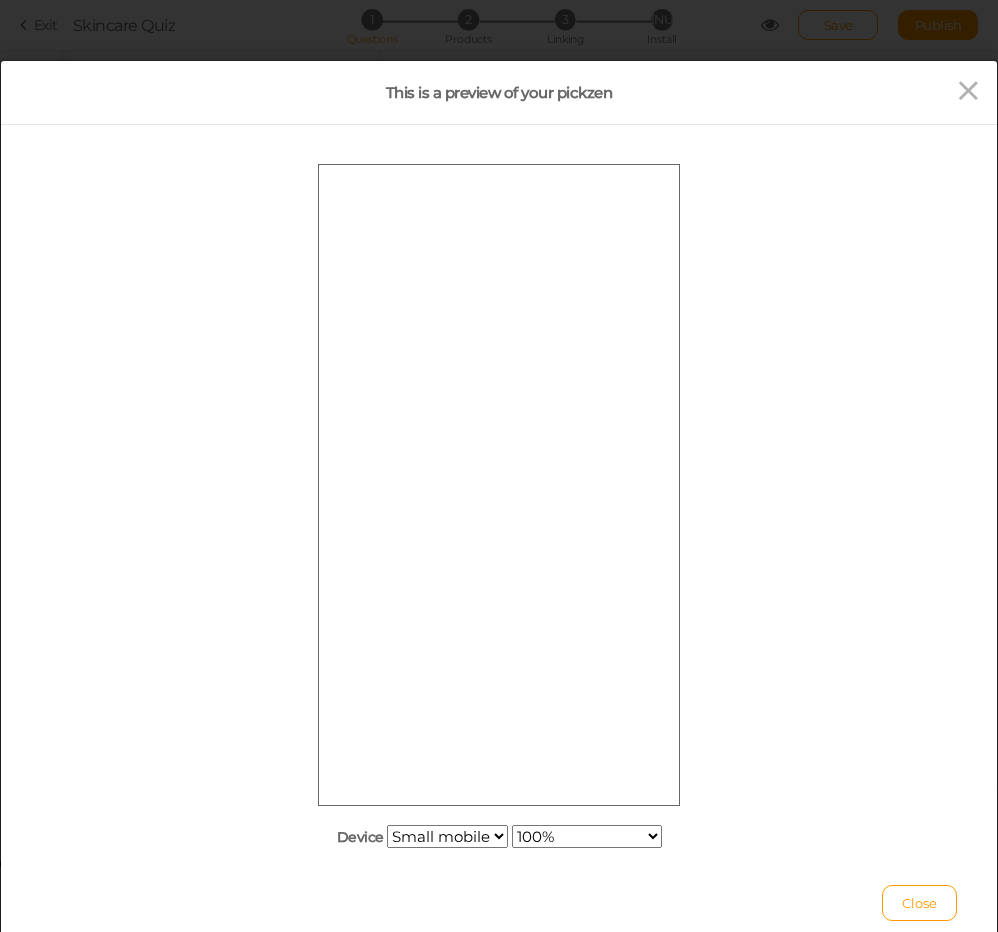scroll, scrollTop: 0, scrollLeft: 0, axis: both 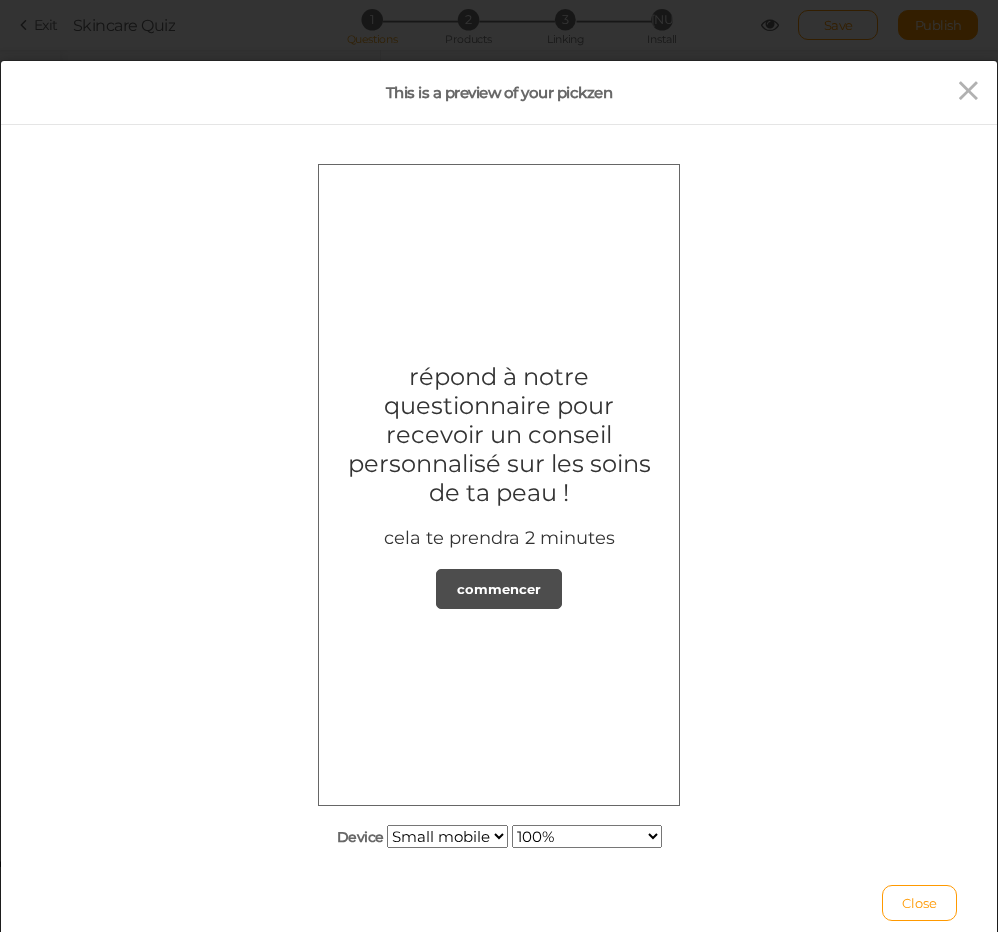 click on "commencer" at bounding box center (499, 588) 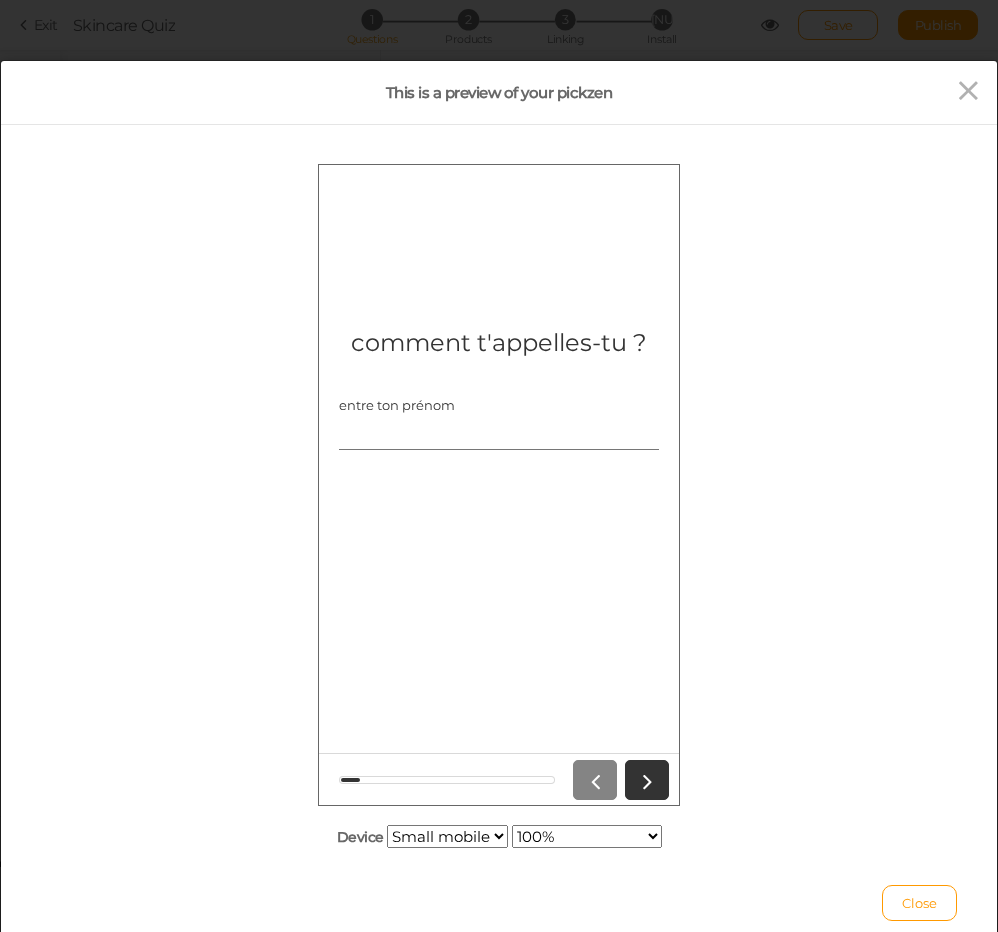 click on "entre ton prénom" at bounding box center [499, 430] 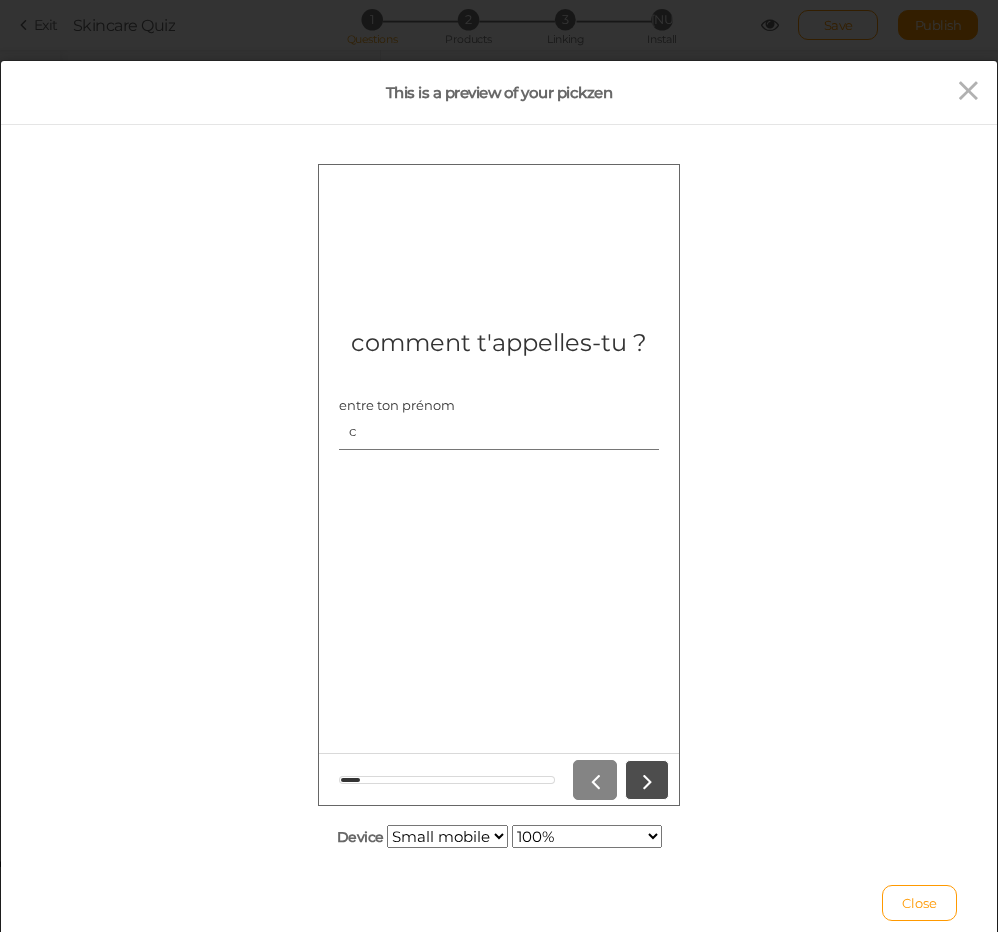 type on "c" 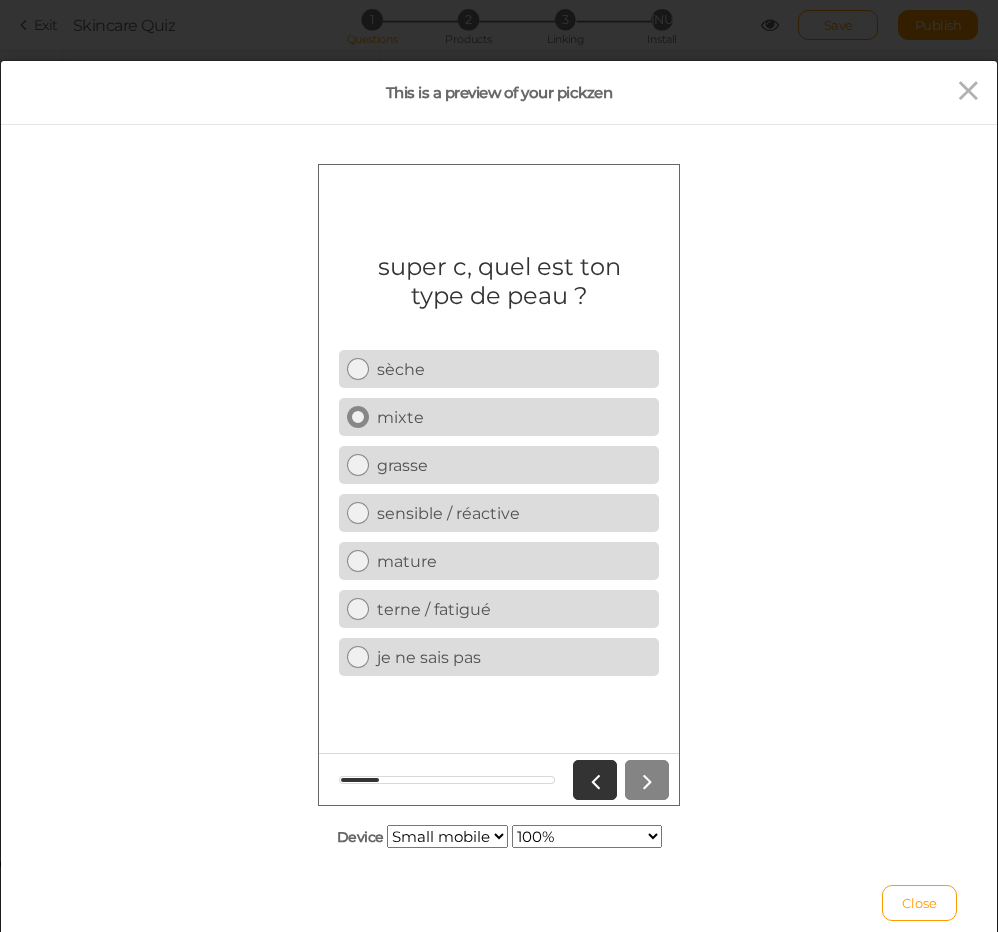 click on "mixte" at bounding box center [514, 416] 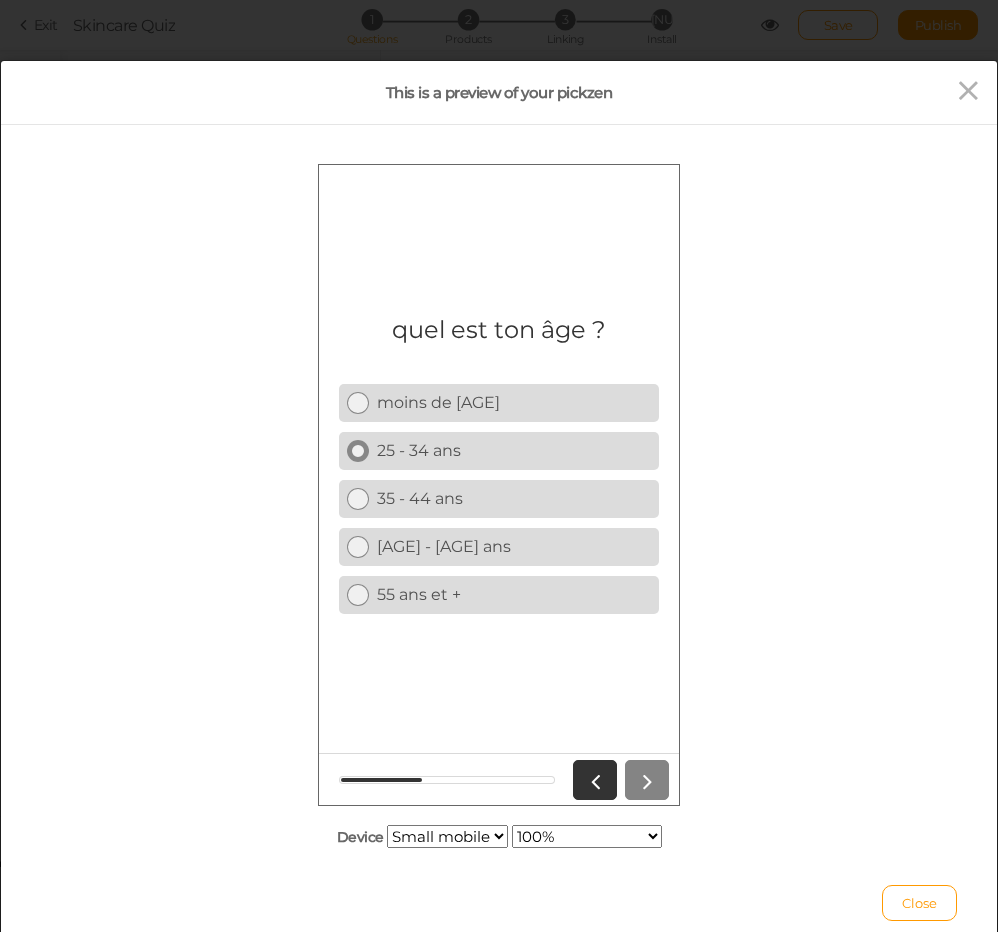 click on "25 - 34 ans" at bounding box center (514, 449) 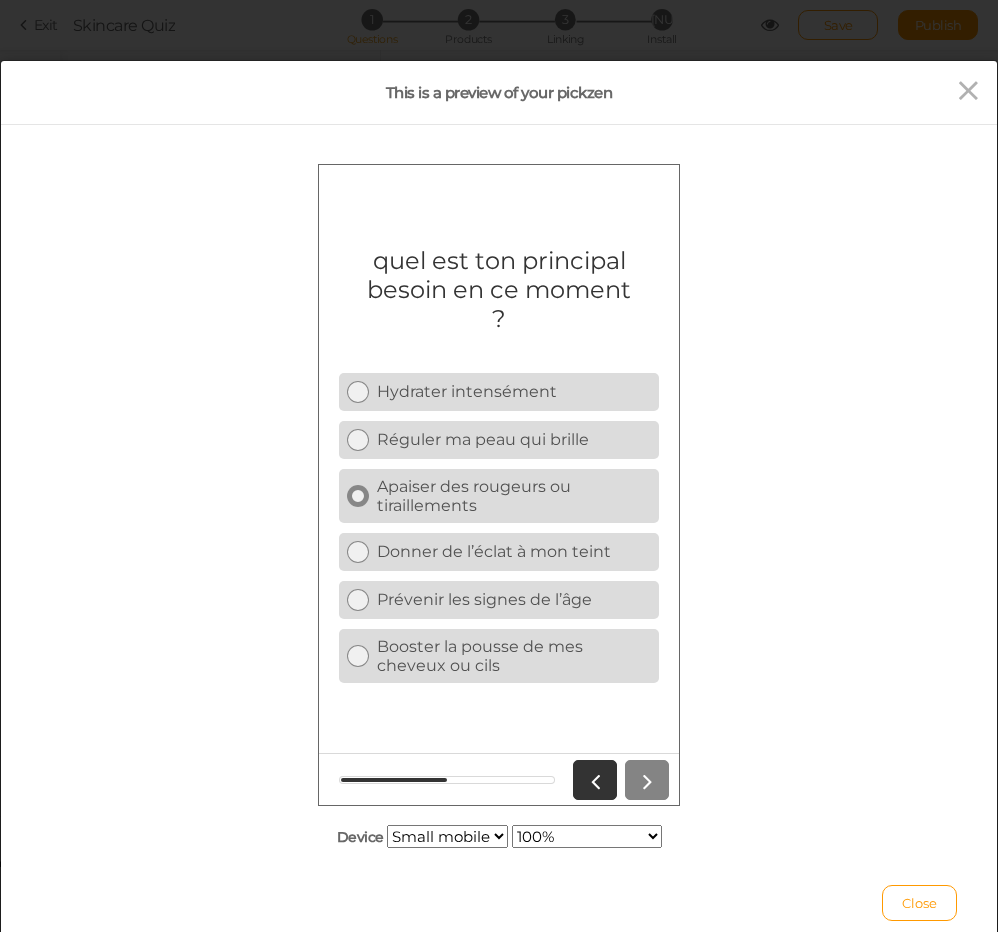 click on "Apaiser des rougeurs ou tiraillements" at bounding box center [514, 495] 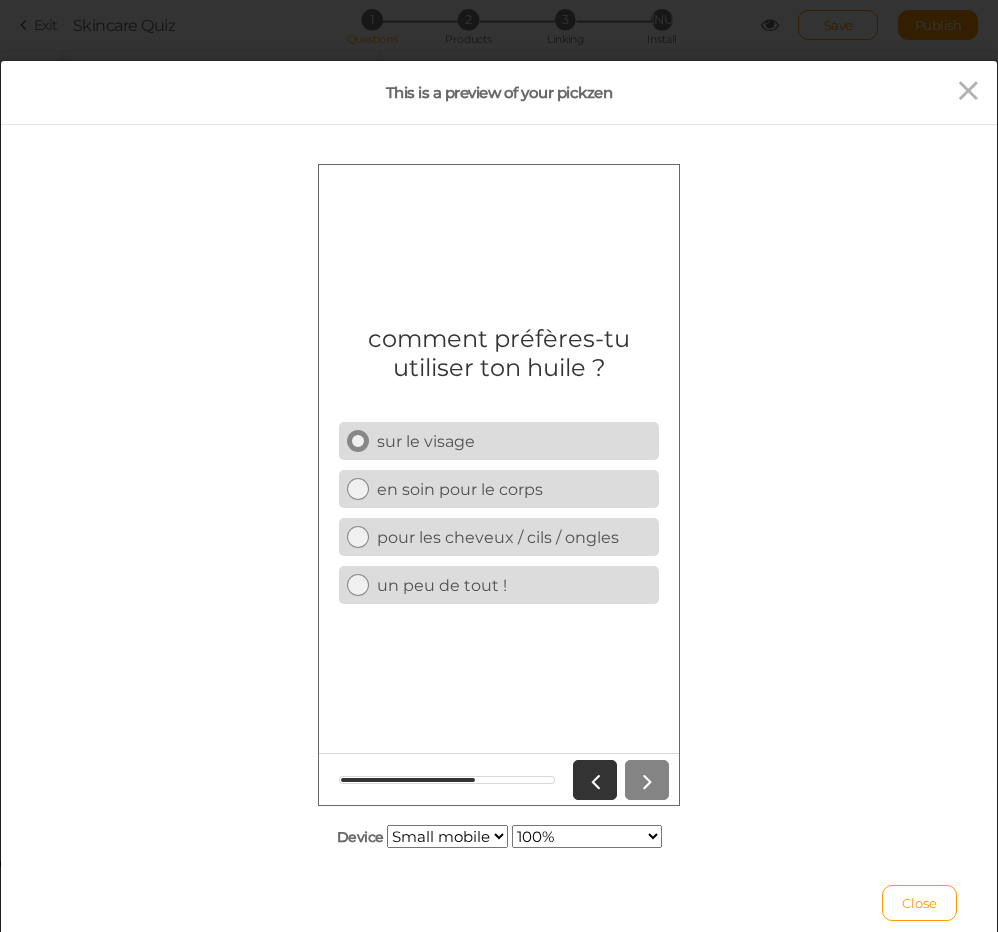 click on "sur le visage" at bounding box center (514, 440) 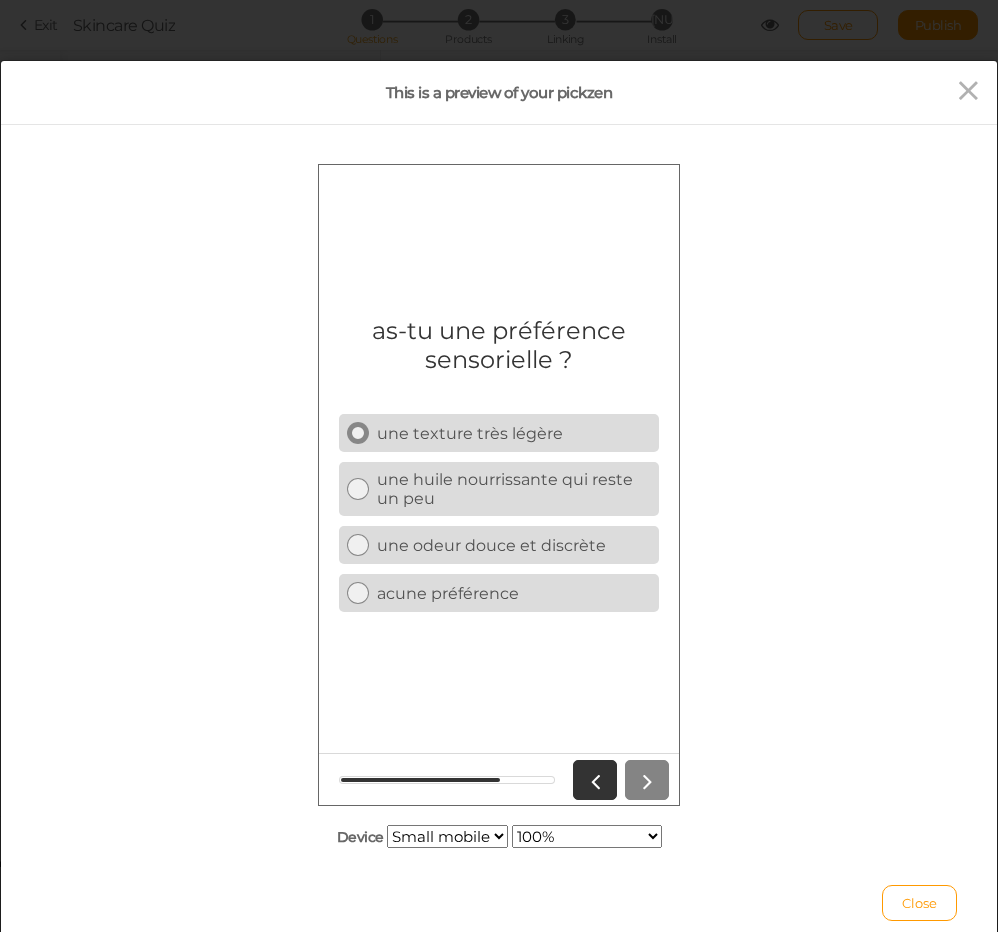 click on "une texture très légère" at bounding box center [514, 432] 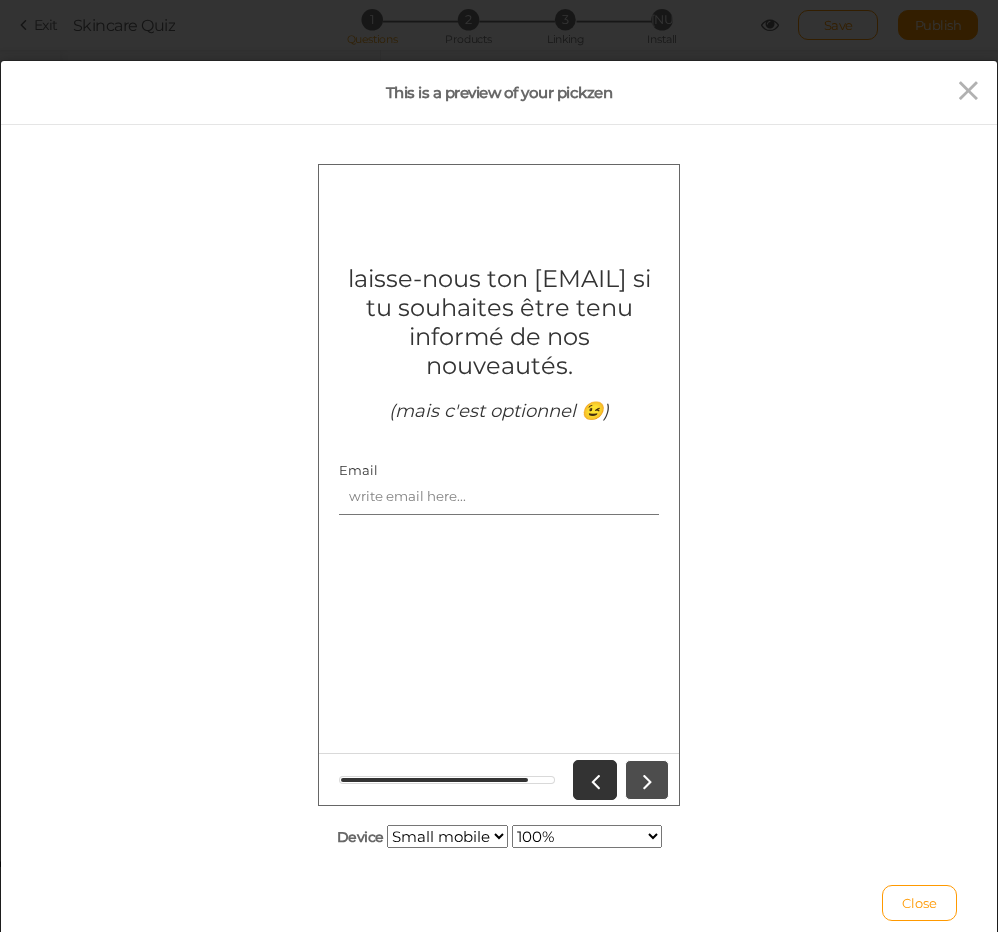 click at bounding box center [647, 779] 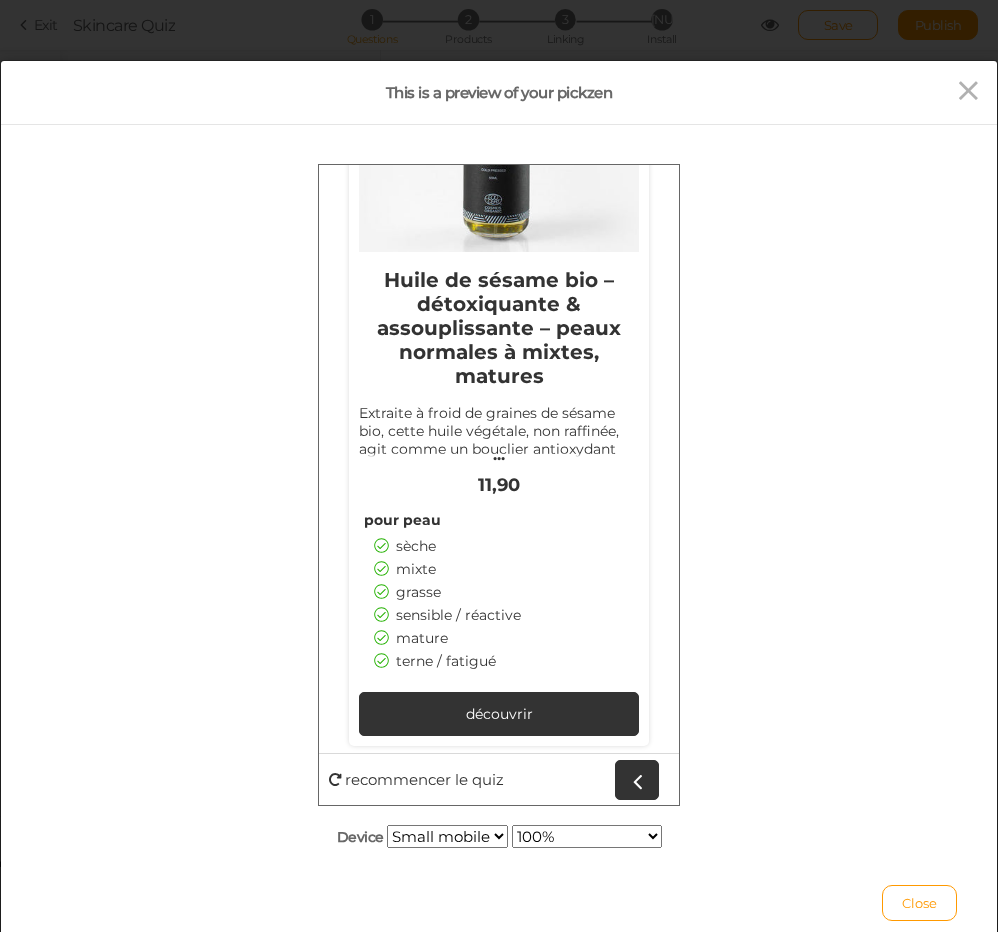 scroll, scrollTop: 1782, scrollLeft: 0, axis: vertical 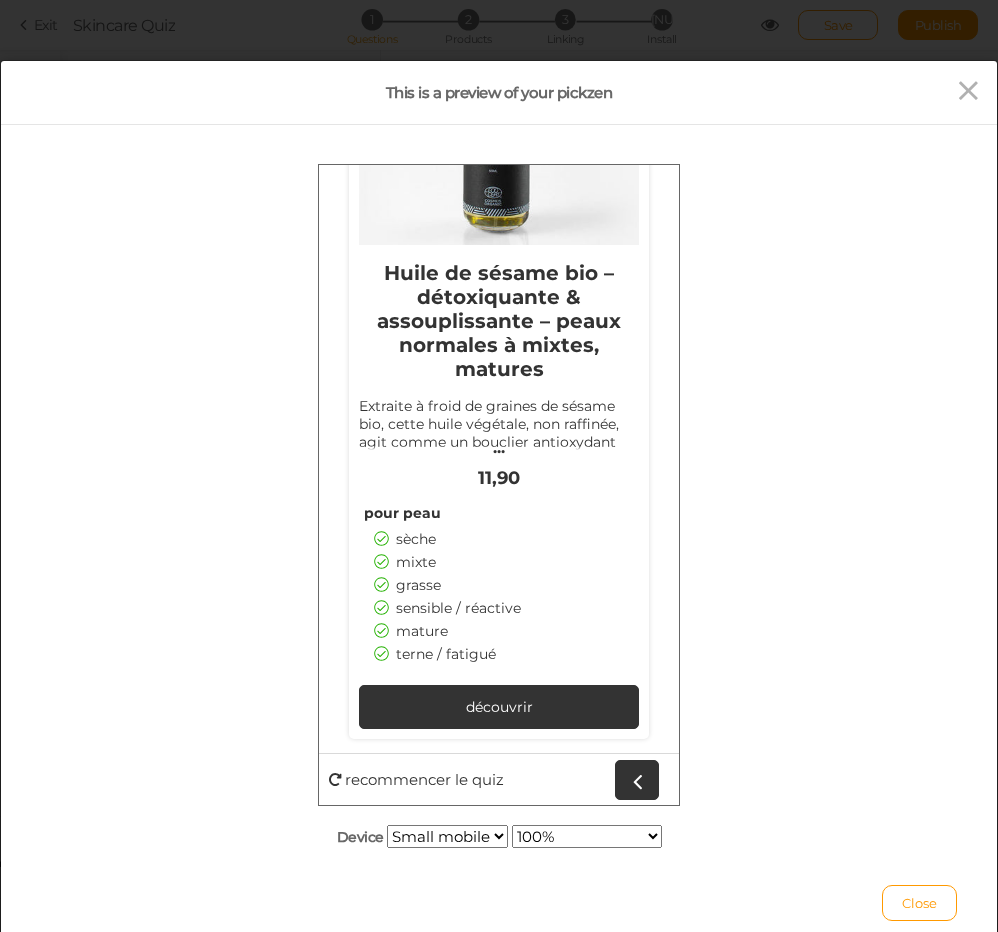 click on "Desktop Small mobile Large mobile" at bounding box center [447, 836] 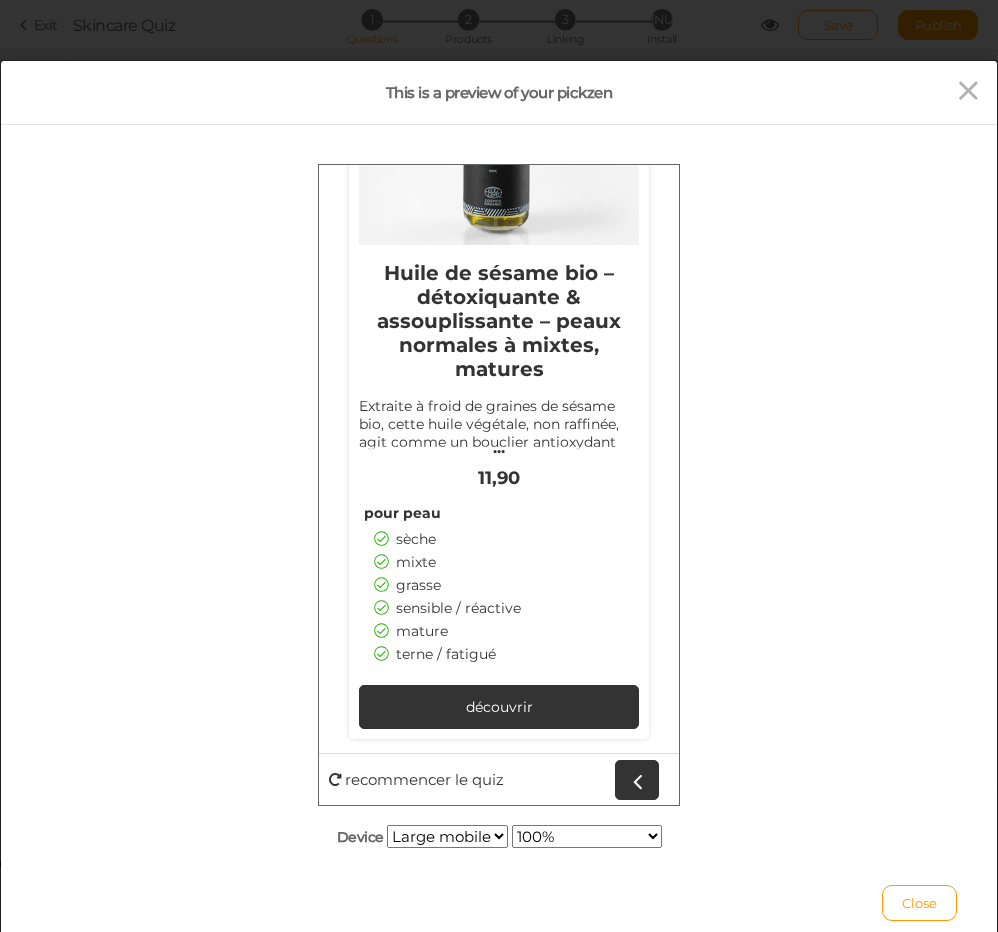 scroll, scrollTop: 1578, scrollLeft: 0, axis: vertical 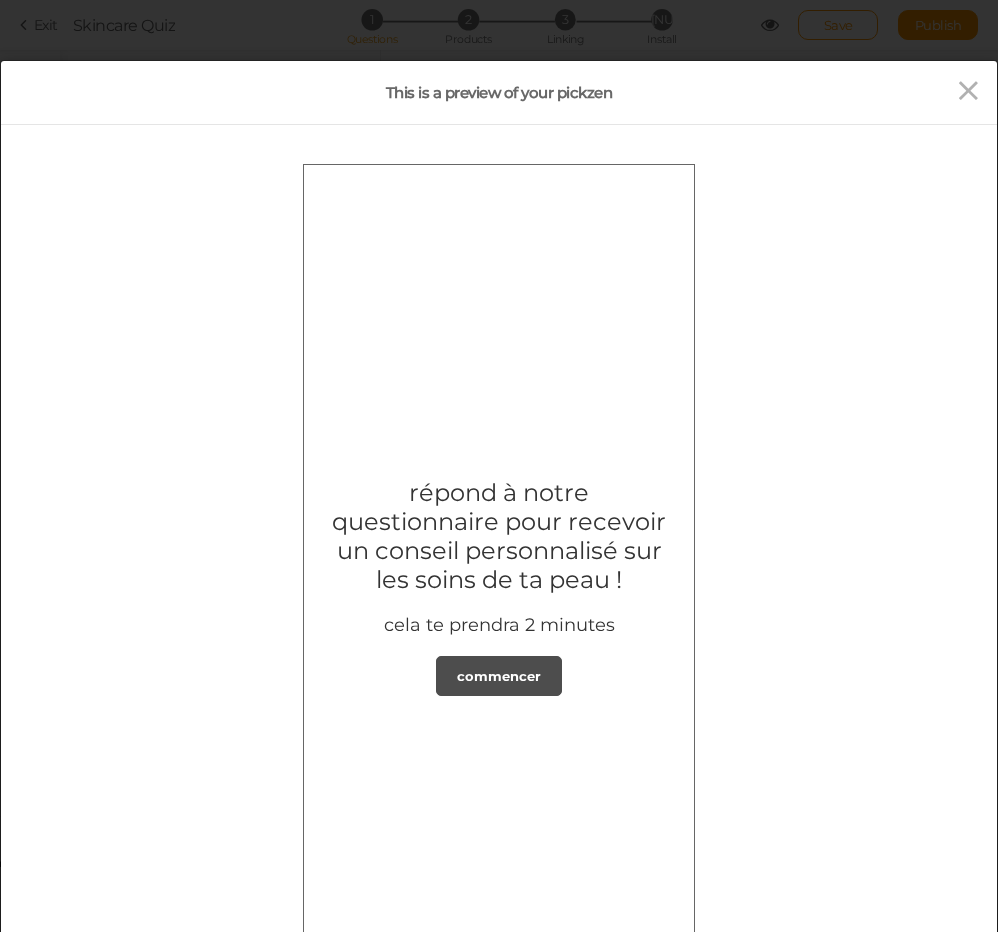 click on "commencer" at bounding box center [499, 675] 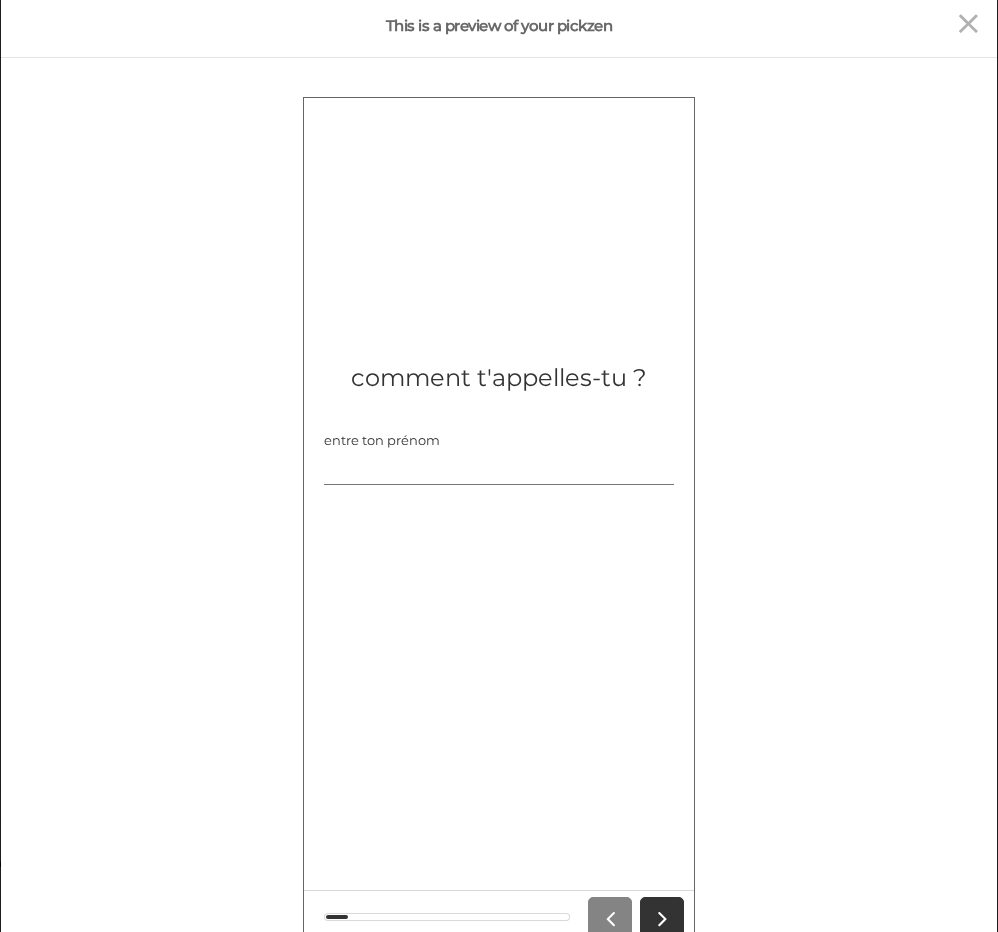 scroll, scrollTop: 69, scrollLeft: 0, axis: vertical 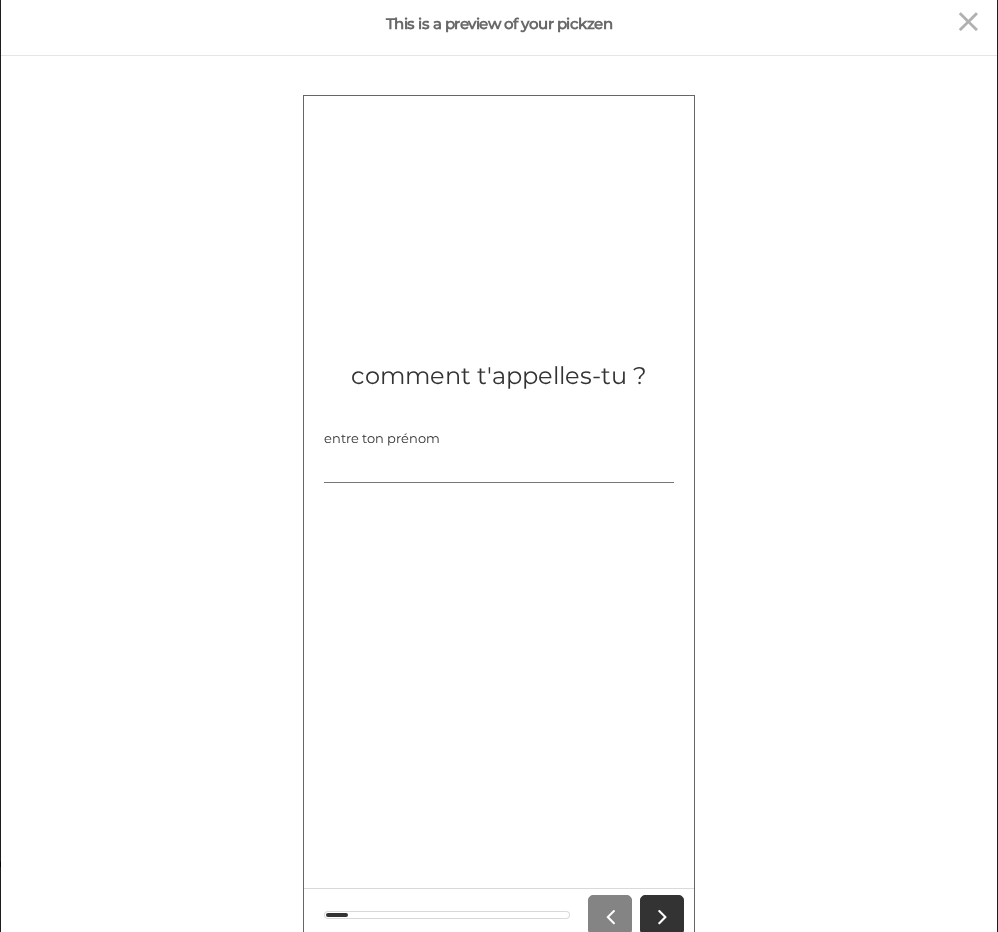 click on "entre ton prénom" at bounding box center (499, 463) 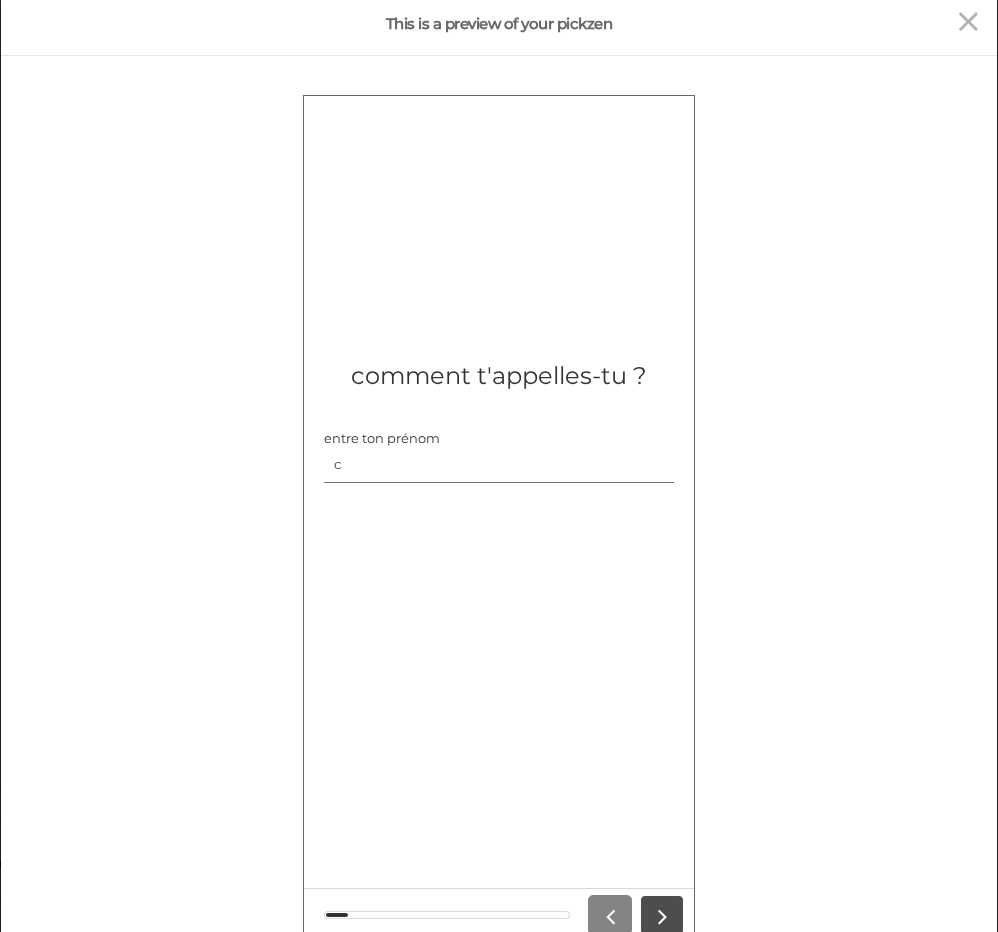 type on "c" 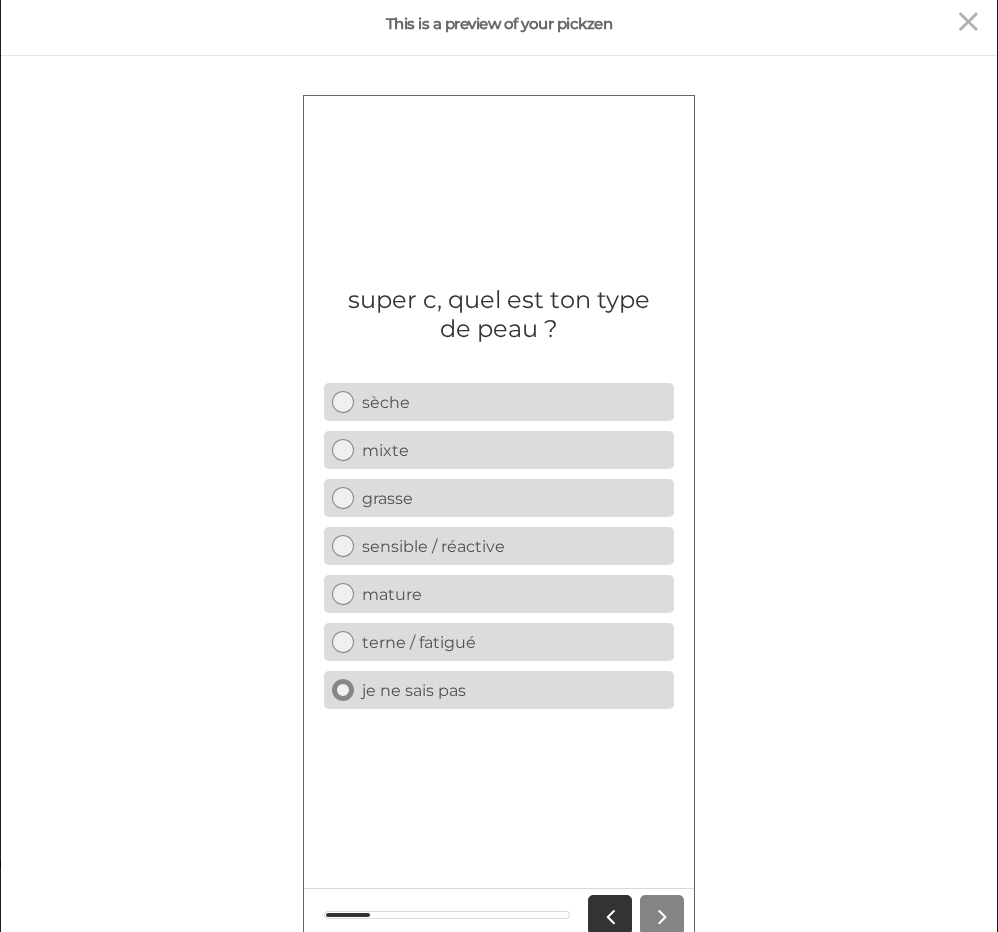 click on "je ne sais pas" at bounding box center (514, 689) 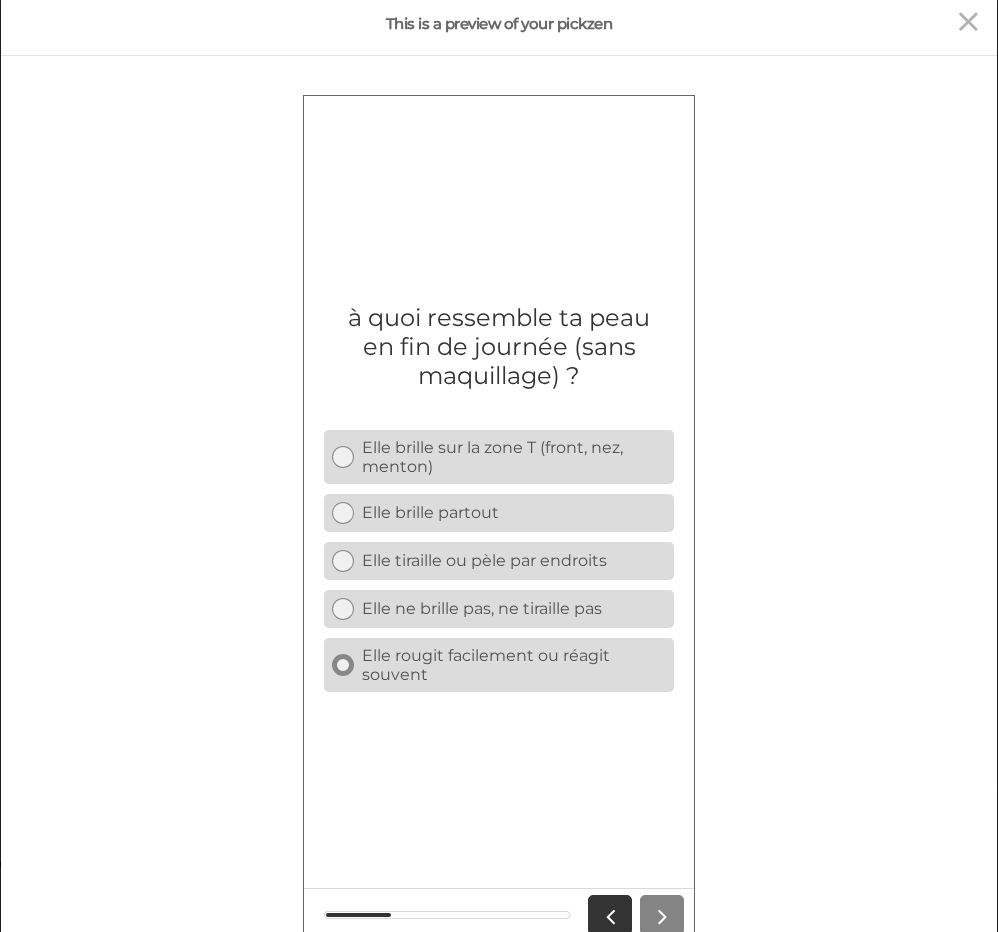 click on "Elle rougit facilement ou réagit souvent" at bounding box center [514, 664] 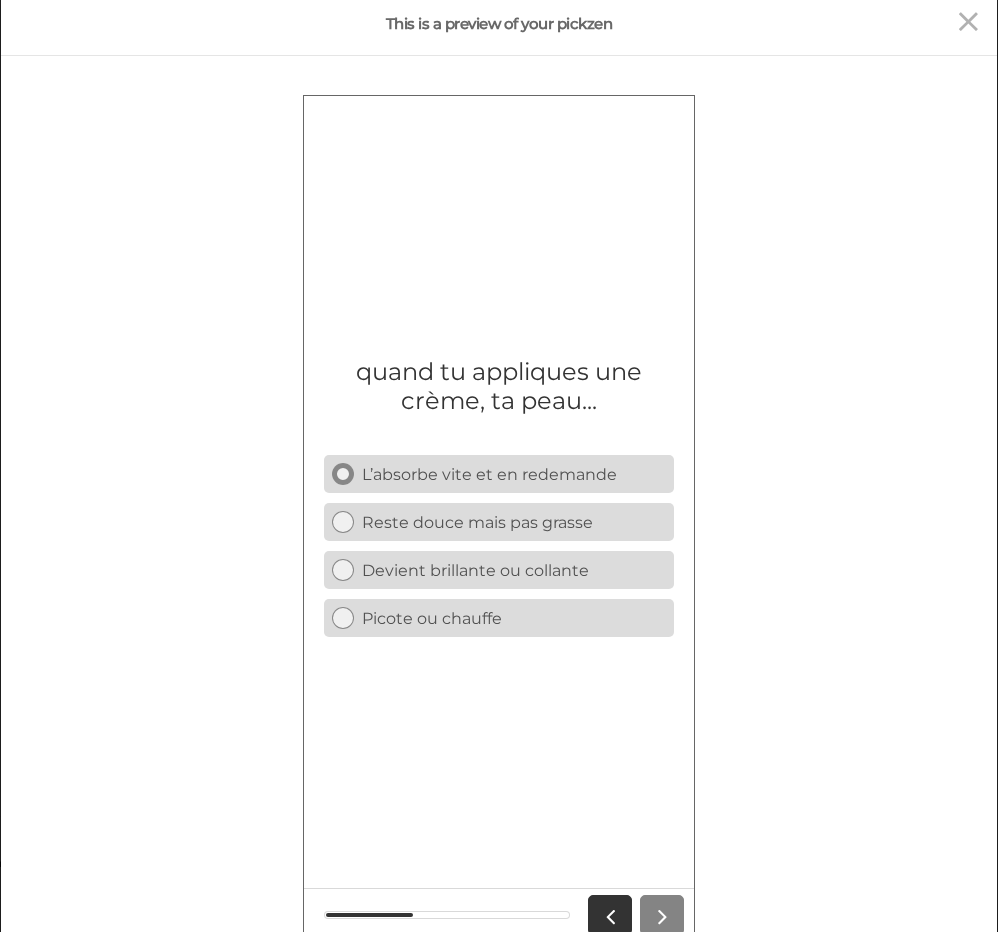 click on "L’absorbe vite et en redemande" at bounding box center (514, 473) 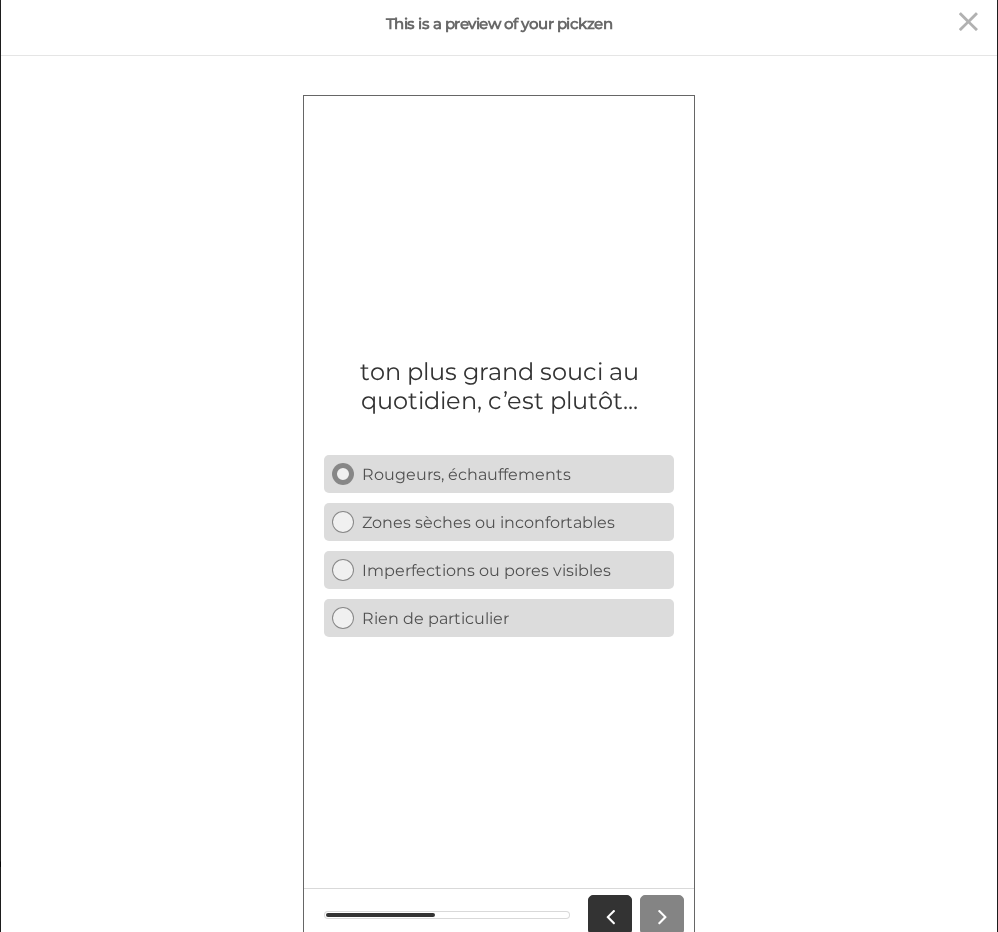 click on "Rougeurs, échauffements" at bounding box center (514, 473) 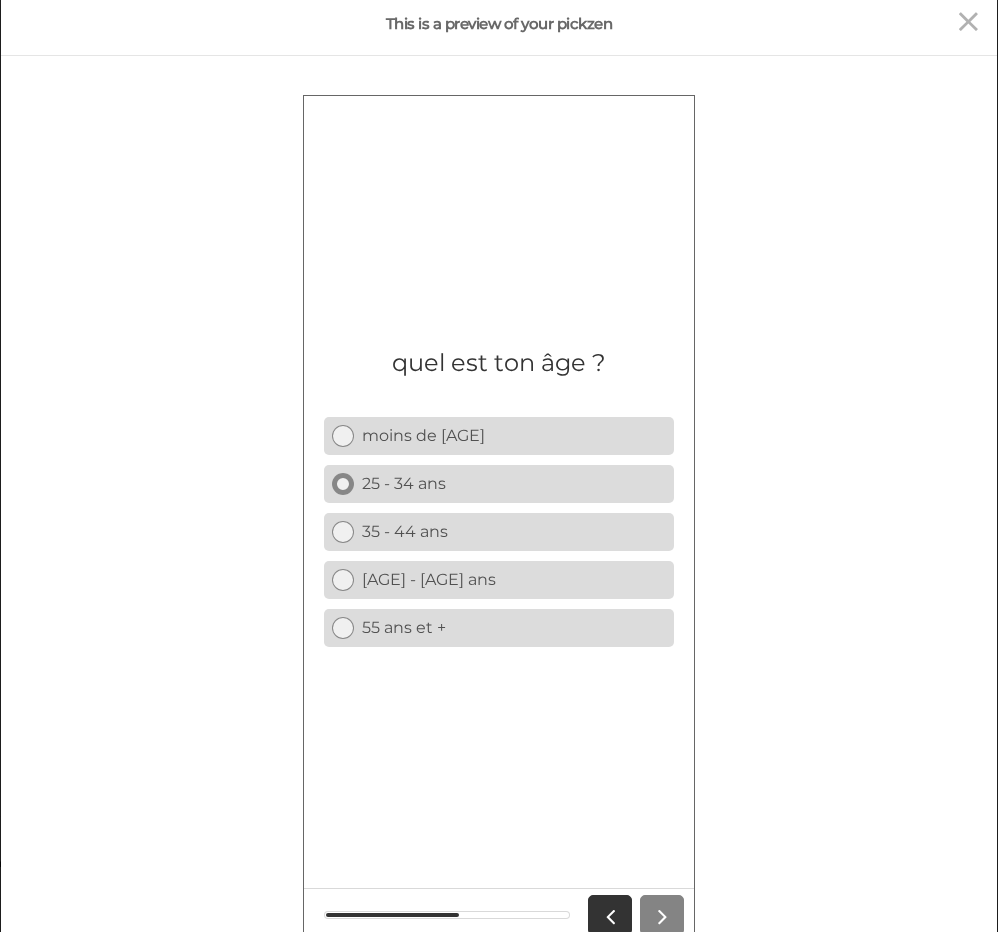 click on "25 - 34 ans" at bounding box center (514, 482) 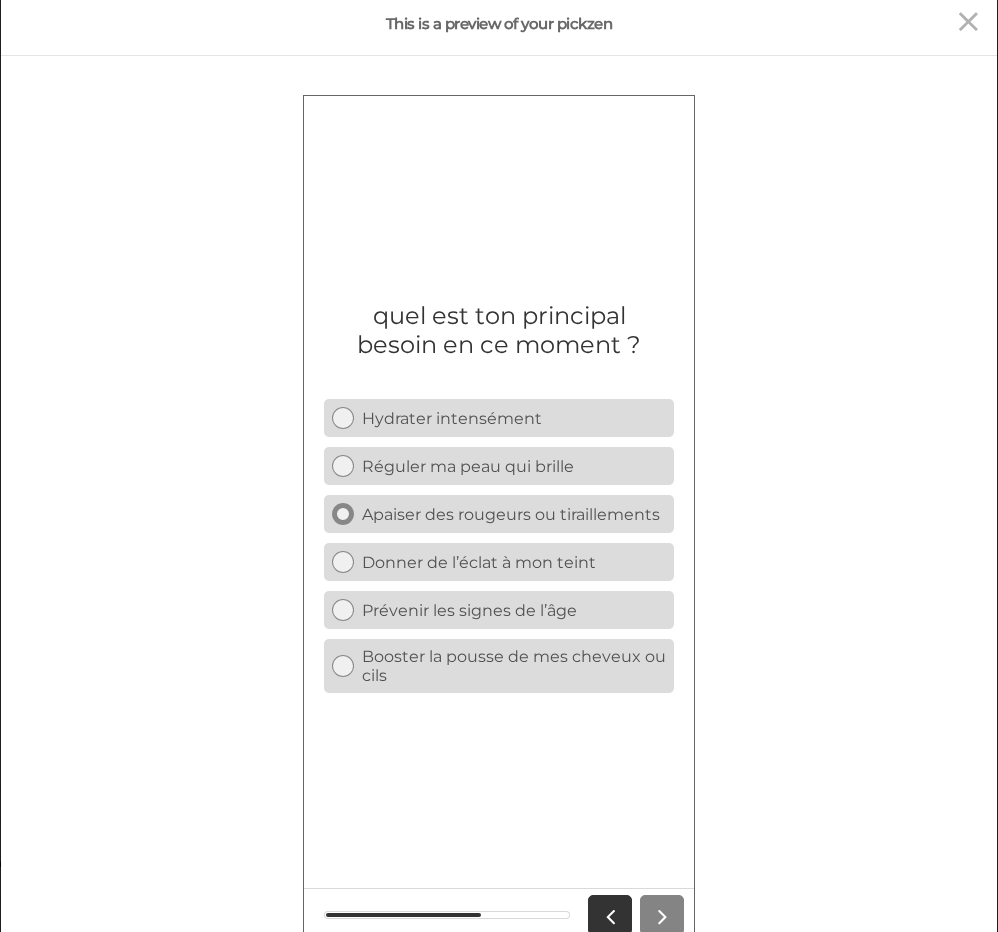 click on "Apaiser des rougeurs ou tiraillements" at bounding box center [514, 513] 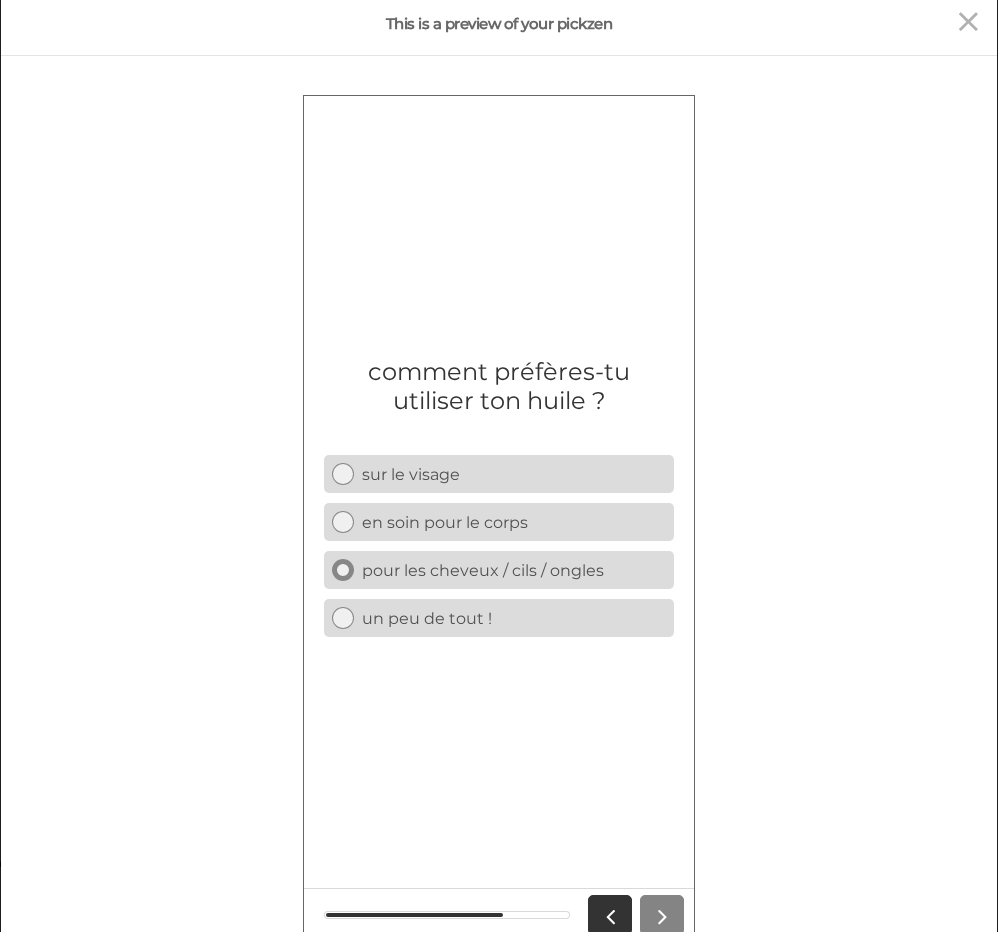click on "pour les cheveux / cils / ongles" at bounding box center (514, 569) 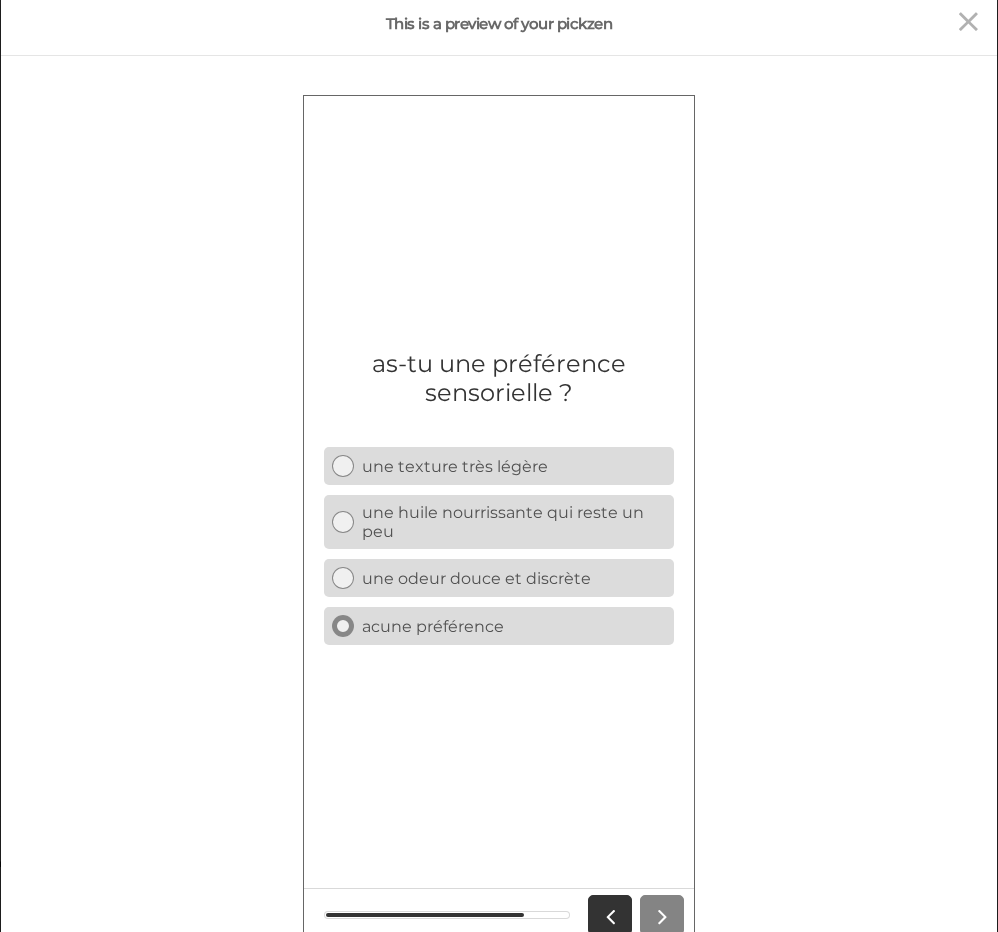 click on "acune préférence" at bounding box center [514, 625] 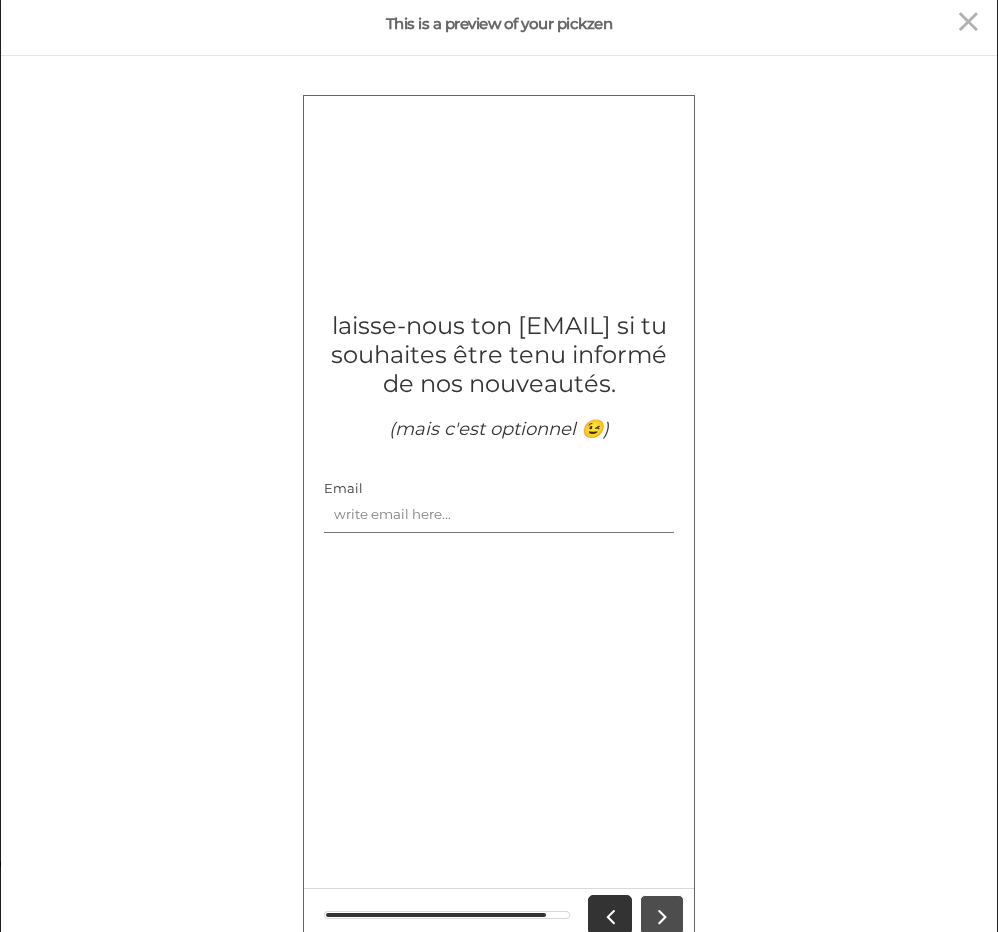 click at bounding box center [662, 914] 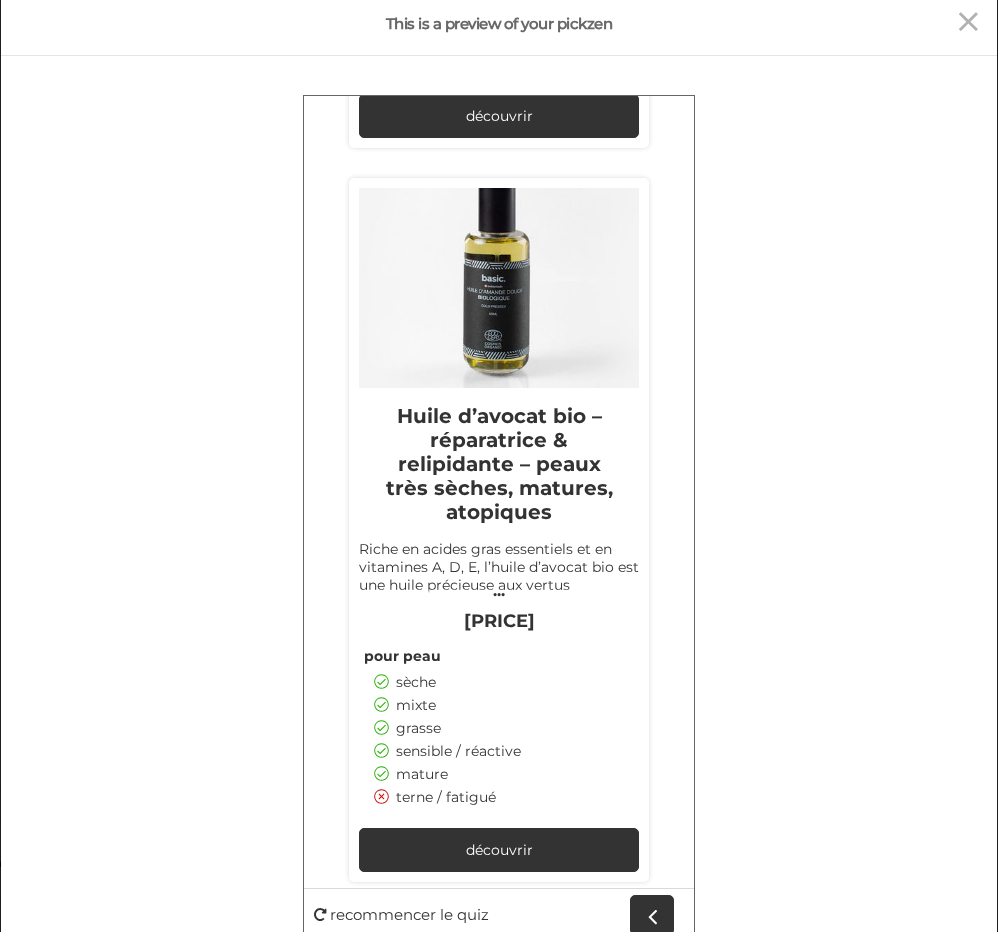 scroll, scrollTop: 1529, scrollLeft: 0, axis: vertical 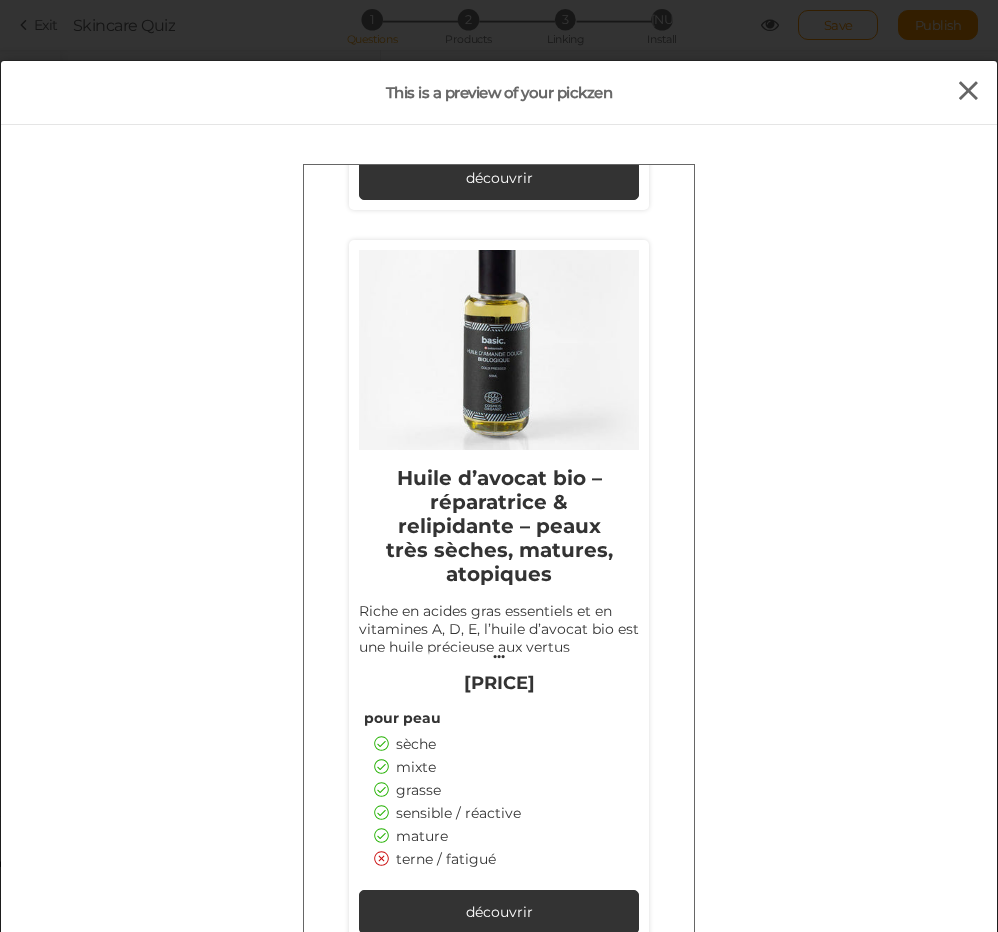 click at bounding box center (968, 91) 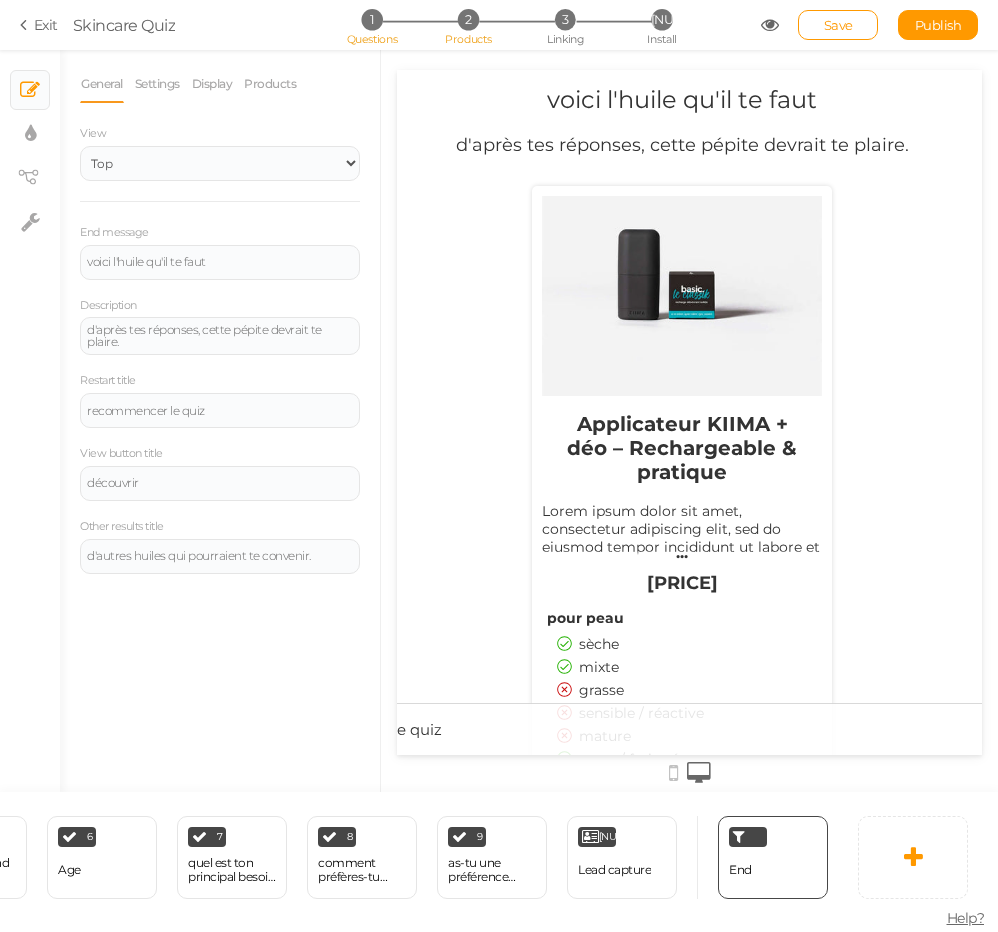 click on "2" at bounding box center [468, 19] 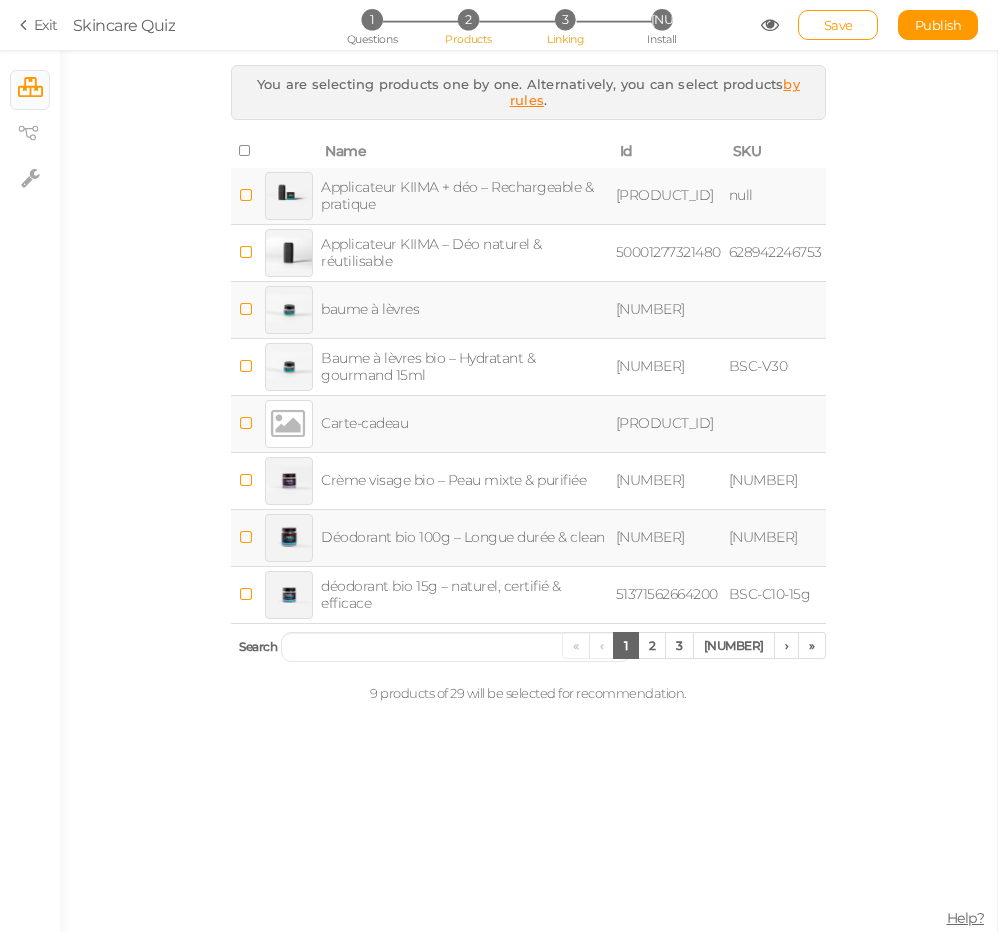 click on "Linking" at bounding box center [565, 39] 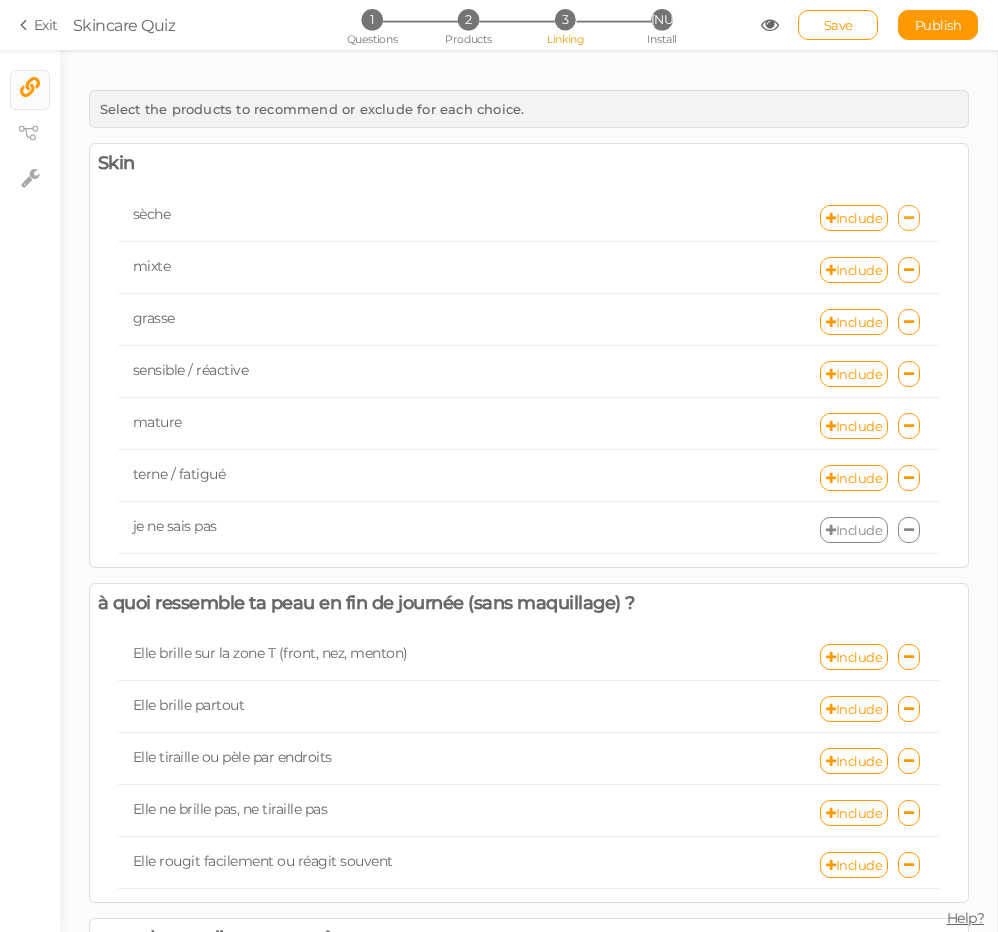 click at bounding box center (909, 218) 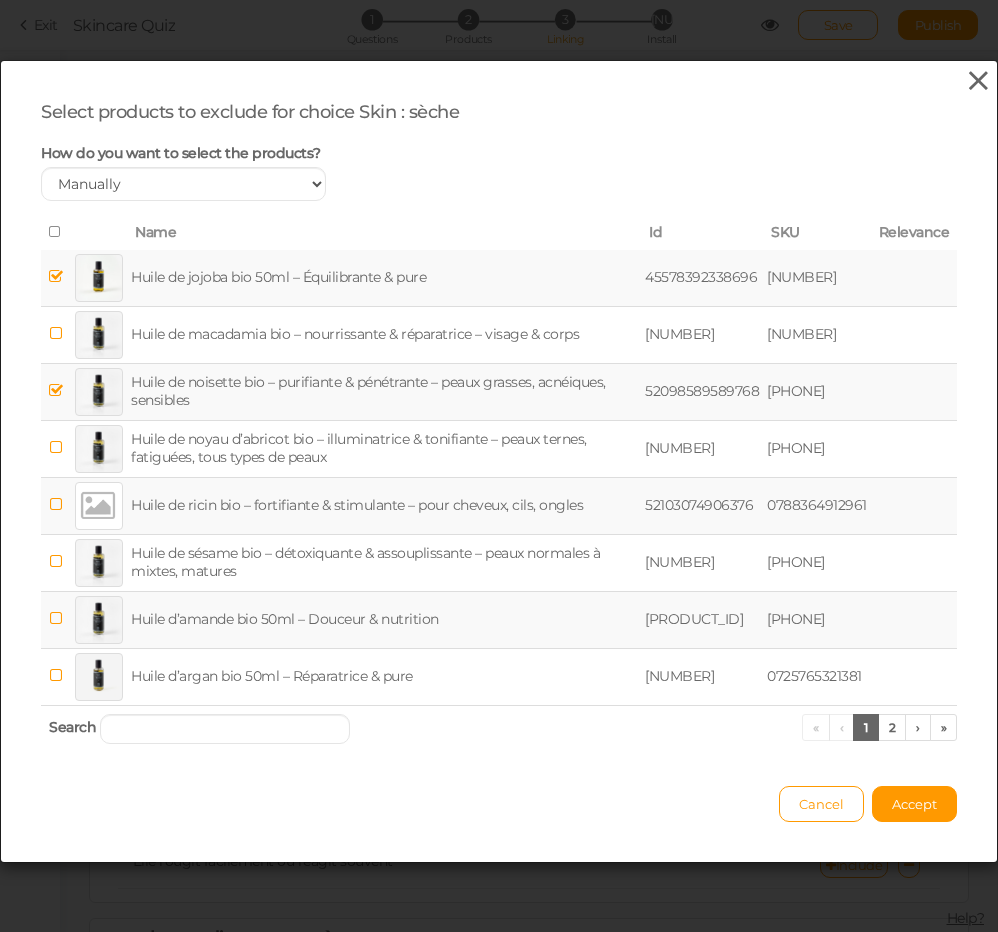 click at bounding box center [978, 81] 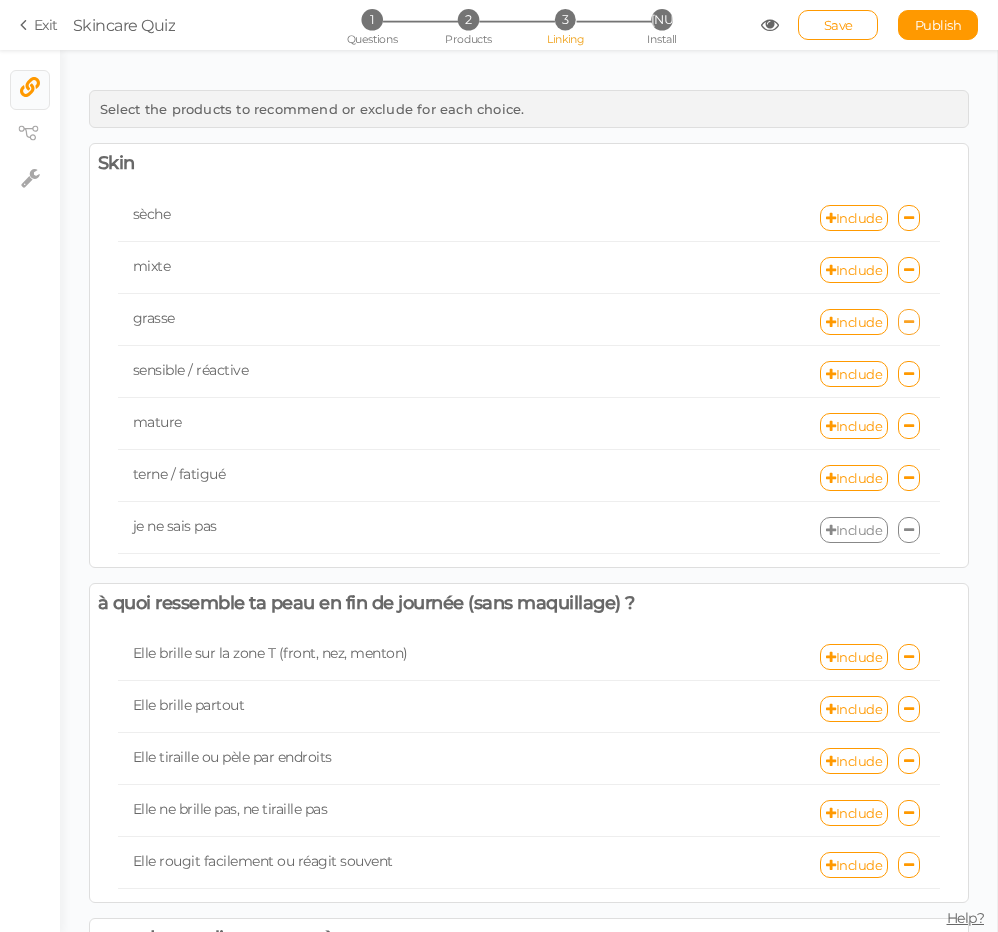 click at bounding box center (909, 322) 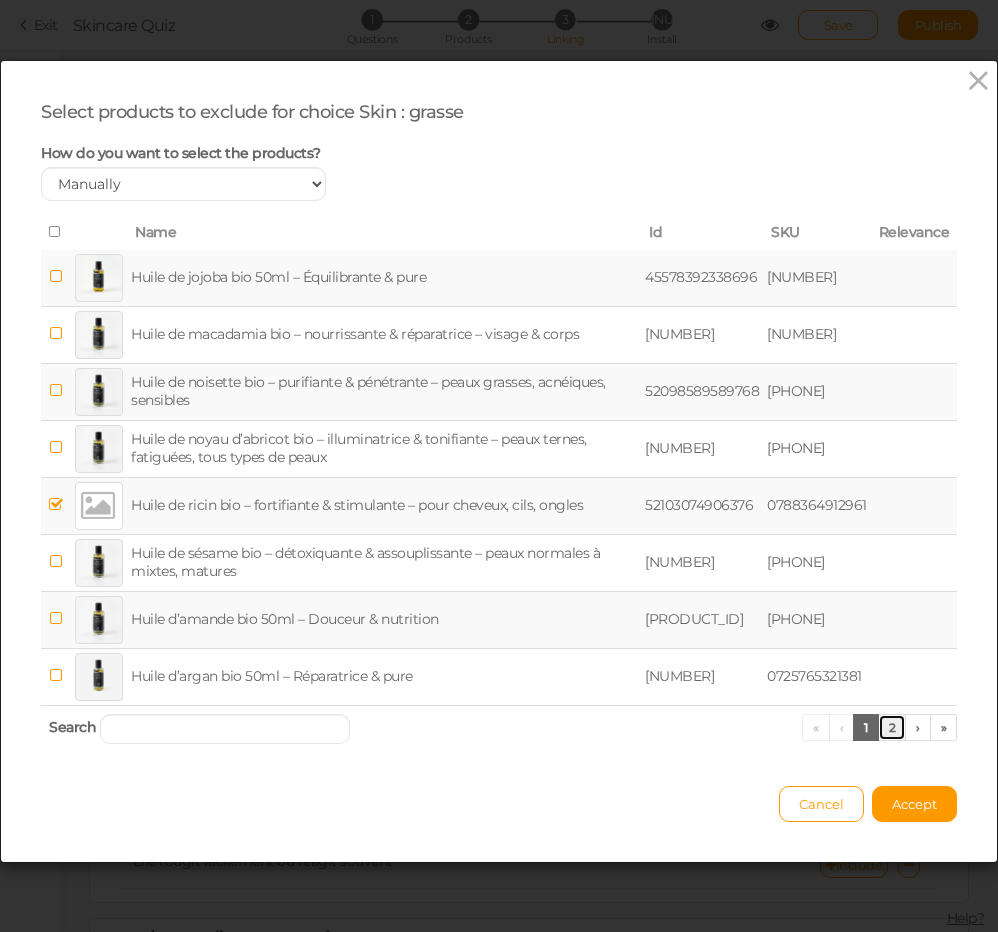 click on "2" at bounding box center [892, 727] 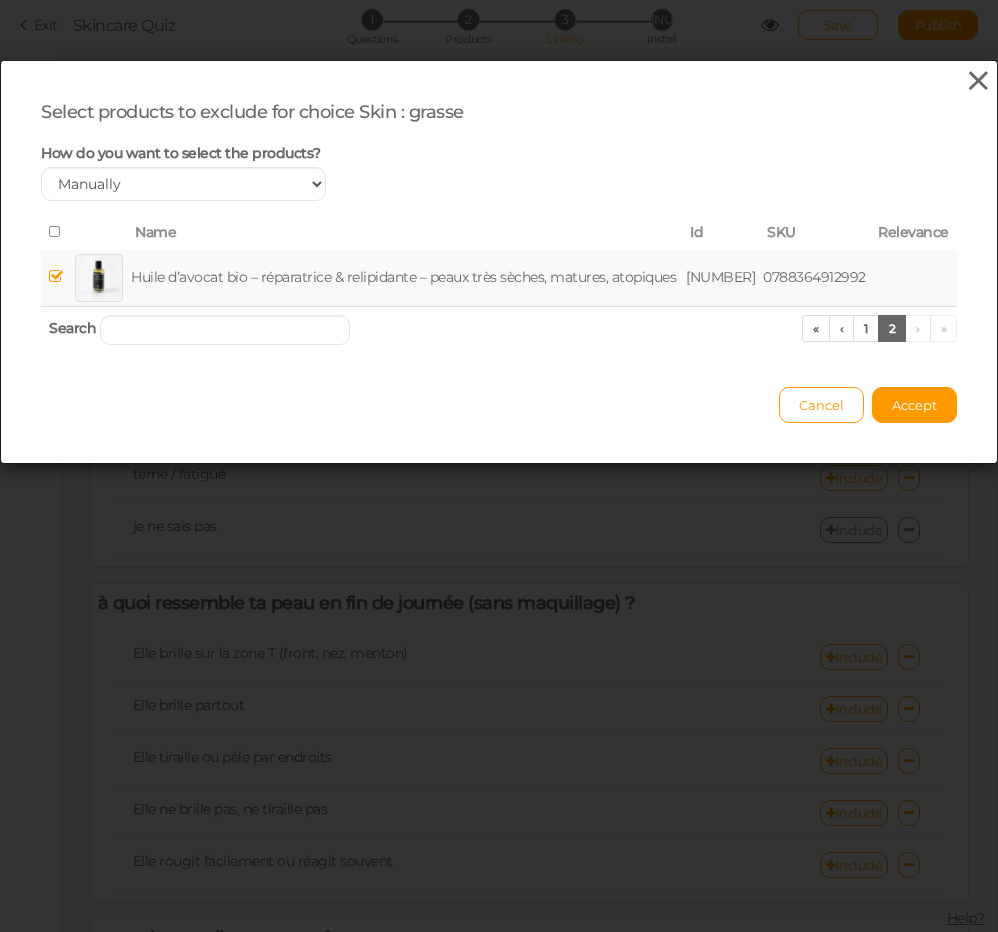click at bounding box center (978, 81) 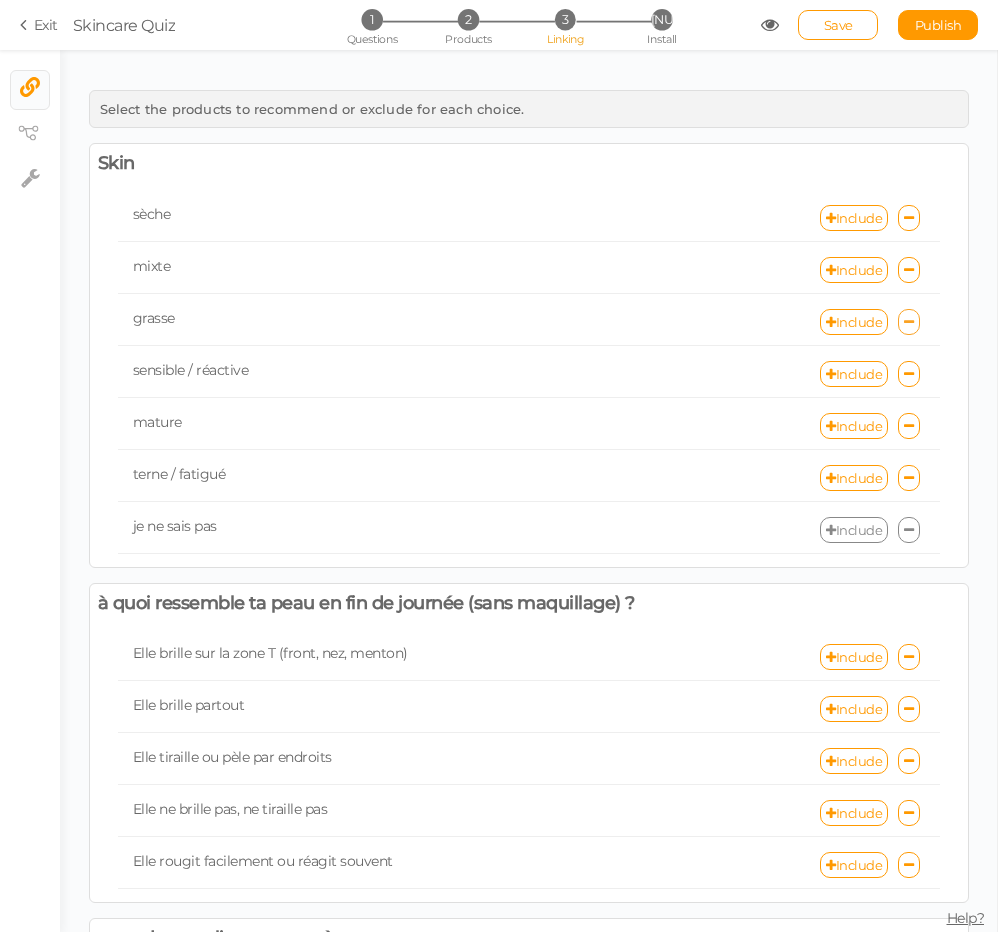 click at bounding box center [909, 322] 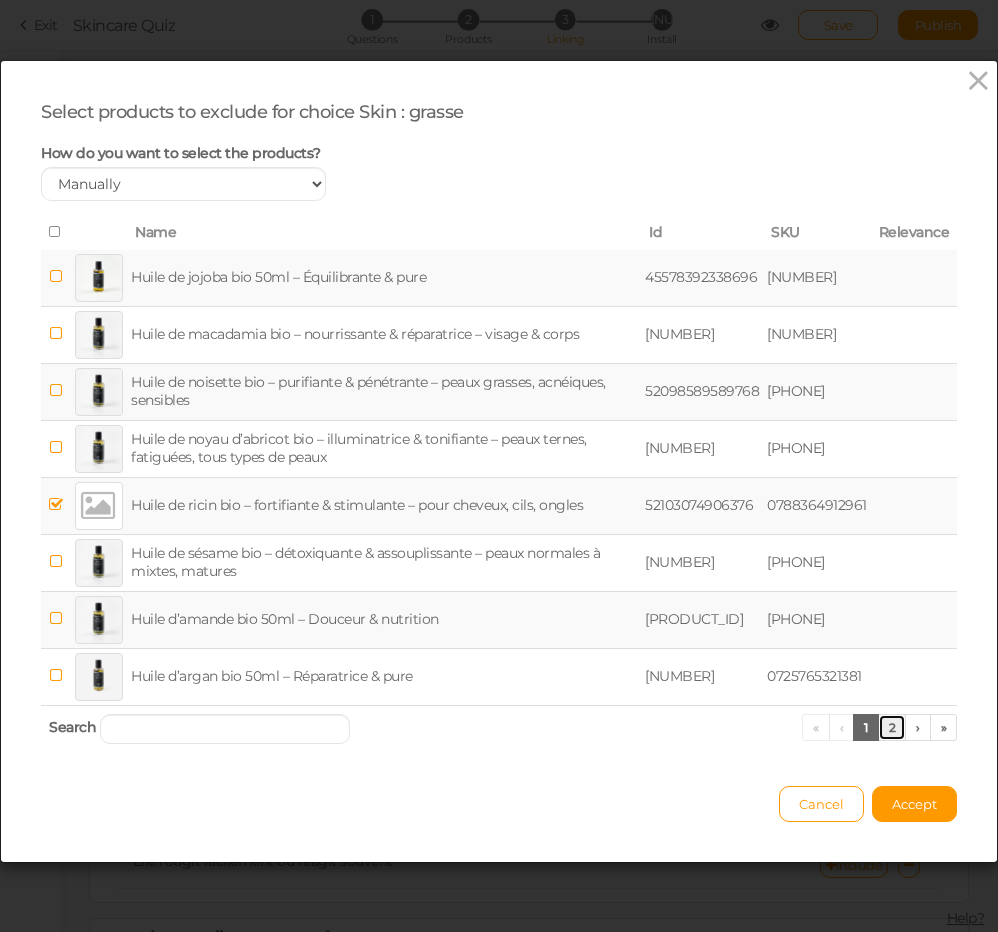 click on "2" at bounding box center (892, 727) 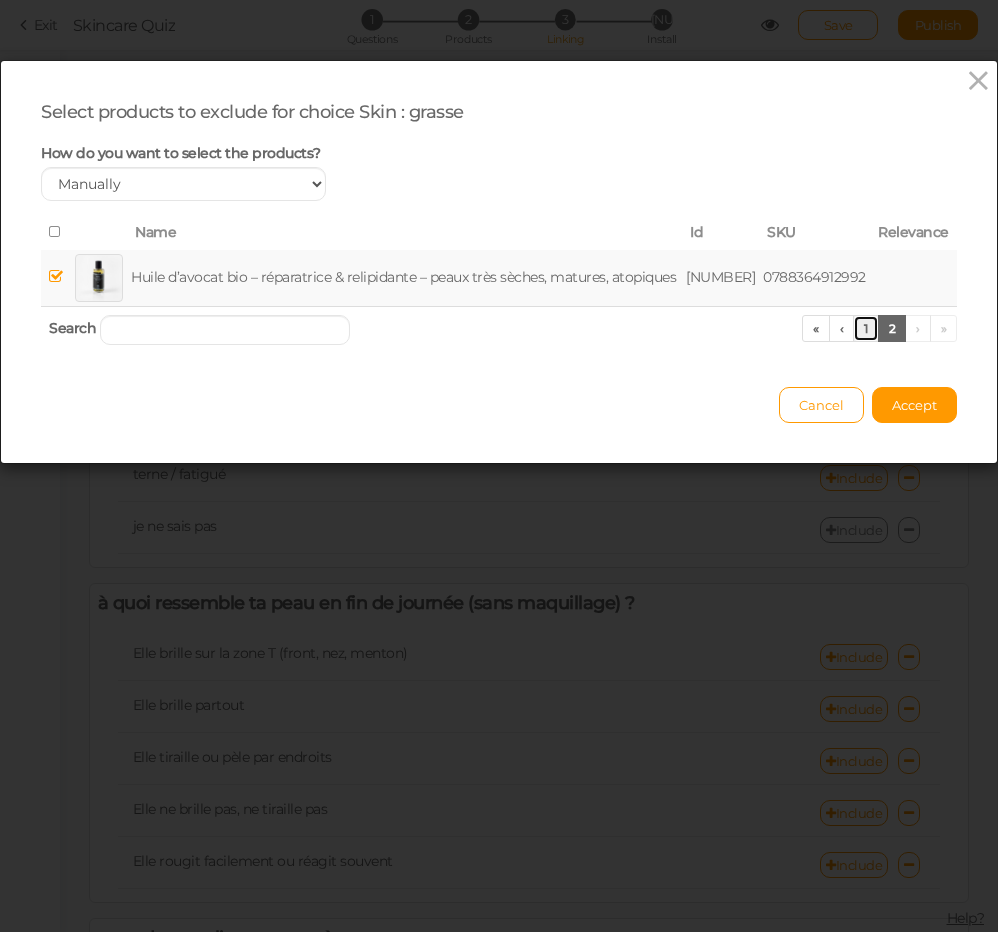 click on "1" at bounding box center [866, 328] 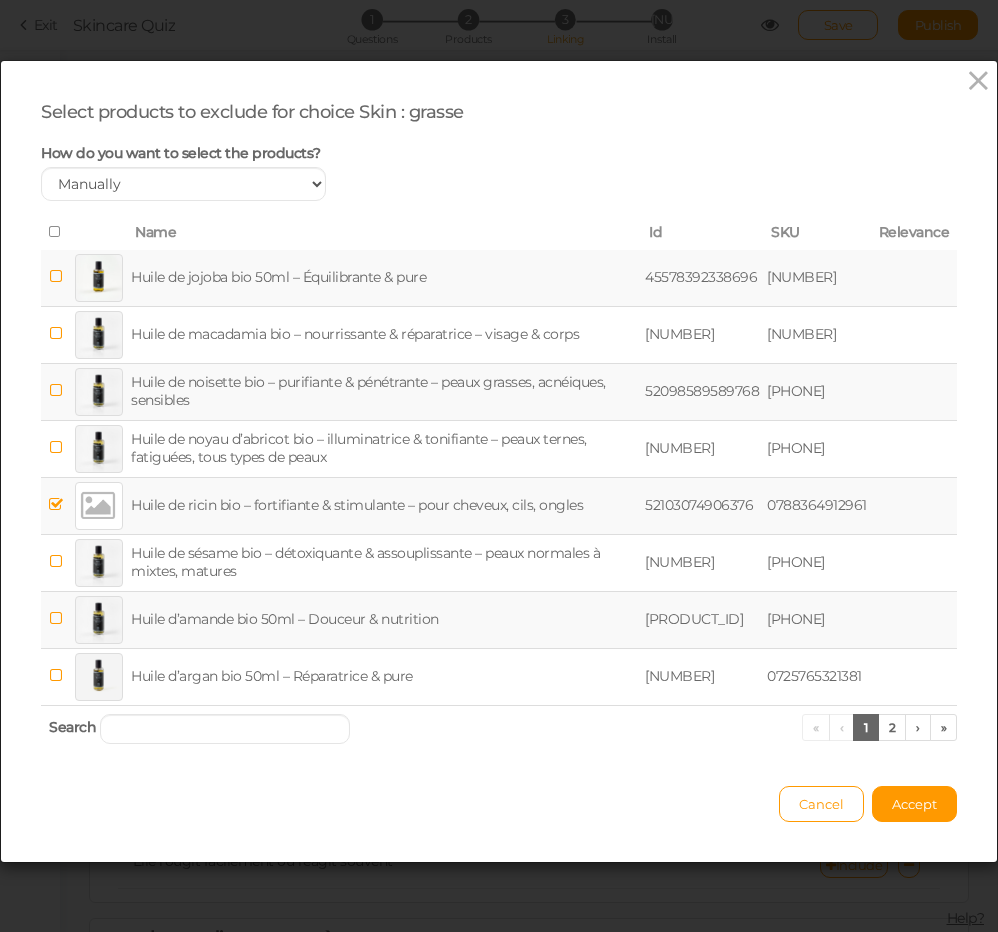 click on "Huile de jojoba bio 50ml – Équilibrante & pure [NUMBER] 0725765321374 Huile de macadamia bio – nourrissante & réparatrice – visage & corps [NUMBER] 0788364912930 Huile de noisette bio – purifiante & pénétrante – peaux grasses, acnéiques, sensibles [NUMBER] 0788364912985 Huile de noyau d’abricot bio – illuminatrice & tonifiante – peaux ternes, fatiguées, tous types de peaux [NUMBER] 788364912954 Huile de ricin bio – fortifiante & stimulante – pour cheveux, cils, ongles [NUMBER]" at bounding box center [499, 461] 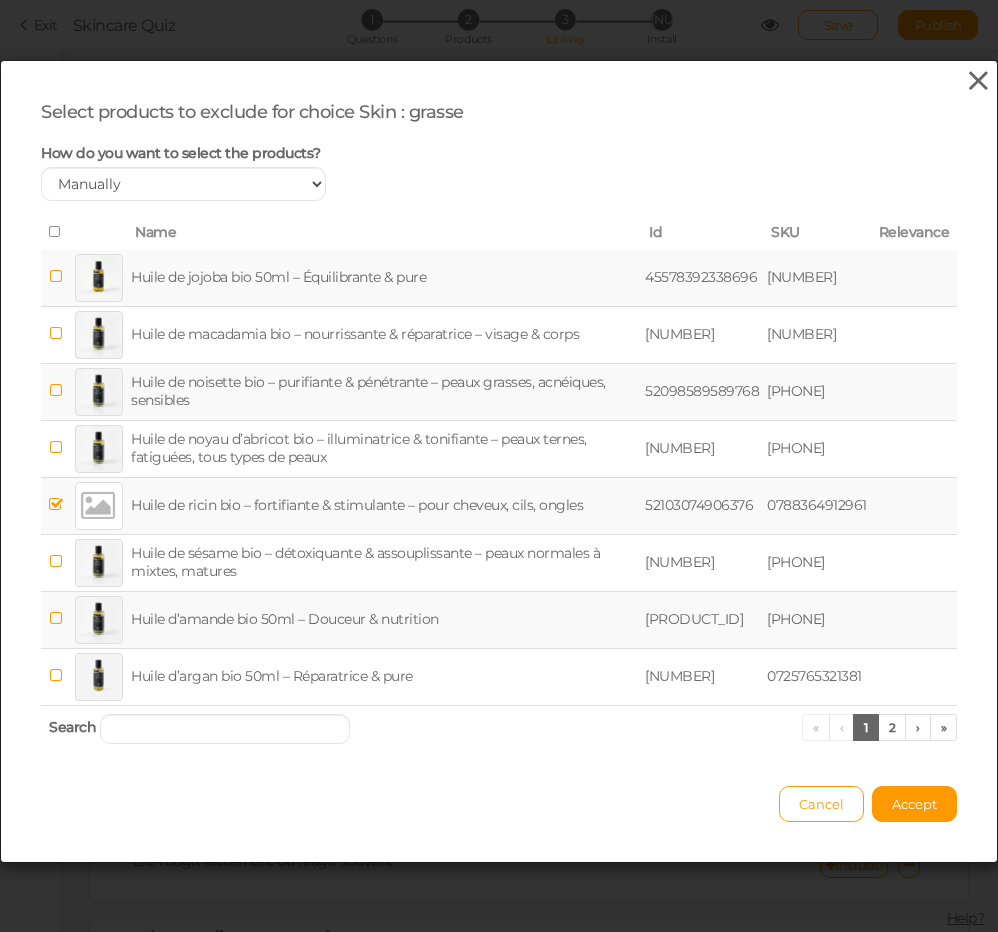 click at bounding box center [978, 81] 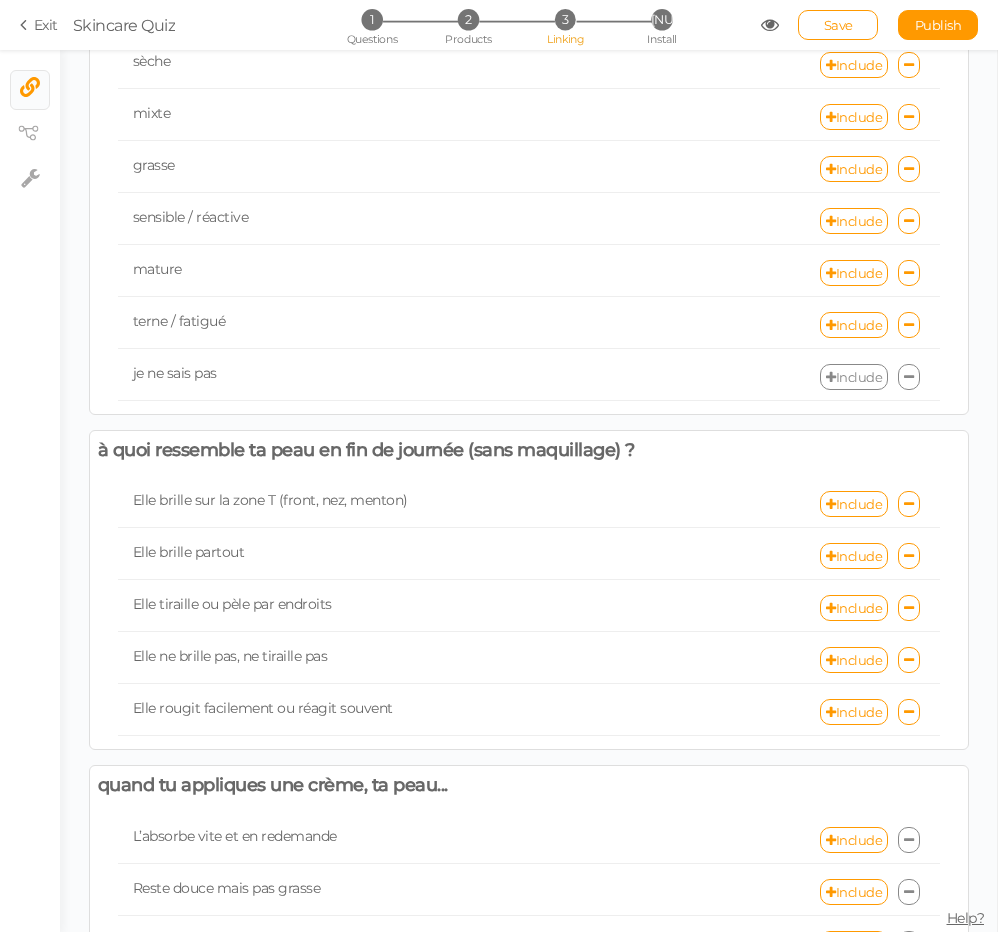 scroll, scrollTop: 0, scrollLeft: 0, axis: both 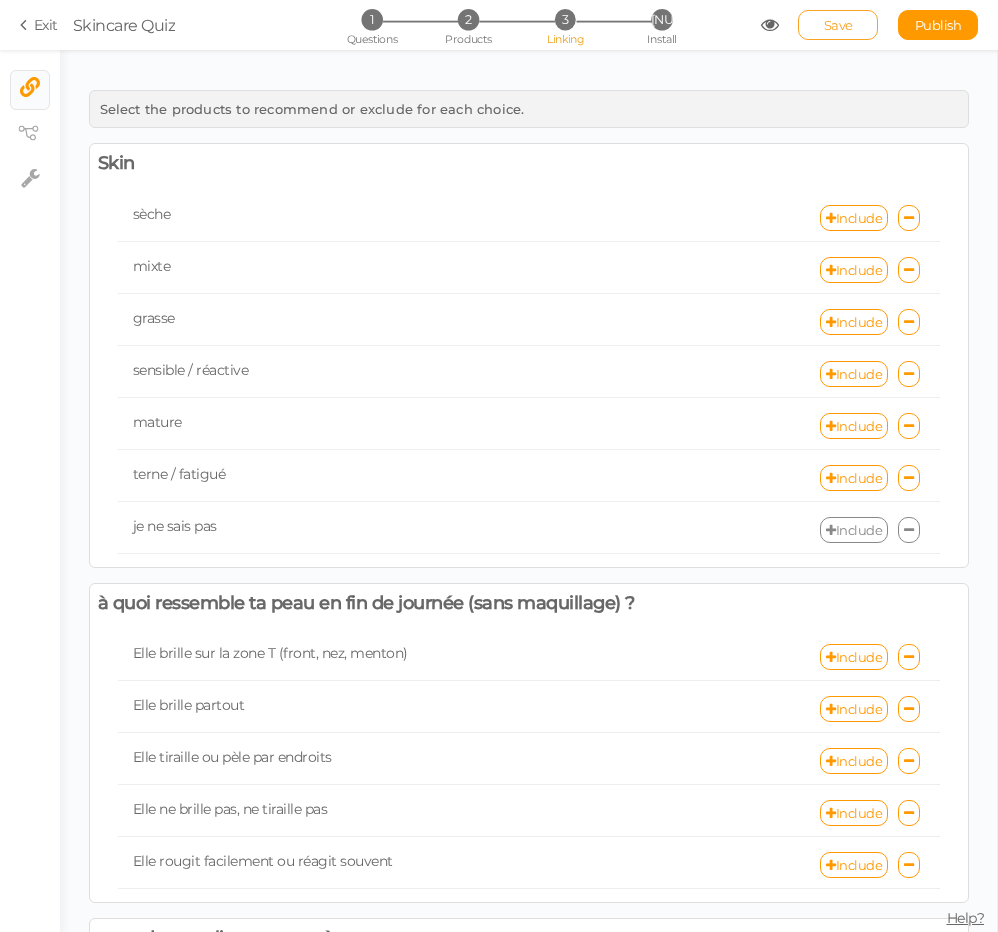 click on "Save" at bounding box center (838, 25) 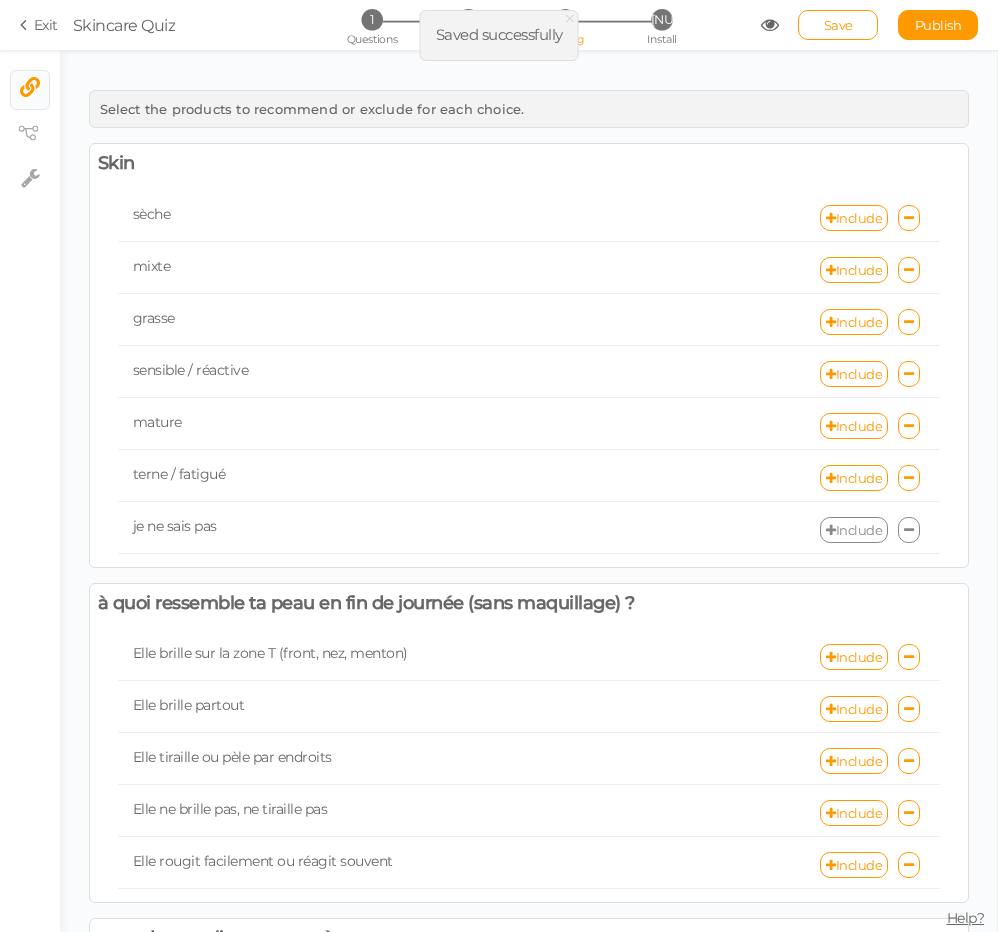 click at bounding box center [27, 25] 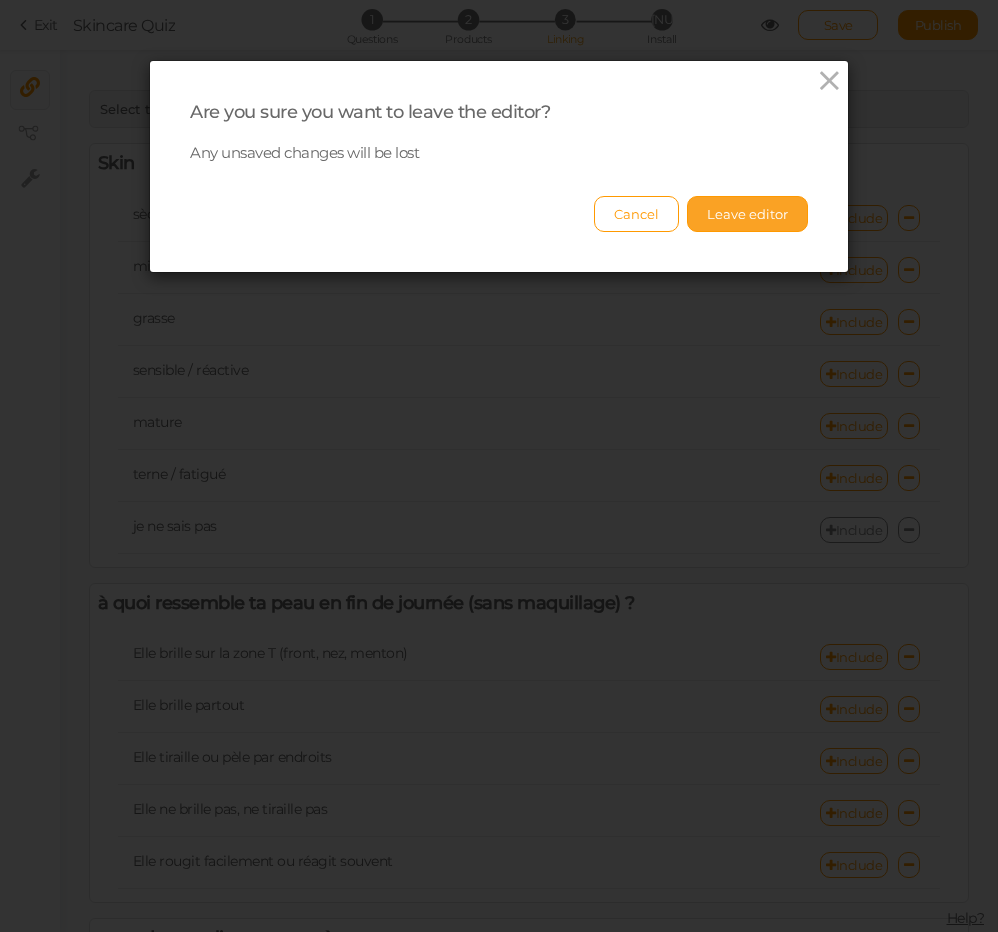 click on "Leave editor" at bounding box center [747, 214] 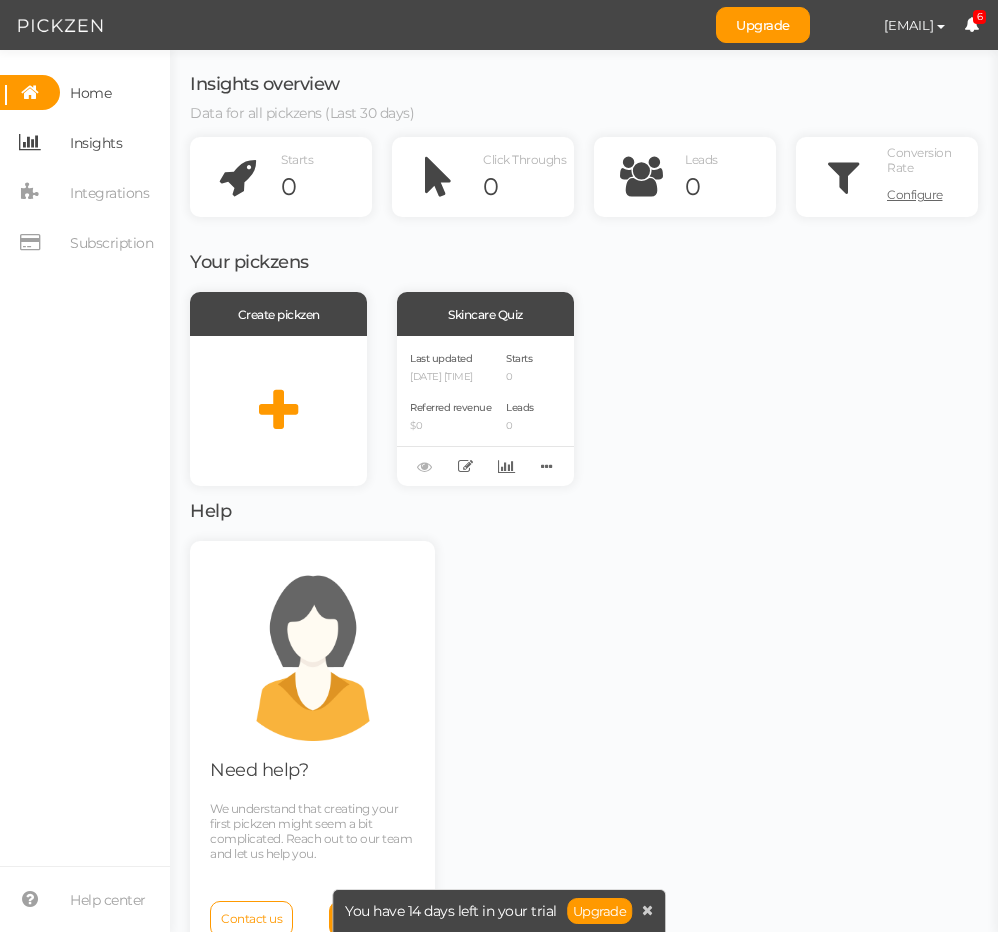click on "Insights" at bounding box center [96, 143] 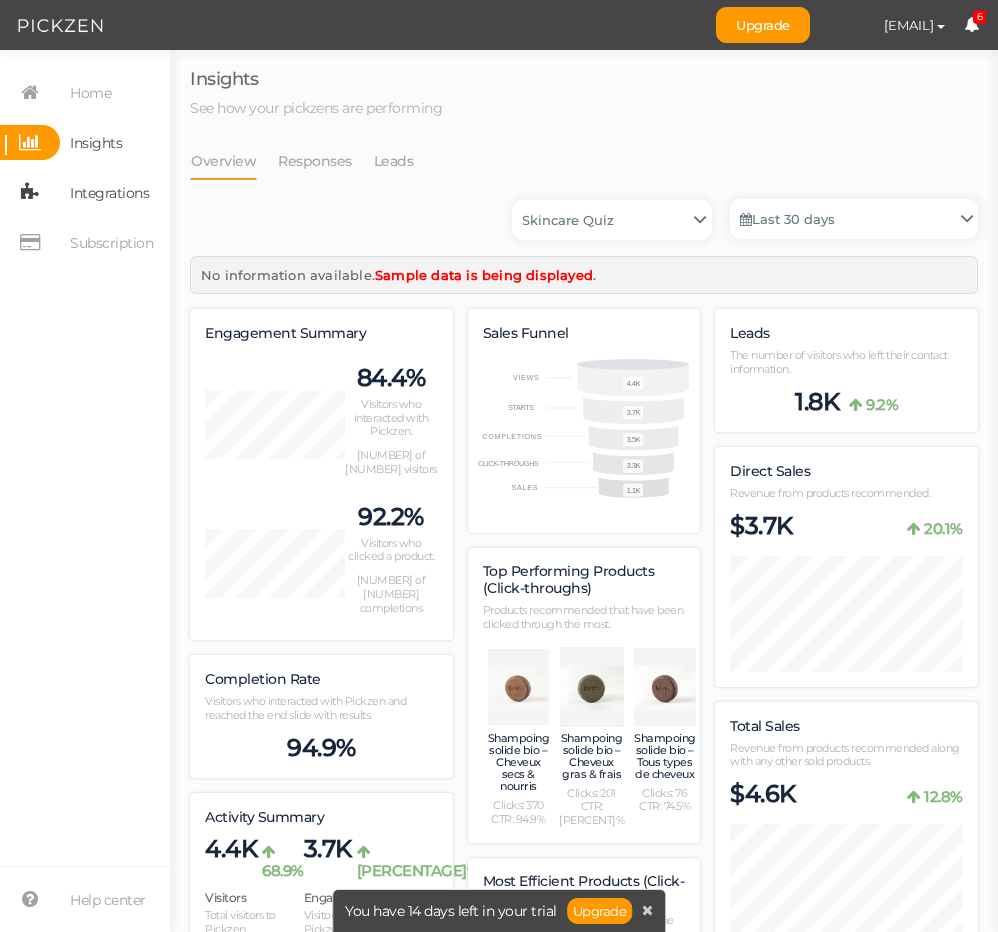 scroll, scrollTop: 996725, scrollLeft: 999212, axis: both 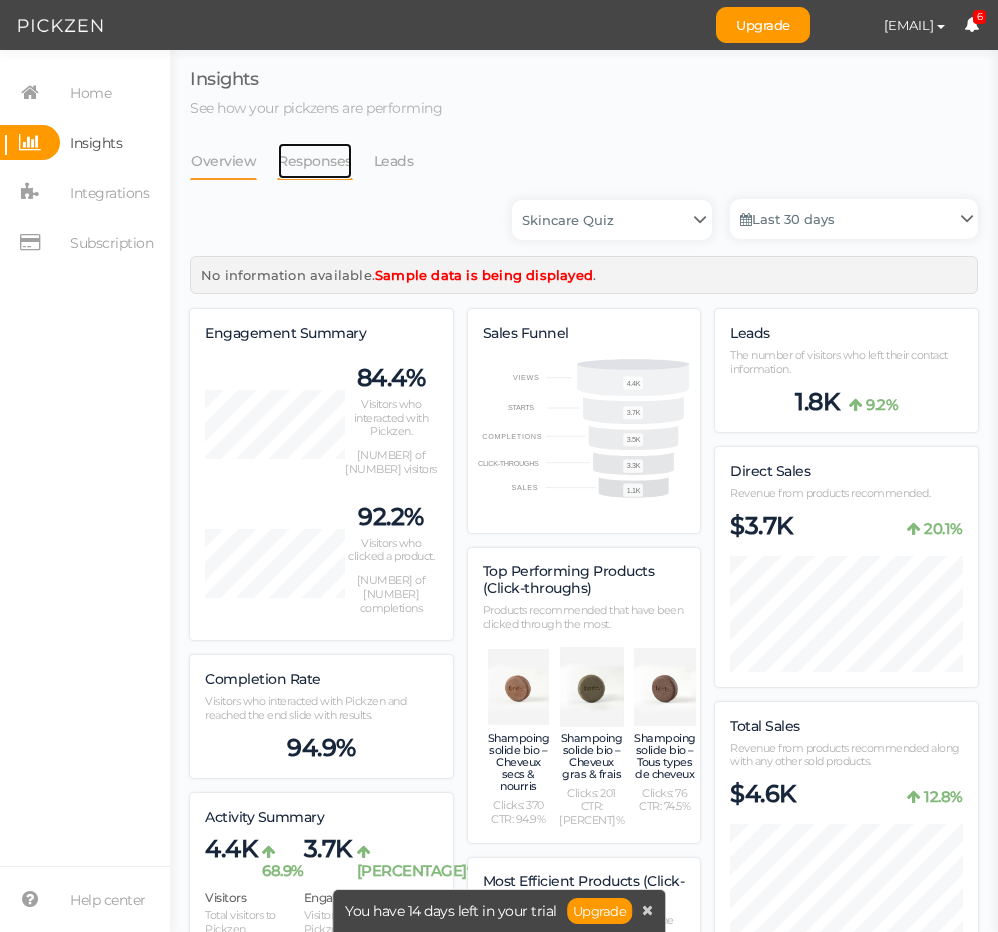 click on "Responses" at bounding box center (315, 161) 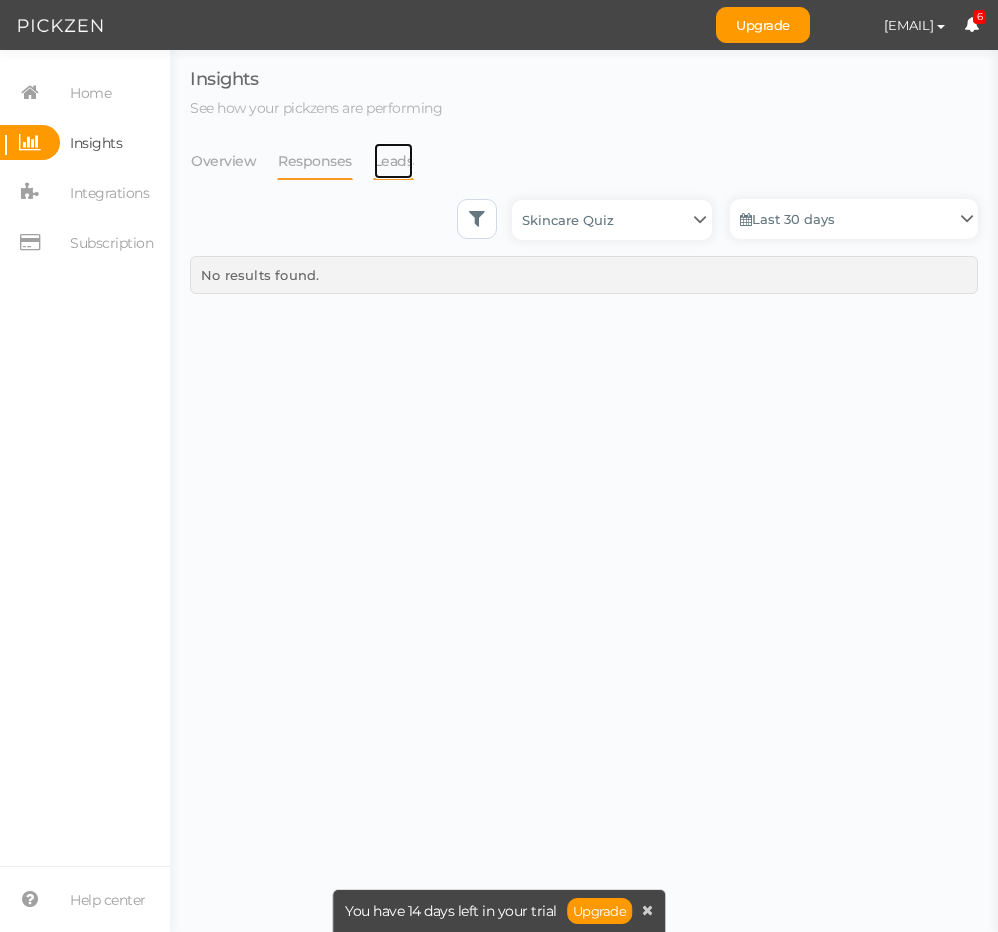 click on "Leads" at bounding box center (394, 161) 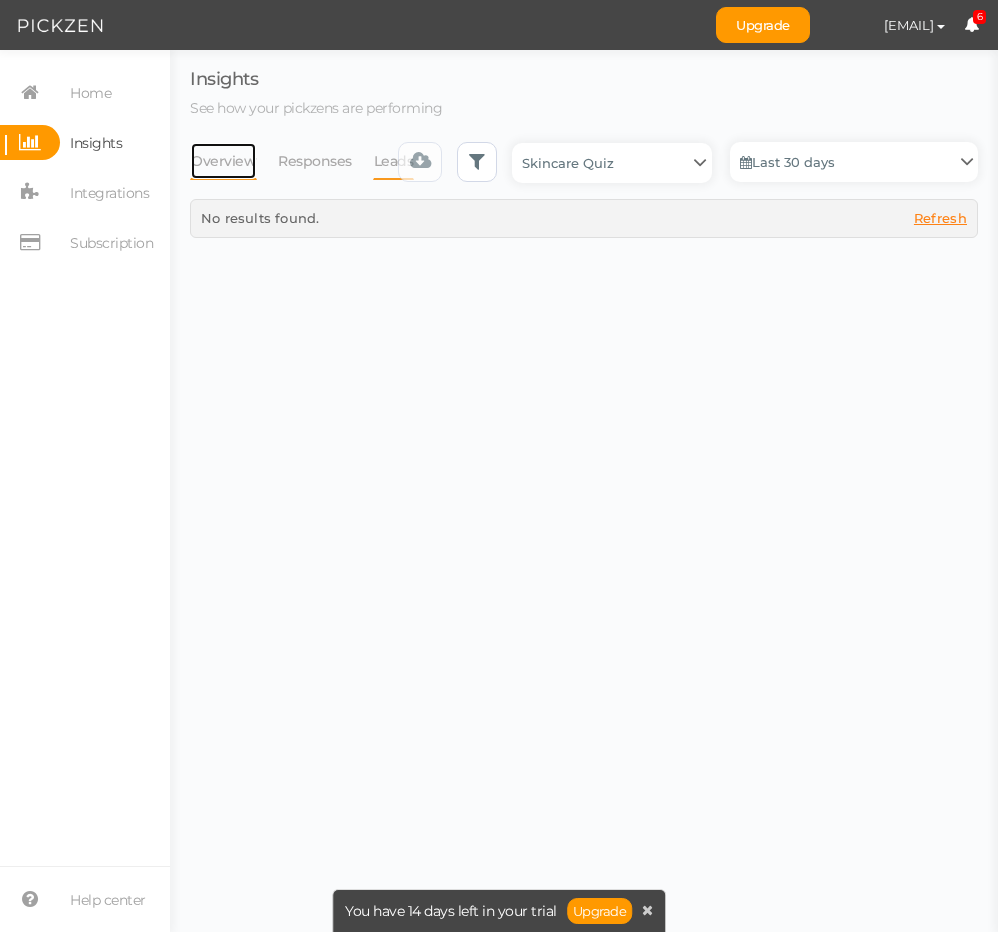 click on "Overview" at bounding box center [223, 161] 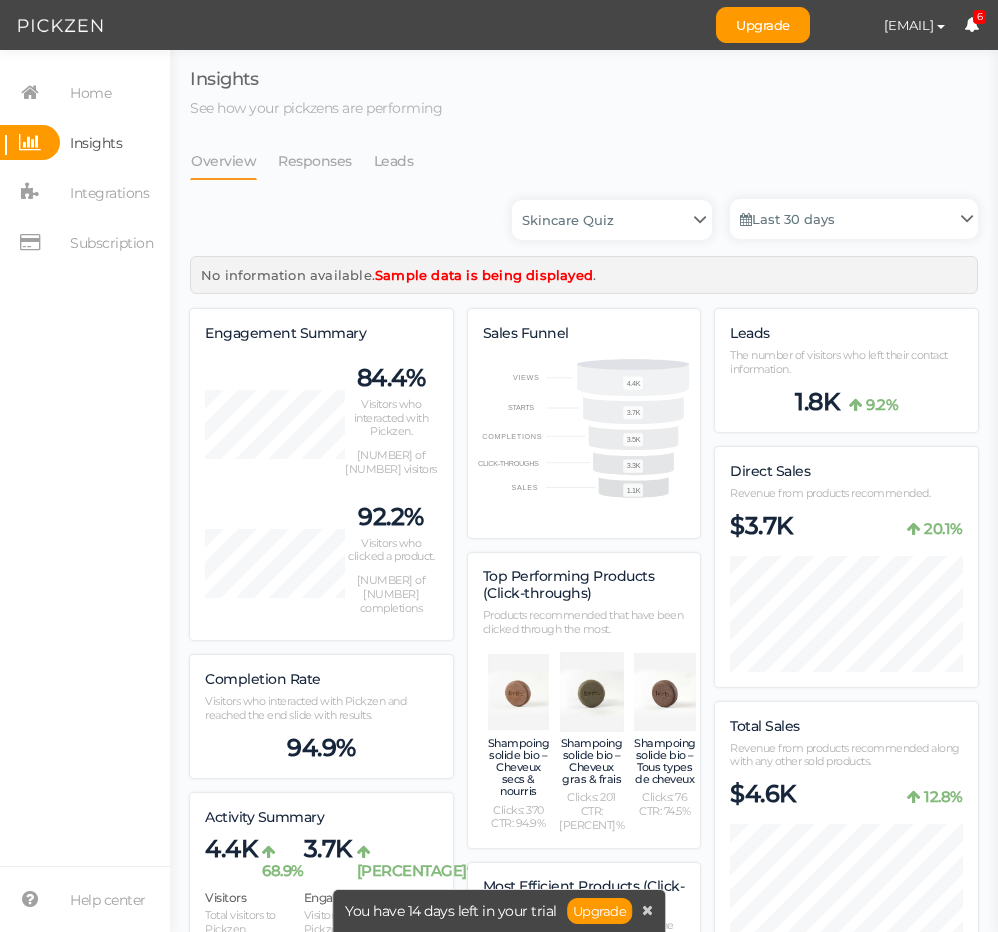 scroll, scrollTop: 996721, scrollLeft: 999212, axis: both 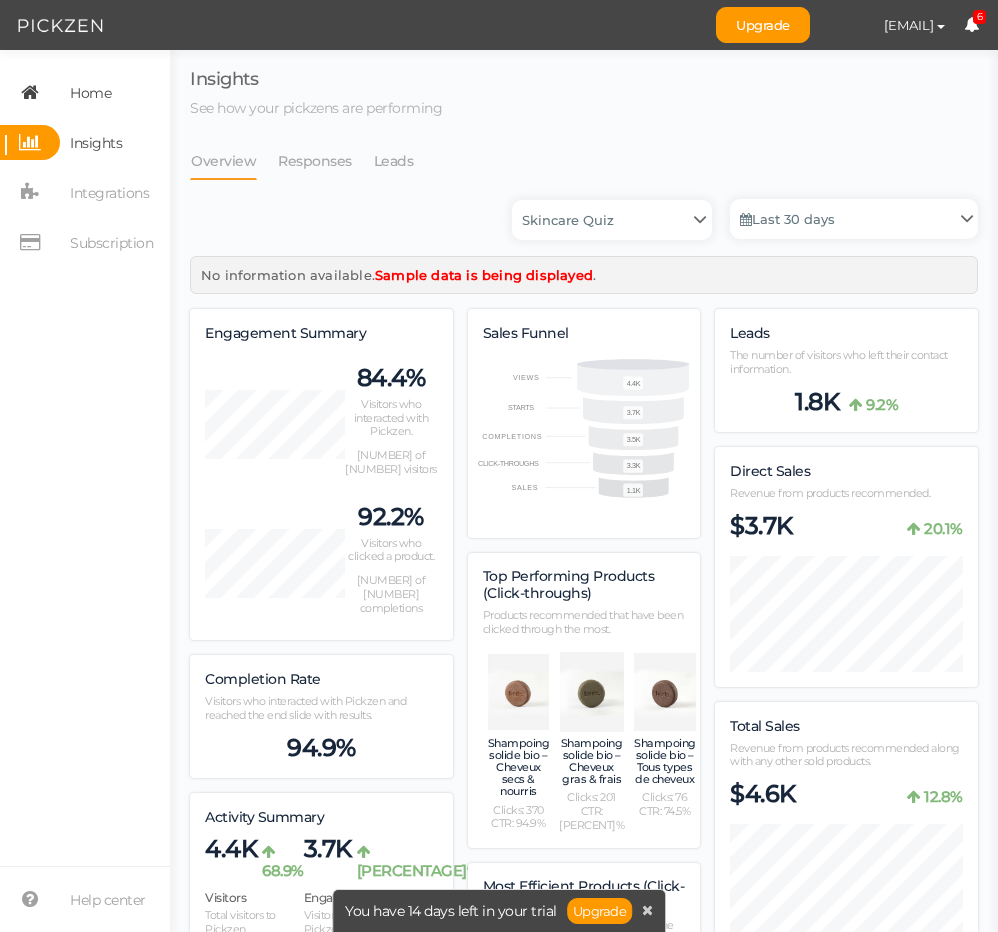 click at bounding box center (30, 92) 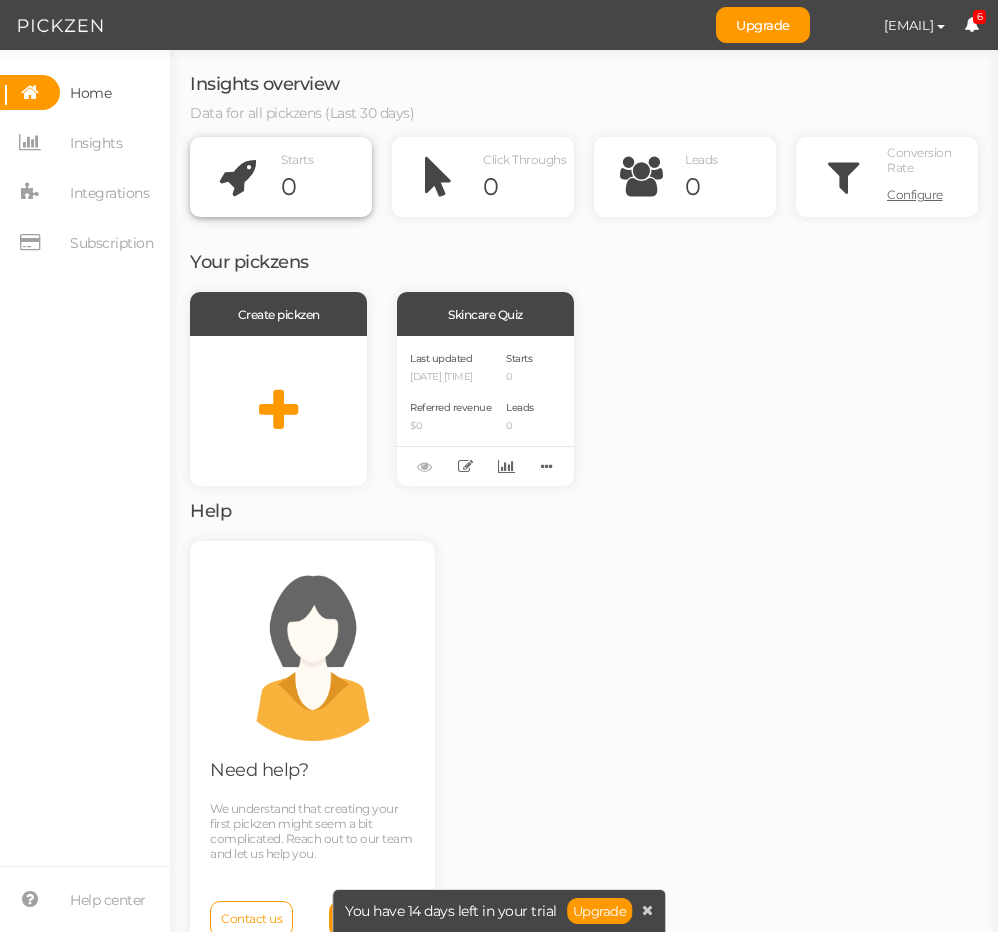 click on "0" at bounding box center (324, 187) 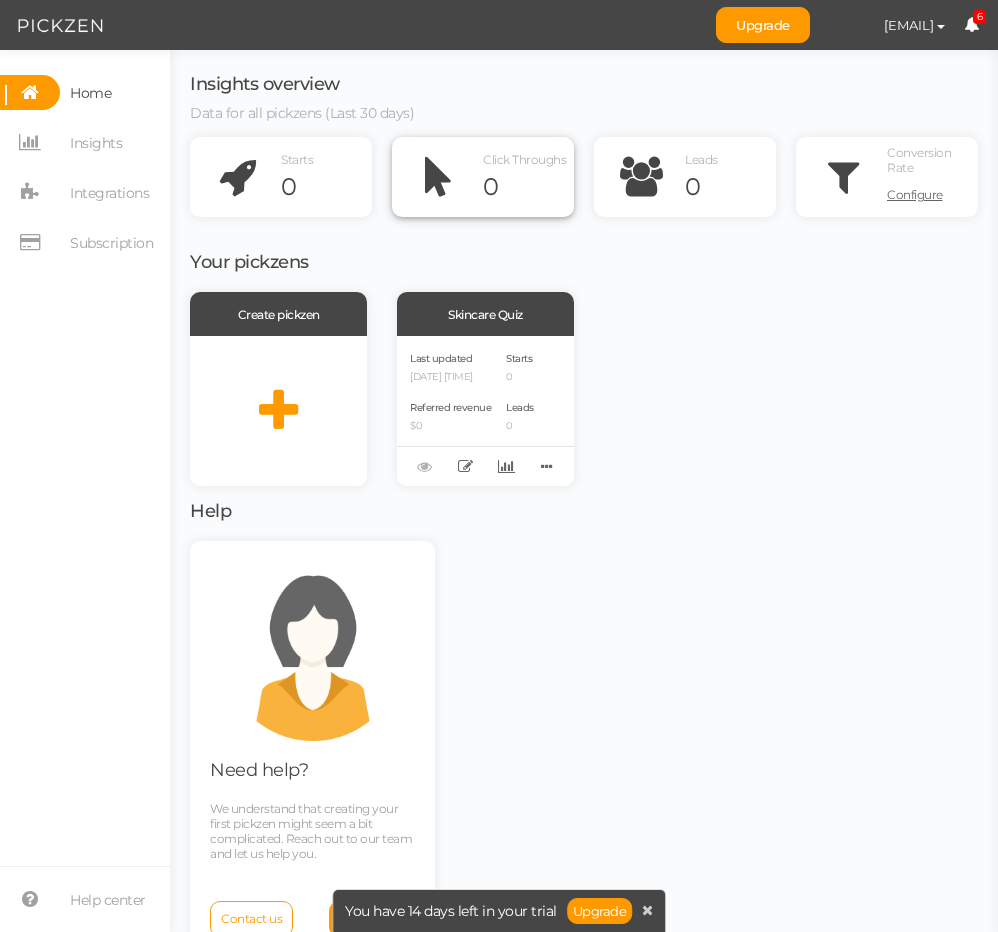 click at bounding box center (439, 177) 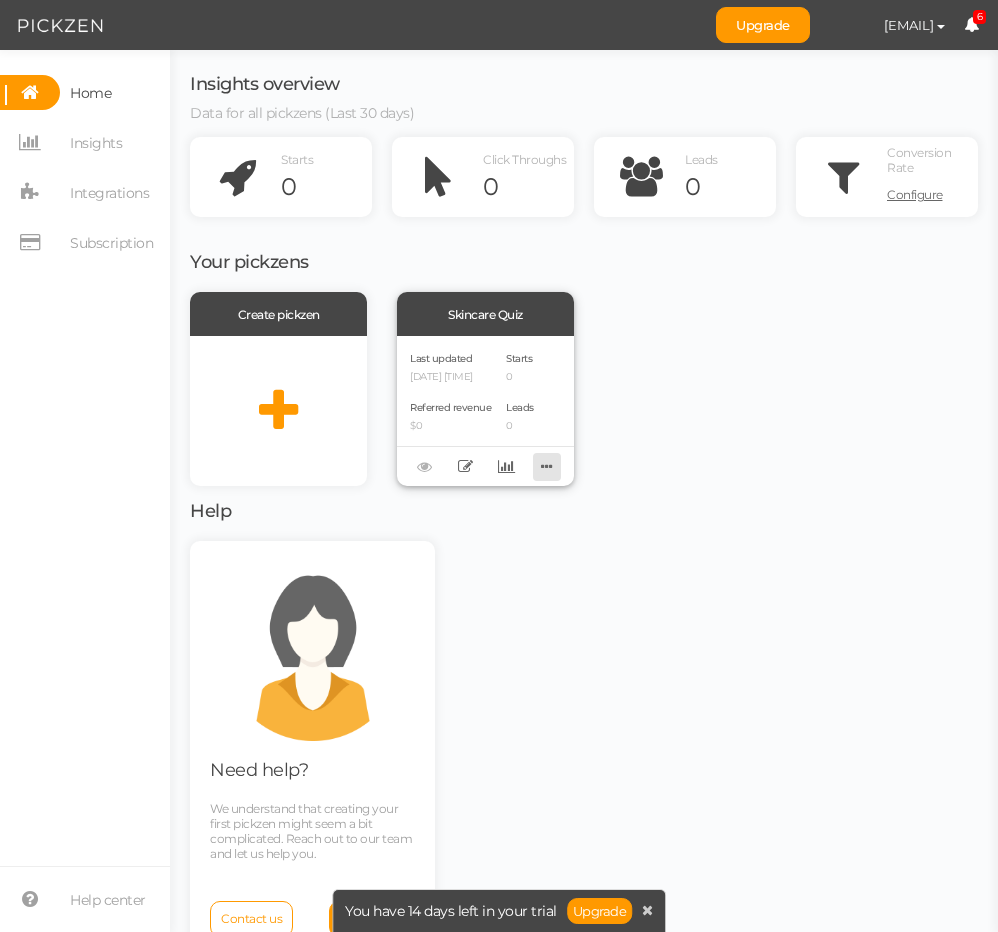 click at bounding box center [547, 466] 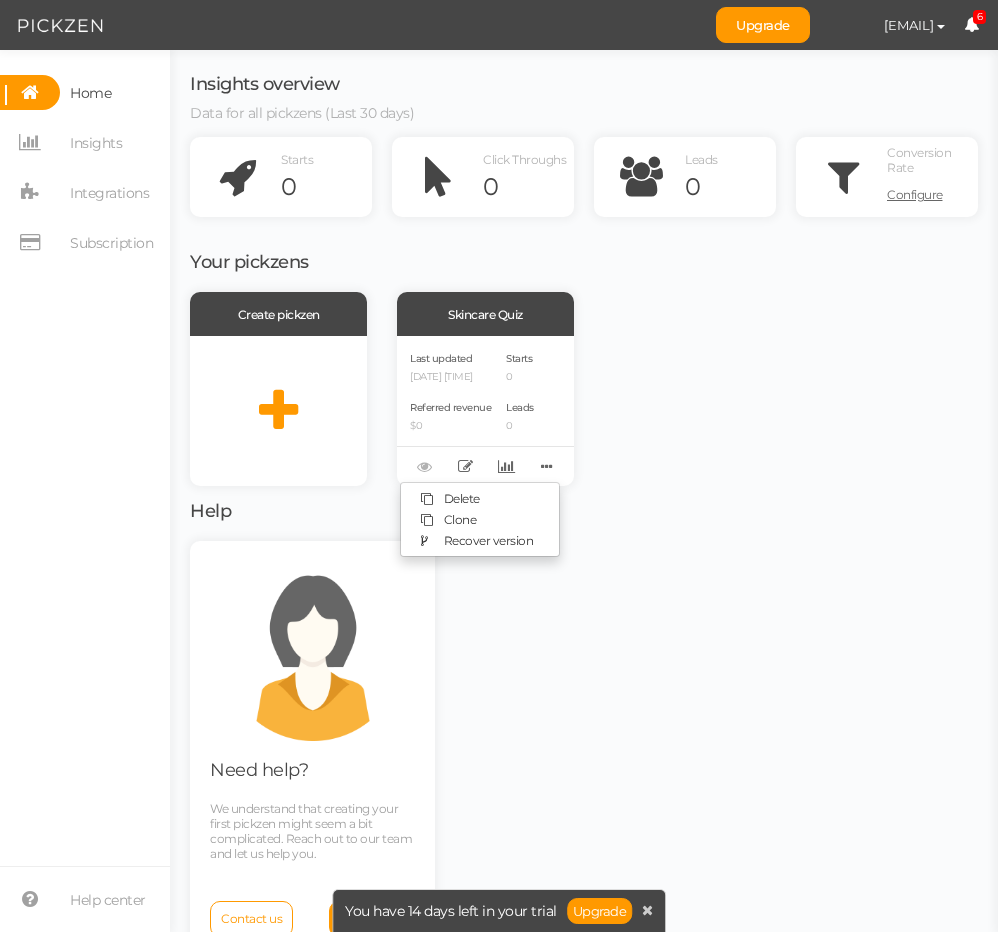 click on "Your pickzens             Create pickzen              Skincare Quiz          Last updated   08/02/2025 10:36 PM       Referred revenue   $0             Starts   0       Leads   0                                 Delete             Clone                 Recover version                         Help           Need help?   We understand that creating your first pickzen might seem a bit complicated. Reach out to our team and let us help you.     Contact us   Help center" at bounding box center [584, 597] 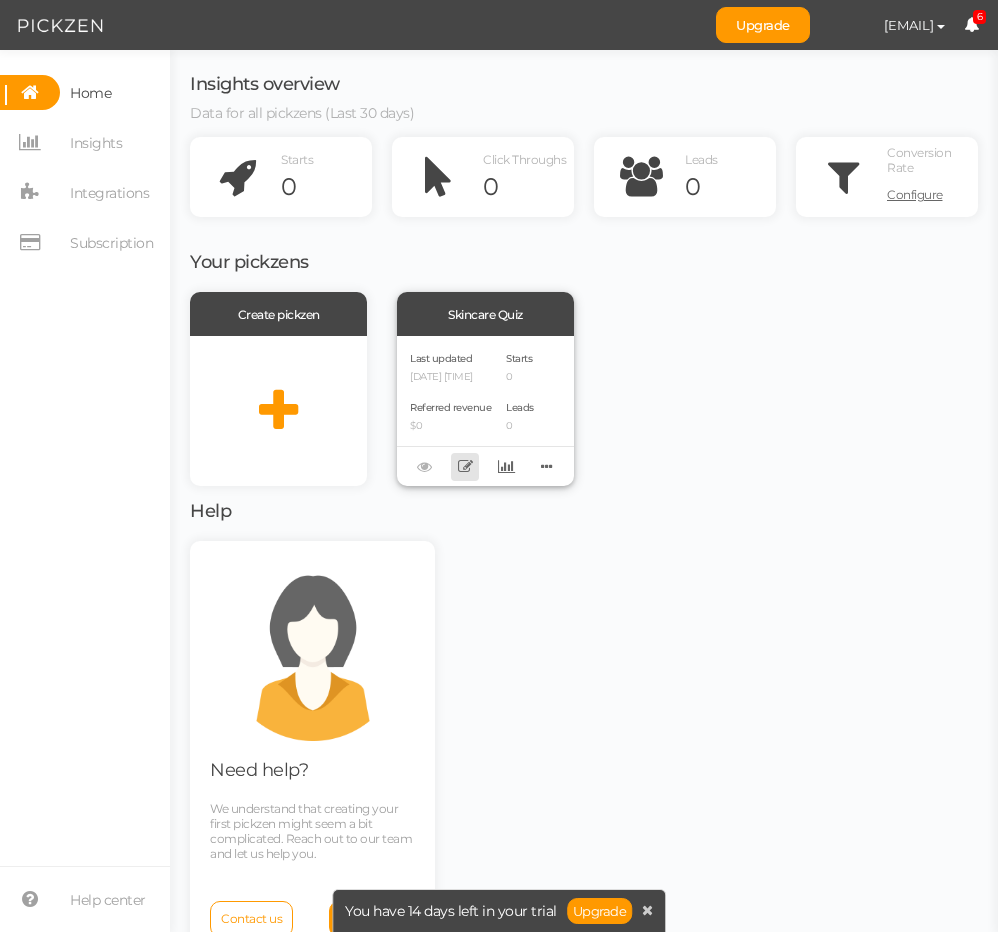 click at bounding box center (465, 466) 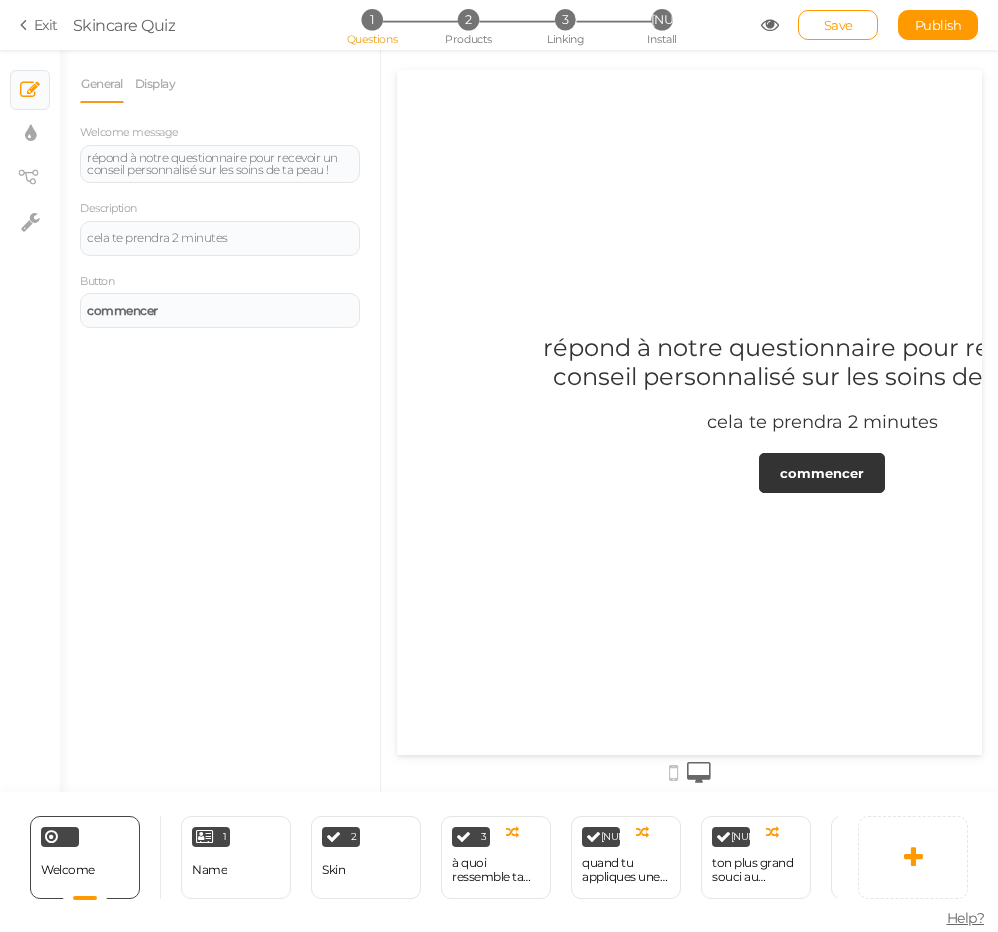 scroll, scrollTop: 0, scrollLeft: 0, axis: both 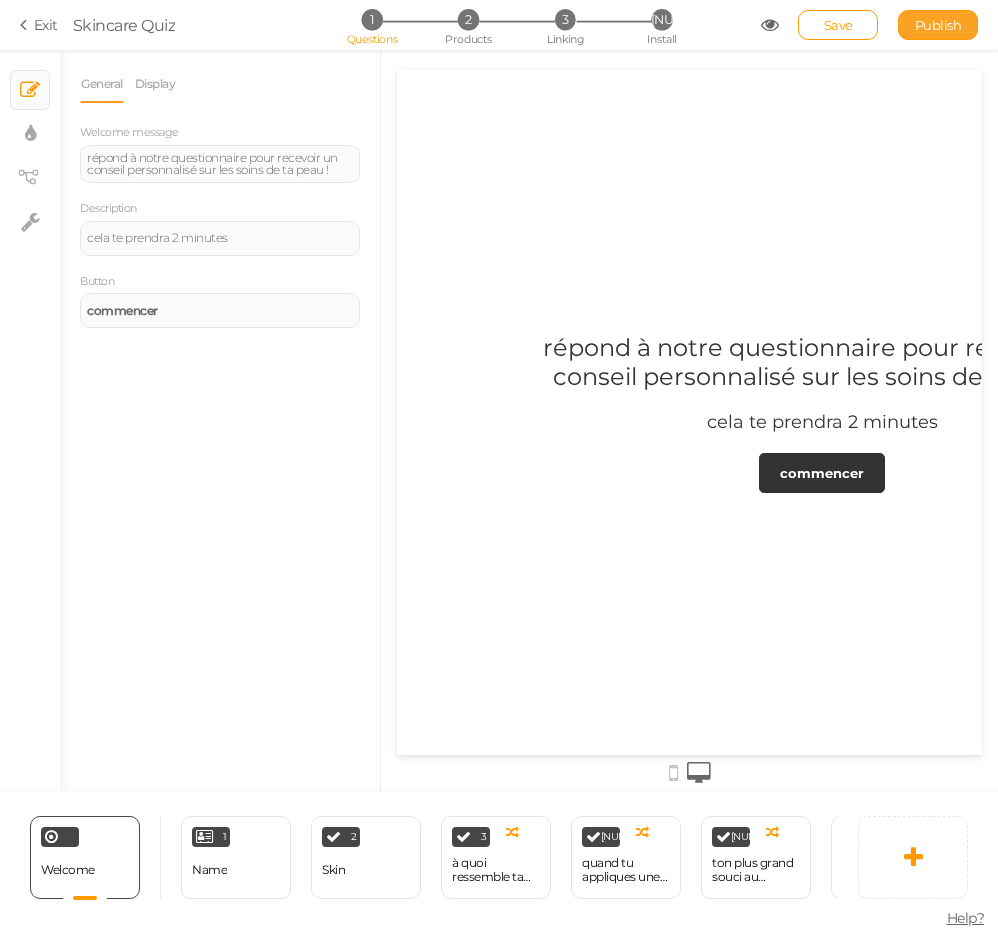 click on "Publish" at bounding box center [938, 25] 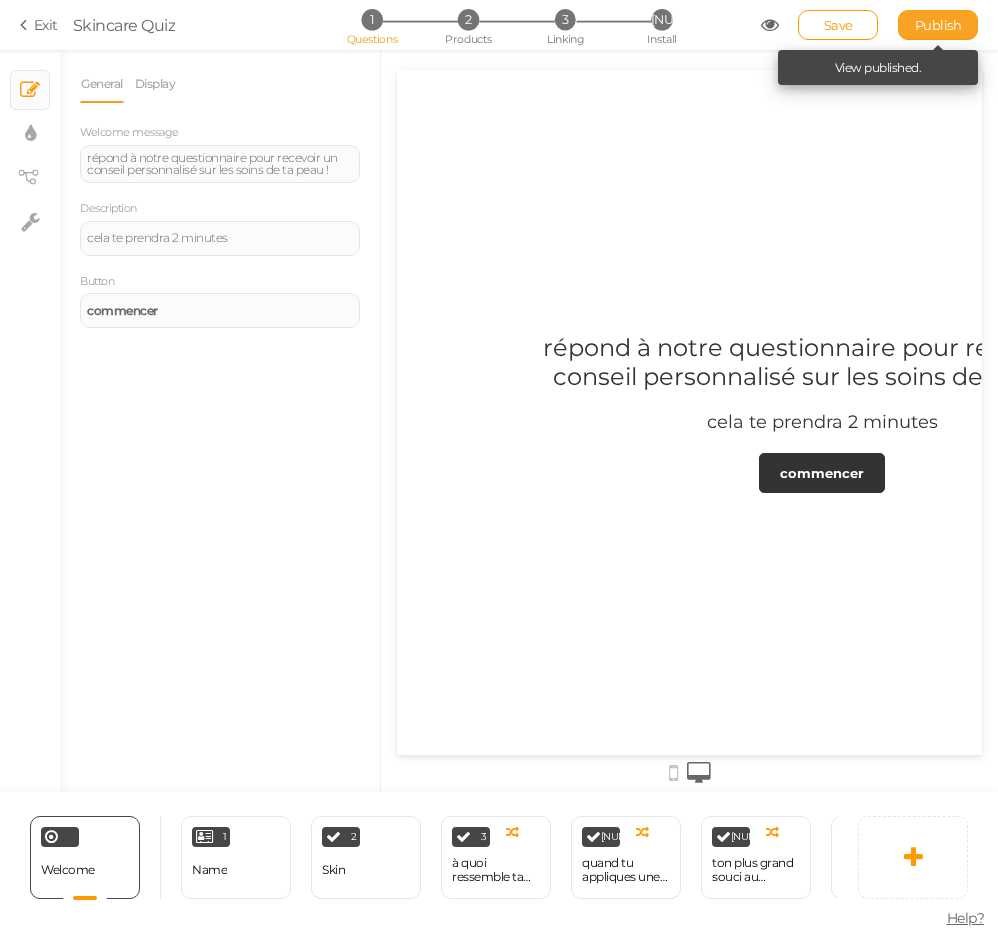 click on "Publish" at bounding box center [938, 25] 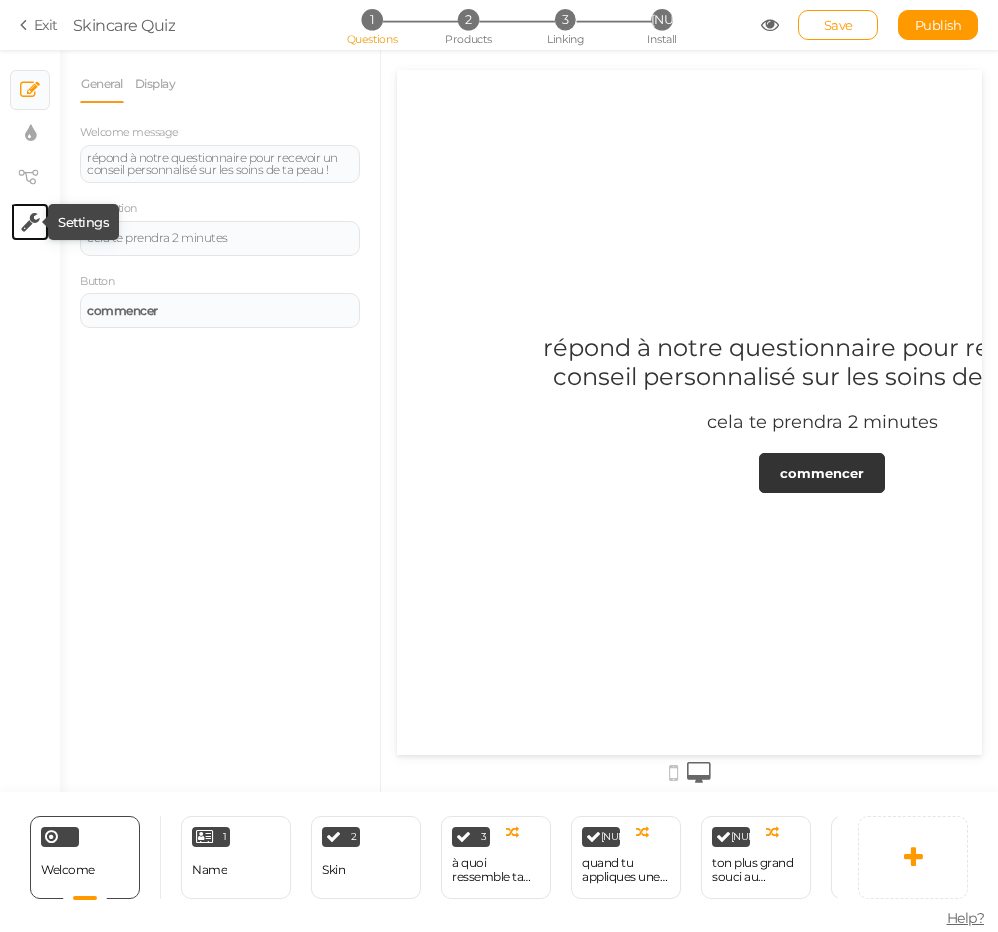 click at bounding box center [30, 222] 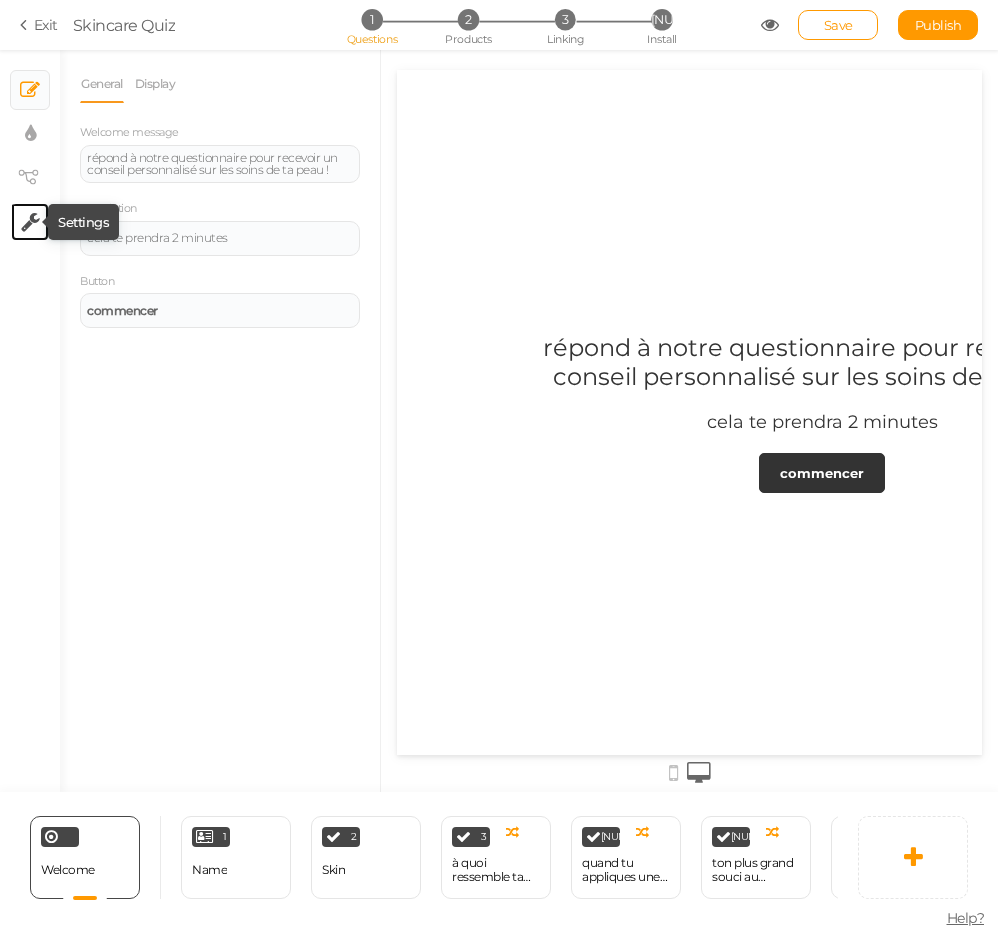 select on "en" 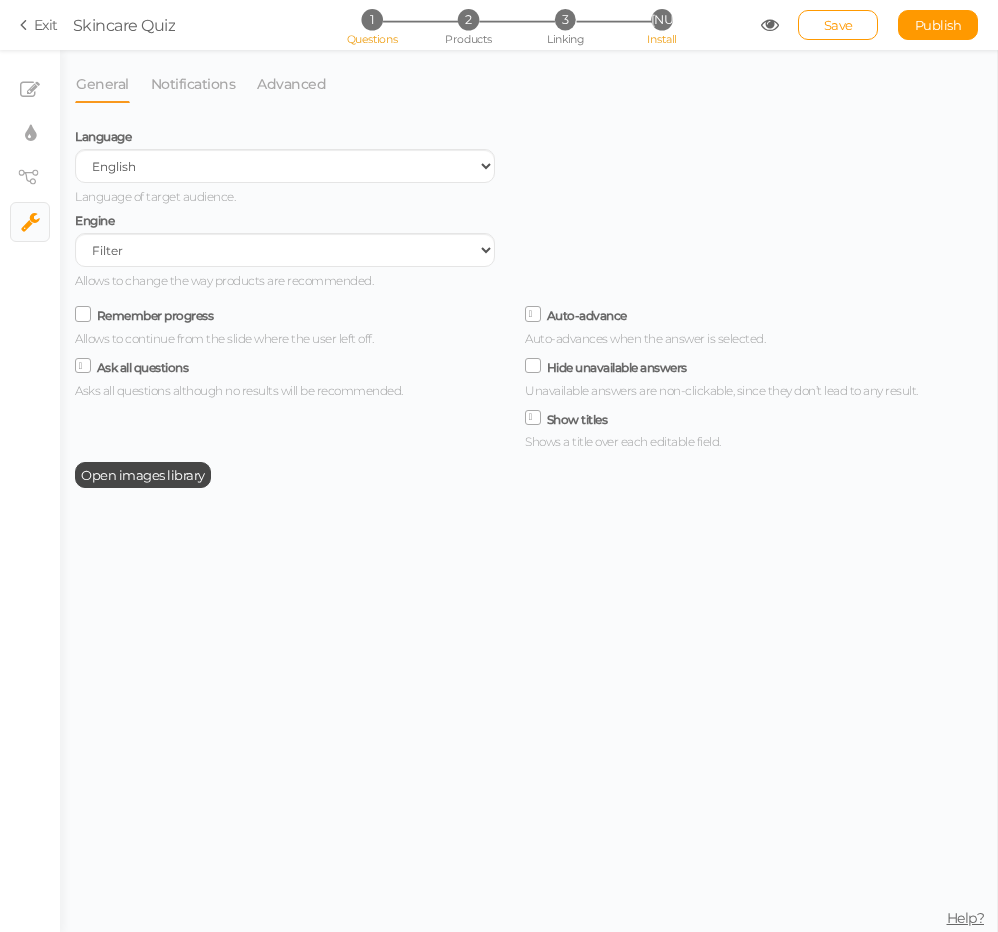 click on "[NUMBER]" at bounding box center (661, 19) 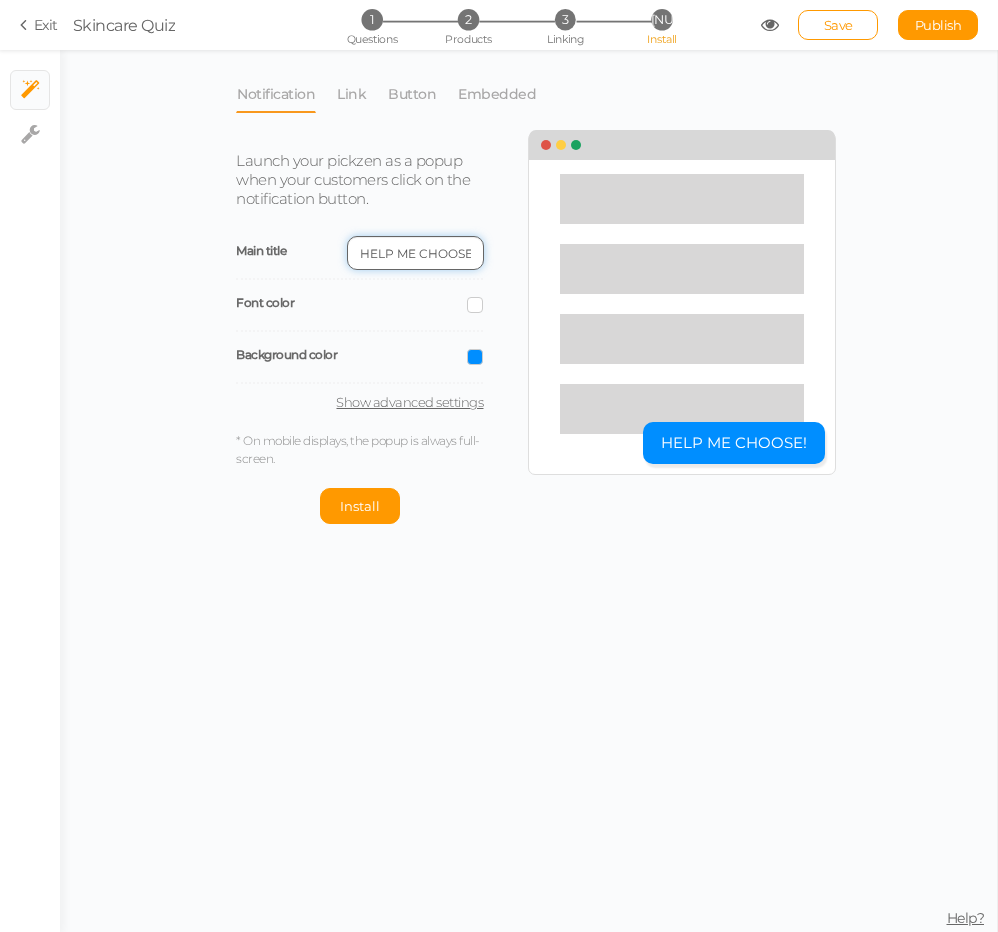 click on "HELP ME CHOOSE!" at bounding box center [415, 253] 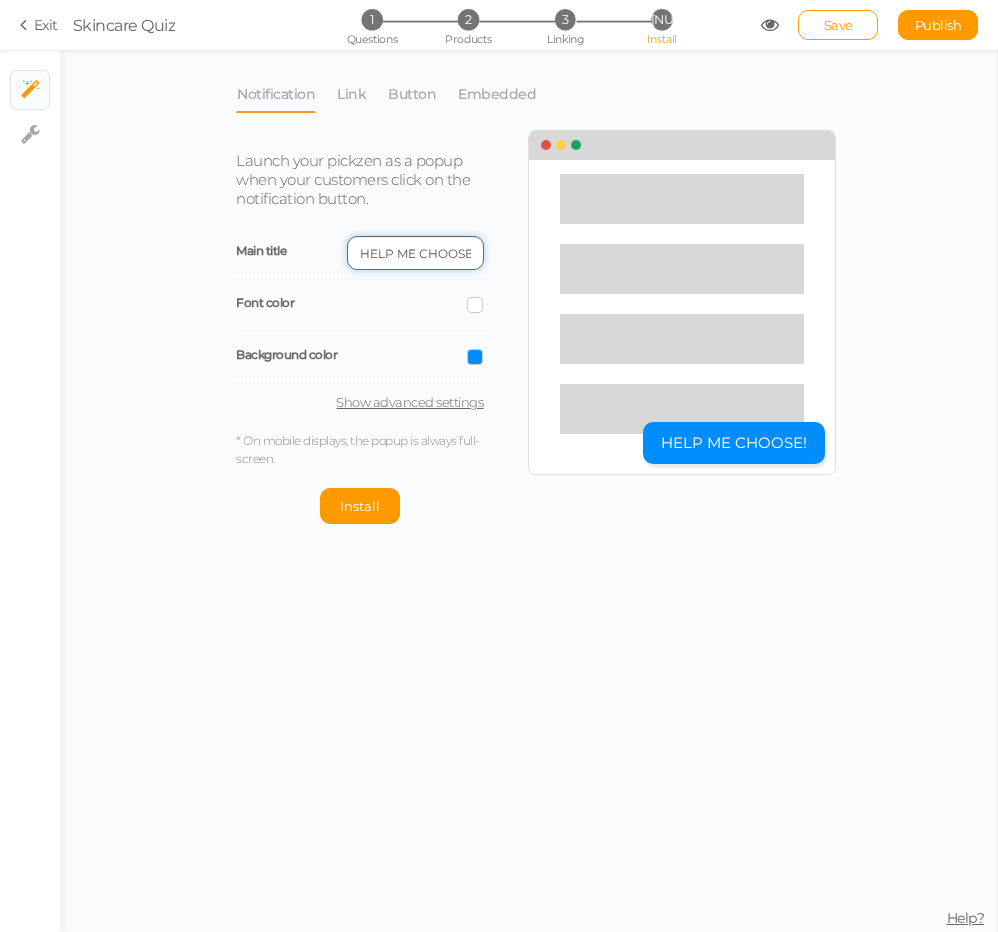 click on "HELP ME CHOOSE!" at bounding box center [415, 253] 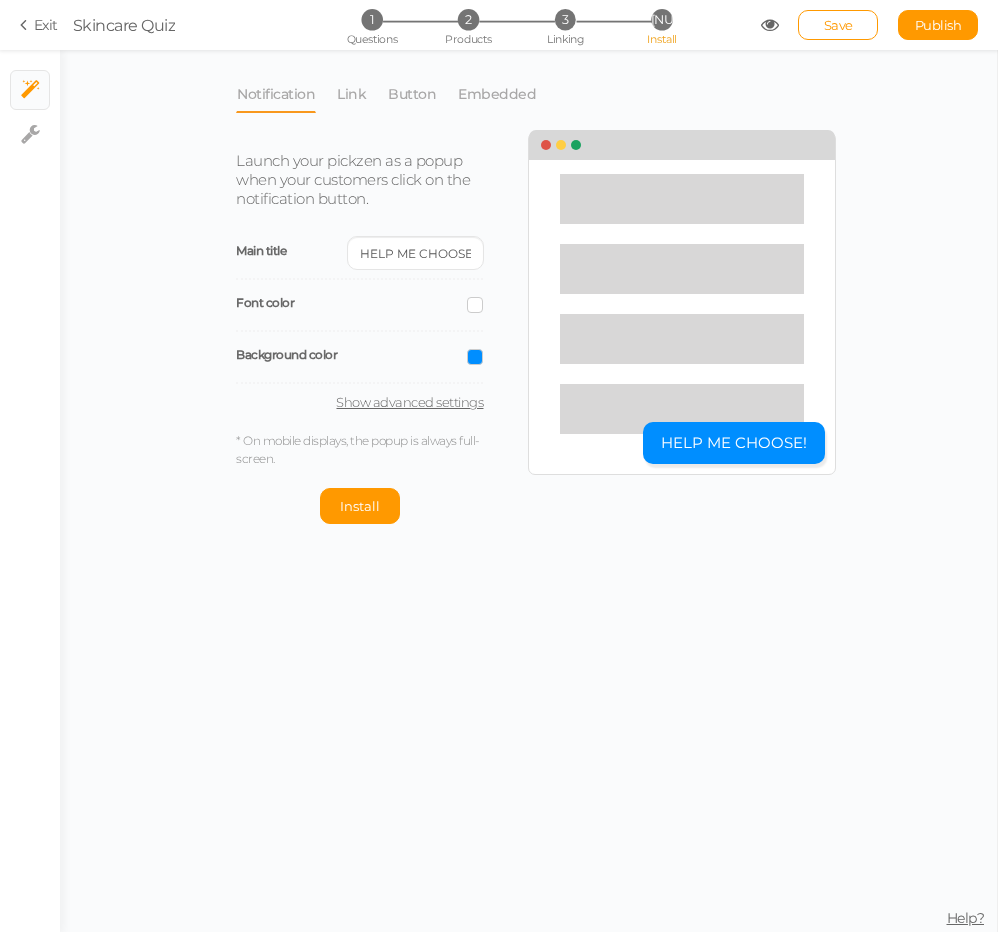 click on "Font color" at bounding box center [349, 302] 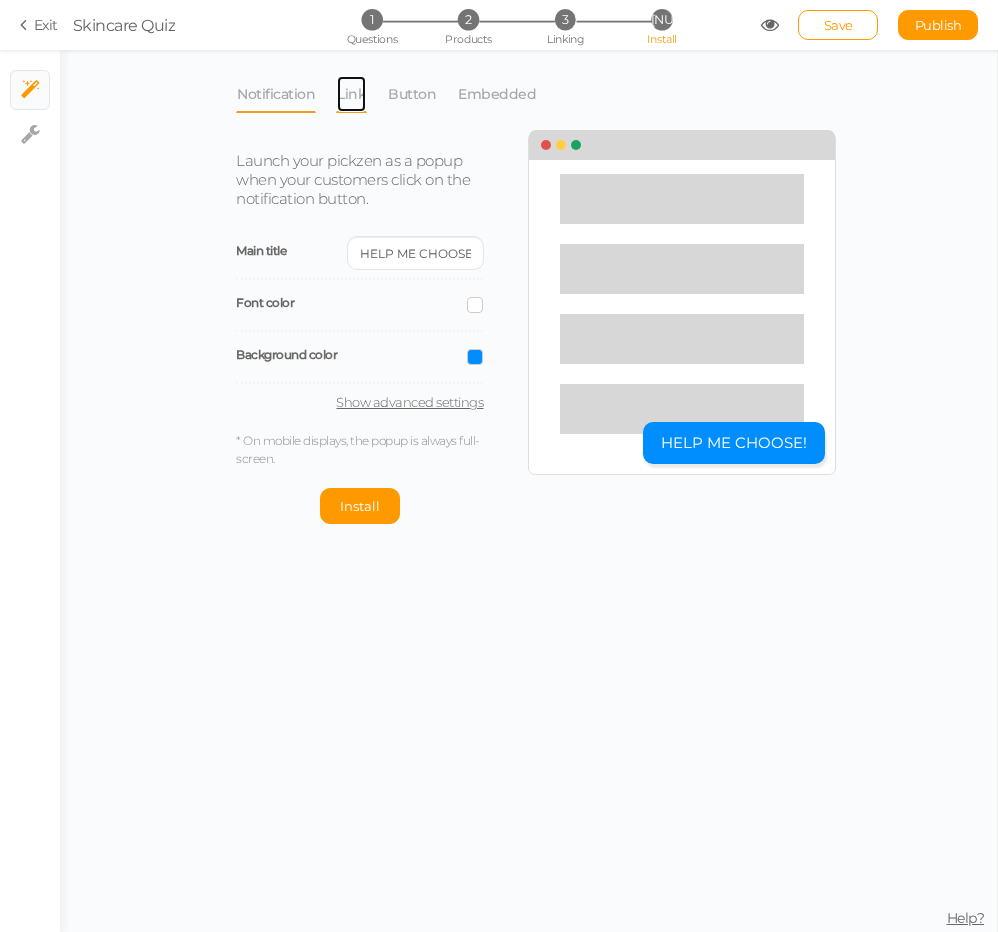 click on "Link" at bounding box center (351, 94) 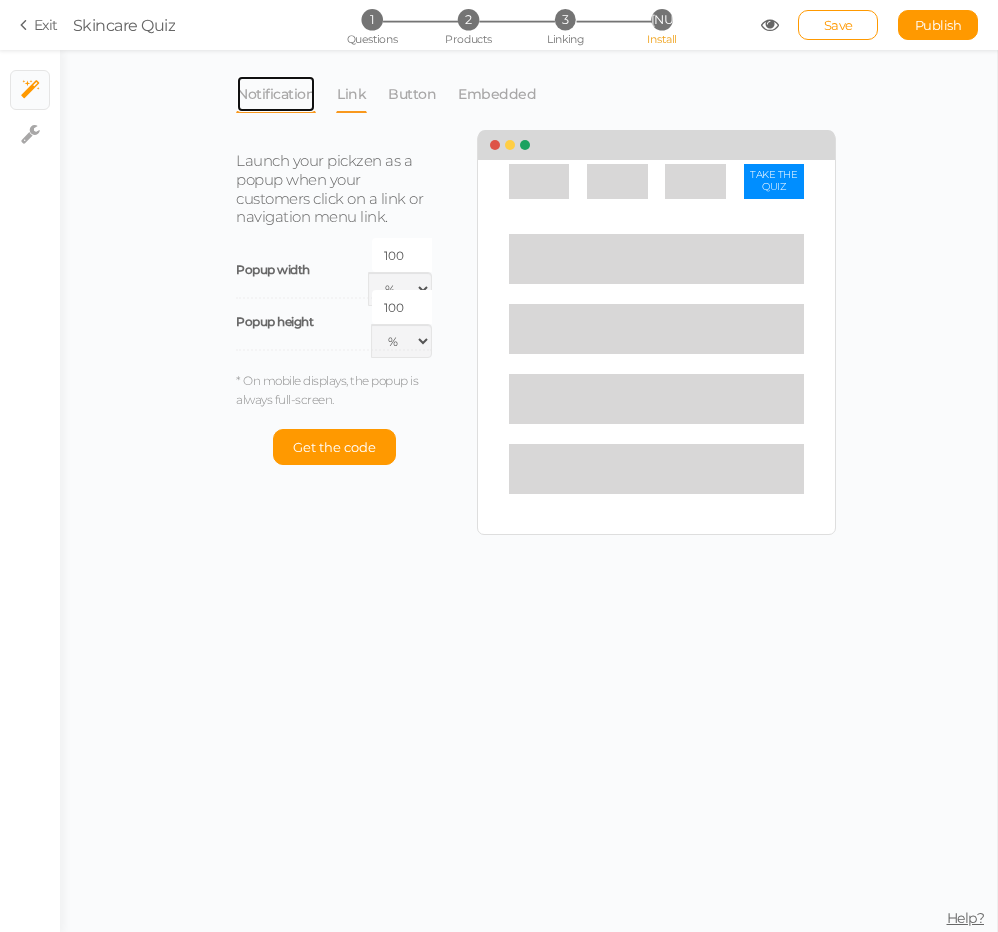 click on "Notification" at bounding box center (276, 94) 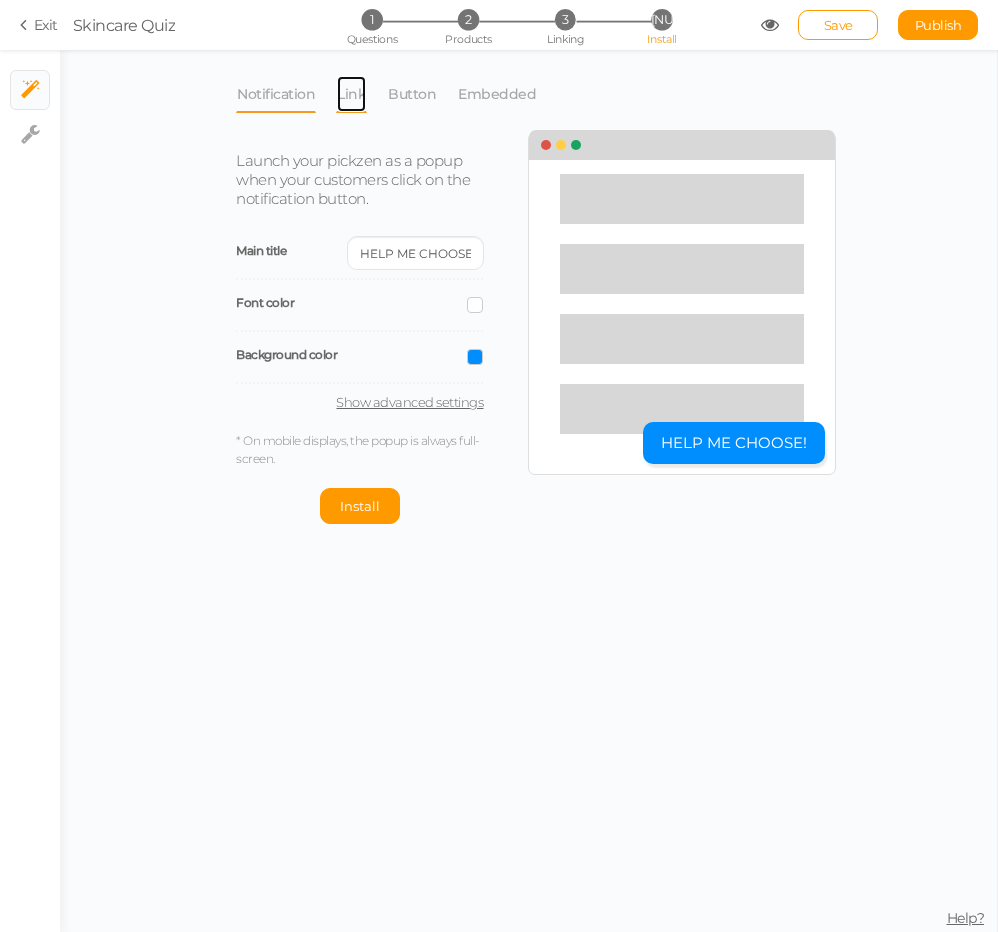 click on "Link" at bounding box center (351, 94) 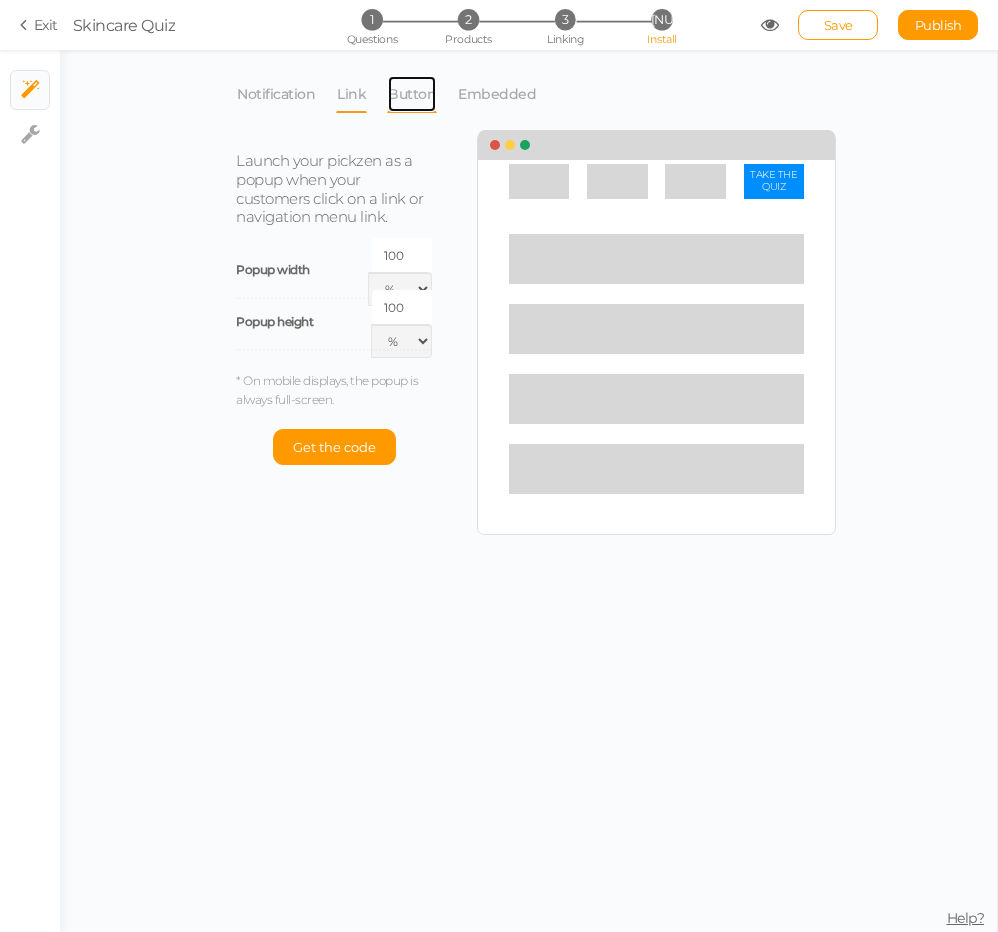 click on "Button" at bounding box center [412, 94] 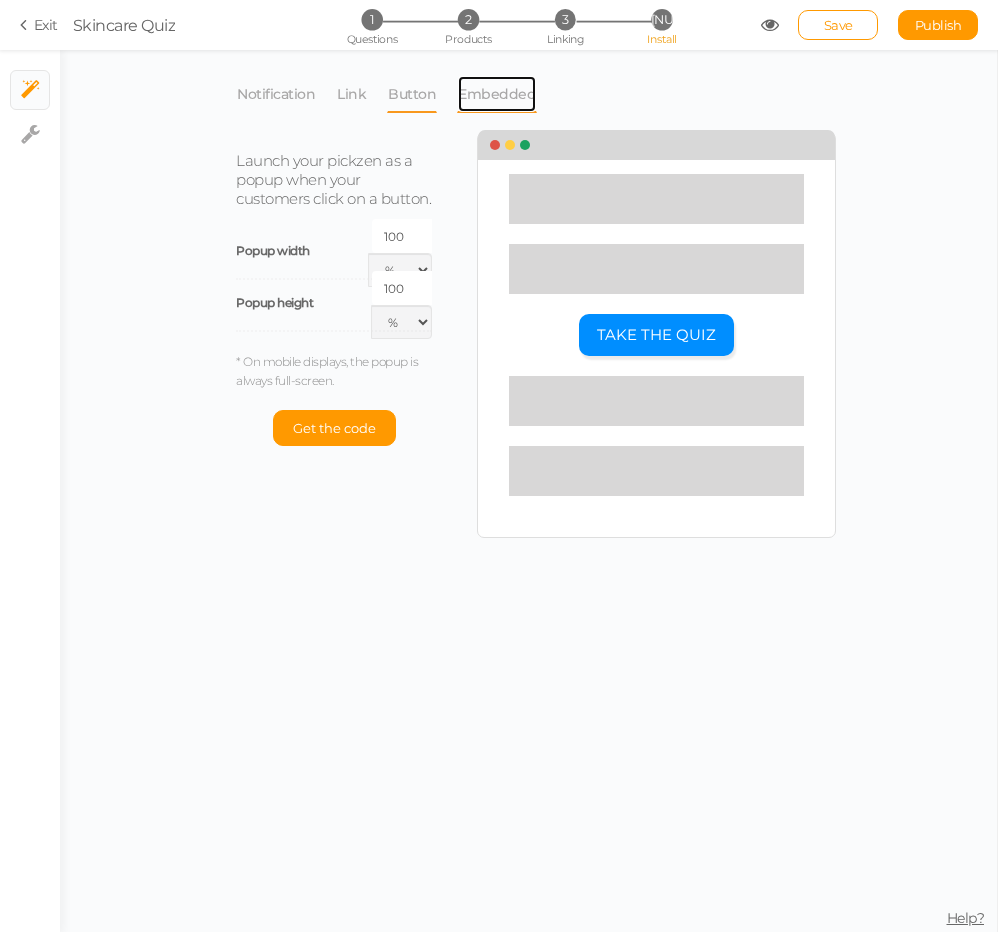 click on "Embedded" at bounding box center (497, 94) 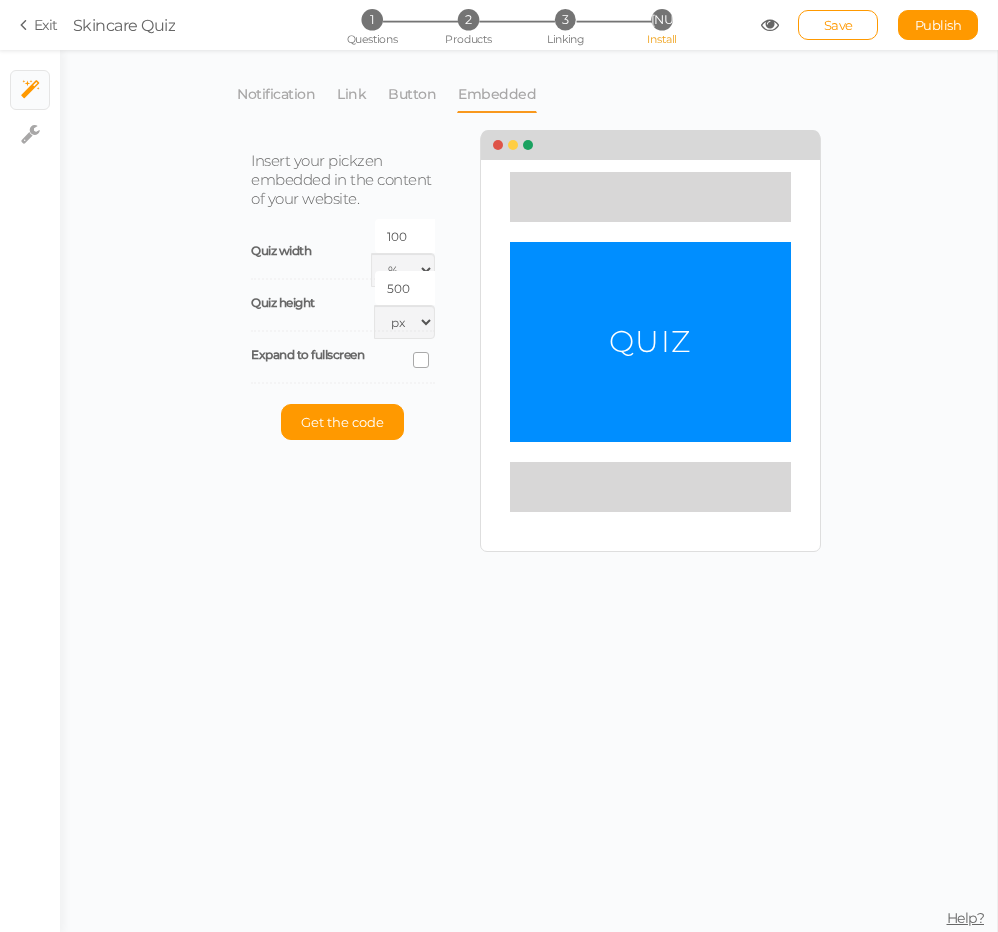 click at bounding box center [421, 360] 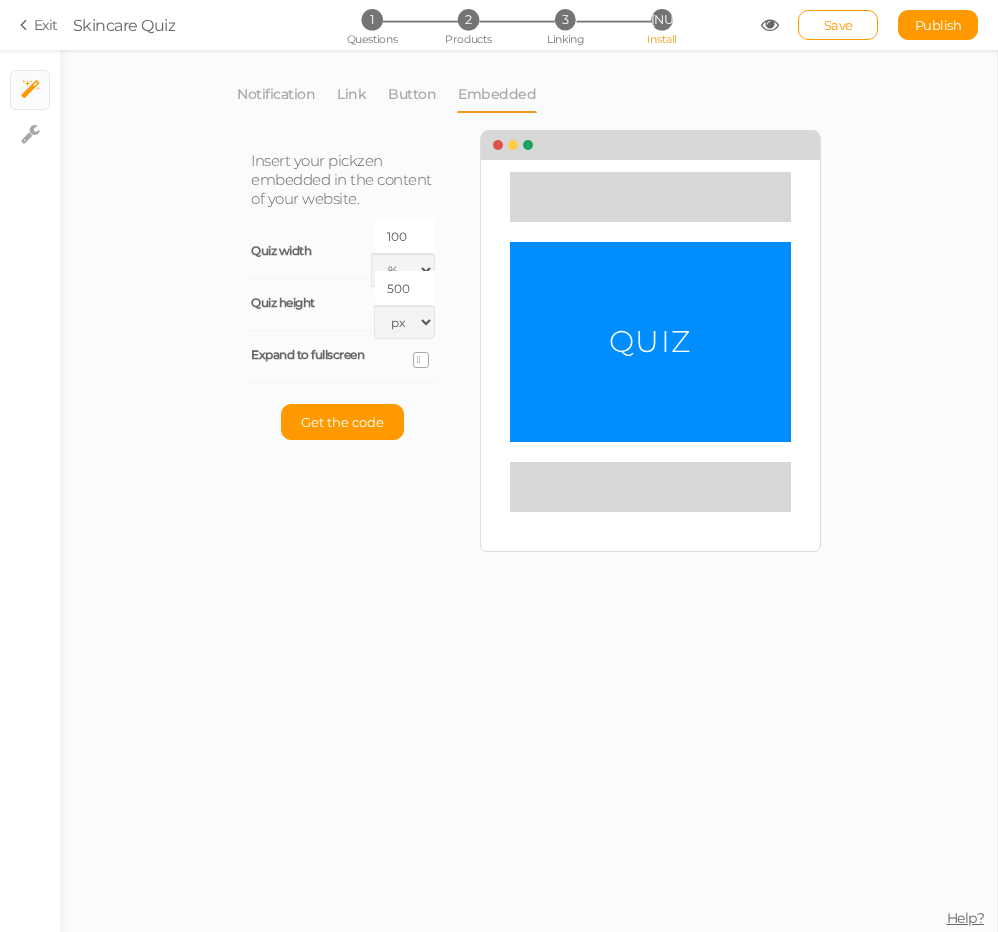 select on "dark" 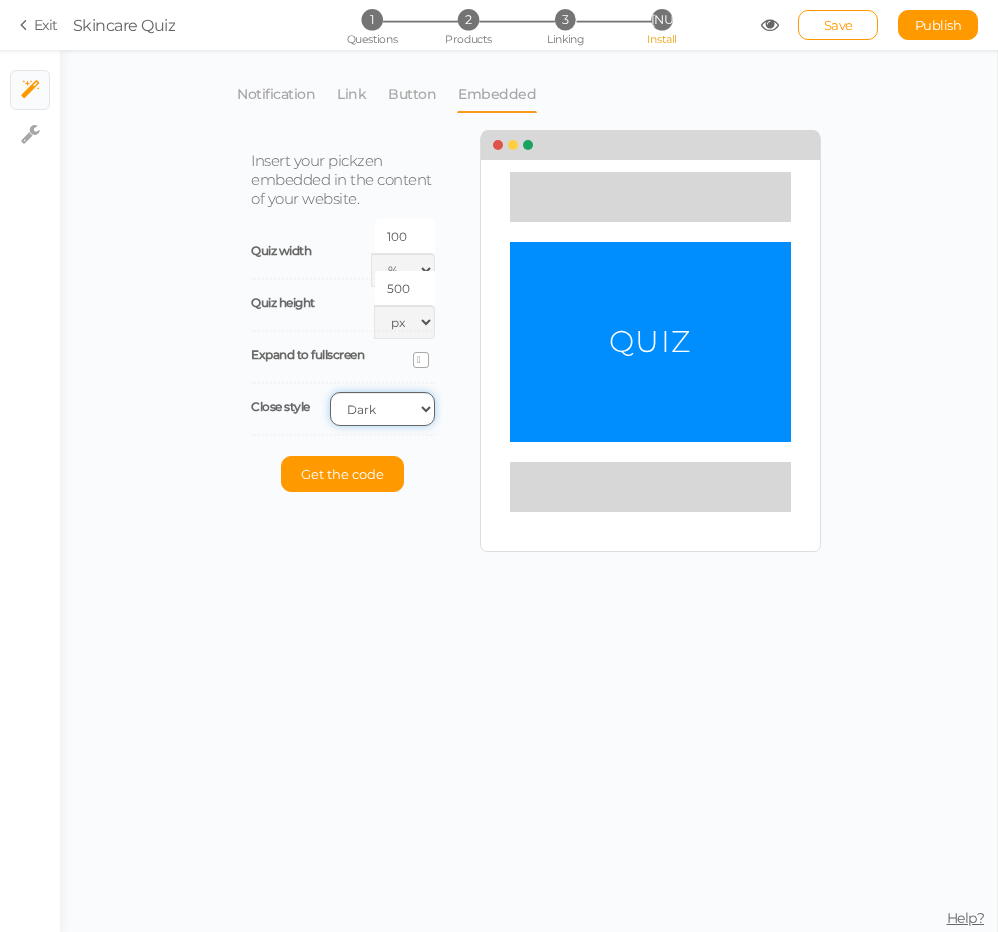 click on "Light Dark" at bounding box center [382, 409] 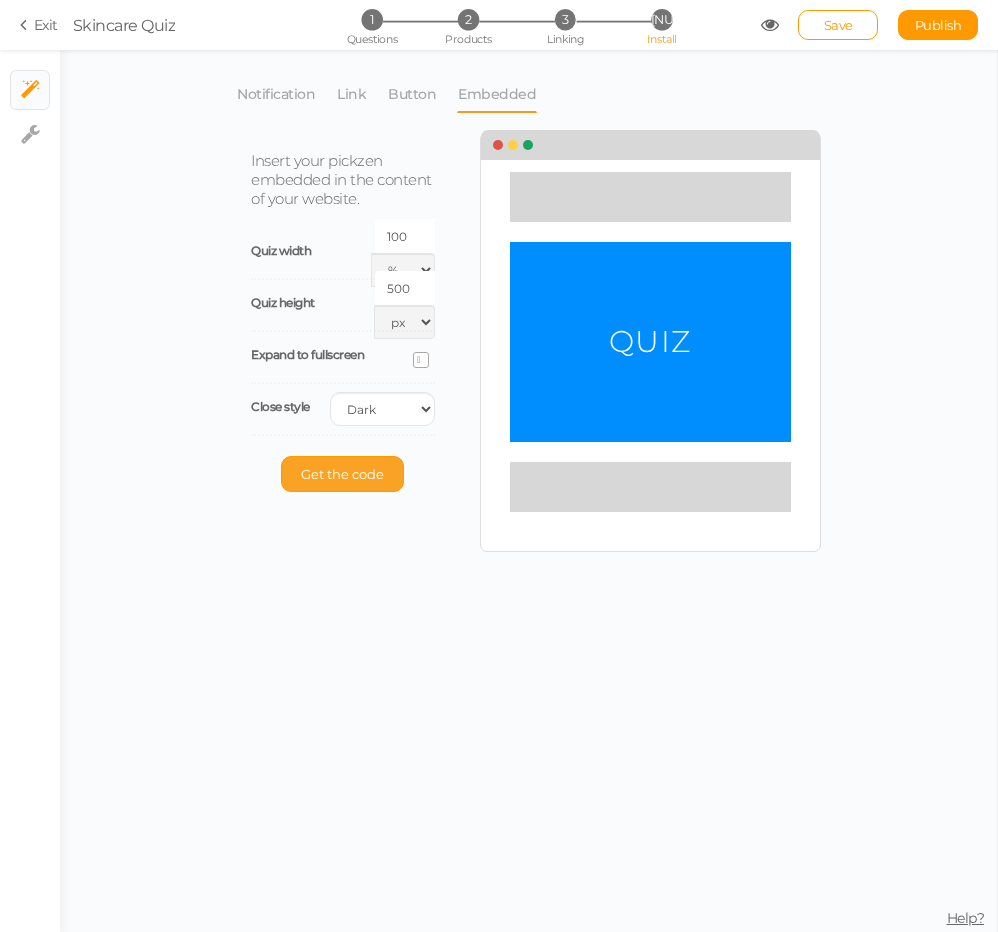 click on "Get the code" at bounding box center [342, 474] 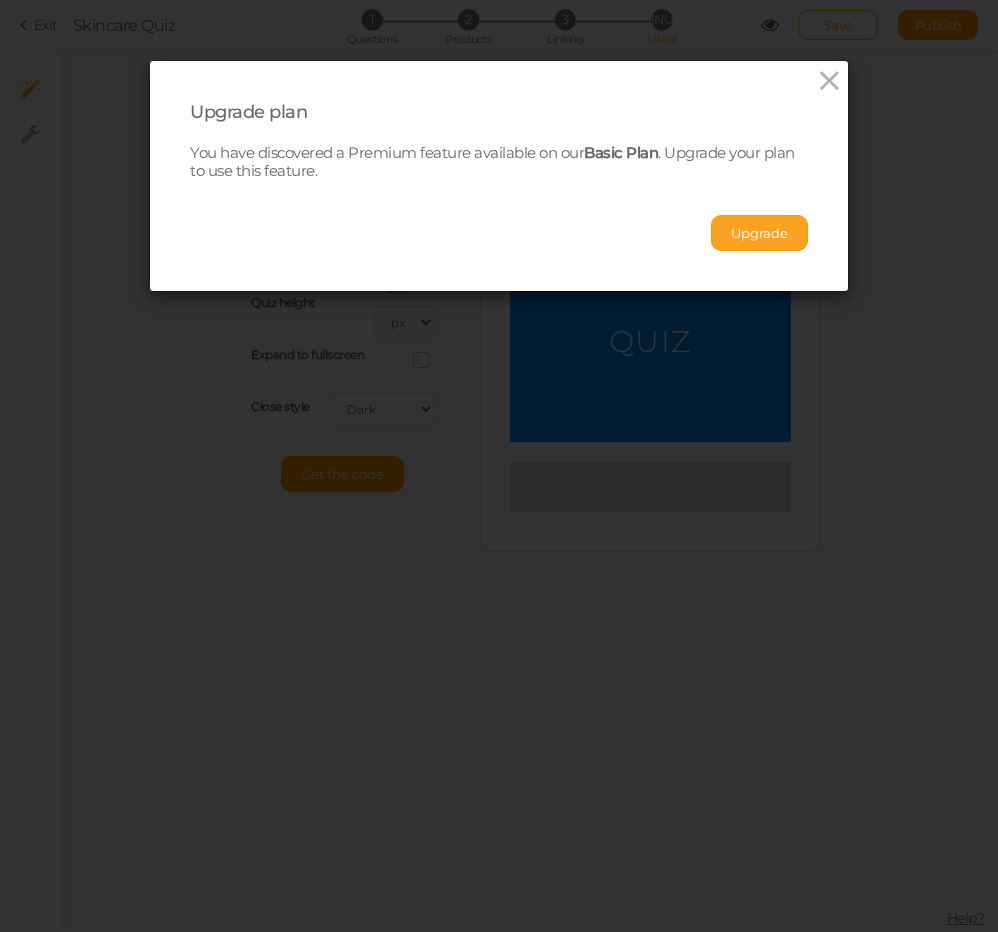 click on "Upgrade" at bounding box center (759, 233) 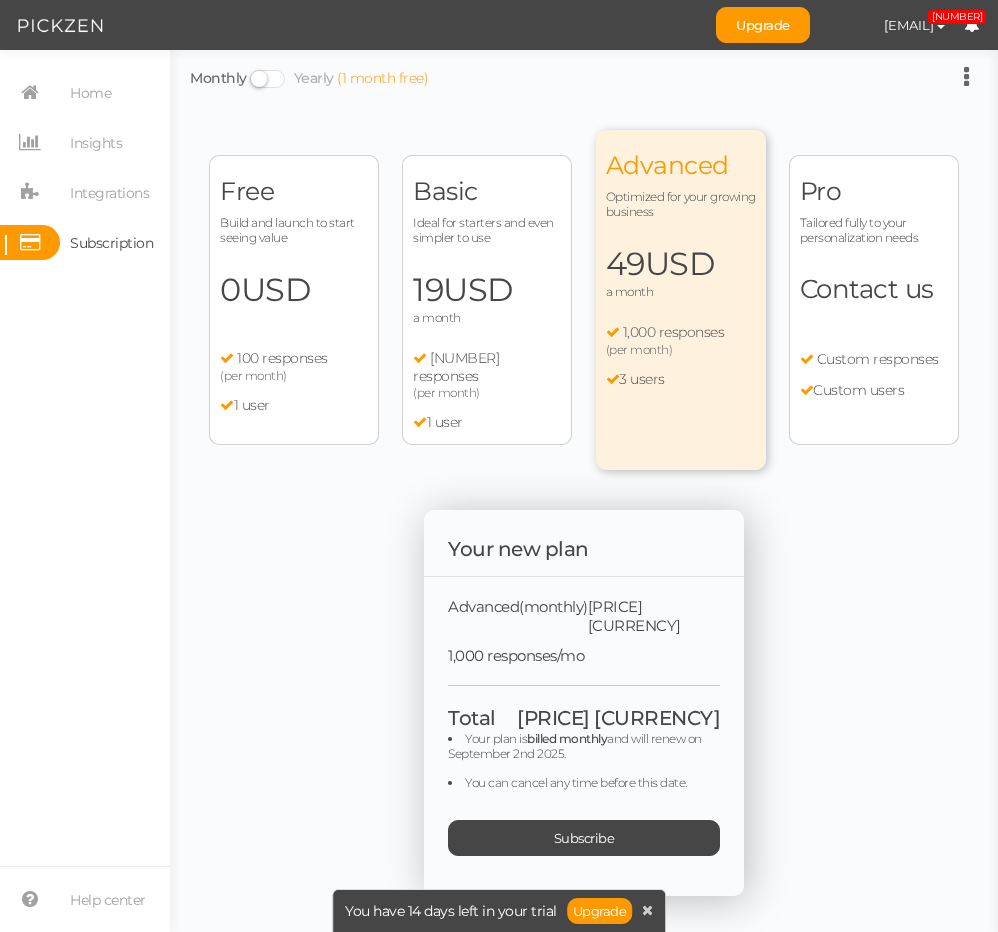 click on "Advanced   Optimized for your growing business   49  USD   a month           1,000 responses   (per month)        3 users" at bounding box center [681, 300] 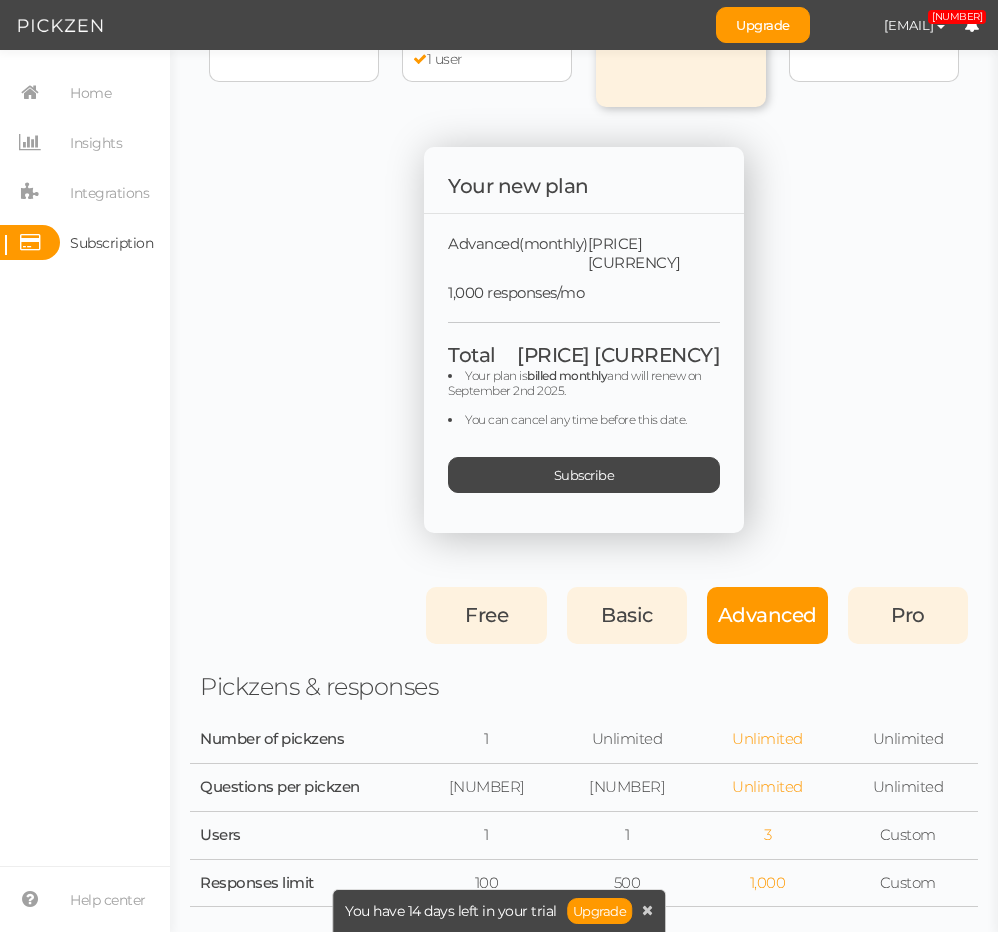 scroll, scrollTop: 365, scrollLeft: 0, axis: vertical 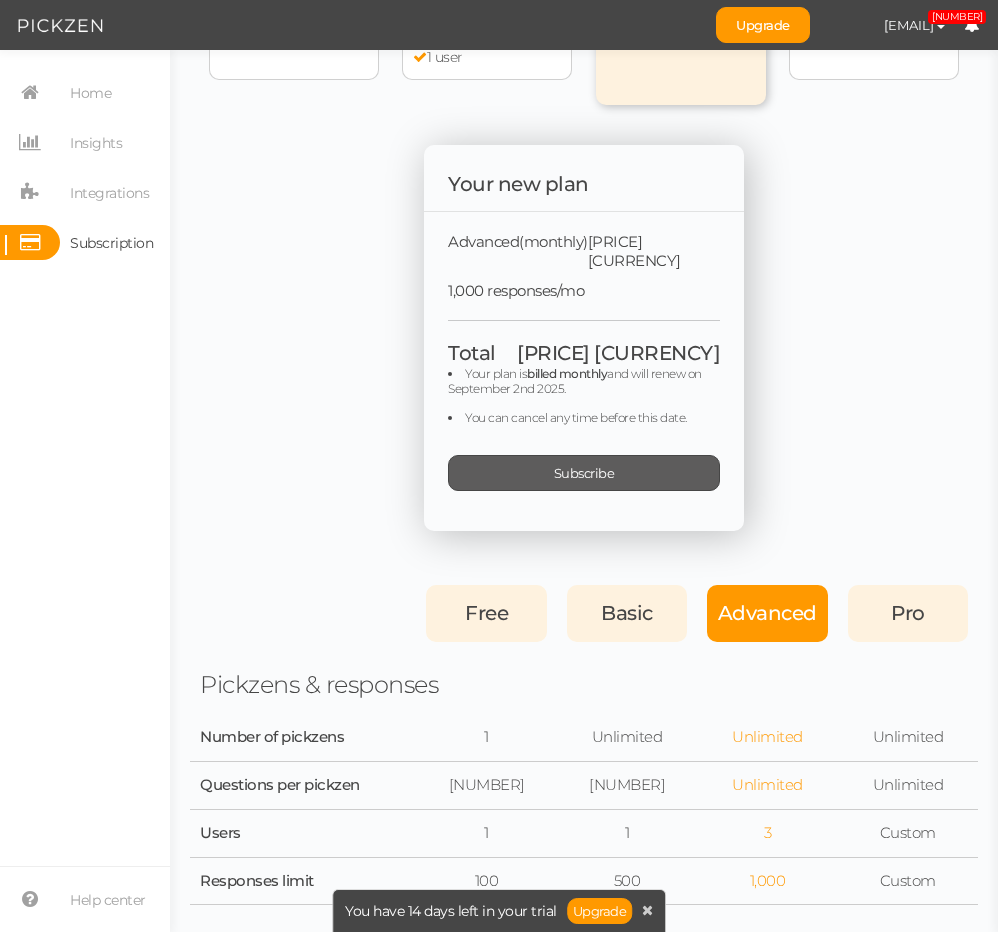 click on "Subscribe" at bounding box center (584, 473) 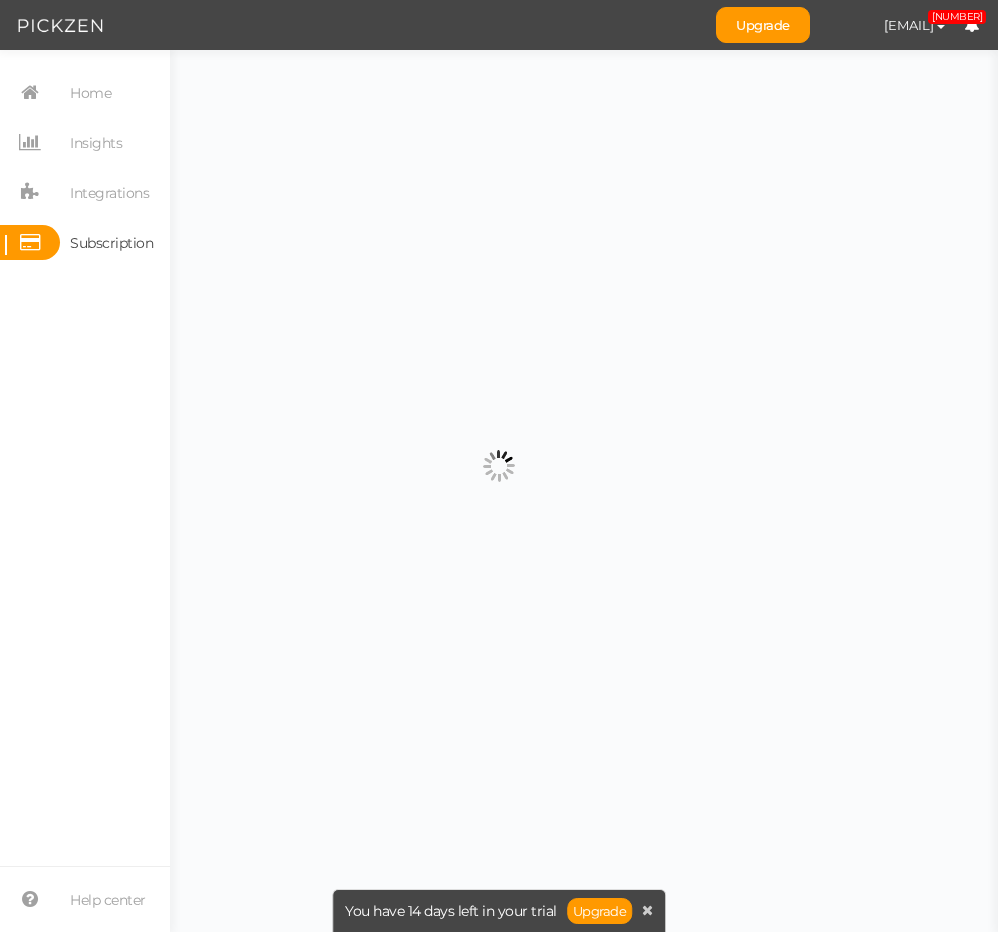 scroll, scrollTop: 0, scrollLeft: 0, axis: both 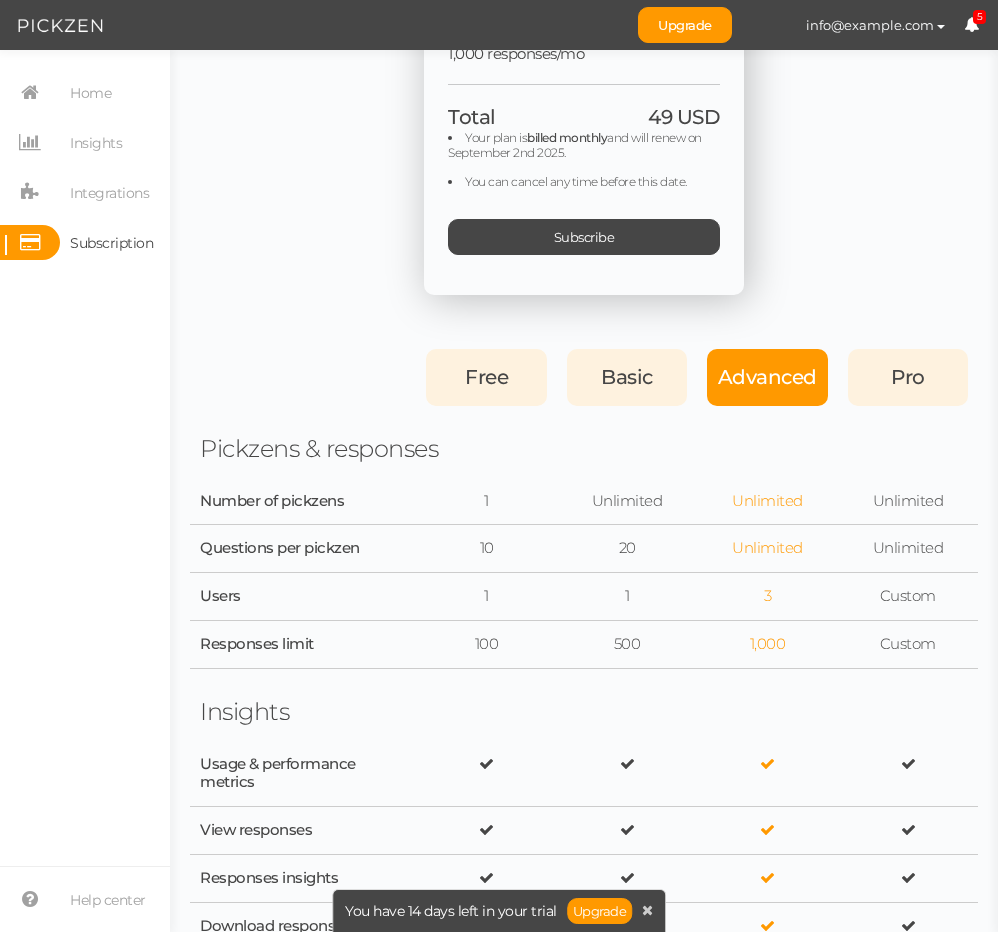 click on "Basic" at bounding box center (627, 377) 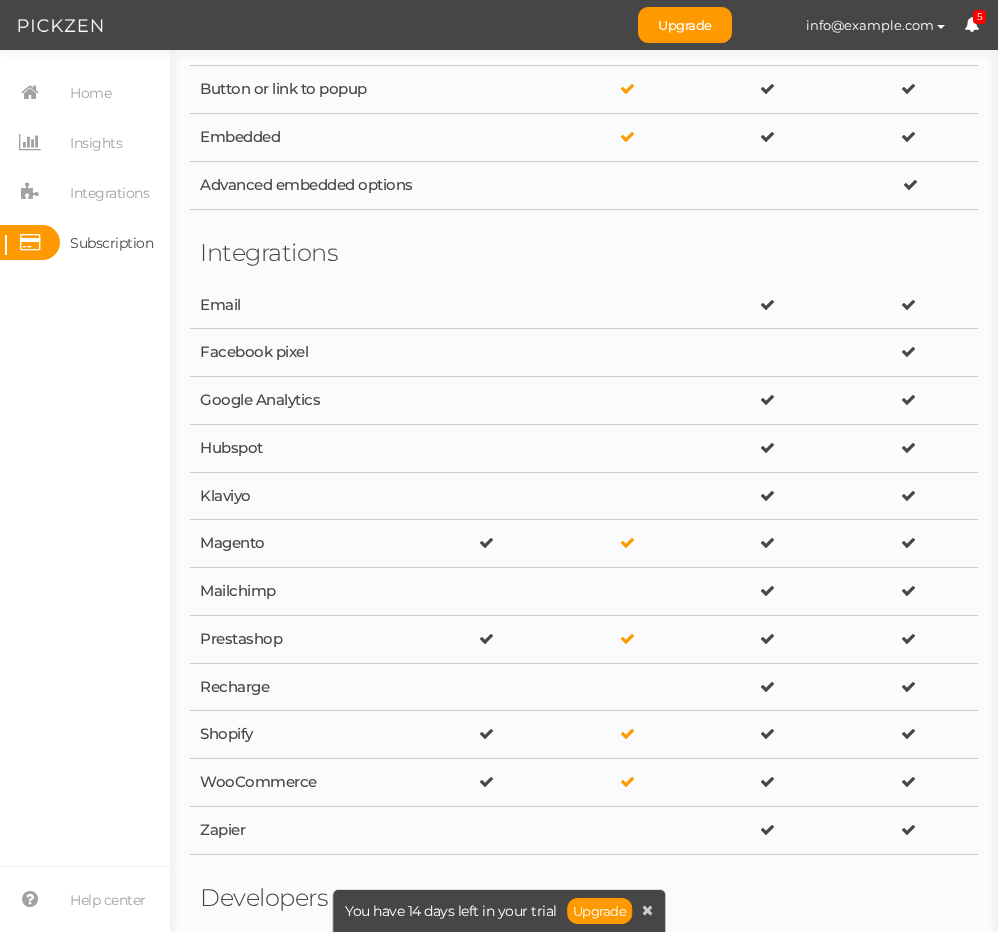 scroll, scrollTop: 2801, scrollLeft: 0, axis: vertical 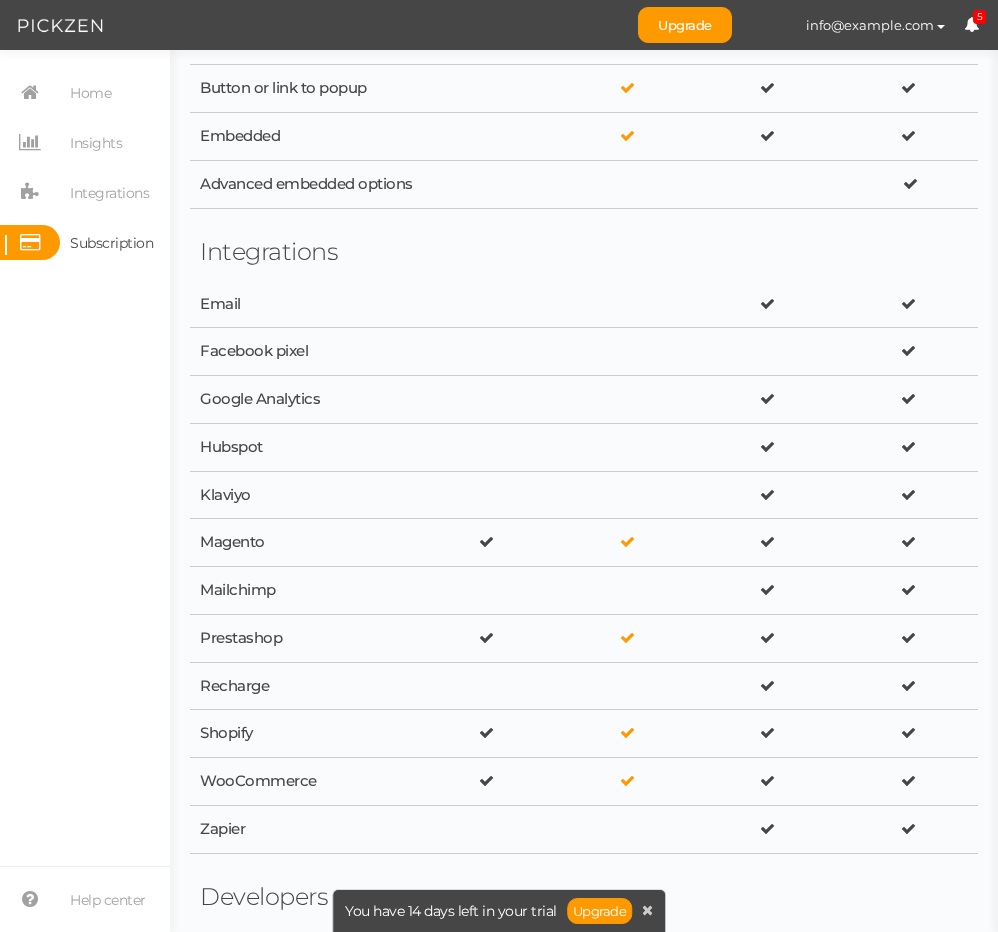 click at bounding box center [767, 494] 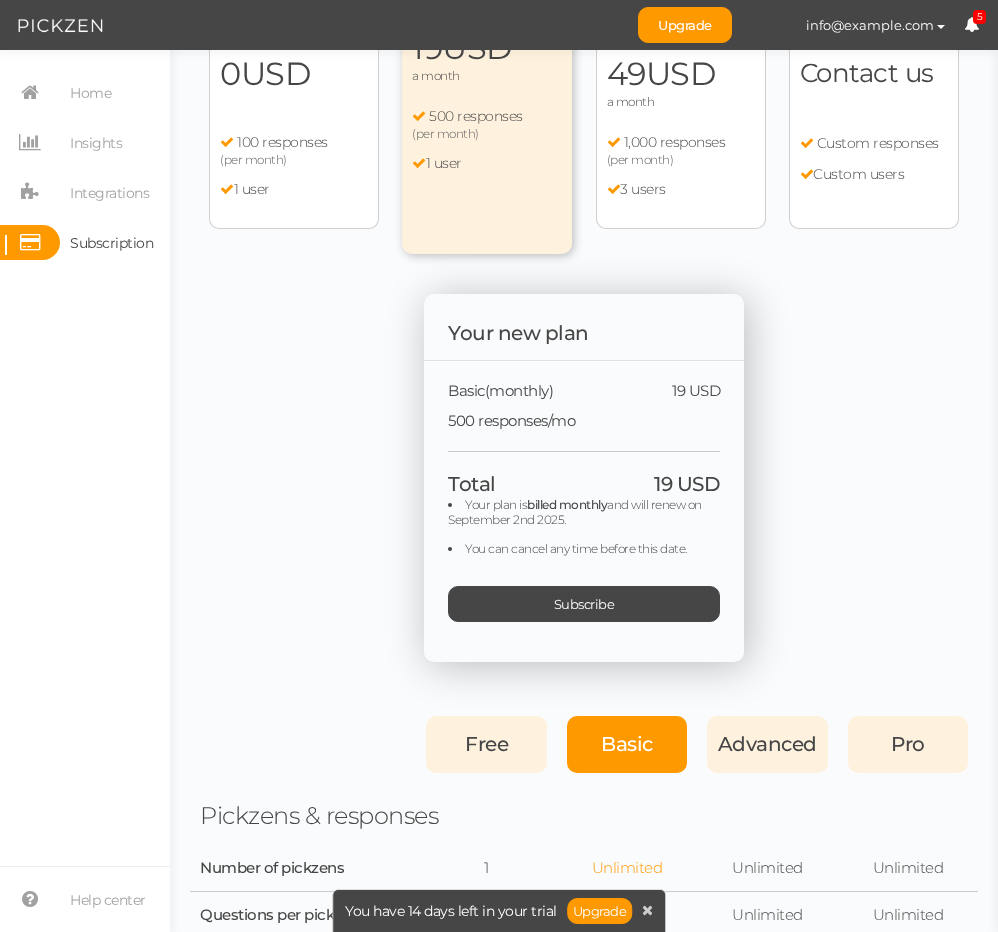 scroll, scrollTop: 0, scrollLeft: 0, axis: both 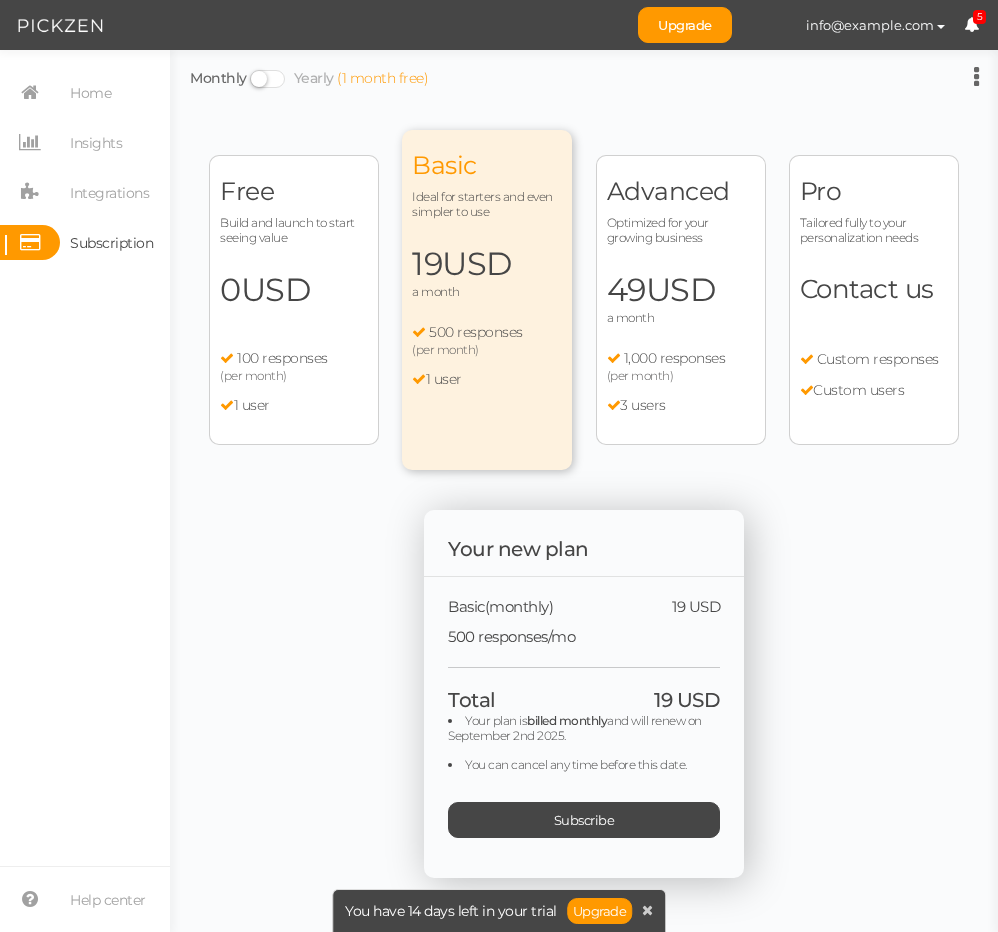 click on "USD" at bounding box center [681, 289] 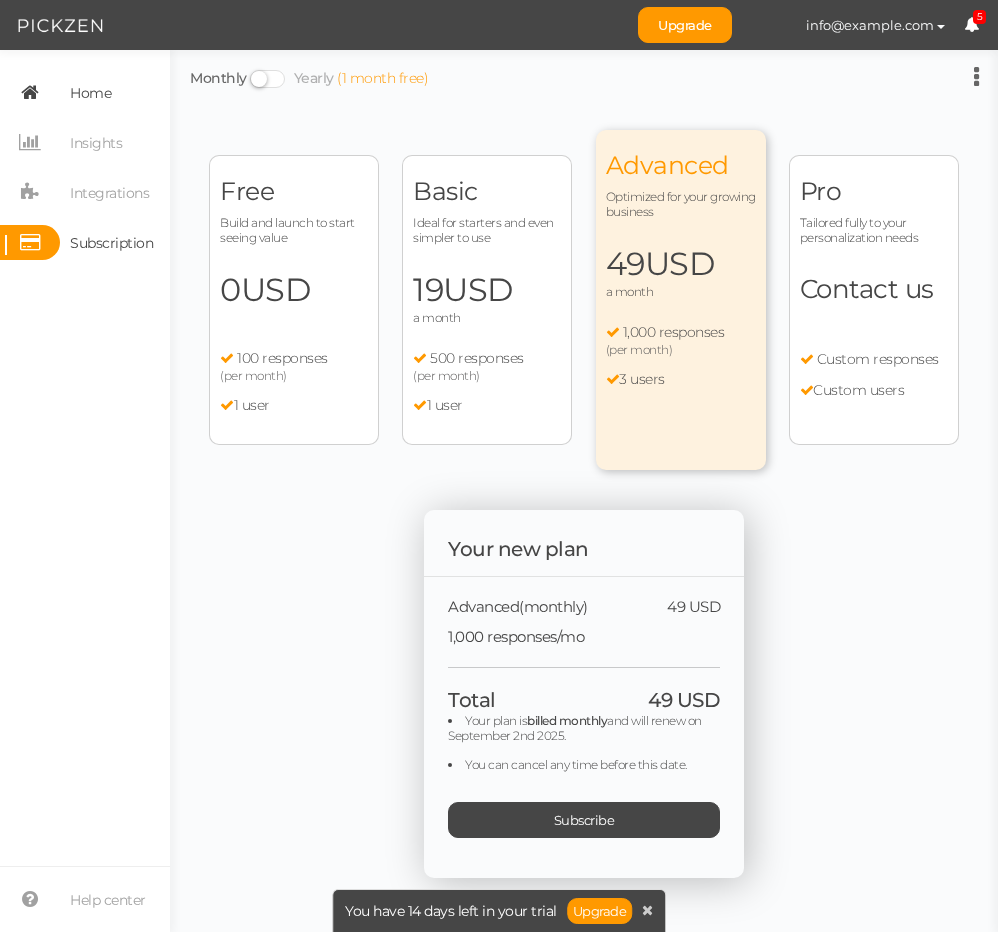 click on "Home" at bounding box center (90, 93) 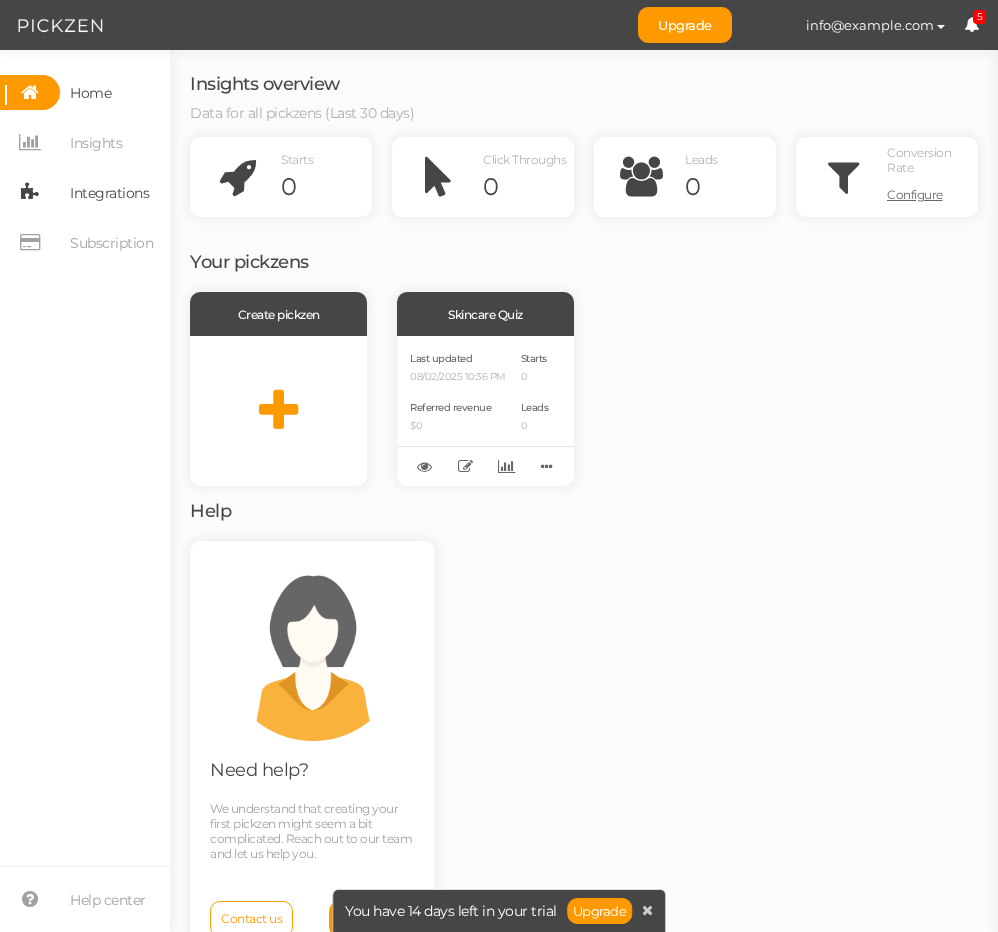 click on "Integrations" at bounding box center [109, 193] 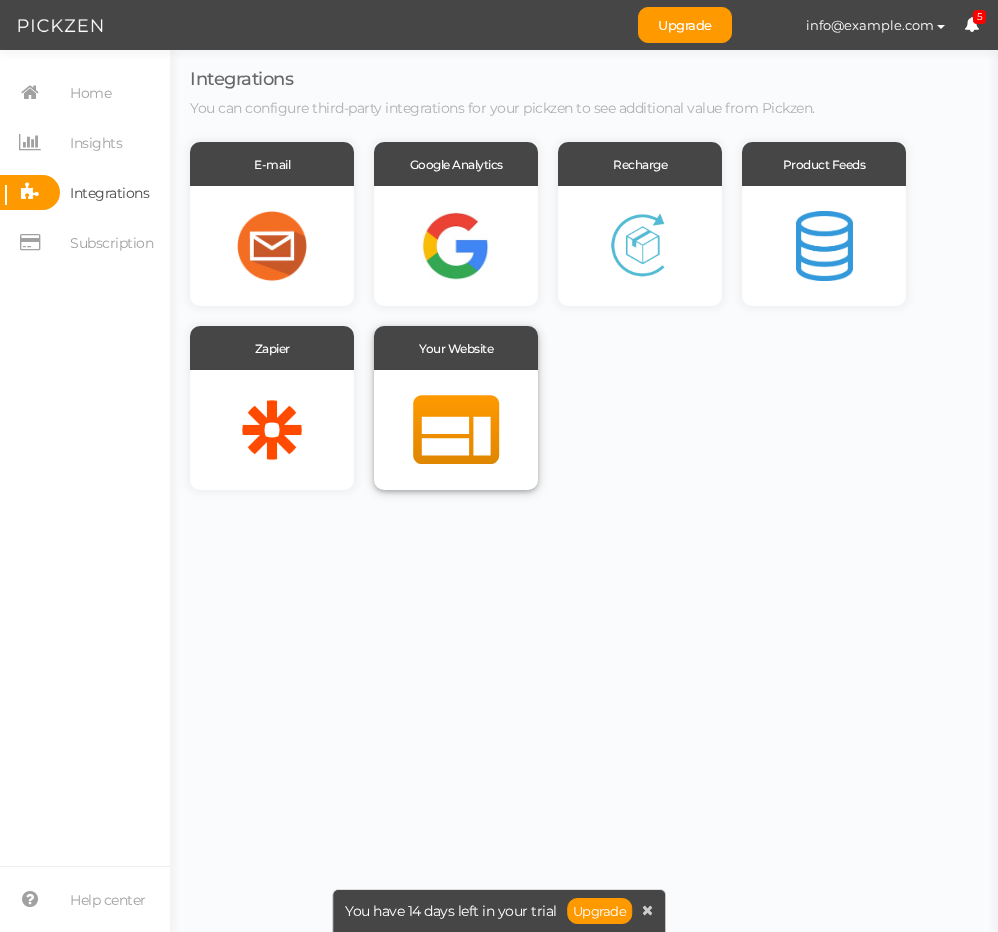 click on "Your Website" at bounding box center (456, 348) 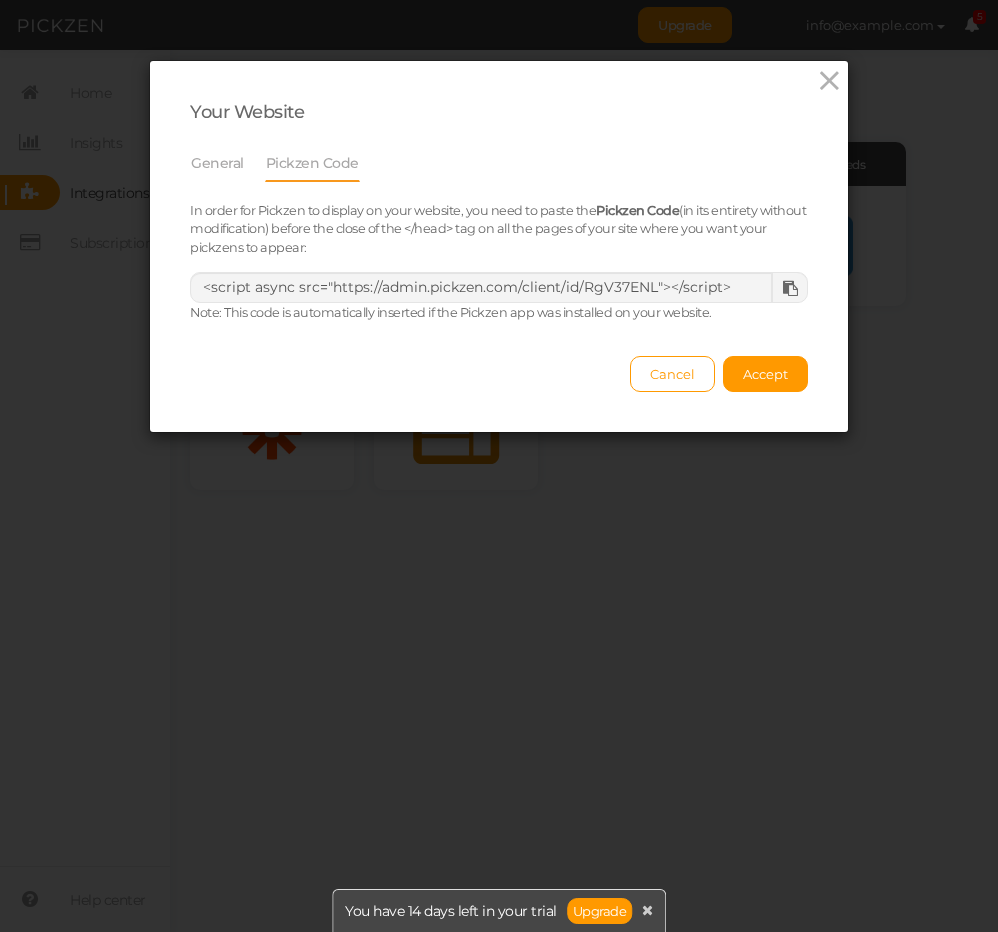 click at bounding box center [790, 288] 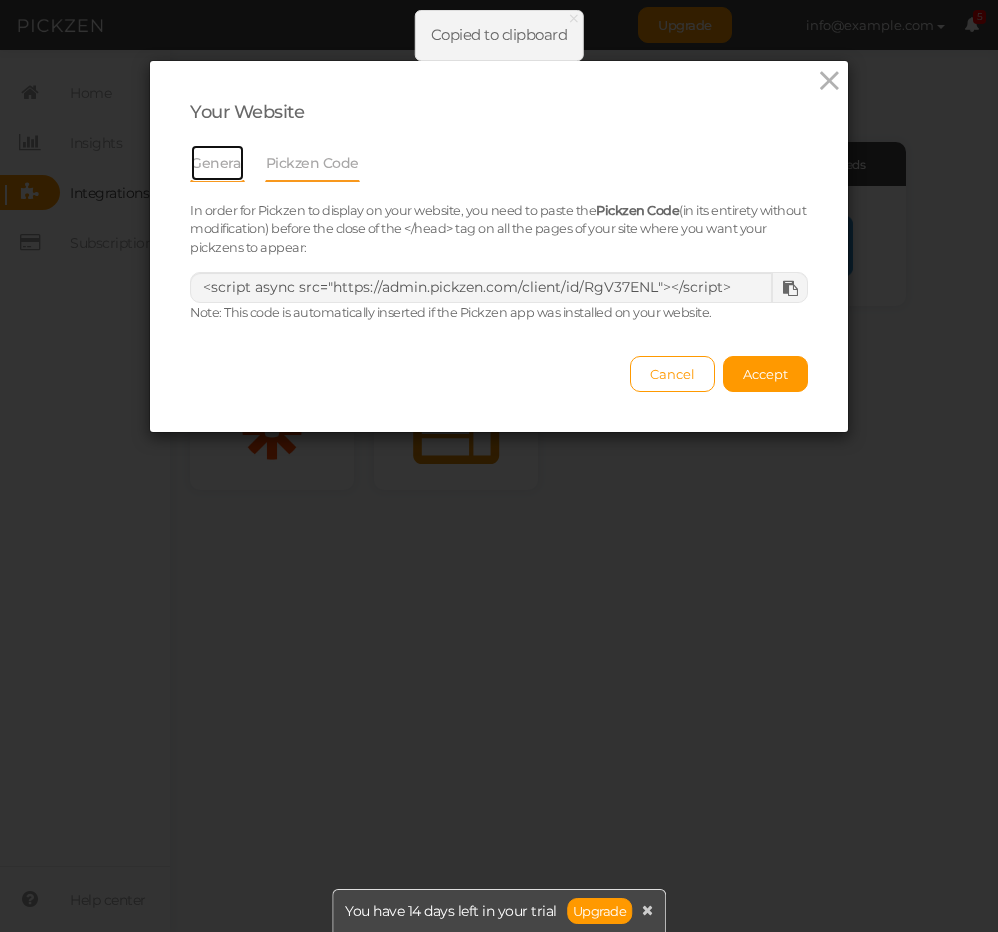 click on "General" at bounding box center [217, 163] 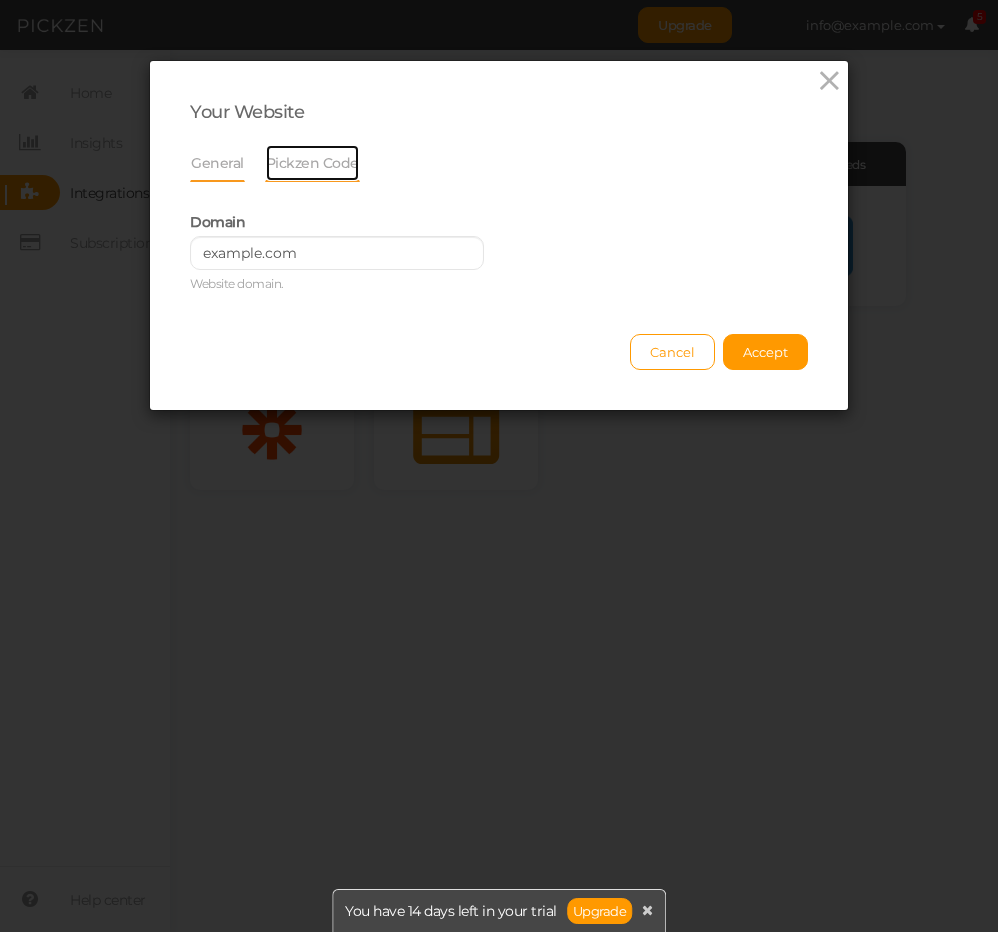 click on "Pickzen Code" at bounding box center [312, 163] 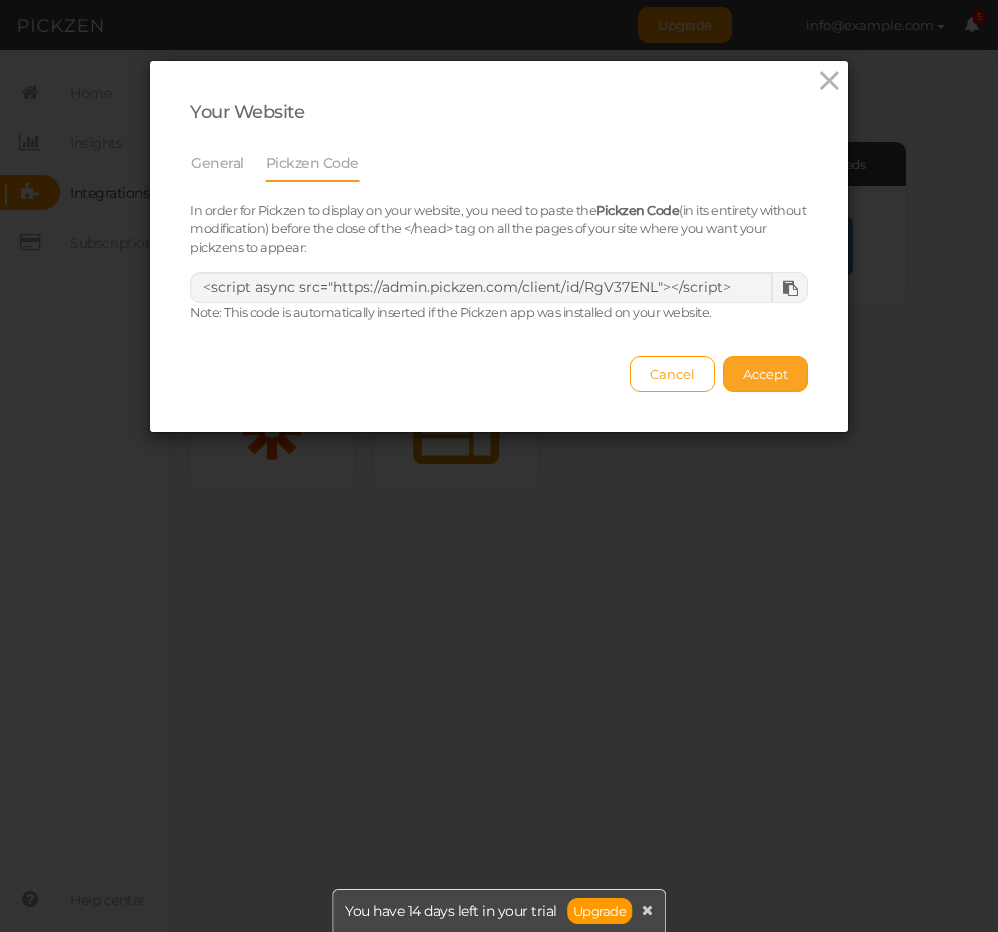 click on "Accept" at bounding box center (765, 374) 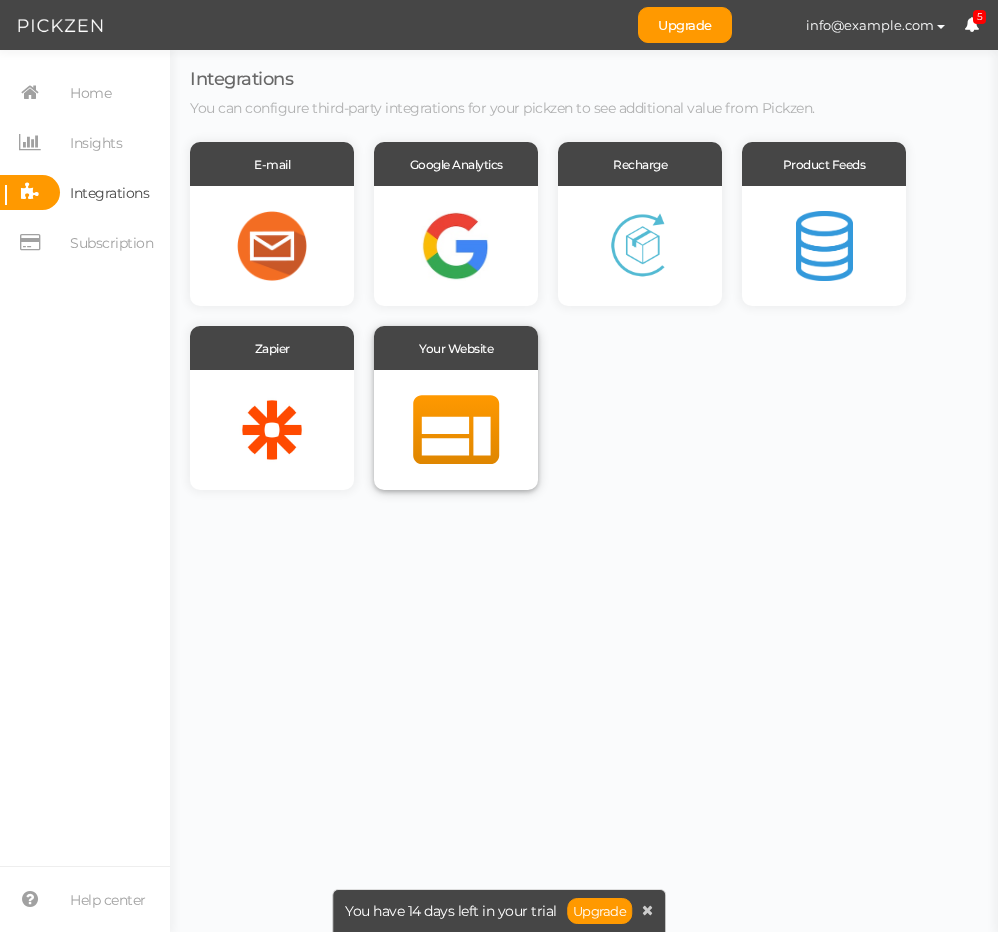 click on "Your Website" at bounding box center (456, 348) 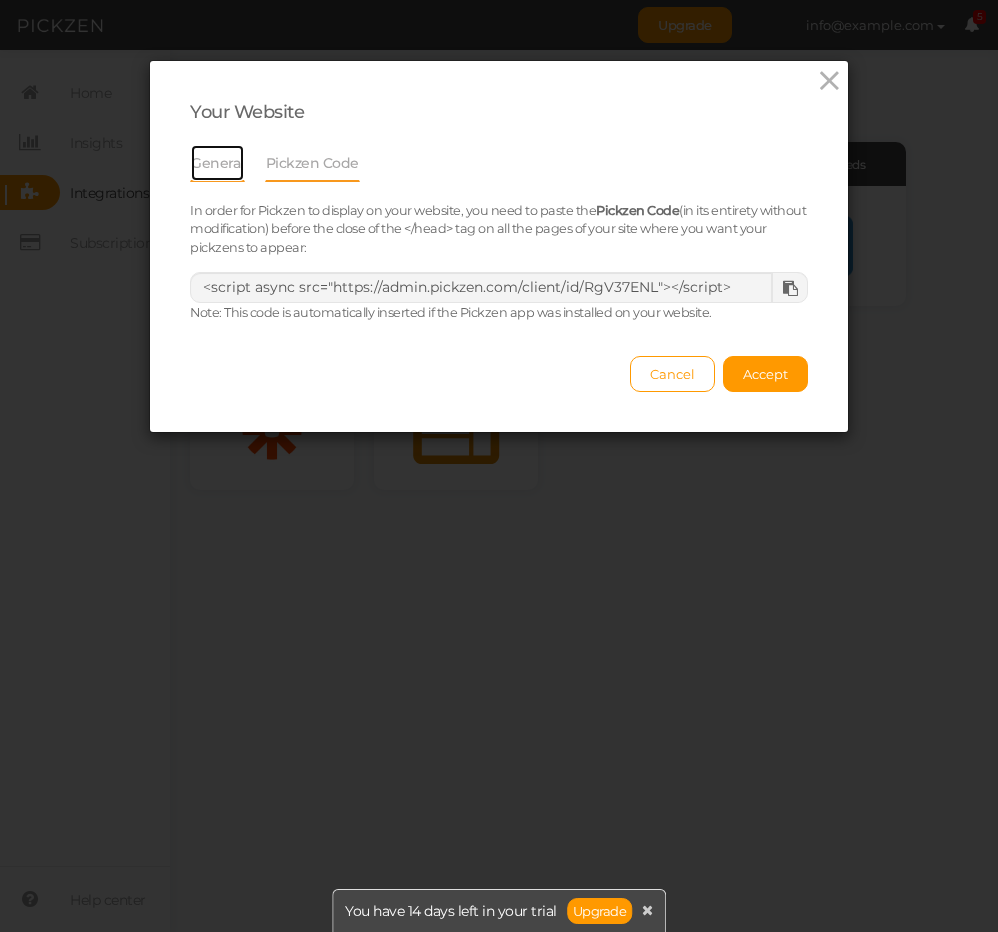click on "General" at bounding box center [217, 163] 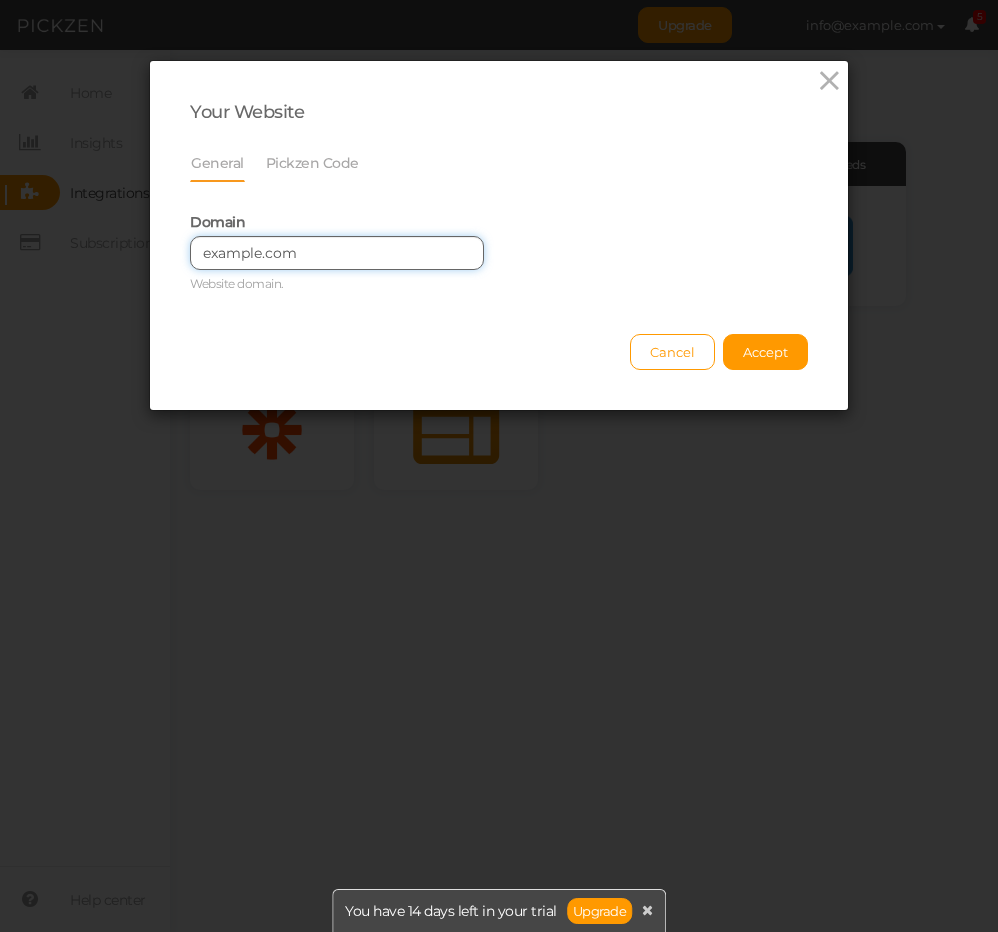 click on "example.com" at bounding box center [337, 253] 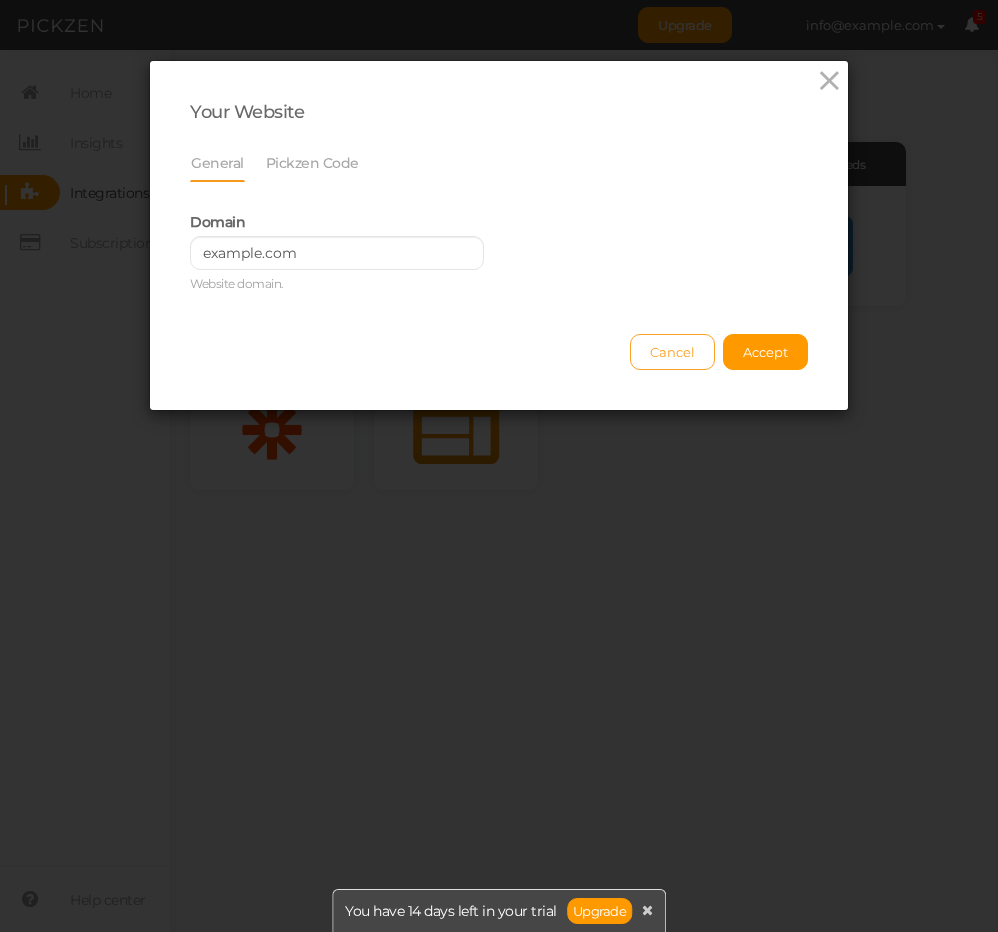 click on "Cancel" at bounding box center (672, 352) 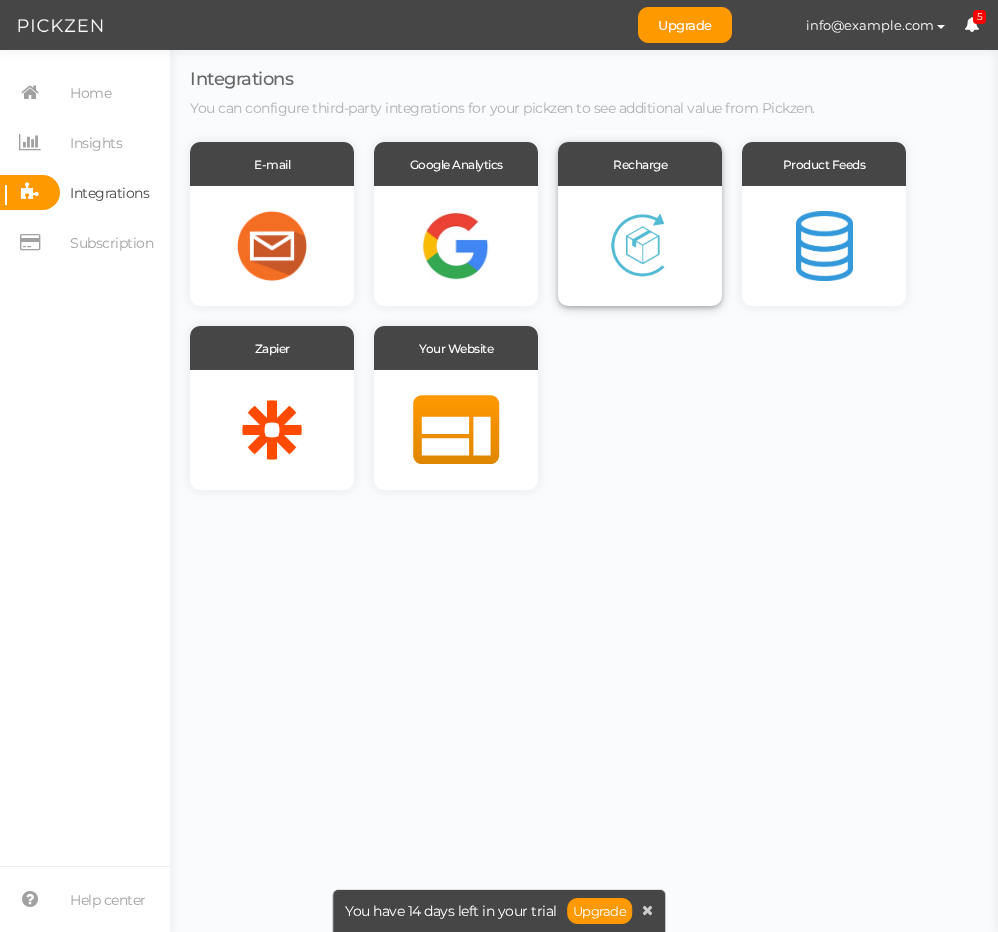 click on "Recharge" at bounding box center (640, 164) 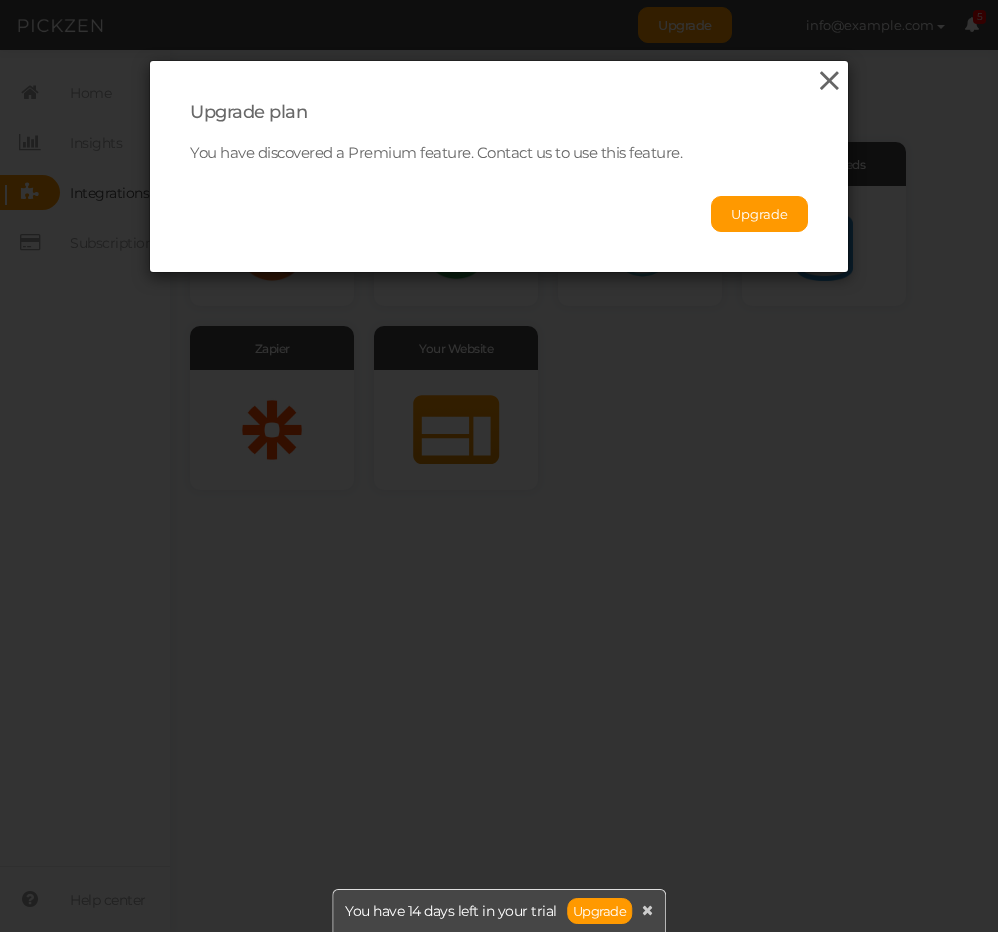 click at bounding box center [829, 81] 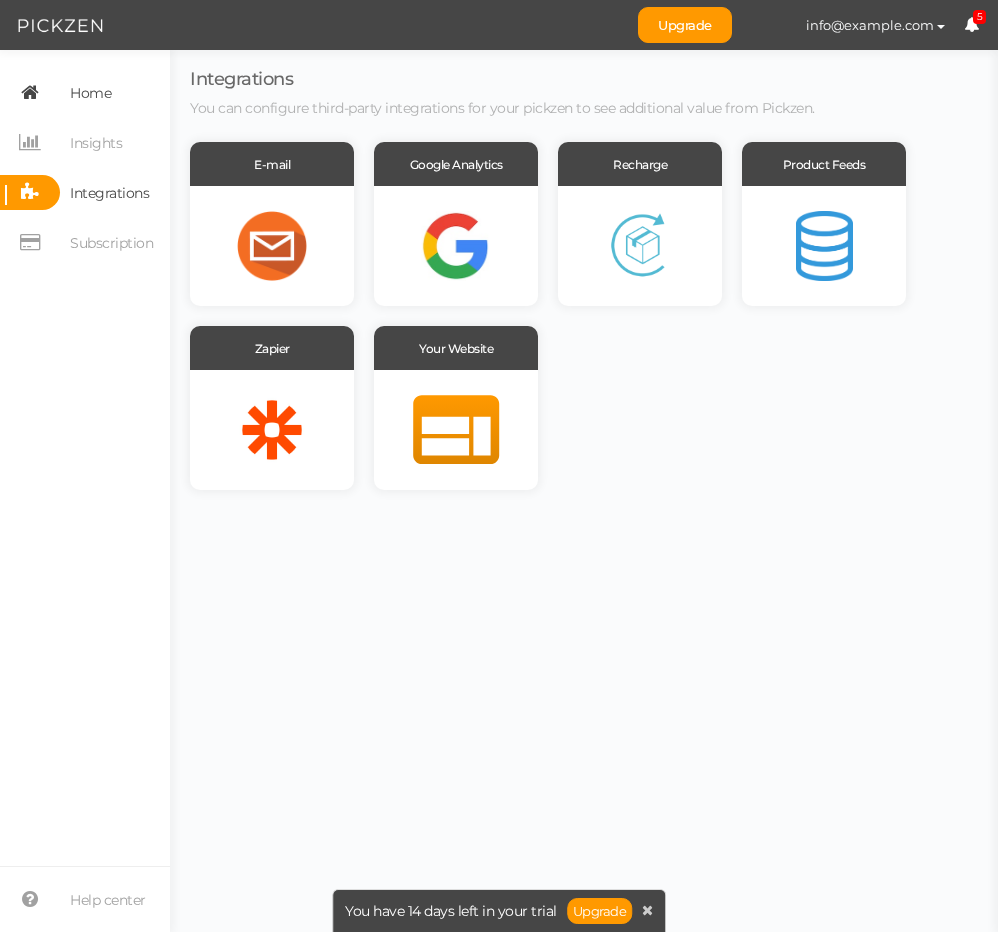 click on "Home" at bounding box center [85, 92] 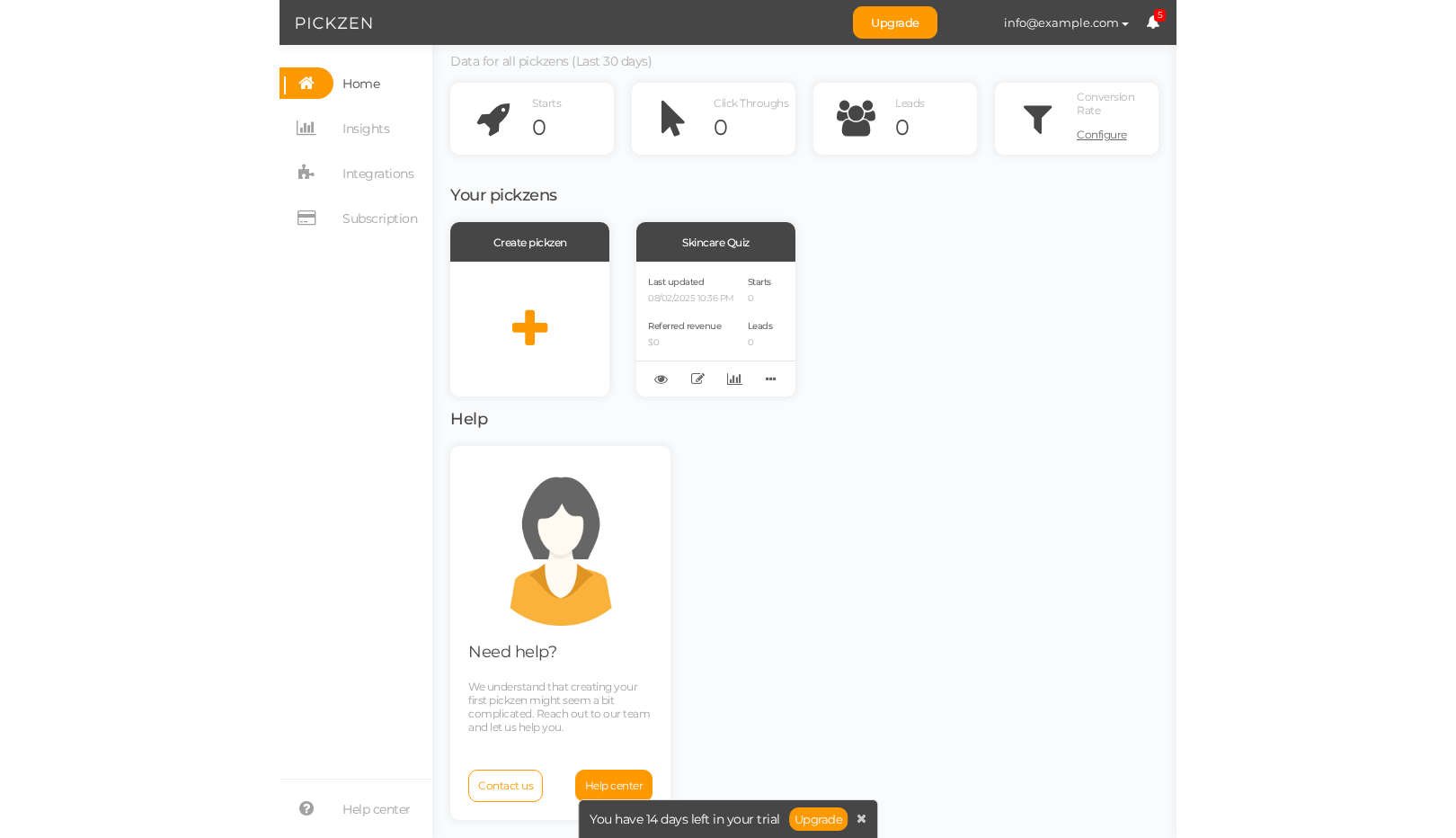 scroll, scrollTop: 0, scrollLeft: 0, axis: both 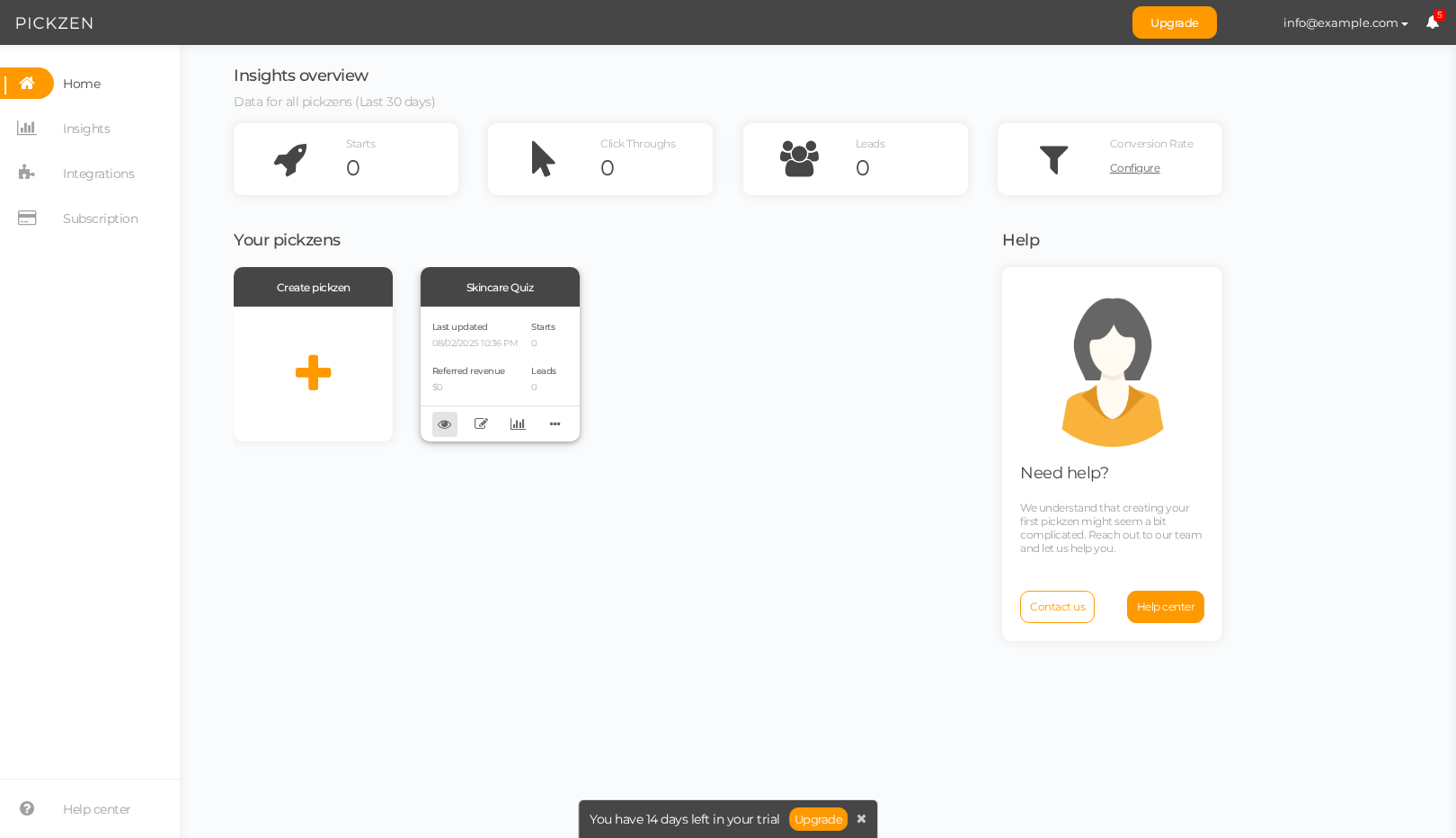 click at bounding box center (445, 424) 